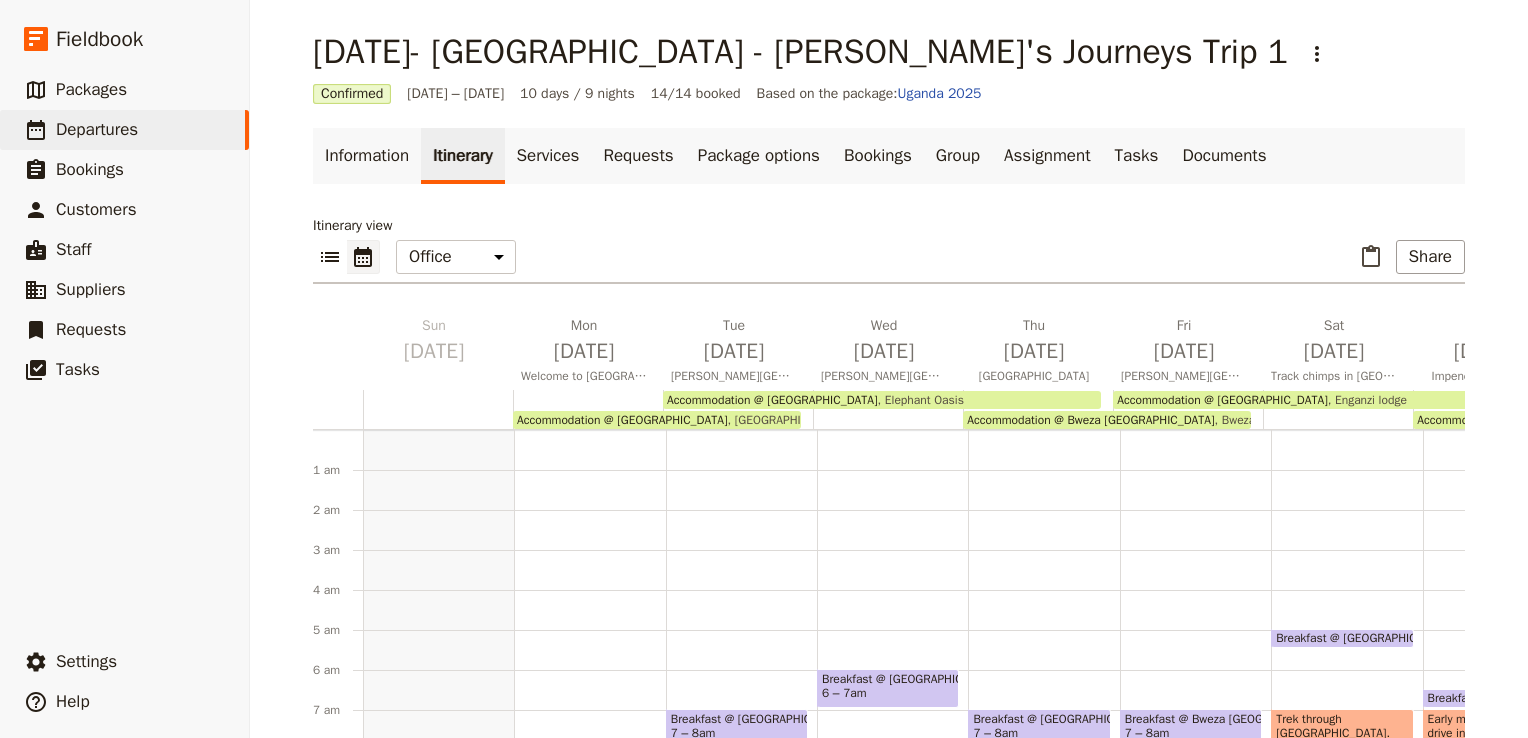 scroll, scrollTop: 0, scrollLeft: 0, axis: both 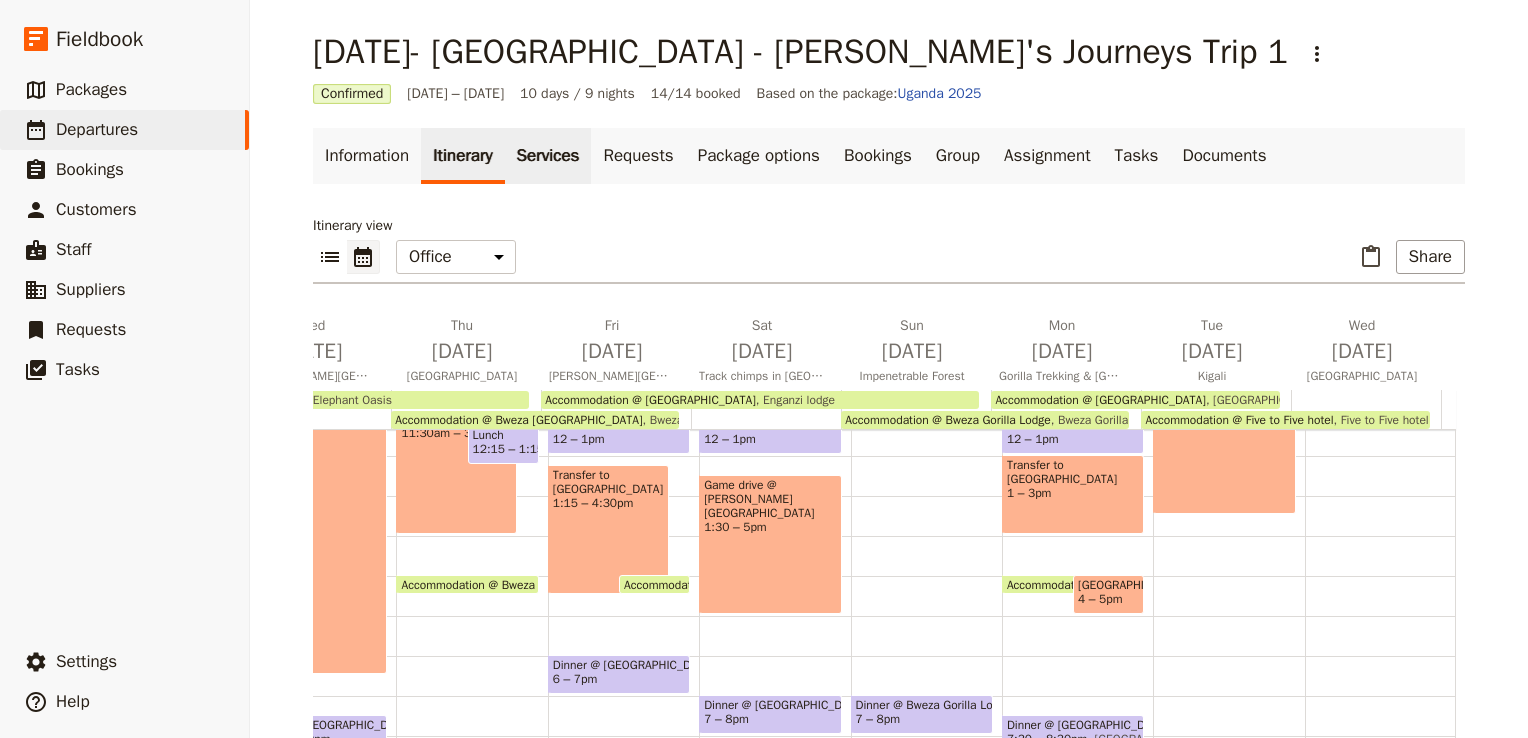 click on "Services" at bounding box center (548, 156) 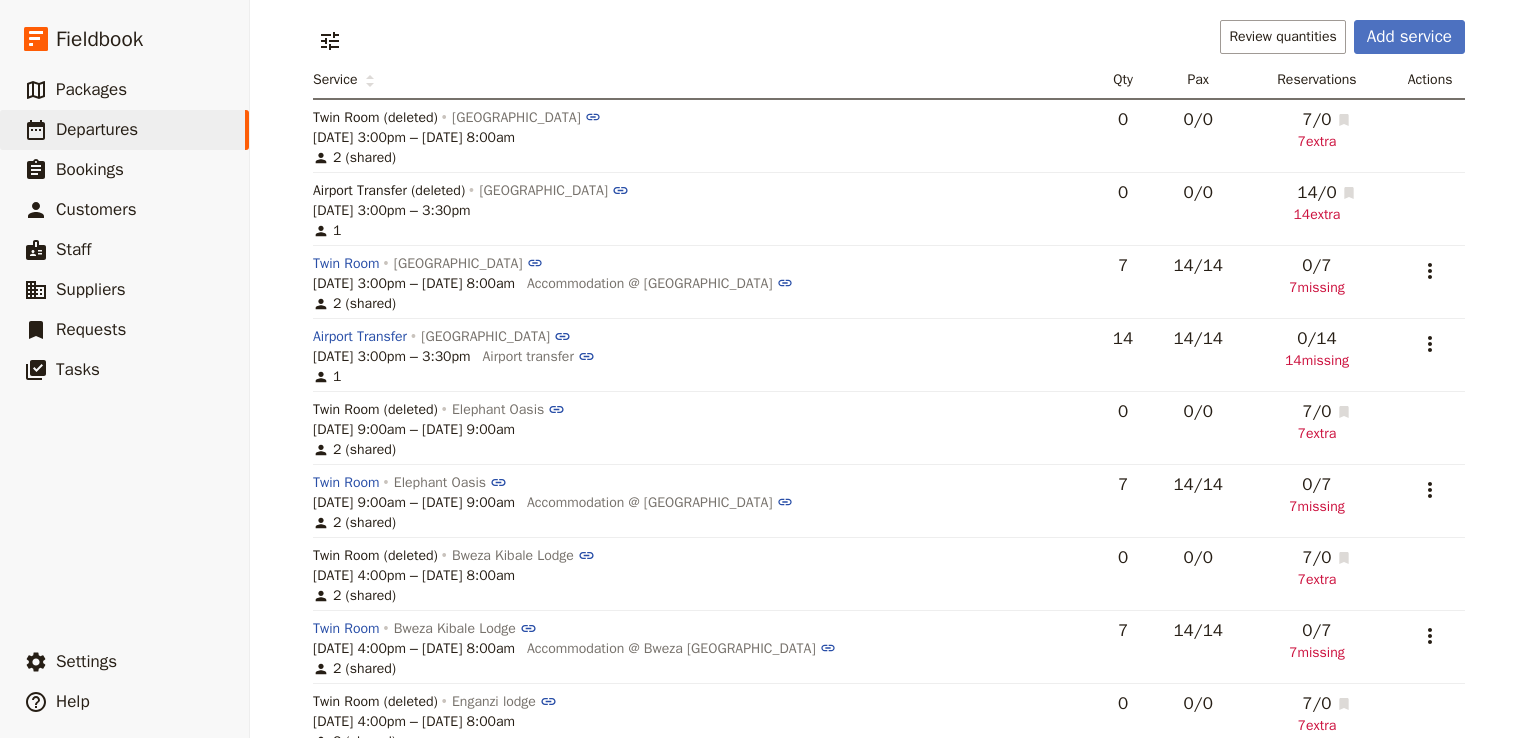 scroll, scrollTop: 199, scrollLeft: 0, axis: vertical 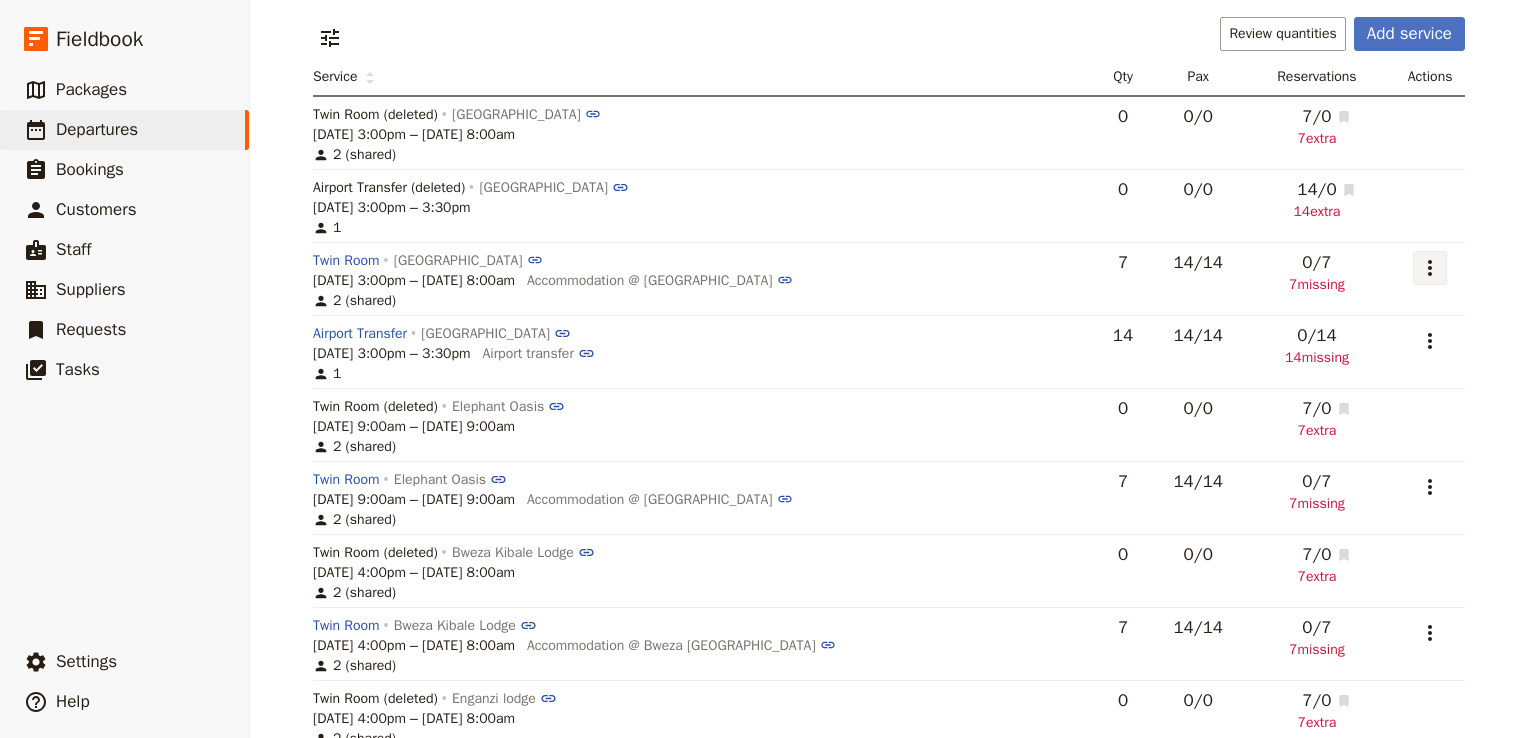 click 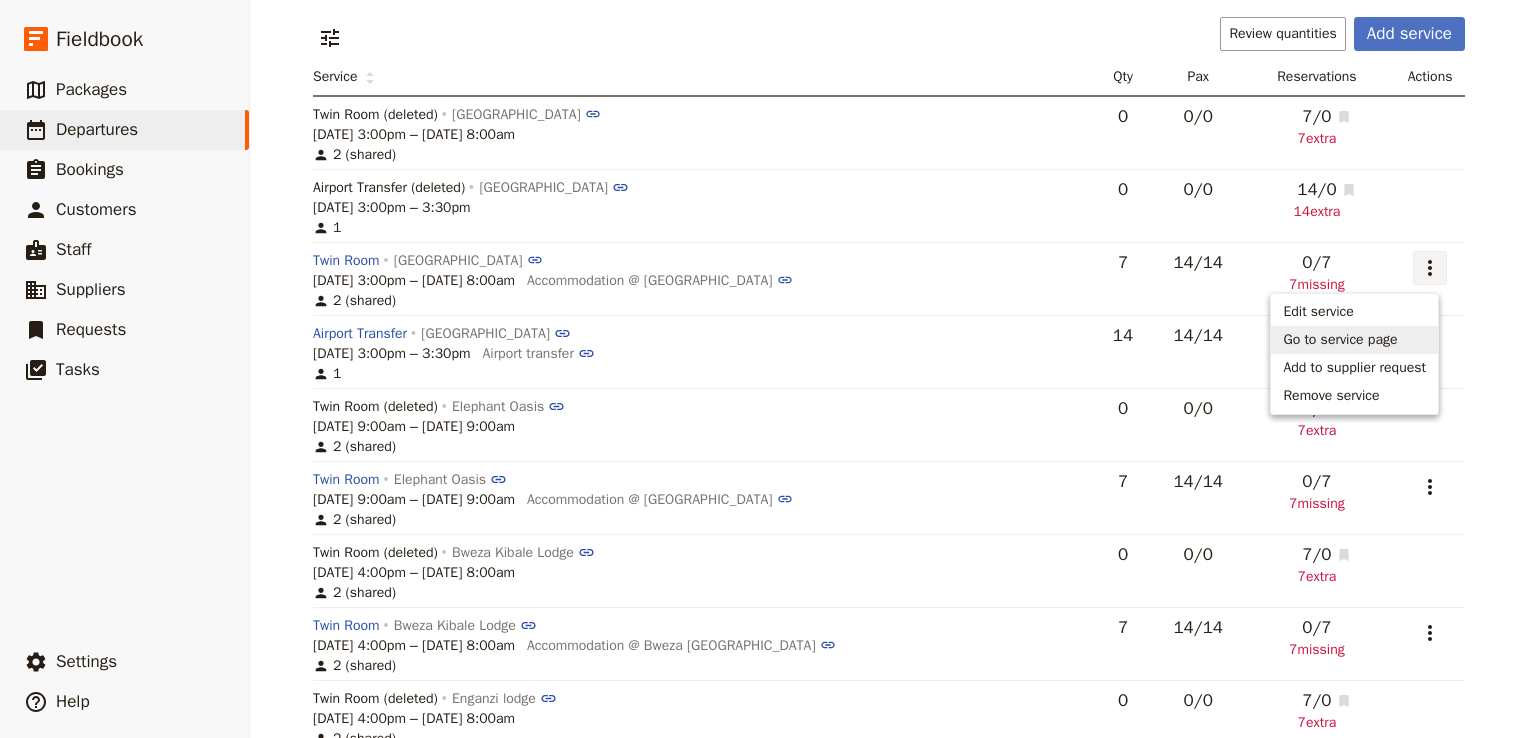 click on "Go to service page" at bounding box center [1340, 340] 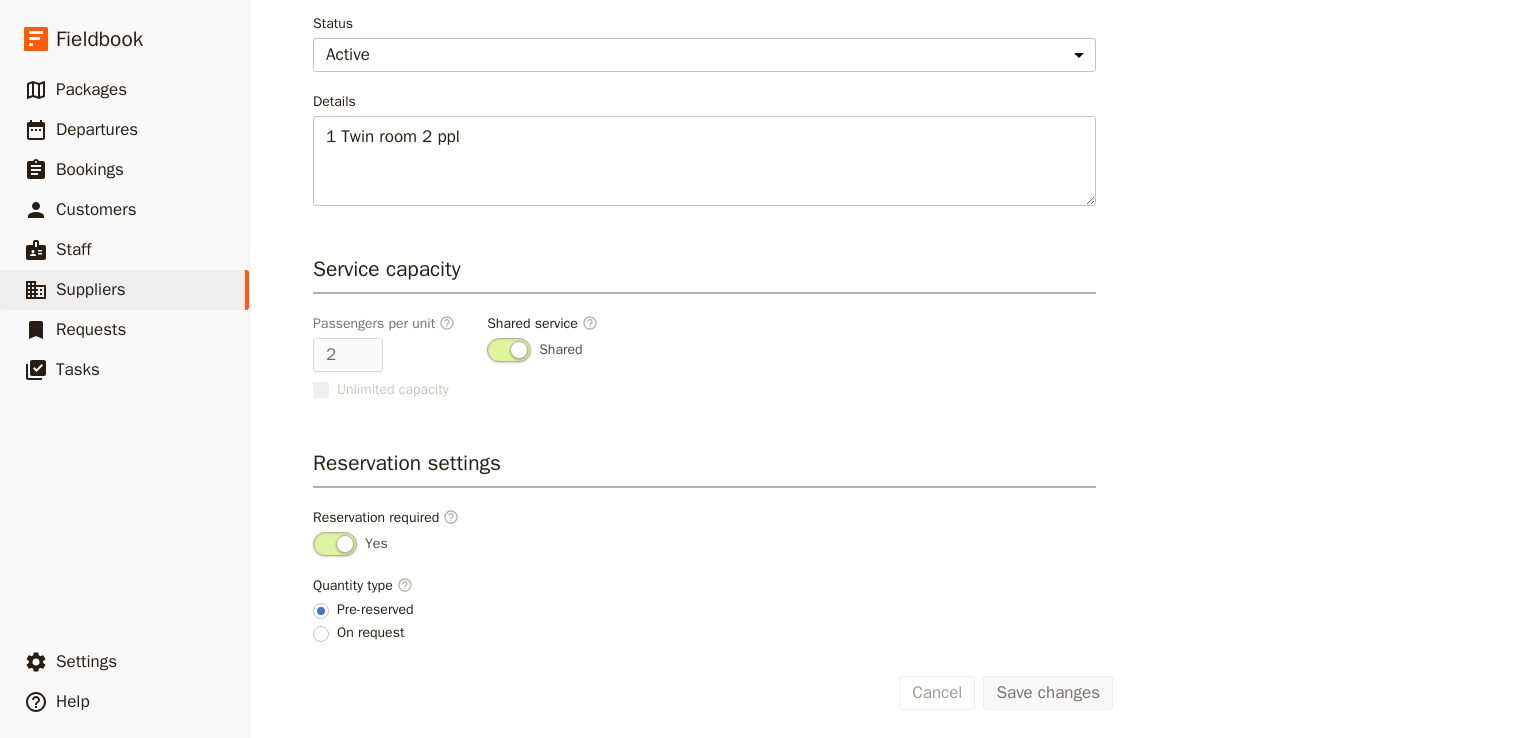 scroll, scrollTop: 0, scrollLeft: 0, axis: both 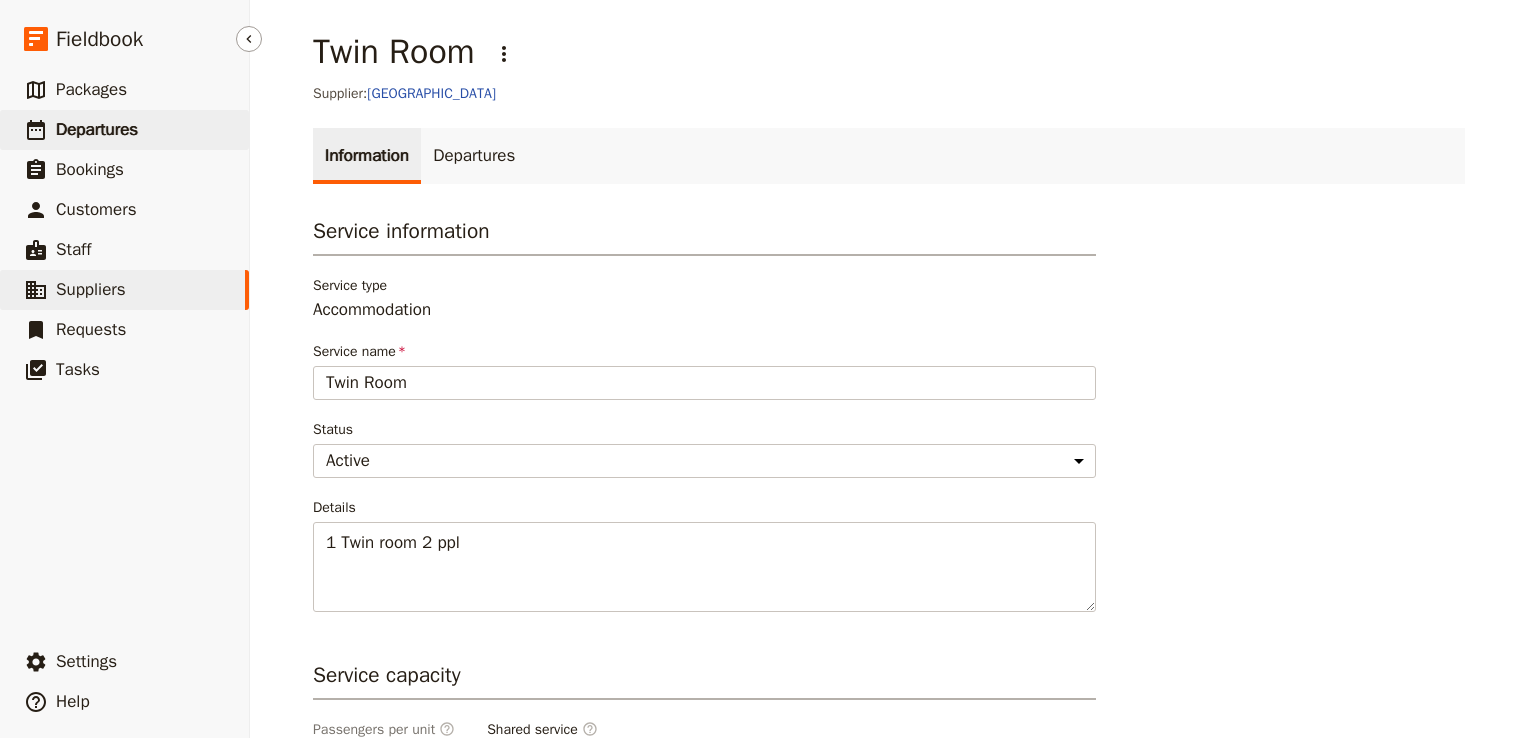 click on "Departures" at bounding box center (97, 129) 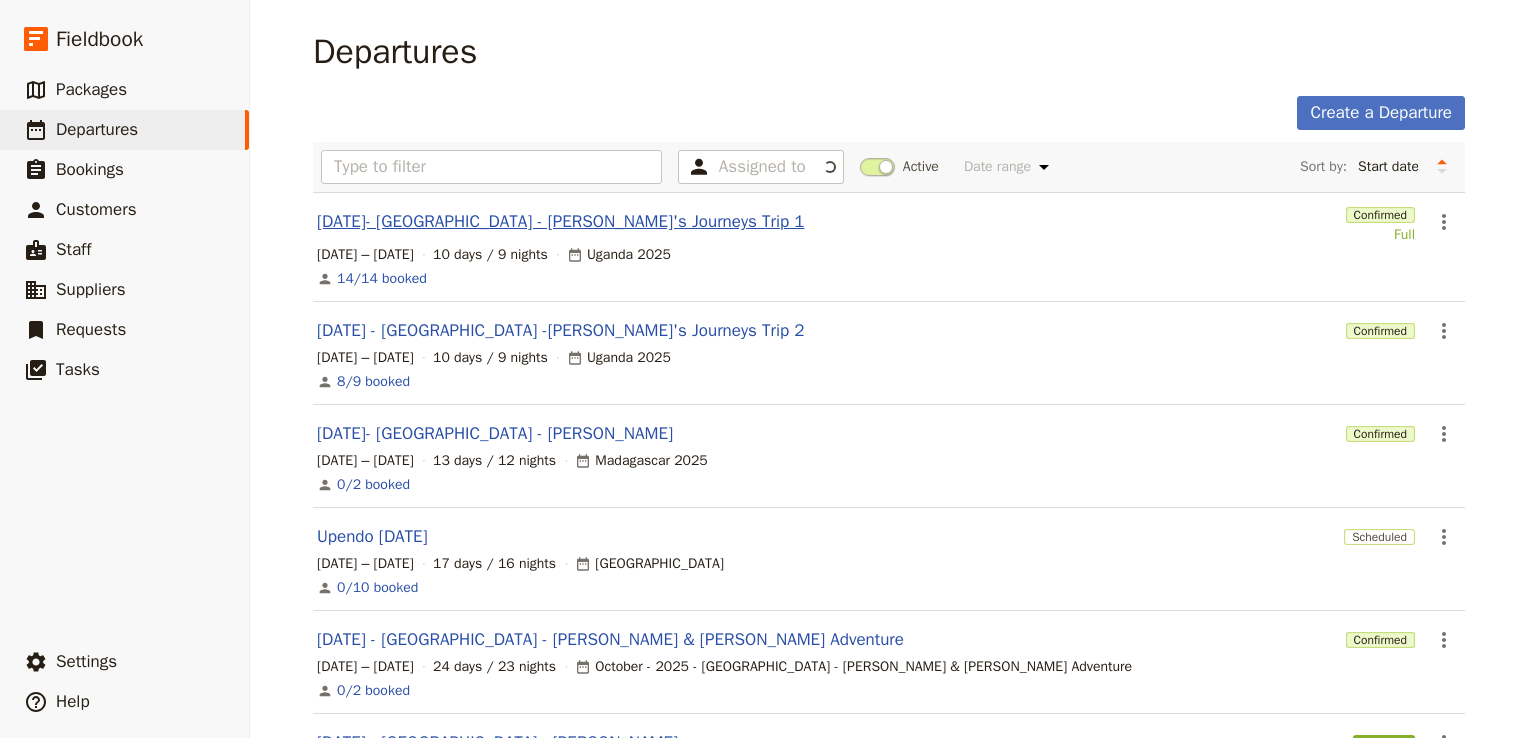 click on "[DATE]- [GEOGRAPHIC_DATA] - [PERSON_NAME]'s Journeys Trip 1" at bounding box center [560, 222] 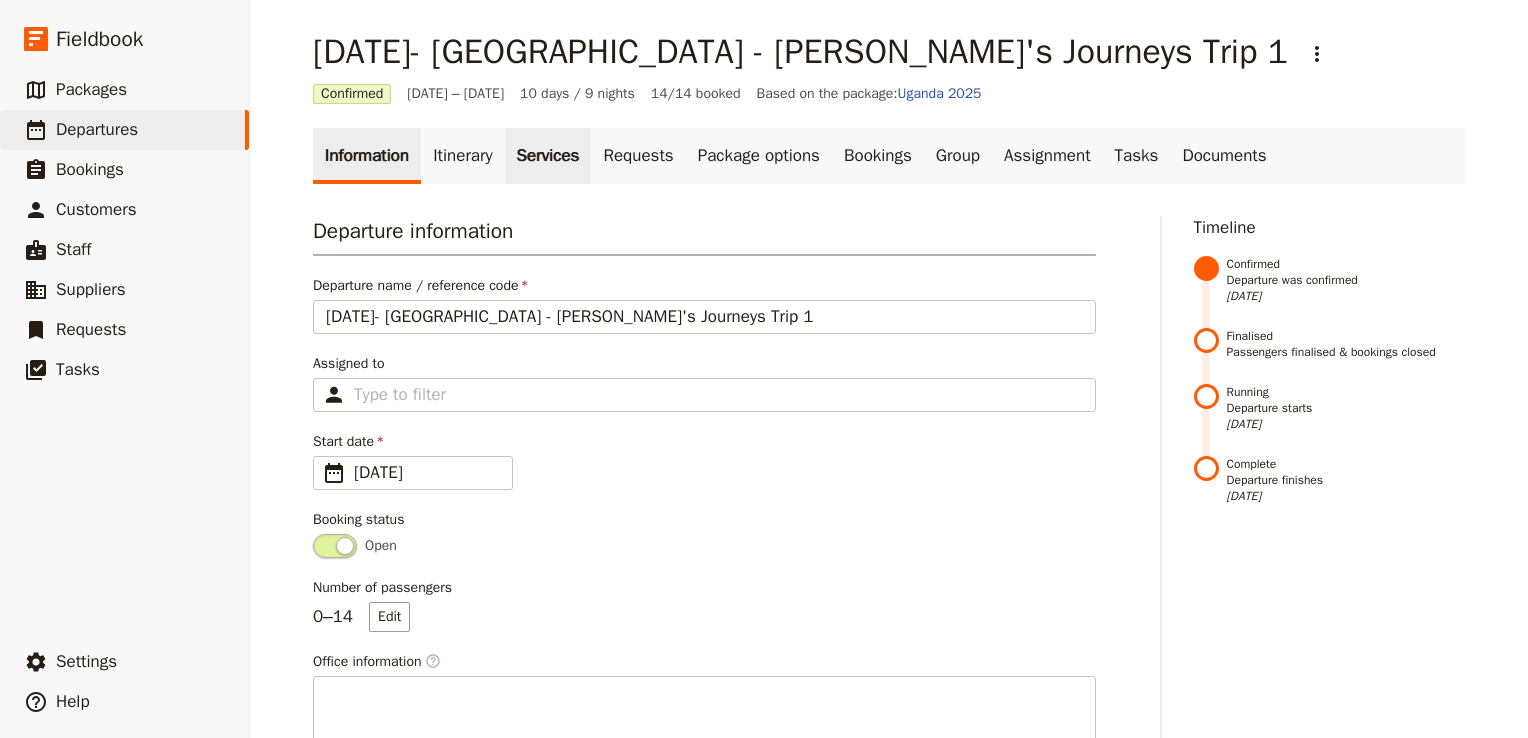 click on "Services" at bounding box center (548, 156) 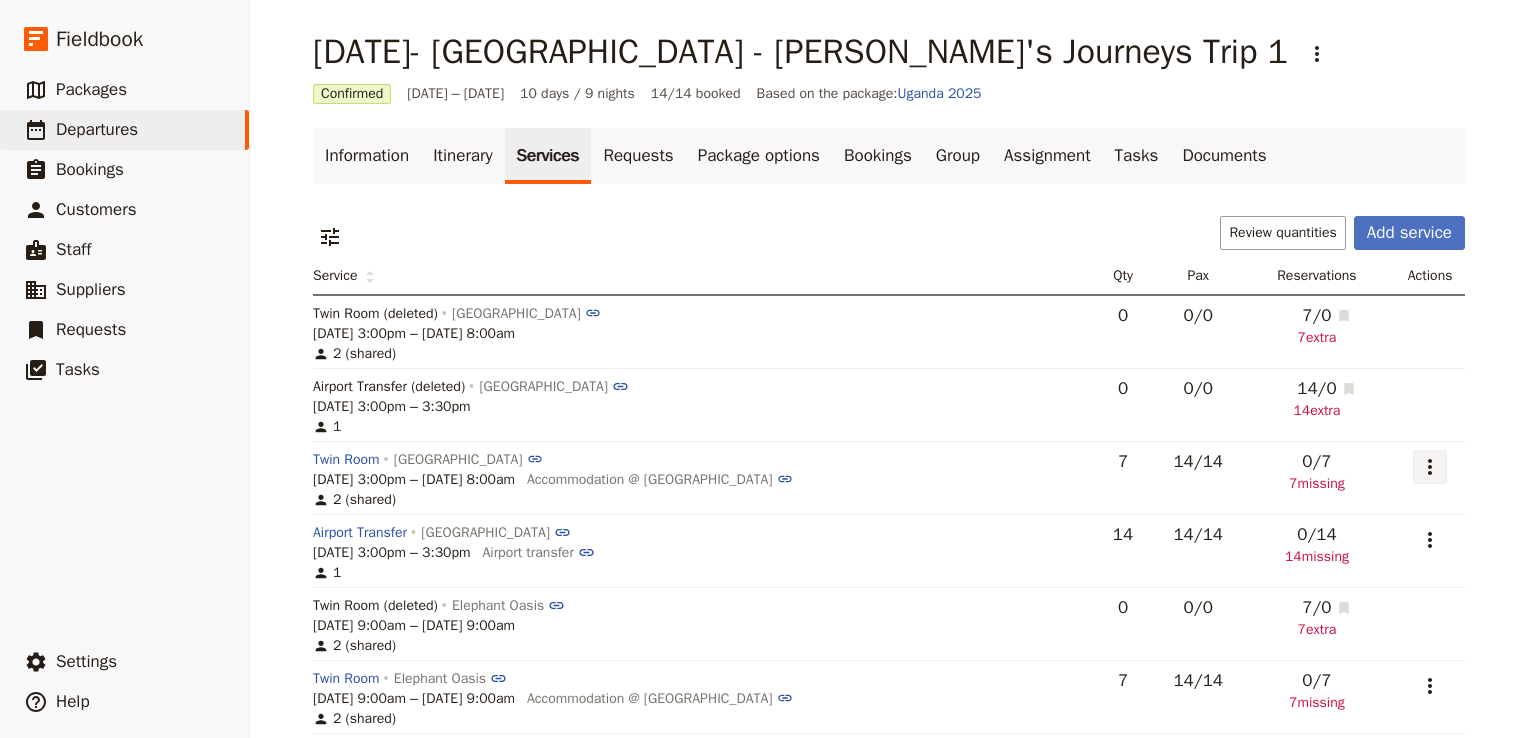 click 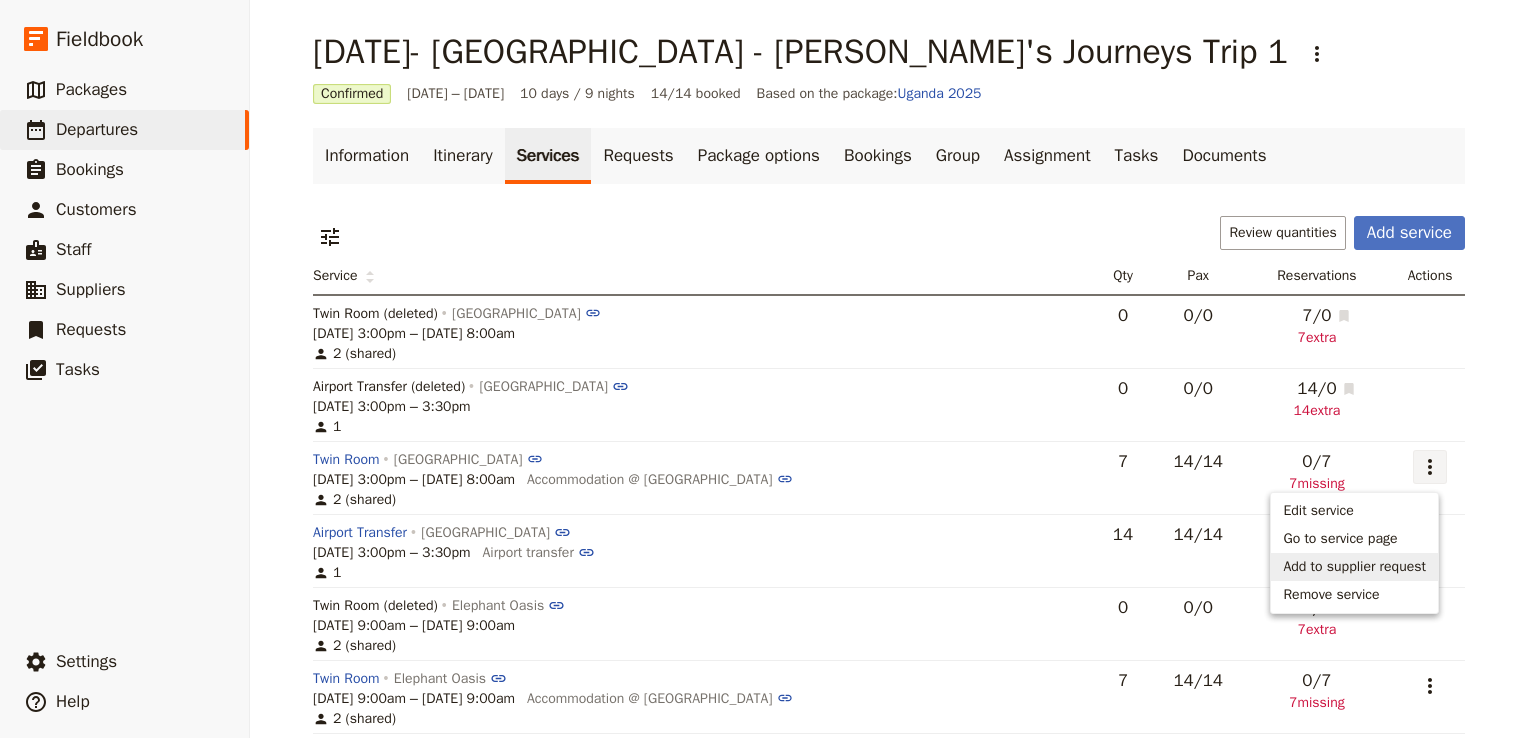 click on "Add to supplier request" at bounding box center [1354, 567] 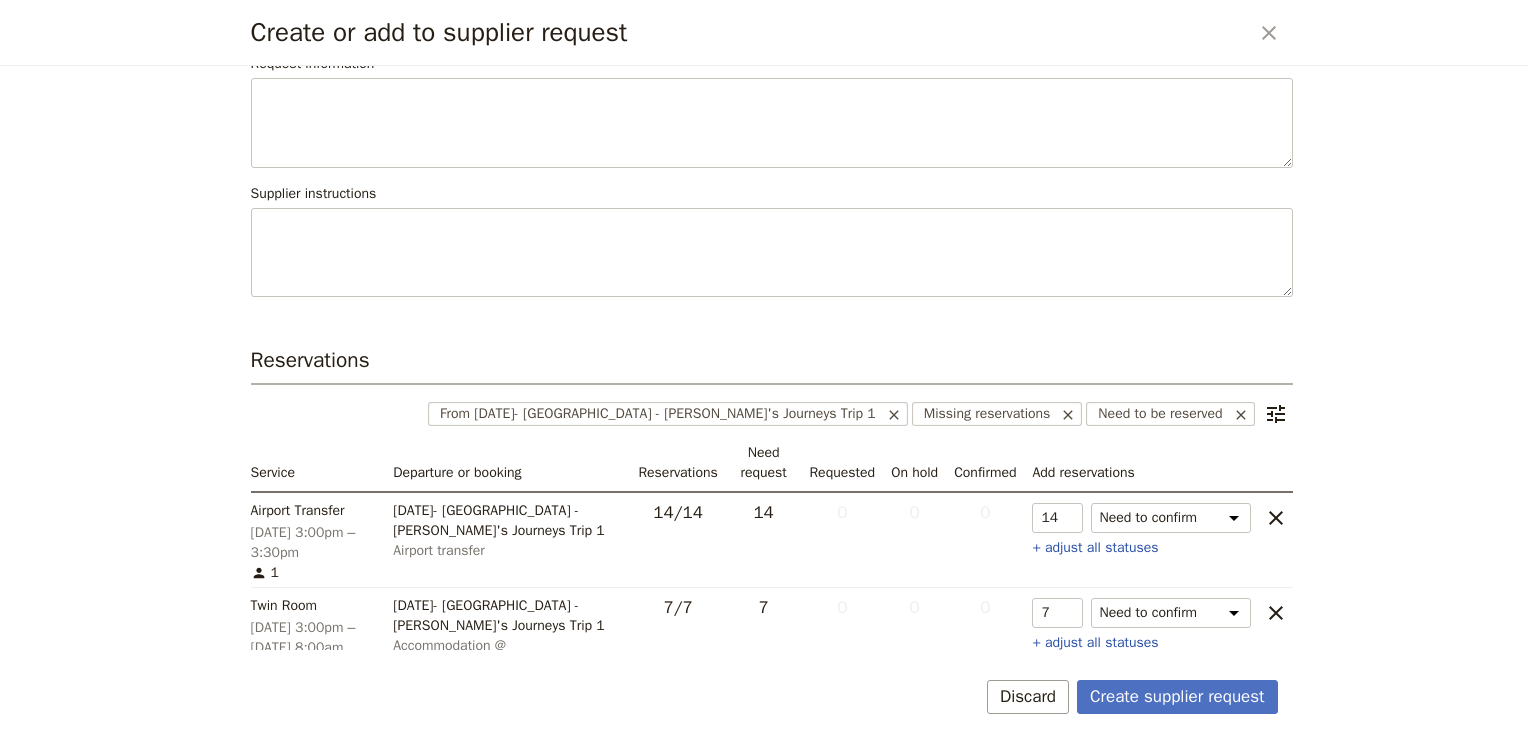 scroll, scrollTop: 215, scrollLeft: 0, axis: vertical 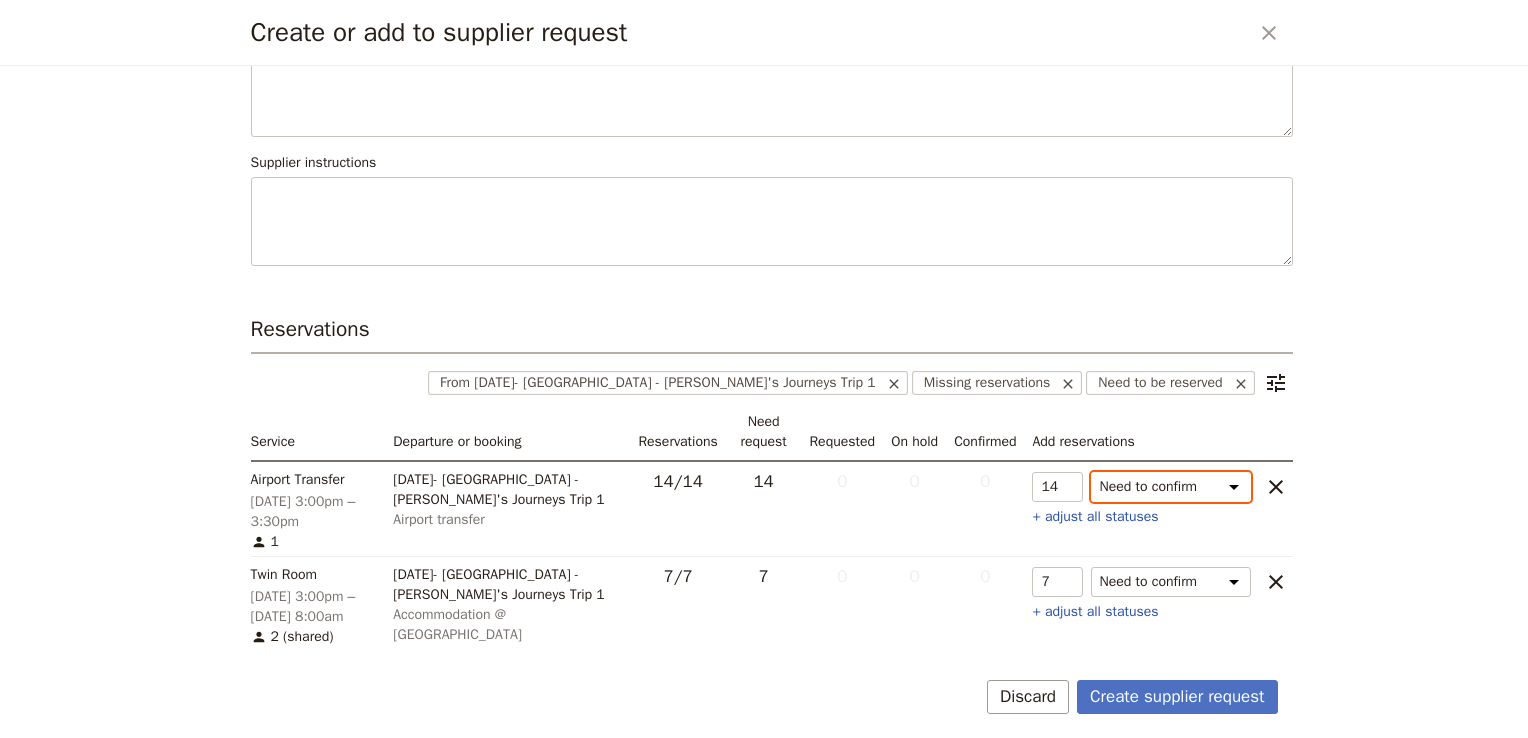 click on "Need to confirm Need to hold On hold requested Confirm requested On hold Confirmed" at bounding box center (1171, 487) 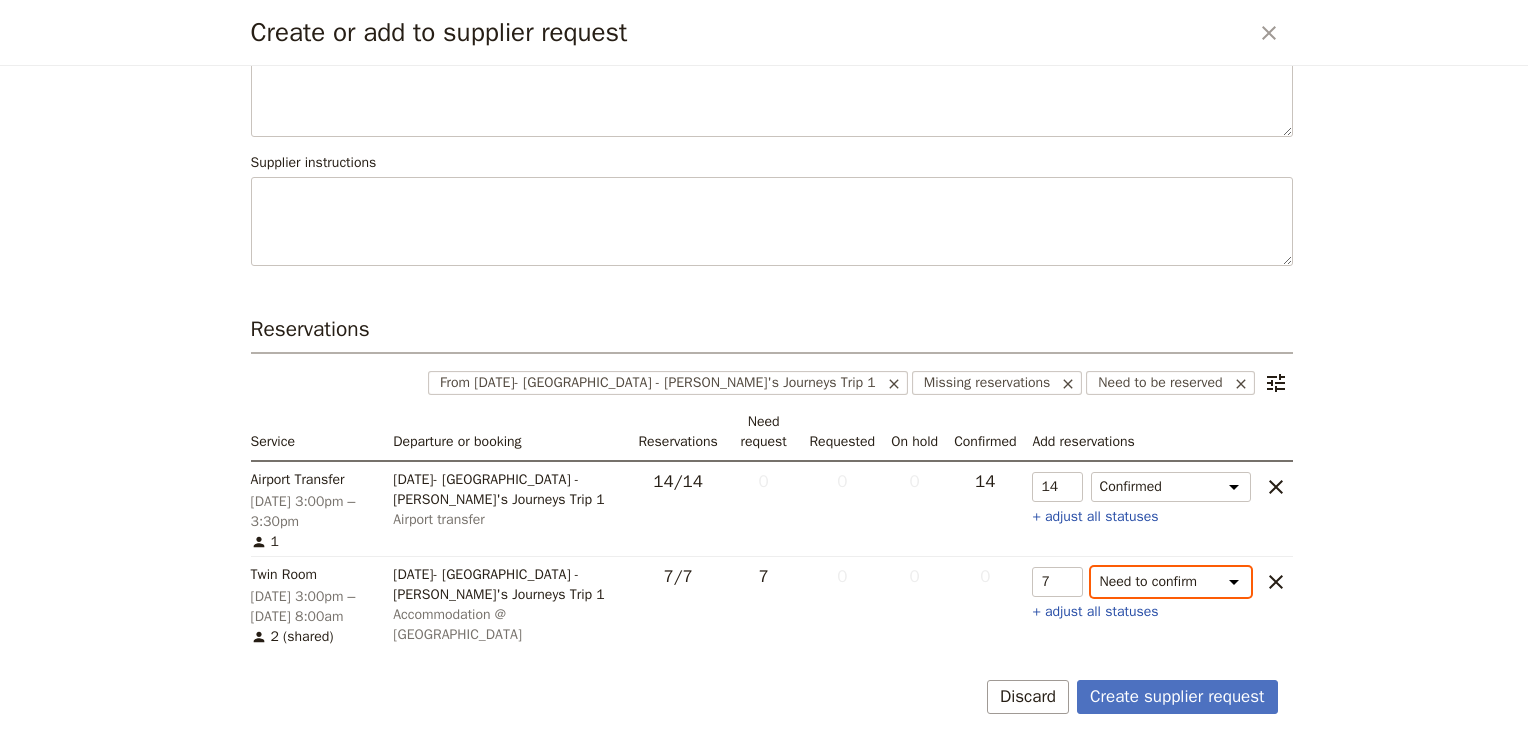 click on "Need to confirm Need to hold On hold requested Confirm requested On hold Confirmed" at bounding box center [1171, 582] 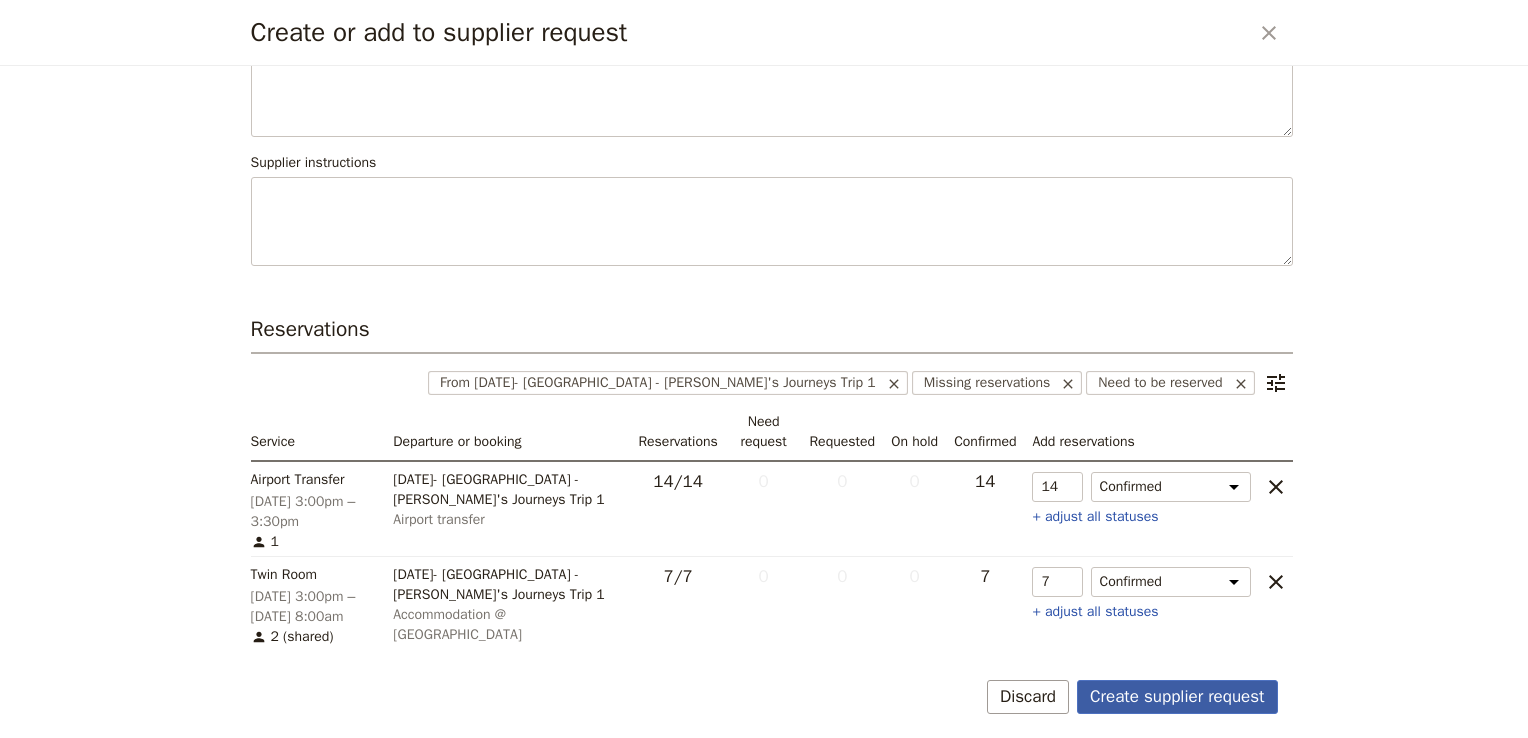 click on "Create supplier request" at bounding box center (1177, 697) 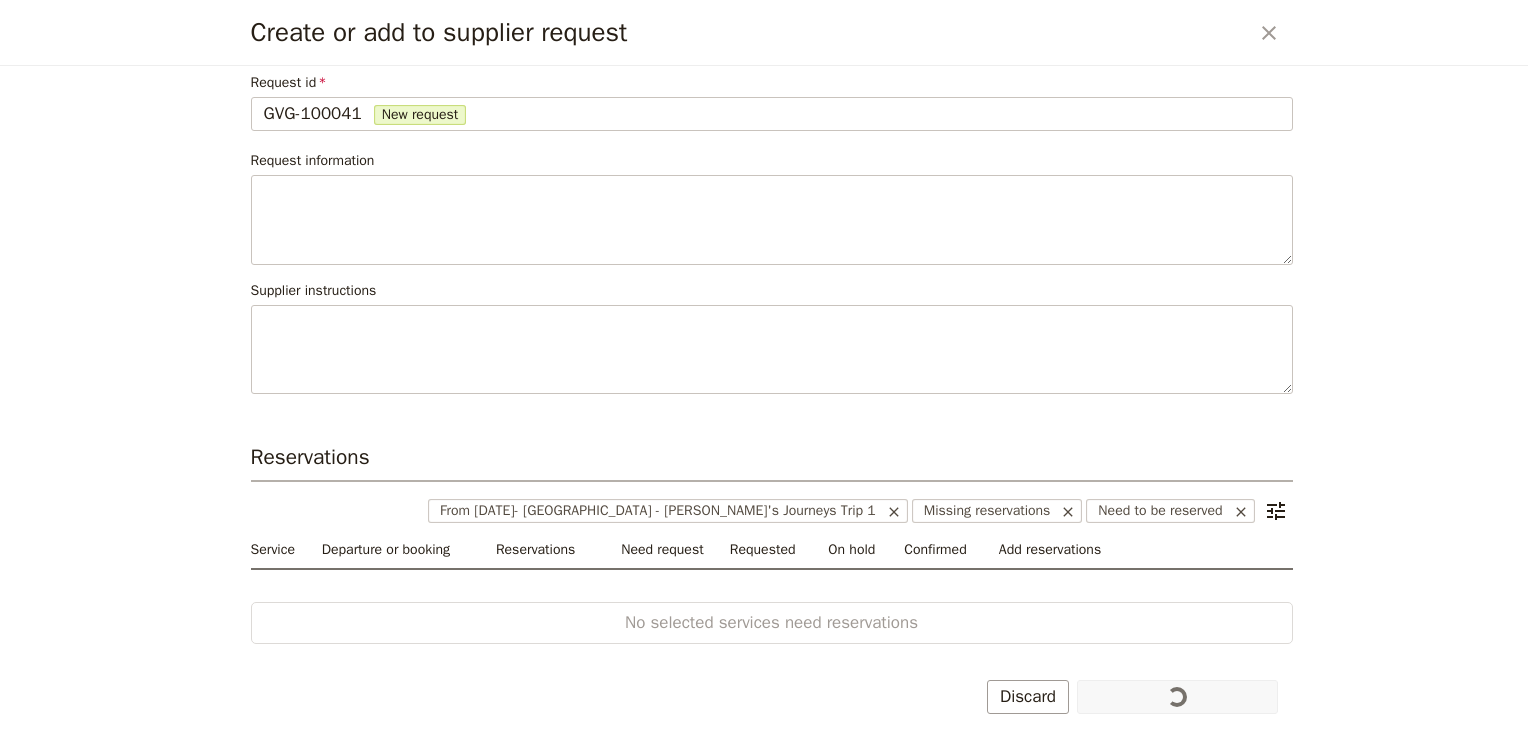 scroll, scrollTop: 83, scrollLeft: 0, axis: vertical 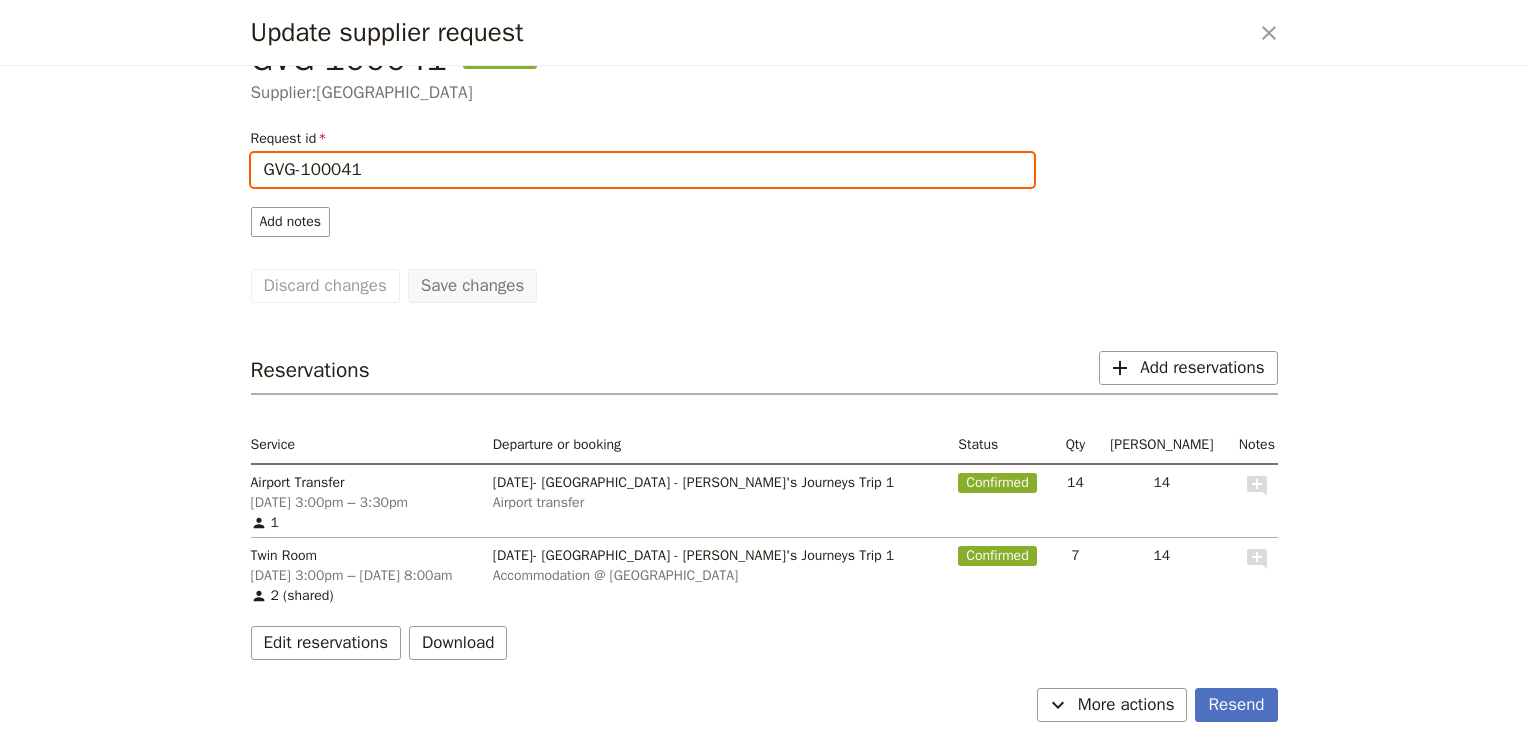 click on "GVG-100041" at bounding box center (642, 170) 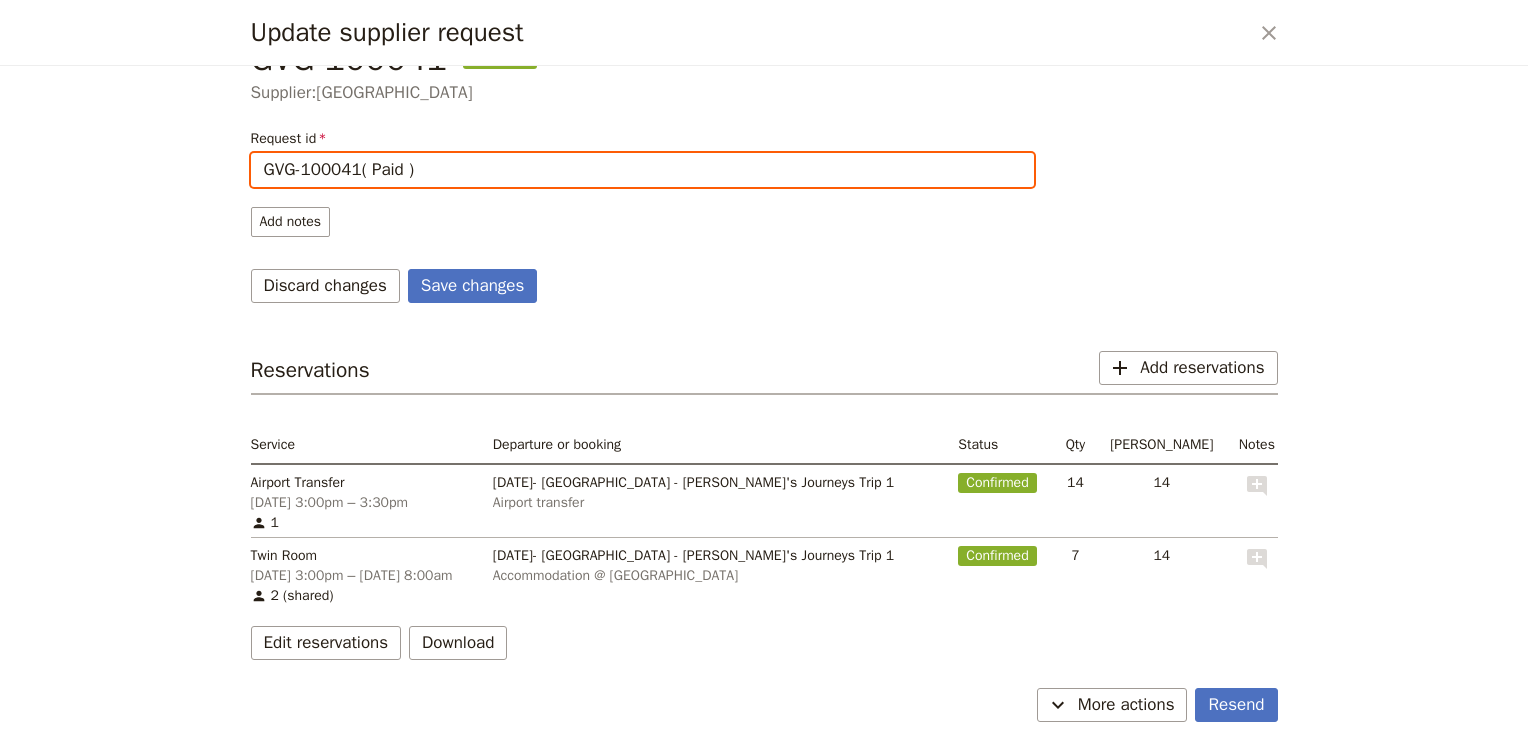 type on "GVG-100041( Paid )" 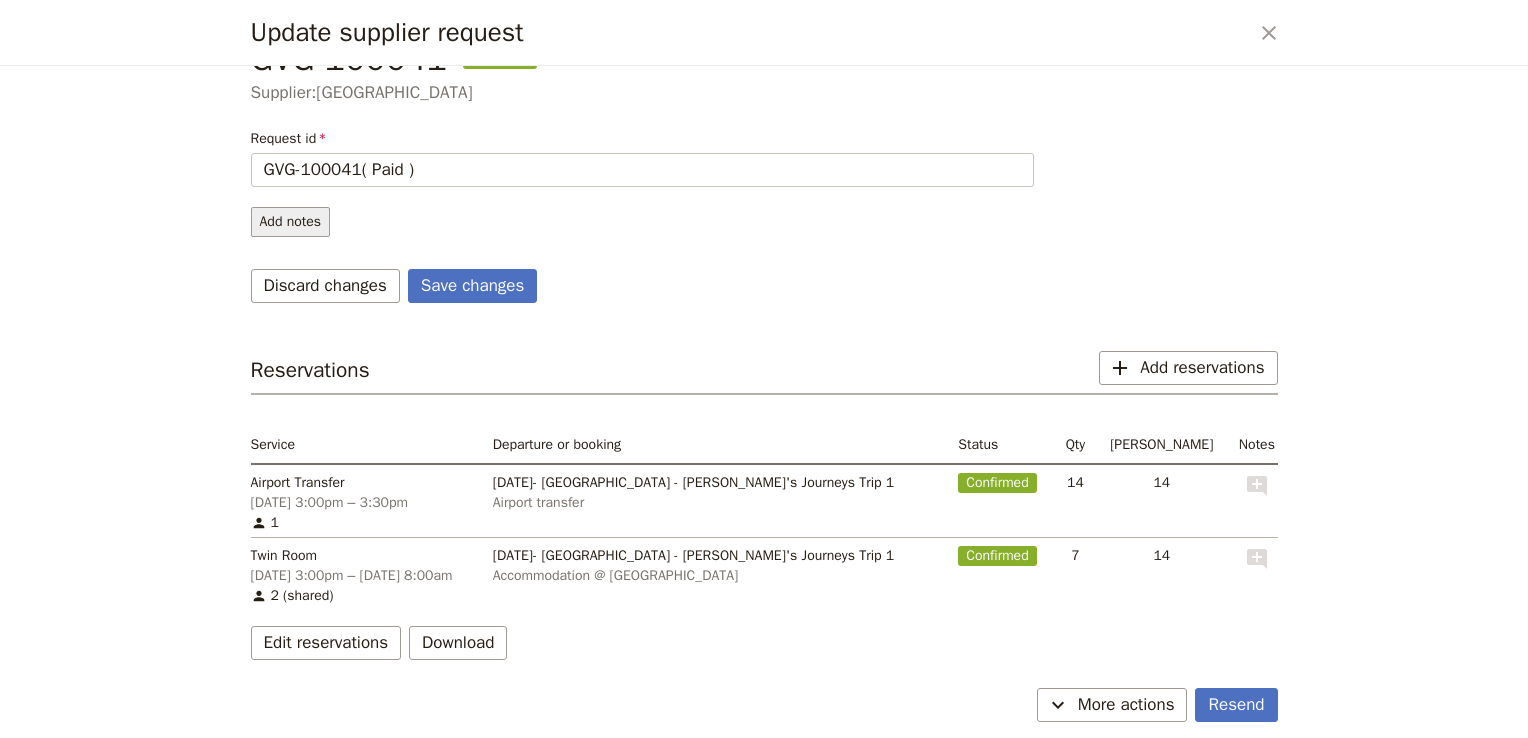 click on "Add notes" at bounding box center (291, 222) 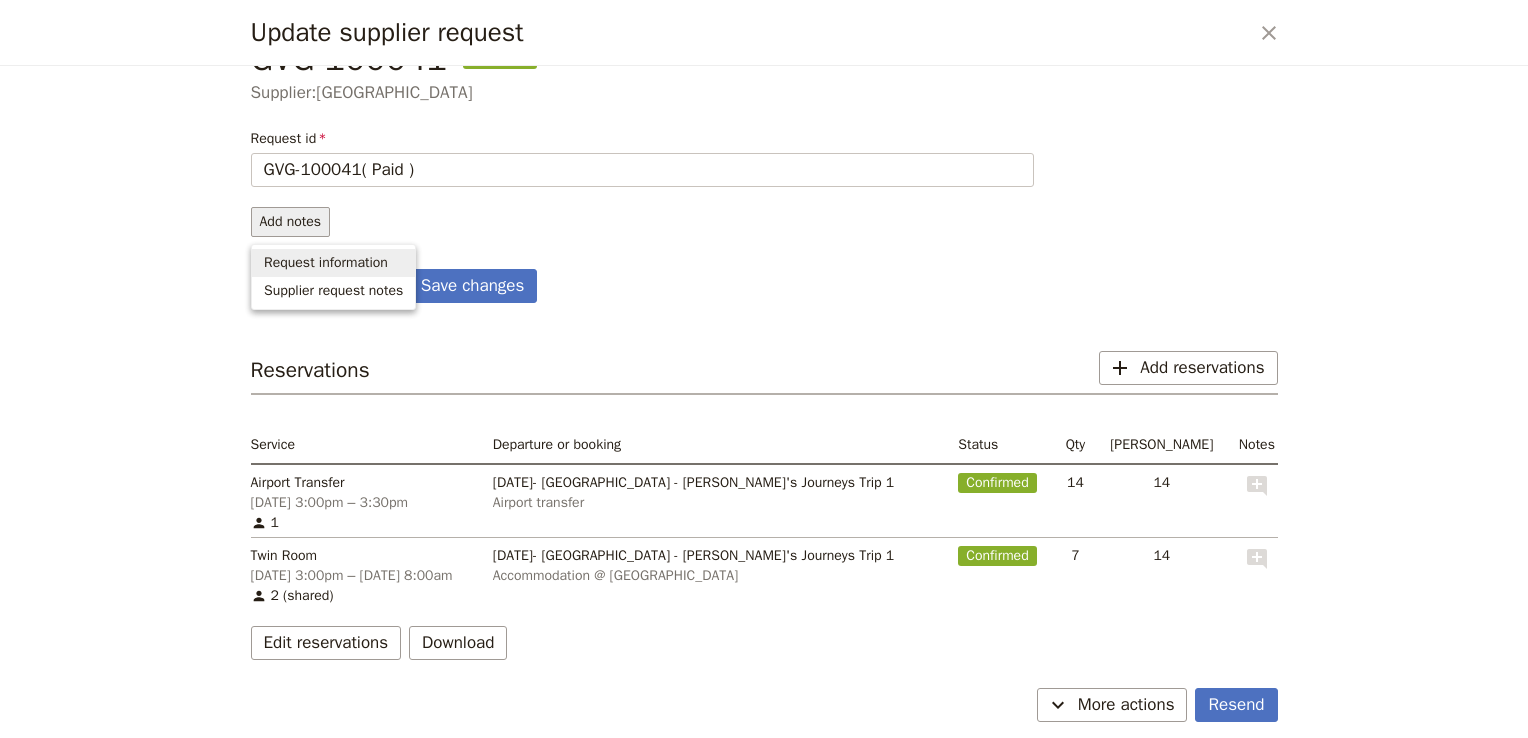 click on "Request information" at bounding box center (326, 263) 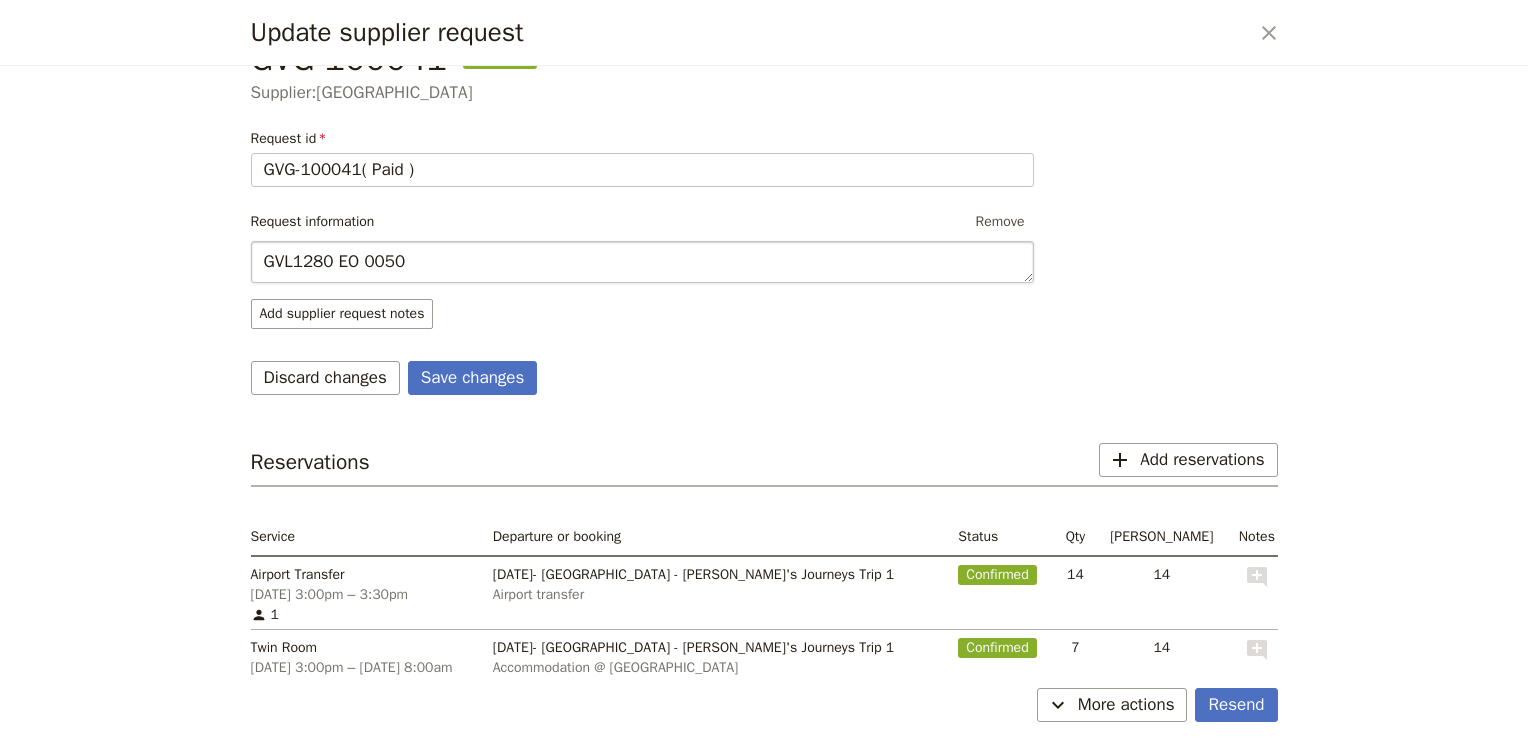 click on "GVL1280 EO 0050" at bounding box center (642, 262) 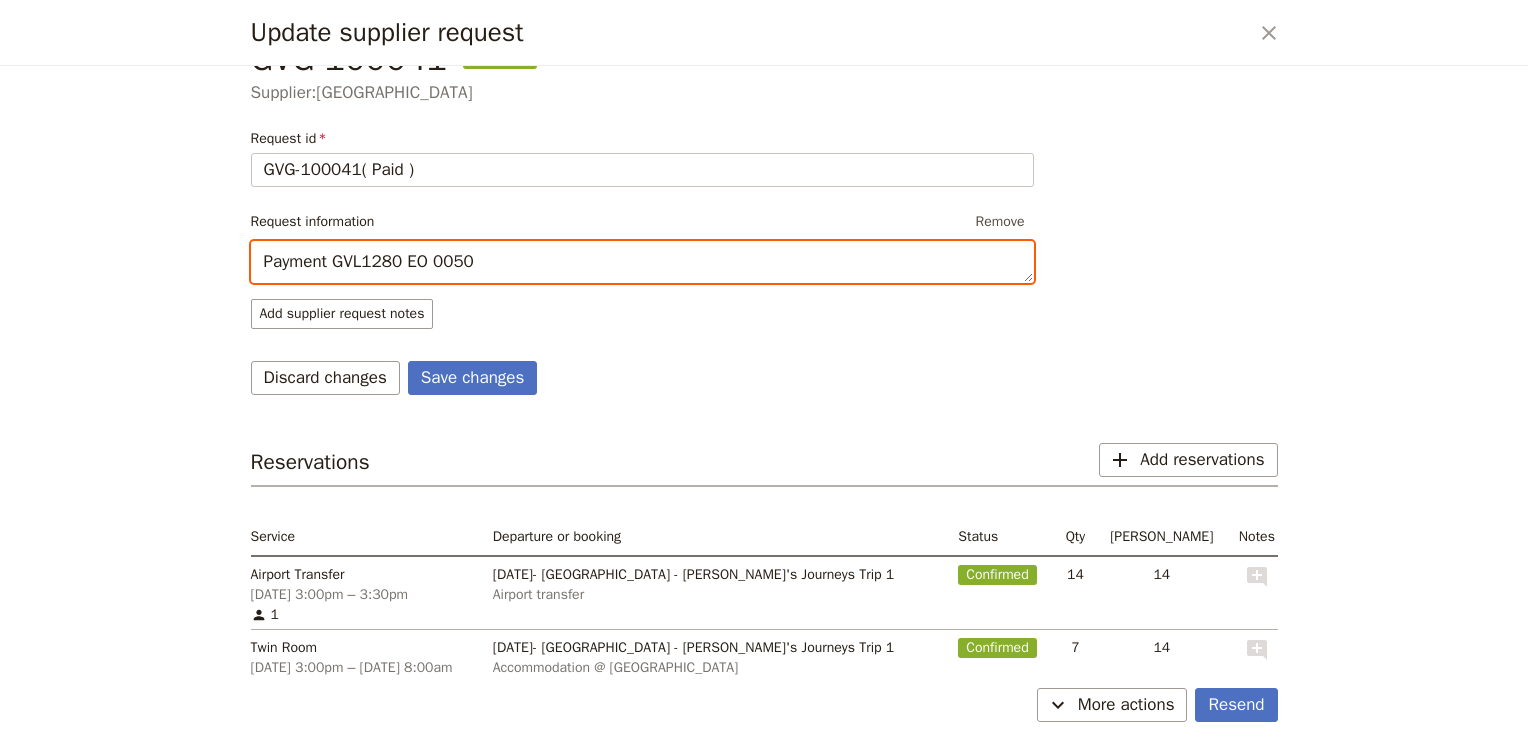 click on "Payment GVL1280 EO 0050" at bounding box center (642, 262) 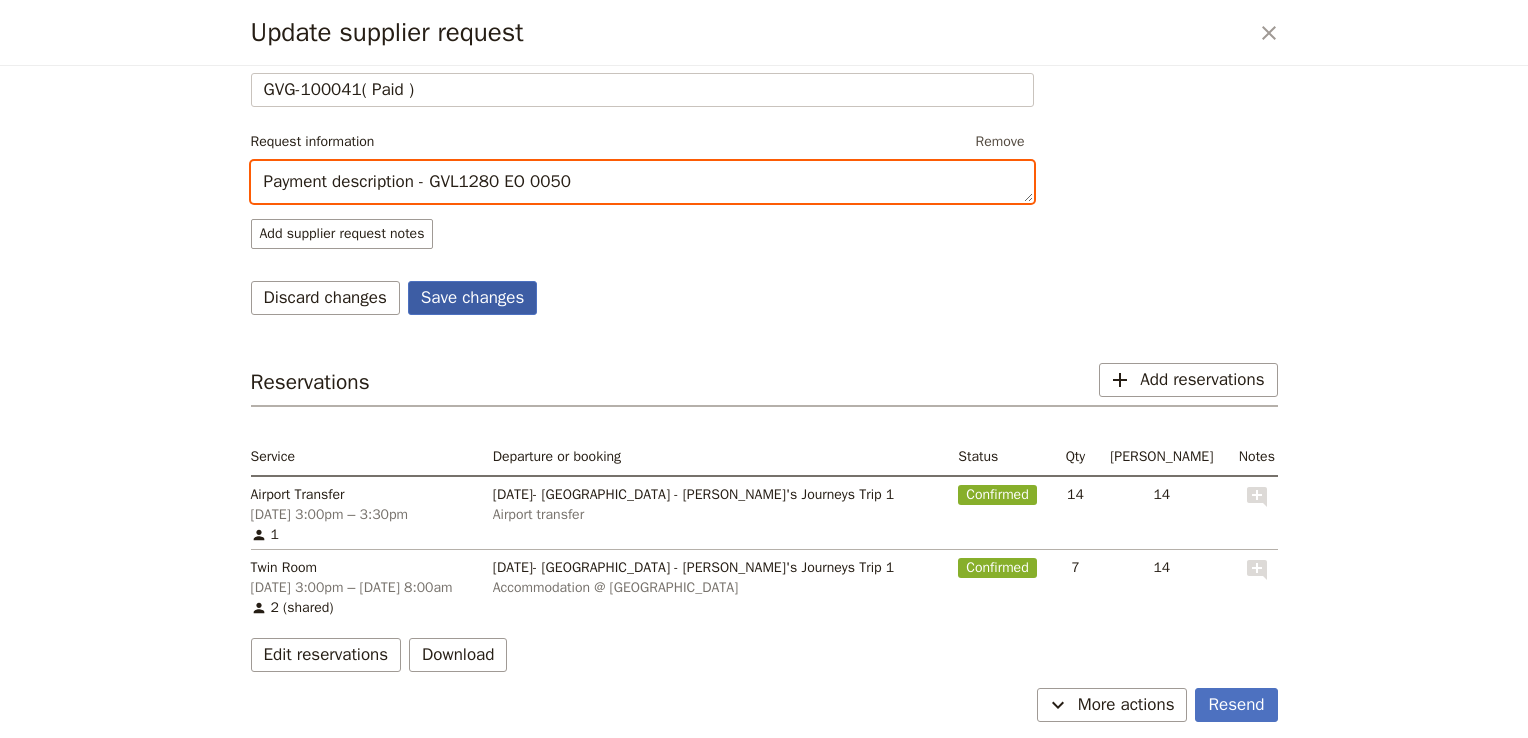 scroll, scrollTop: 142, scrollLeft: 0, axis: vertical 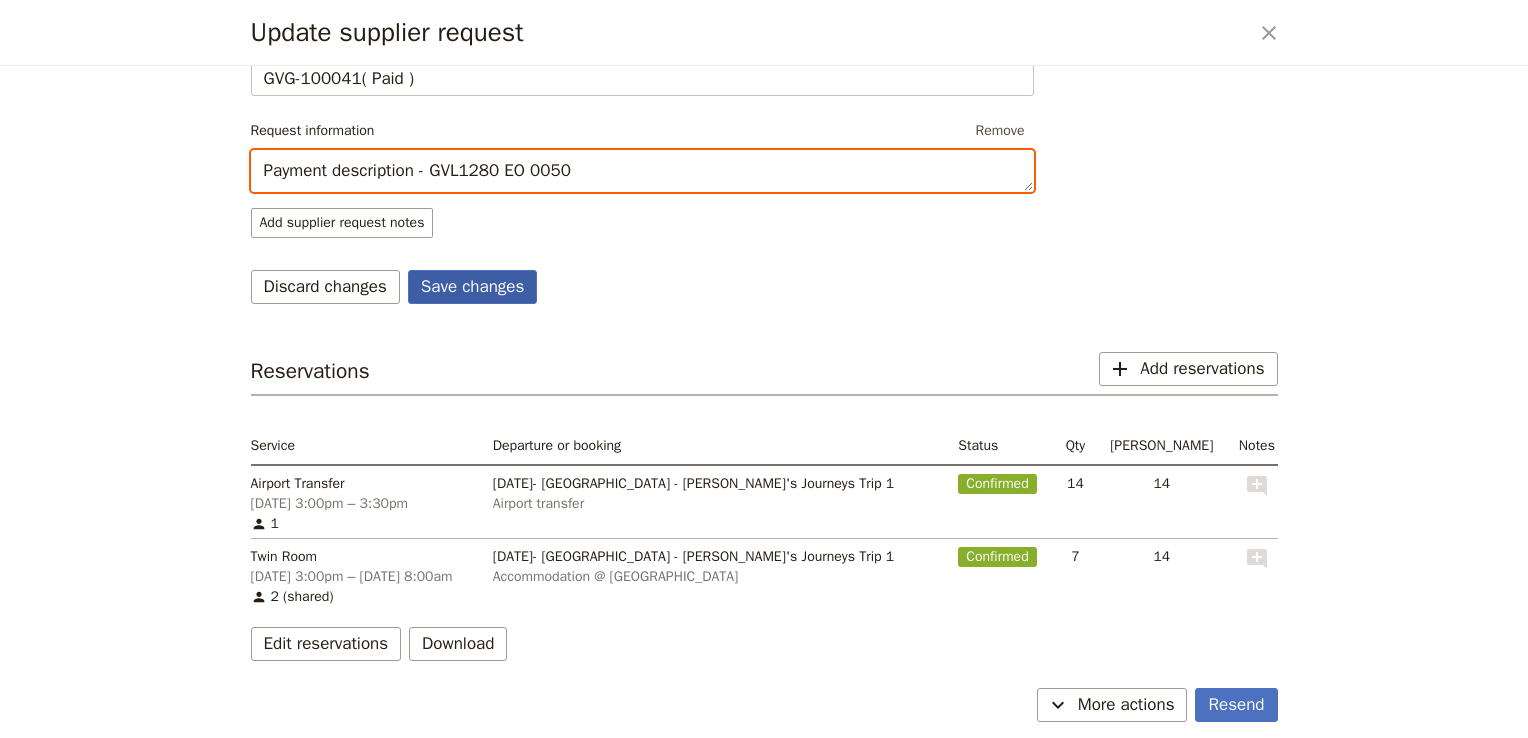 type on "Payment description - GVL1280 EO 0050" 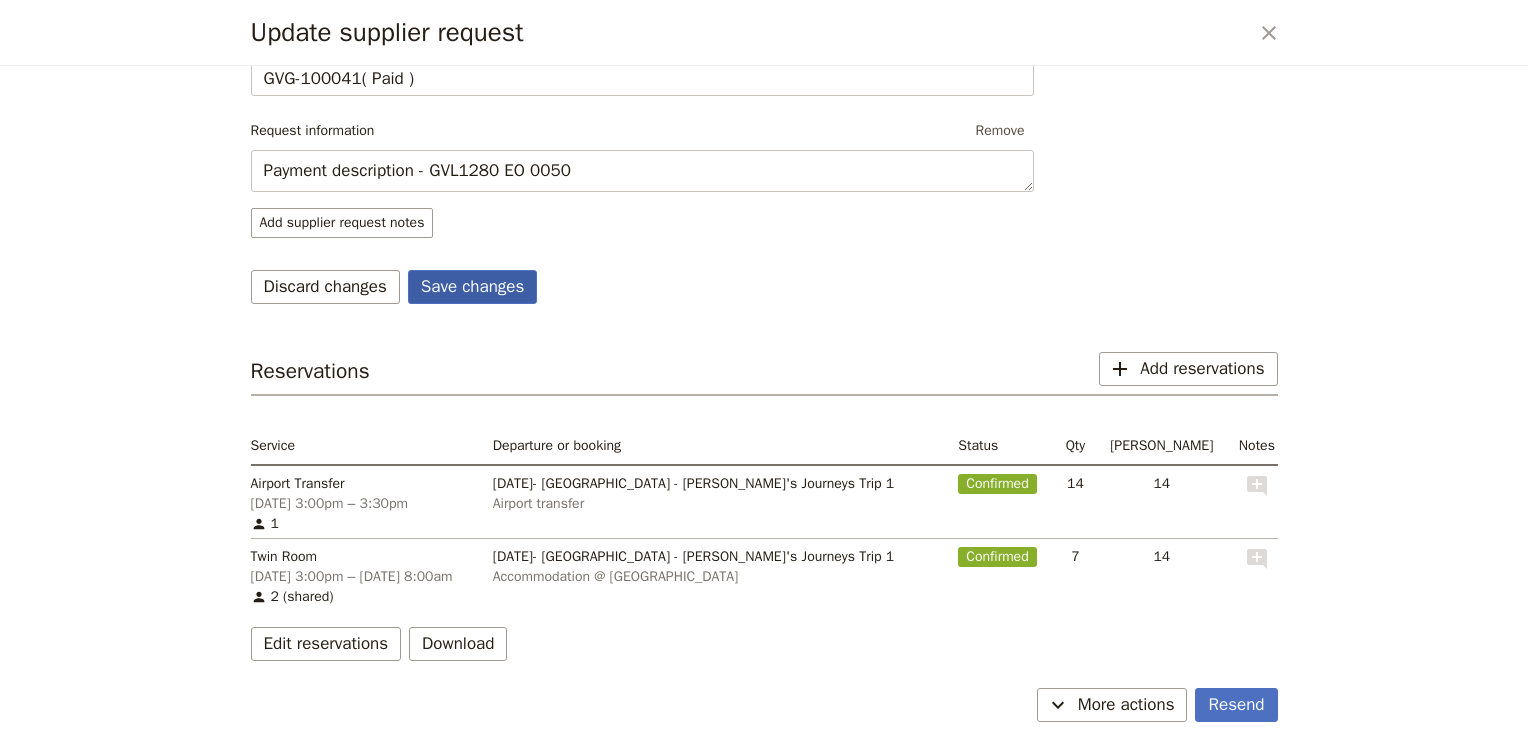 click on "Save changes" at bounding box center [473, 287] 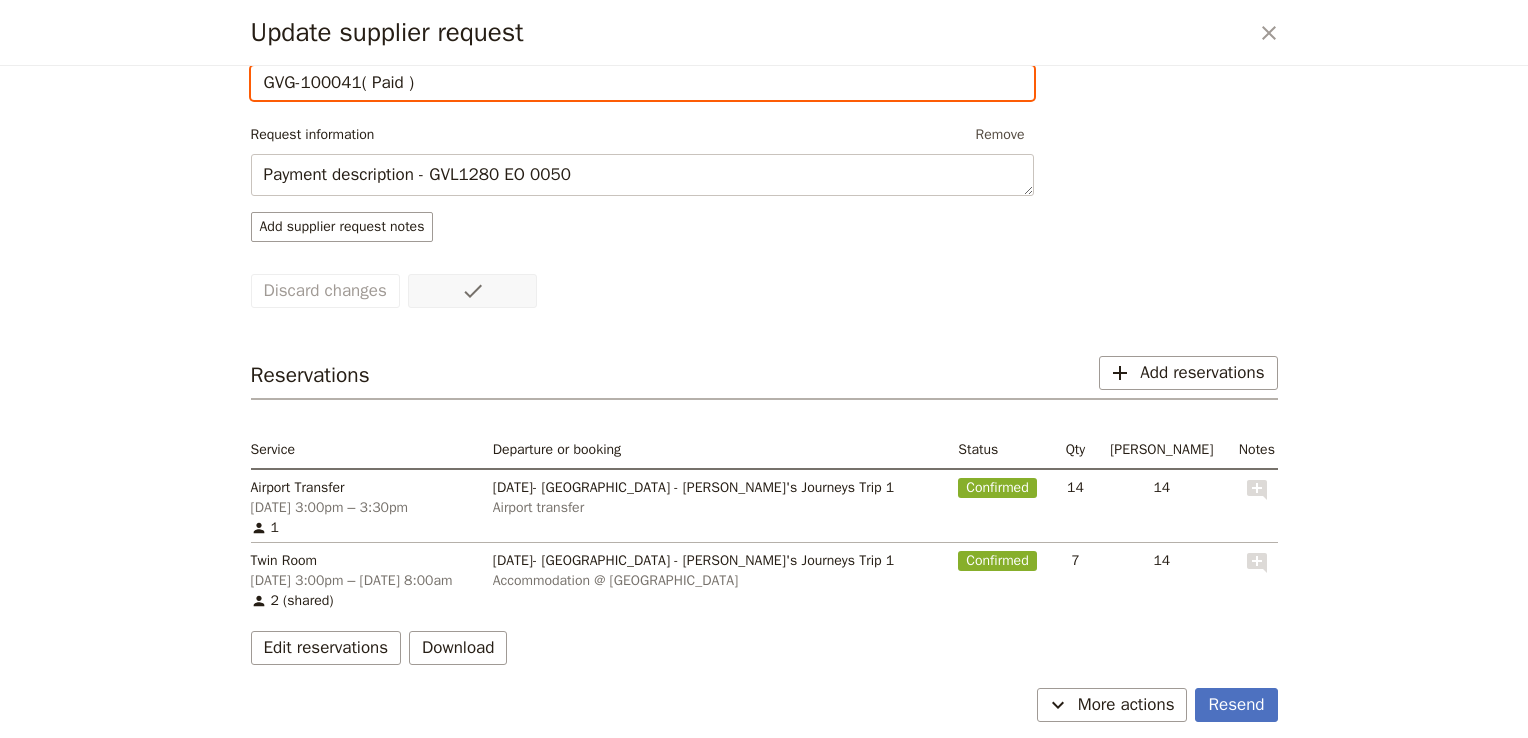 scroll, scrollTop: 0, scrollLeft: 0, axis: both 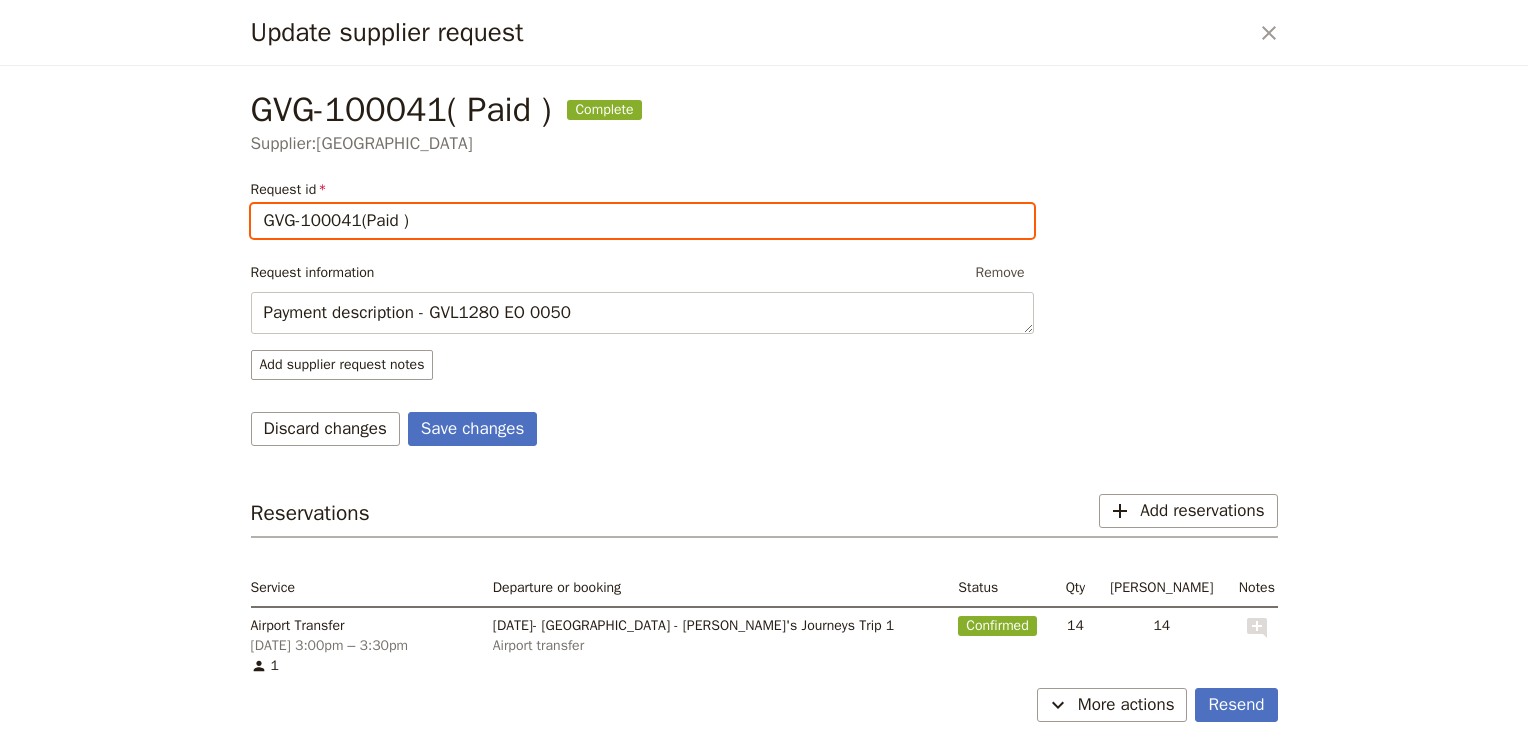click on "GVG-100041(Paid )" at bounding box center (642, 221) 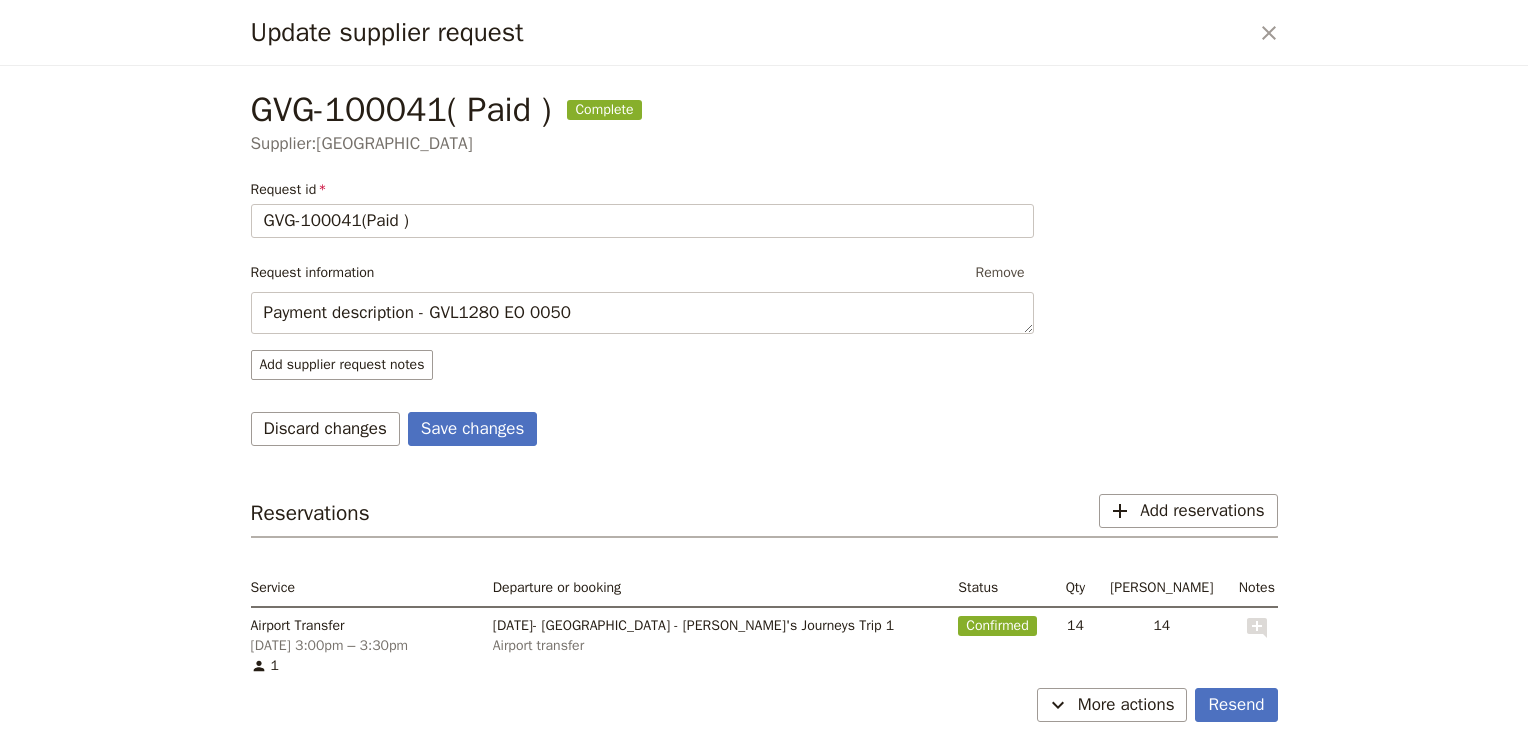 click on "GVG-100041( Paid ) Complete Supplier:  [GEOGRAPHIC_DATA] Guesthouse Request id GVG-100041(Paid ) Request information Remove Payment description - GVL1280 EO 0050 Add supplier request notes Save changes Discard changes Reservations ​ Add reservations Service Departure or booking Status Qty Max pax Notes Airport Transfer [DATE] 3:00pm – 3:30pm [DATE]- [GEOGRAPHIC_DATA] - [PERSON_NAME]'s Journeys Trip 1 Airport transfer Confirmed 14 14 ​ [GEOGRAPHIC_DATA] [DATE] 3:00pm – [DATE] 8:00am 2 (shared) [DATE]- [GEOGRAPHIC_DATA] - [PERSON_NAME]'s Journeys Trip 1 Accommodation @ [GEOGRAPHIC_DATA] Guesthouse Confirmed 7 14 ​ Edit reservations Download" at bounding box center [764, 373] 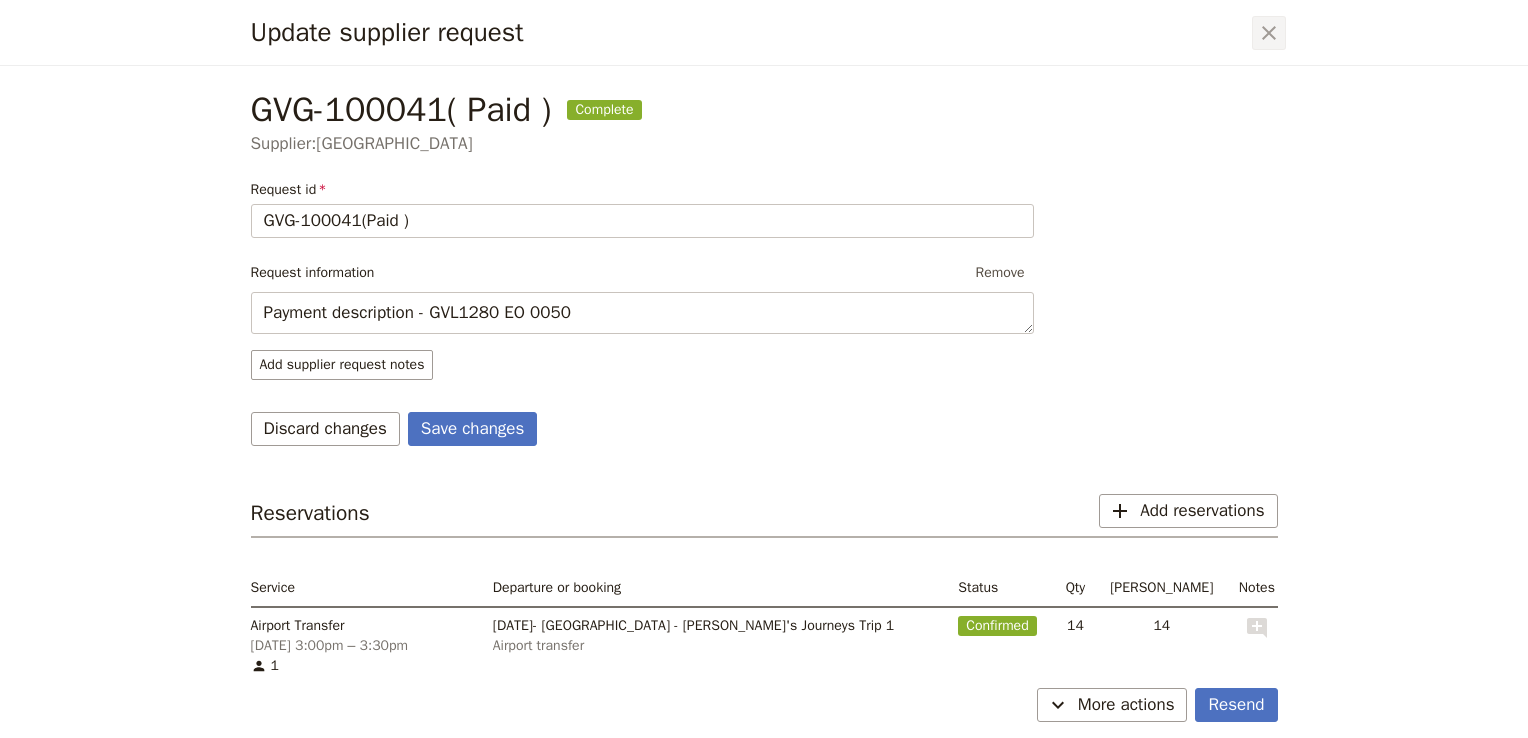 click 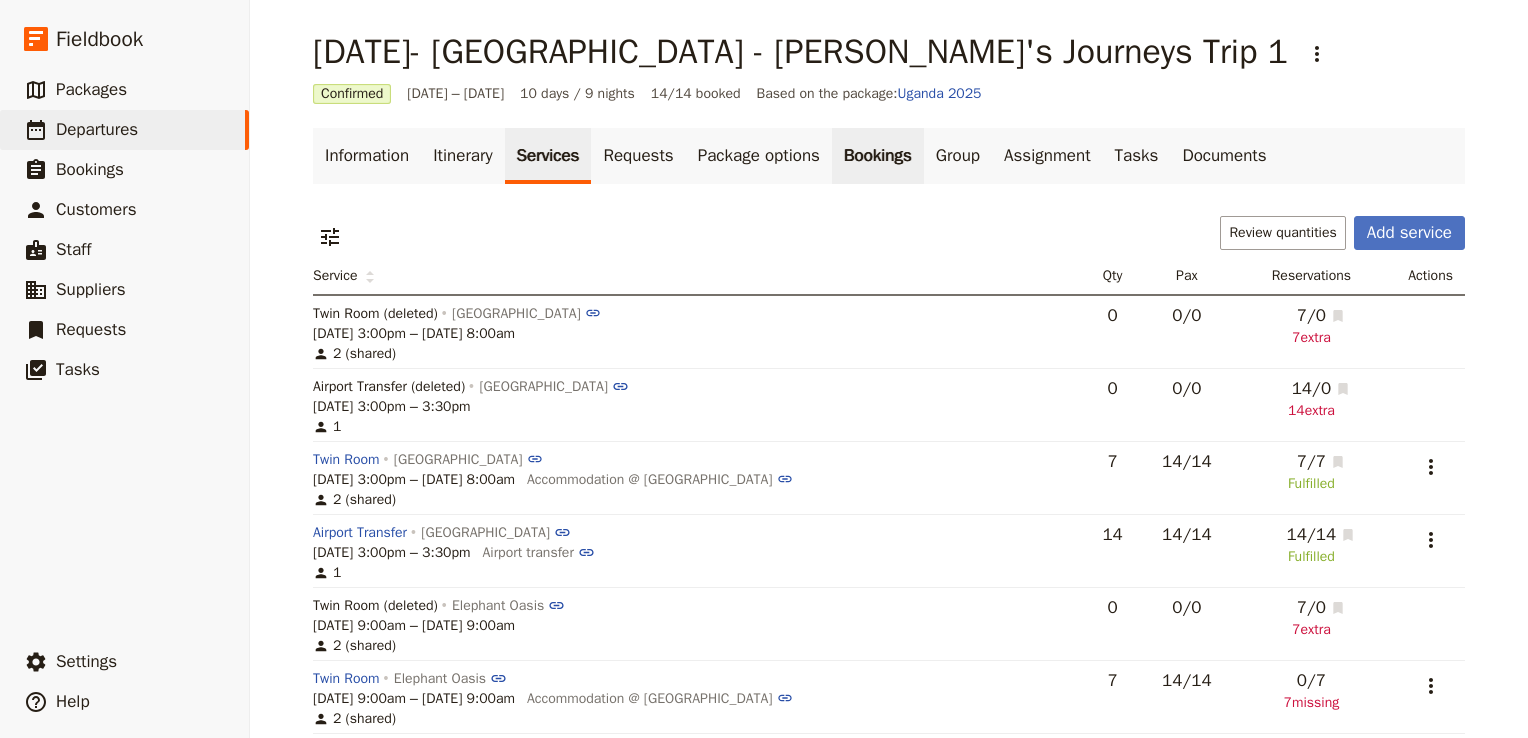 click on "Bookings" at bounding box center (878, 156) 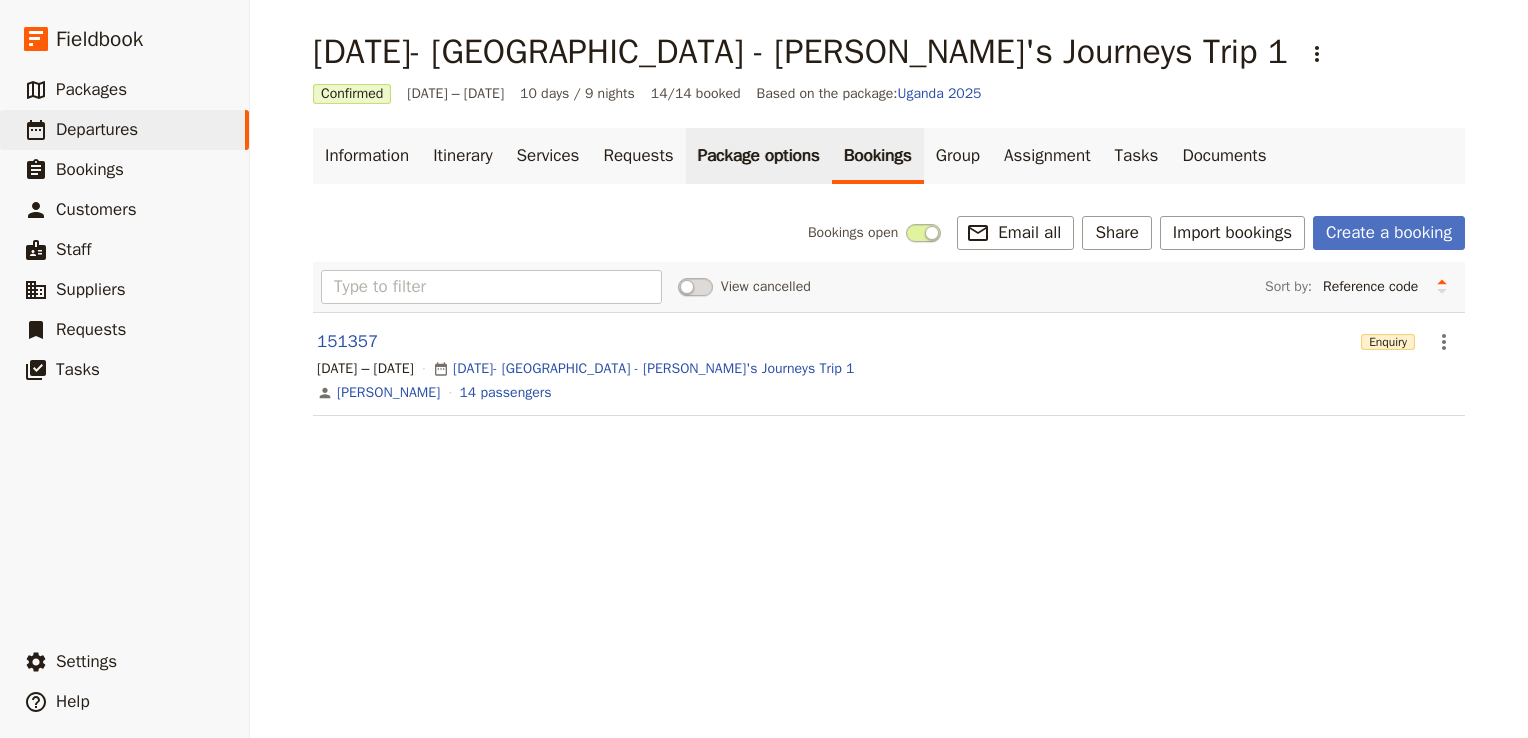 click on "Package options" at bounding box center (759, 156) 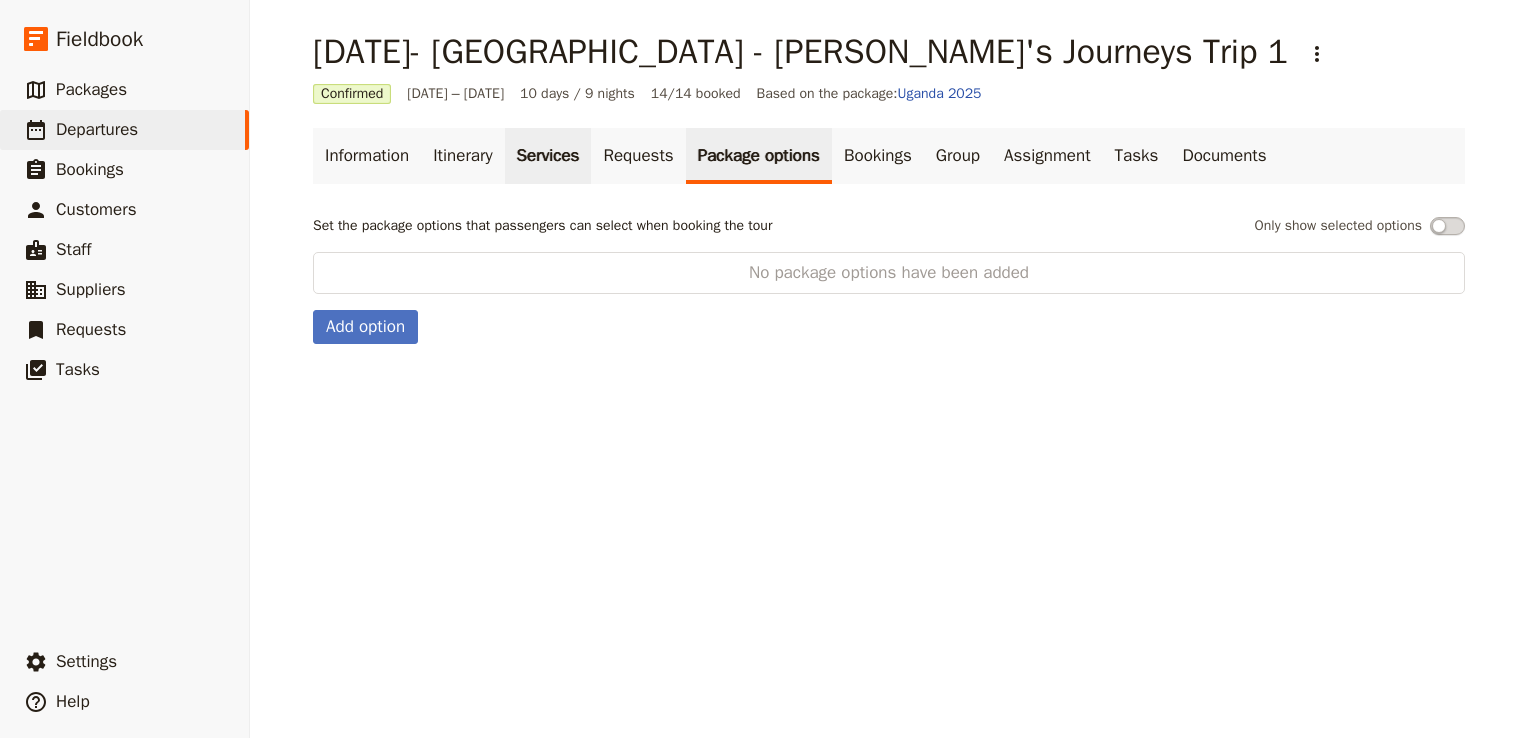 click on "Services" at bounding box center (548, 156) 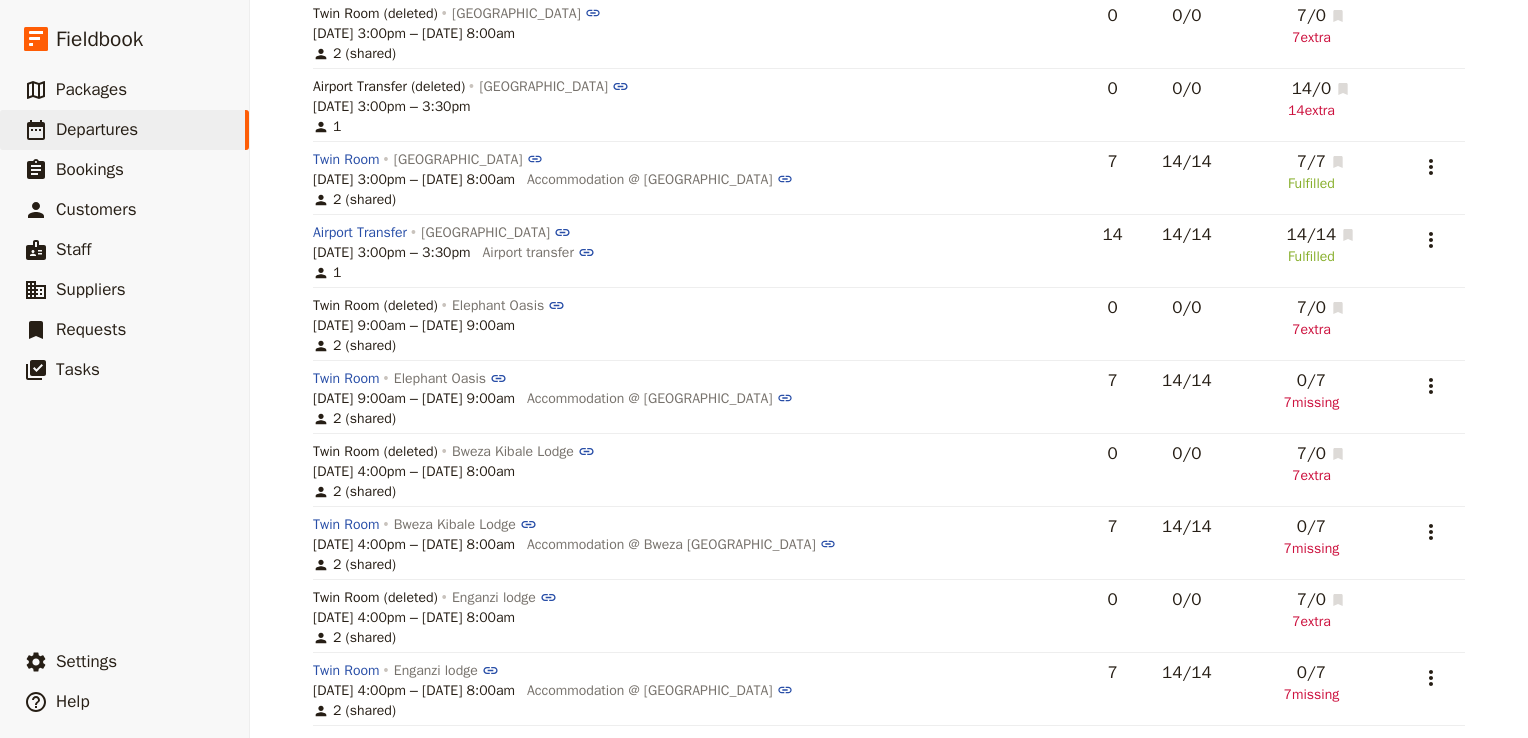 scroll, scrollTop: 303, scrollLeft: 0, axis: vertical 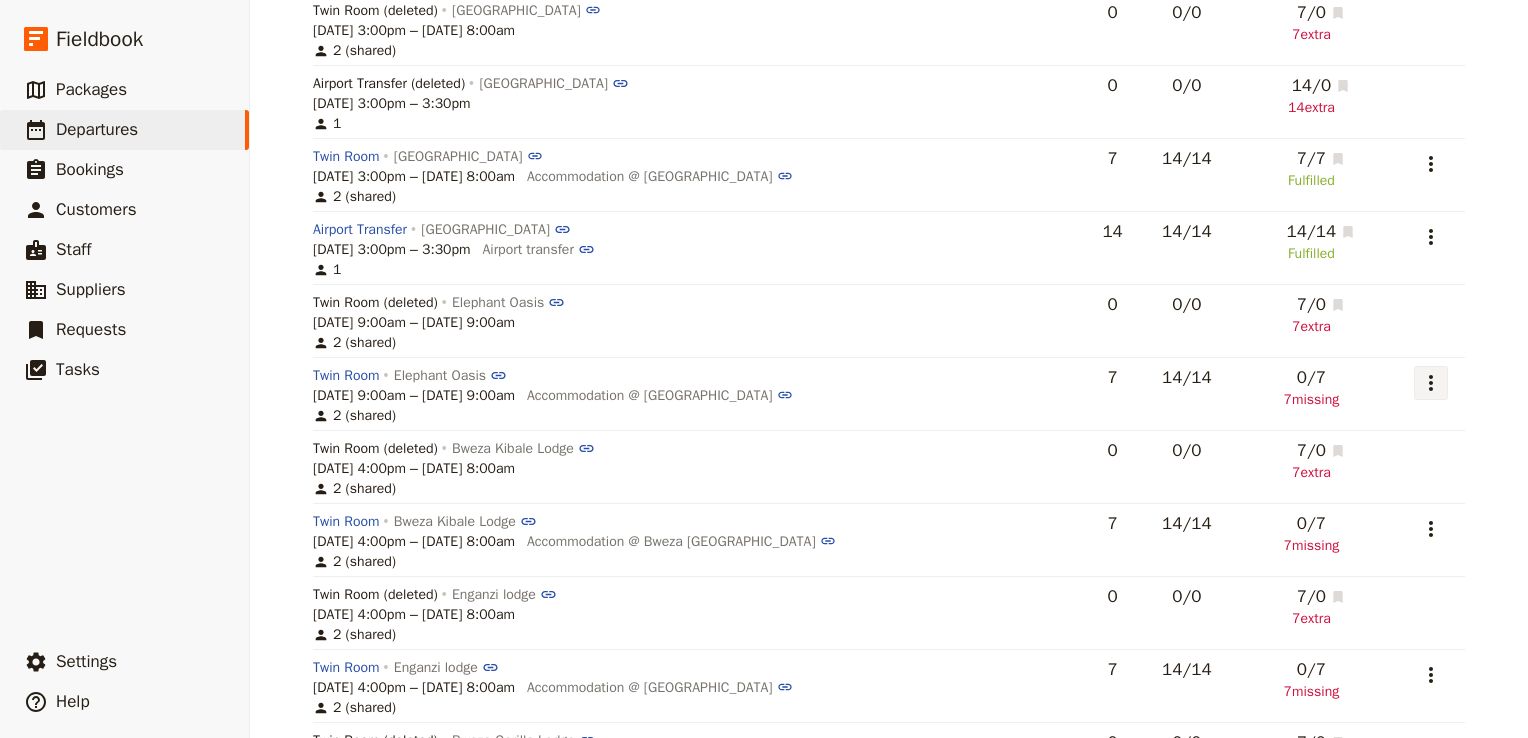 click 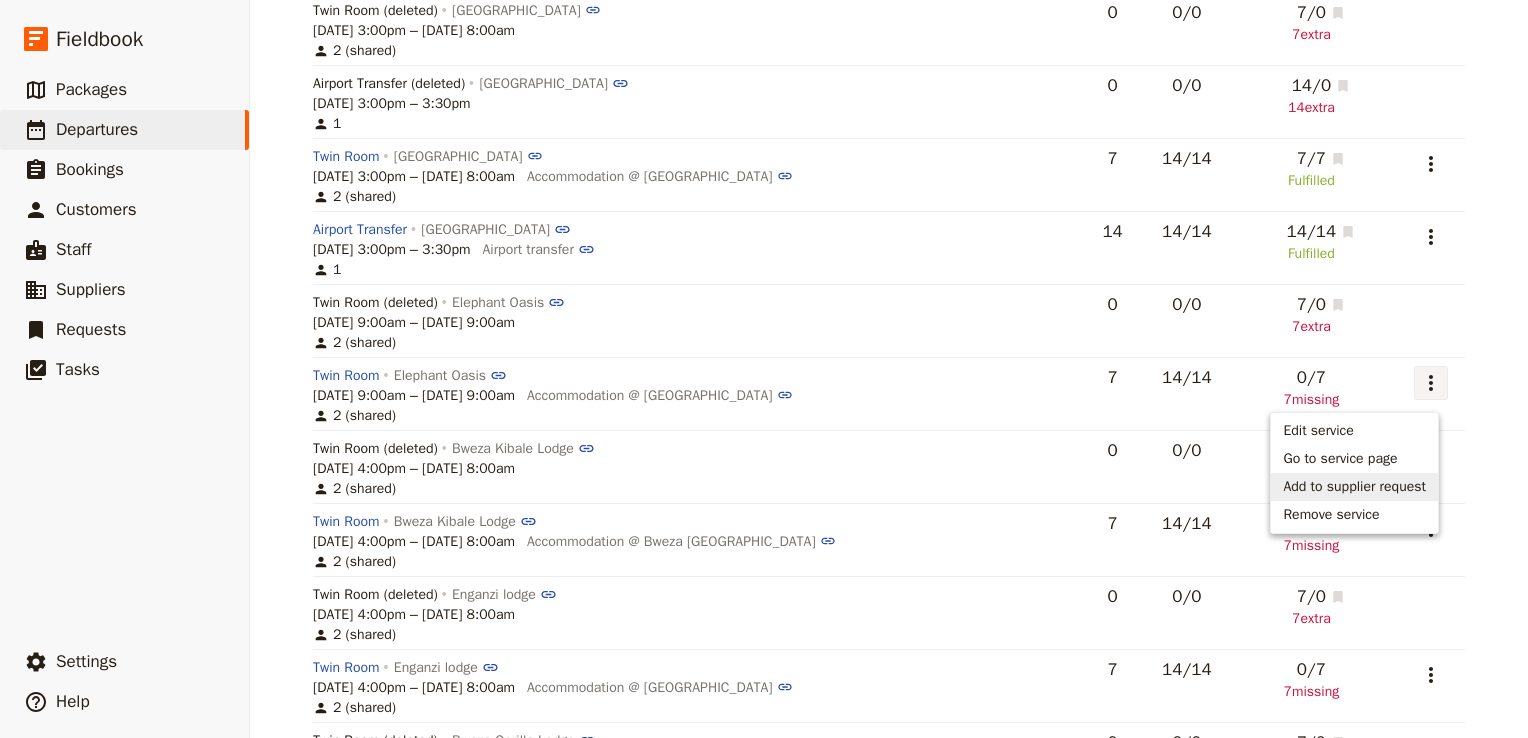 click on "Add to supplier request" at bounding box center (1354, 487) 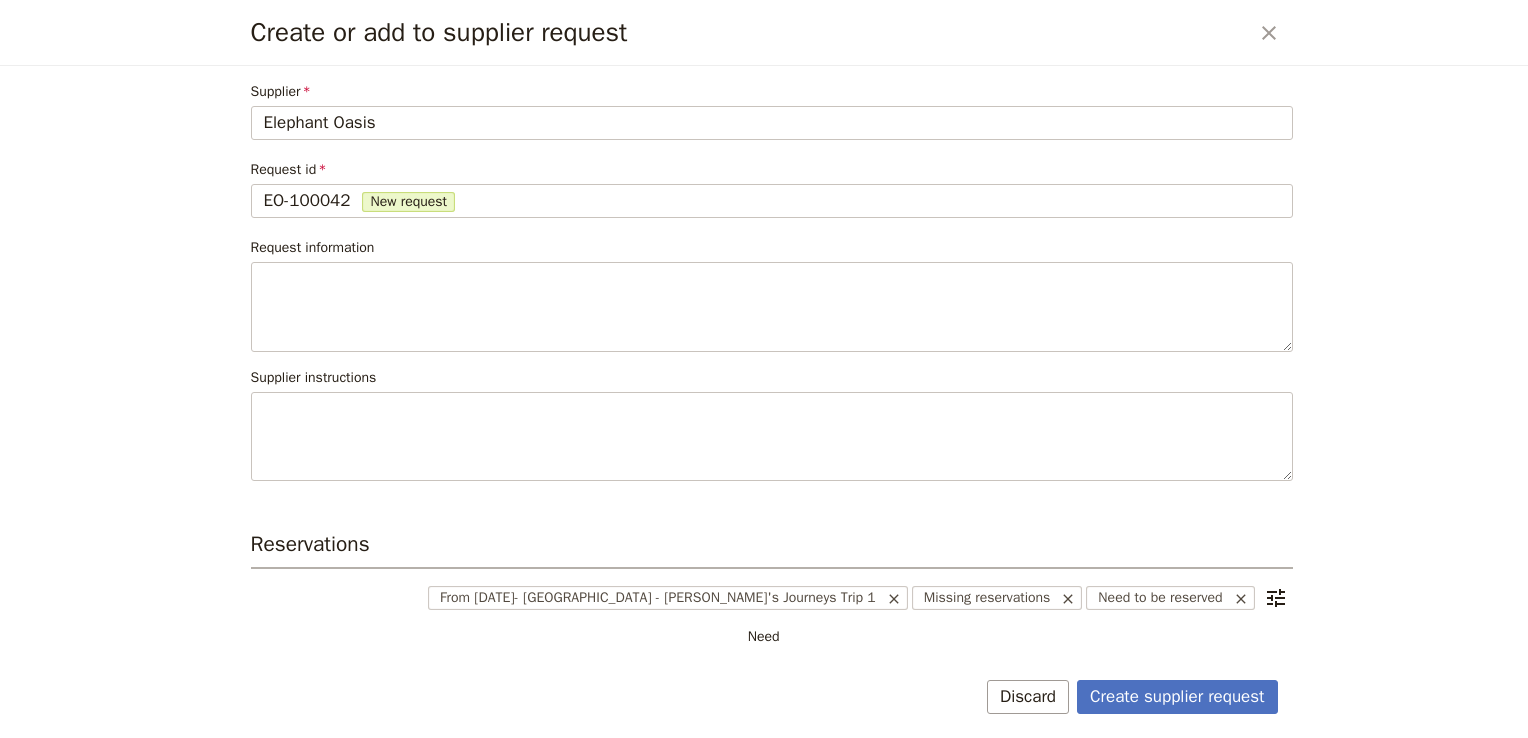 scroll, scrollTop: 120, scrollLeft: 0, axis: vertical 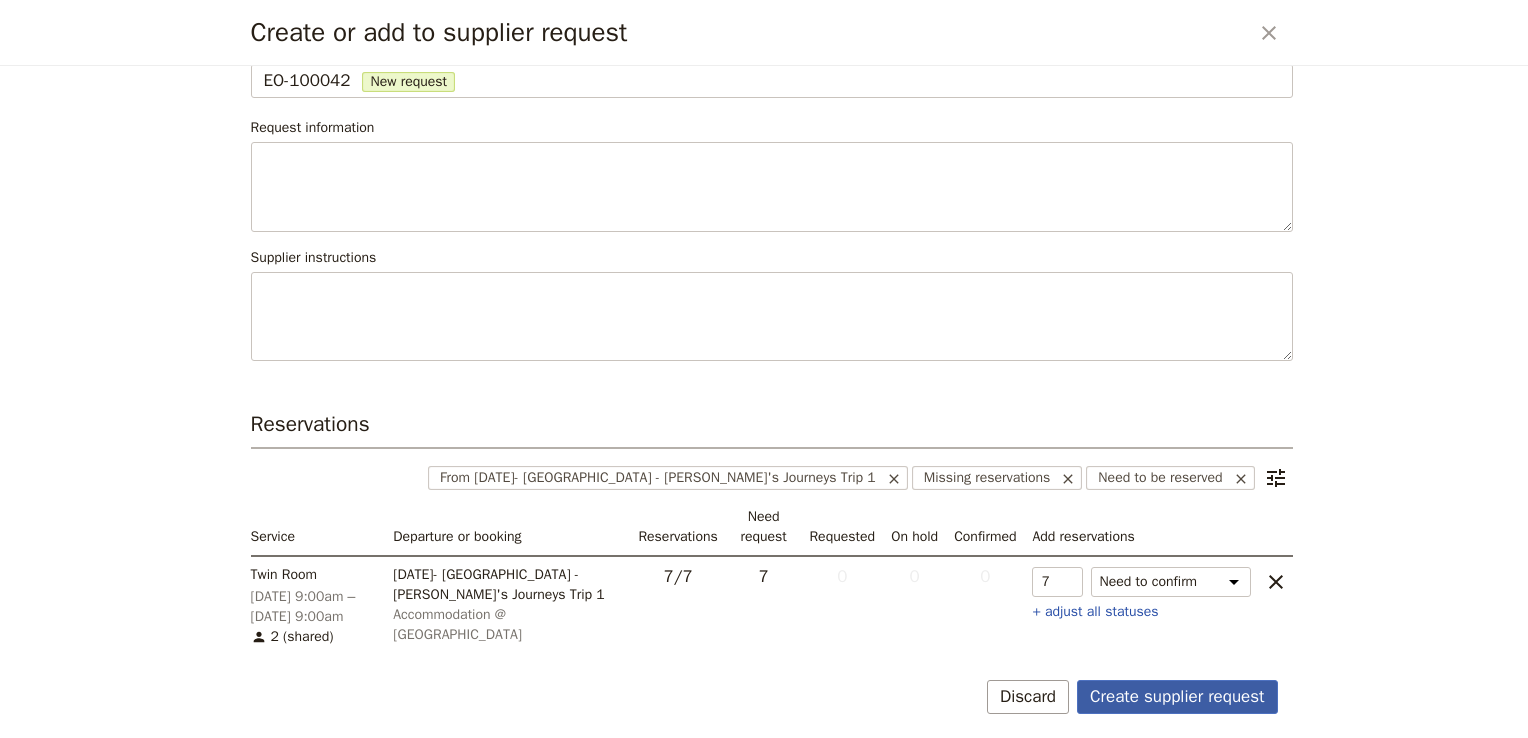click on "Create supplier request" at bounding box center (1177, 697) 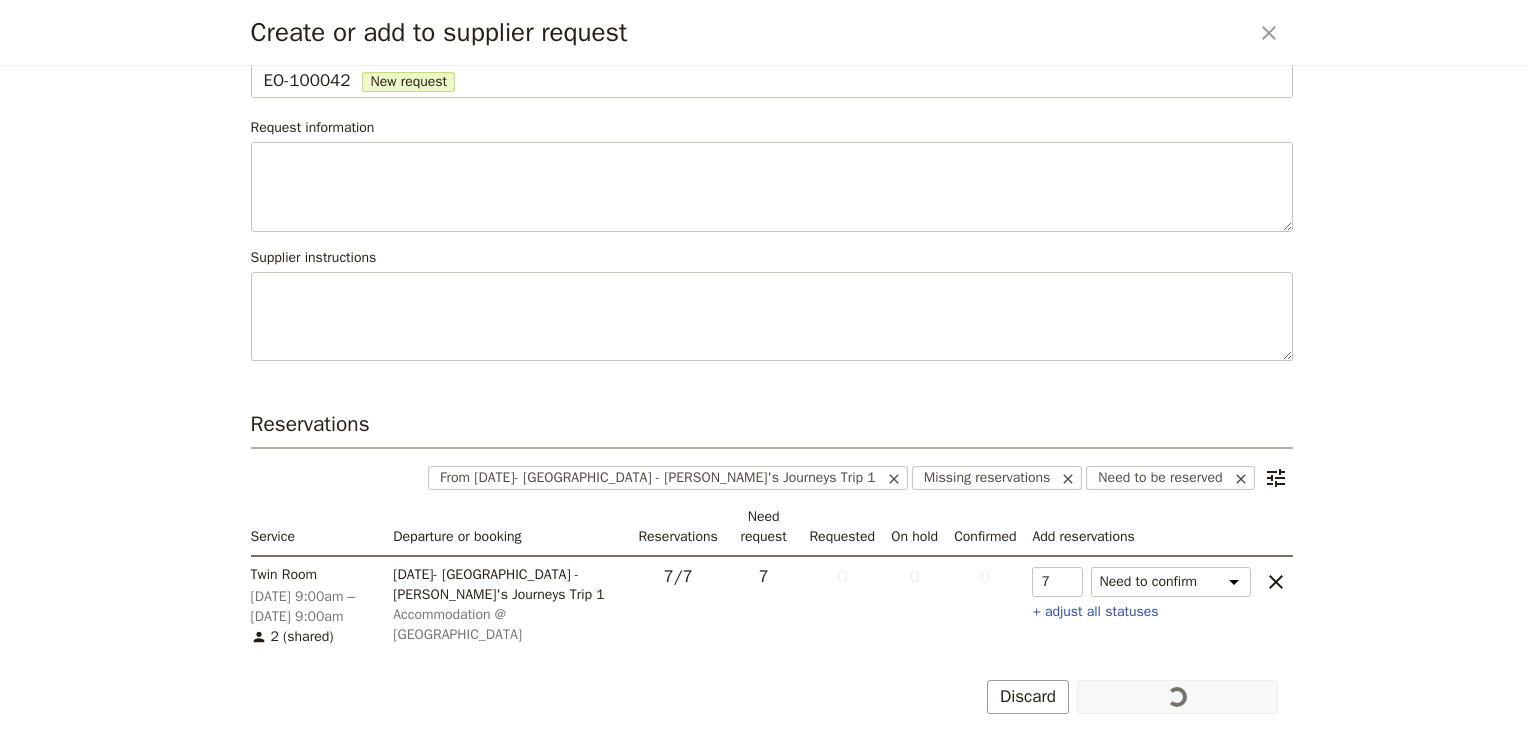 scroll, scrollTop: 83, scrollLeft: 0, axis: vertical 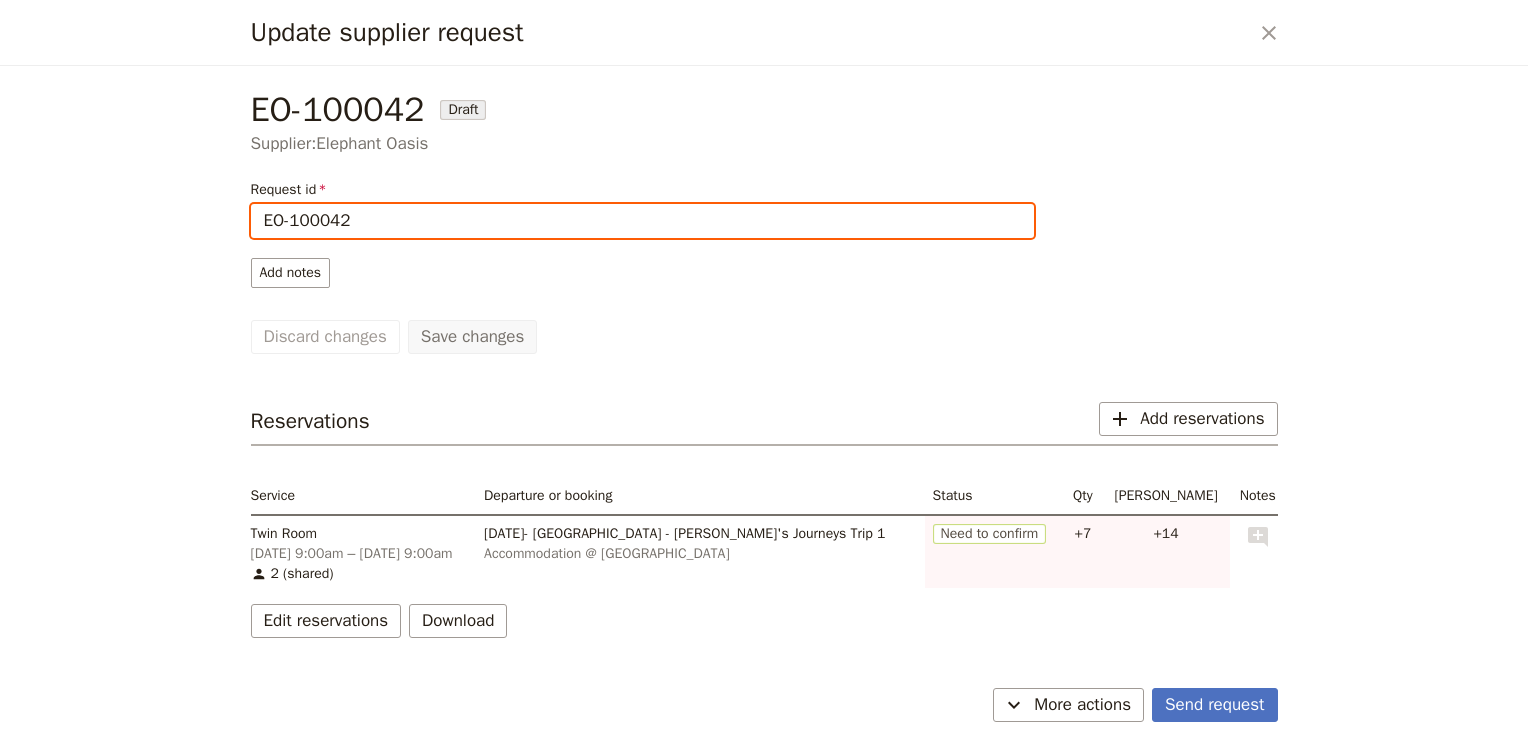click on "EO-100042" at bounding box center [642, 221] 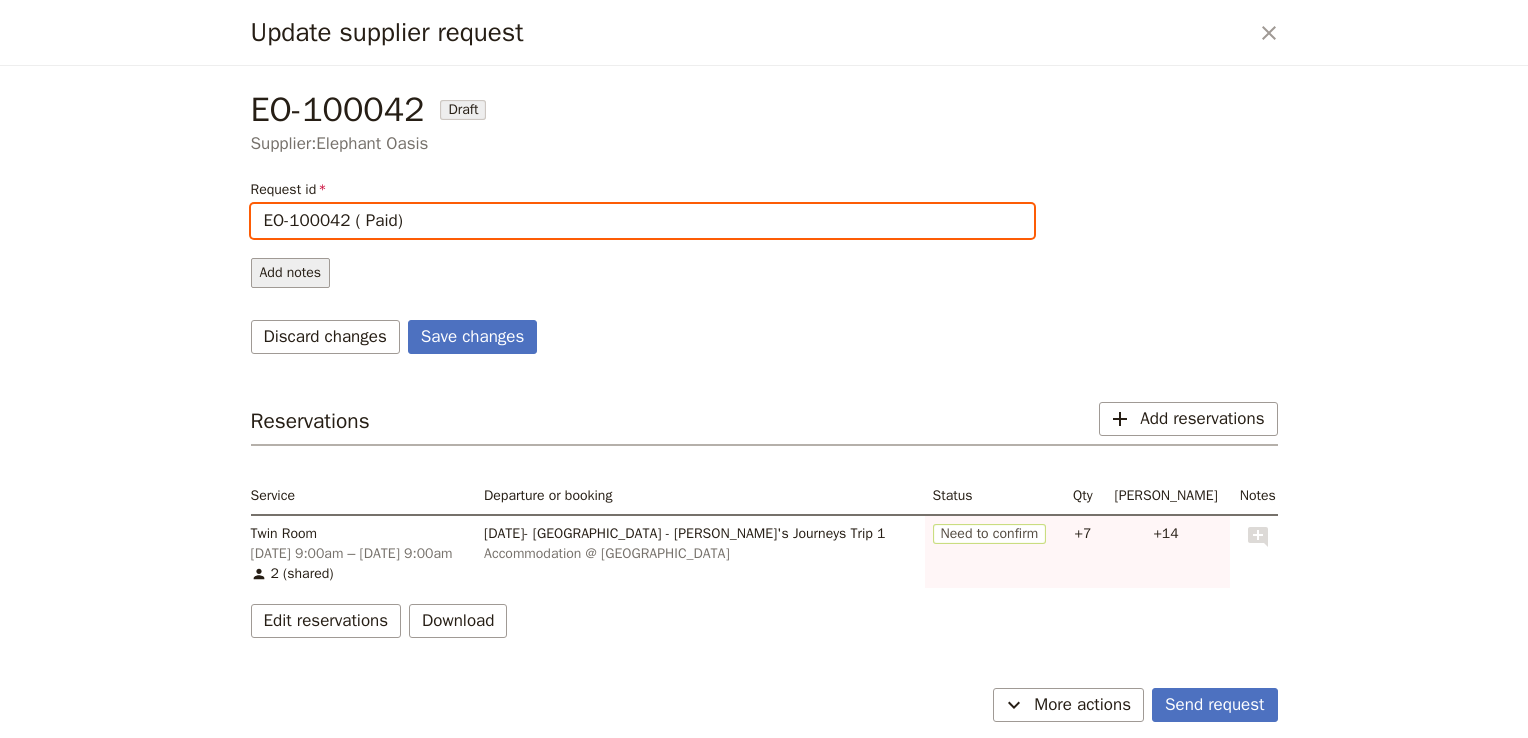 type on "EO-100042 ( Paid)" 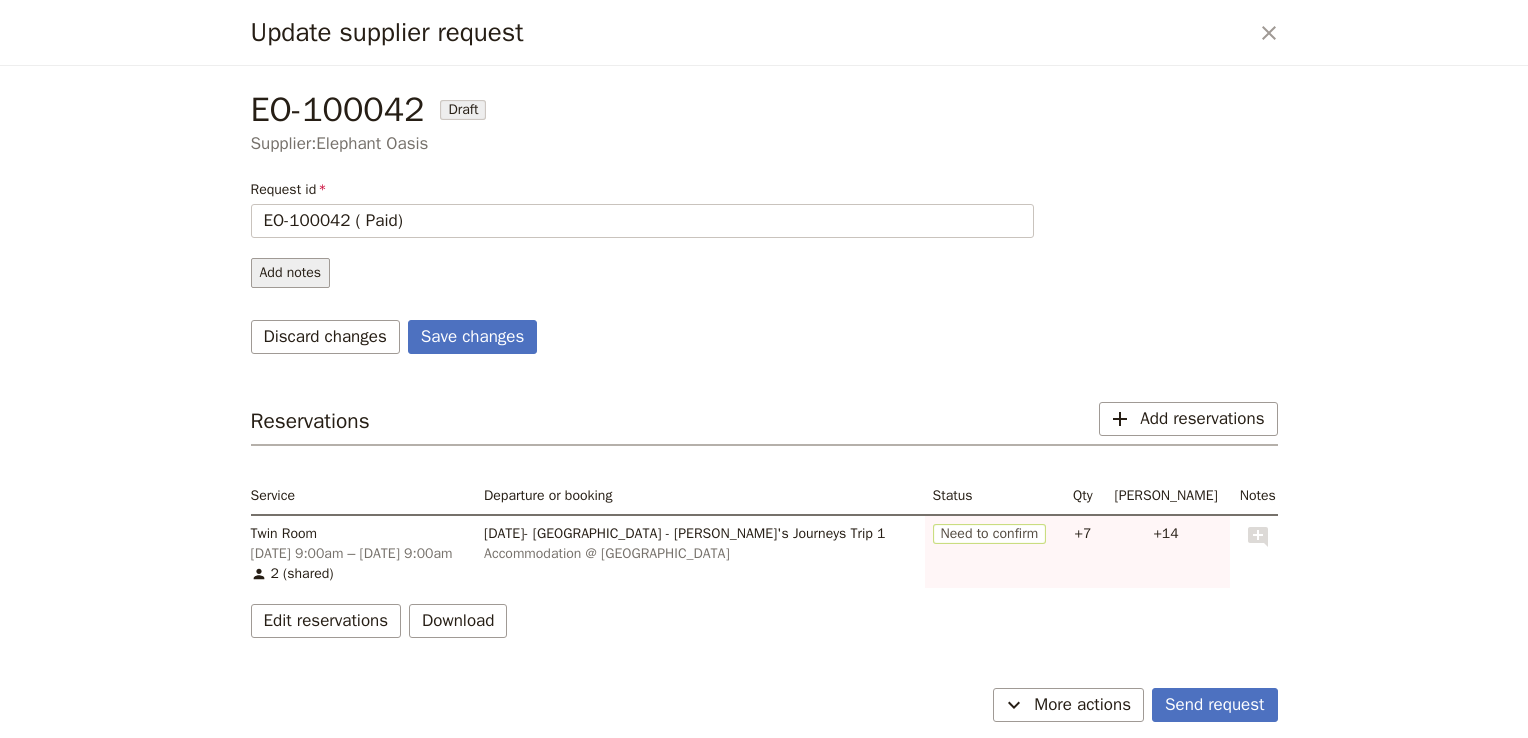 click on "Add notes" at bounding box center (291, 273) 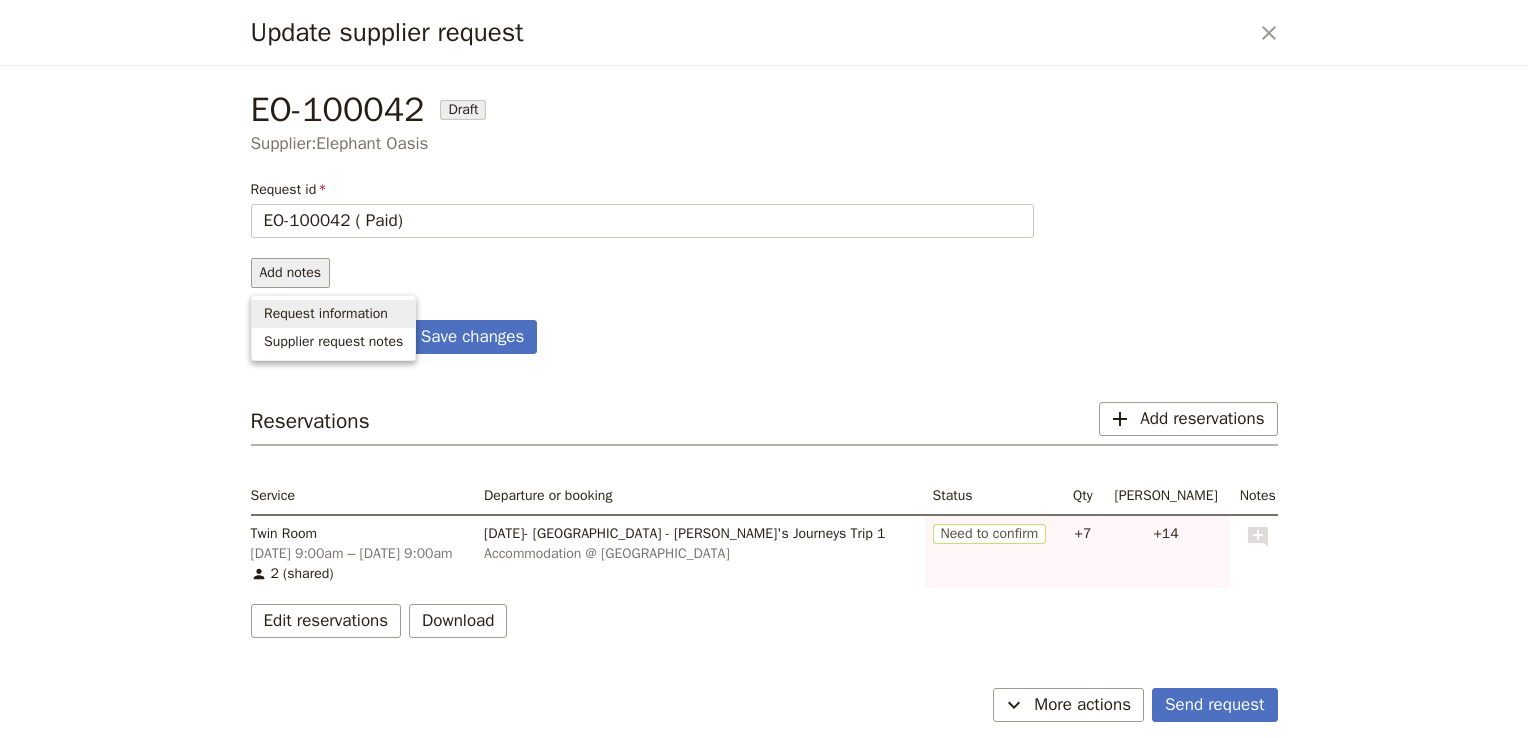 click on "Request information" at bounding box center [326, 314] 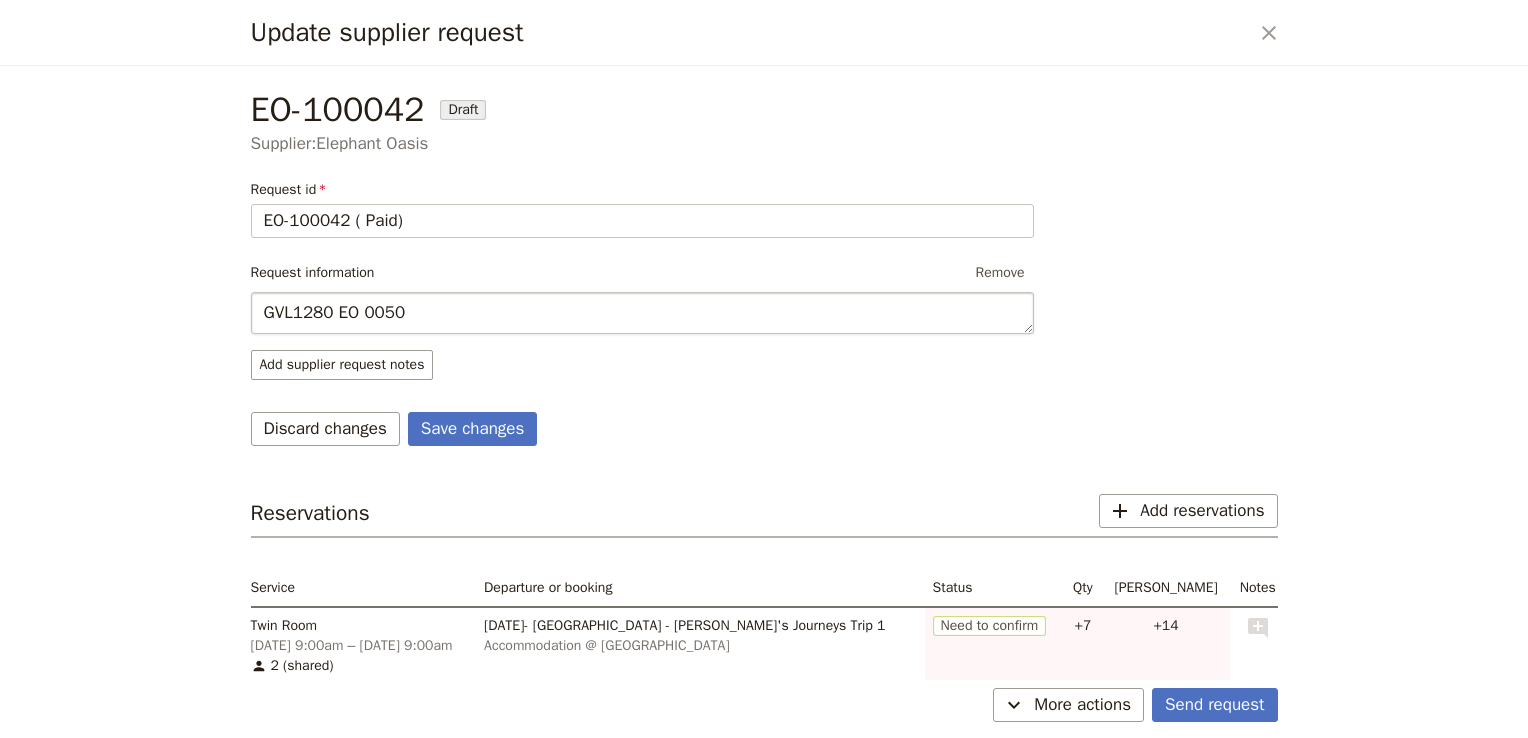 click on "GVL1280 EO 0050" at bounding box center [642, 313] 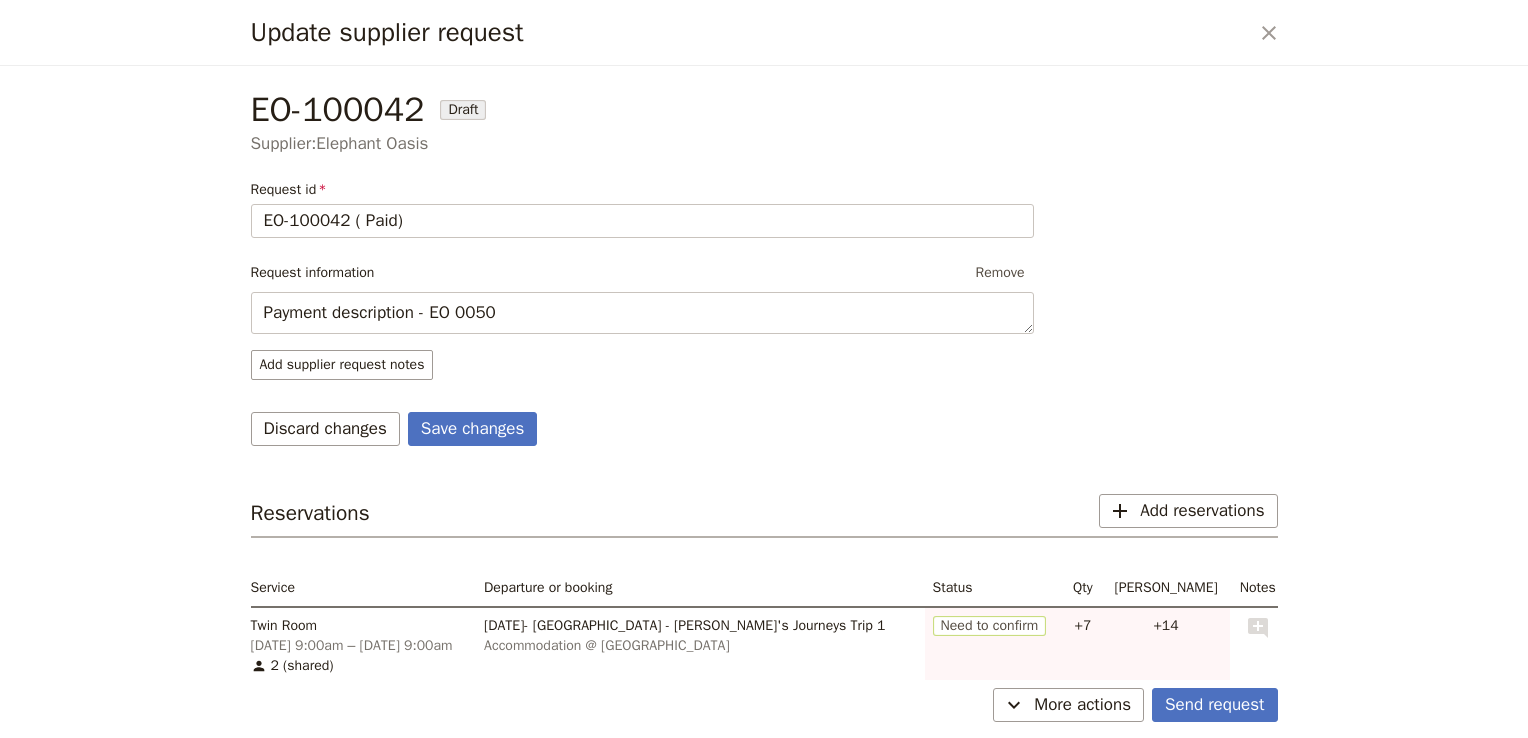 scroll, scrollTop: 69, scrollLeft: 0, axis: vertical 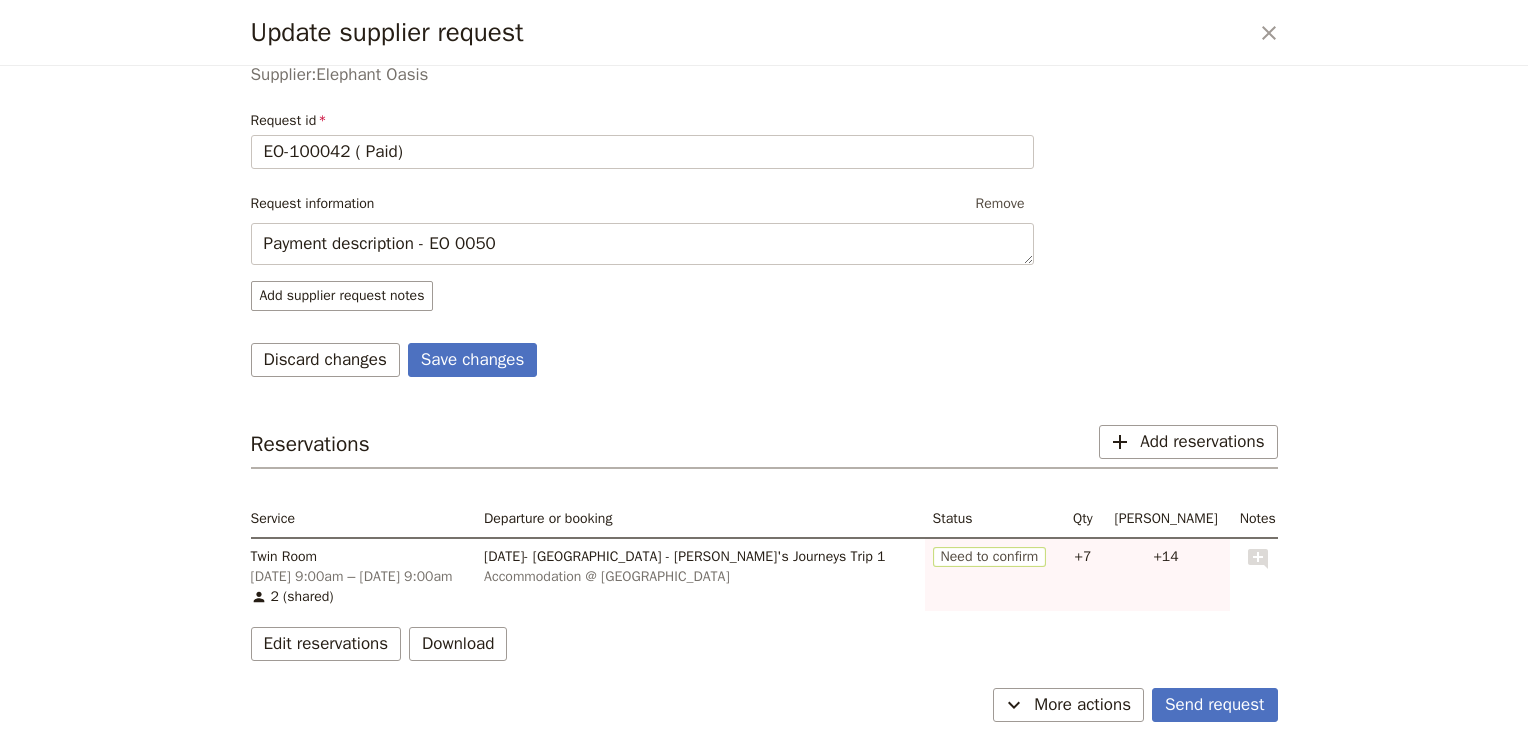 type on "Payment description - EO 0050" 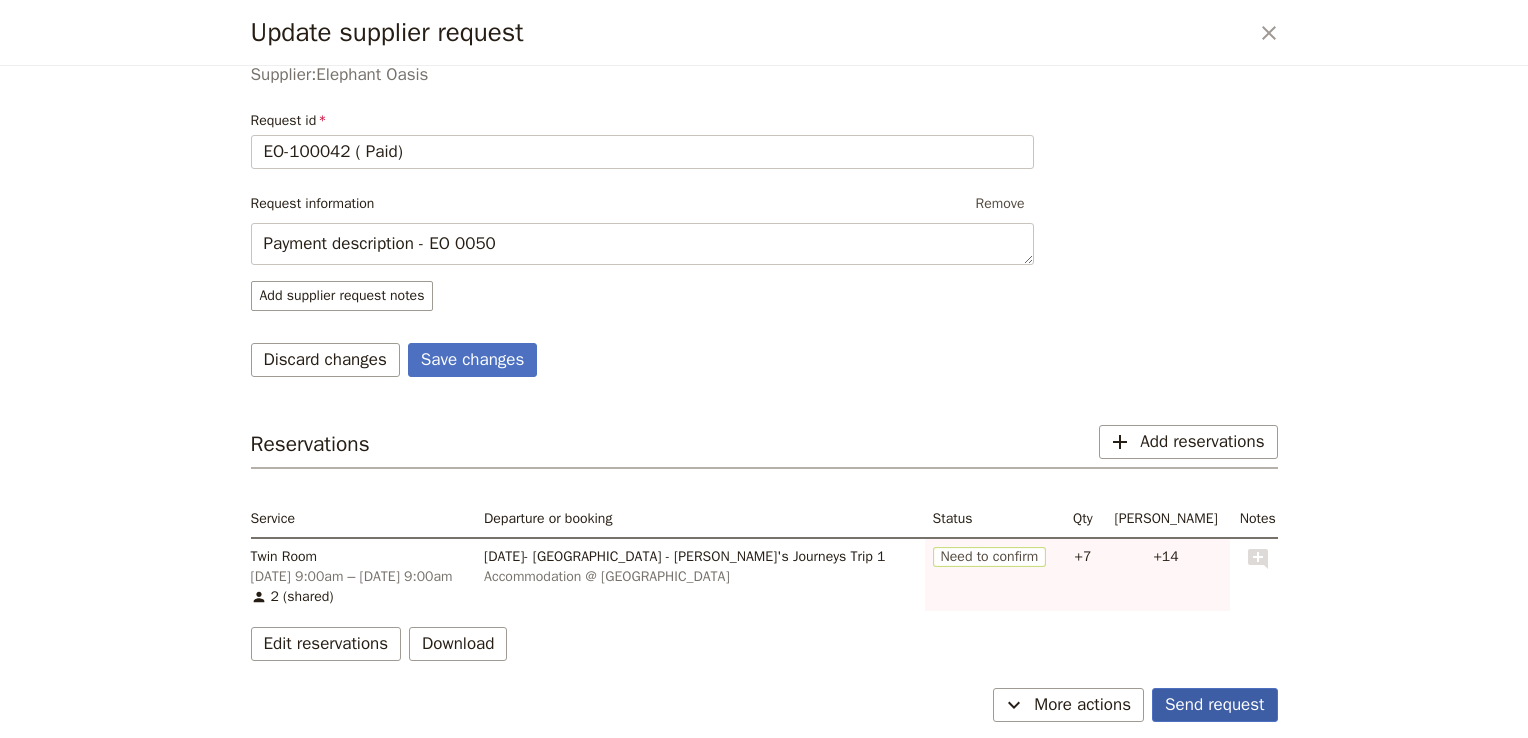 click on "Send request" at bounding box center [1214, 705] 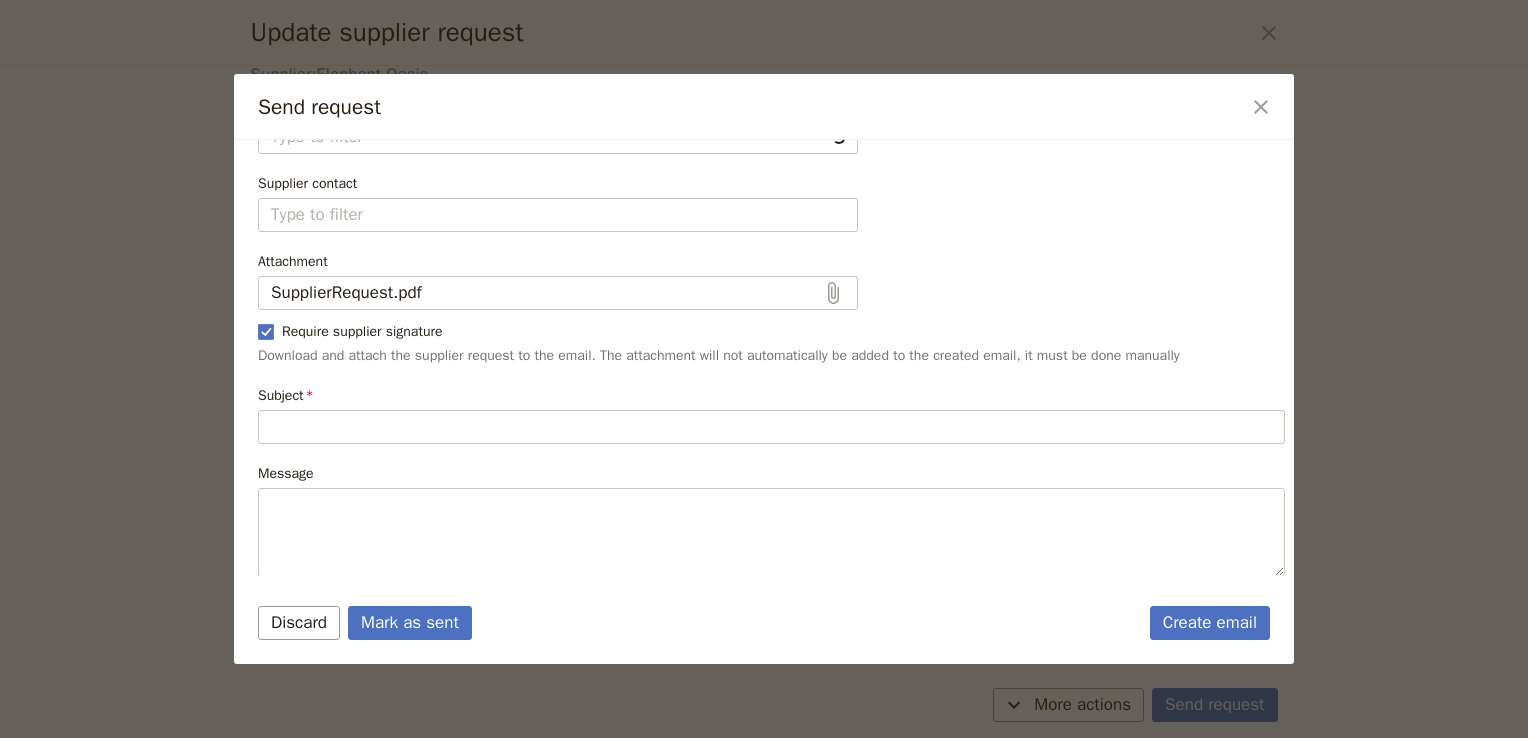 type on "New reservation request" 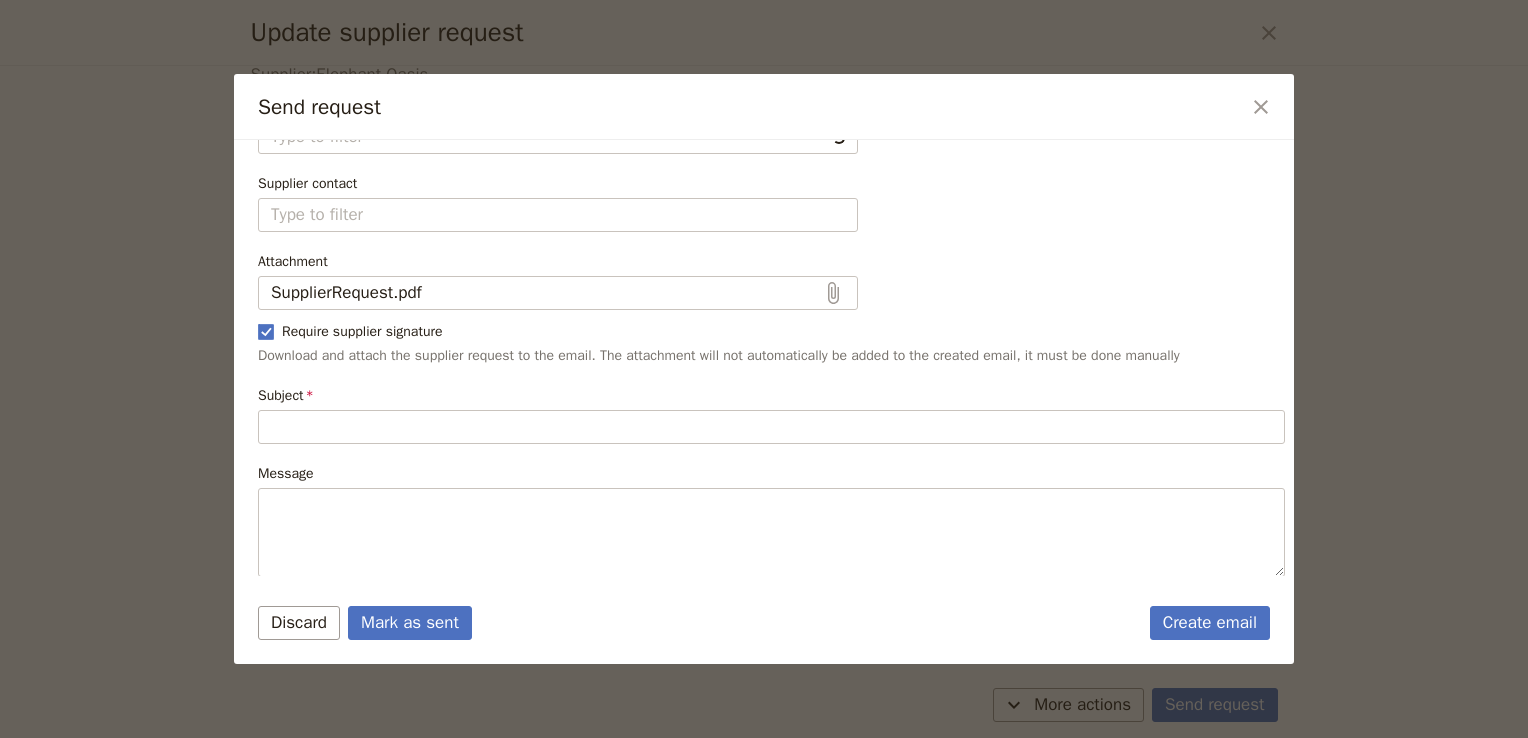 type on "Hi Elephant Oasis
I would like to request the following reservations:
• 7 [GEOGRAPHIC_DATA] on [DATE] 9:00am – [DATE] 9:00am
Below are additional instructions and notes for the reservations:
No additional notes or instructions
Please let me know if these reservations can be confirmed.
Kind regards
Admin" 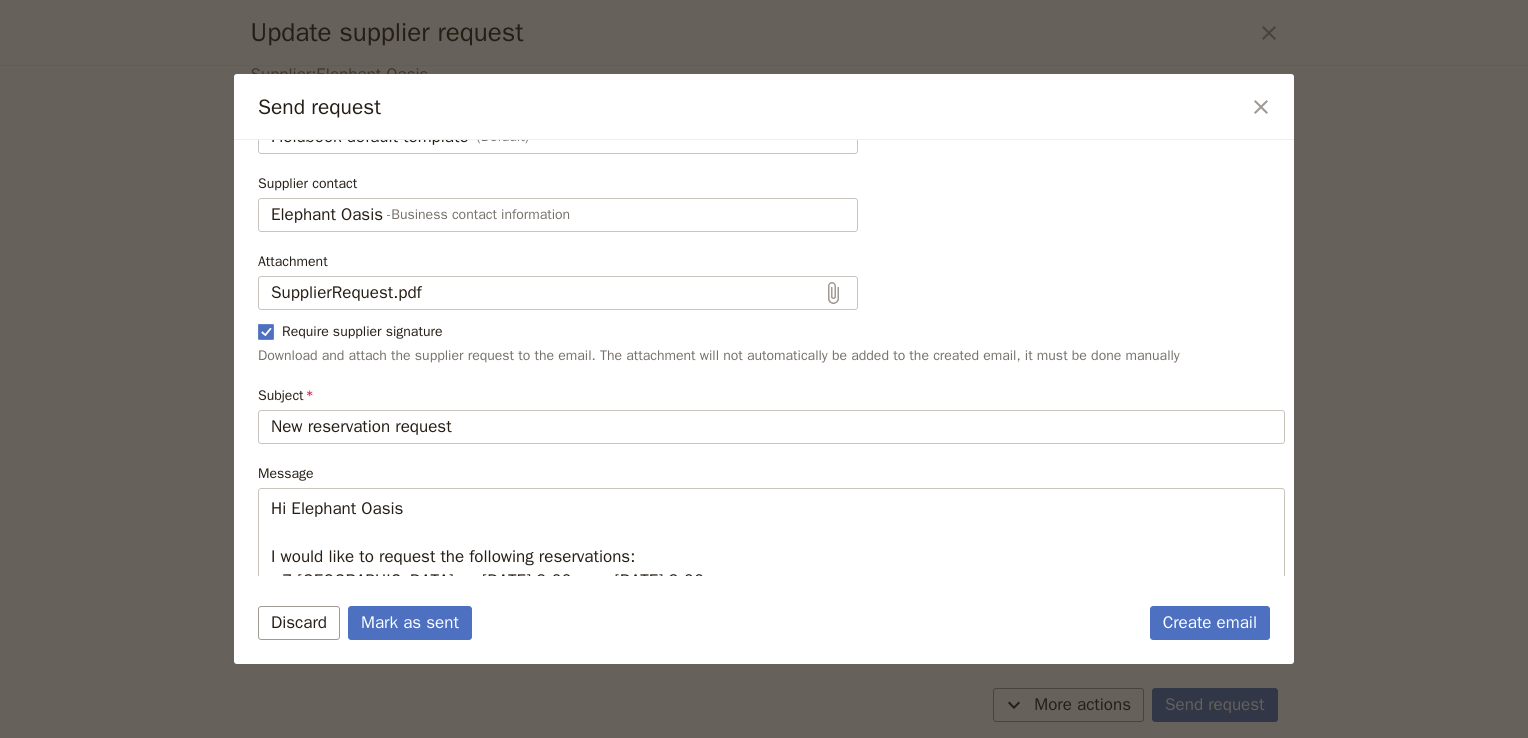 type on "Fieldbook default template" 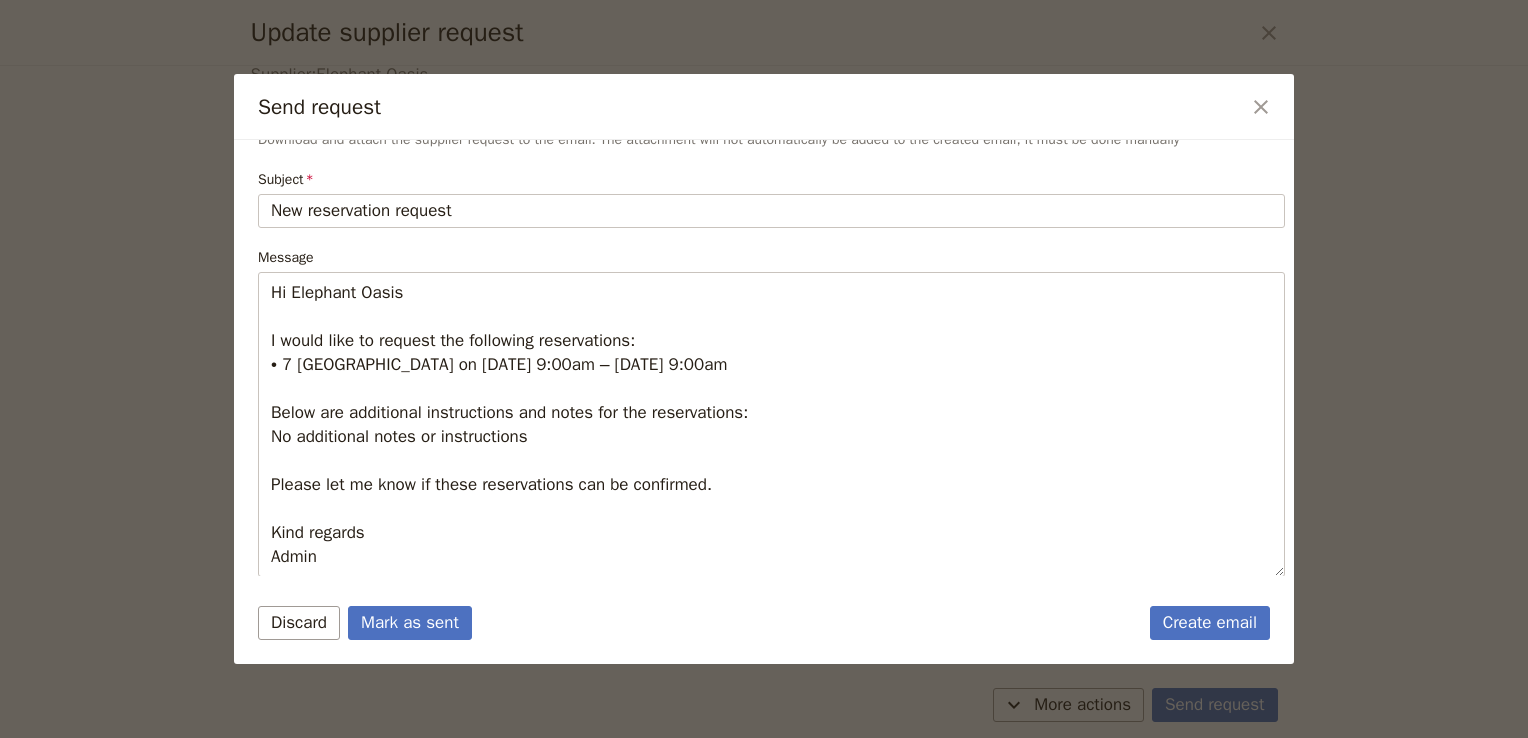scroll, scrollTop: 0, scrollLeft: 0, axis: both 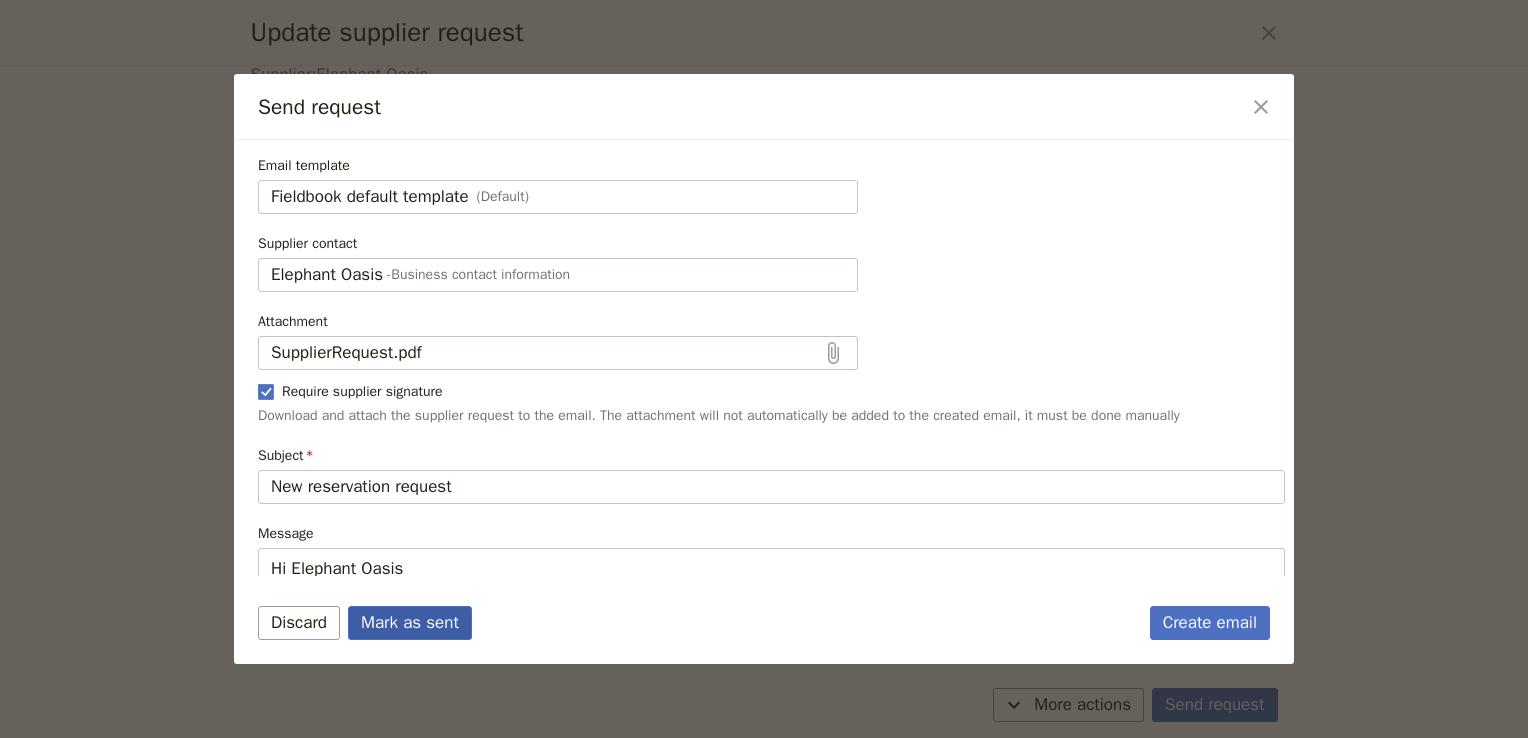 click on "Mark as sent" at bounding box center [410, 623] 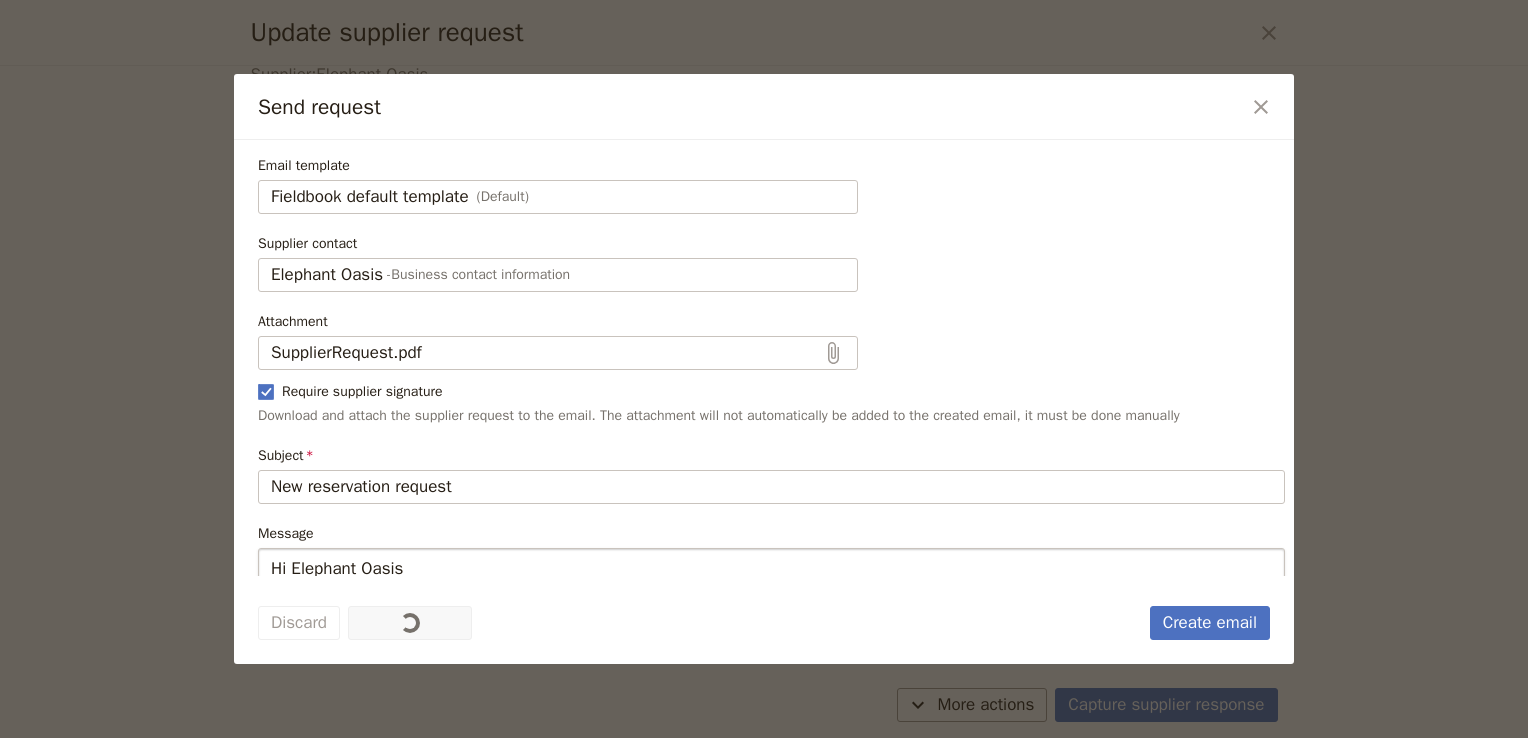 scroll, scrollTop: 0, scrollLeft: 0, axis: both 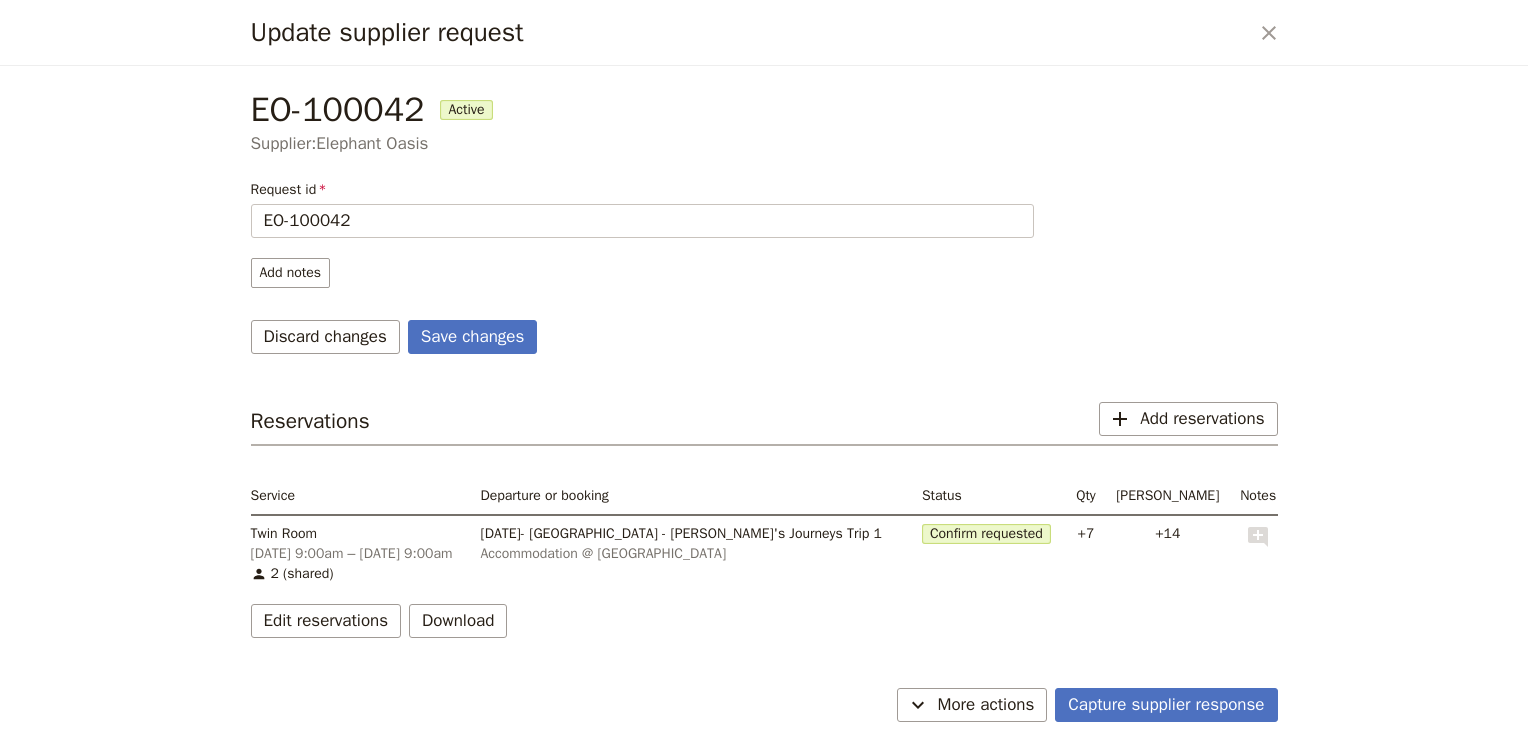 click on "Confirm requested" at bounding box center [986, 534] 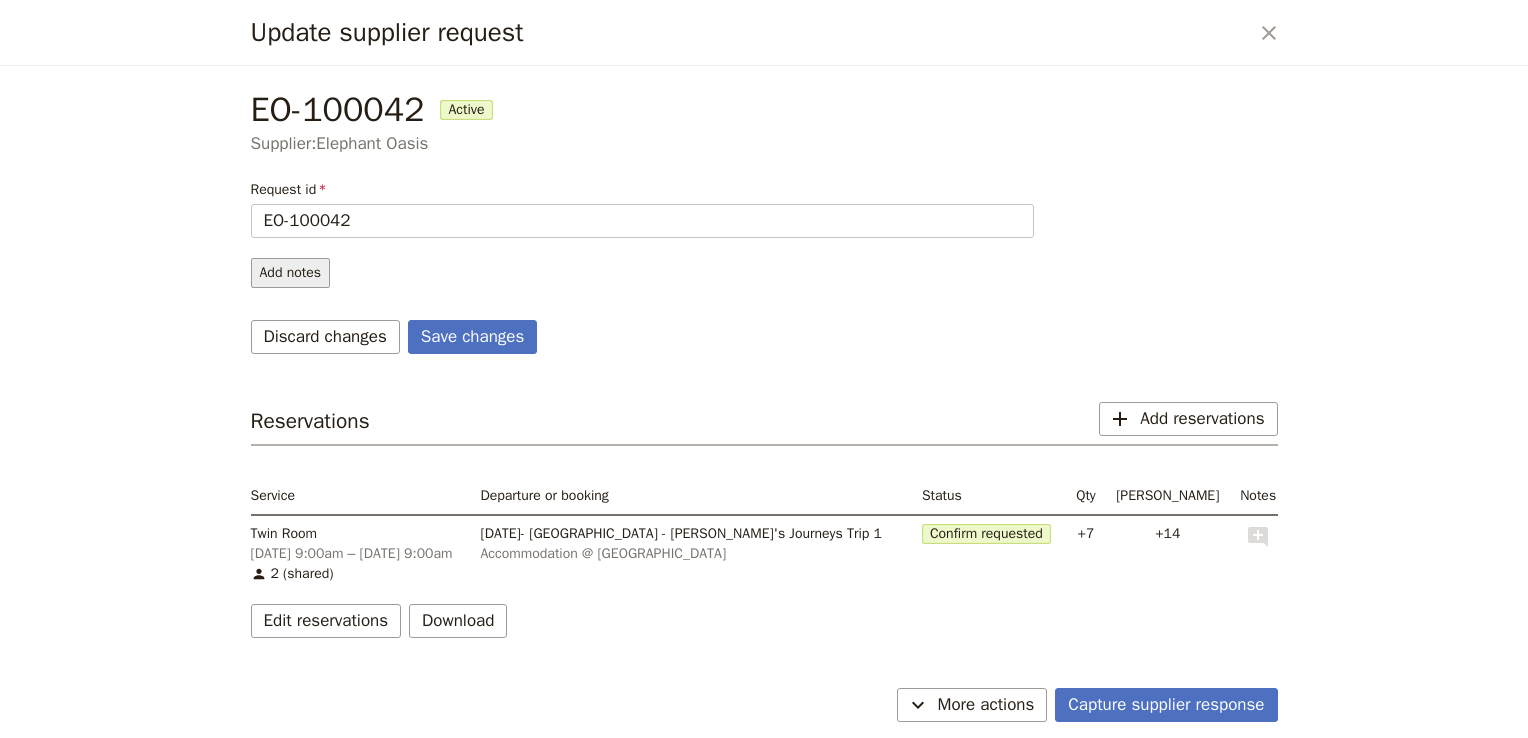 click on "Add notes" at bounding box center [291, 273] 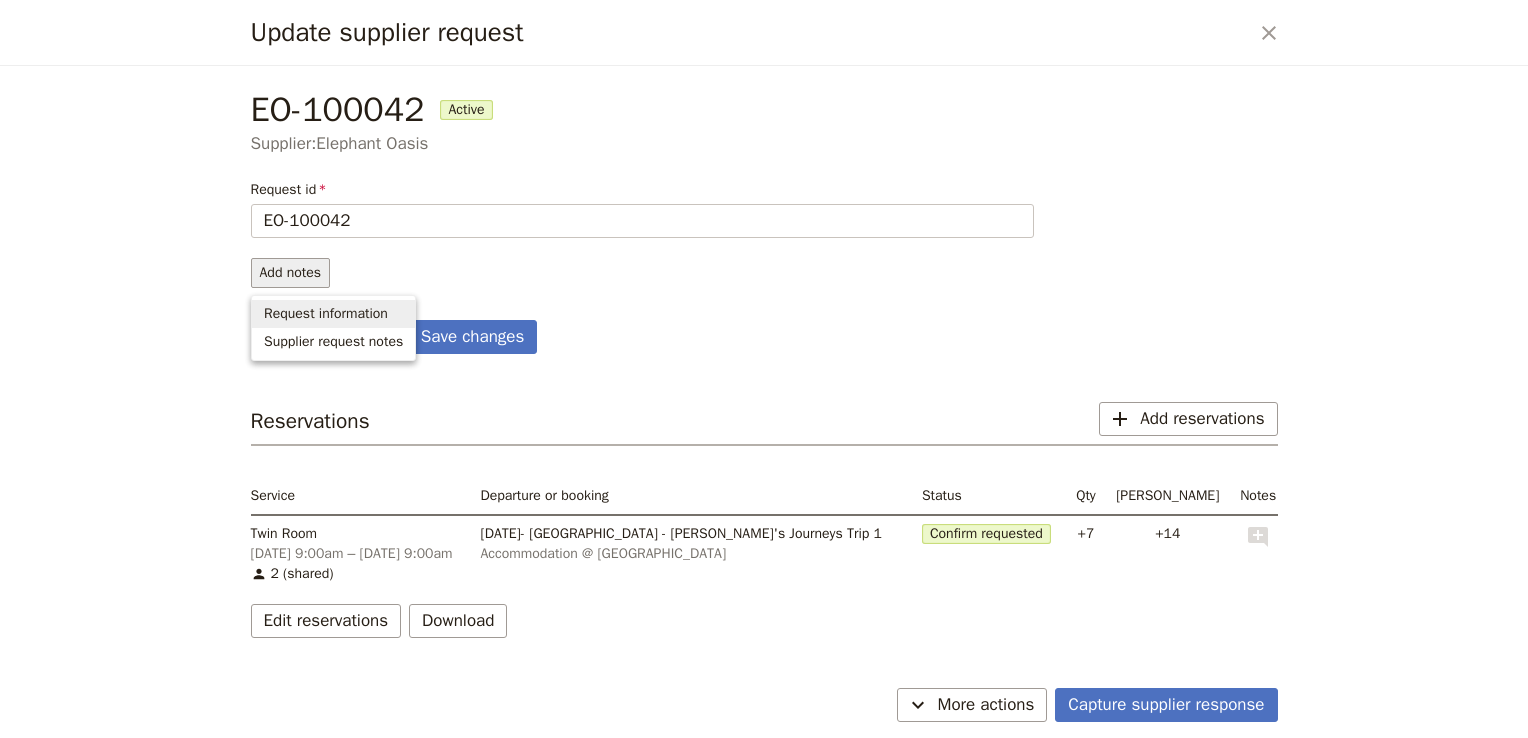 click on "Request information" at bounding box center [326, 314] 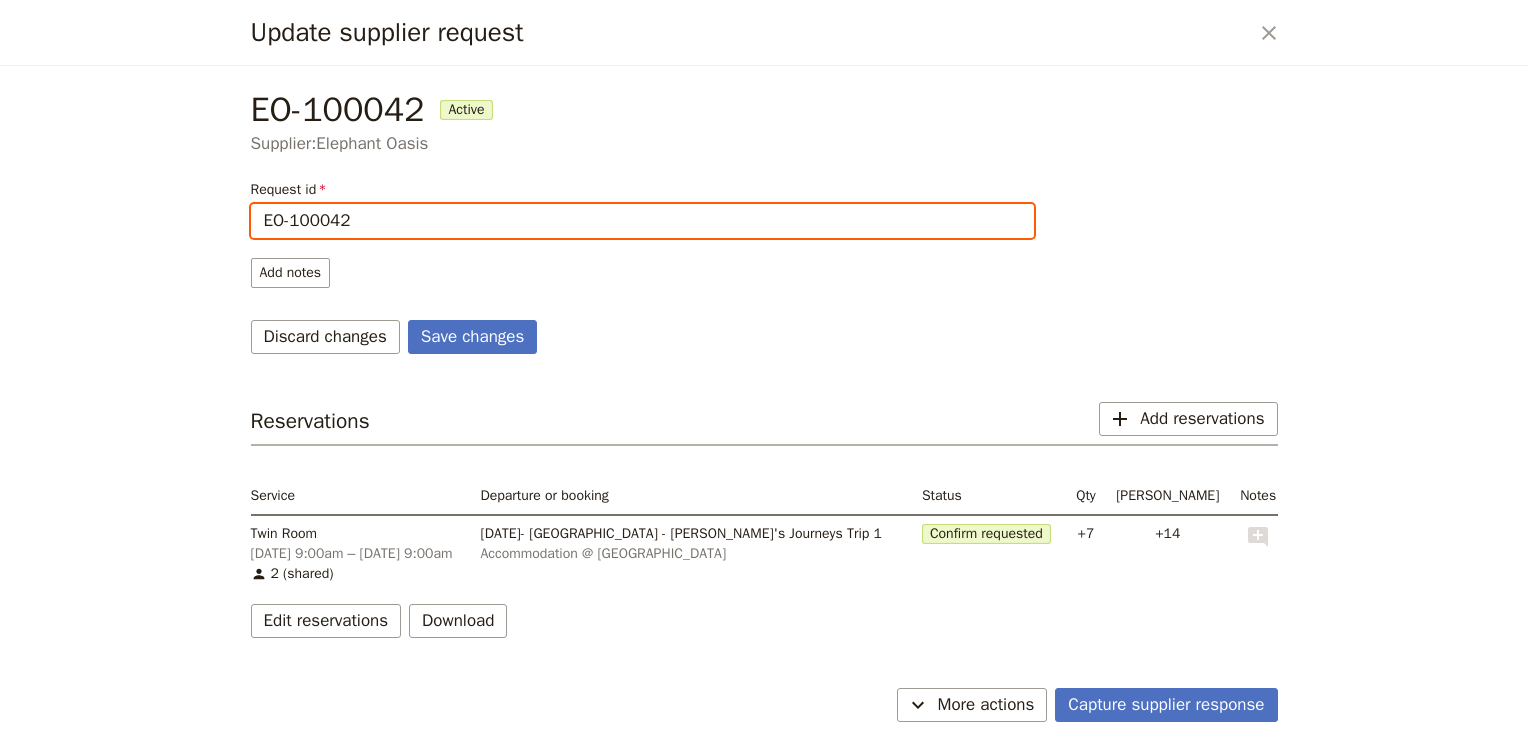 click on "EO-100042" at bounding box center [642, 221] 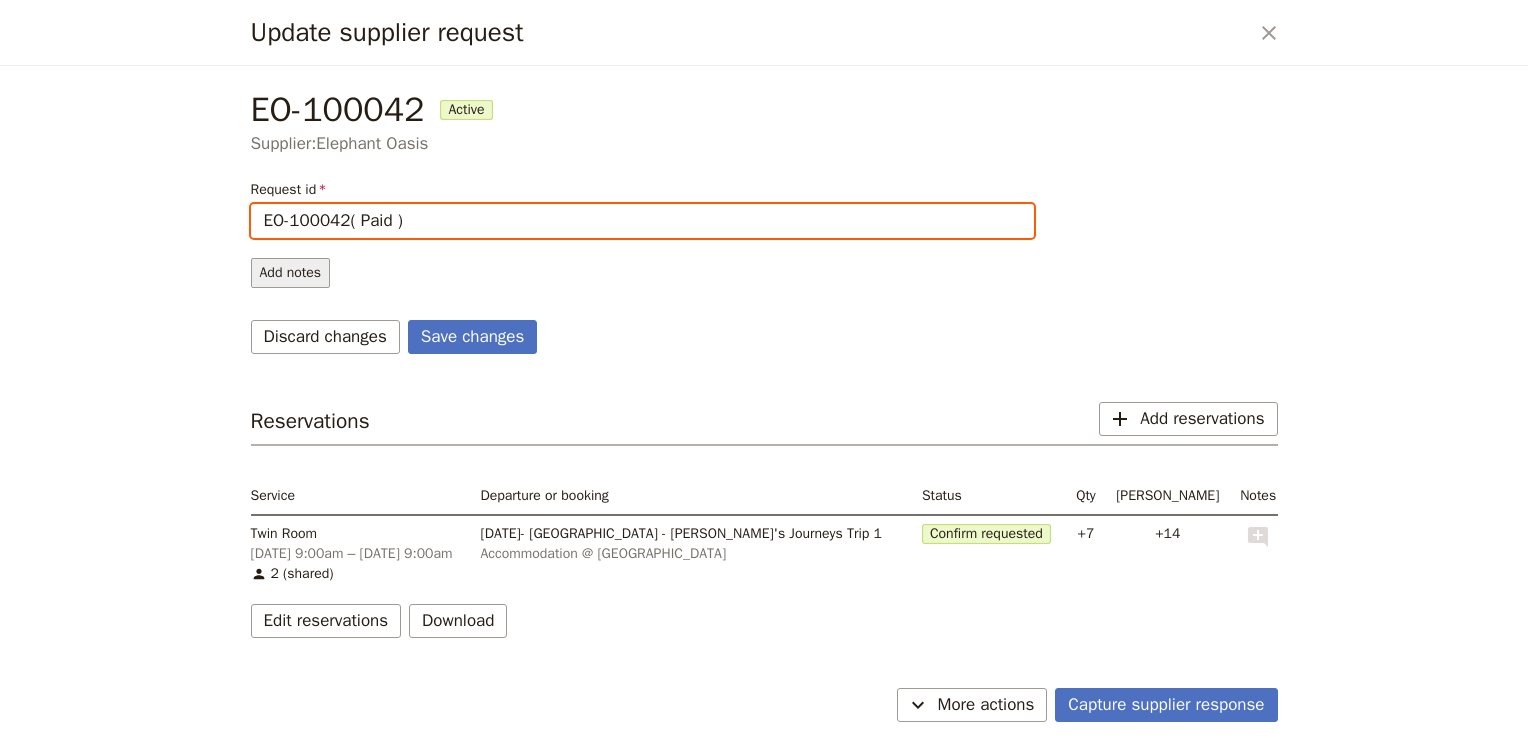 type on "EO-100042( Paid )" 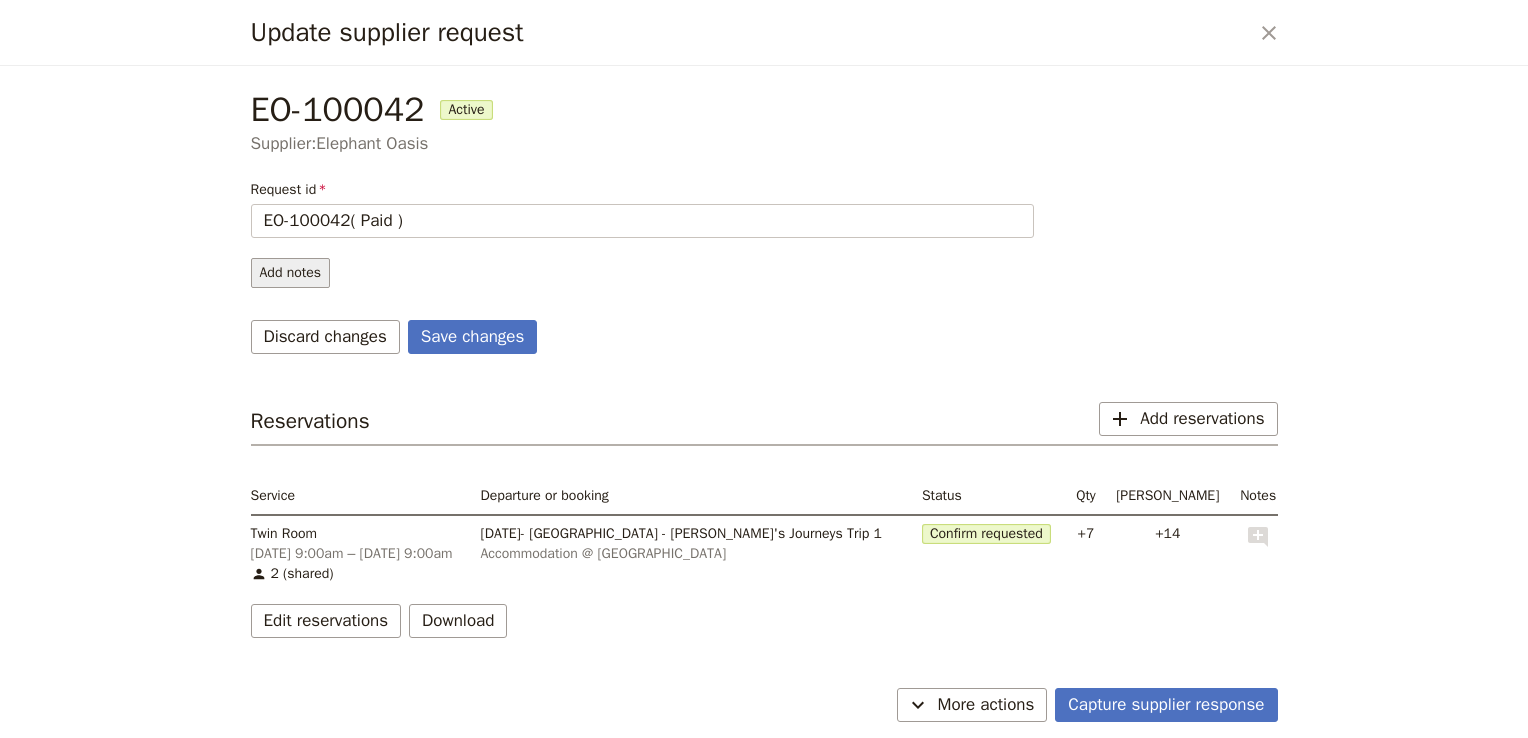 click on "Add notes" at bounding box center [291, 273] 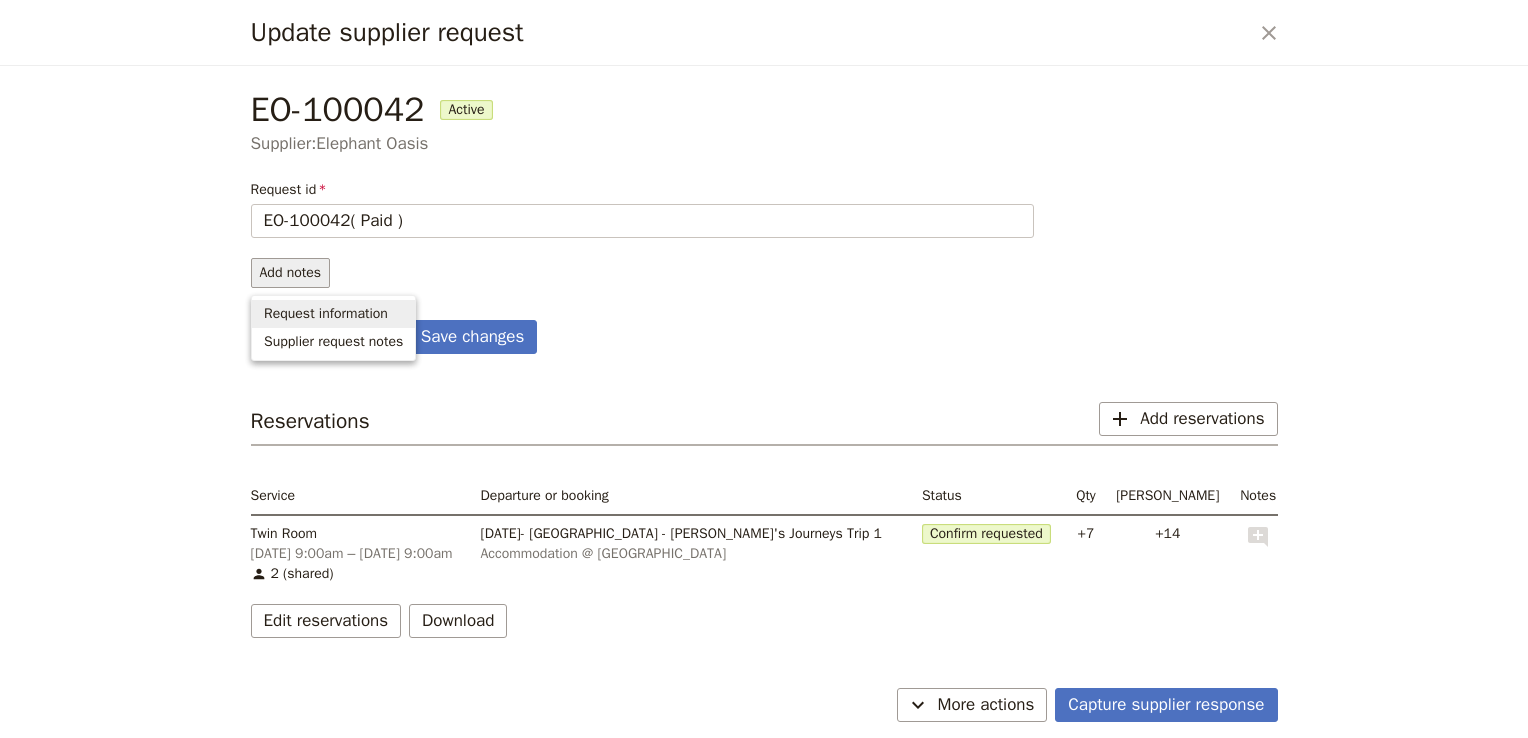 click on "Request information" at bounding box center (326, 314) 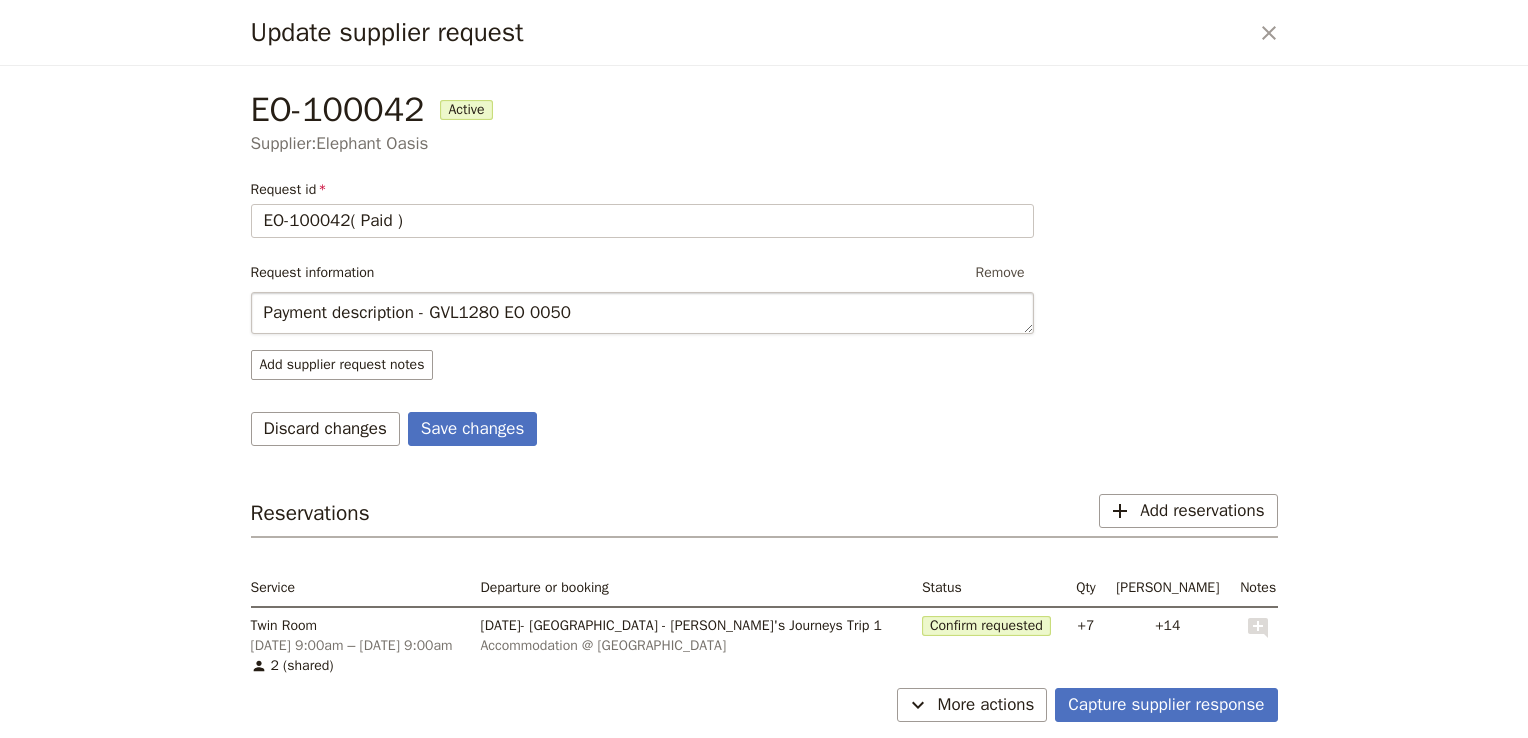 drag, startPoint x: 500, startPoint y: 310, endPoint x: 433, endPoint y: 306, distance: 67.11929 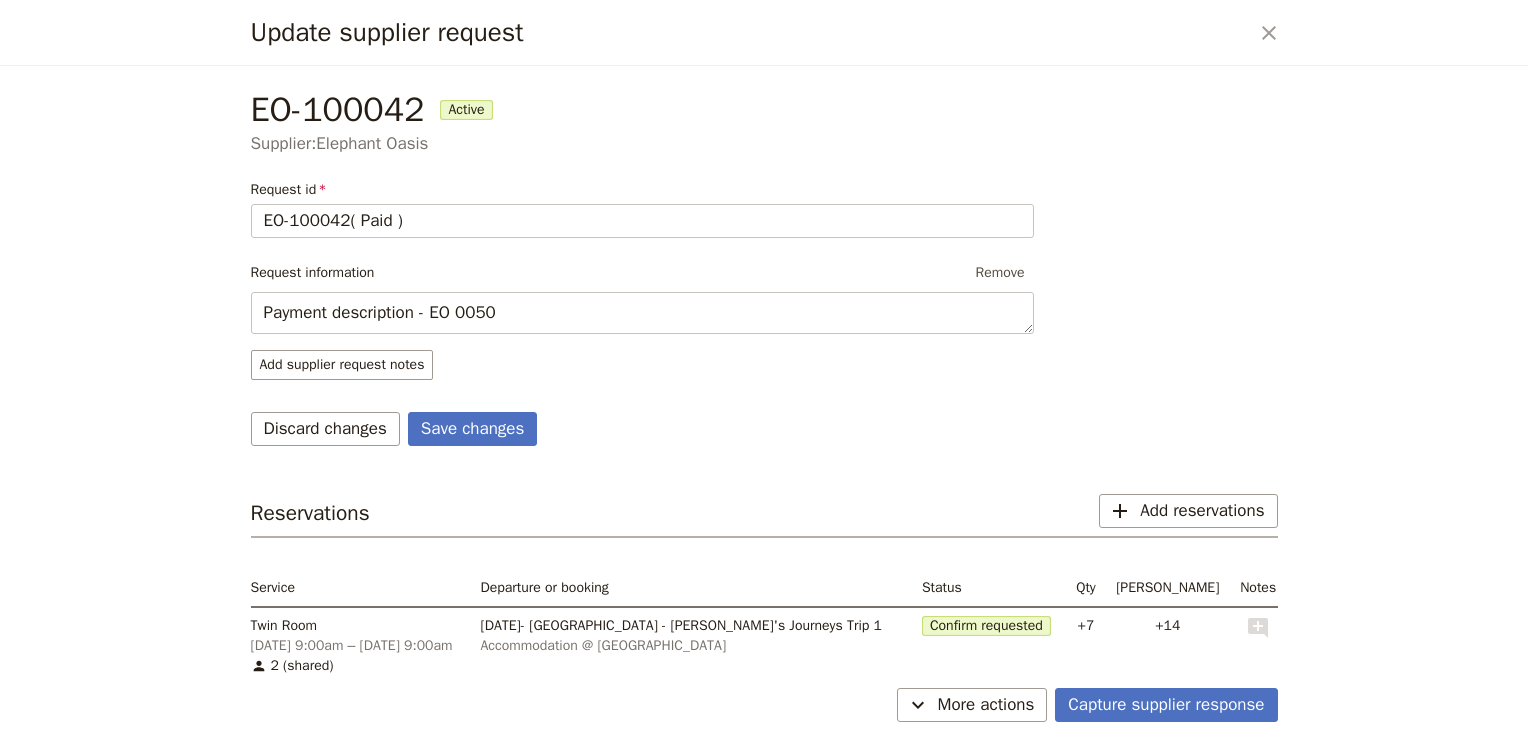 scroll, scrollTop: 69, scrollLeft: 0, axis: vertical 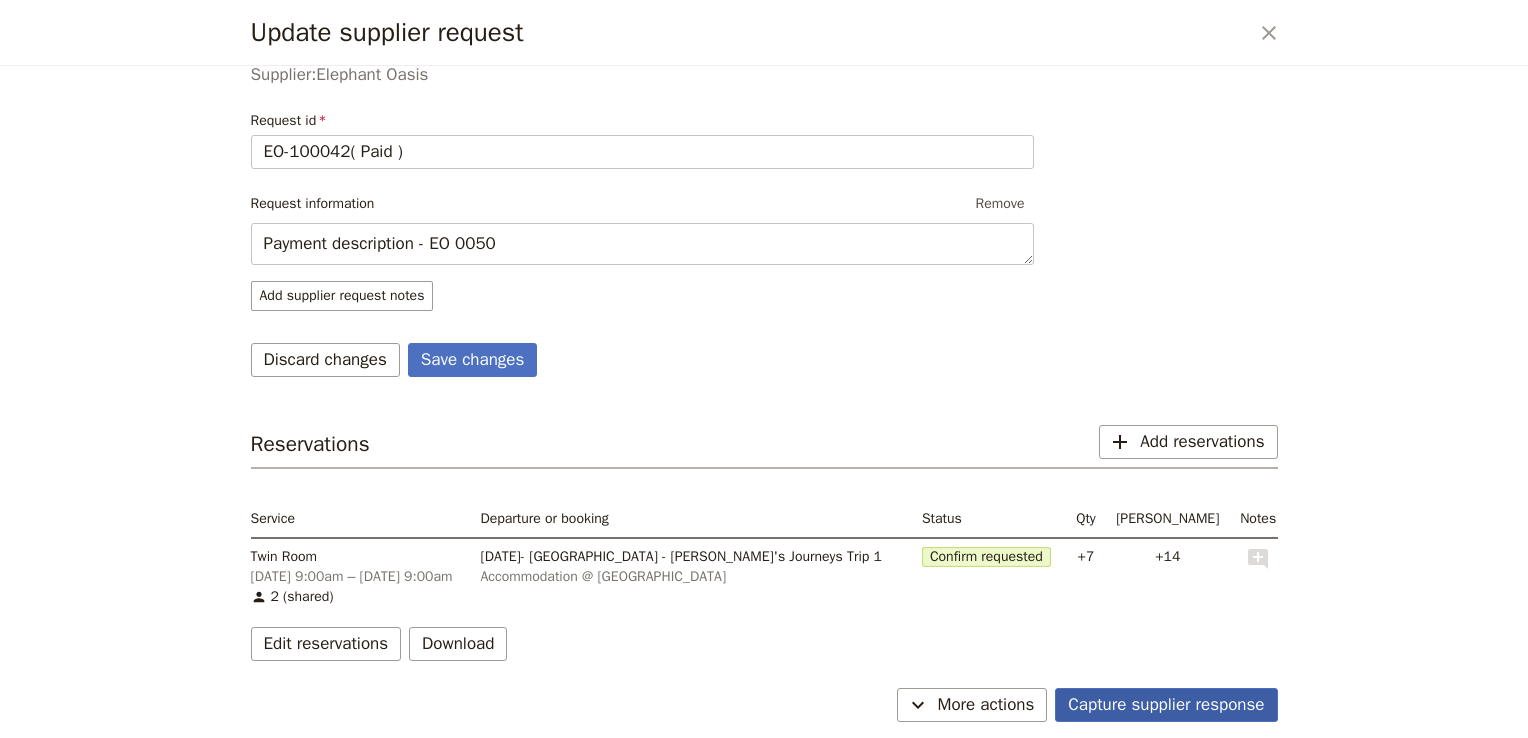 type on "Payment description - EO 0050" 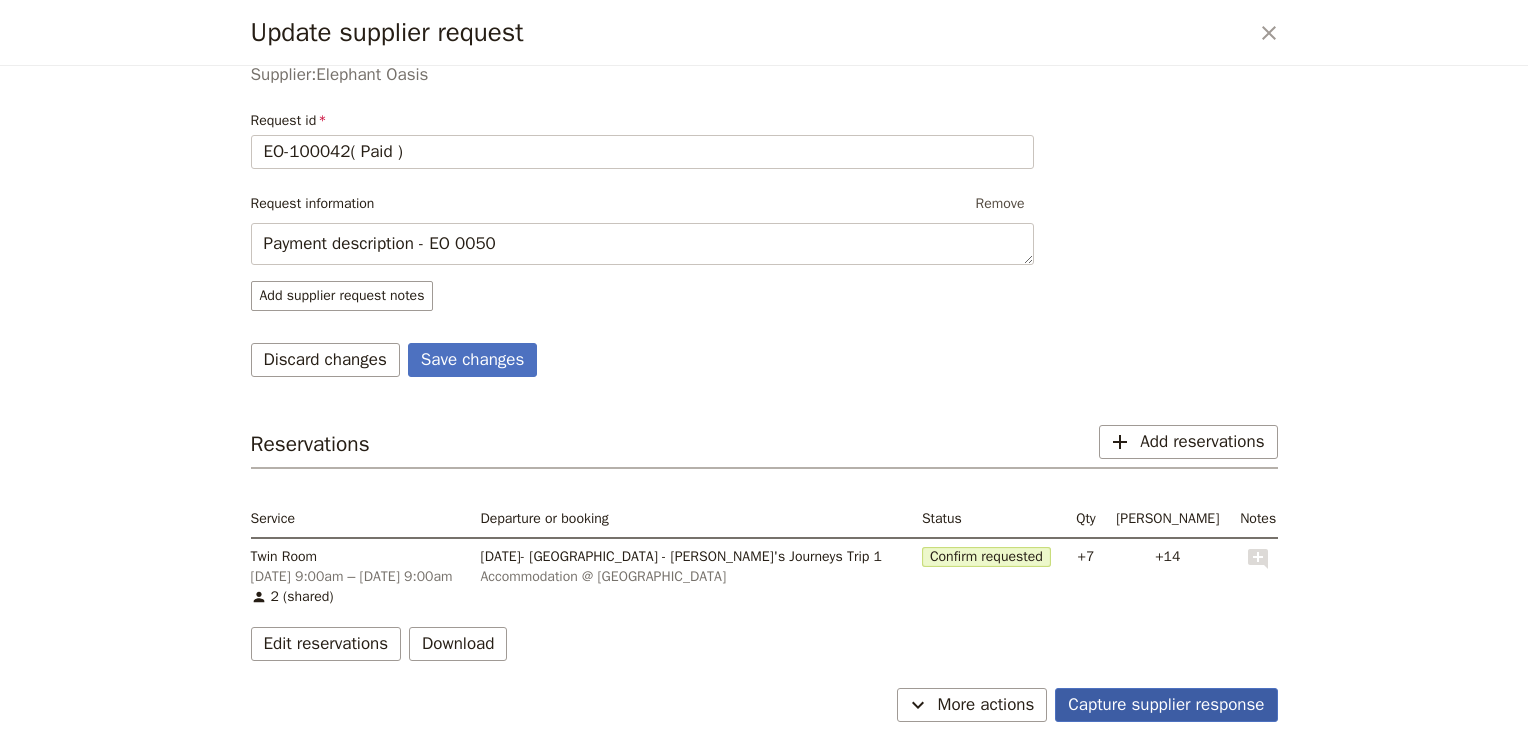 click on "Capture supplier response" at bounding box center [1166, 705] 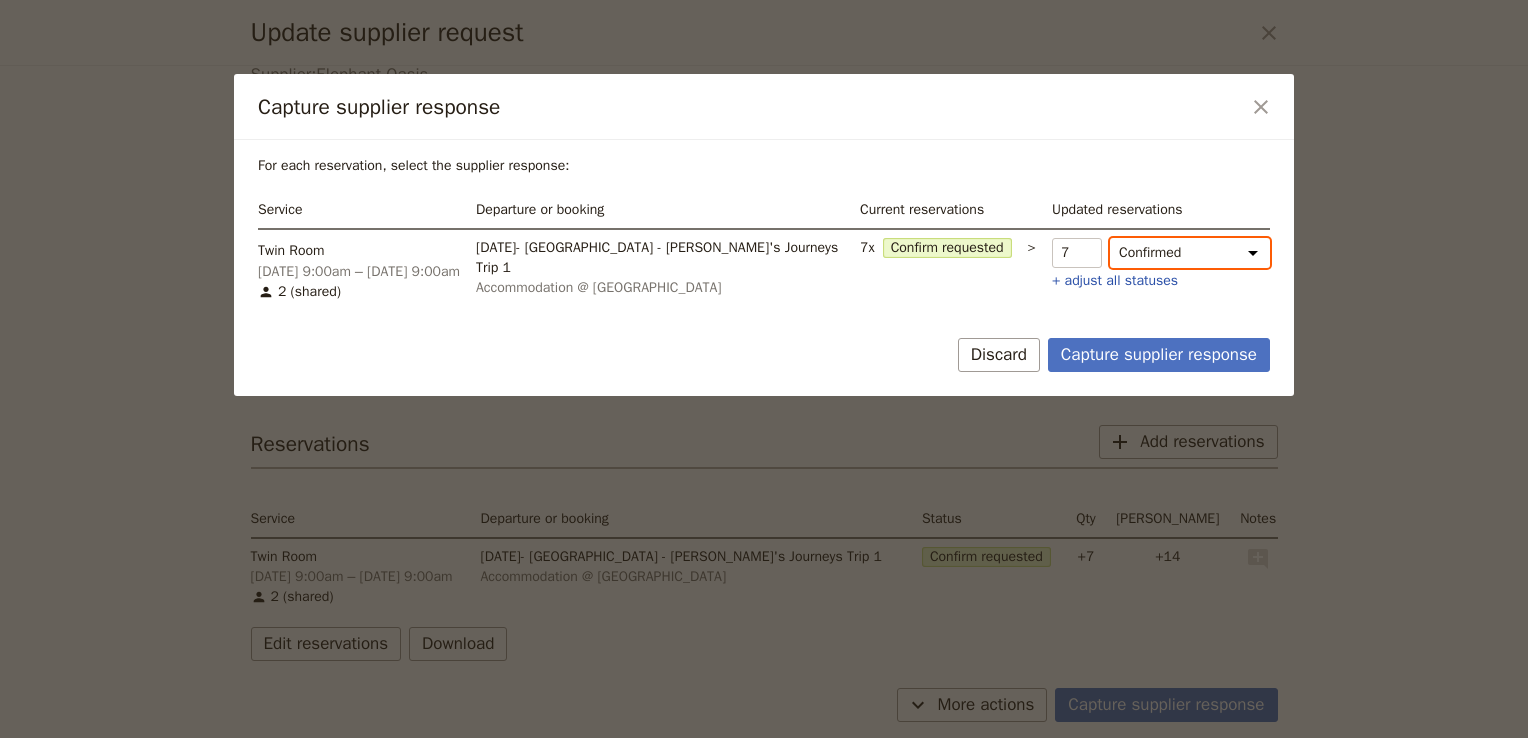 click on "Confirmed Confirm requested Hold Not fulfilled" at bounding box center (1190, 253) 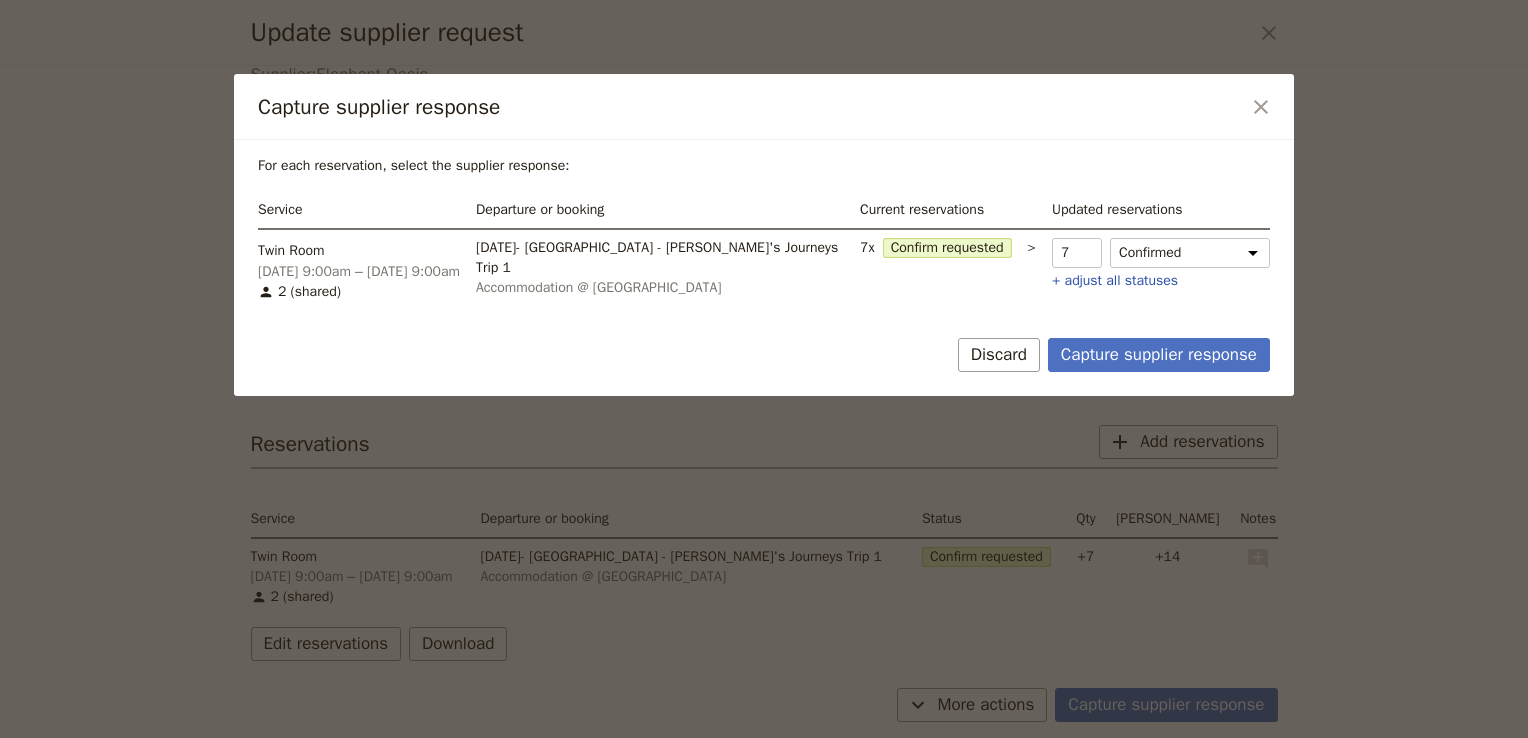 click on "For each reservation, select the supplier response:" at bounding box center (764, 166) 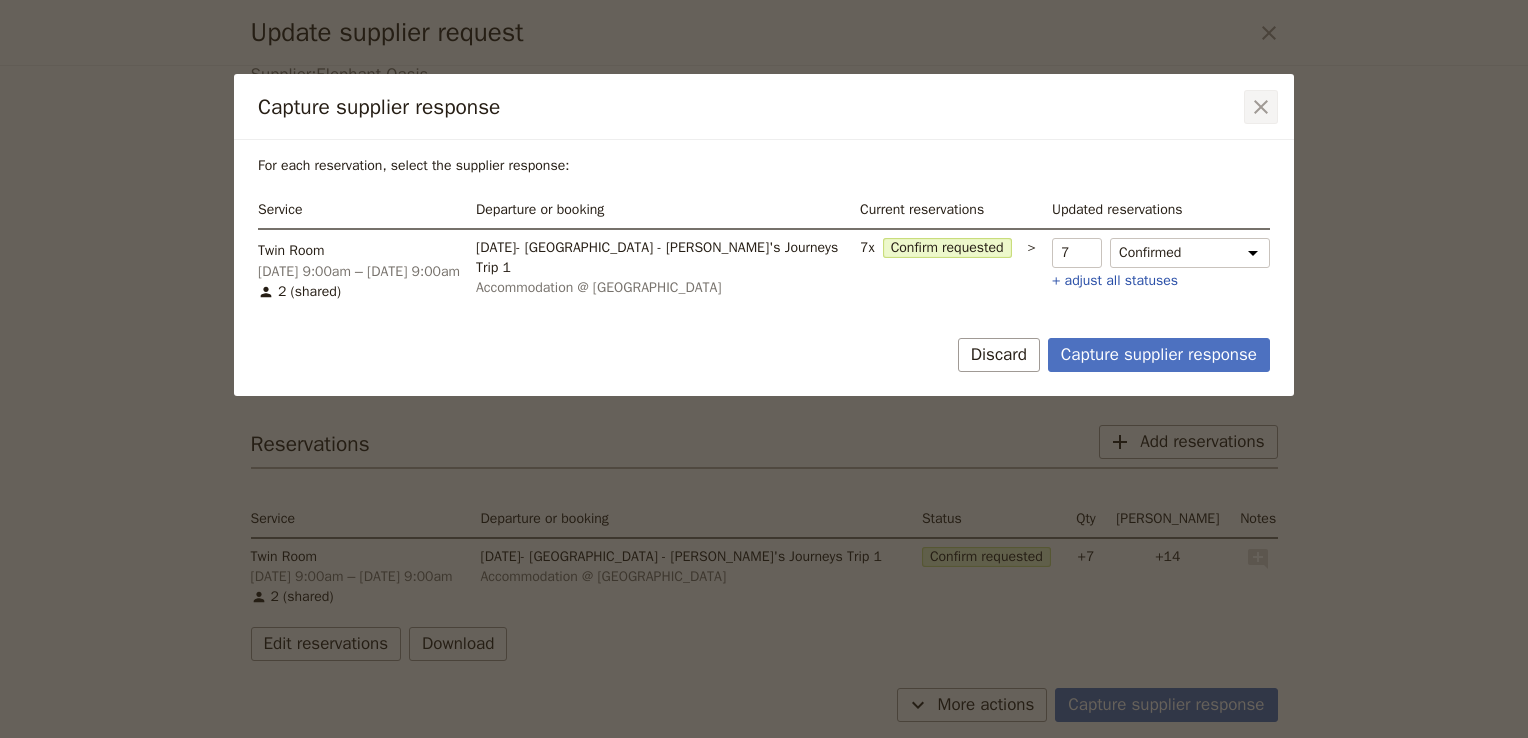 click 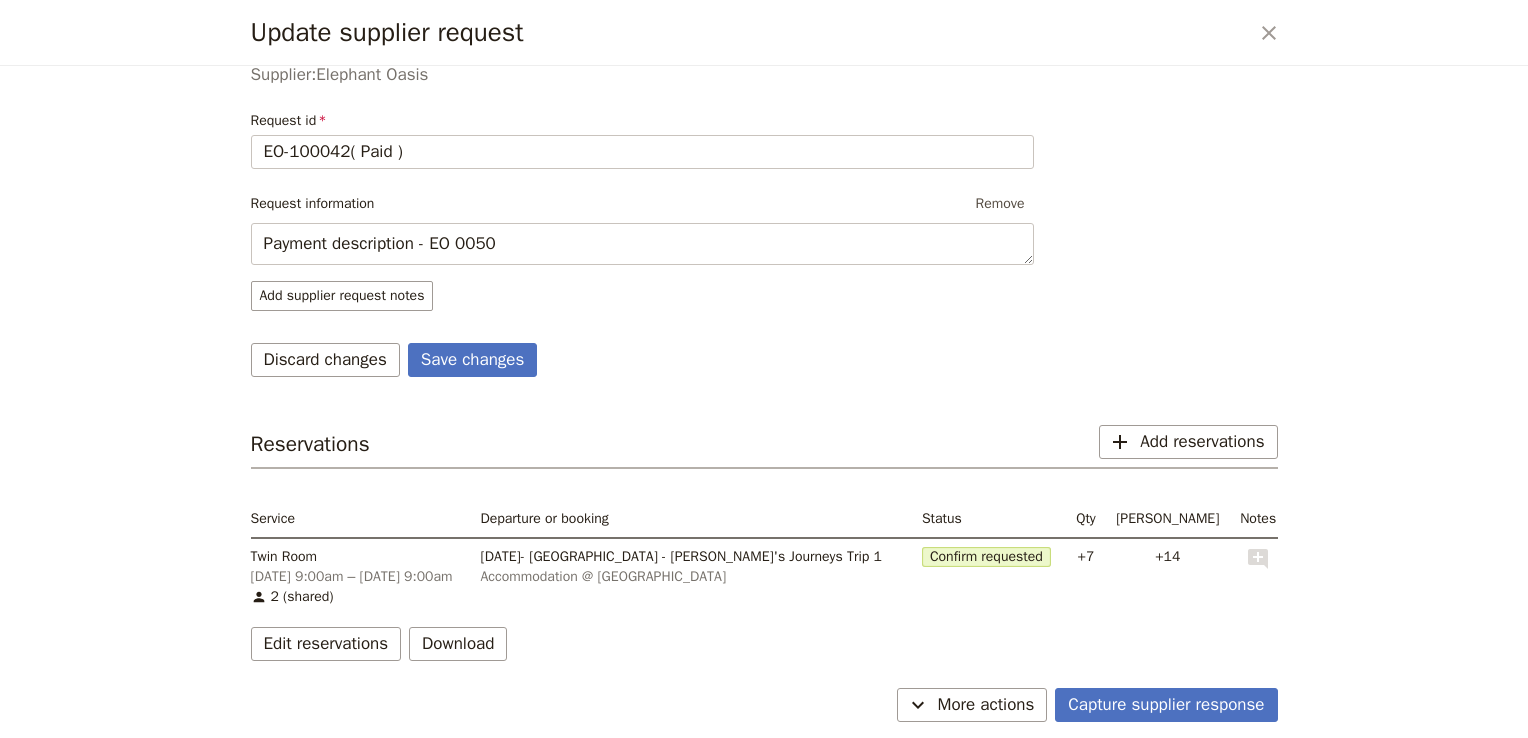 scroll, scrollTop: 0, scrollLeft: 0, axis: both 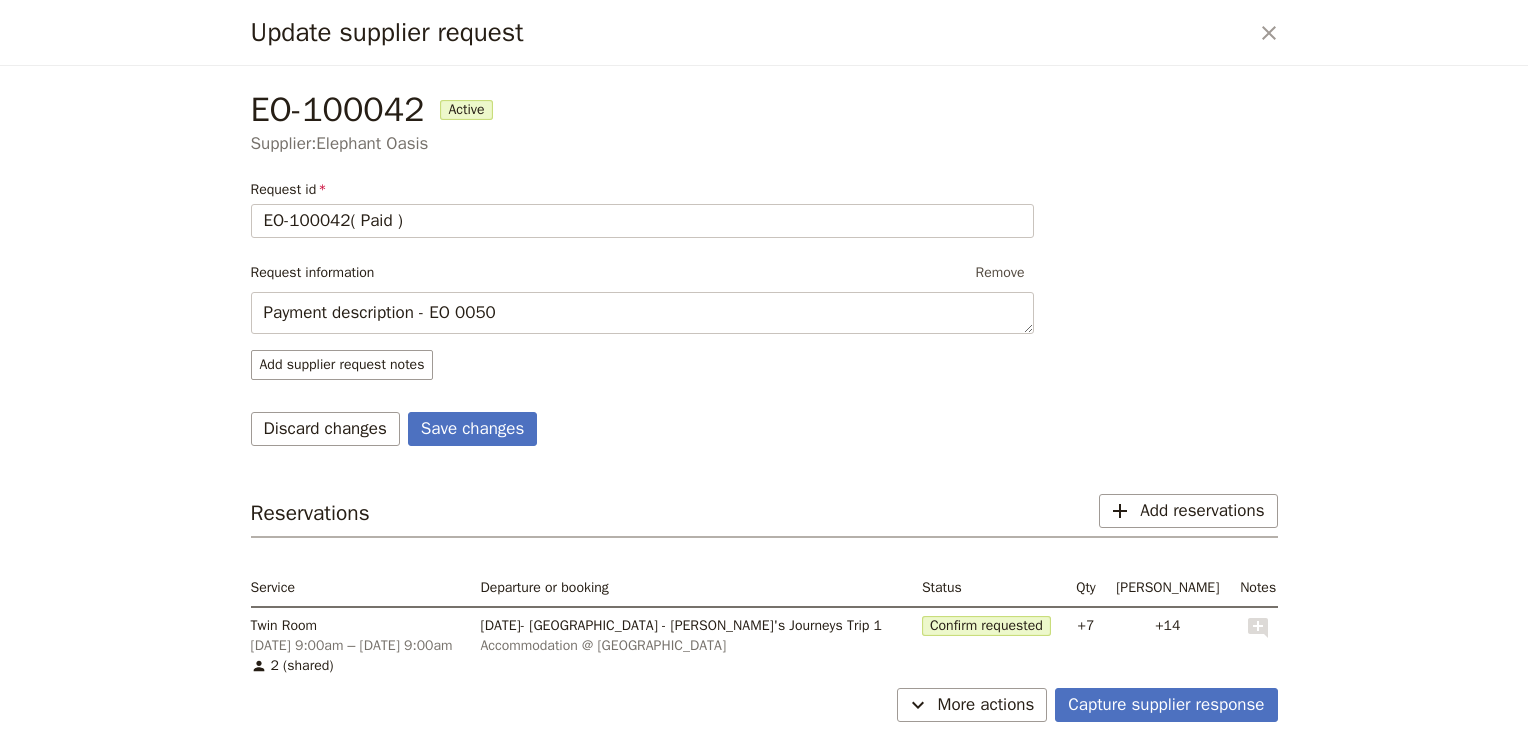 click on "Request id EO-100042( Paid ) Request information Remove Payment description - EO 0050 Add supplier request notes Save changes Discard changes Reservations ​ Add reservations Service Departure or booking Status Qty Max pax Notes Twin Room [DATE] 9:00am – [DATE] 9:00am 2 (shared) [DATE]- [GEOGRAPHIC_DATA] - [PERSON_NAME]'s Journeys Trip 1 Accommodation @ Elephant Oasis Confirm requested +7 +14 ​ Edit reservations Download" at bounding box center (764, 455) 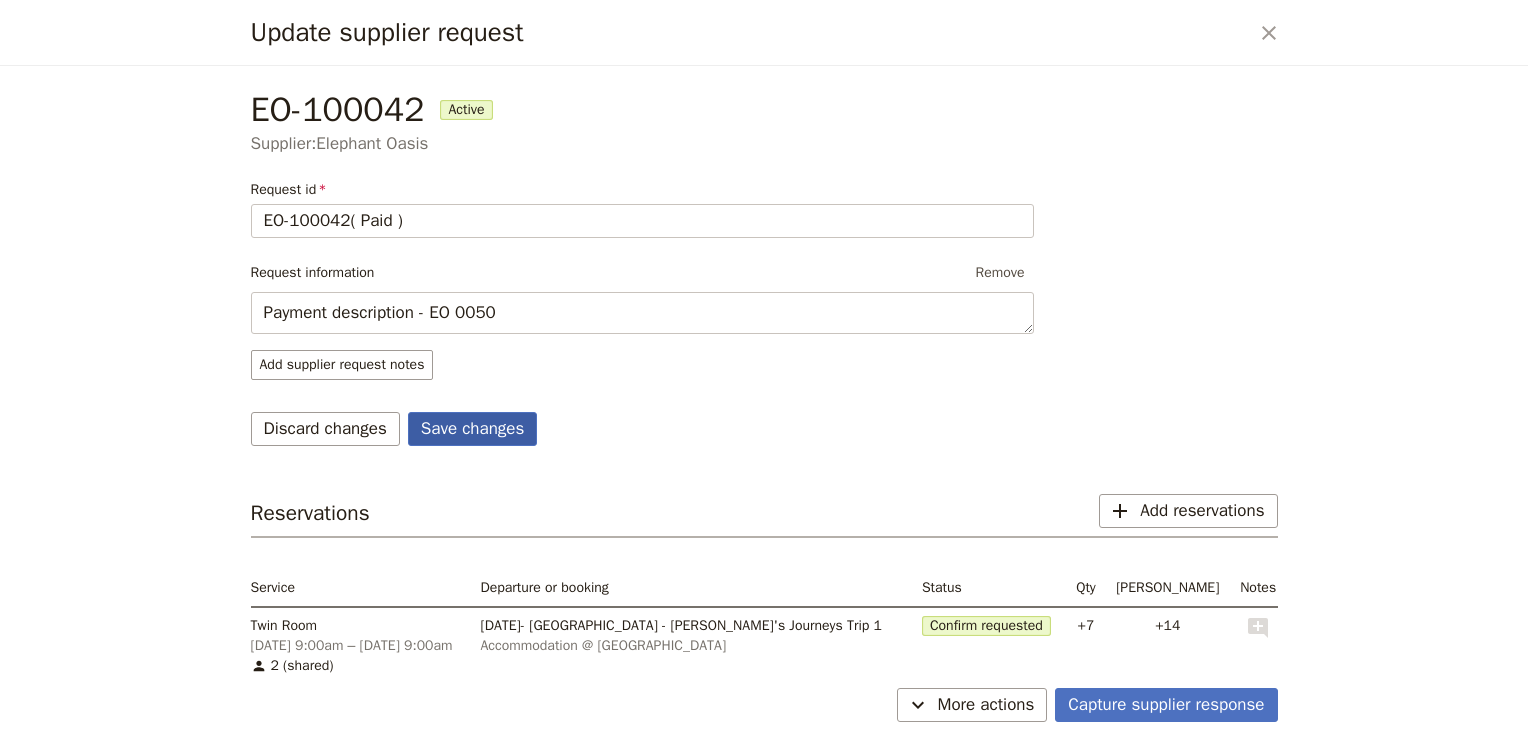 click on "Save changes" at bounding box center [473, 429] 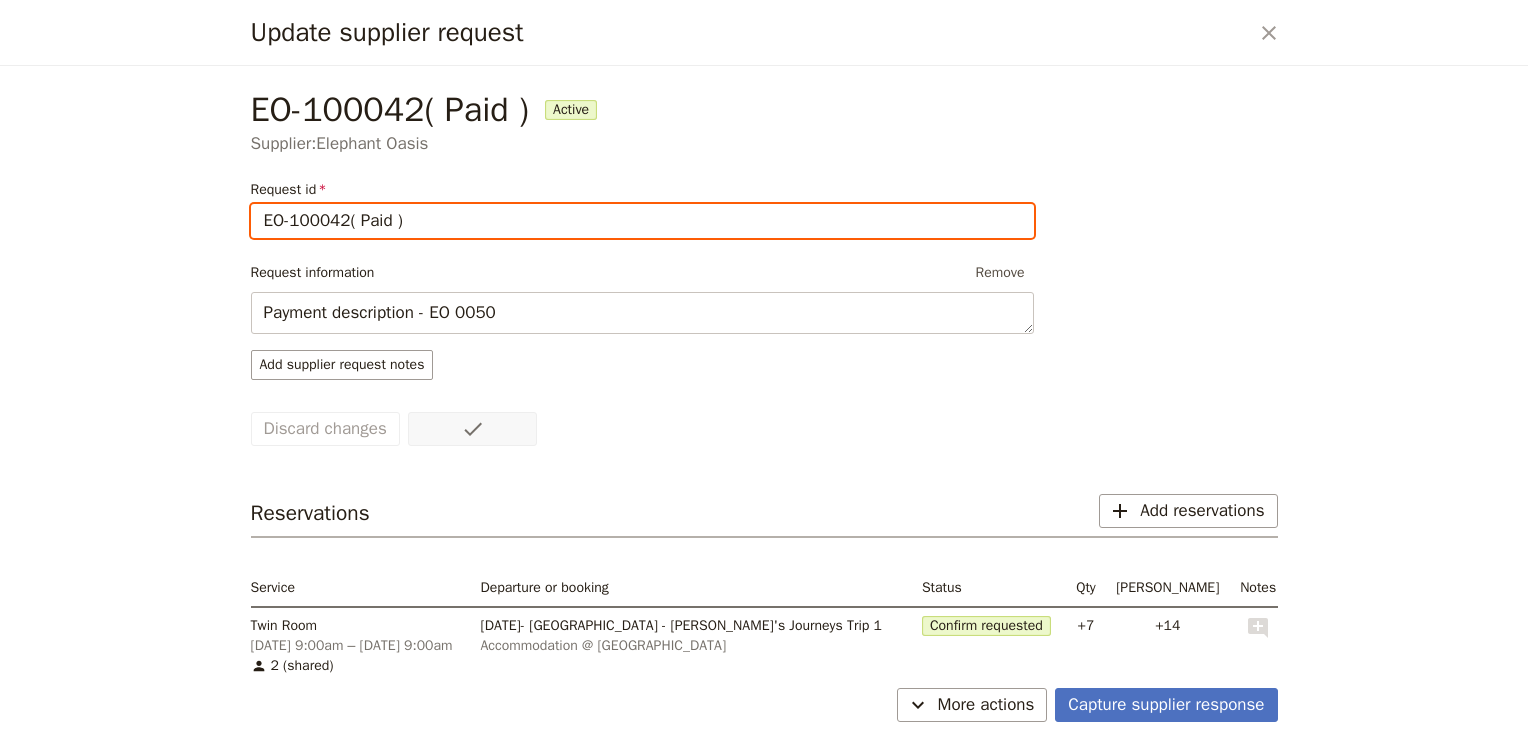 scroll, scrollTop: 69, scrollLeft: 0, axis: vertical 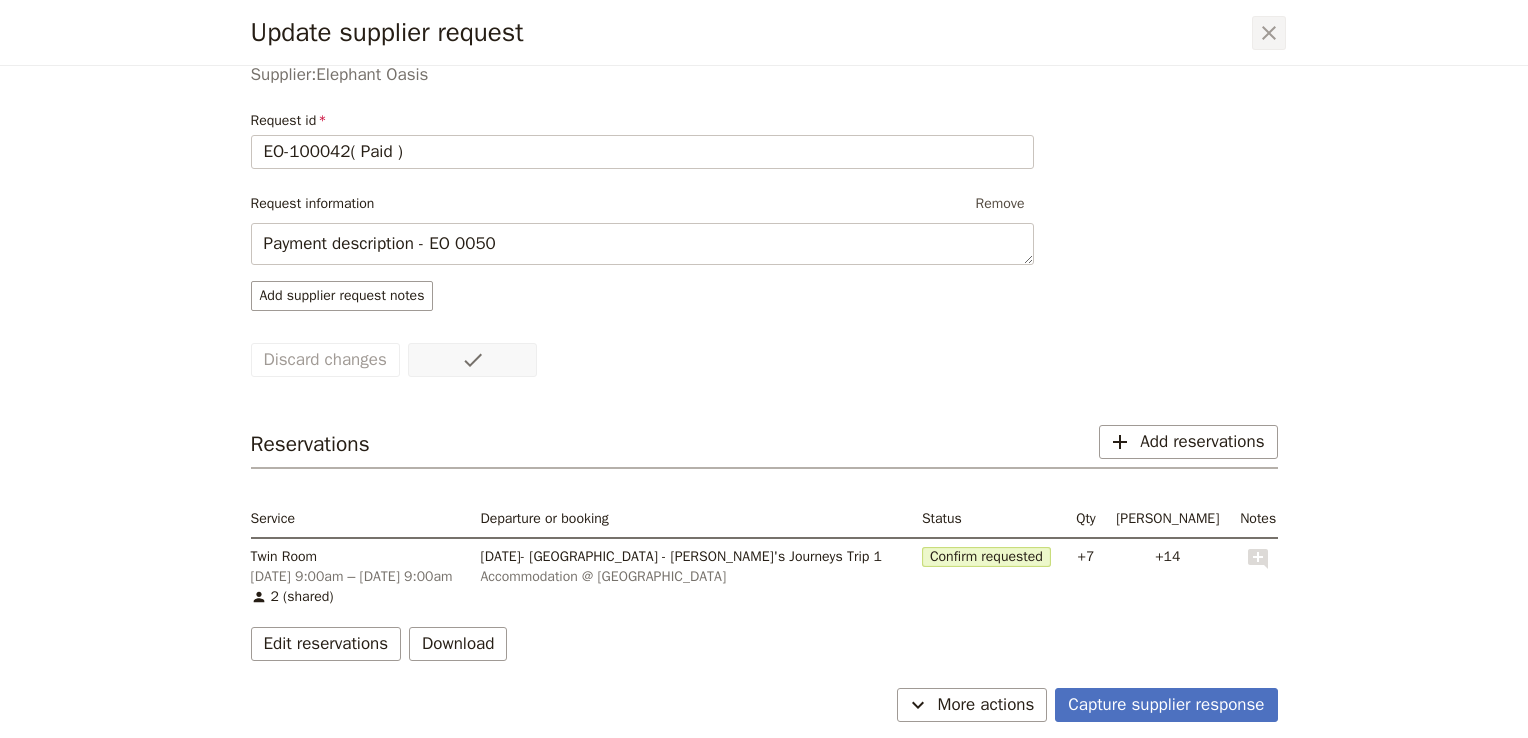 click 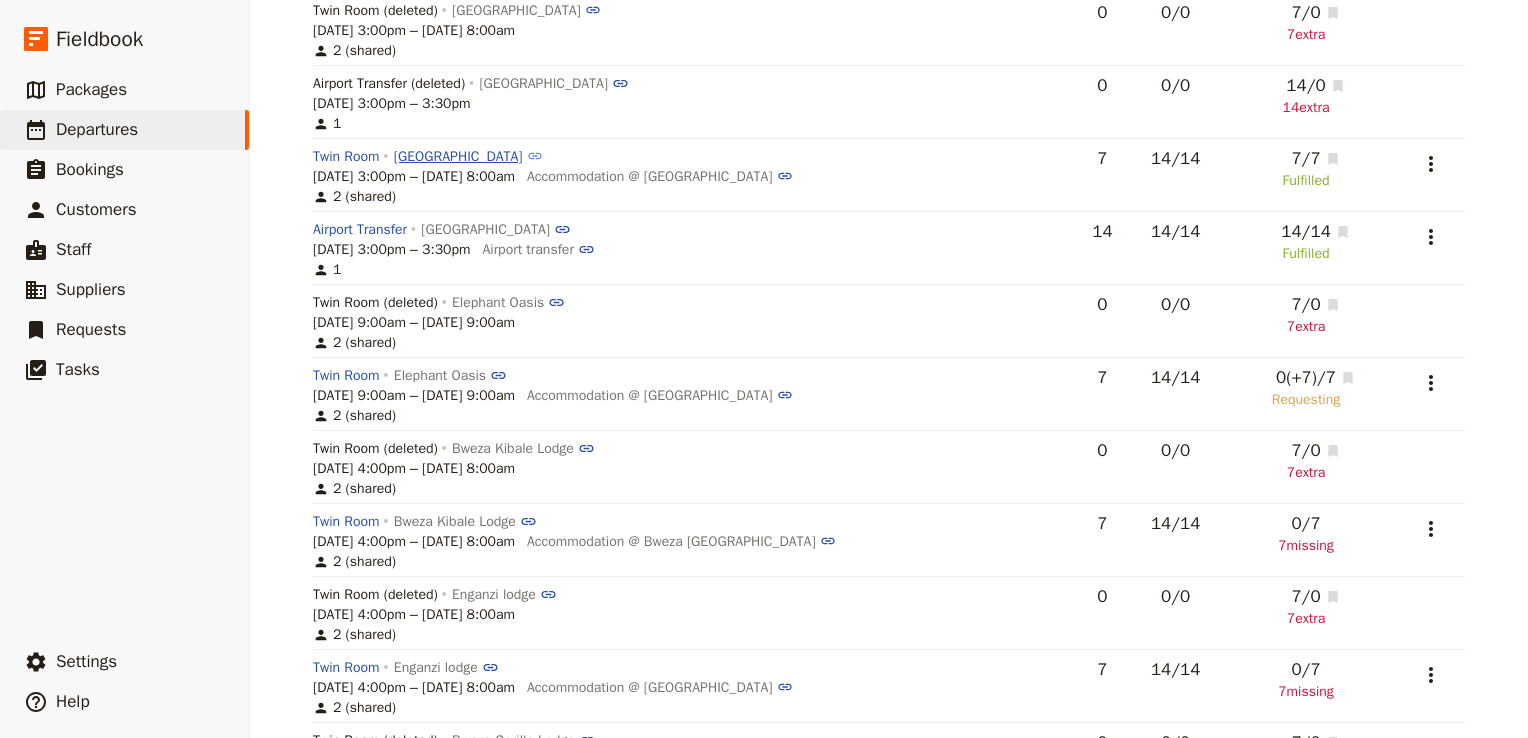 scroll, scrollTop: 0, scrollLeft: 0, axis: both 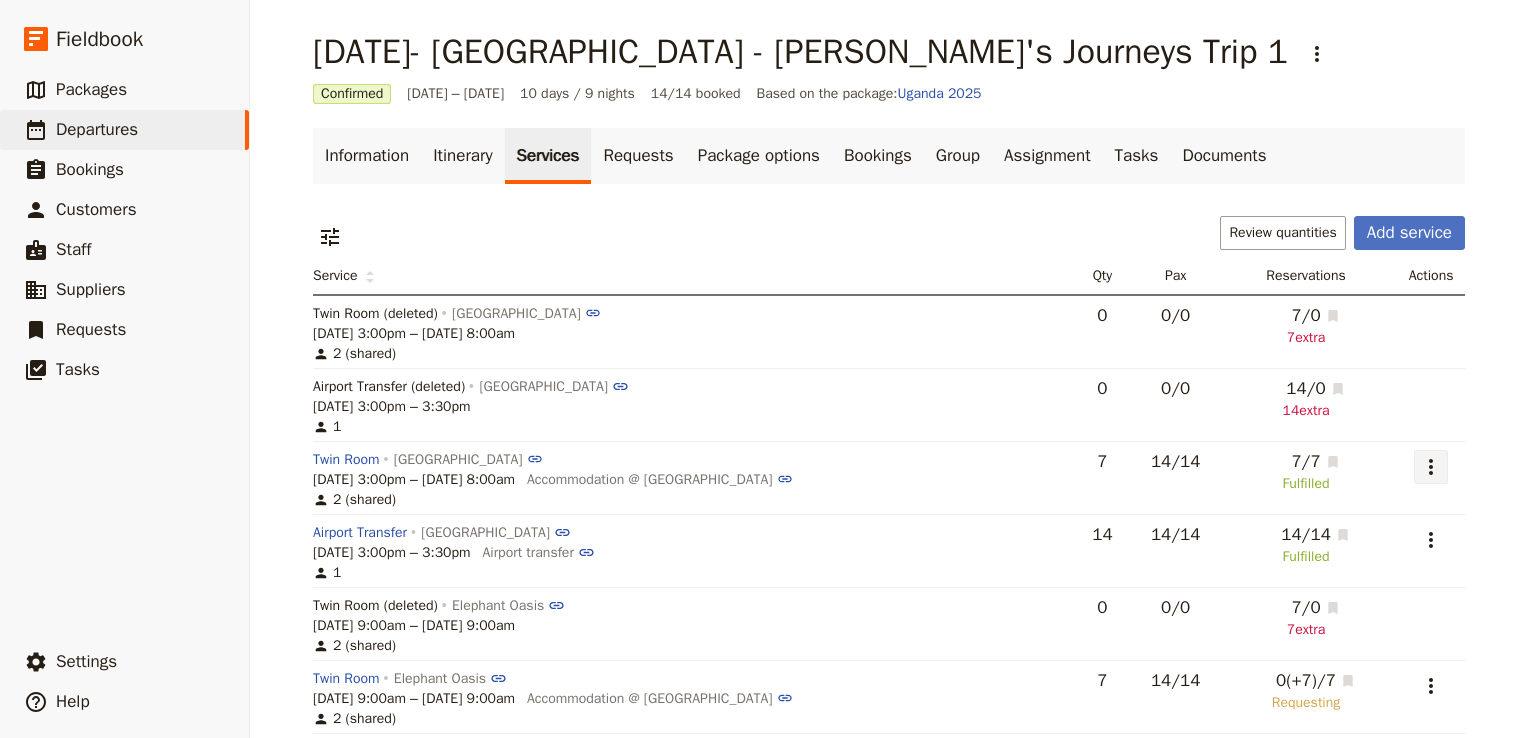 click 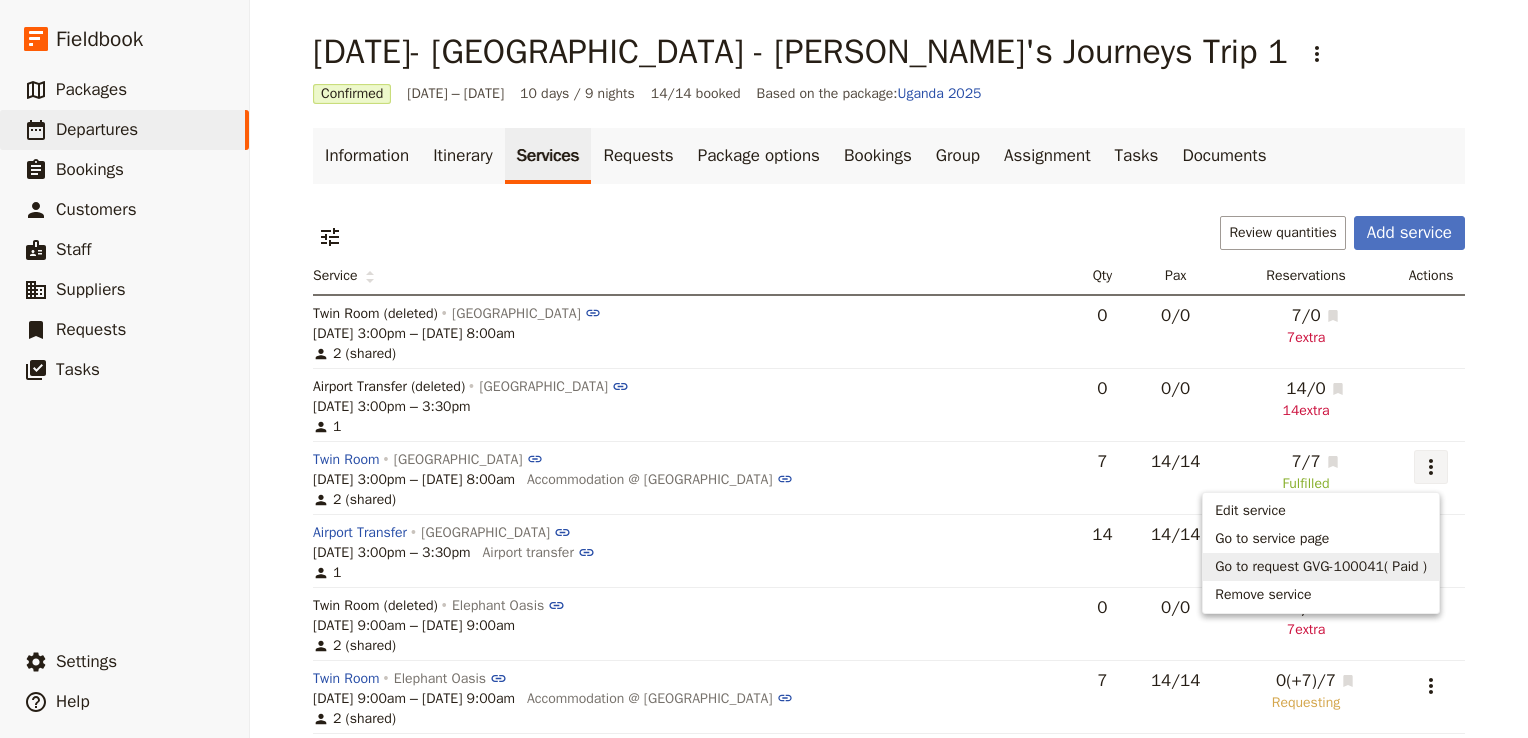 click on "Go to request GVG-100041( Paid )" at bounding box center (1321, 567) 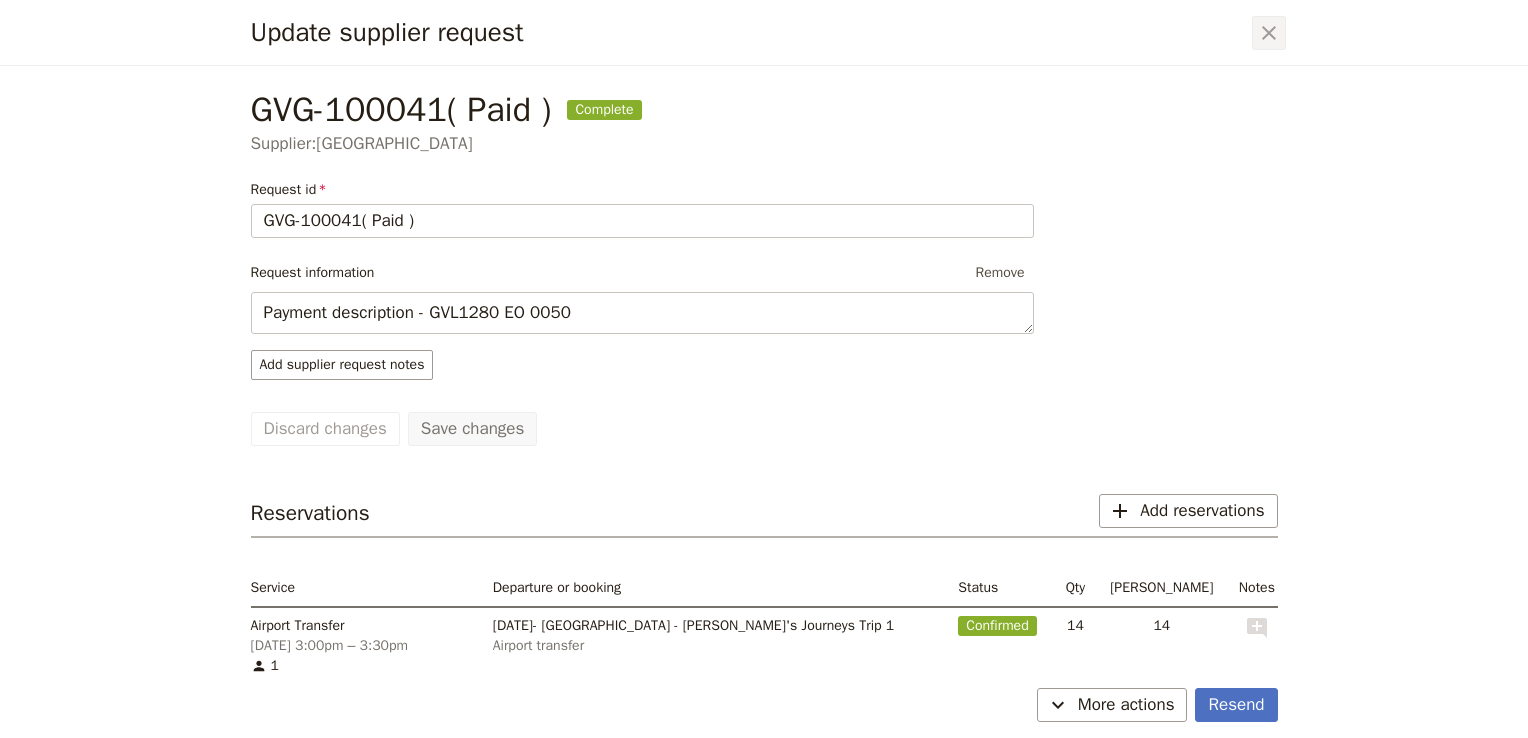 click 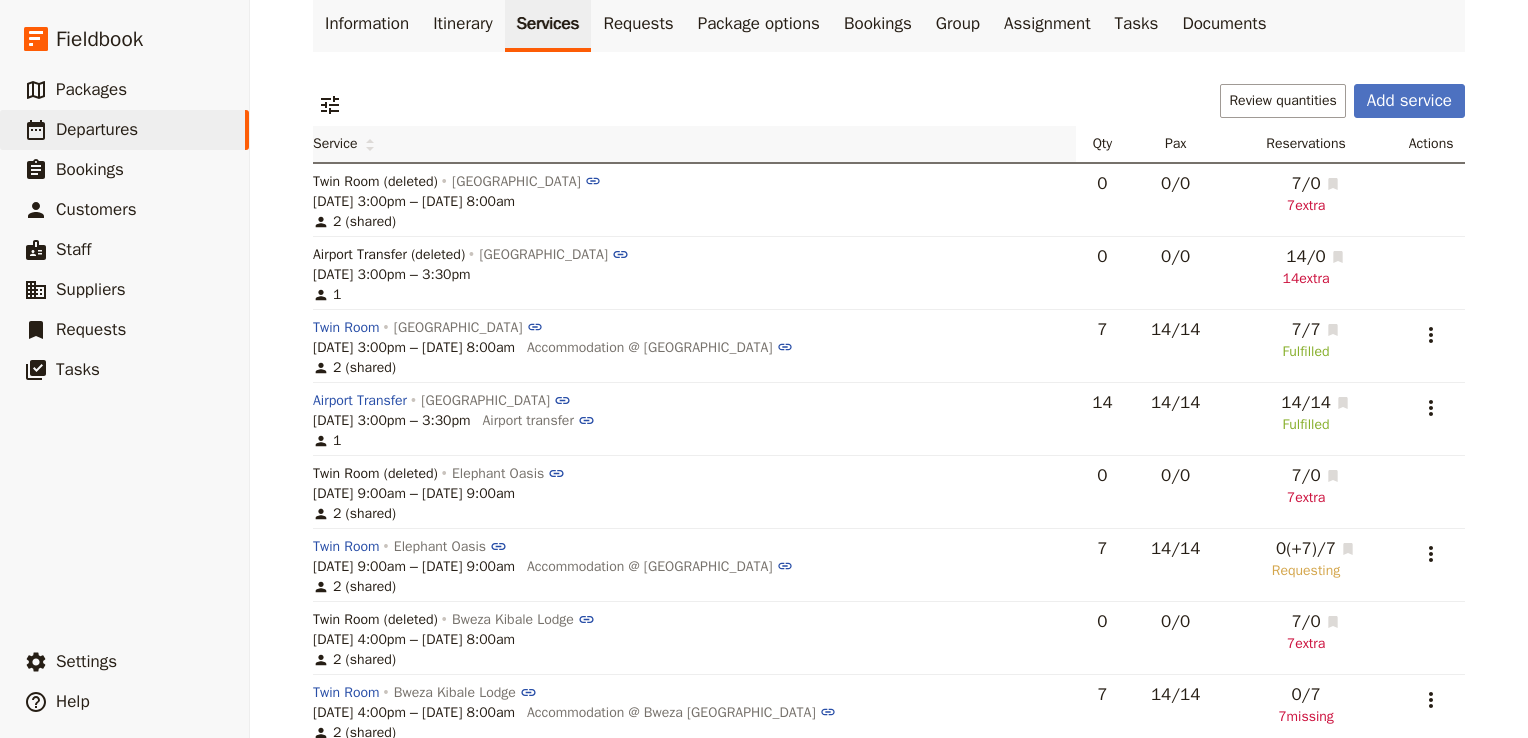 scroll, scrollTop: 132, scrollLeft: 0, axis: vertical 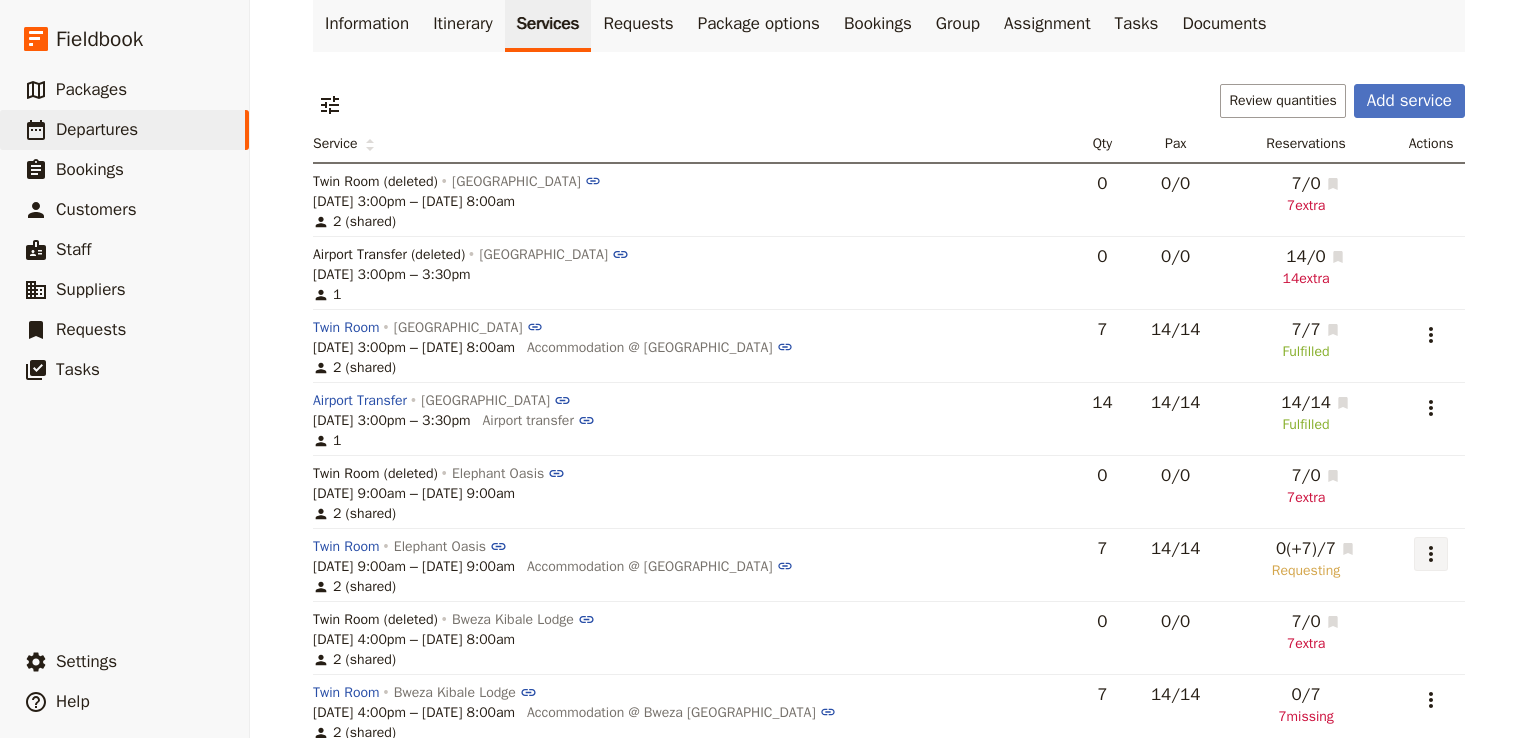 click 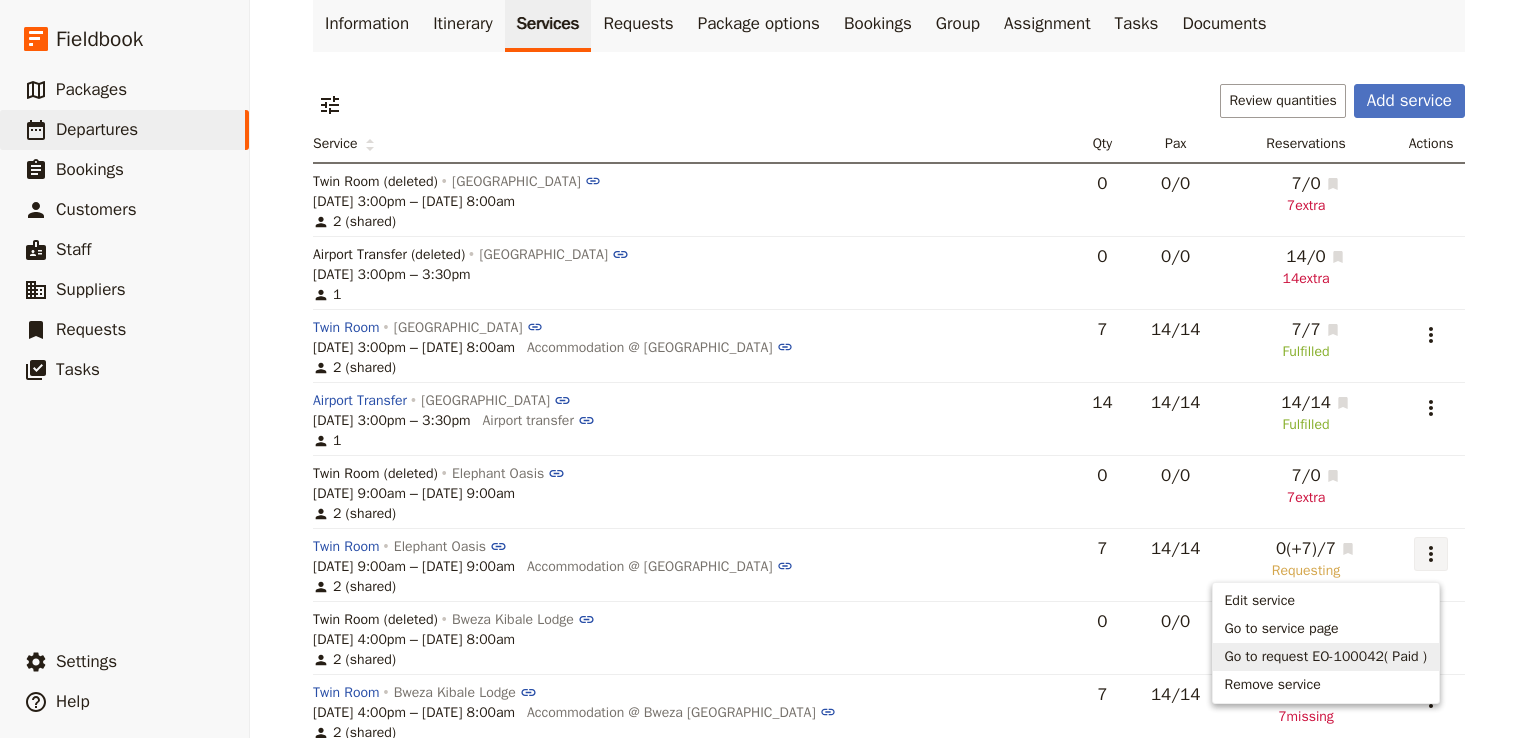 click on "Go to request EO-100042( Paid )" at bounding box center [1326, 657] 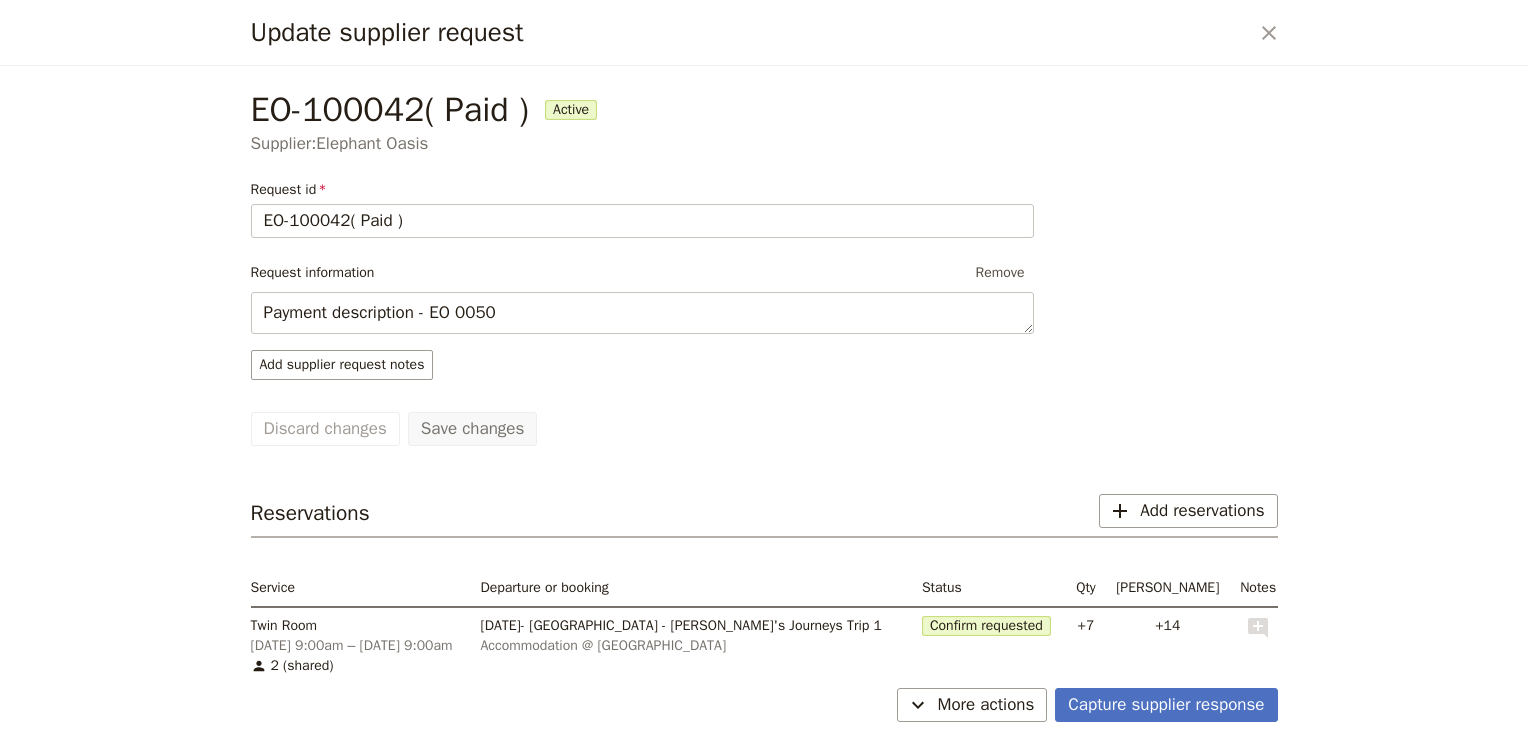 scroll, scrollTop: 69, scrollLeft: 0, axis: vertical 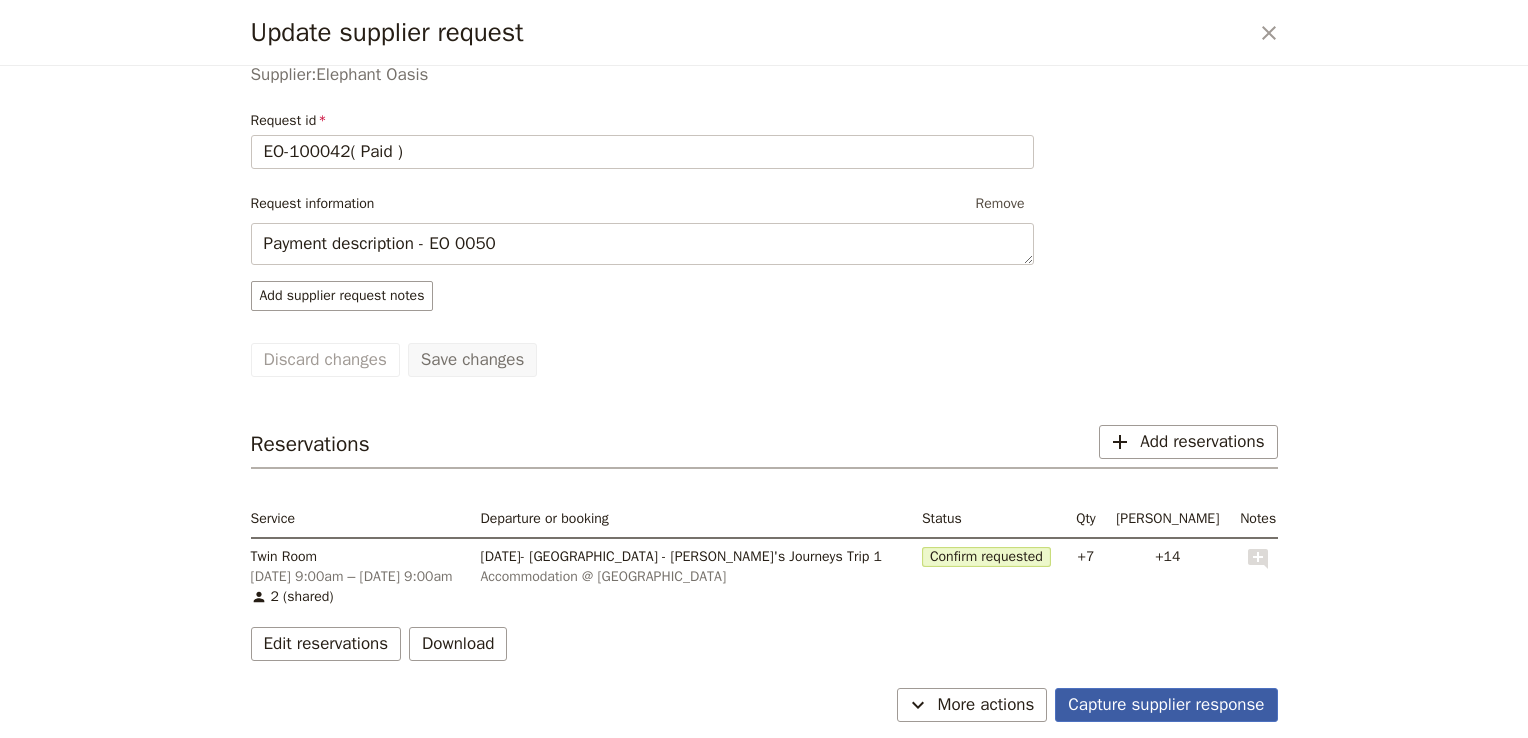 click on "Capture supplier response" at bounding box center [1166, 705] 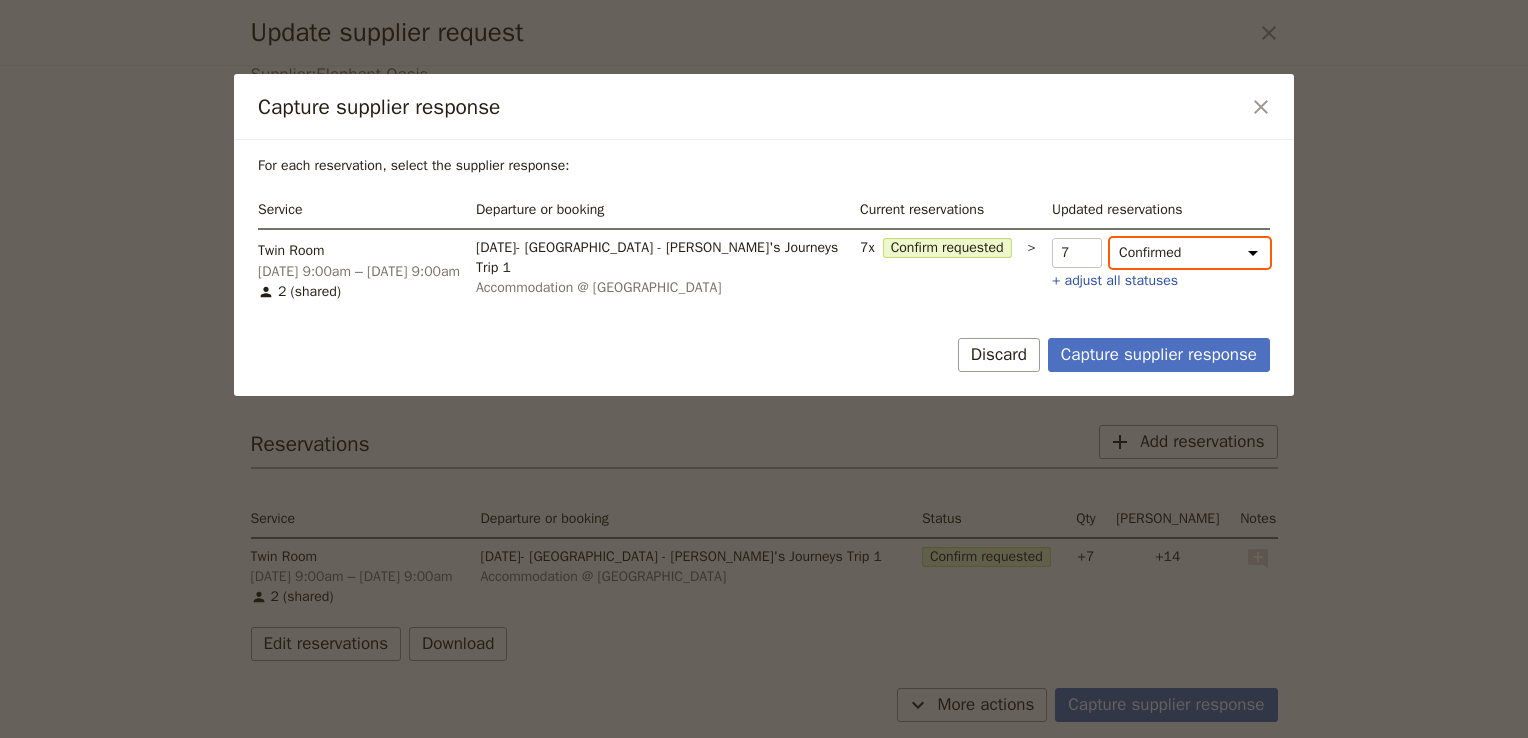 click on "Confirmed Confirm requested Hold Not fulfilled" at bounding box center [1190, 253] 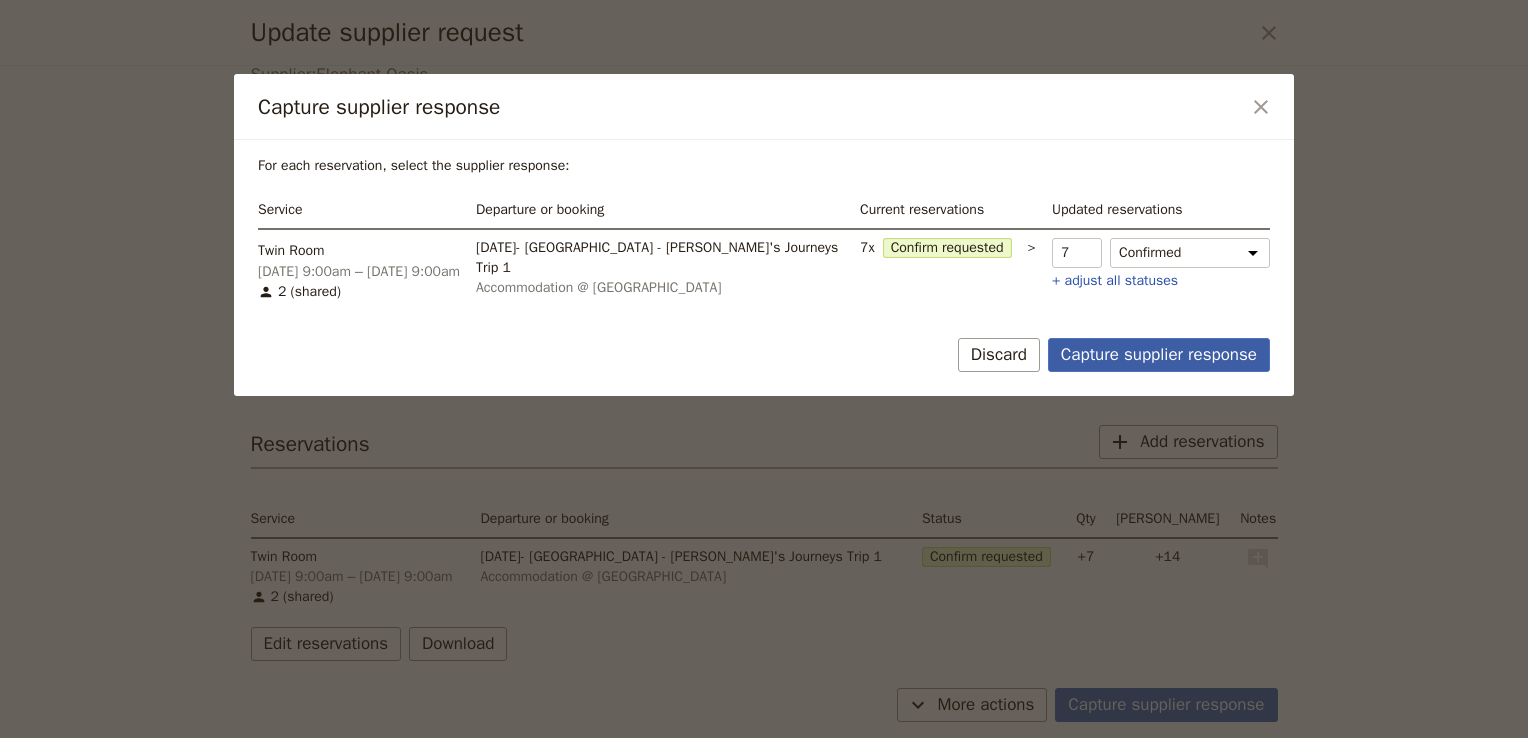 click on "Capture supplier response" at bounding box center [1159, 355] 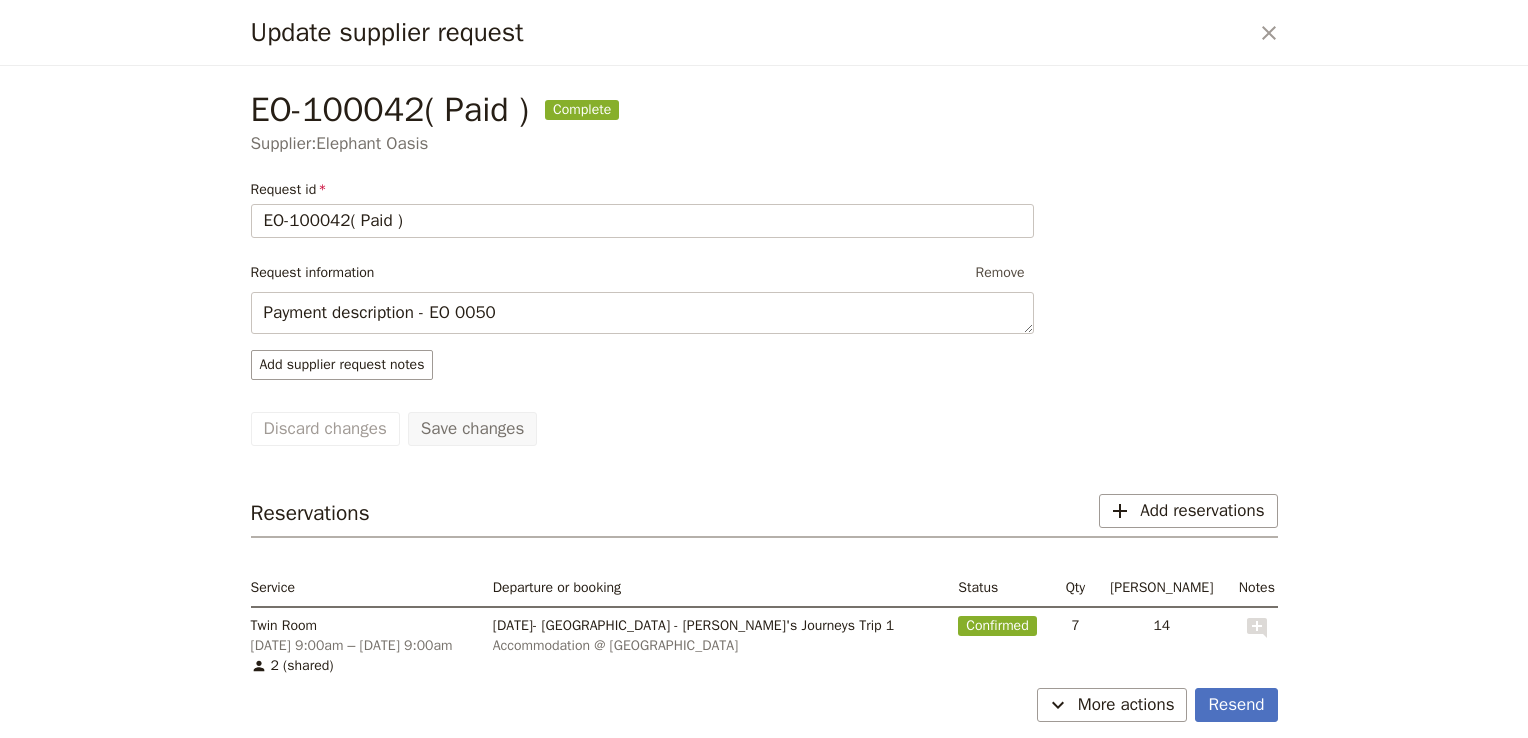 scroll, scrollTop: 69, scrollLeft: 0, axis: vertical 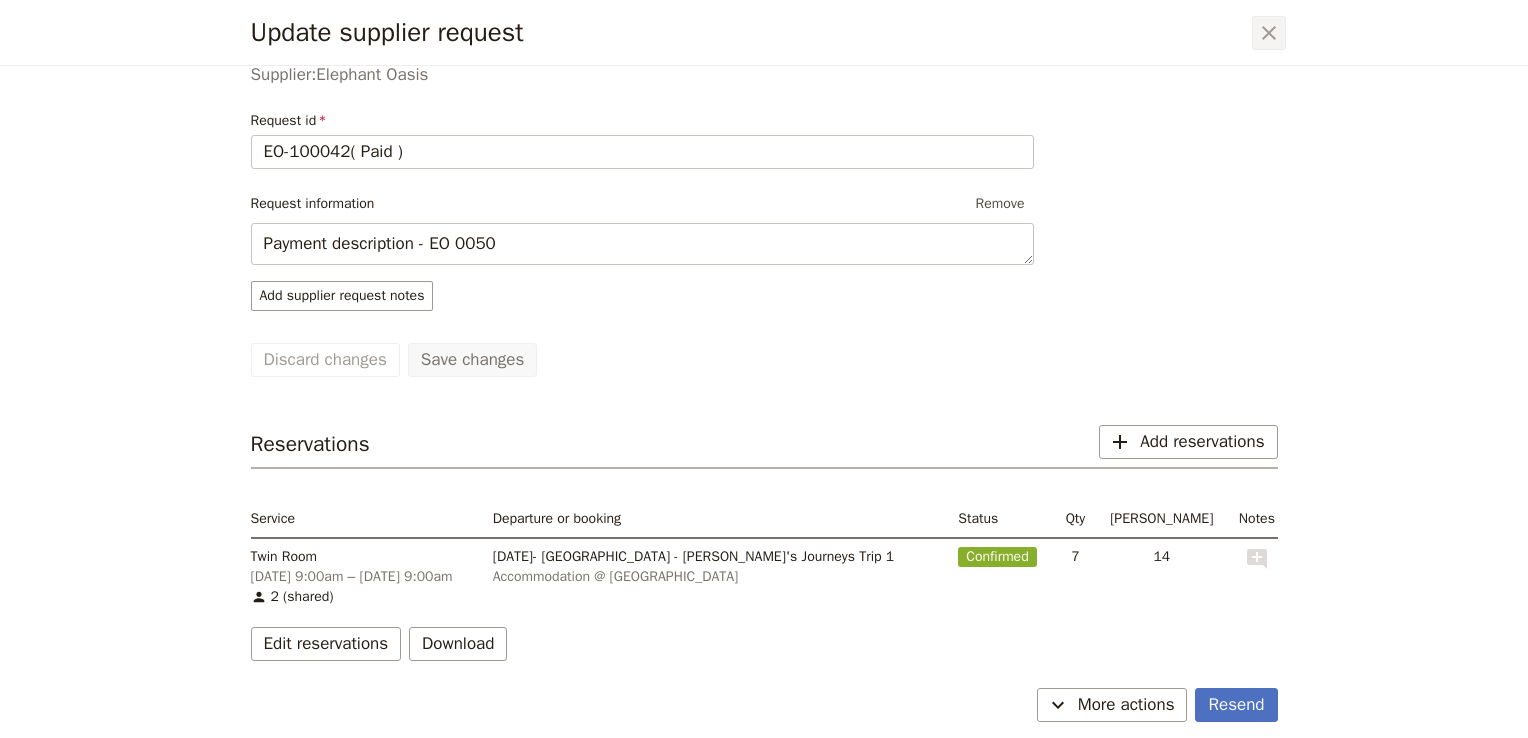 click 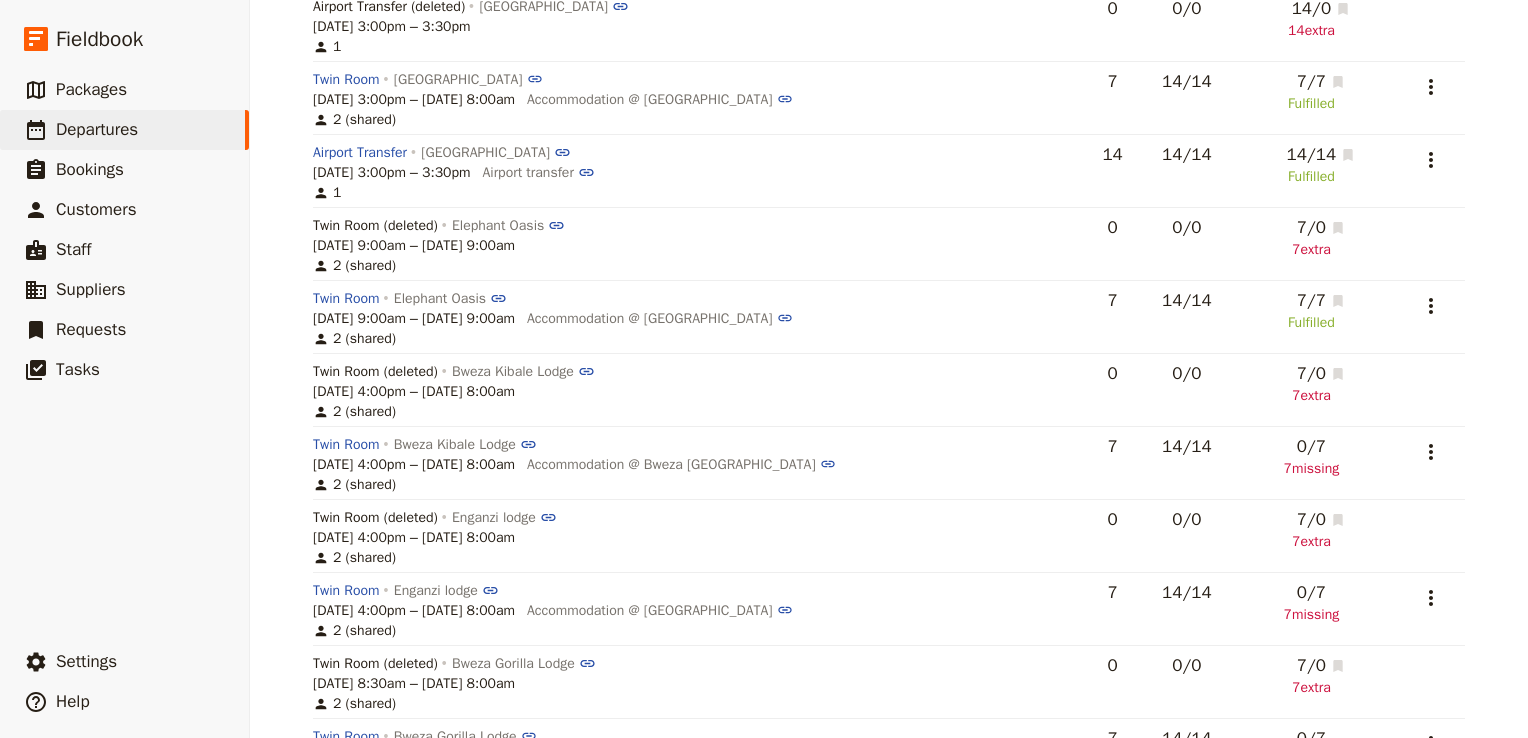 scroll, scrollTop: 382, scrollLeft: 0, axis: vertical 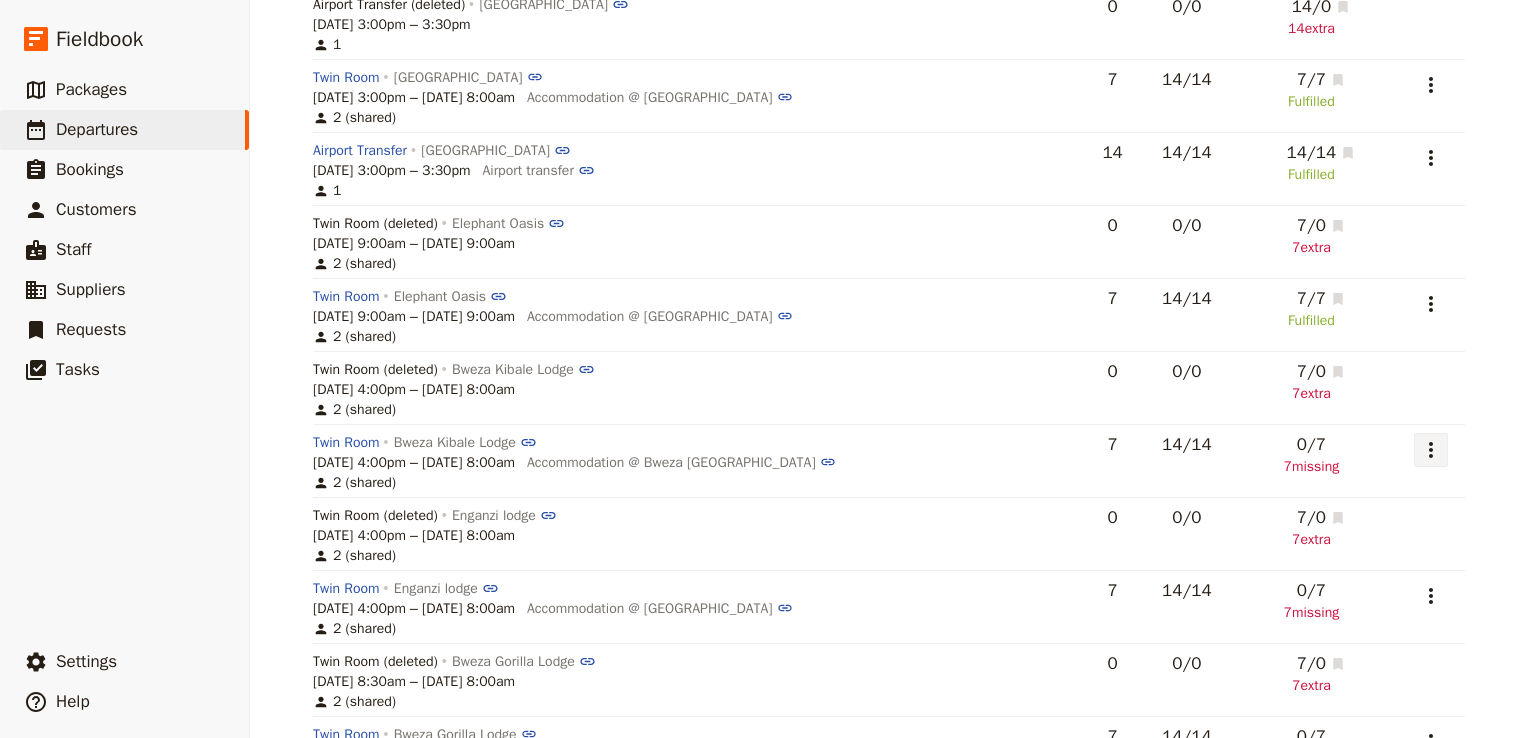 click 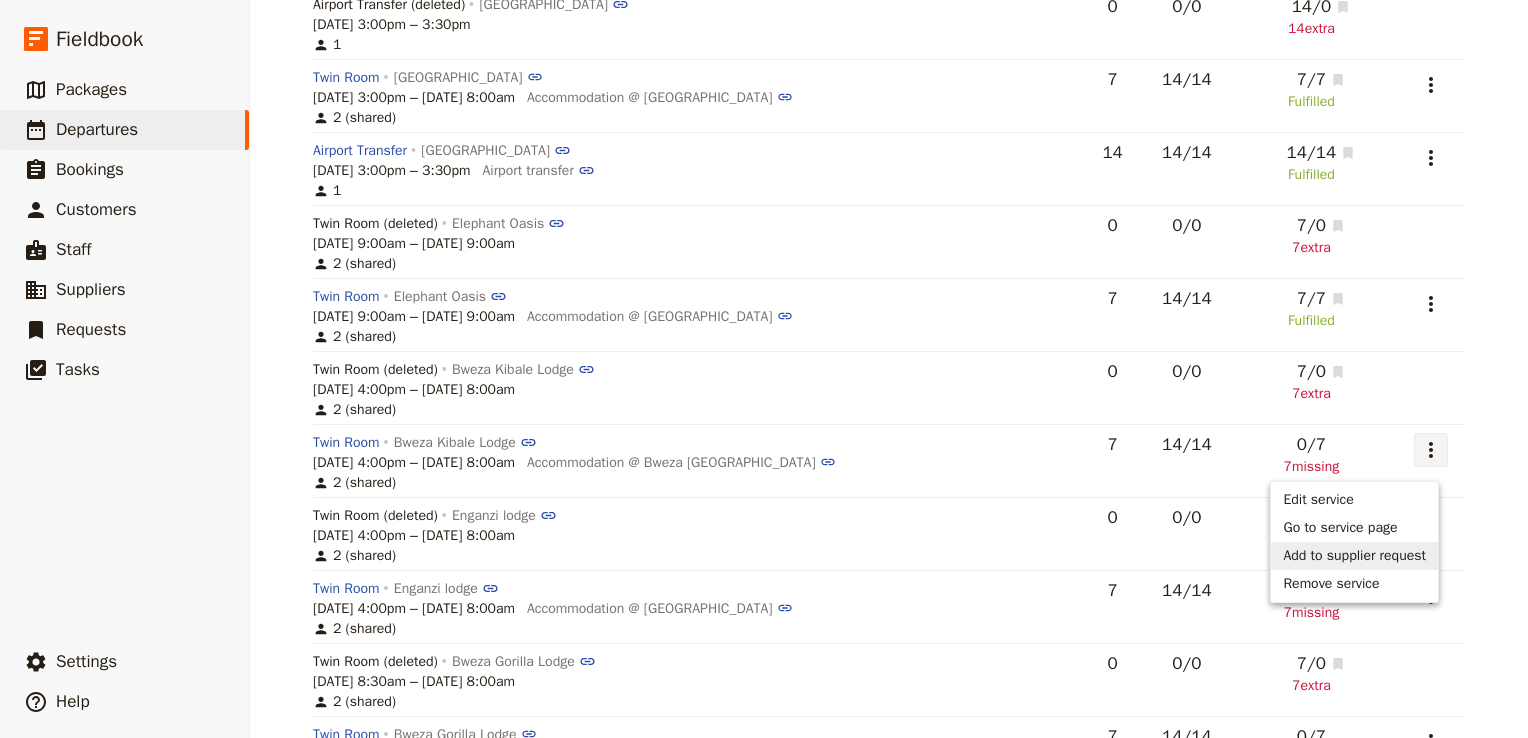 click on "Add to supplier request" at bounding box center (1354, 556) 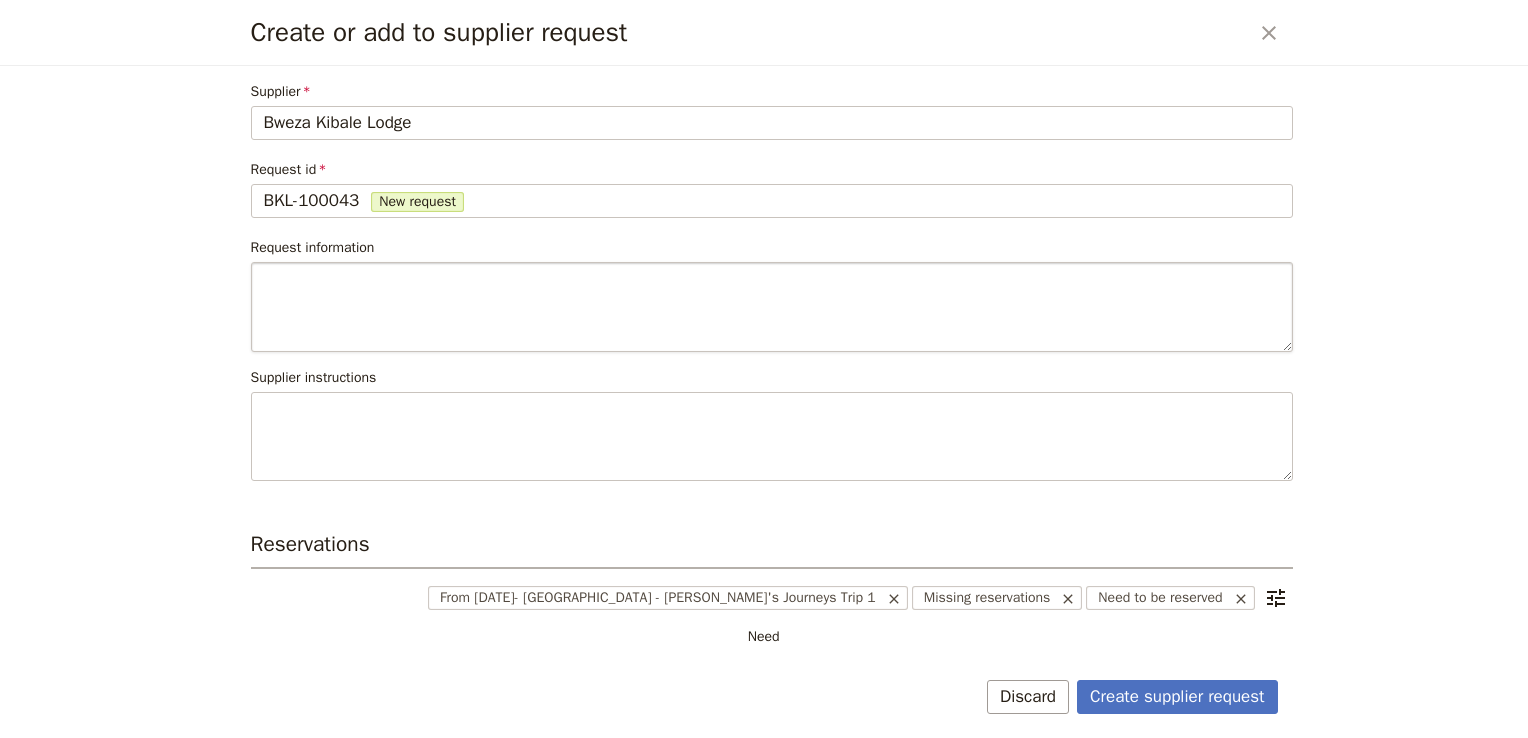 scroll, scrollTop: 120, scrollLeft: 0, axis: vertical 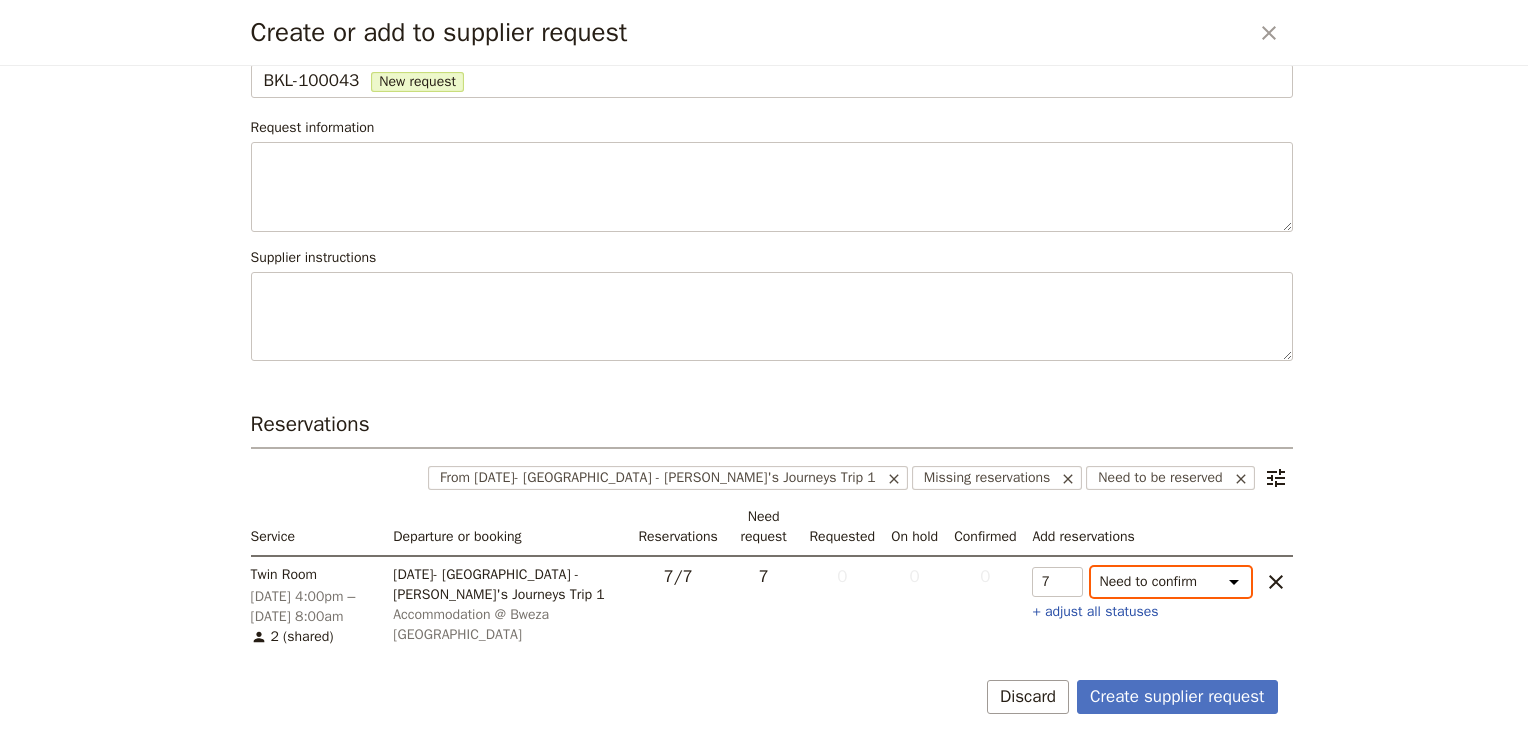 click on "Need to confirm Need to hold On hold requested Confirm requested On hold Confirmed" at bounding box center [1171, 582] 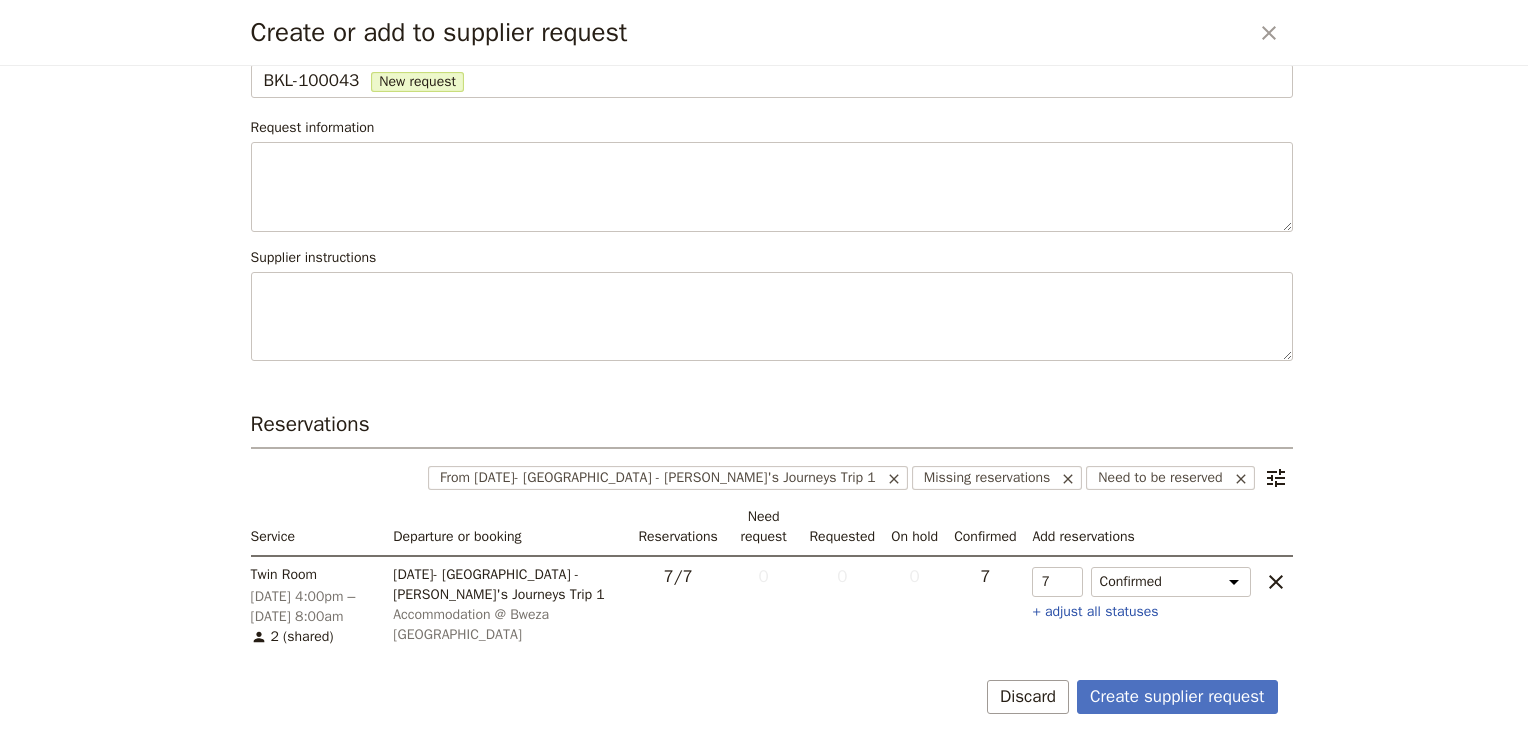 click on "​ From [DATE]- [GEOGRAPHIC_DATA] - [PERSON_NAME]'s Journeys Trip 1 Missing reservations Need to be reserved" at bounding box center (772, 478) 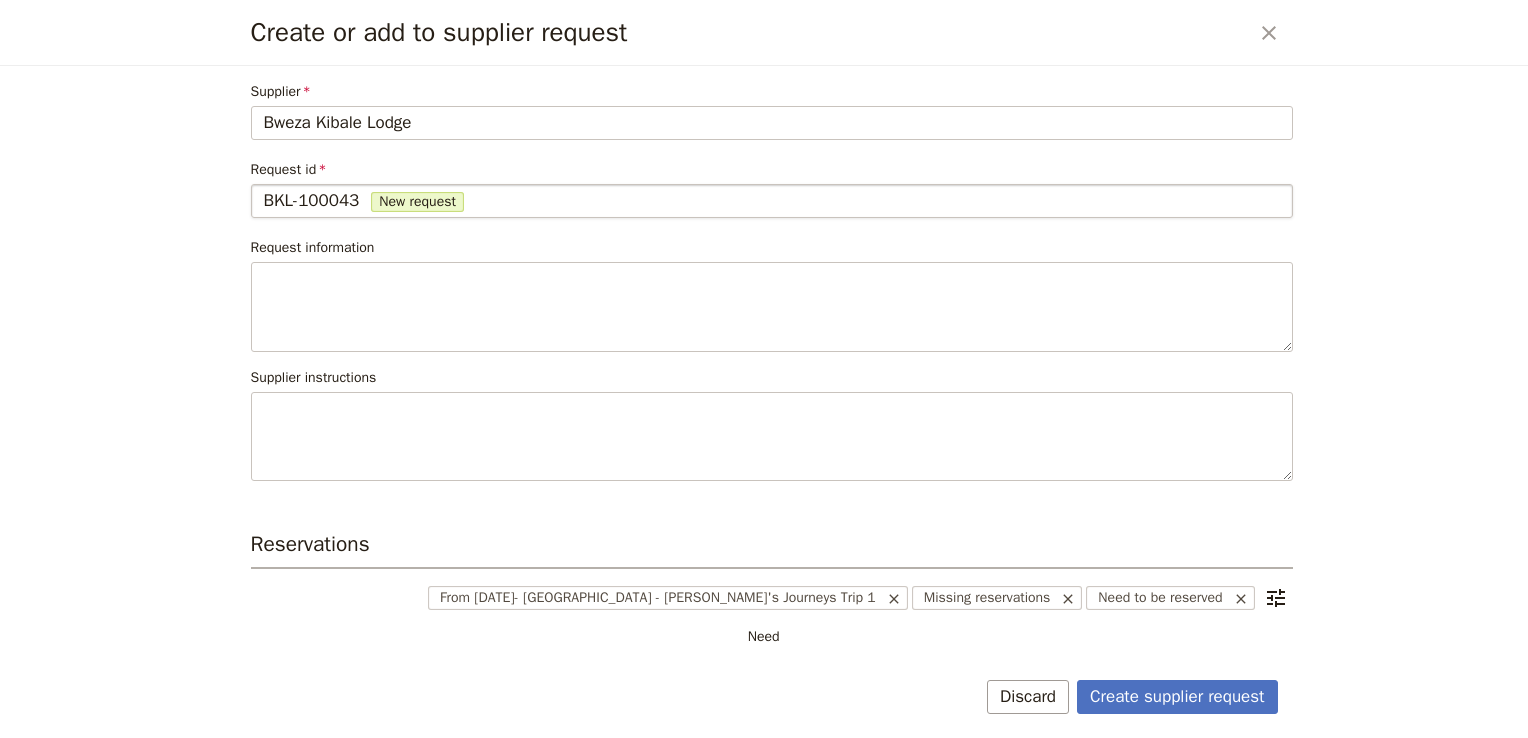 click on "BKL-100043 New request" at bounding box center (772, 201) 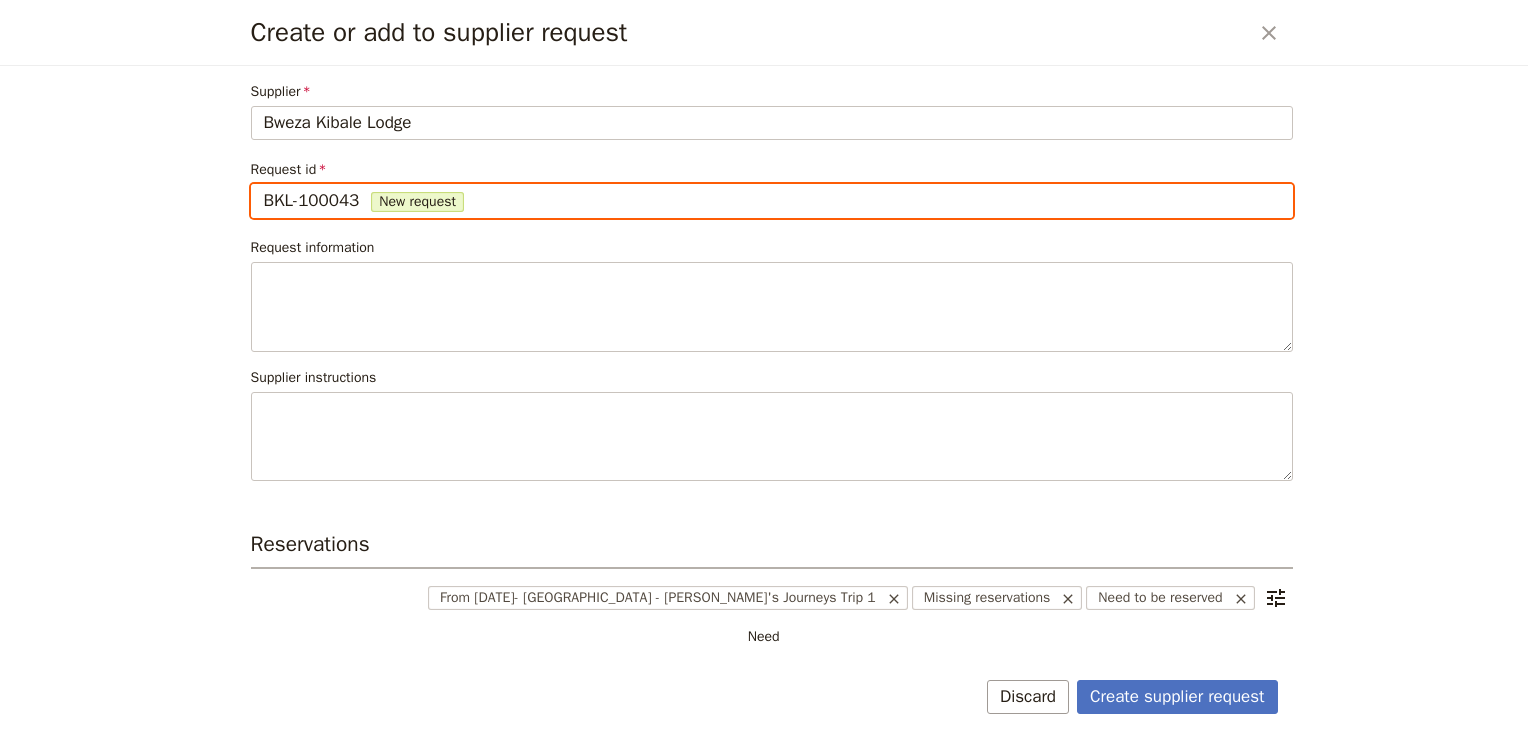 click on "BKL-100043" at bounding box center [263, 184] 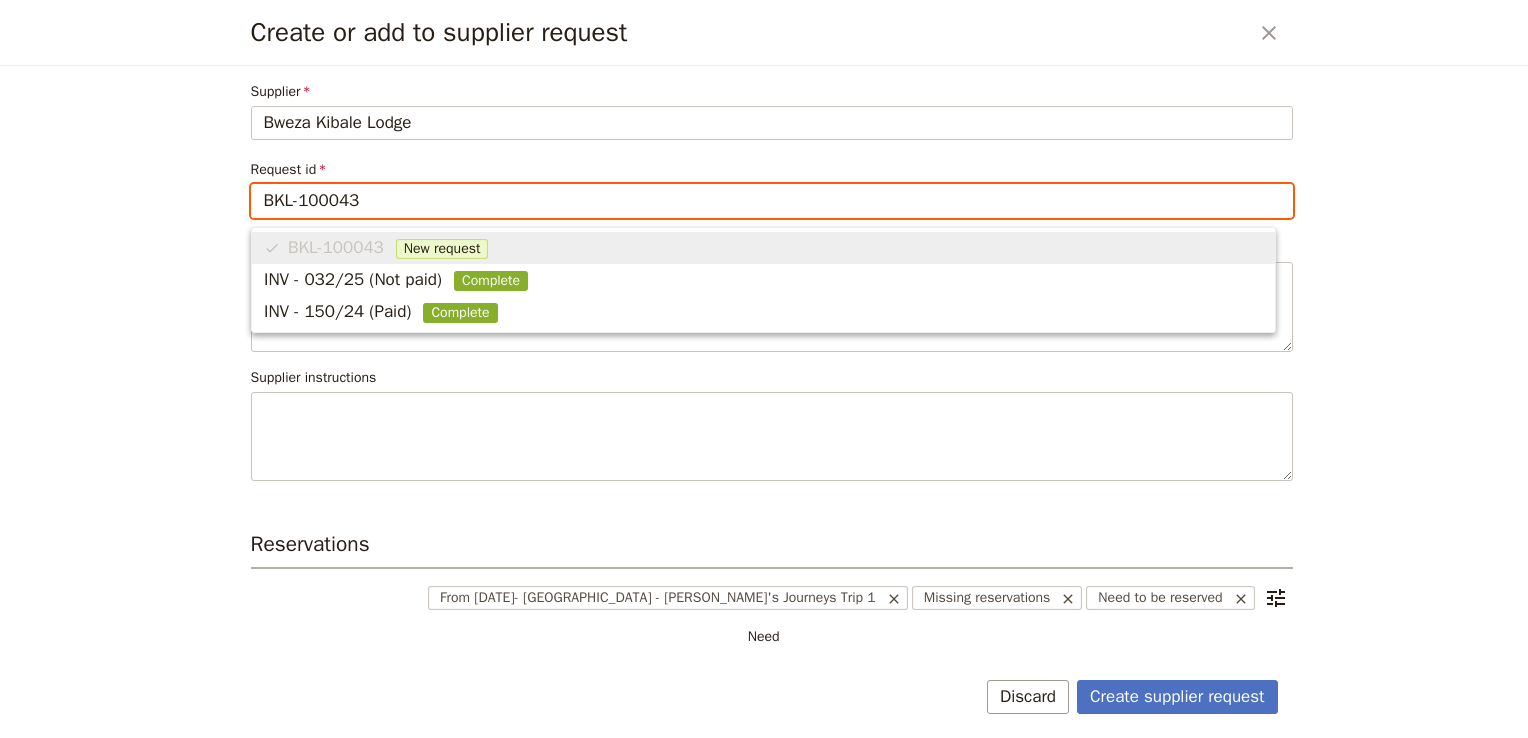 scroll, scrollTop: 0, scrollLeft: 0, axis: both 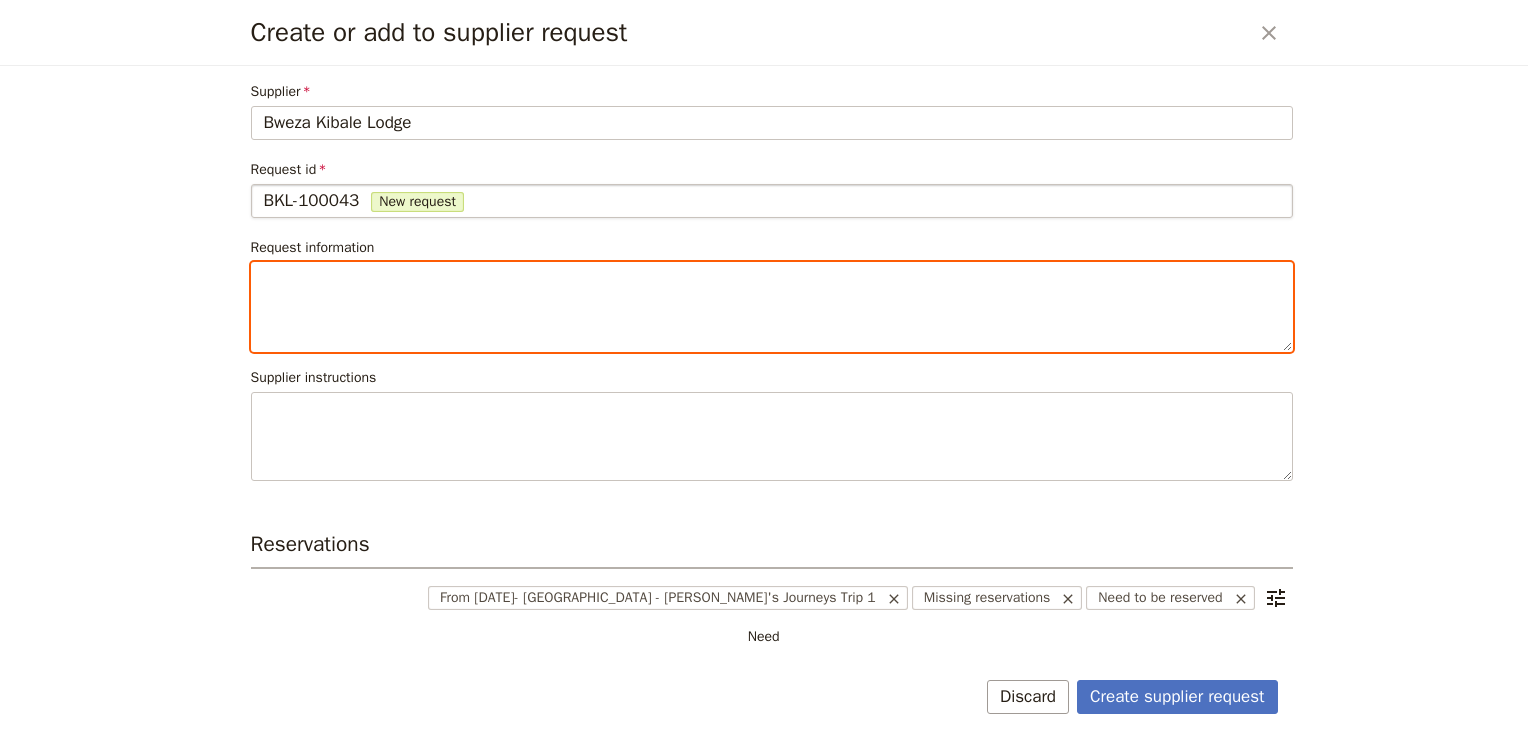 click at bounding box center (772, 307) 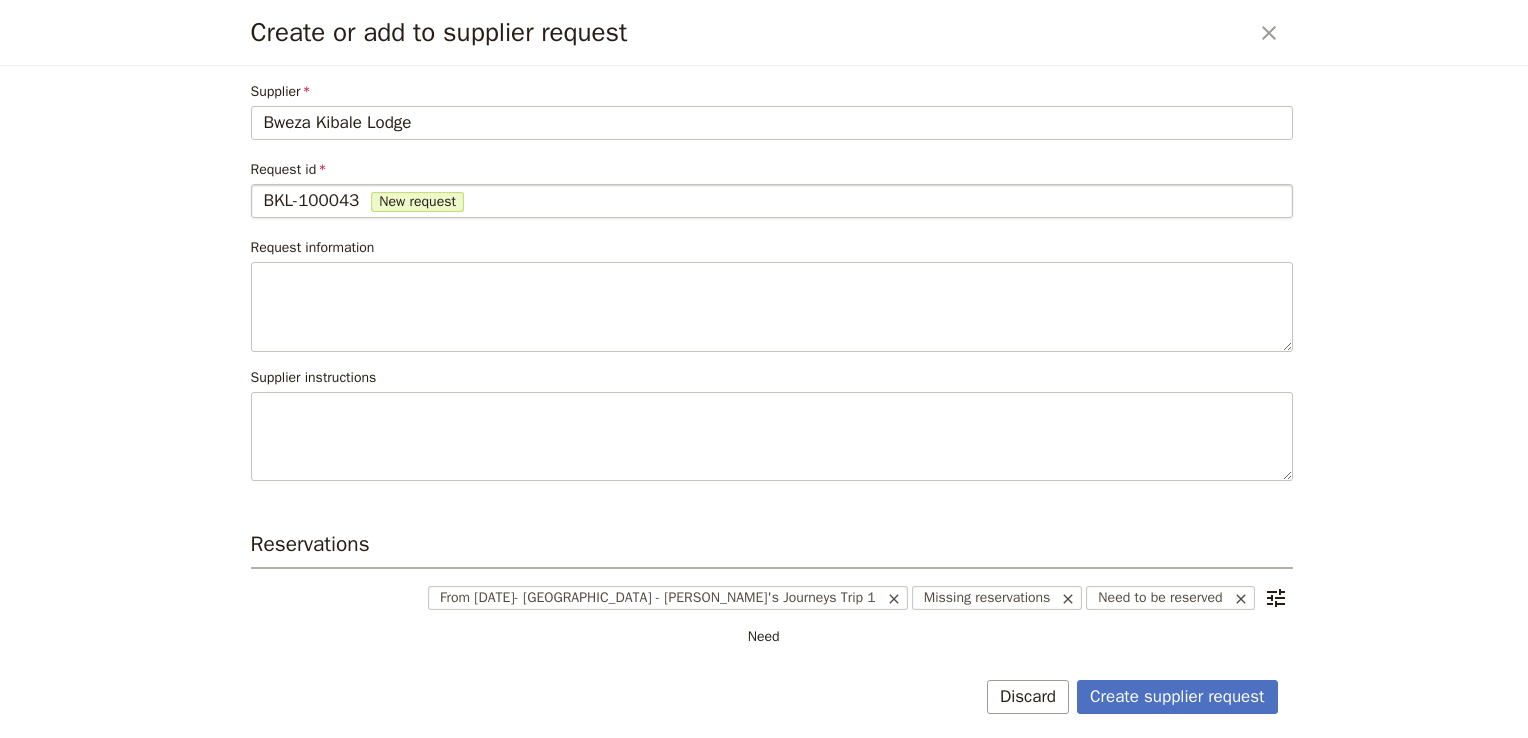 click on "New request" at bounding box center (417, 202) 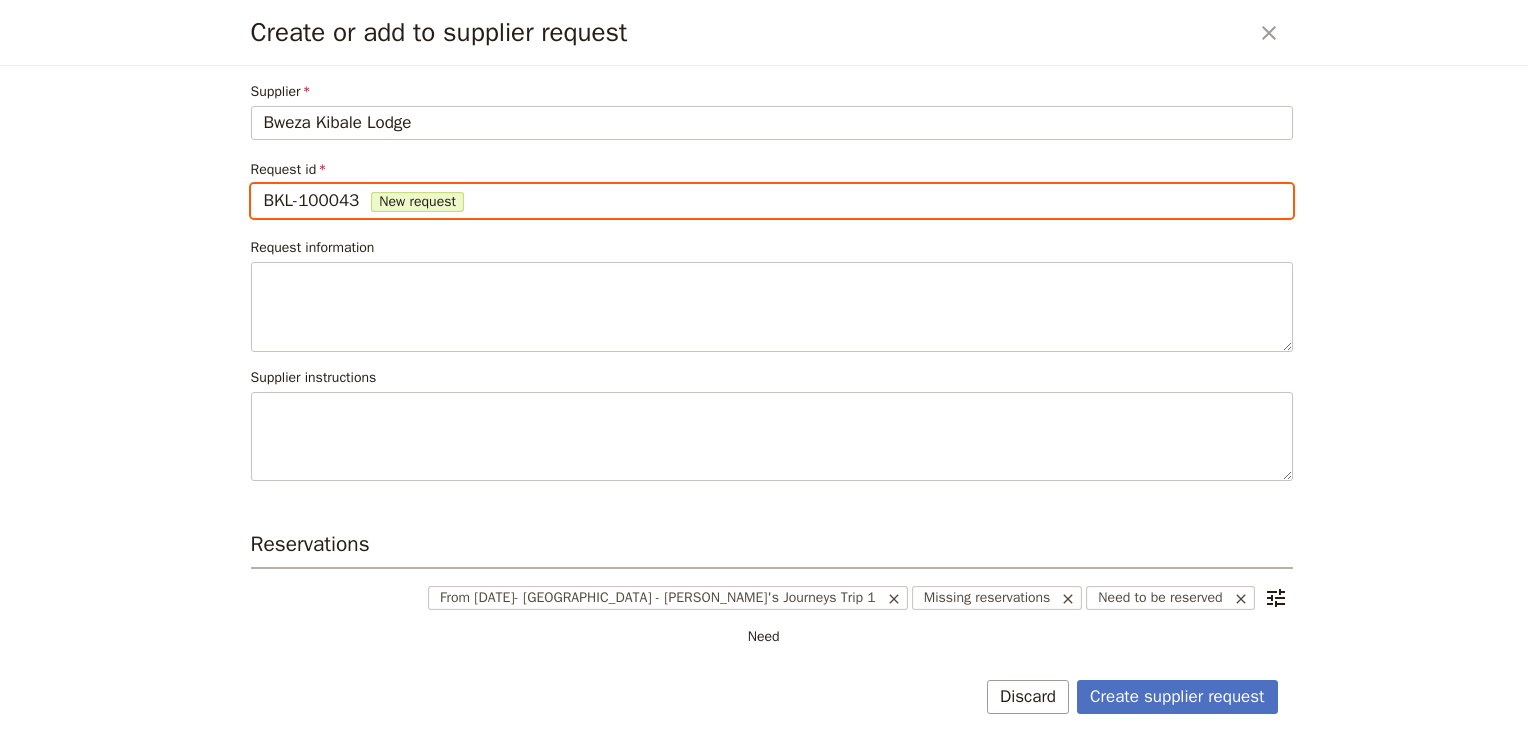 click on "BKL-100043" at bounding box center [263, 184] 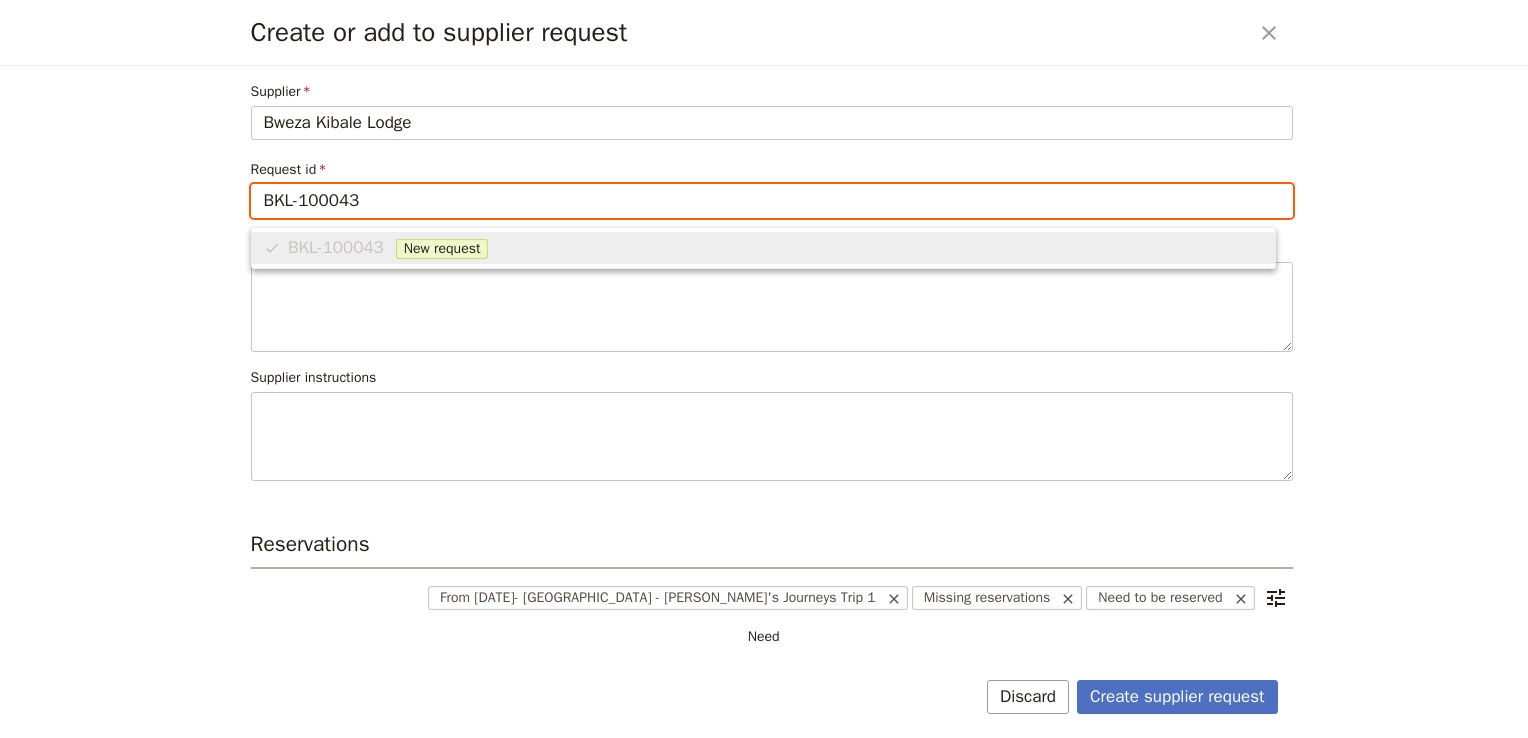 scroll, scrollTop: 0, scrollLeft: 0, axis: both 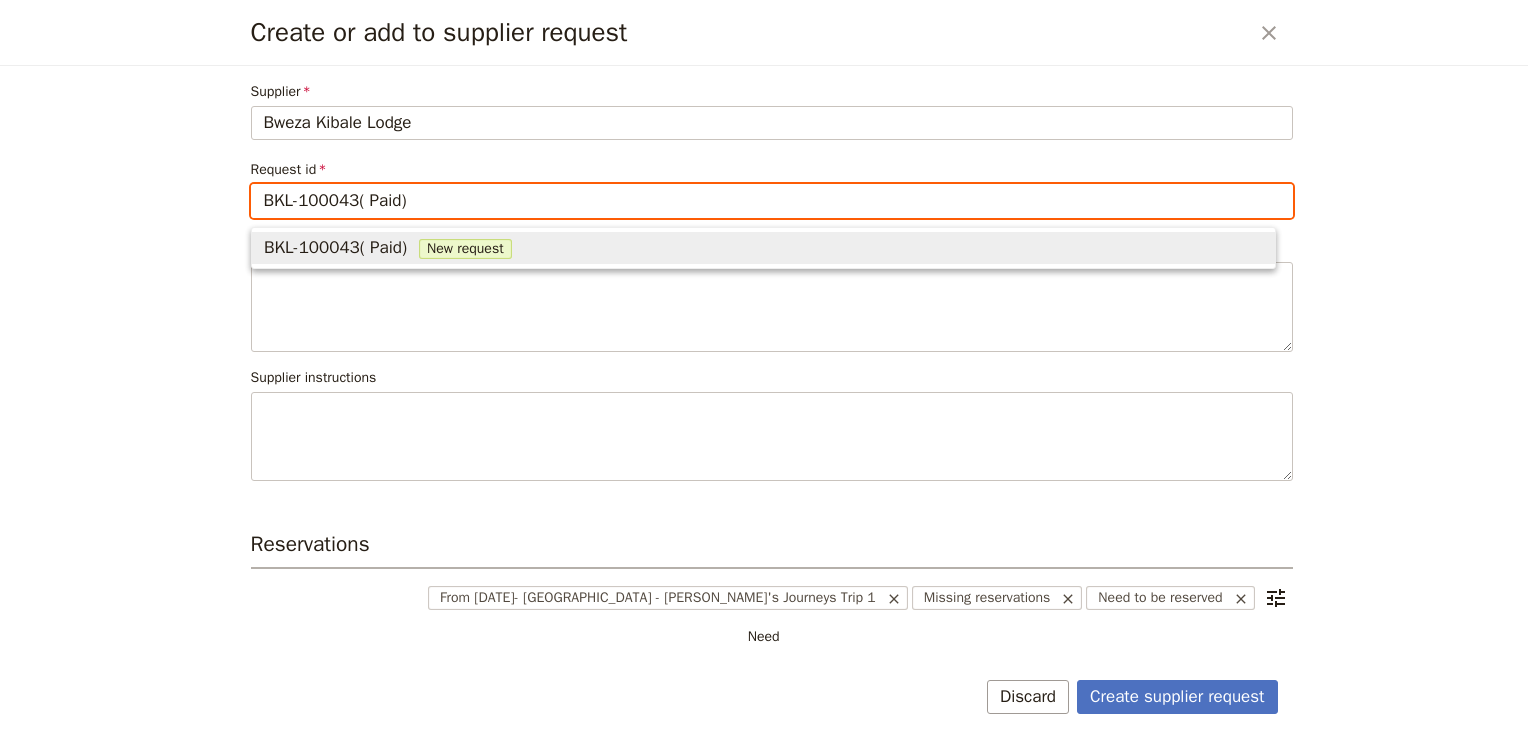 click on "BKL-100043( Paid)" at bounding box center (335, 248) 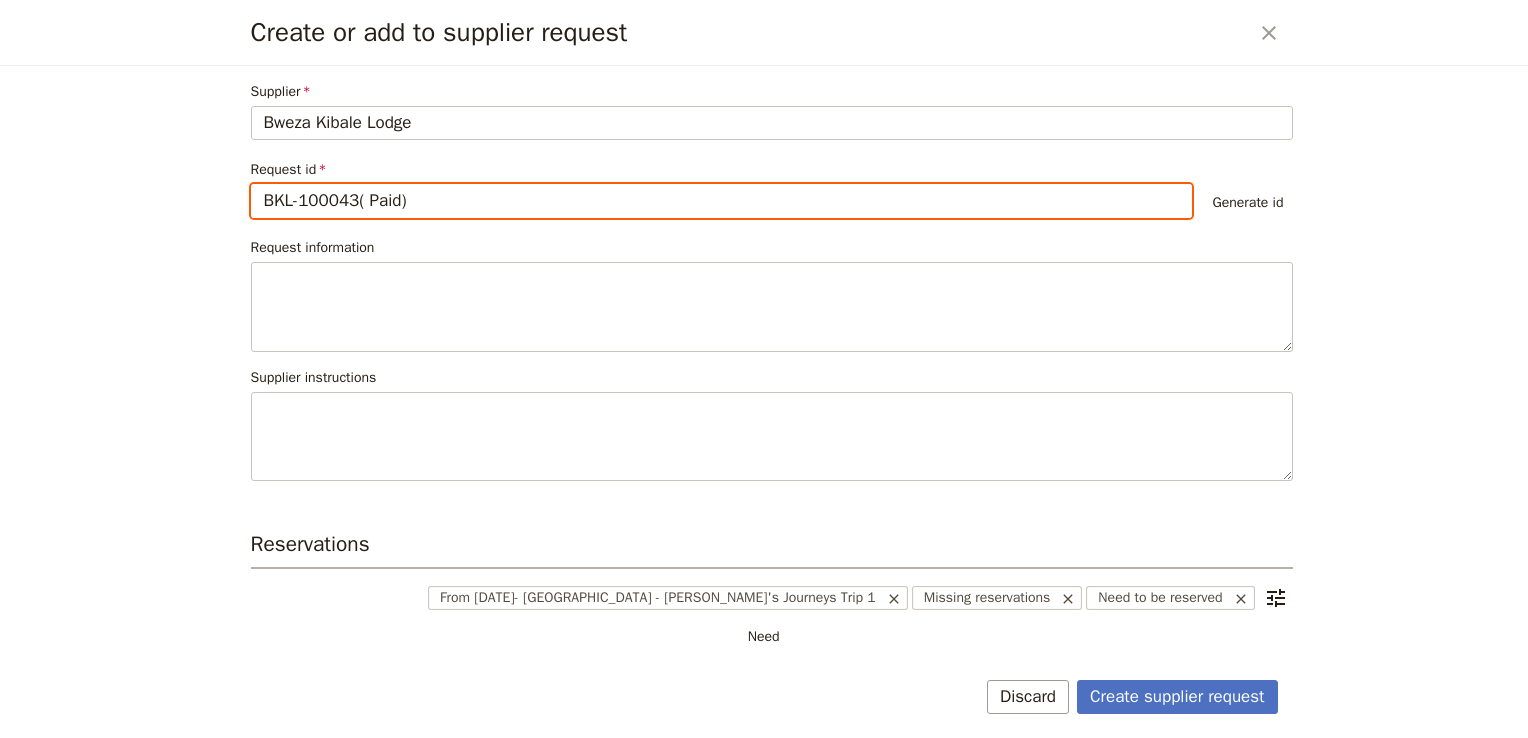 scroll, scrollTop: 120, scrollLeft: 0, axis: vertical 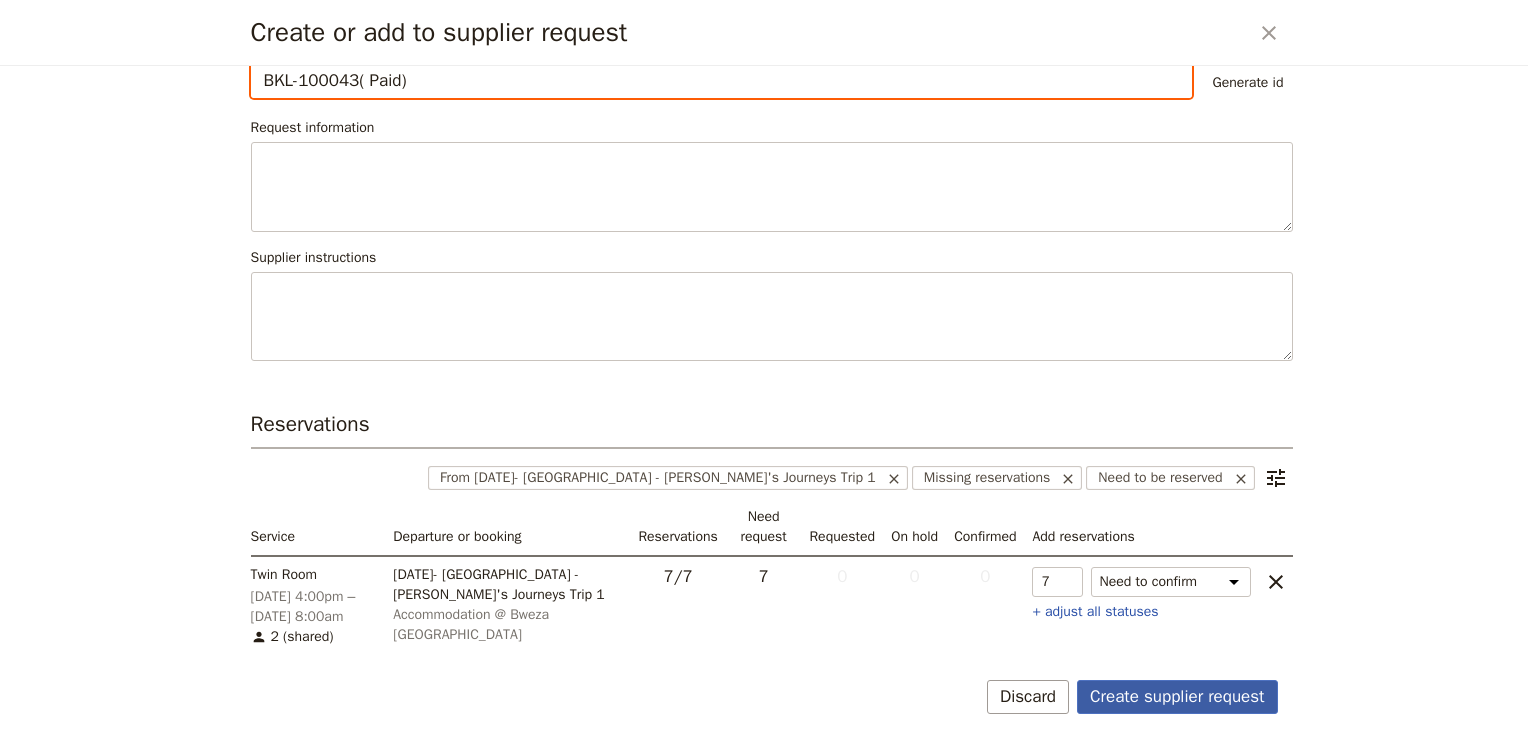 type on "BKL-100043( Paid)" 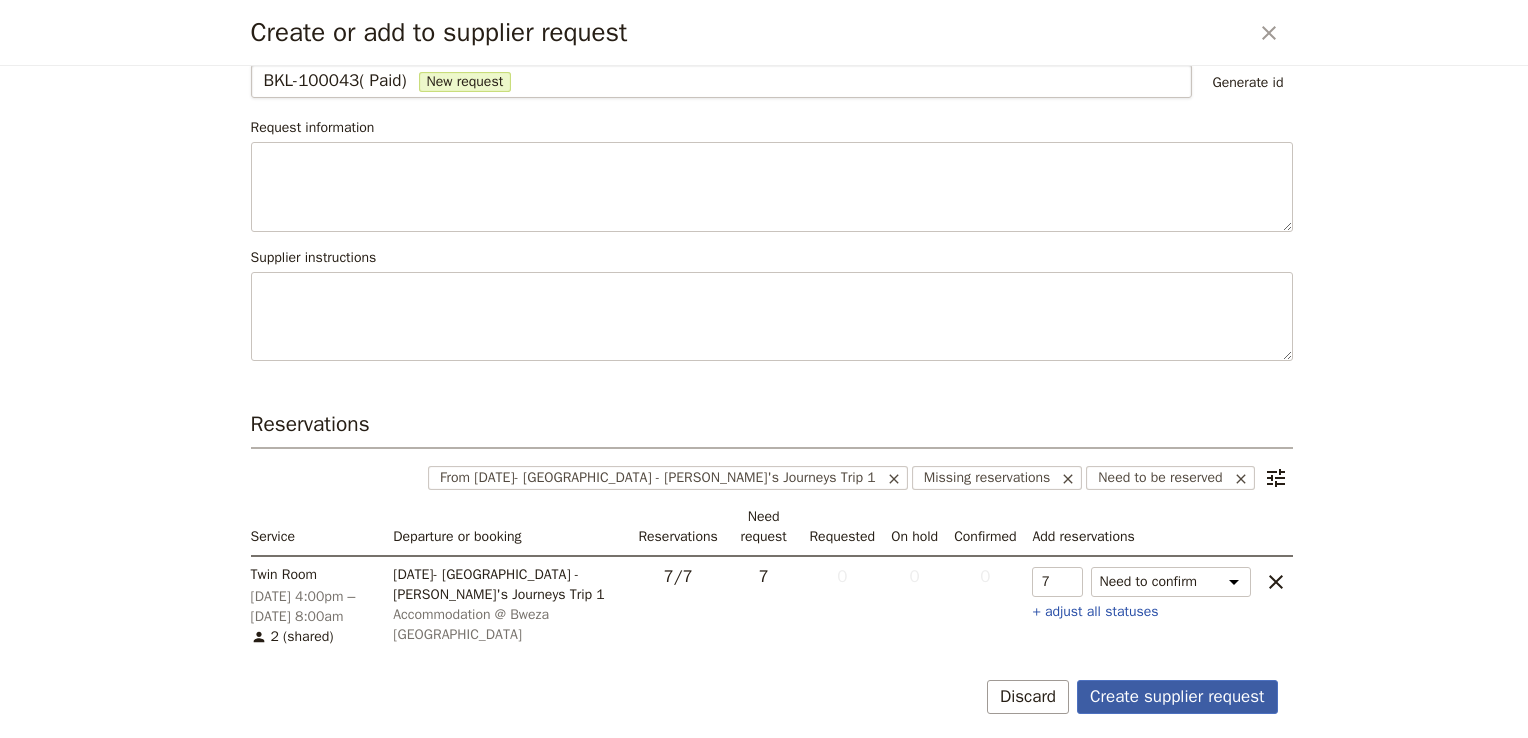 click on "Create supplier request" at bounding box center (1177, 697) 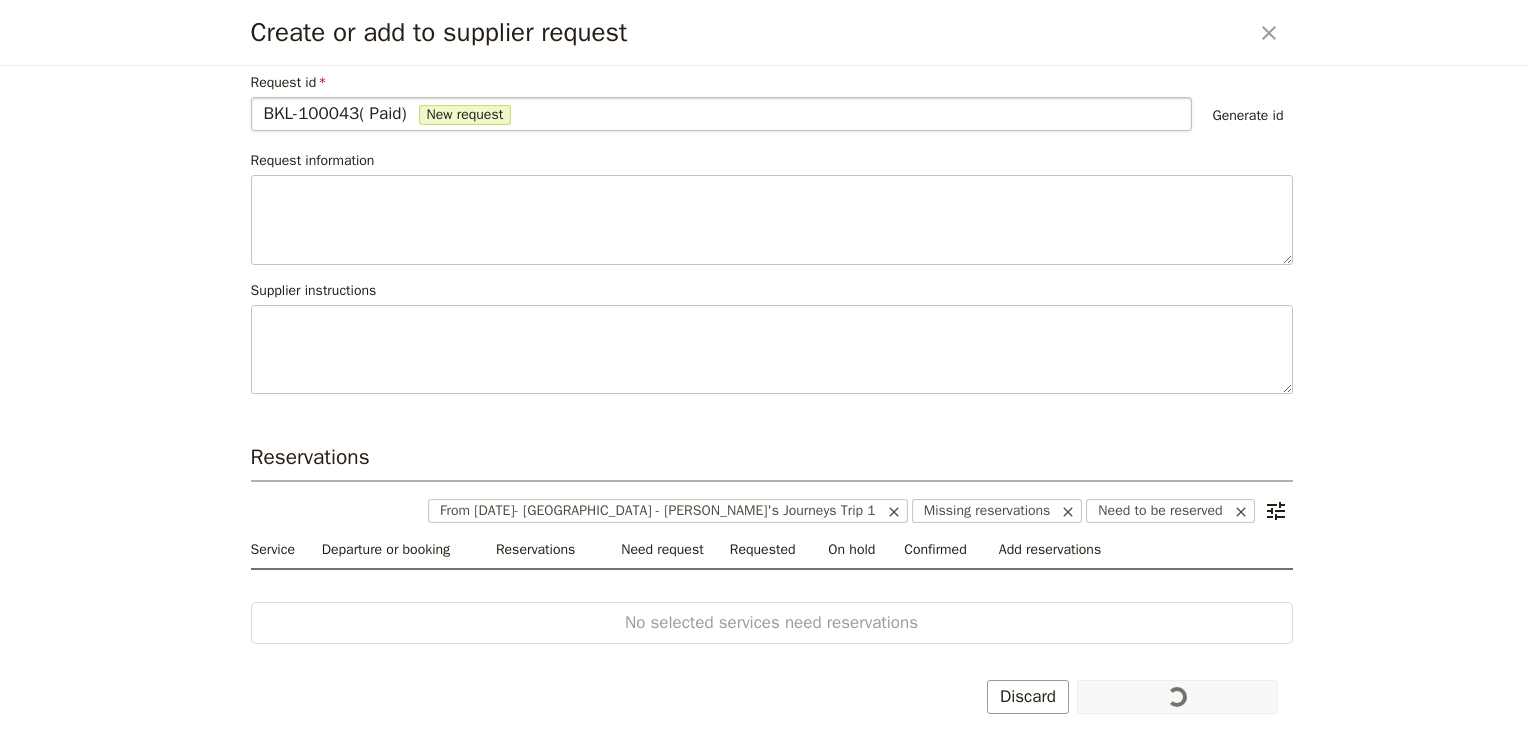 scroll, scrollTop: 83, scrollLeft: 0, axis: vertical 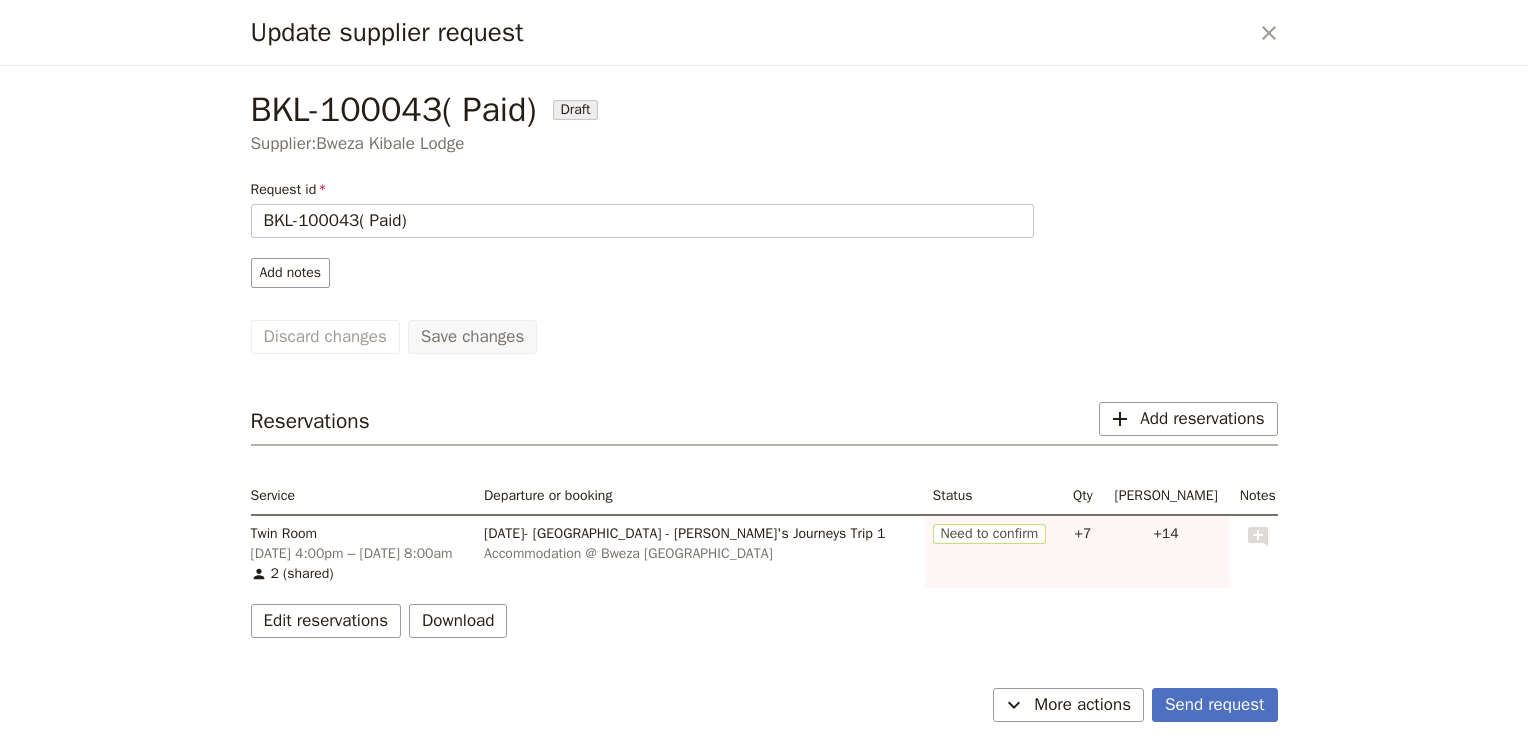 click on "Need to confirm" at bounding box center [990, 534] 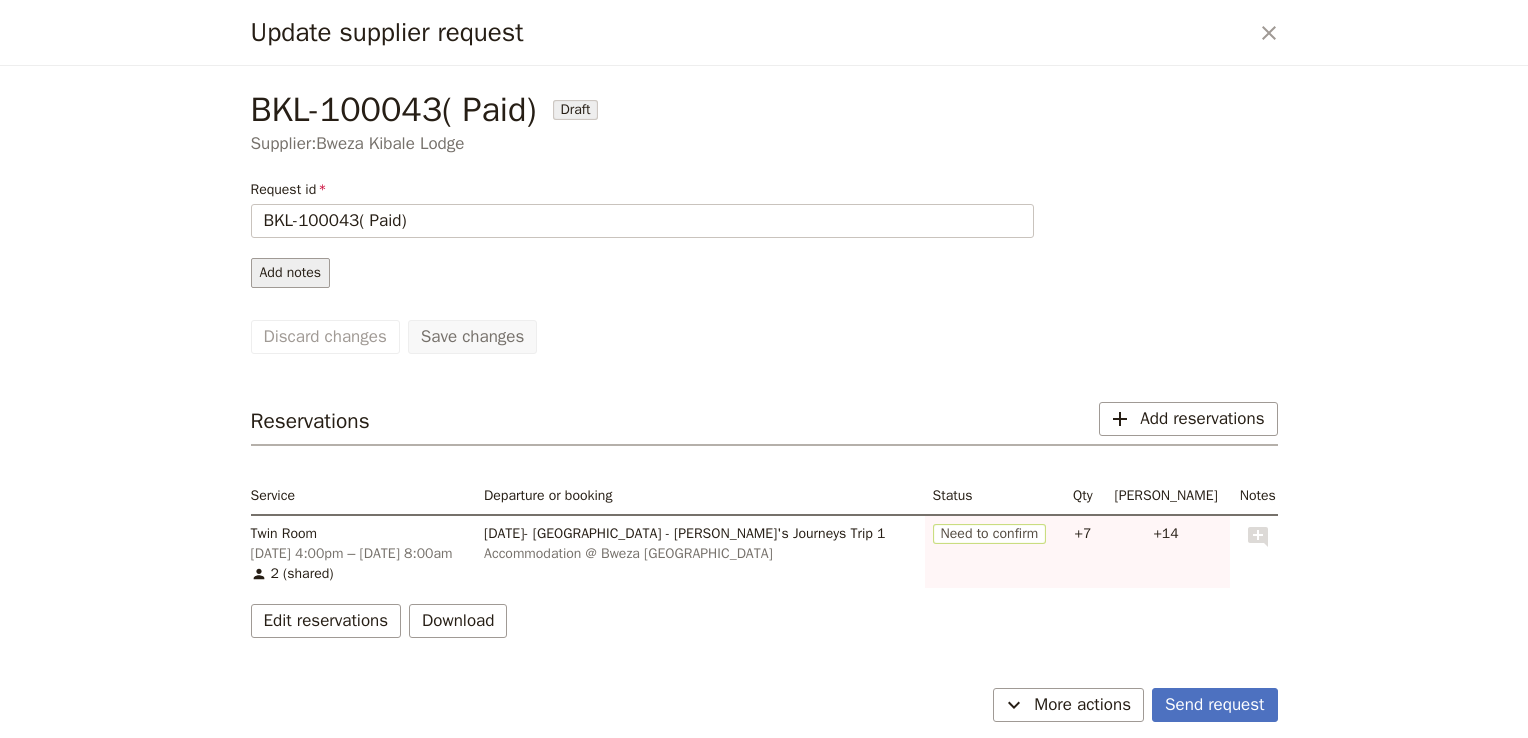 click on "Add notes" at bounding box center [291, 273] 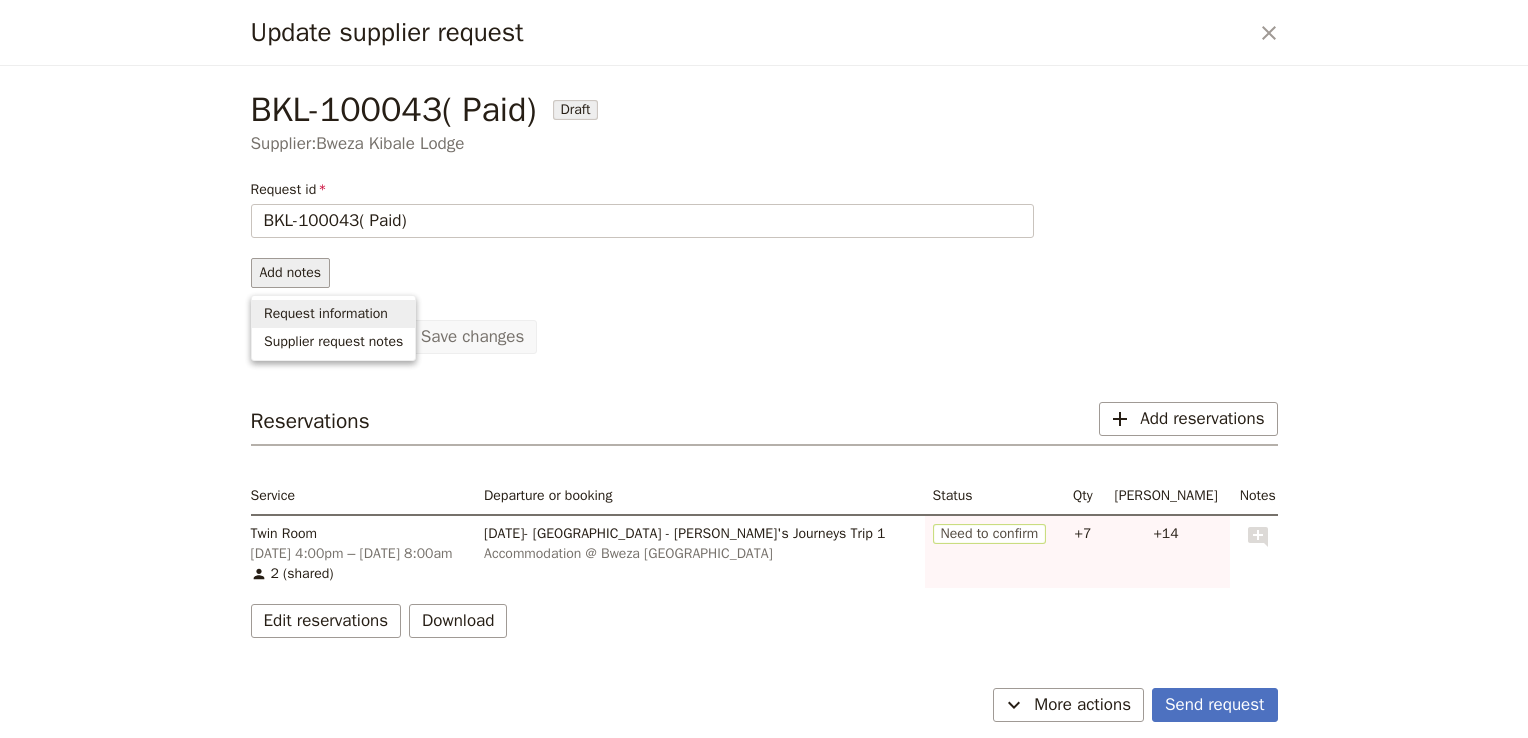 click on "Request information" at bounding box center (326, 314) 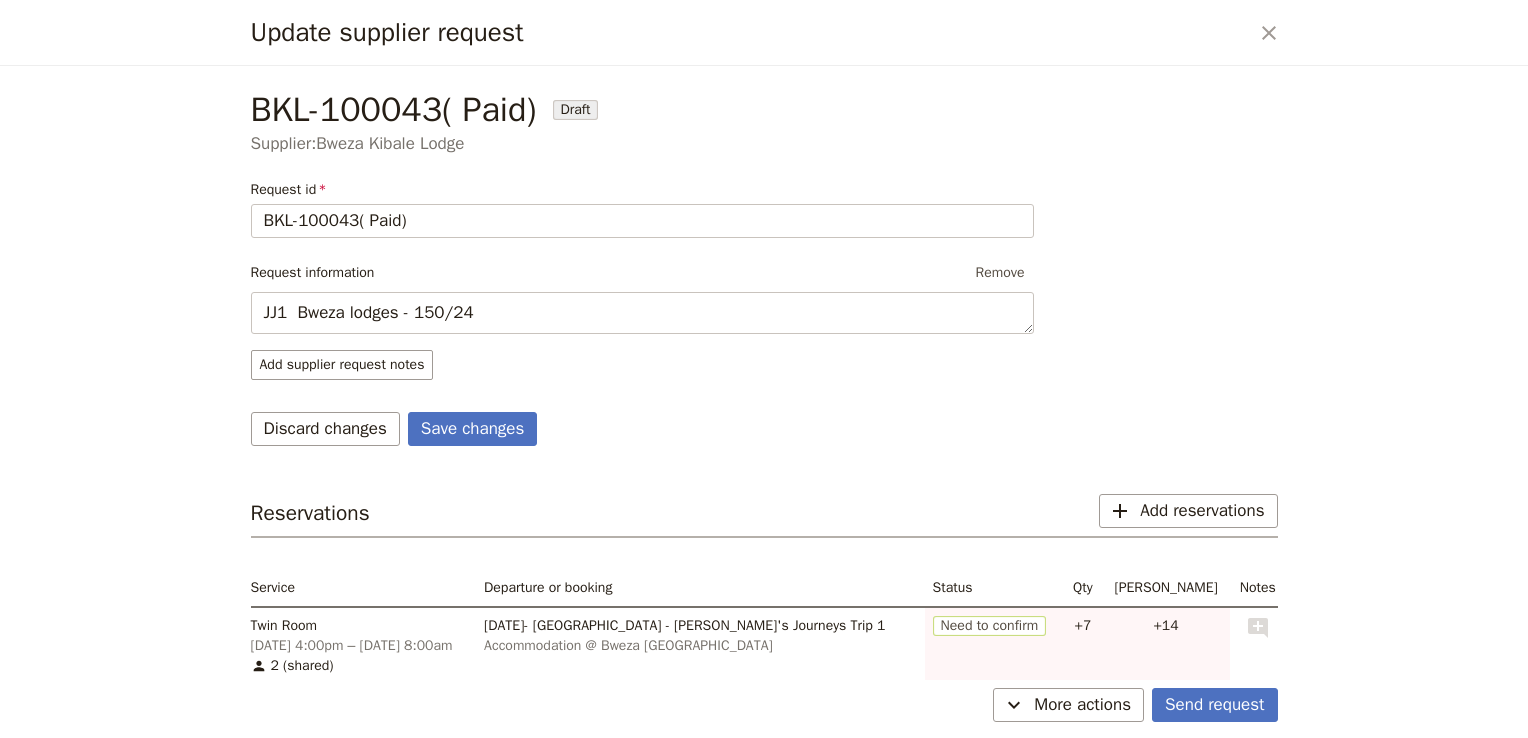 type on "JJ1  Bweza lodges - 150/24" 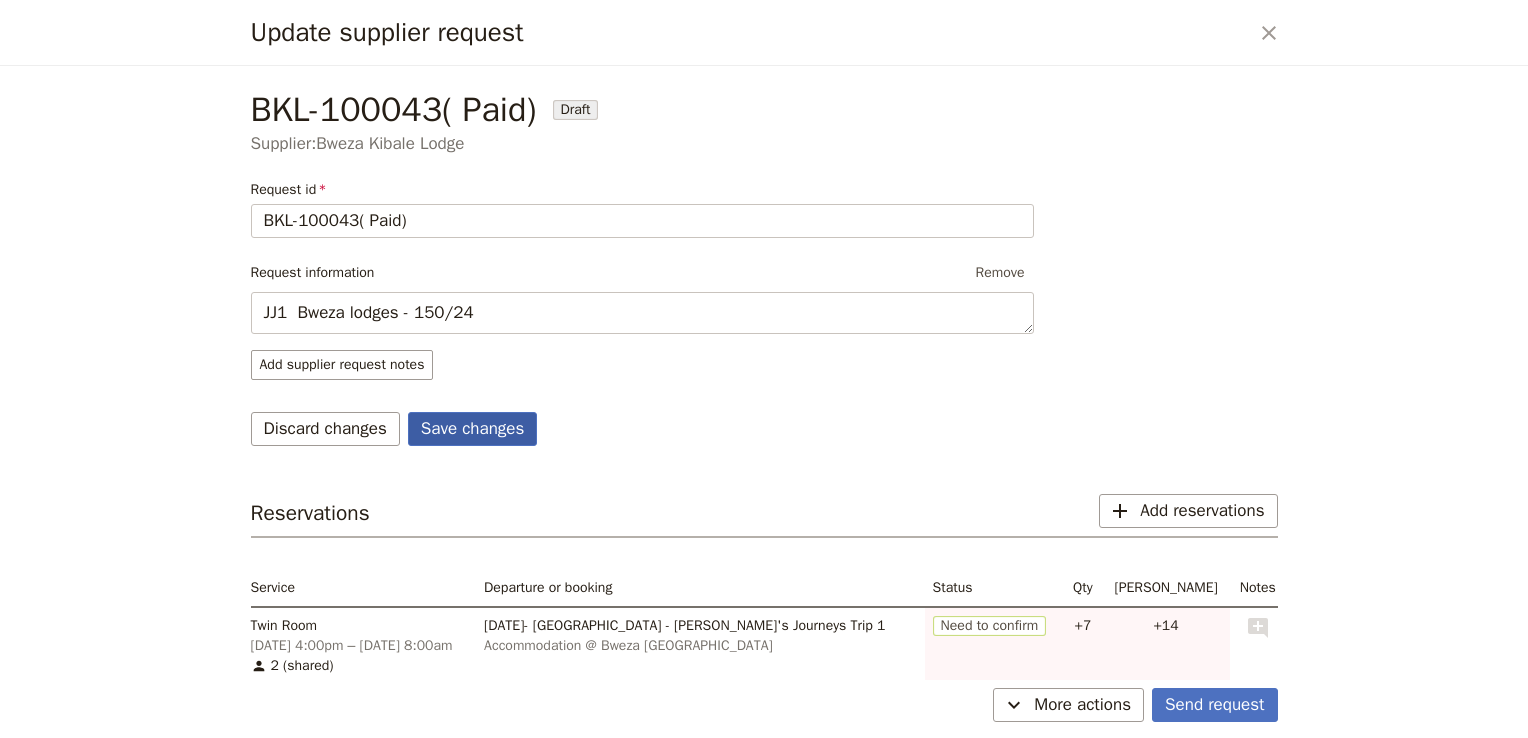 click on "Save changes" at bounding box center [473, 429] 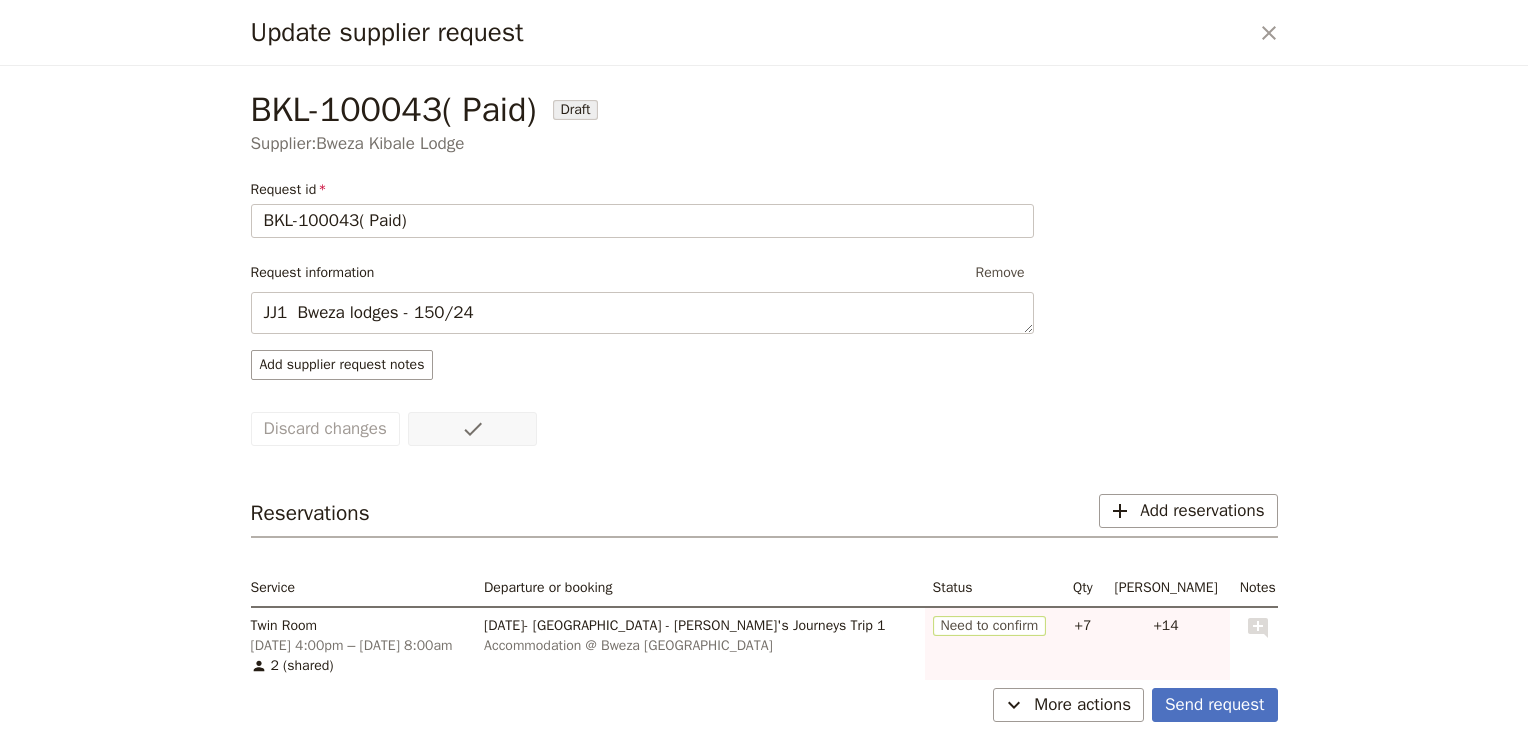 click on "Need to confirm" at bounding box center (990, 626) 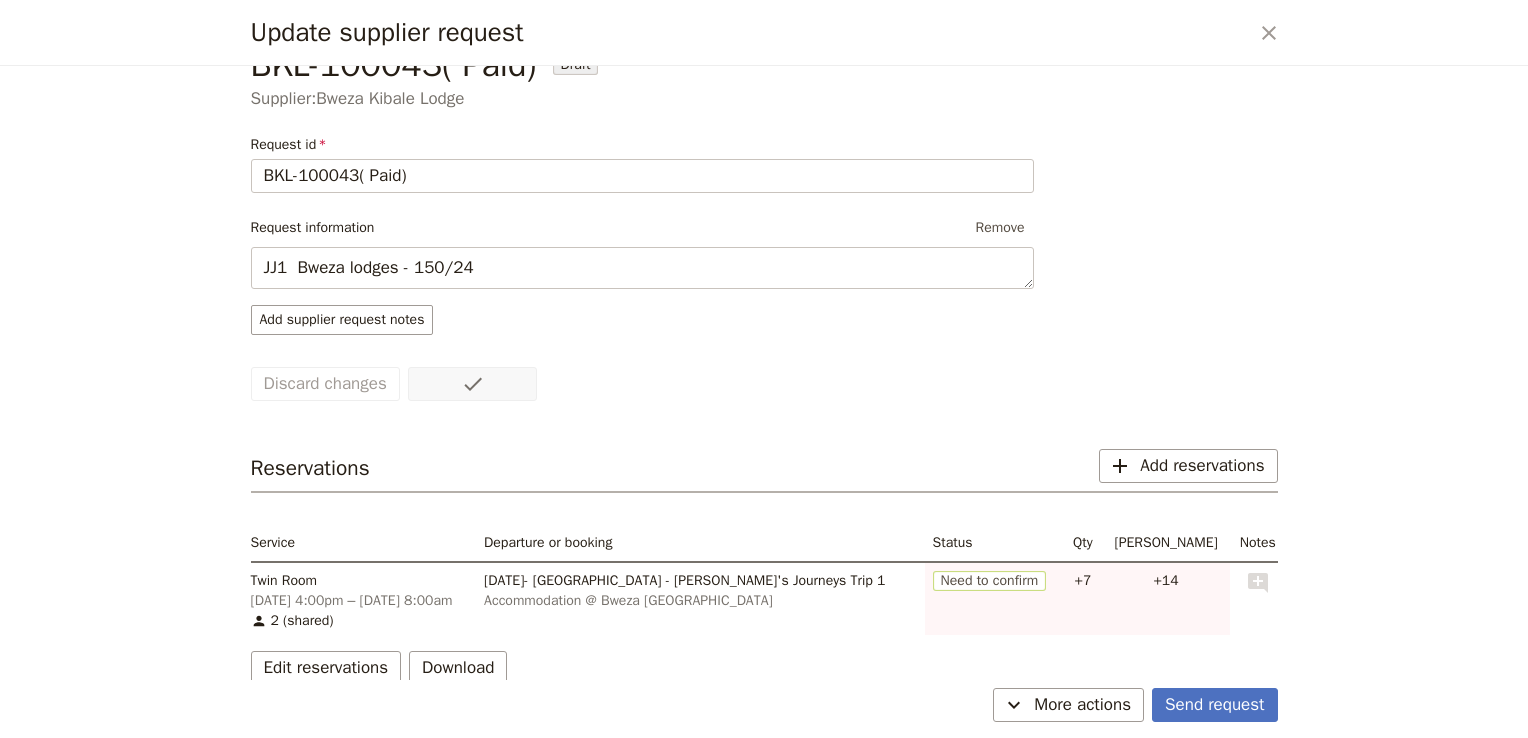 scroll, scrollTop: 69, scrollLeft: 0, axis: vertical 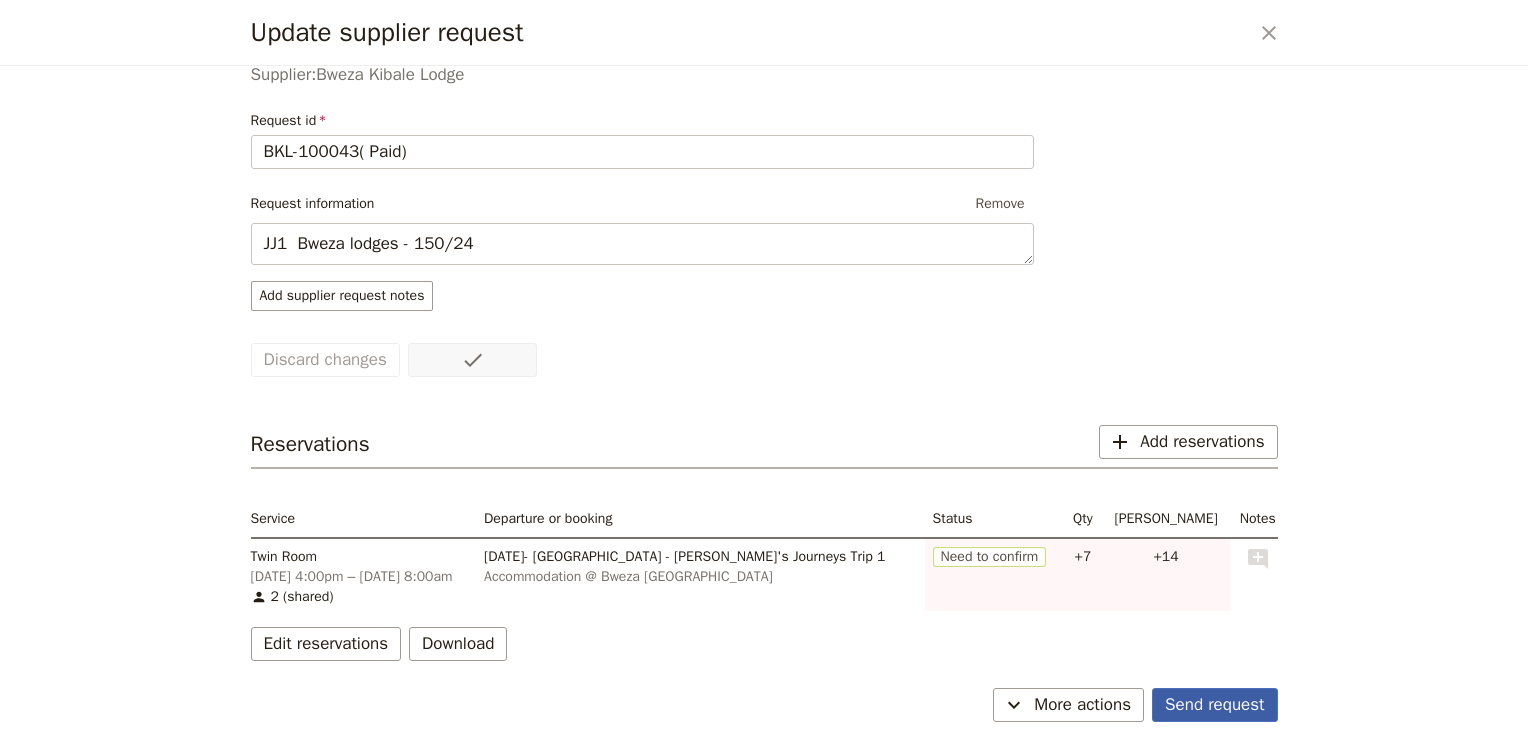 click on "Send request" at bounding box center [1214, 705] 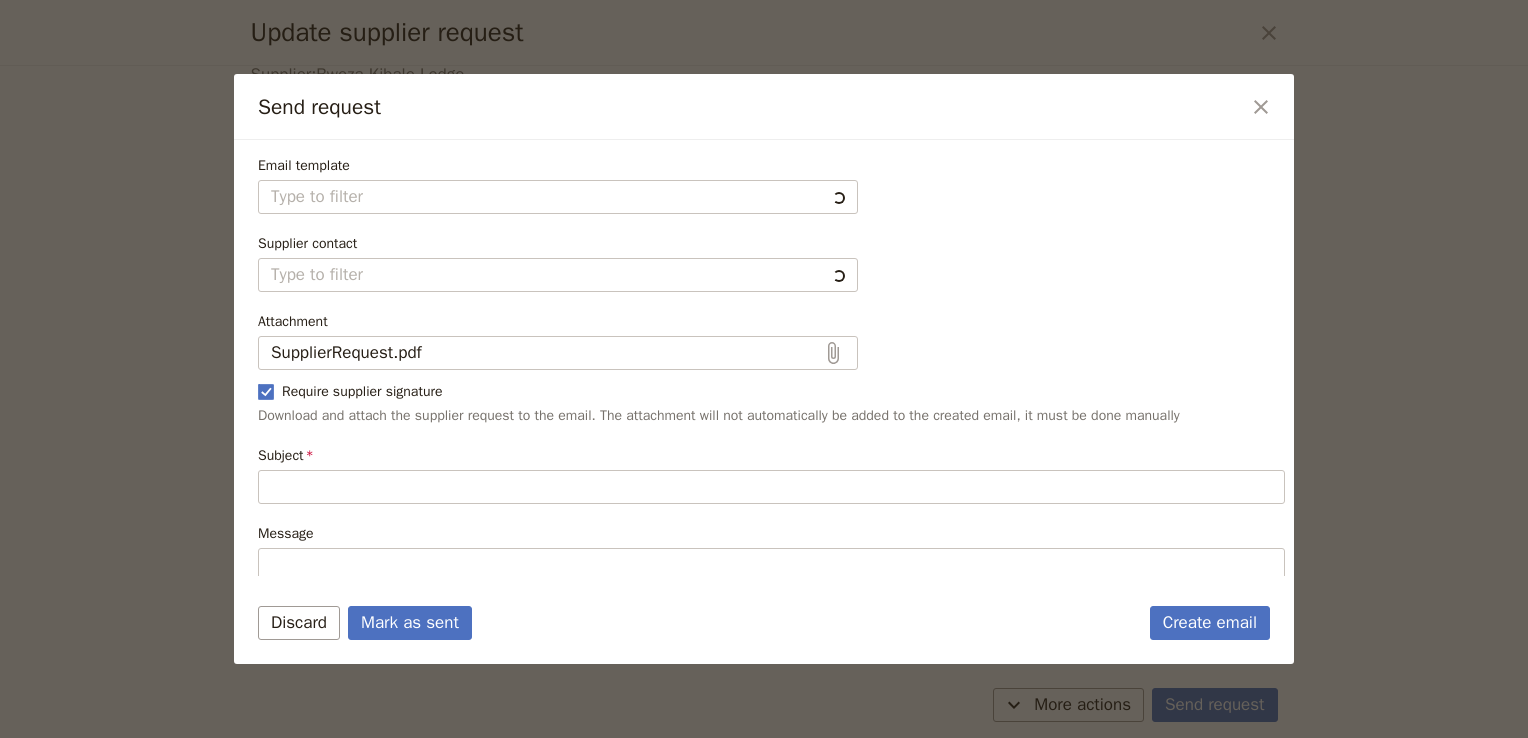 type on "New reservation request" 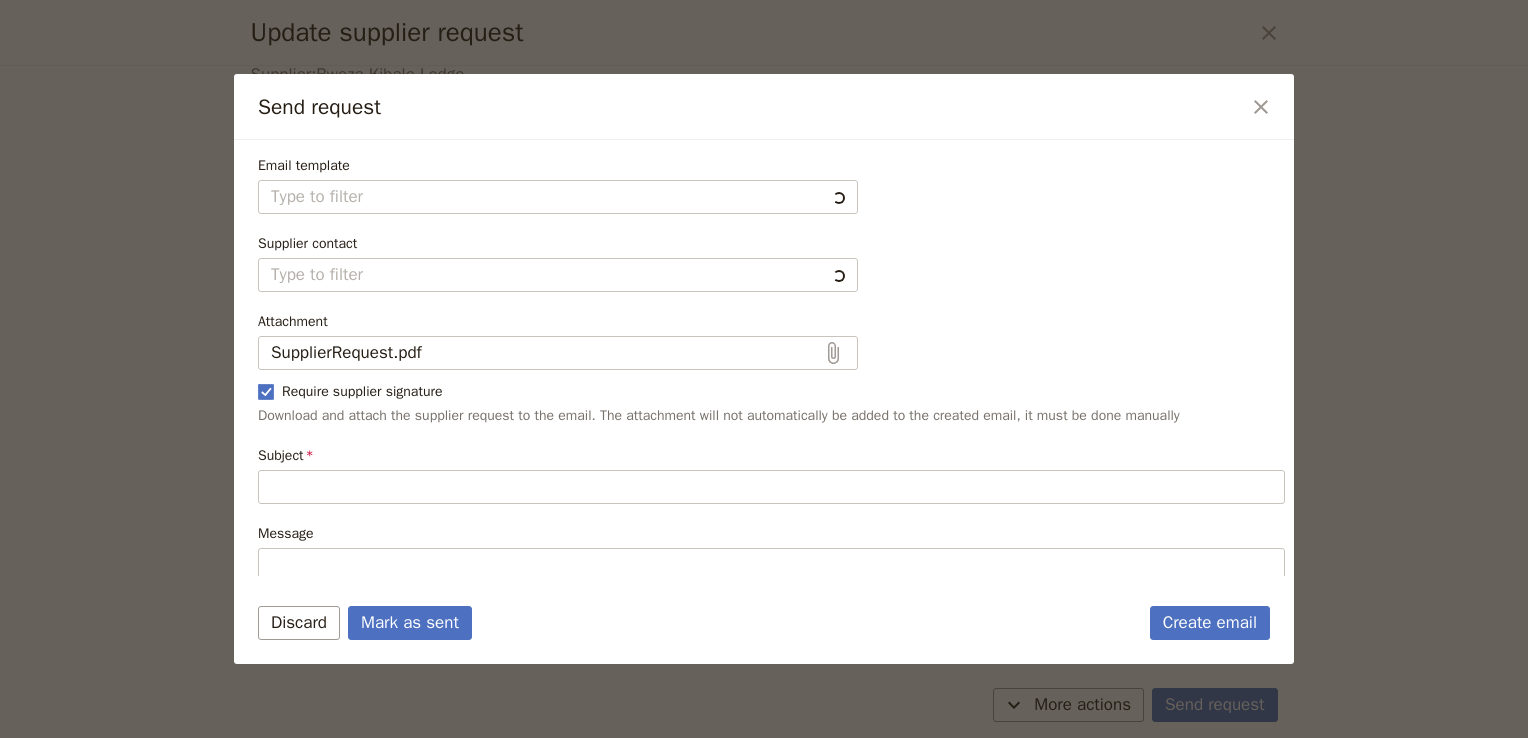 type on "Hi  Bweza Kibale Lodge
I would like to request the following reservations:
• [GEOGRAPHIC_DATA] on [DATE] 4:00pm – [DATE] 8:00am
Below are additional instructions and notes for the reservations:
No additional notes or instructions
Please let me know if these reservations can be confirmed.
Kind regards
Admin" 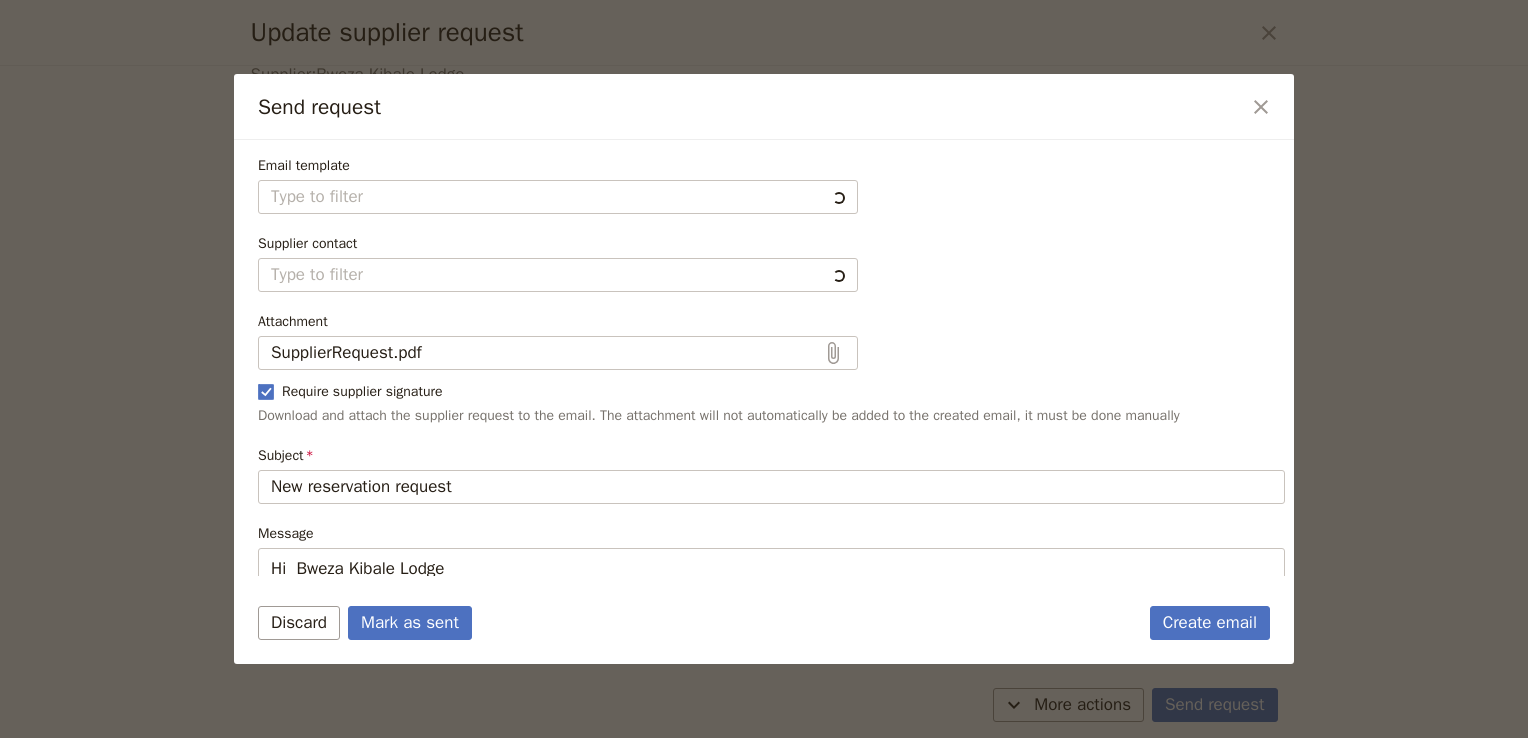 type on "Fieldbook default template" 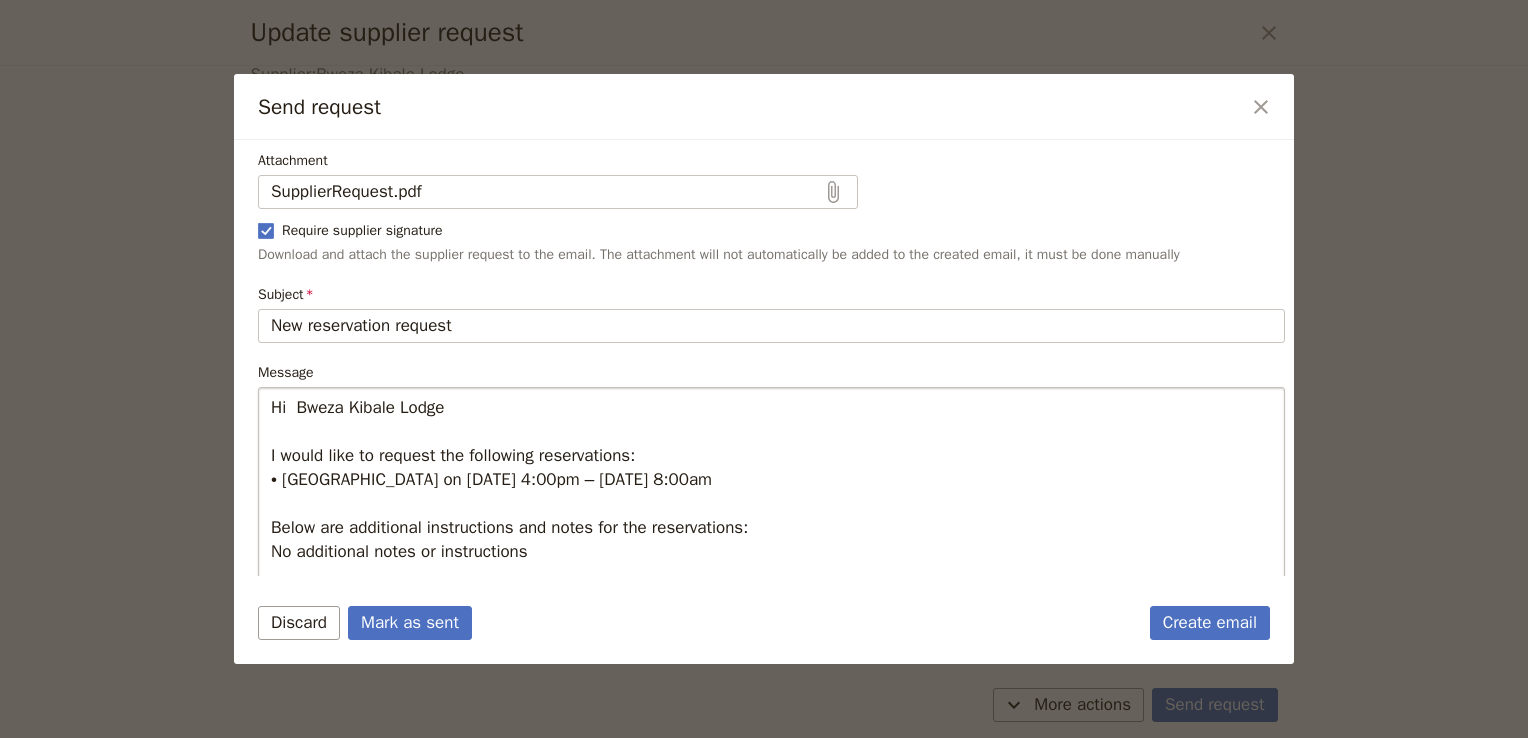 scroll, scrollTop: 276, scrollLeft: 0, axis: vertical 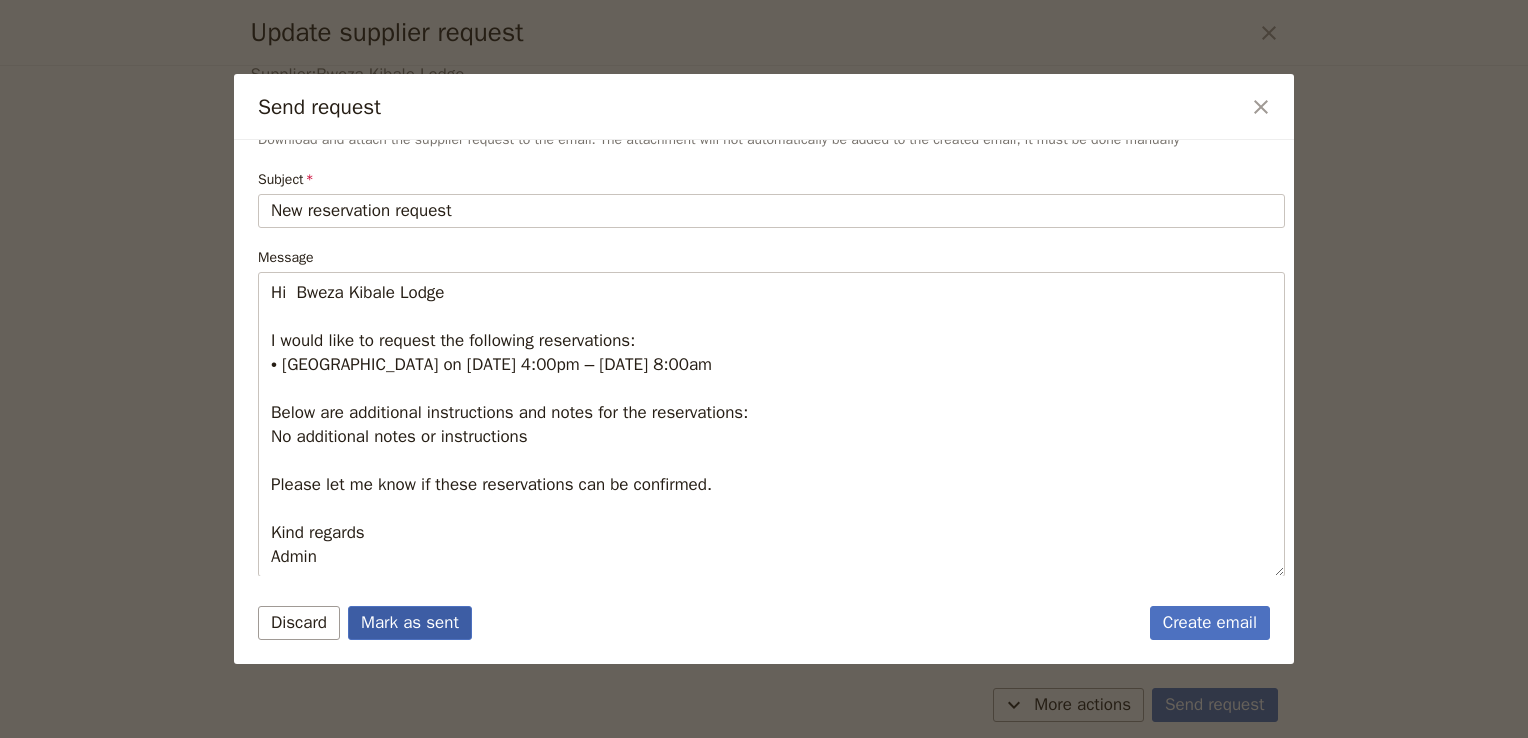 click on "Mark as sent" at bounding box center (410, 623) 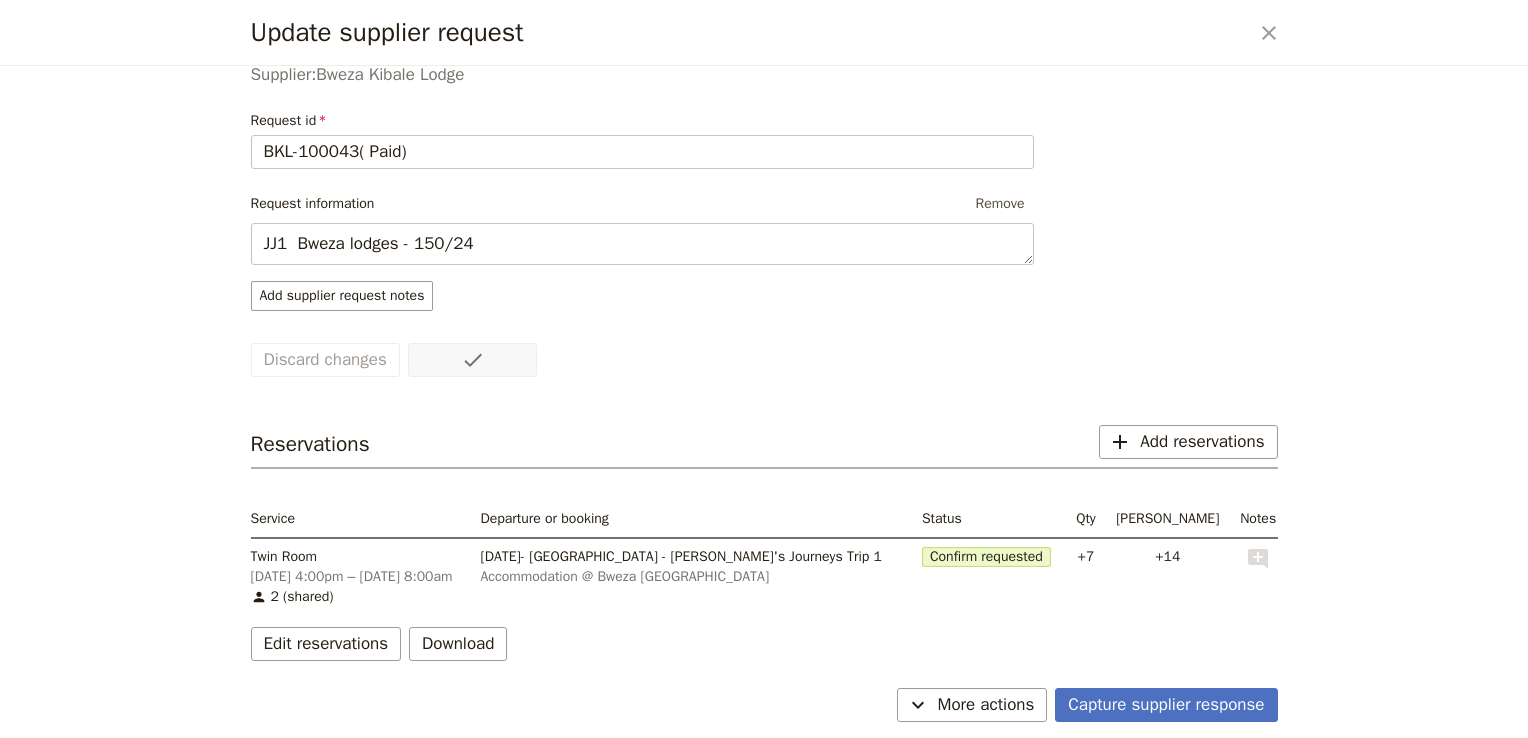 scroll, scrollTop: 0, scrollLeft: 0, axis: both 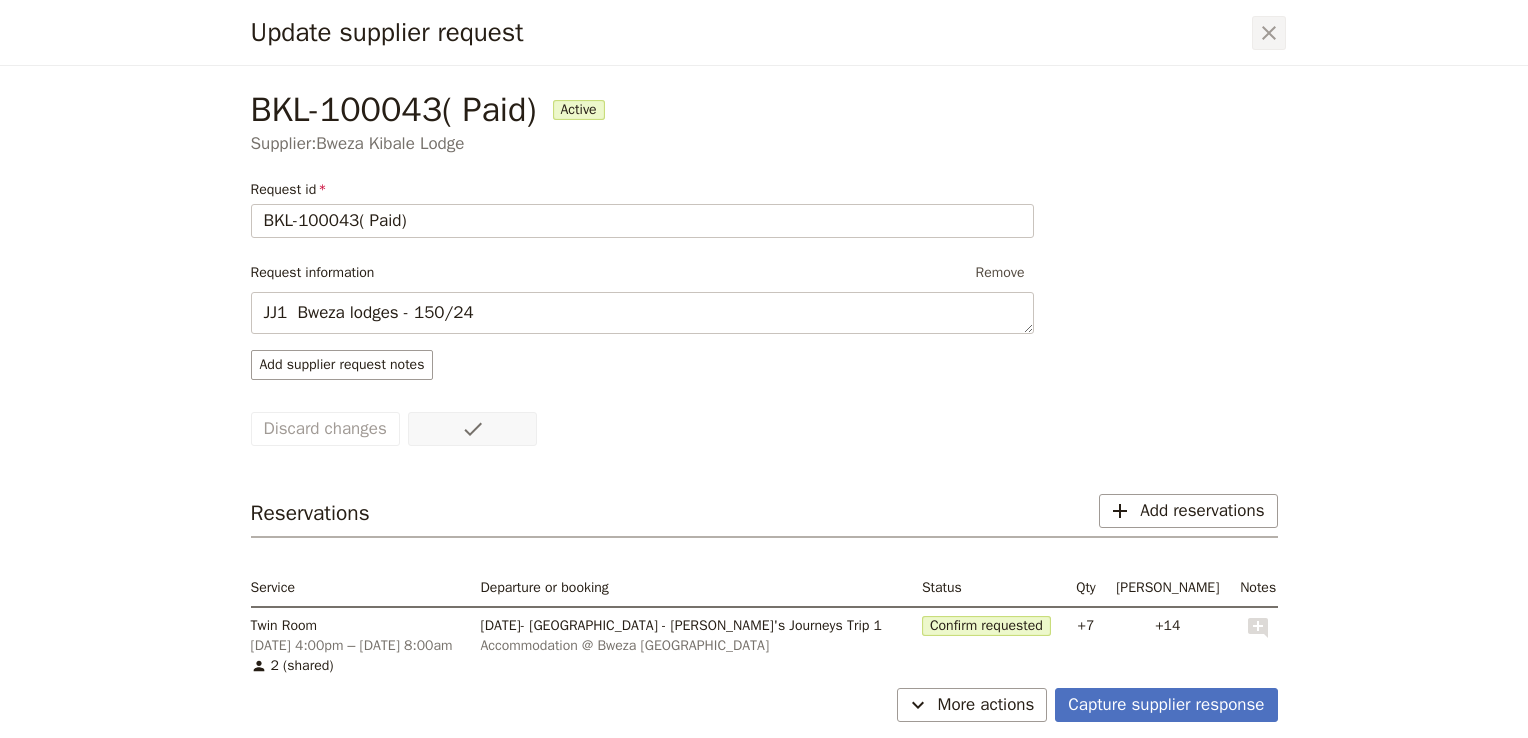 click 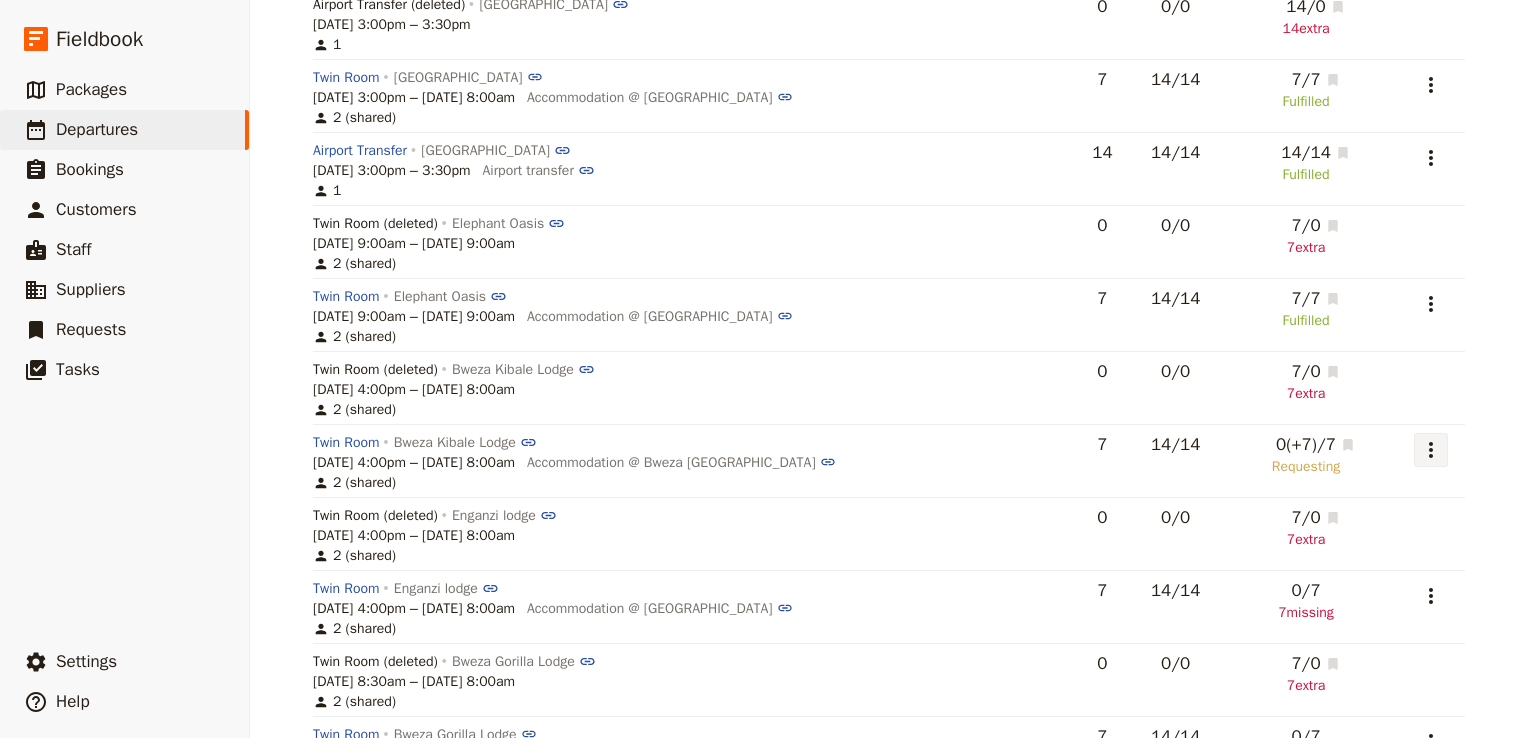 click 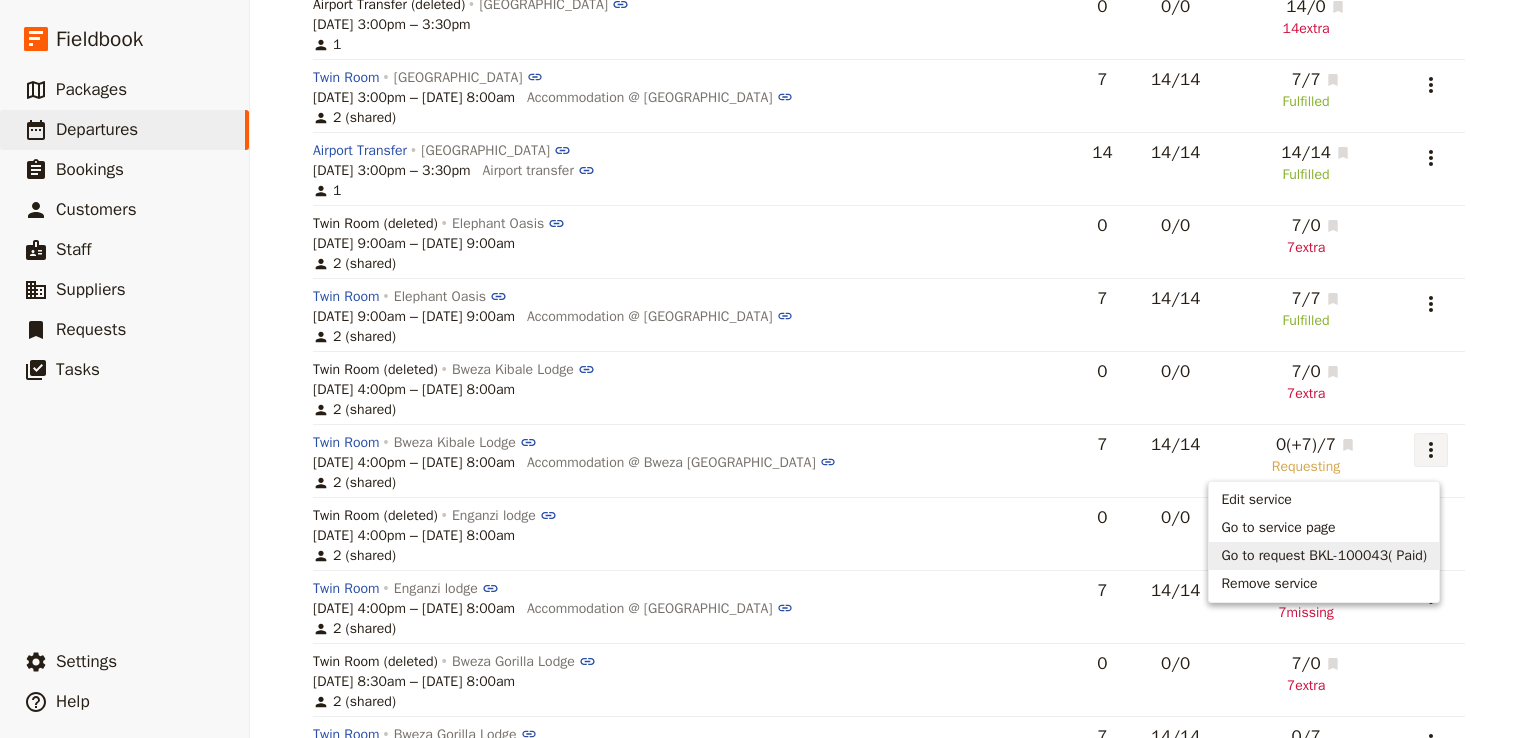 click on "Go to request BKL-100043( Paid)" at bounding box center [1324, 556] 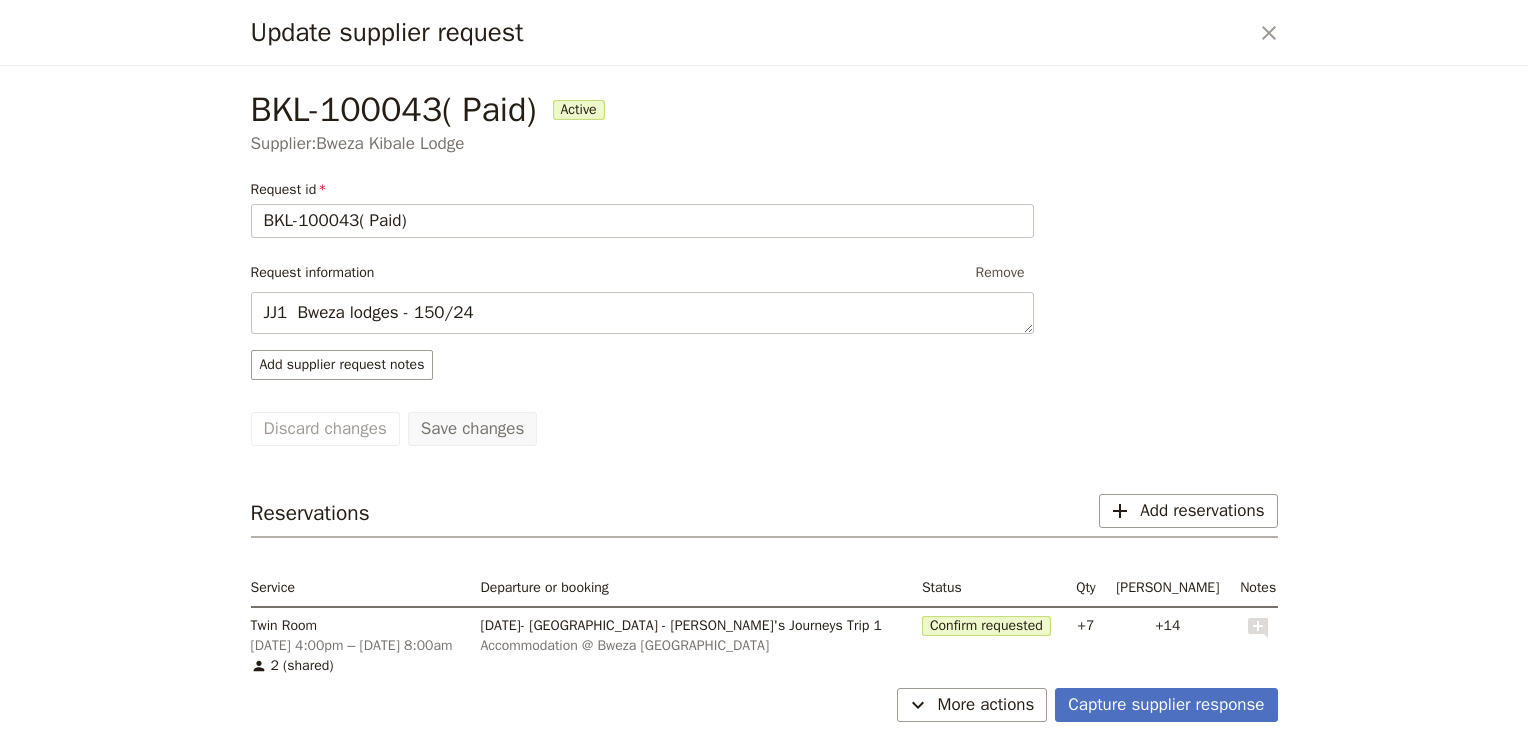 scroll, scrollTop: 69, scrollLeft: 0, axis: vertical 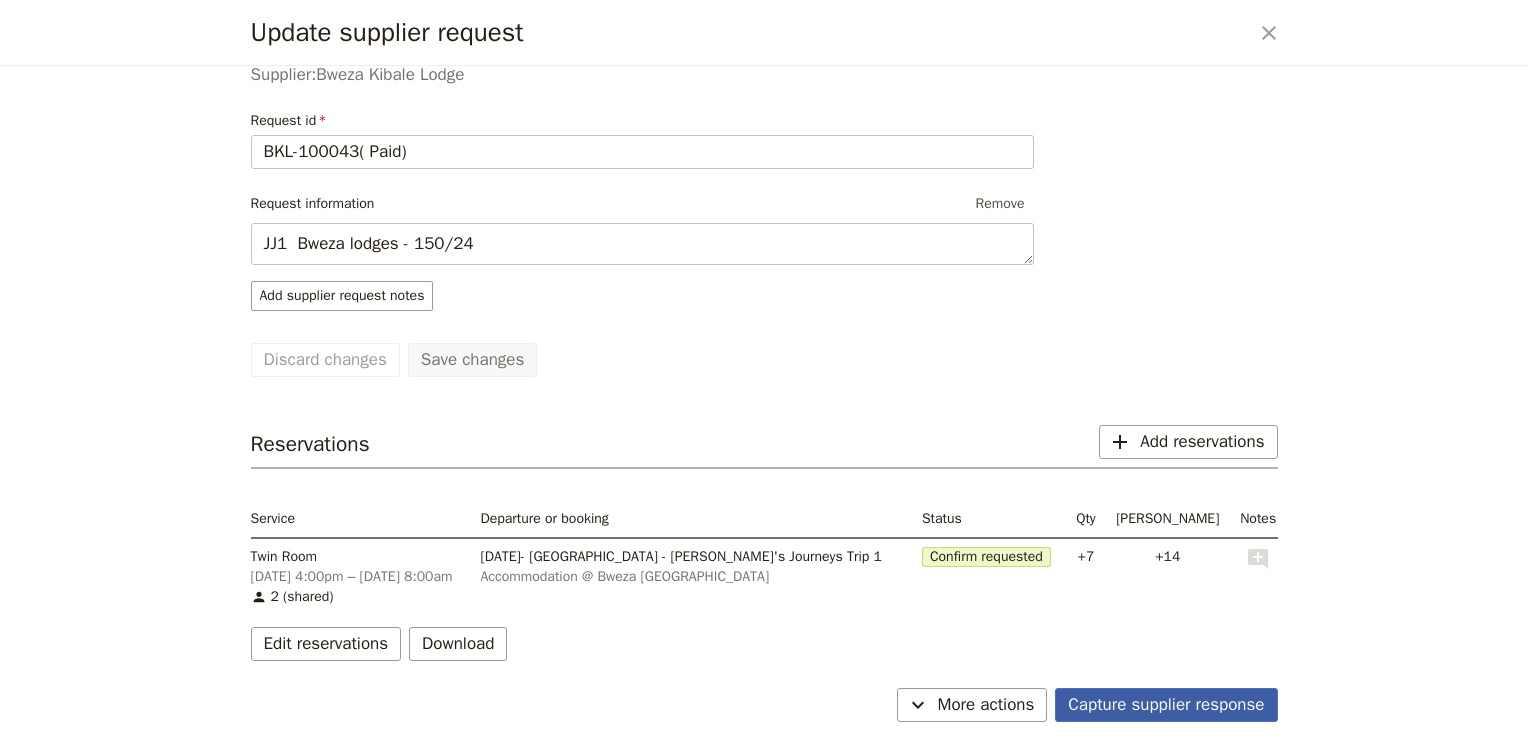 click on "Capture supplier response" at bounding box center [1166, 705] 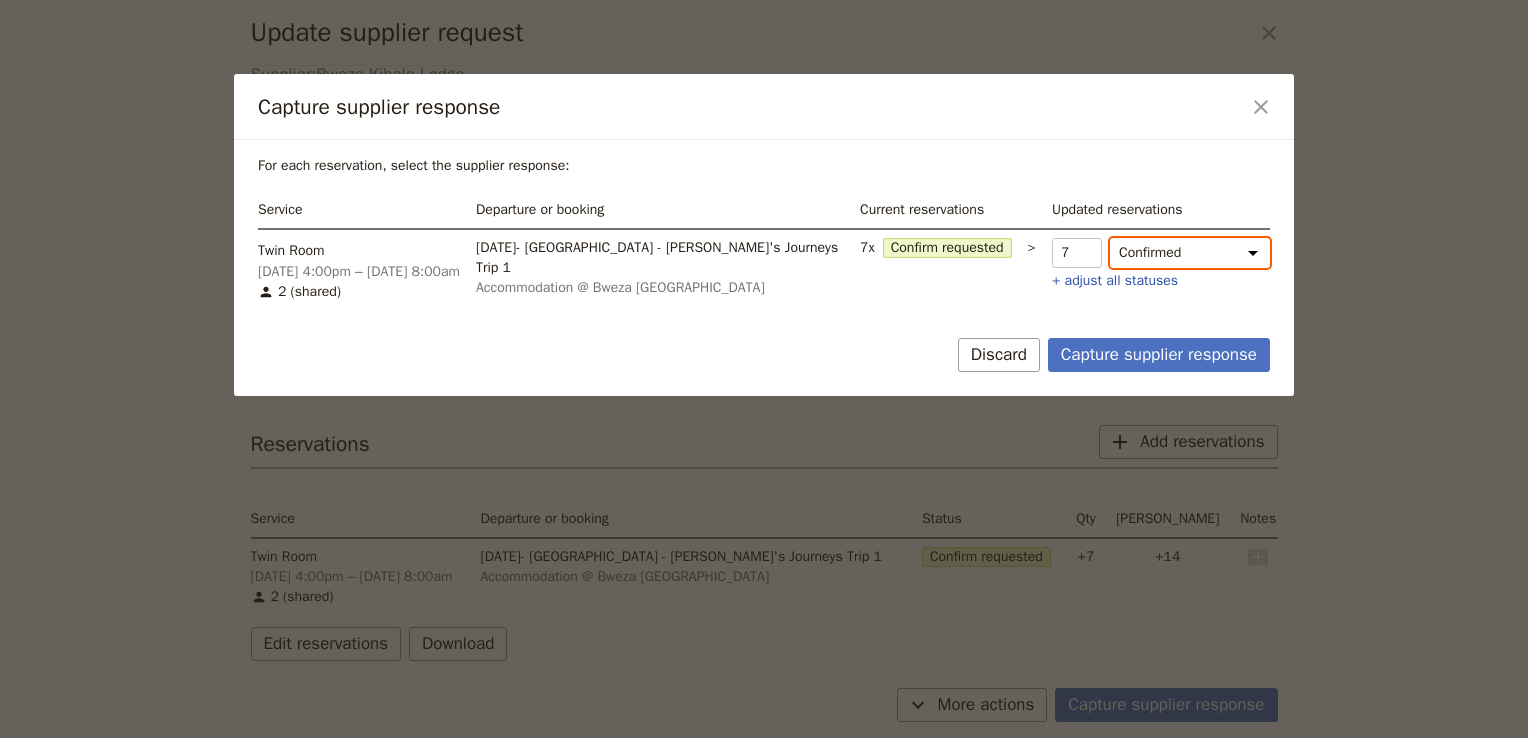 click on "Confirmed Confirm requested Hold Not fulfilled" at bounding box center (1190, 253) 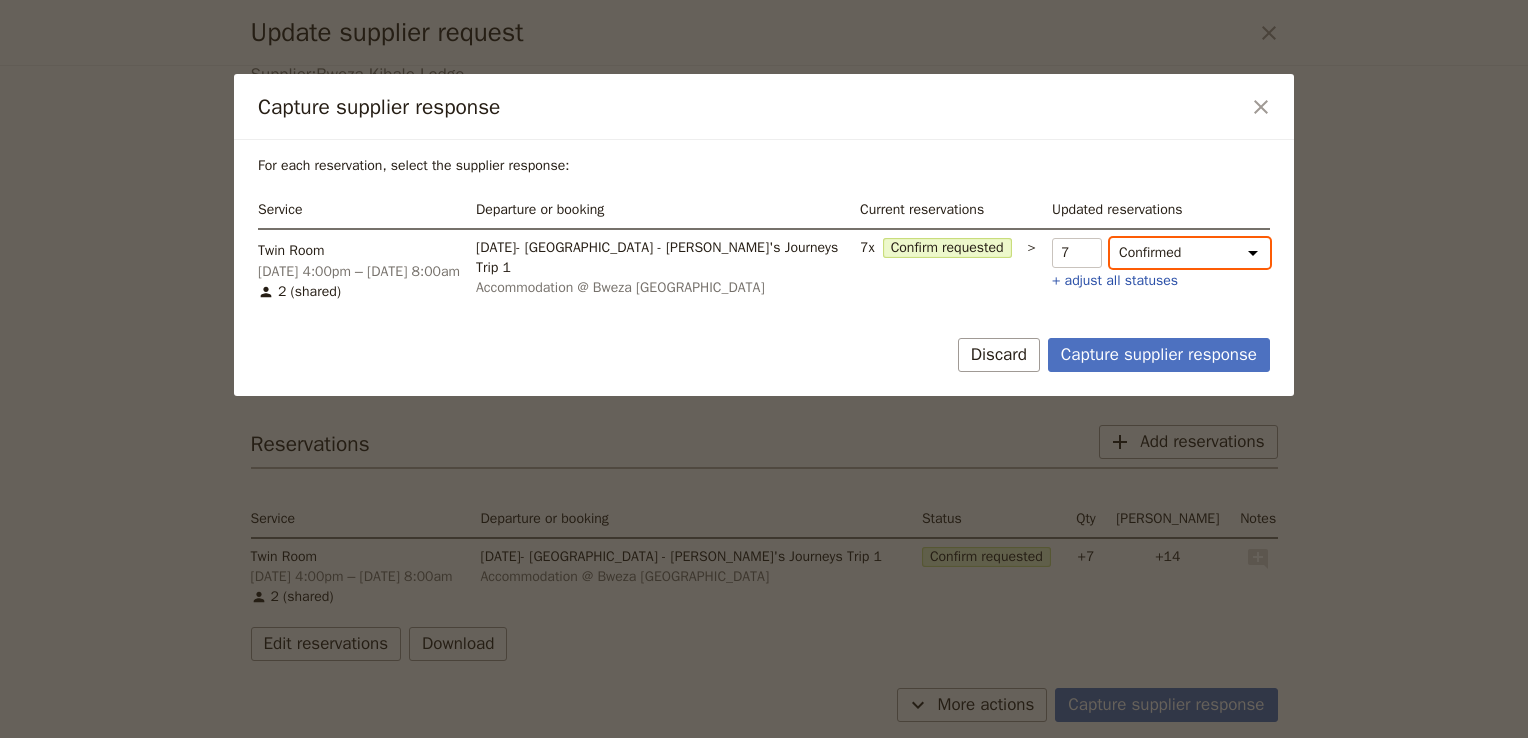 click on "Confirmed Confirm requested Hold Not fulfilled" at bounding box center (1190, 253) 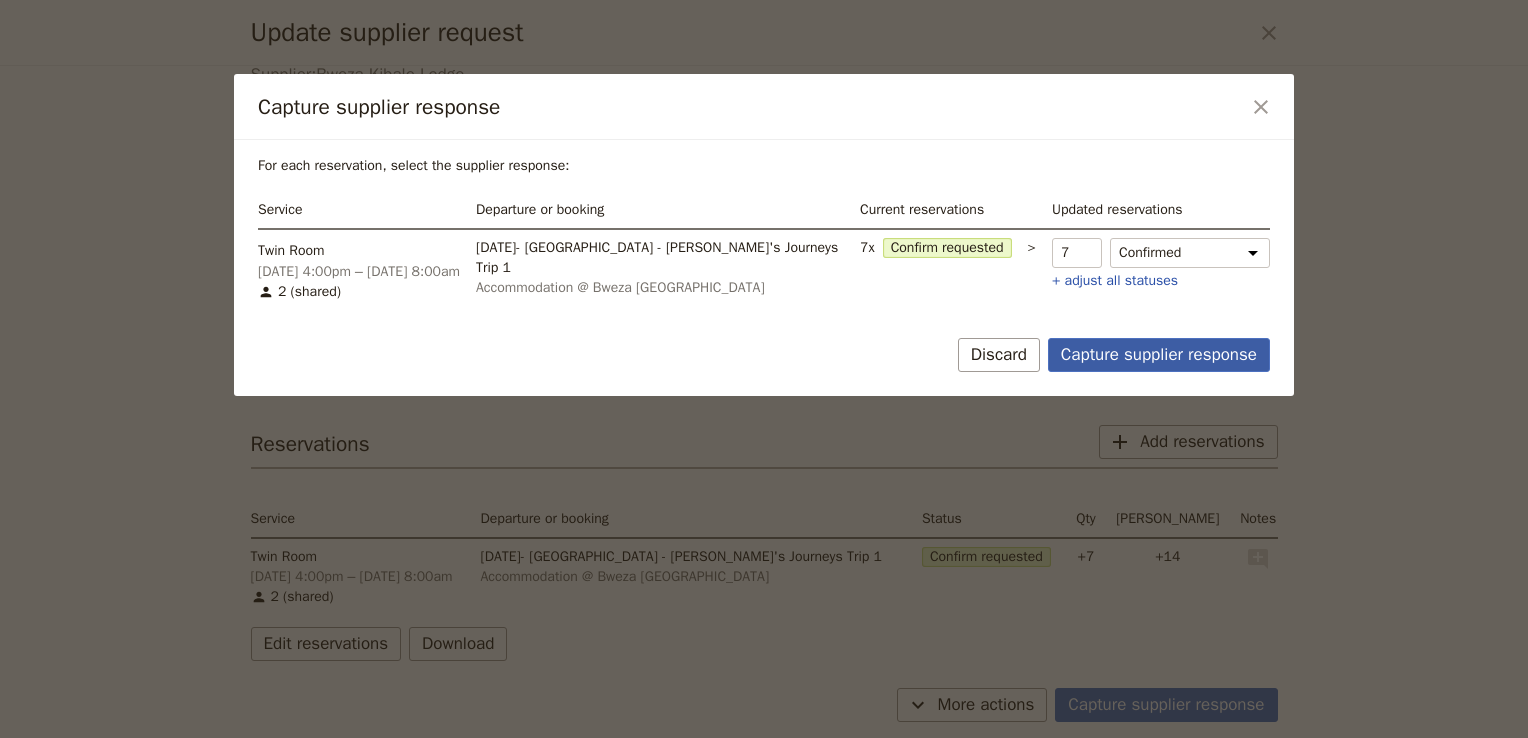 click on "Capture supplier response" at bounding box center (1159, 355) 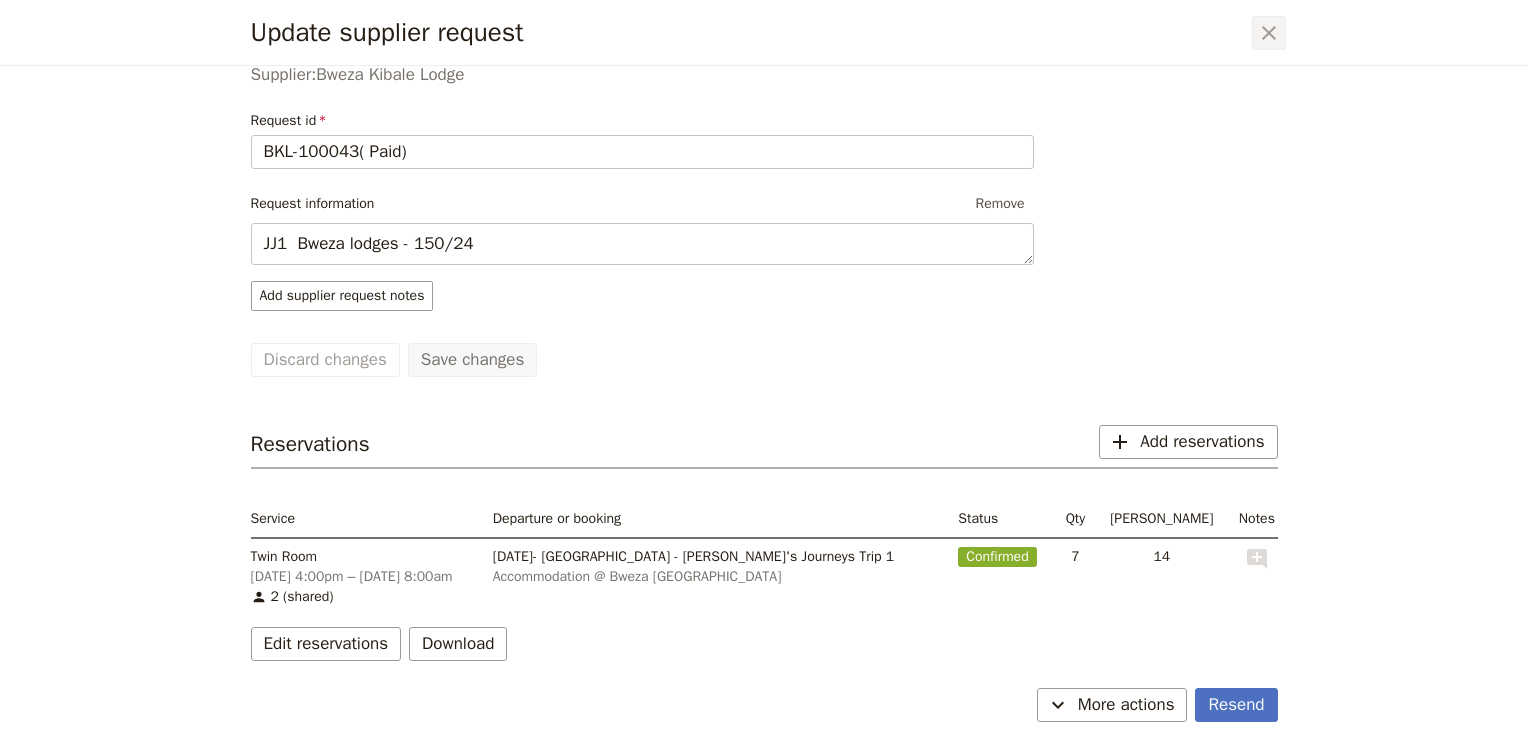 click 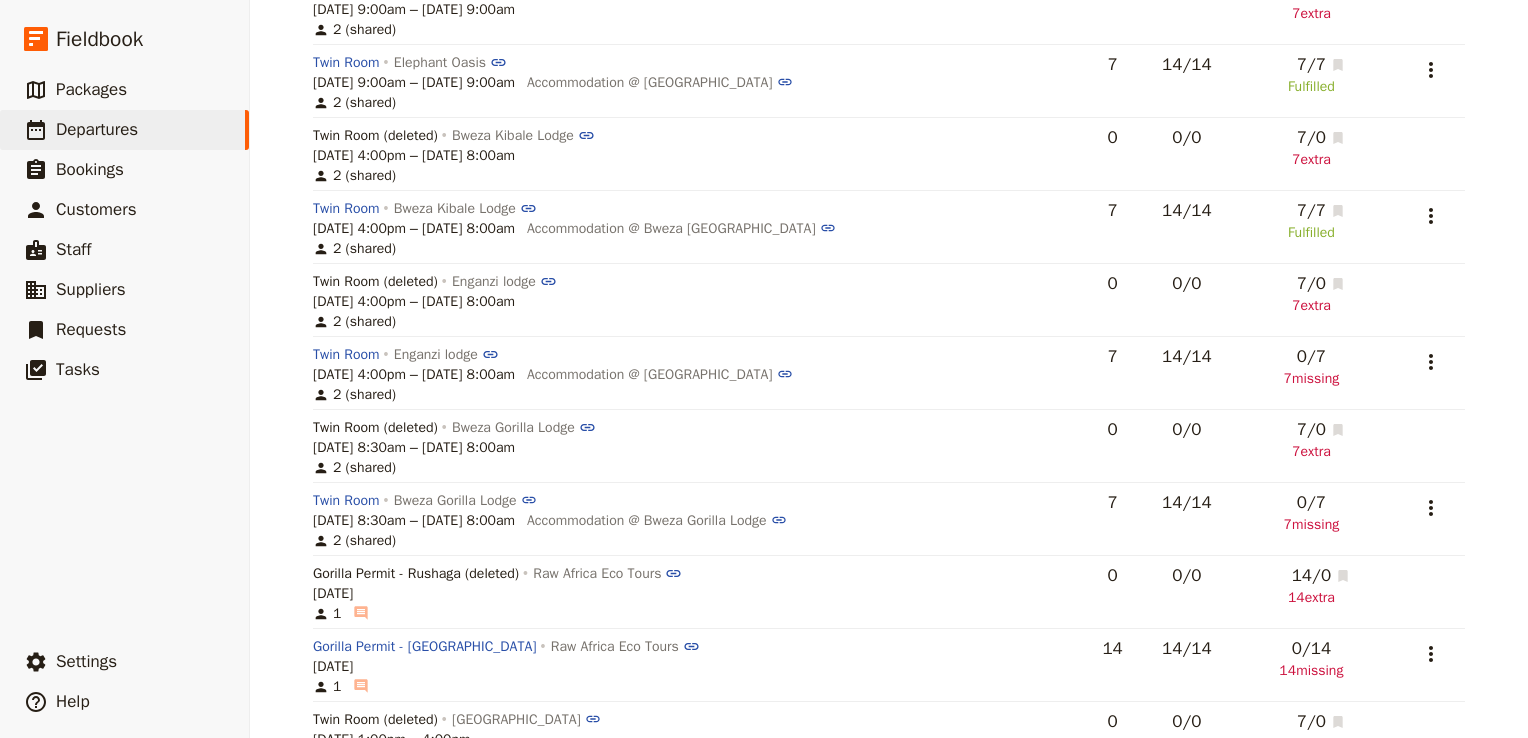 scroll, scrollTop: 628, scrollLeft: 0, axis: vertical 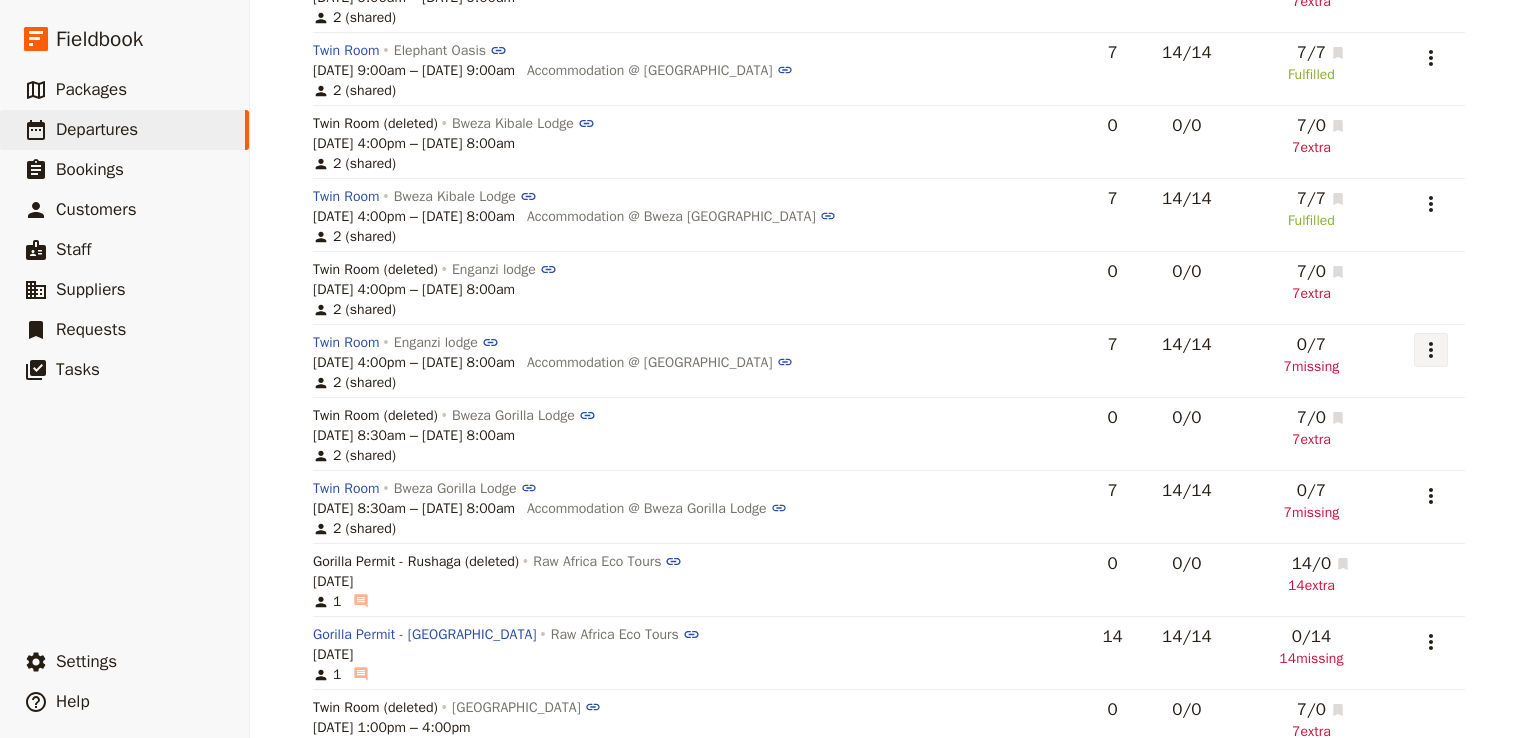 click 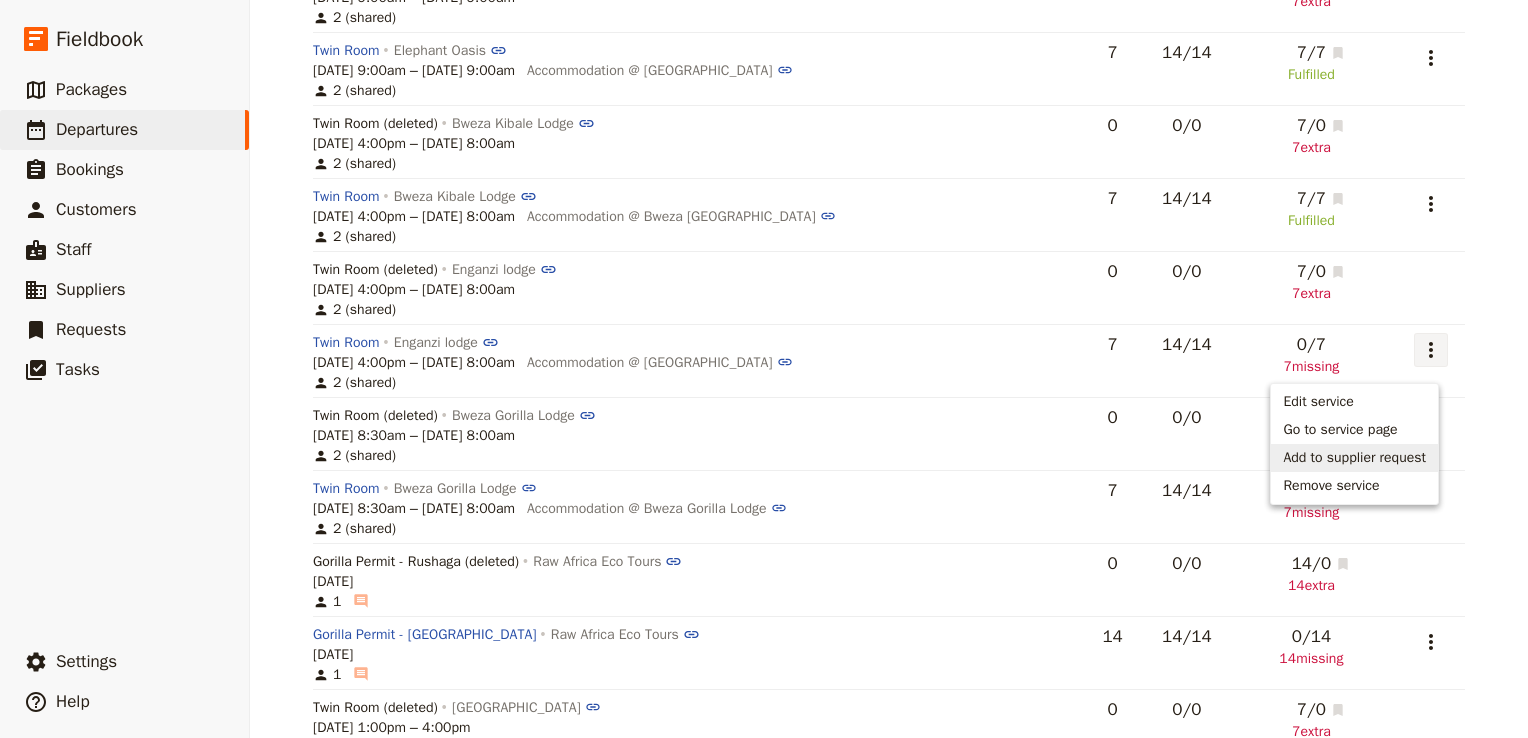 click on "Add to supplier request" at bounding box center (1354, 458) 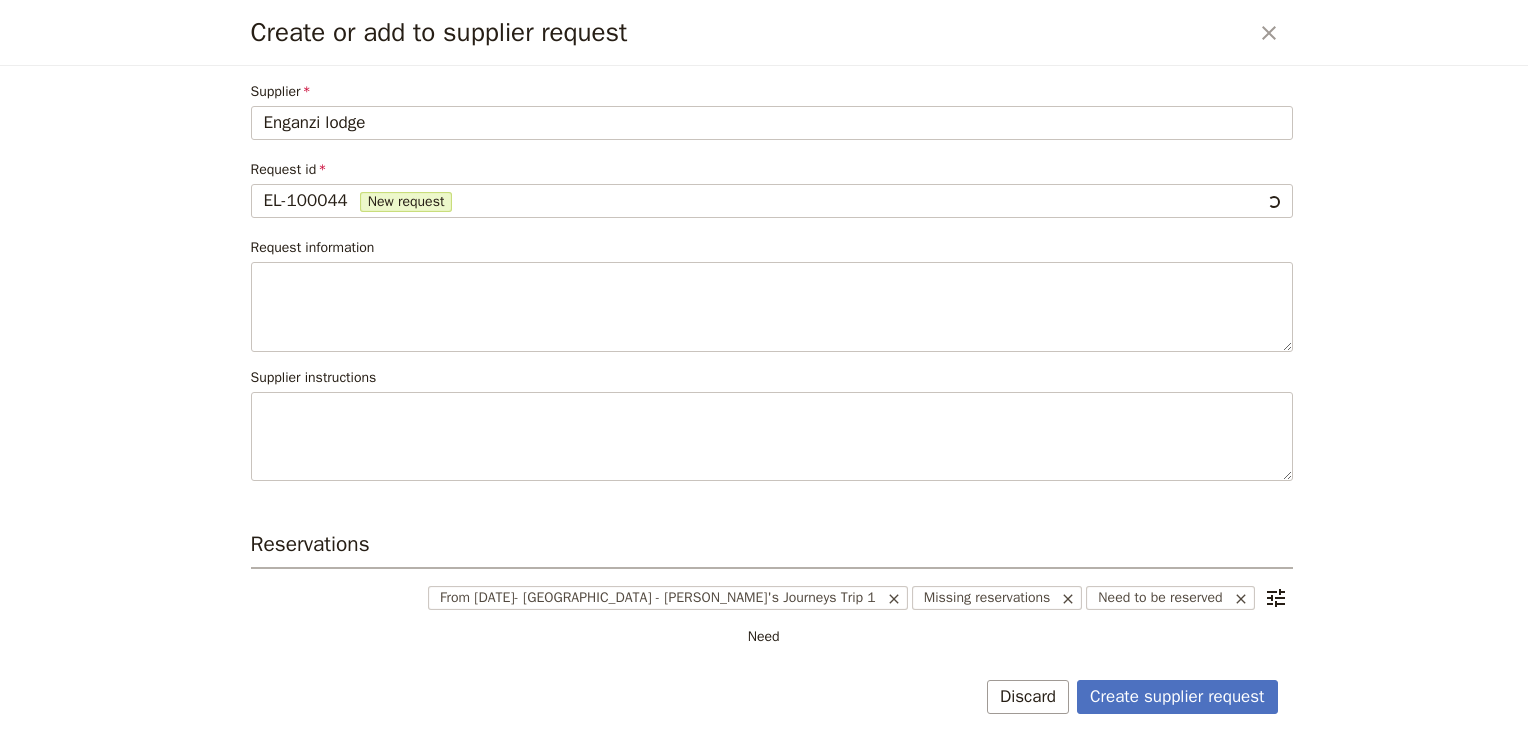 type on "7" 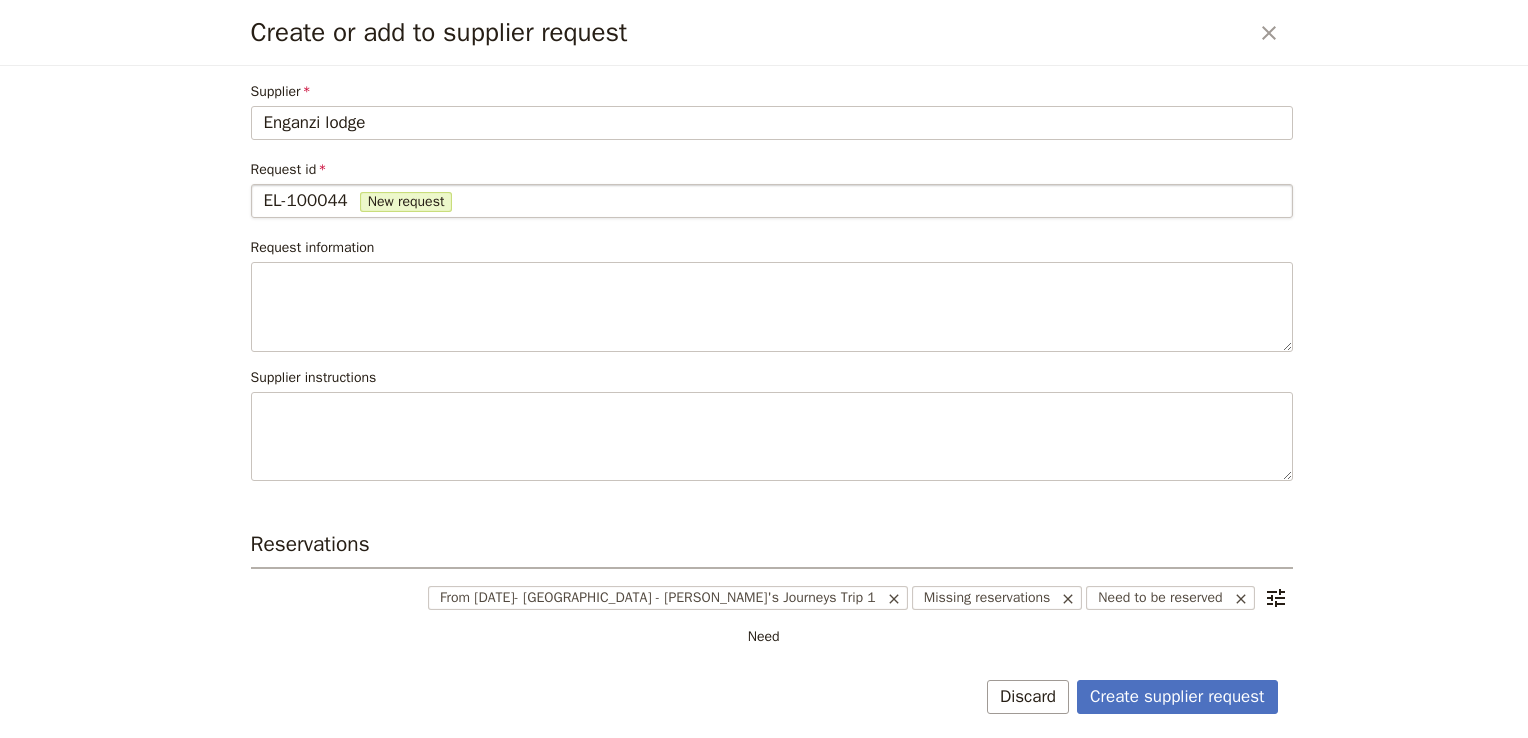 click on "New request" at bounding box center (406, 202) 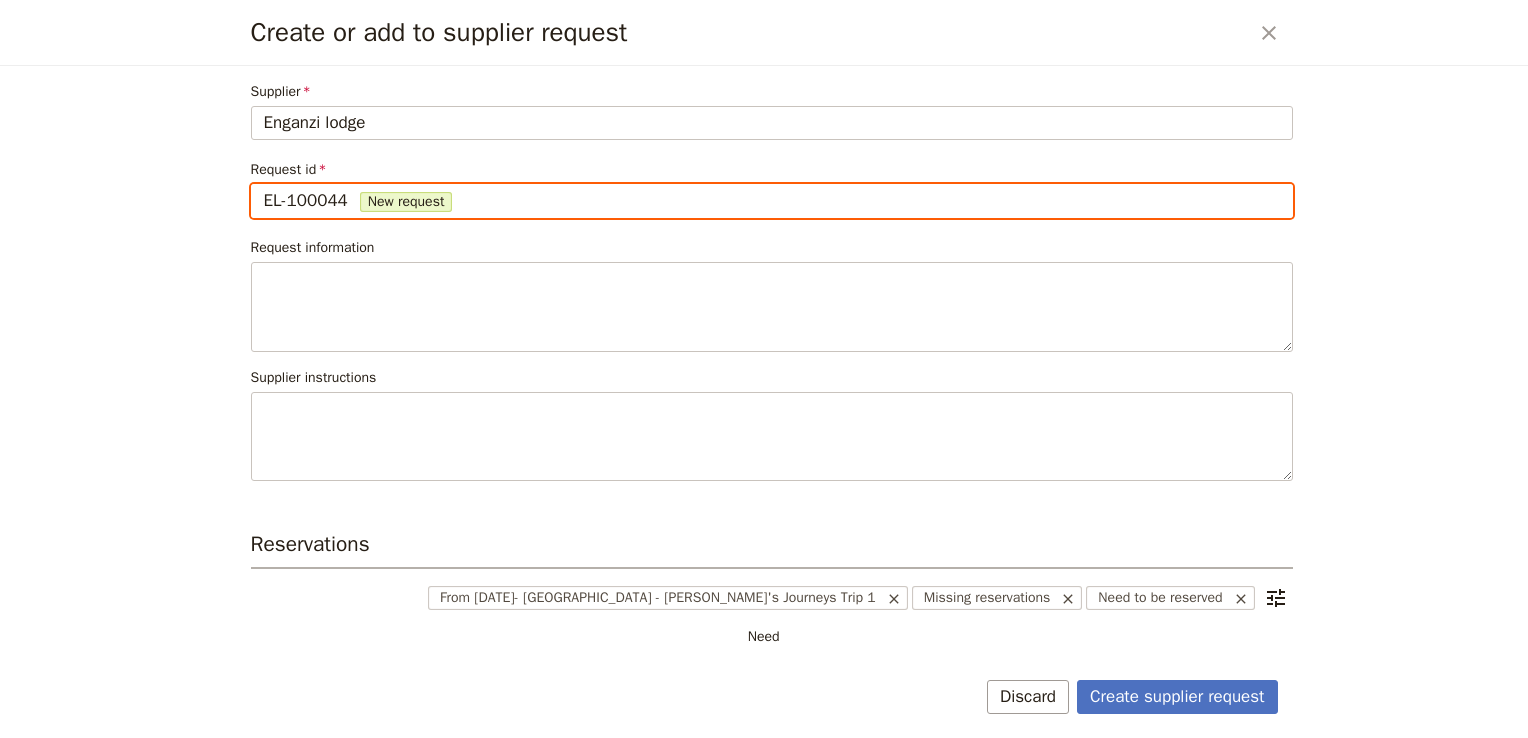 click on "EL-100044" at bounding box center (263, 184) 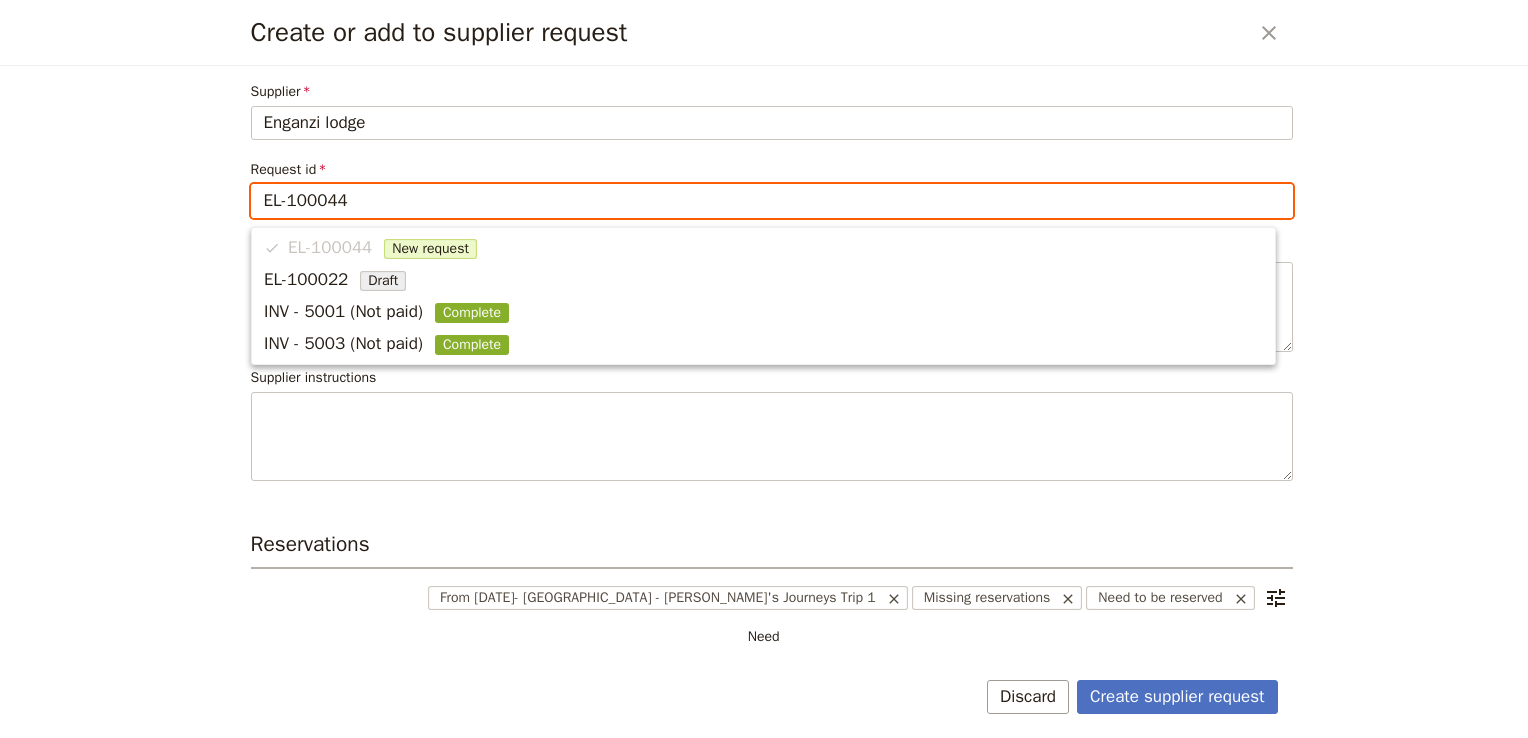 click on "EL-100044 New request" at bounding box center (763, 248) 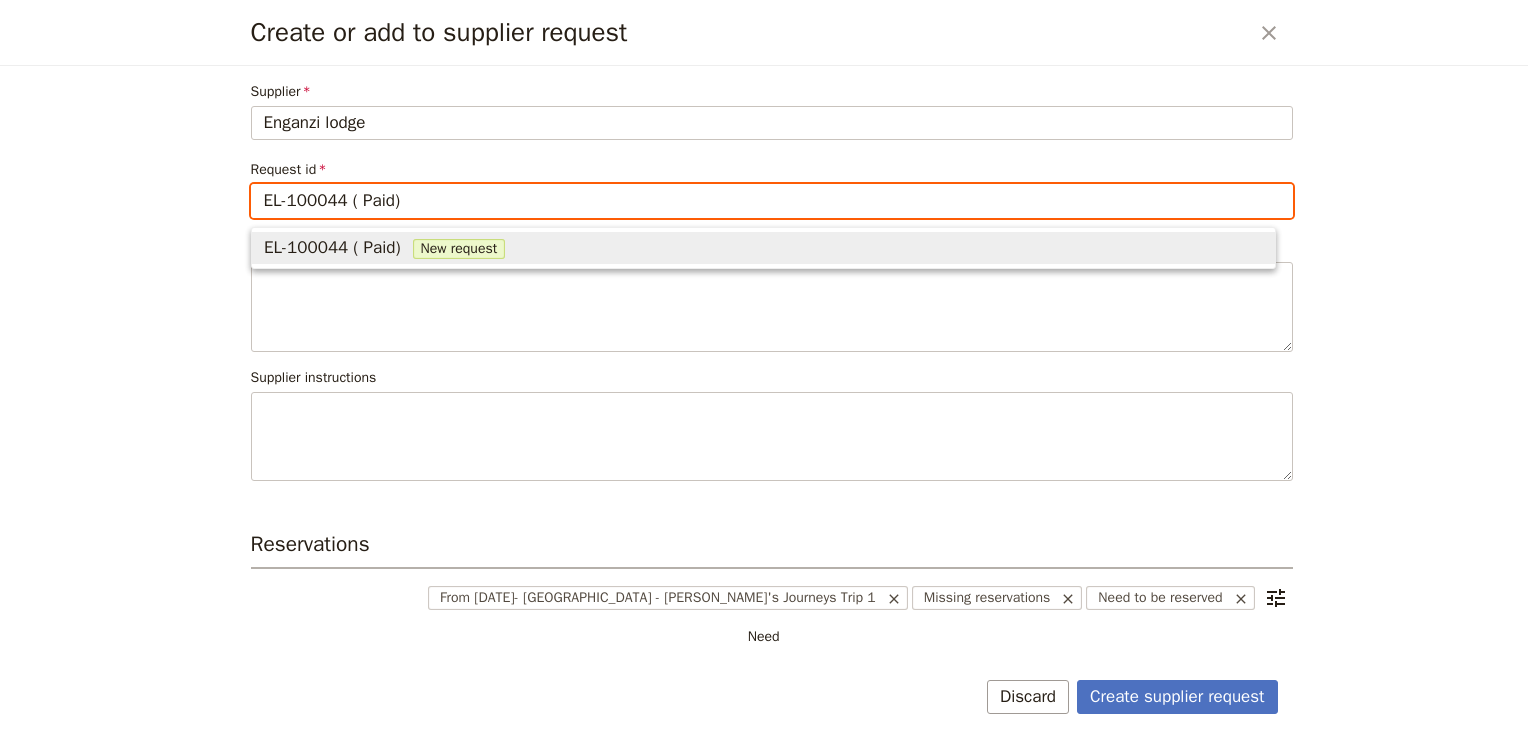 click on "New request" at bounding box center (459, 249) 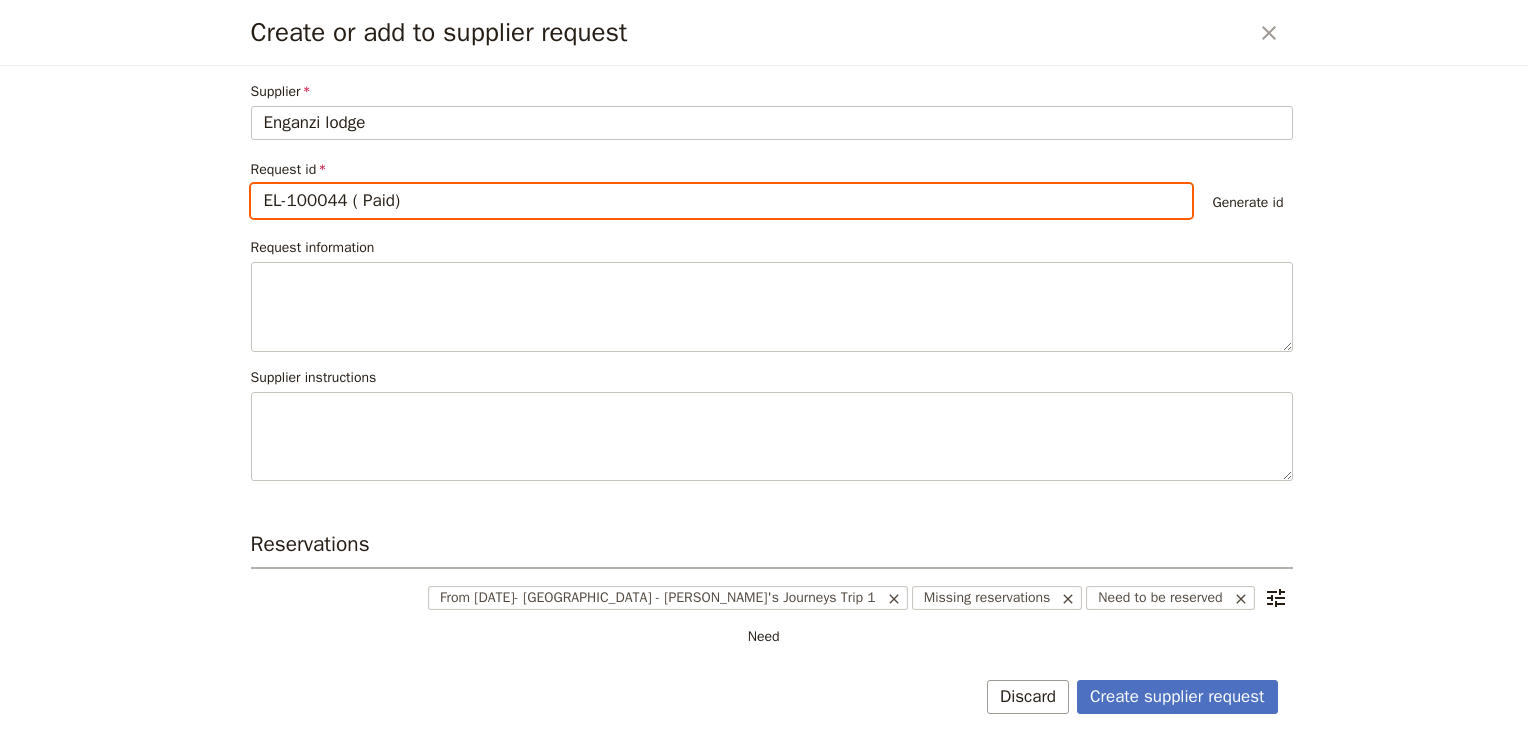 scroll, scrollTop: 120, scrollLeft: 0, axis: vertical 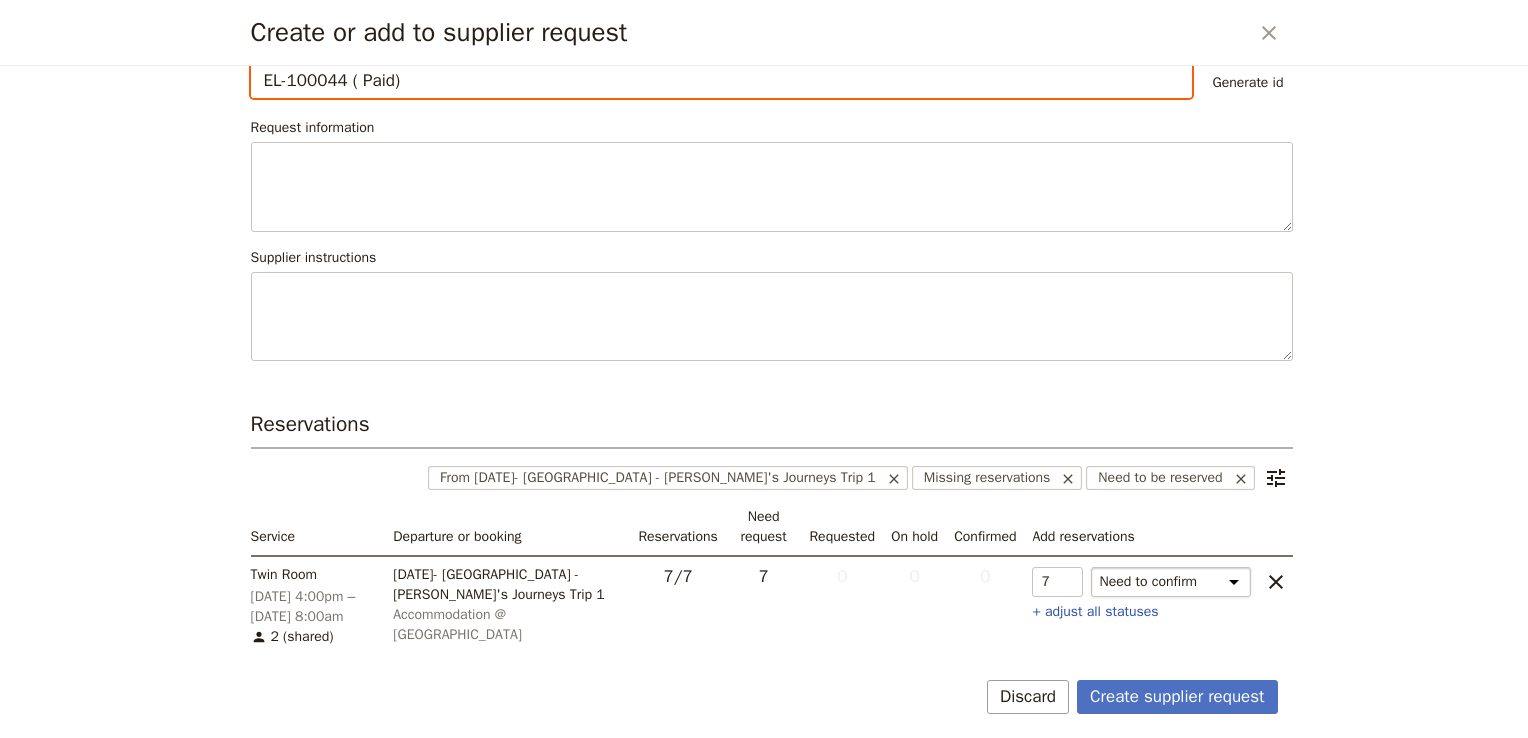 type on "EL-100044 ( Paid)" 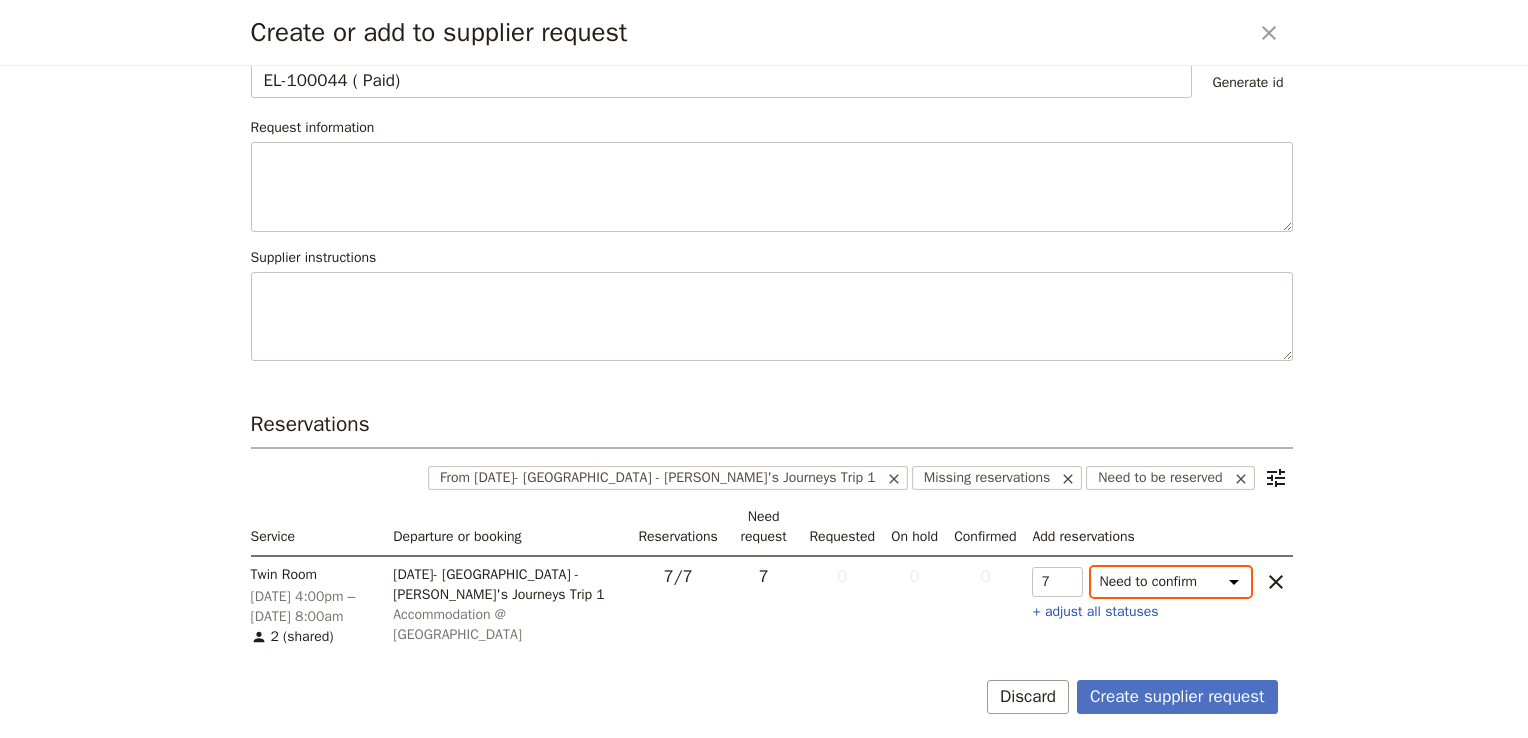 click on "Need to confirm Need to hold On hold requested Confirm requested On hold Confirmed" at bounding box center [1171, 582] 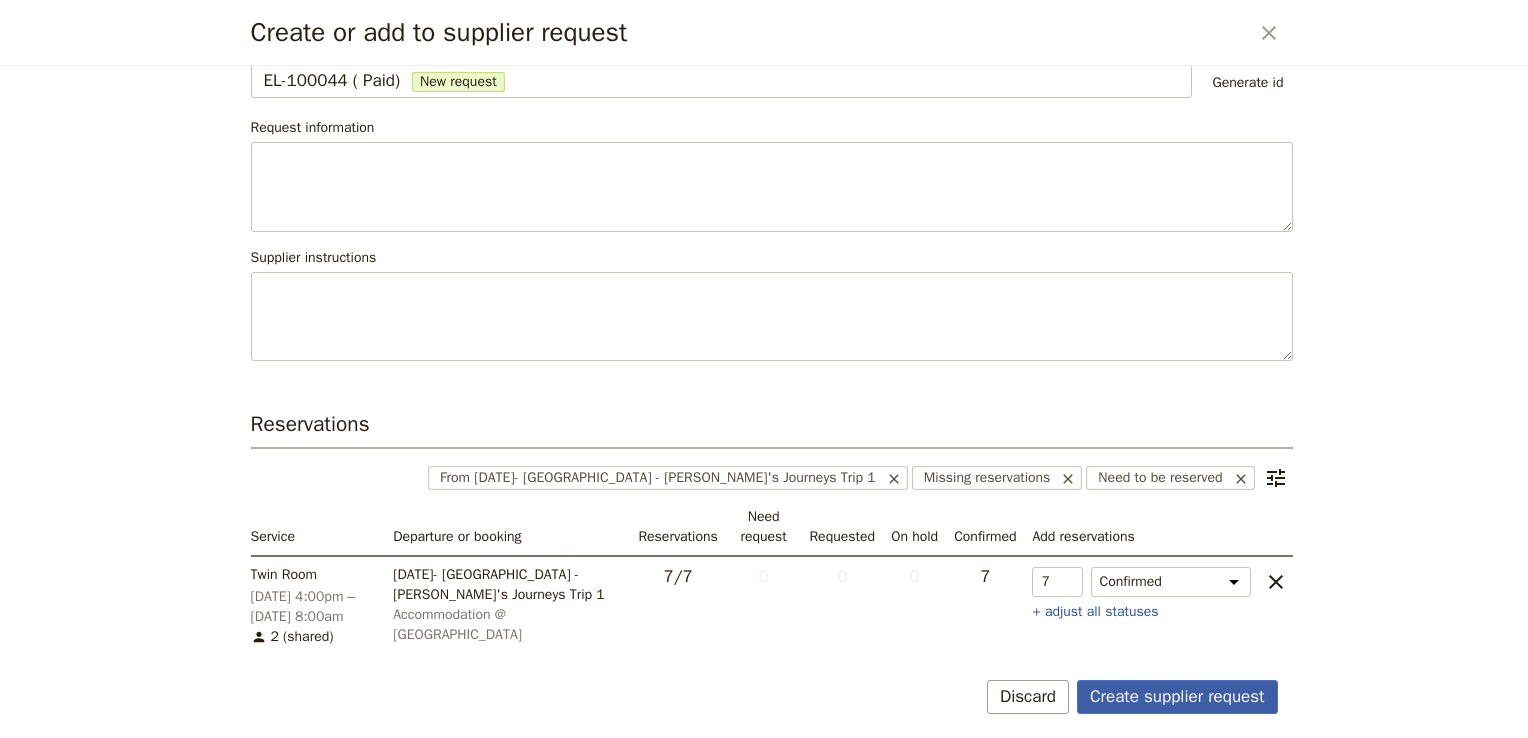 click on "Create supplier request" at bounding box center (1177, 697) 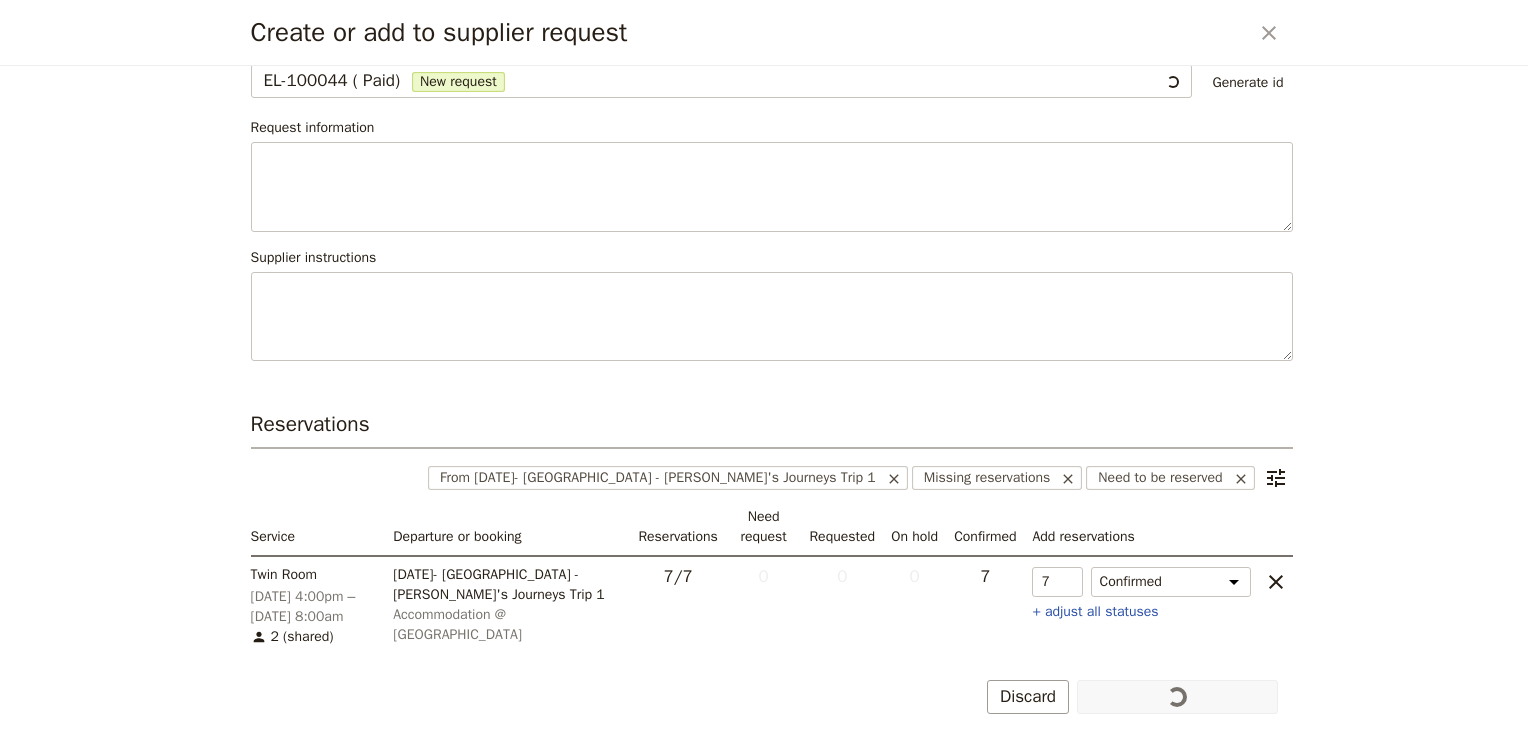scroll, scrollTop: 83, scrollLeft: 0, axis: vertical 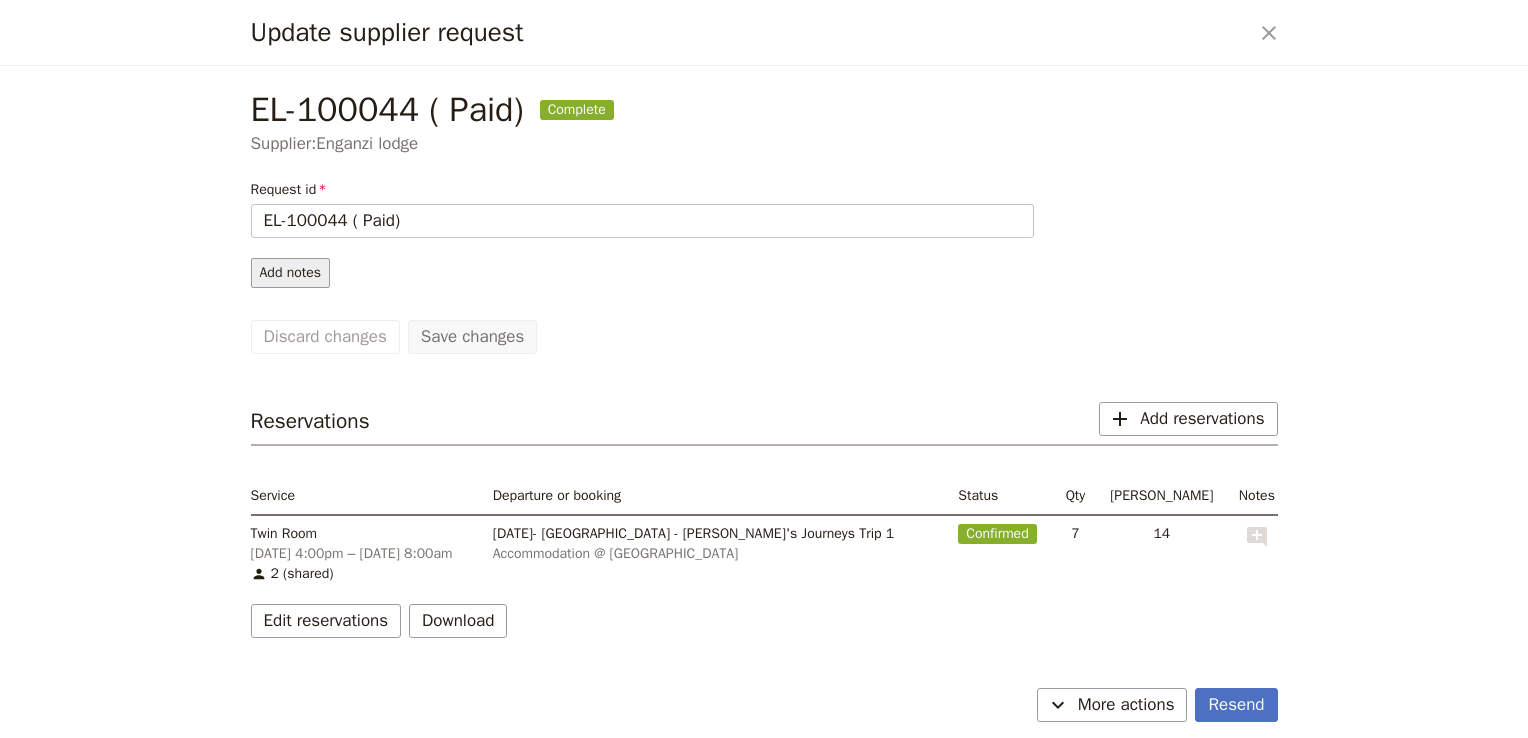 click on "Add notes" at bounding box center (291, 273) 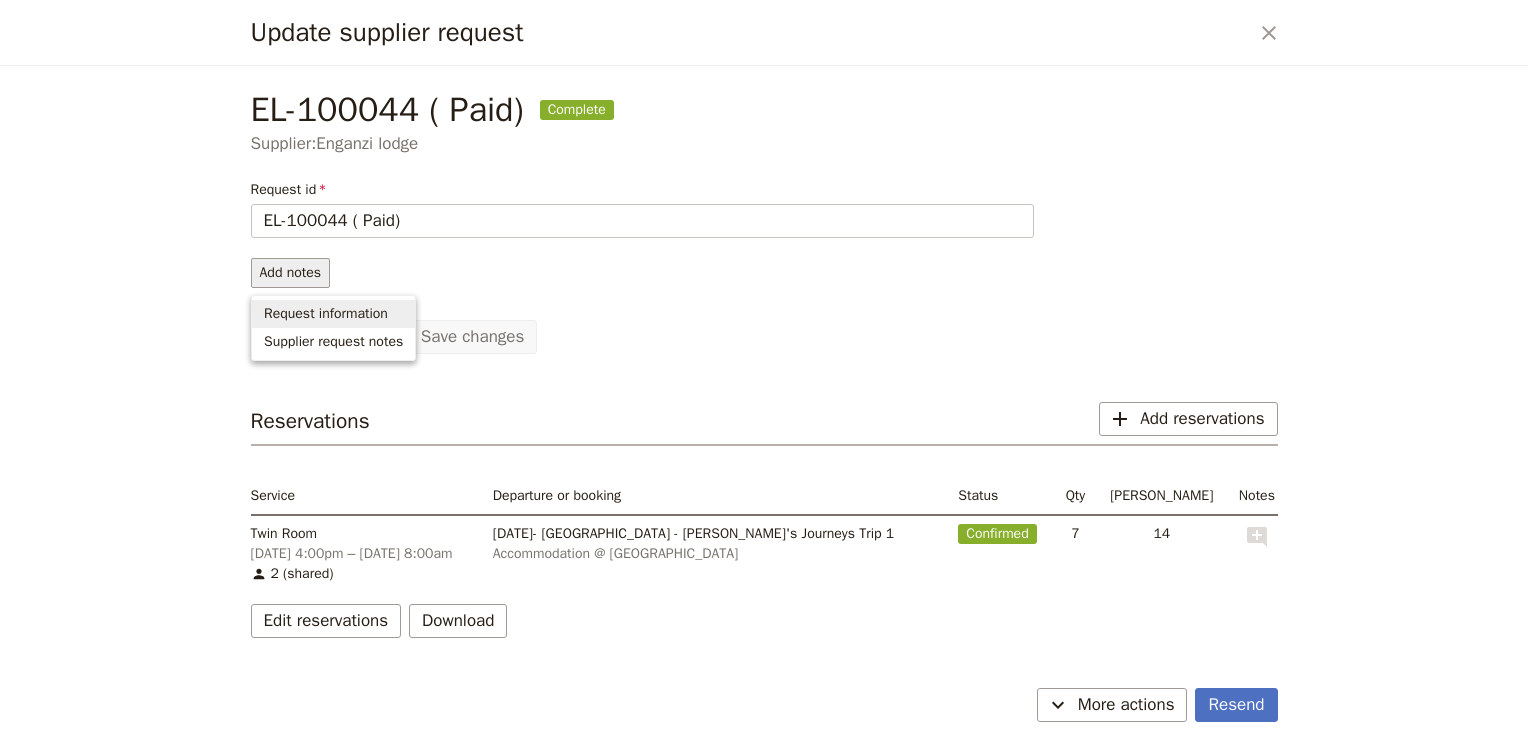 click on "Request information" at bounding box center [326, 314] 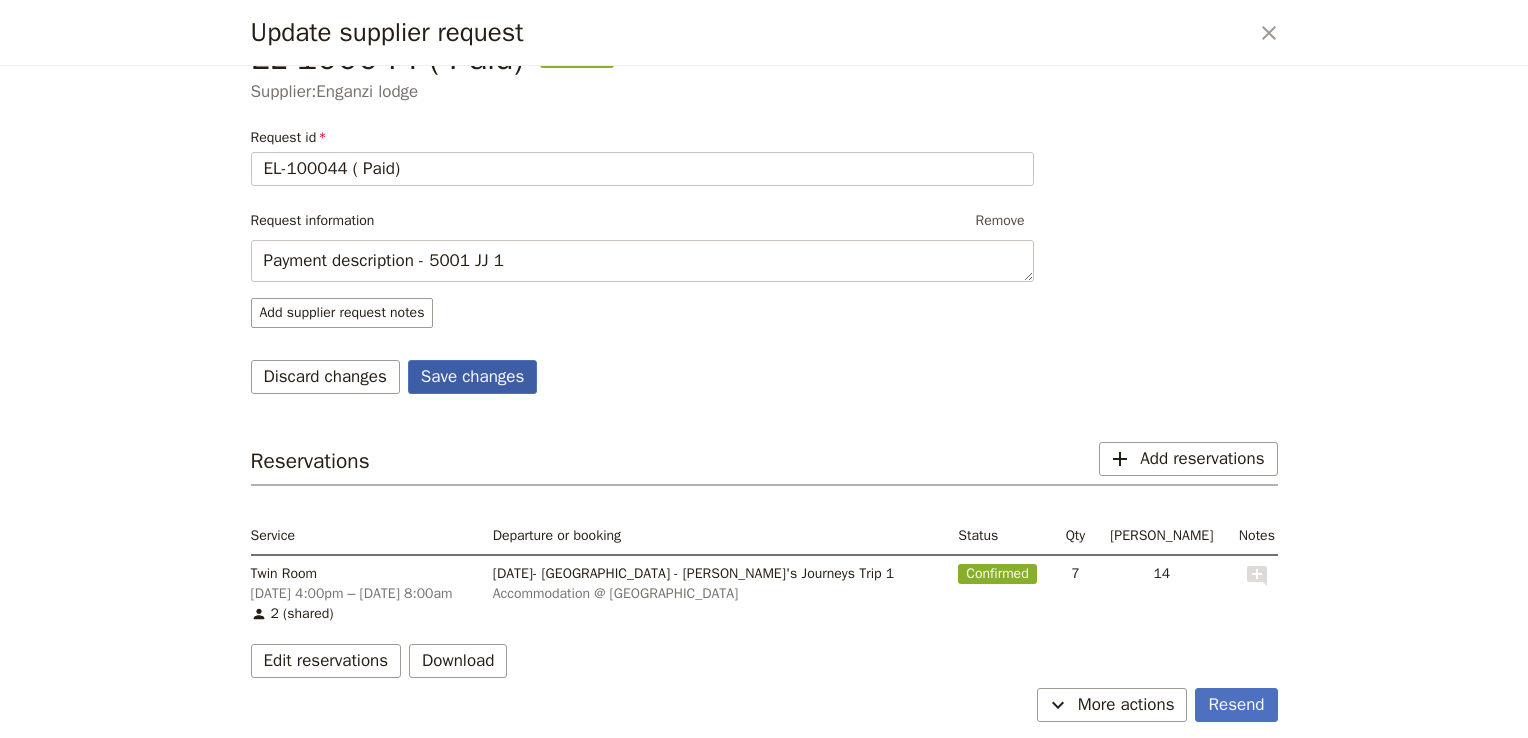 scroll, scrollTop: 52, scrollLeft: 0, axis: vertical 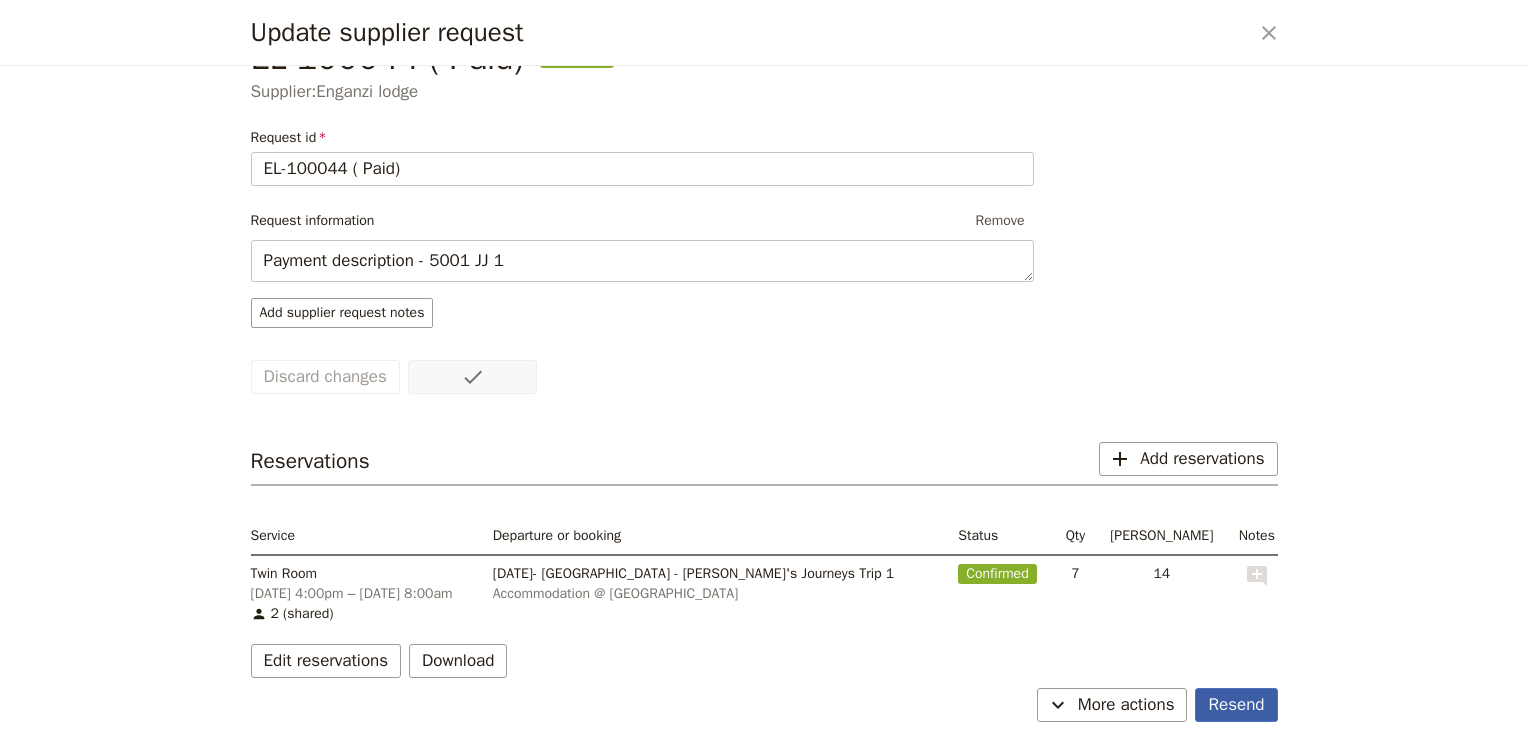 click on "Resend" at bounding box center [1236, 705] 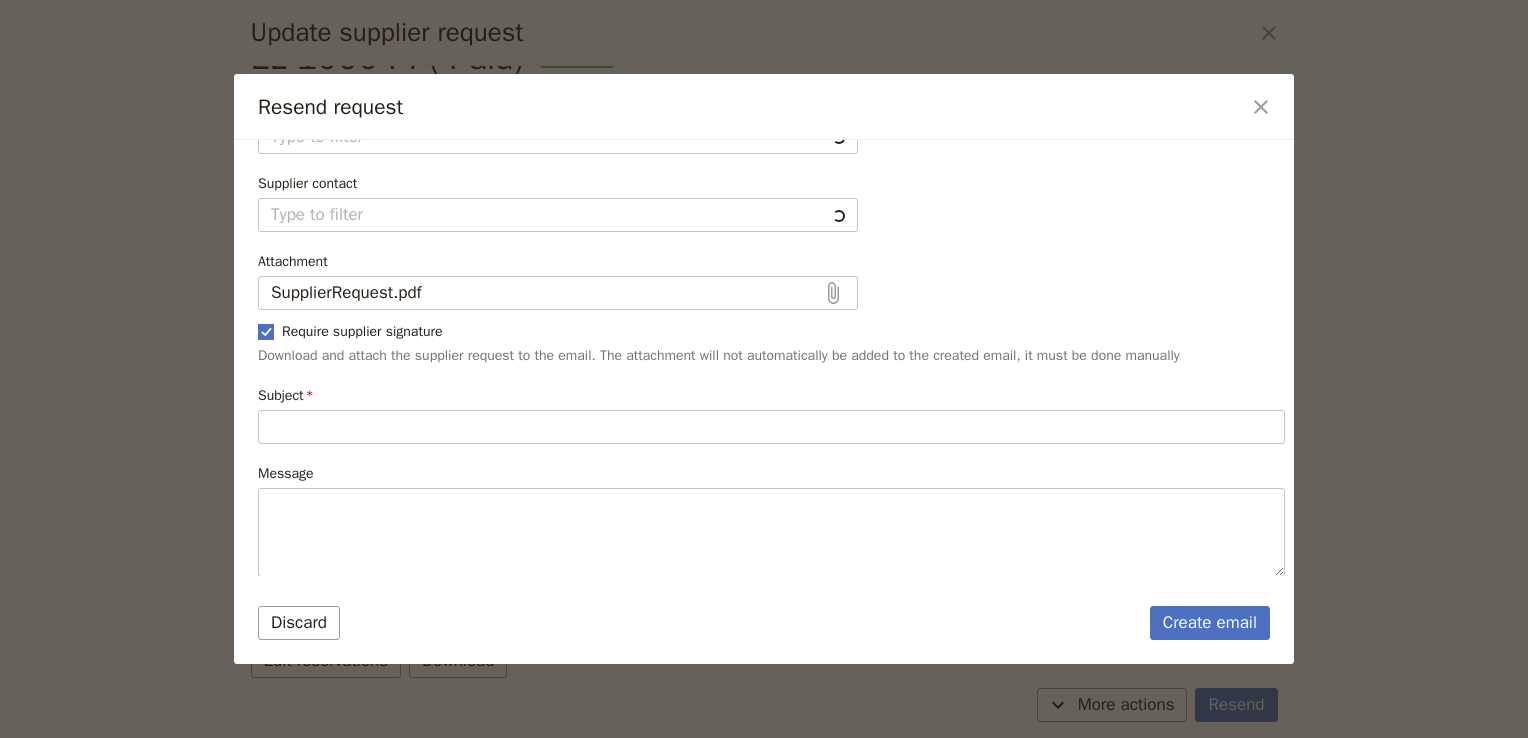 type on "Follow up on previous reservation request" 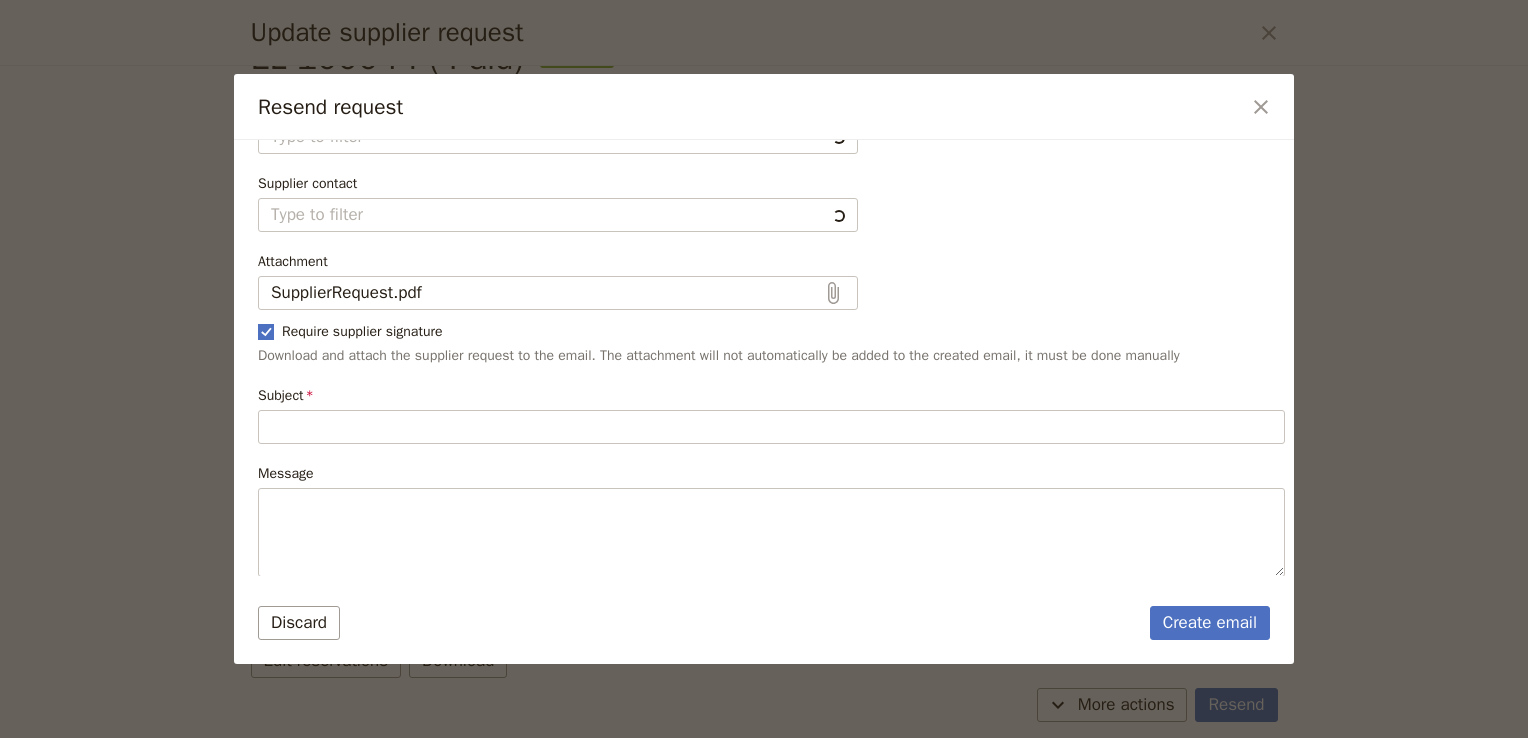 type on "Hi Enganzi lodge
I am writing to follow up on the previous reservation request I made. The details of the original request are:
• 7 [GEOGRAPHIC_DATA]  on [DATE] 4:00pm – [DATE] 8:00am
Below are additional instructions and notes for the reservations:
No additional notes or instructions
I have yet to receive a confirmation of these reservations from your company. I would greatly appreciate it if you could let me know the status of my request.
Kind regards
Admin" 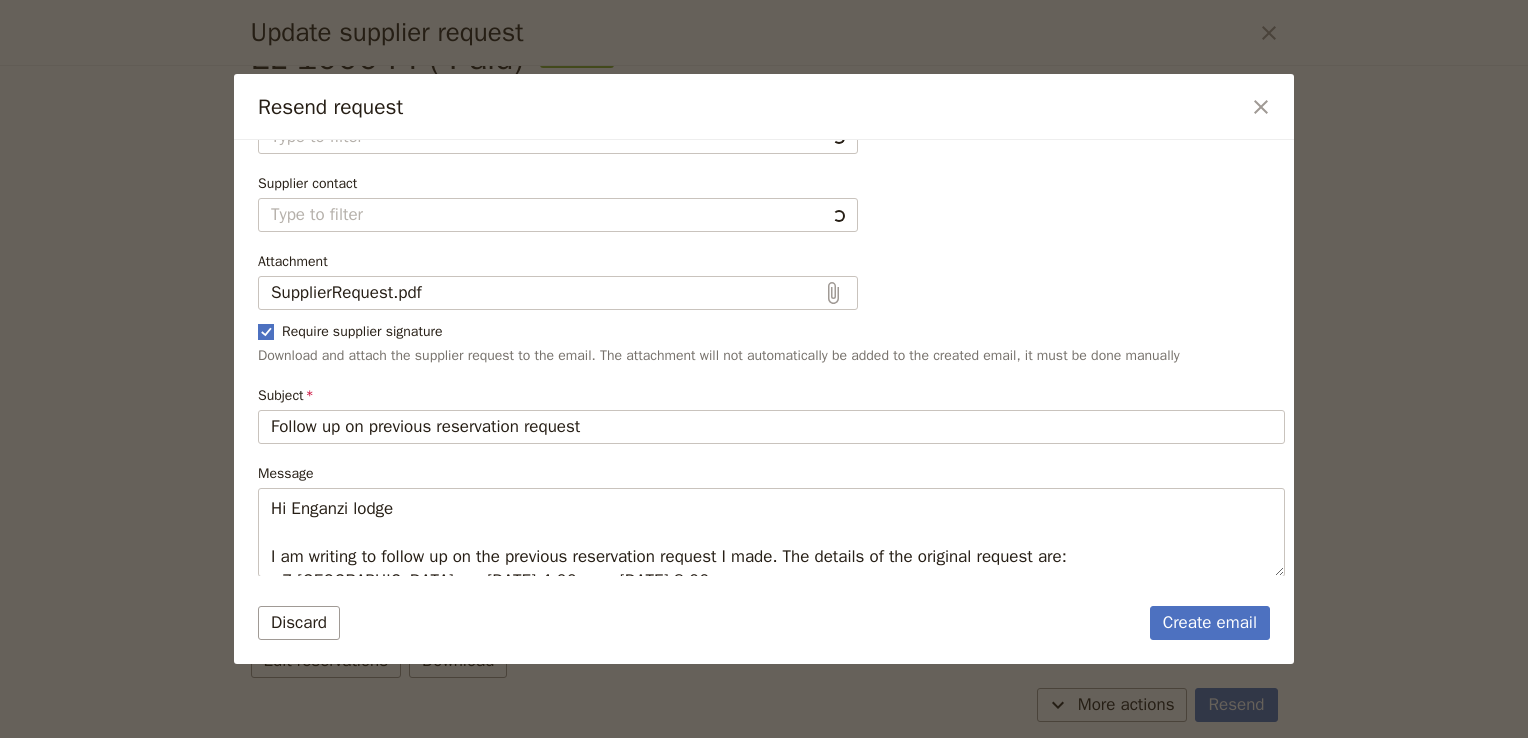 type on "Fieldbook default template" 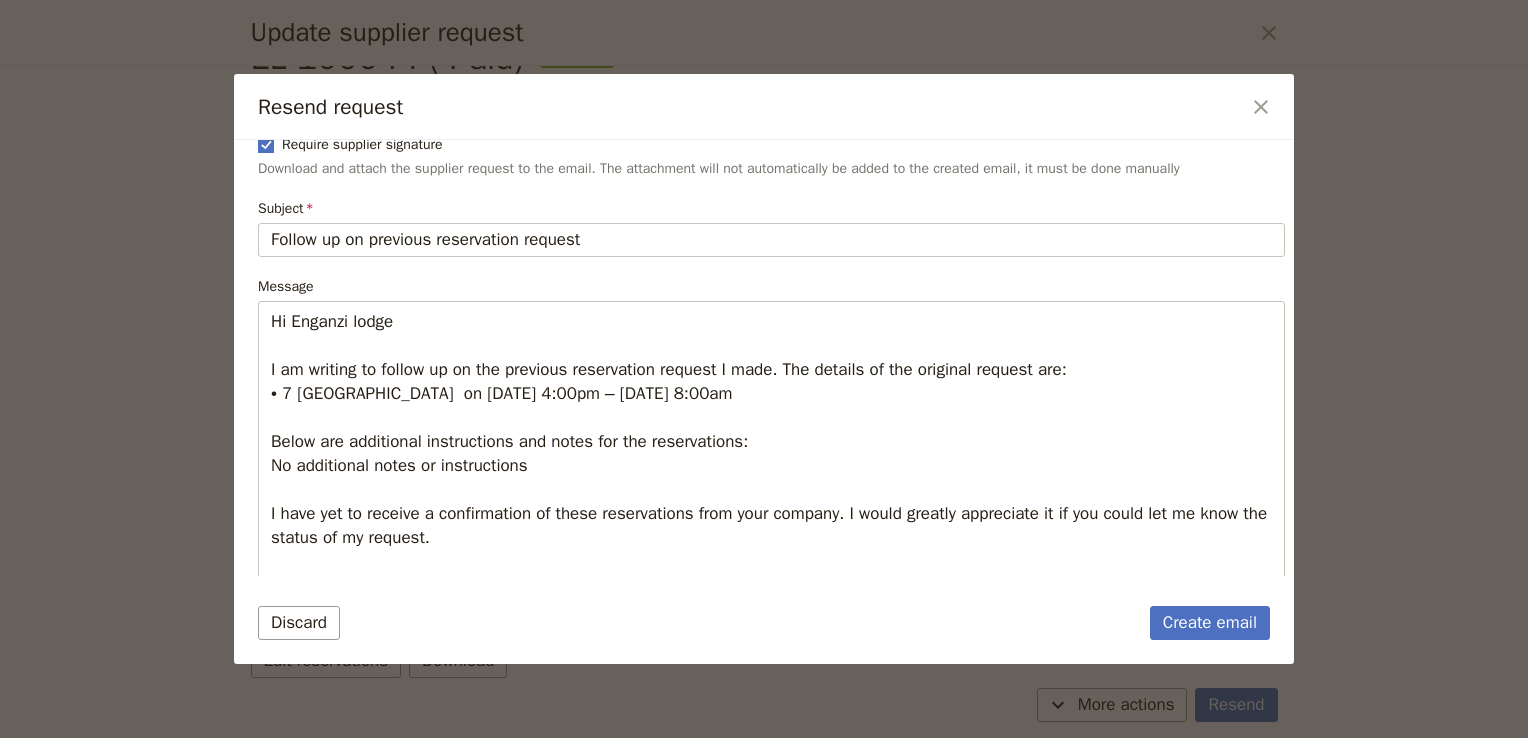 scroll, scrollTop: 300, scrollLeft: 0, axis: vertical 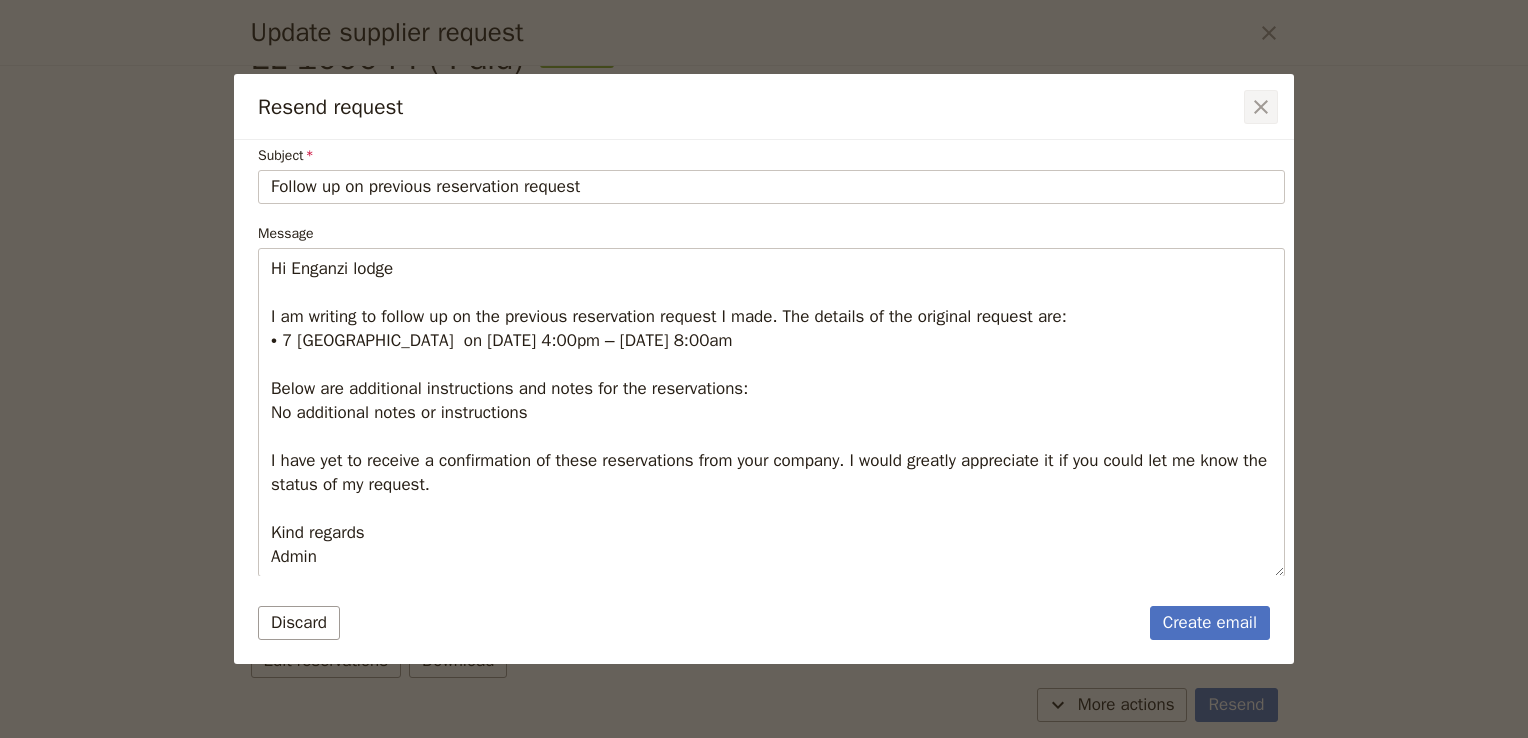 click 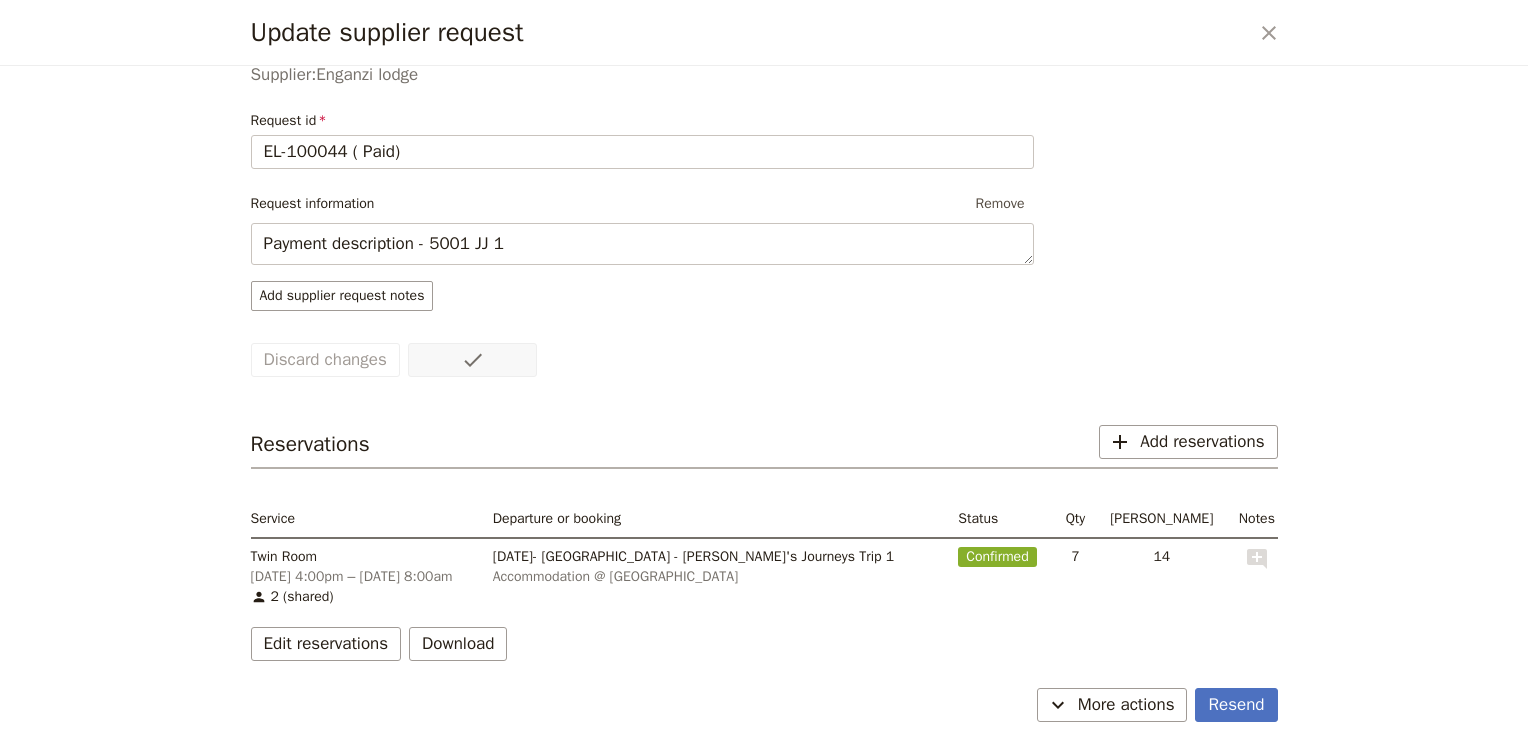 scroll, scrollTop: 0, scrollLeft: 0, axis: both 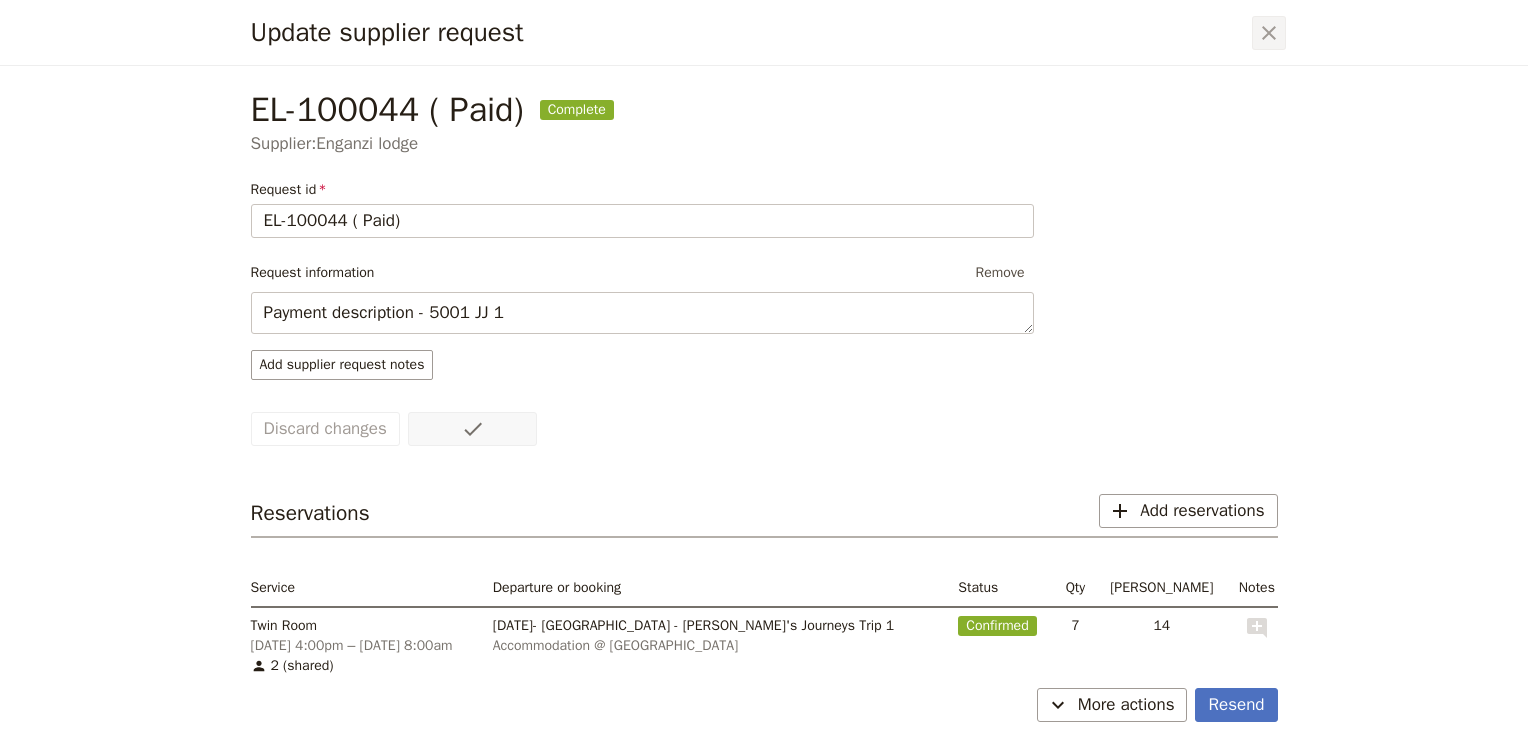 click 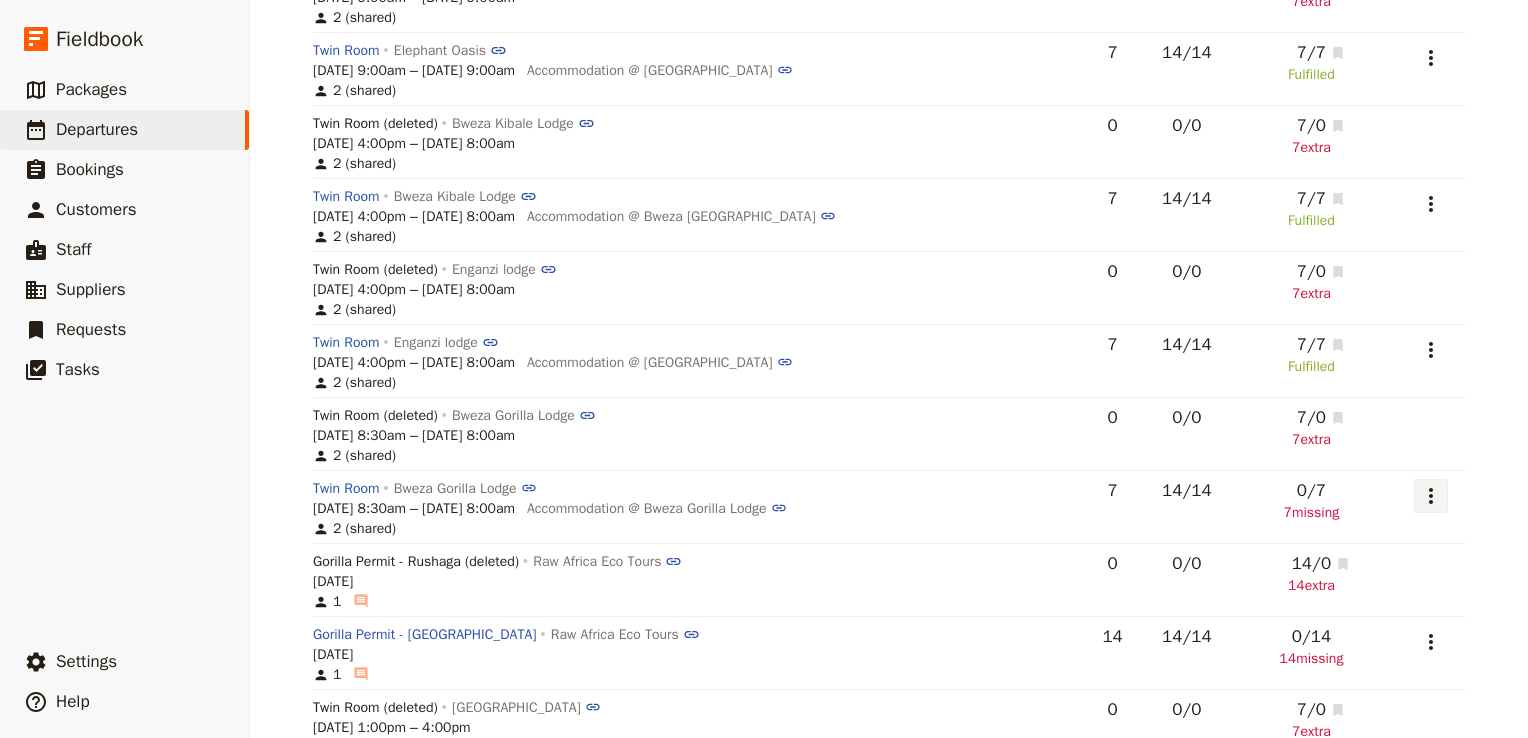 click 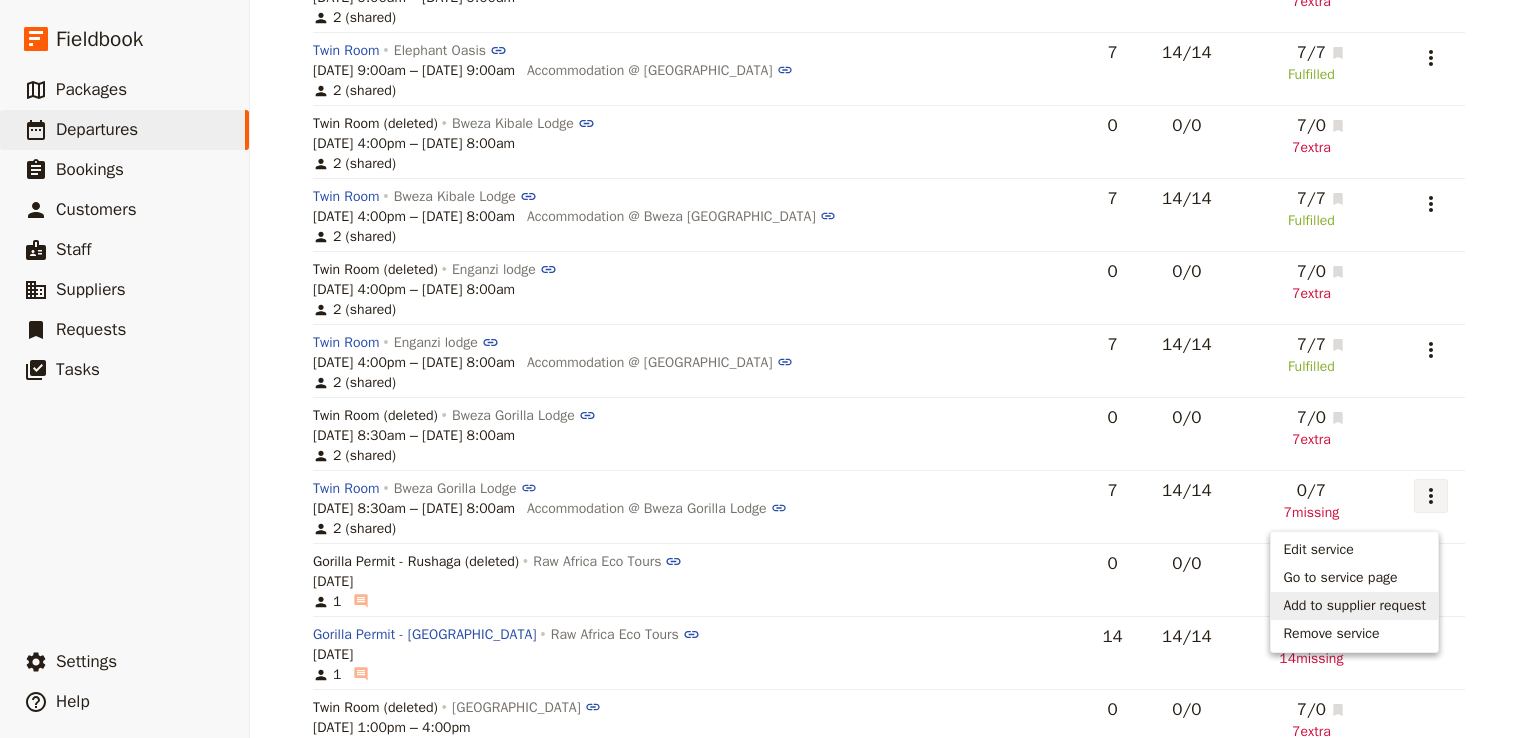 click on "Add to supplier request" at bounding box center [1354, 606] 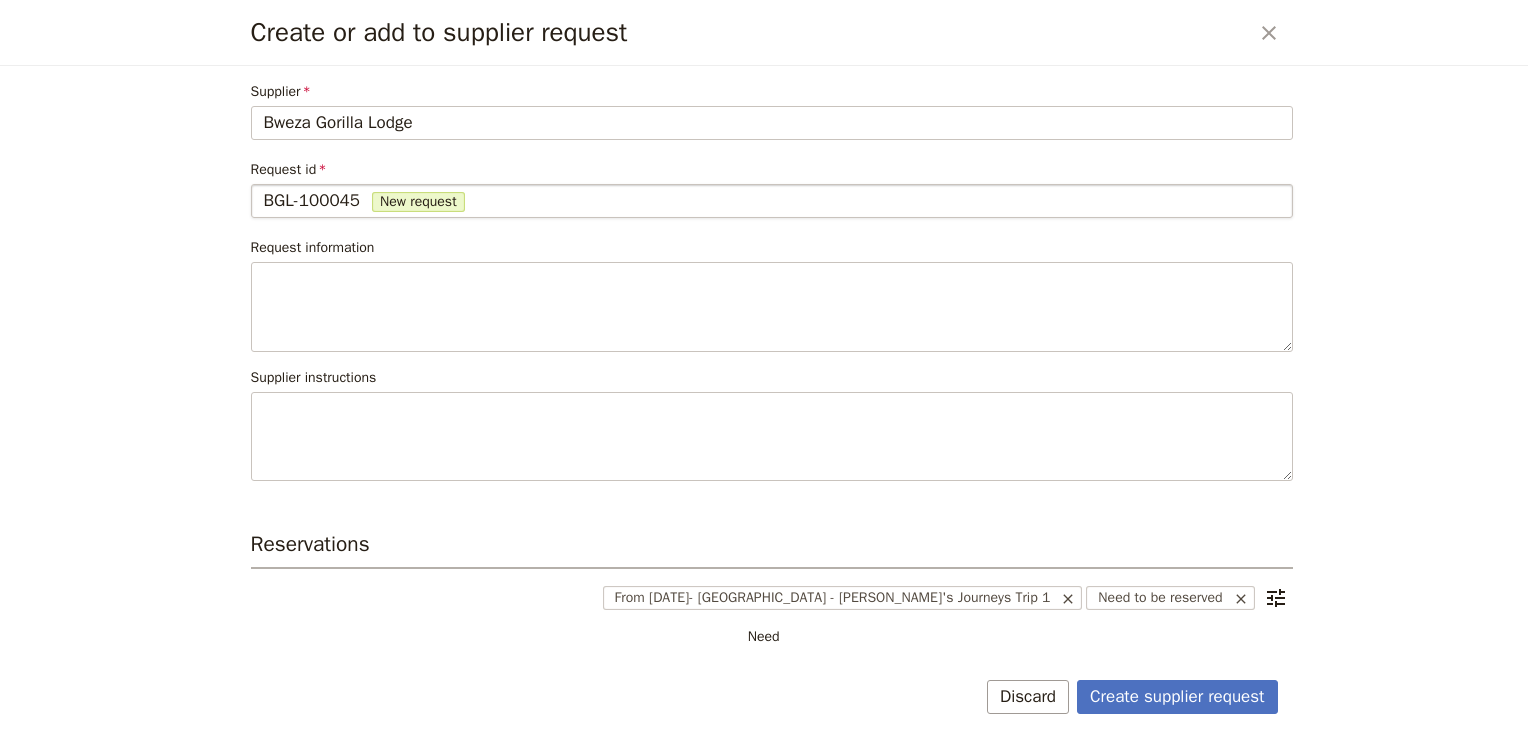 click on "New request" at bounding box center (418, 202) 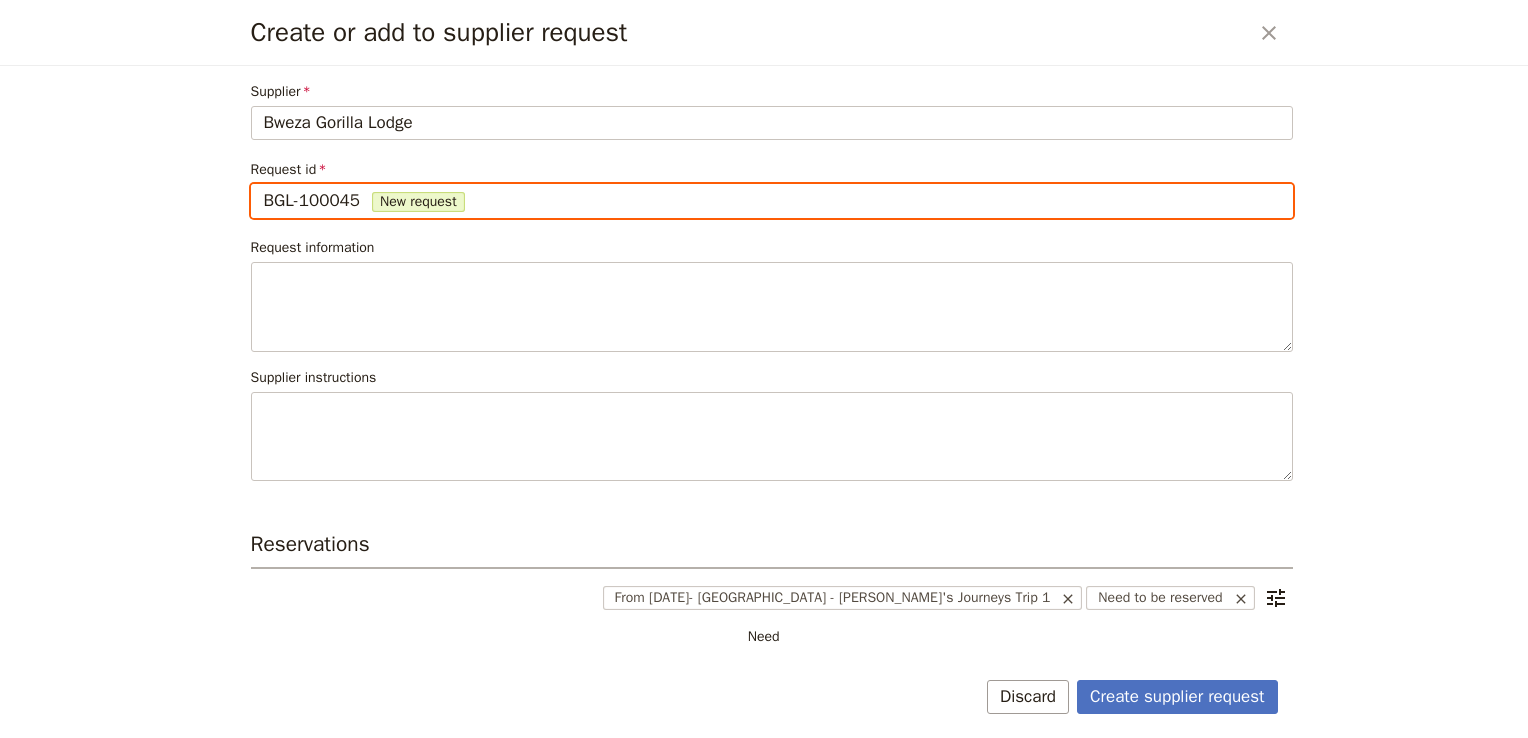 click on "BGL-100045" at bounding box center (263, 184) 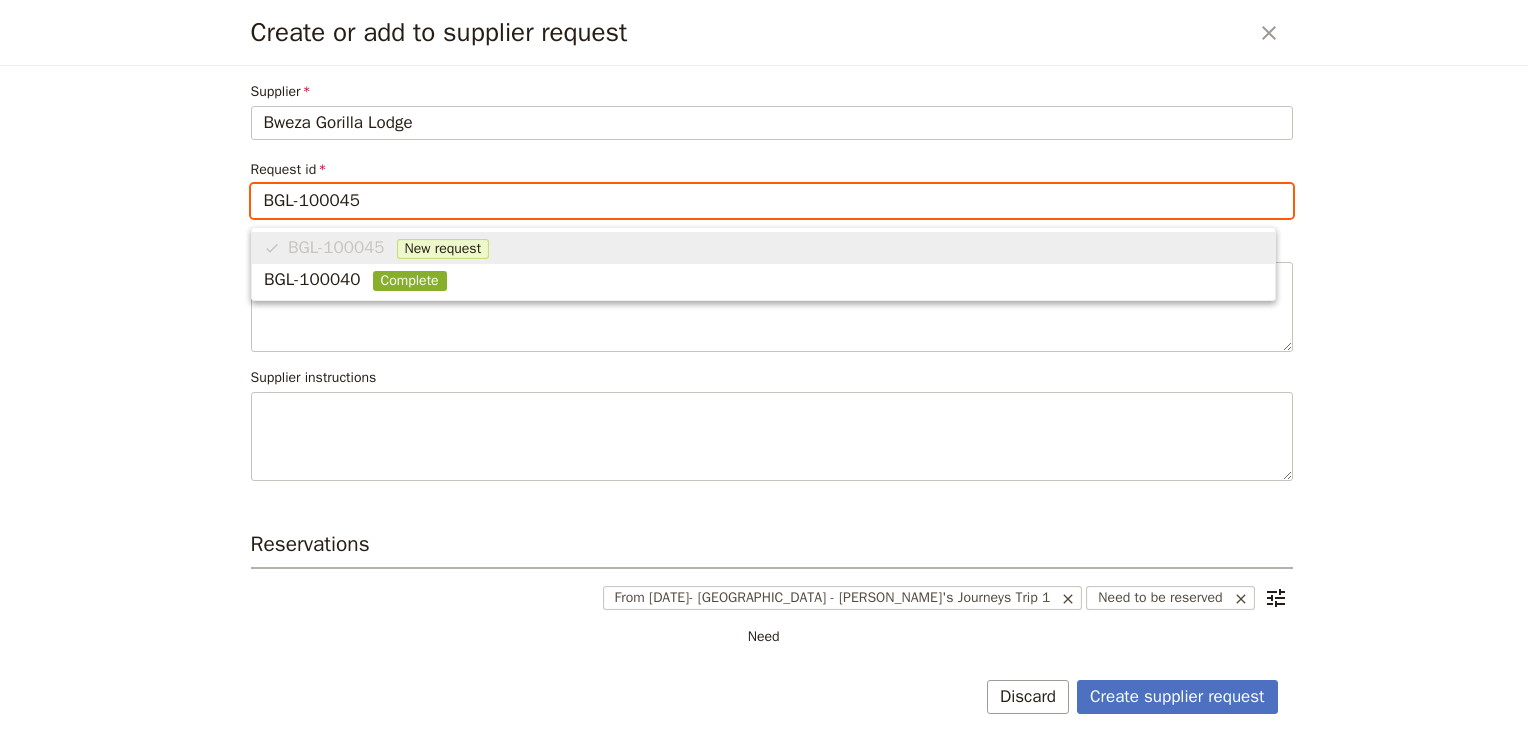 scroll, scrollTop: 0, scrollLeft: 0, axis: both 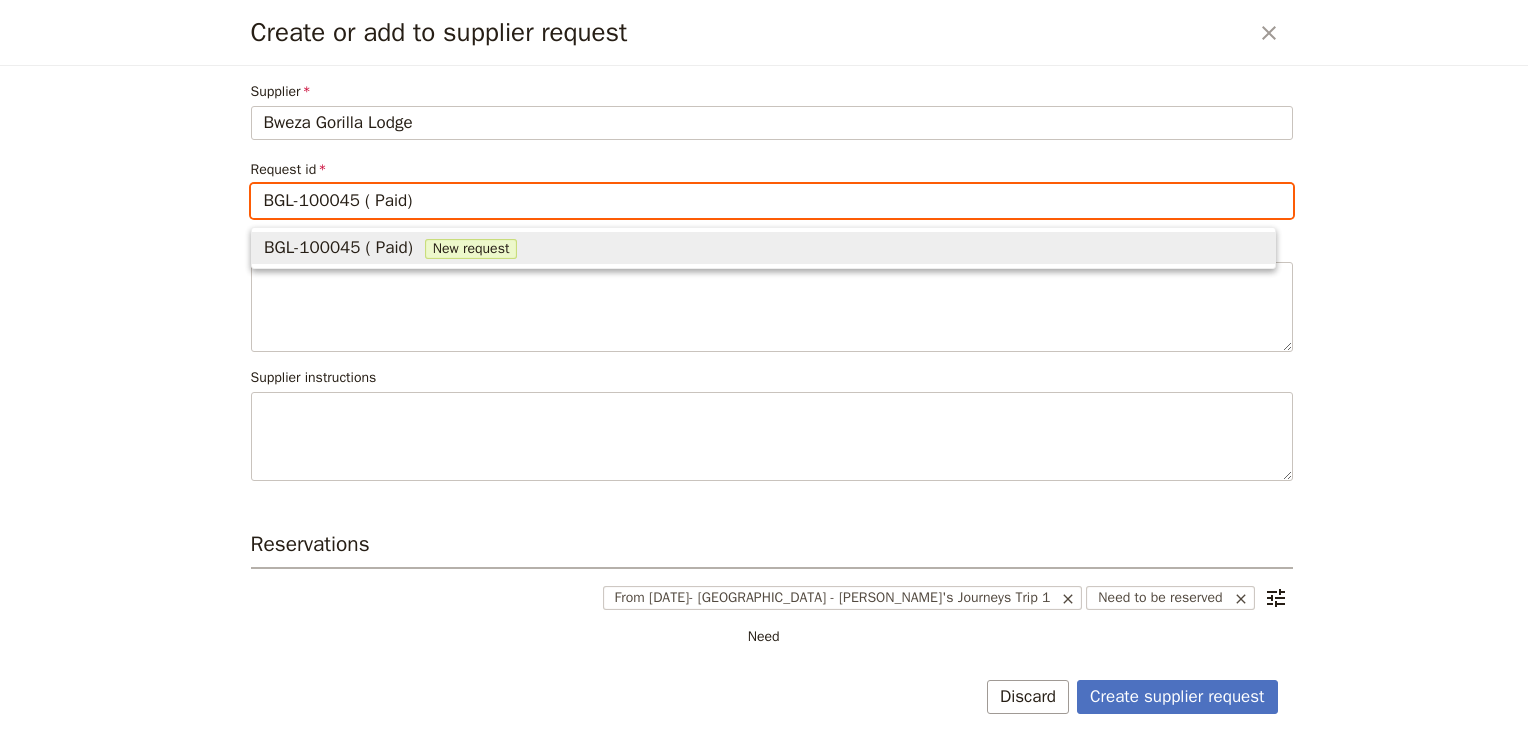 click on "New request" at bounding box center (471, 249) 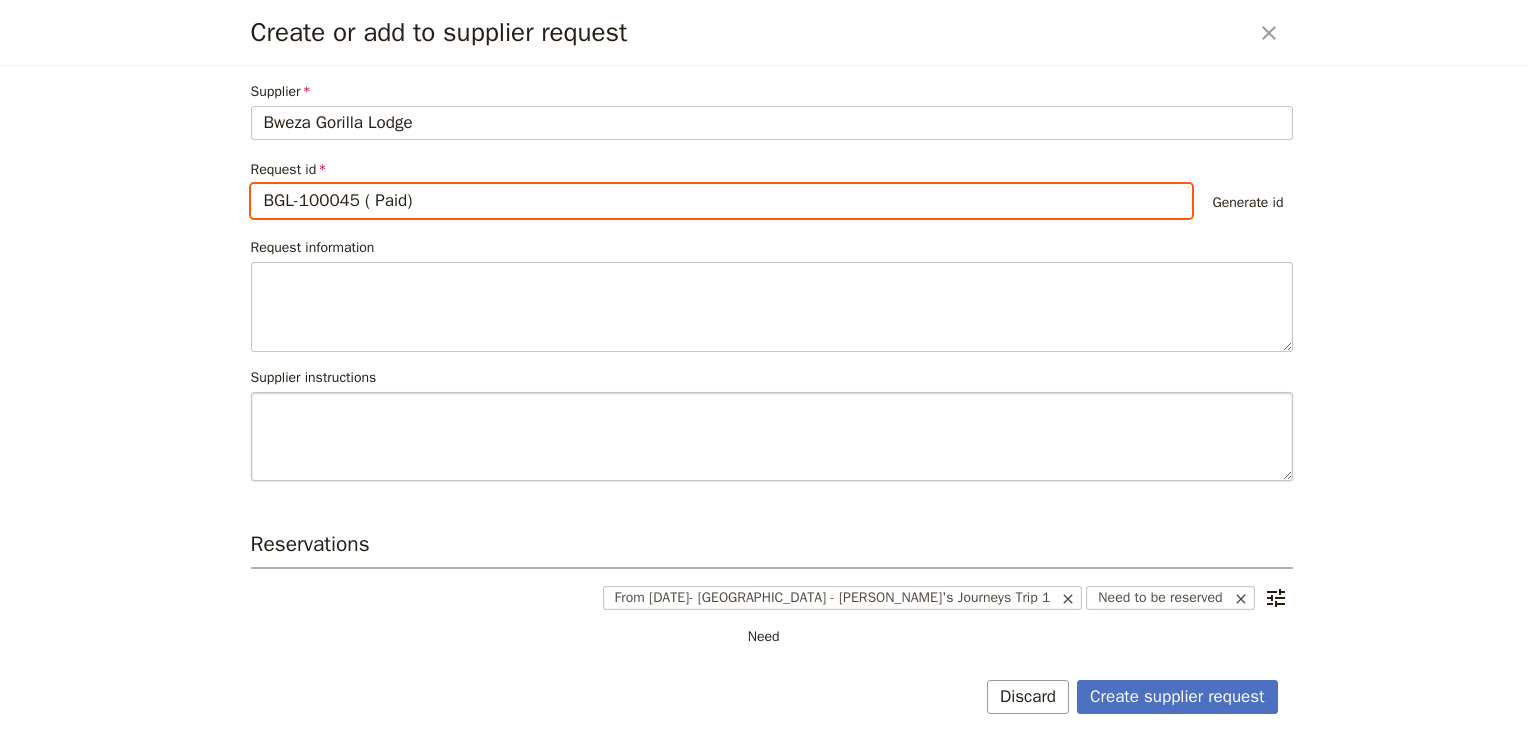 scroll, scrollTop: 120, scrollLeft: 0, axis: vertical 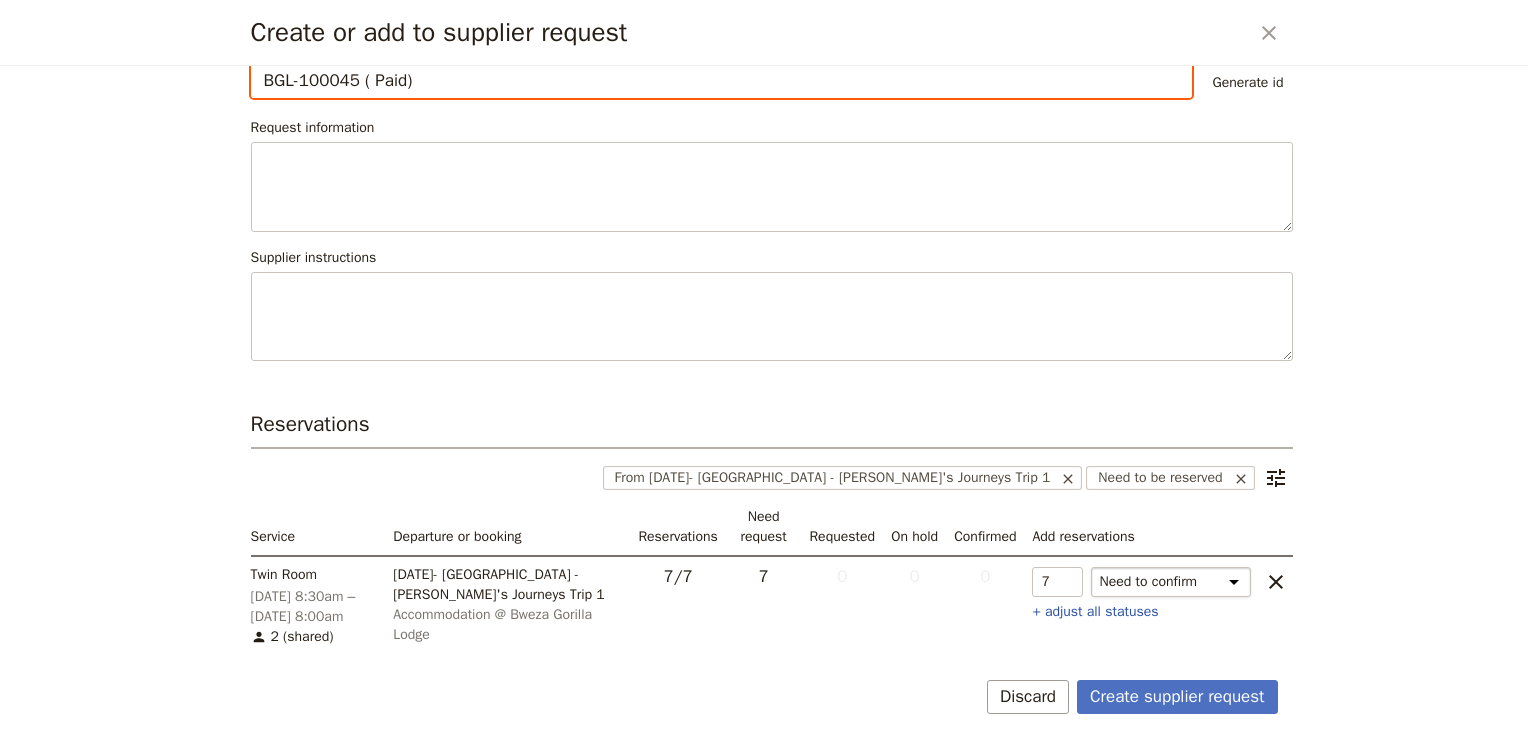 type on "BGL-100045 ( Paid)" 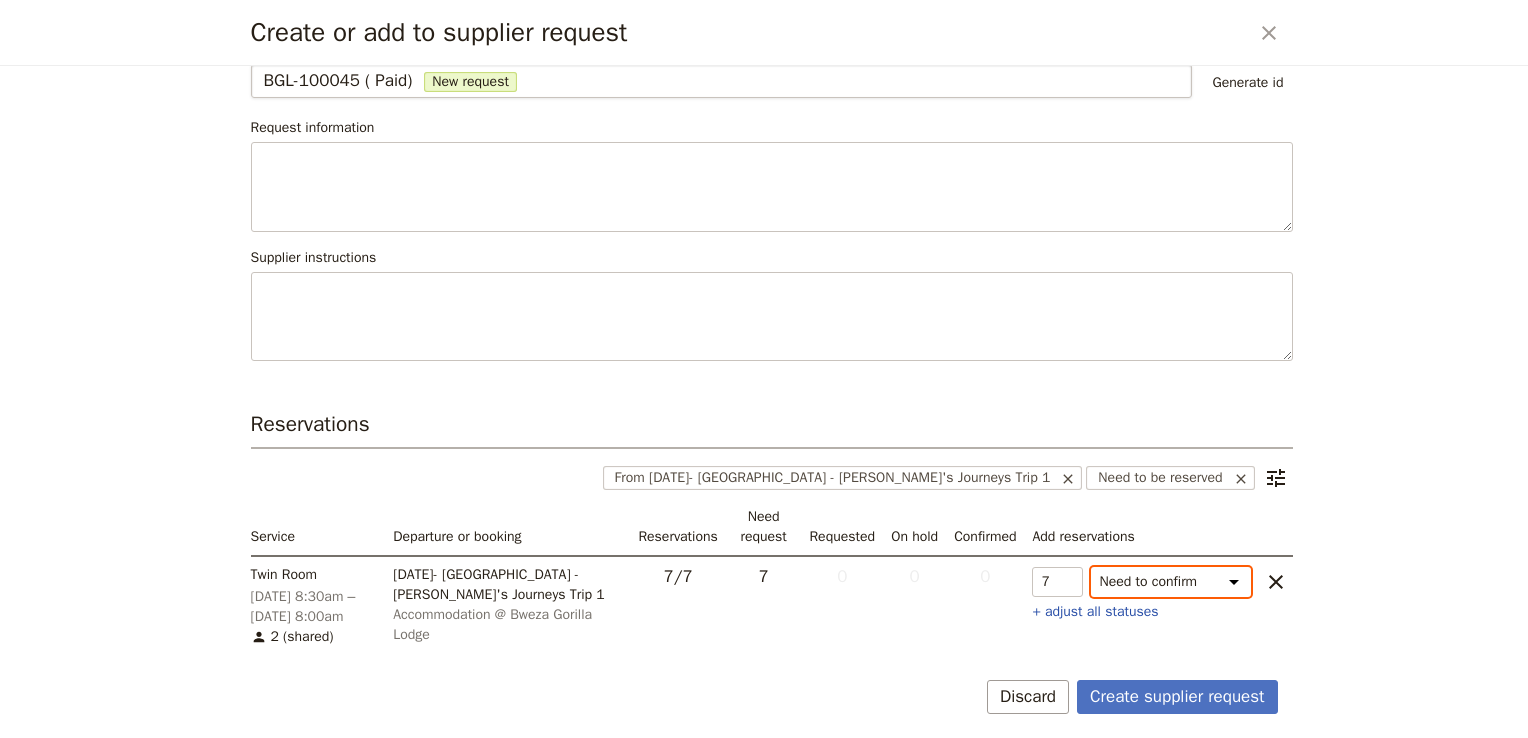click on "Need to confirm Need to hold On hold requested Confirm requested On hold Confirmed" at bounding box center (1171, 582) 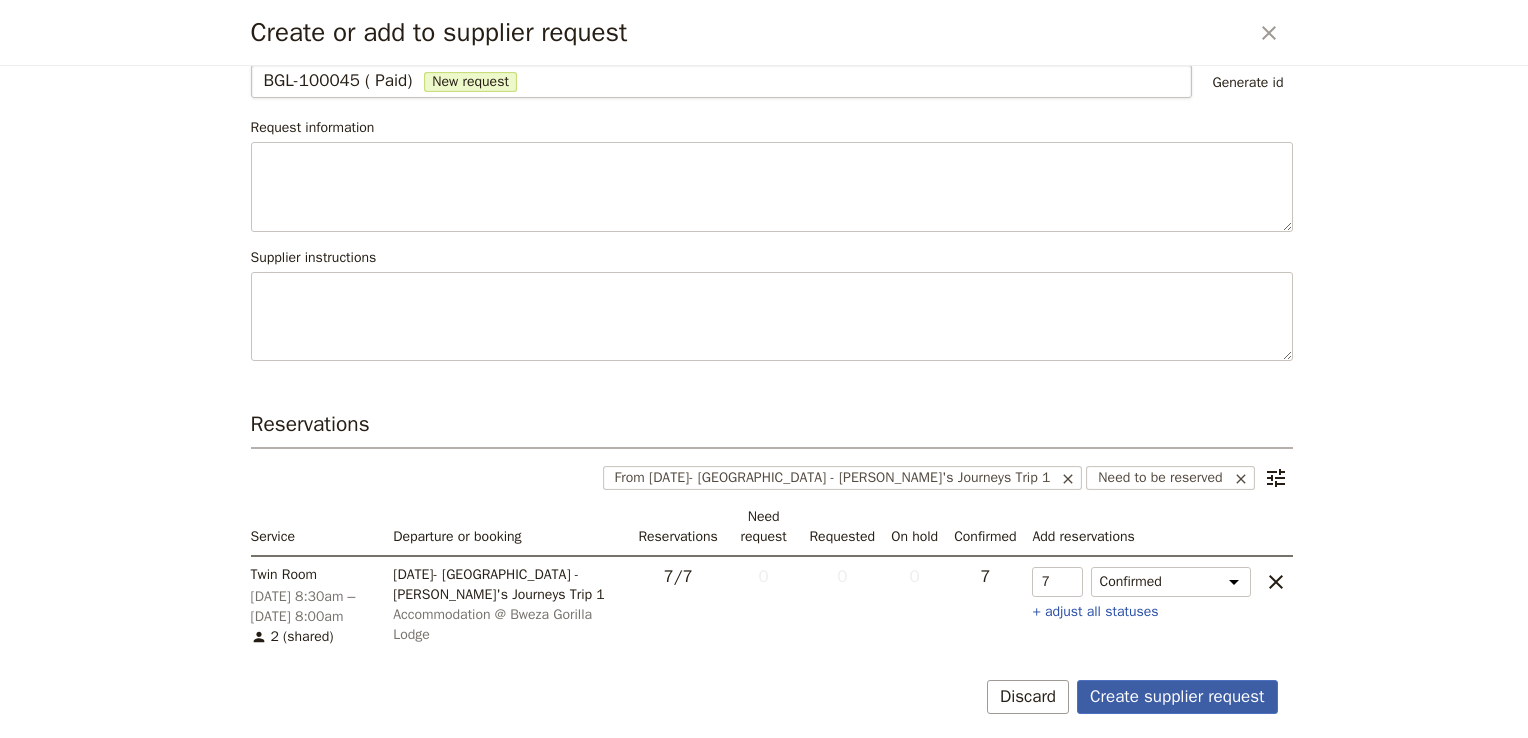 click on "Create supplier request" at bounding box center (1177, 697) 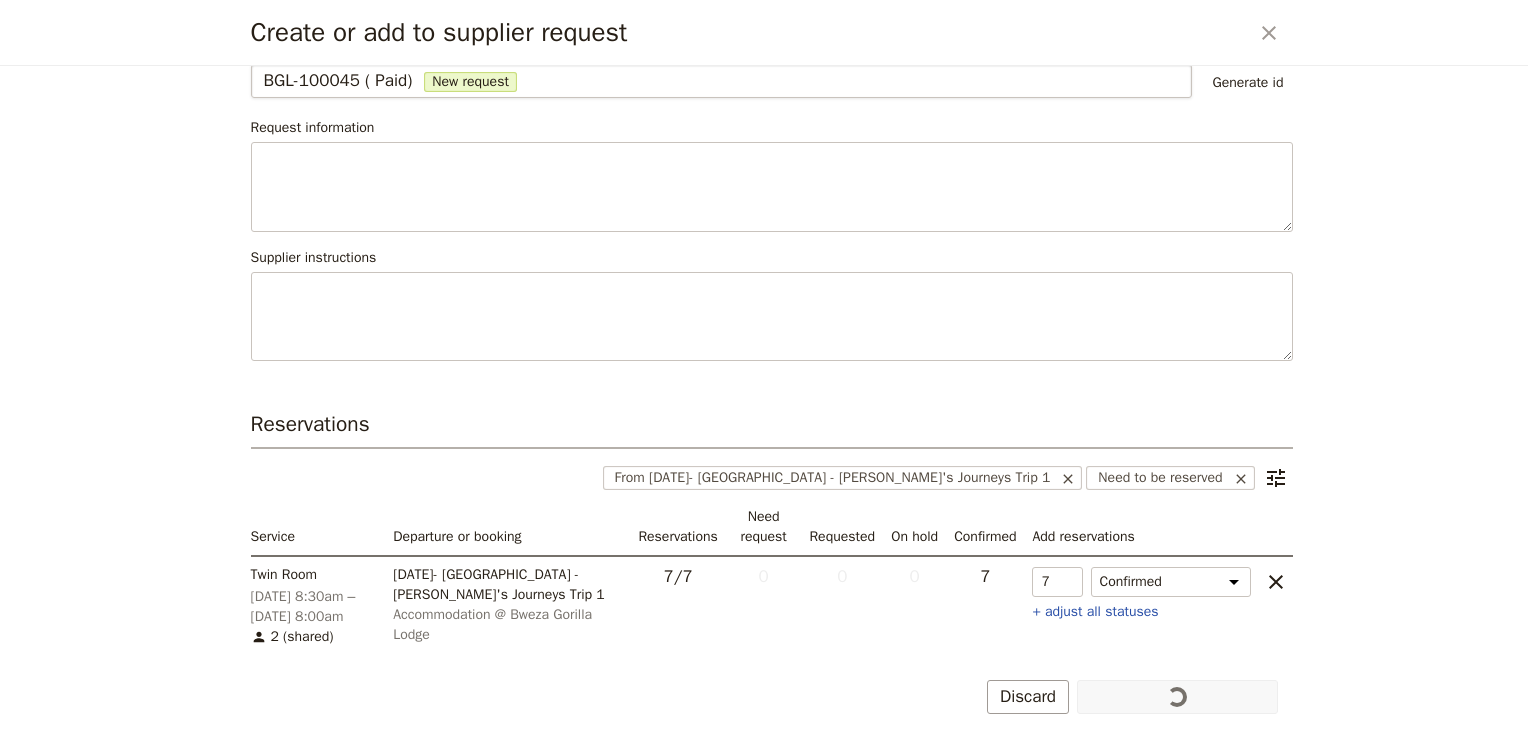 scroll, scrollTop: 83, scrollLeft: 0, axis: vertical 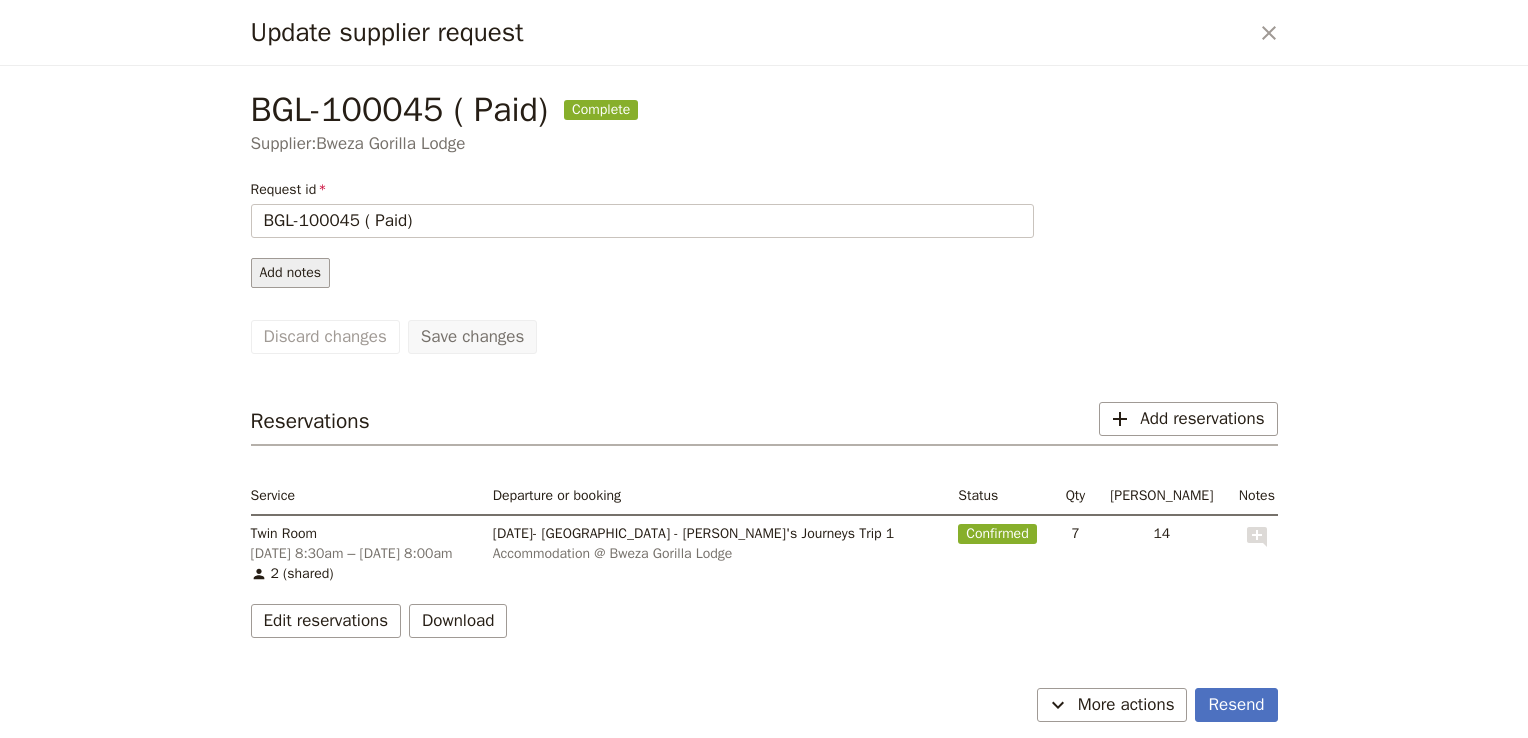 click on "Add notes" at bounding box center (291, 273) 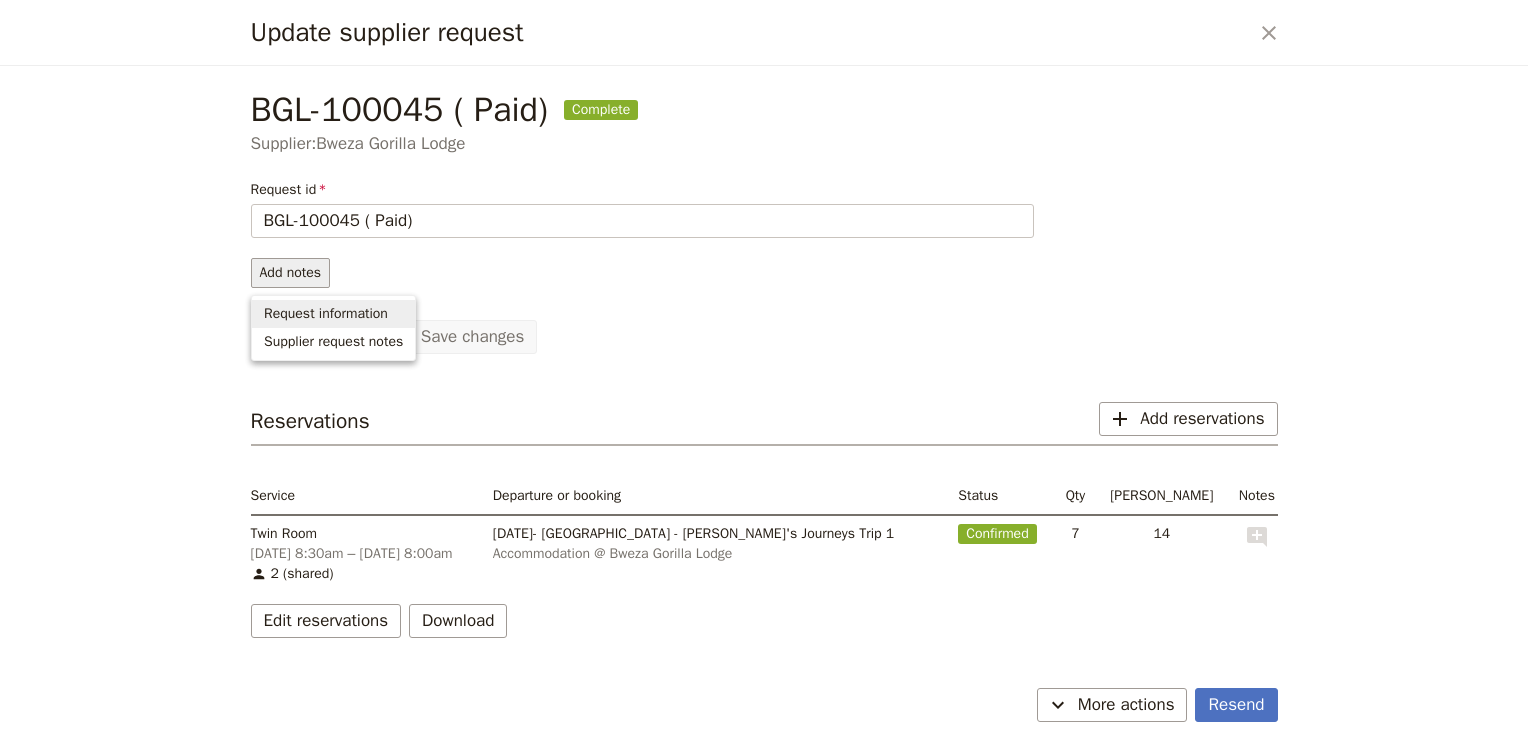 click on "Request information" at bounding box center [326, 314] 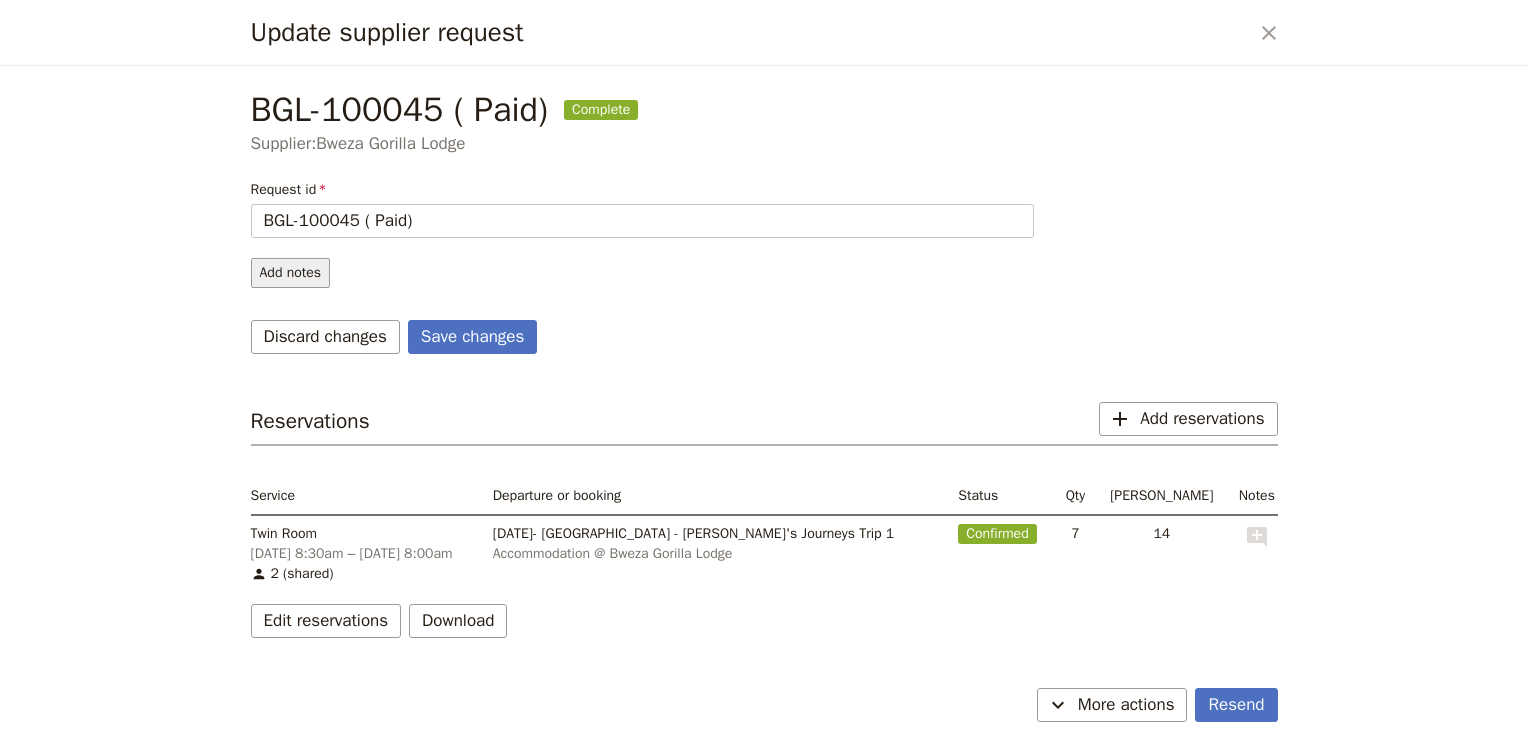 click on "Add notes" at bounding box center (291, 273) 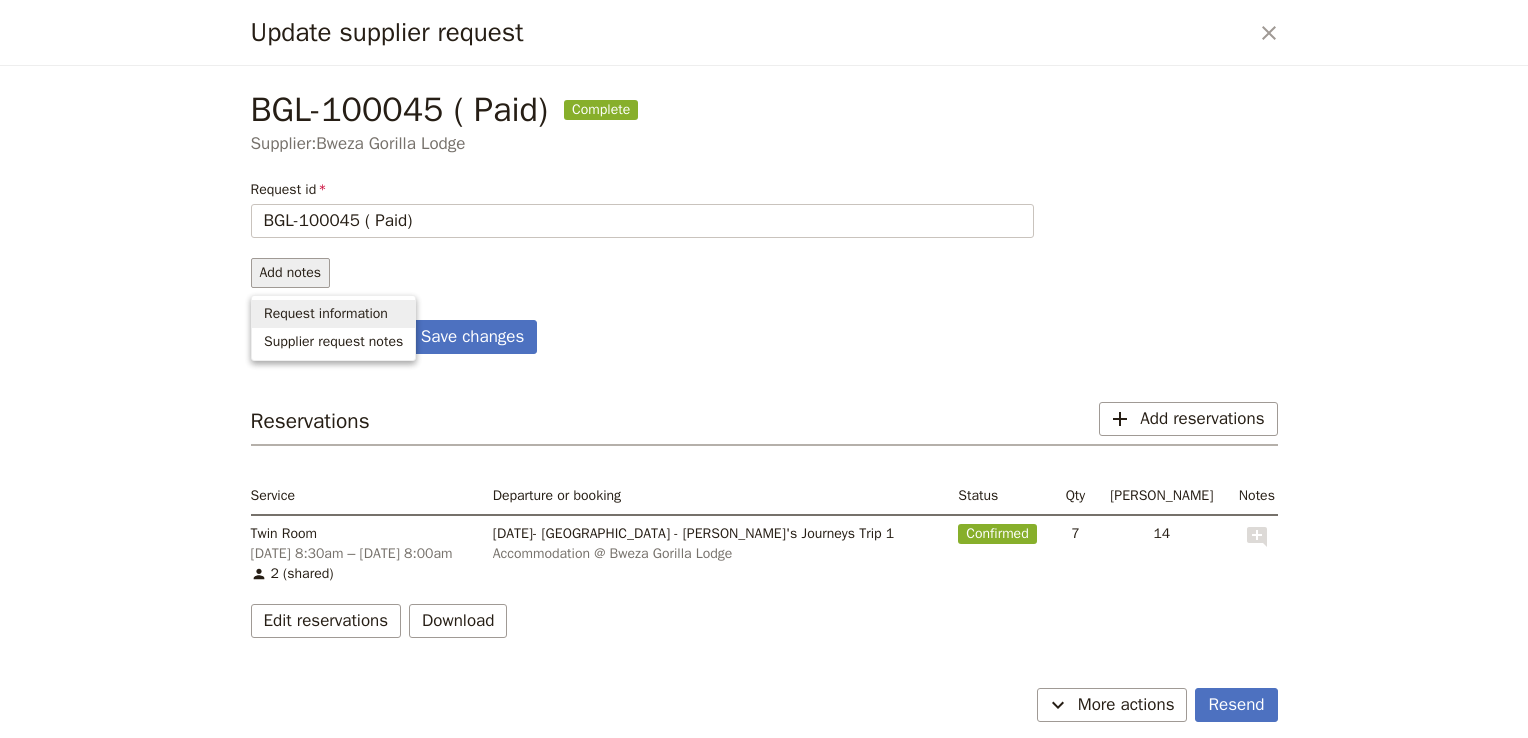 click on "Request information" at bounding box center (326, 314) 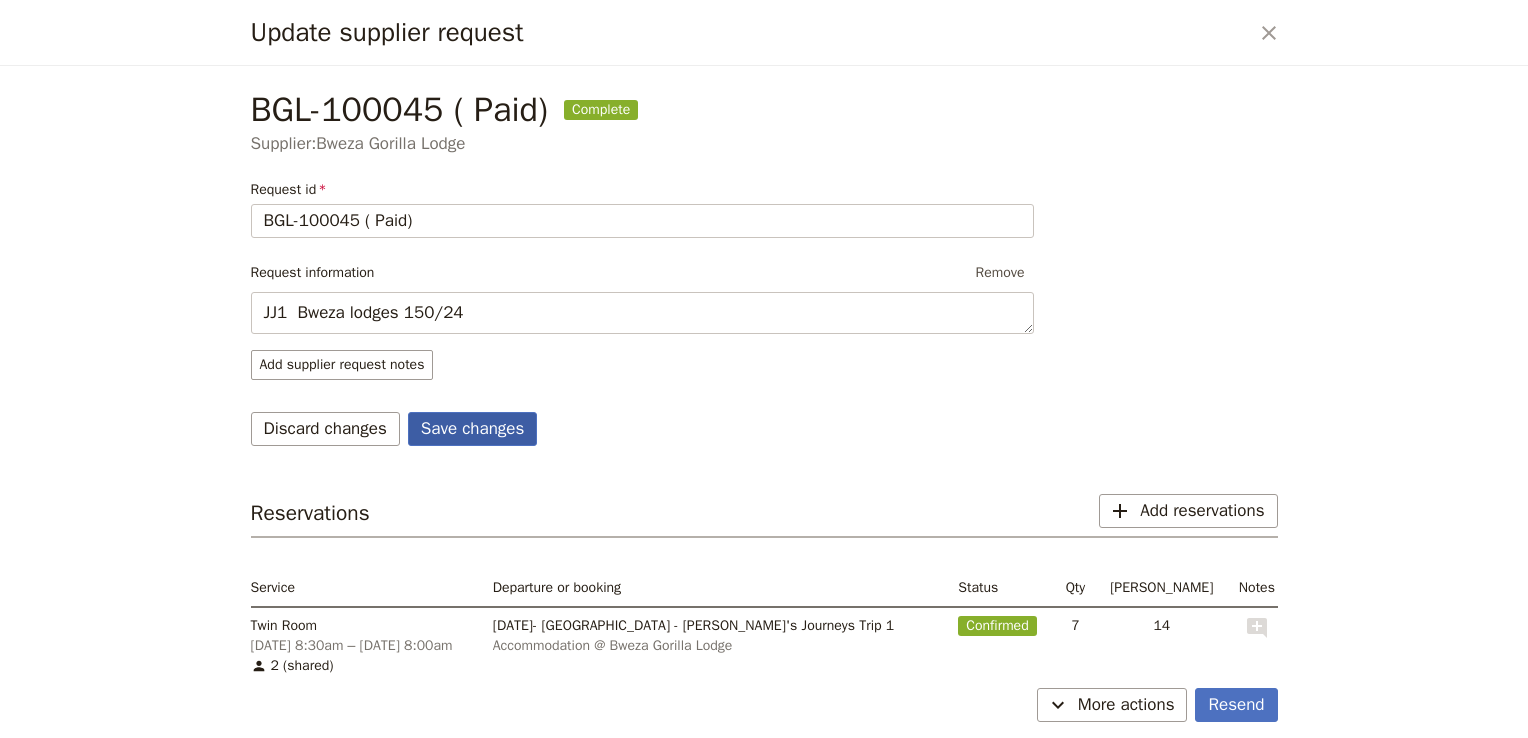 type on "JJ1  Bweza lodges 150/24" 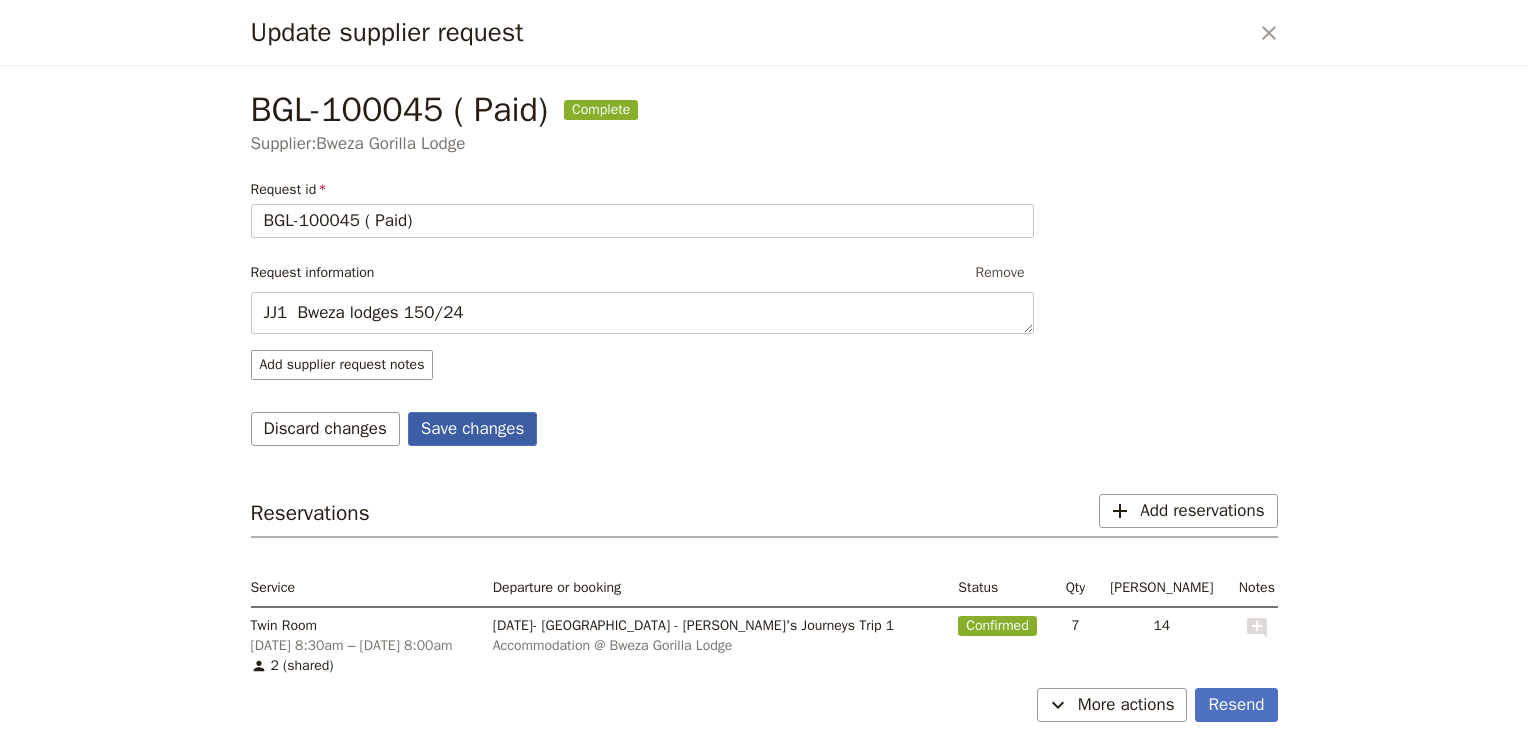 click on "Save changes" at bounding box center [473, 429] 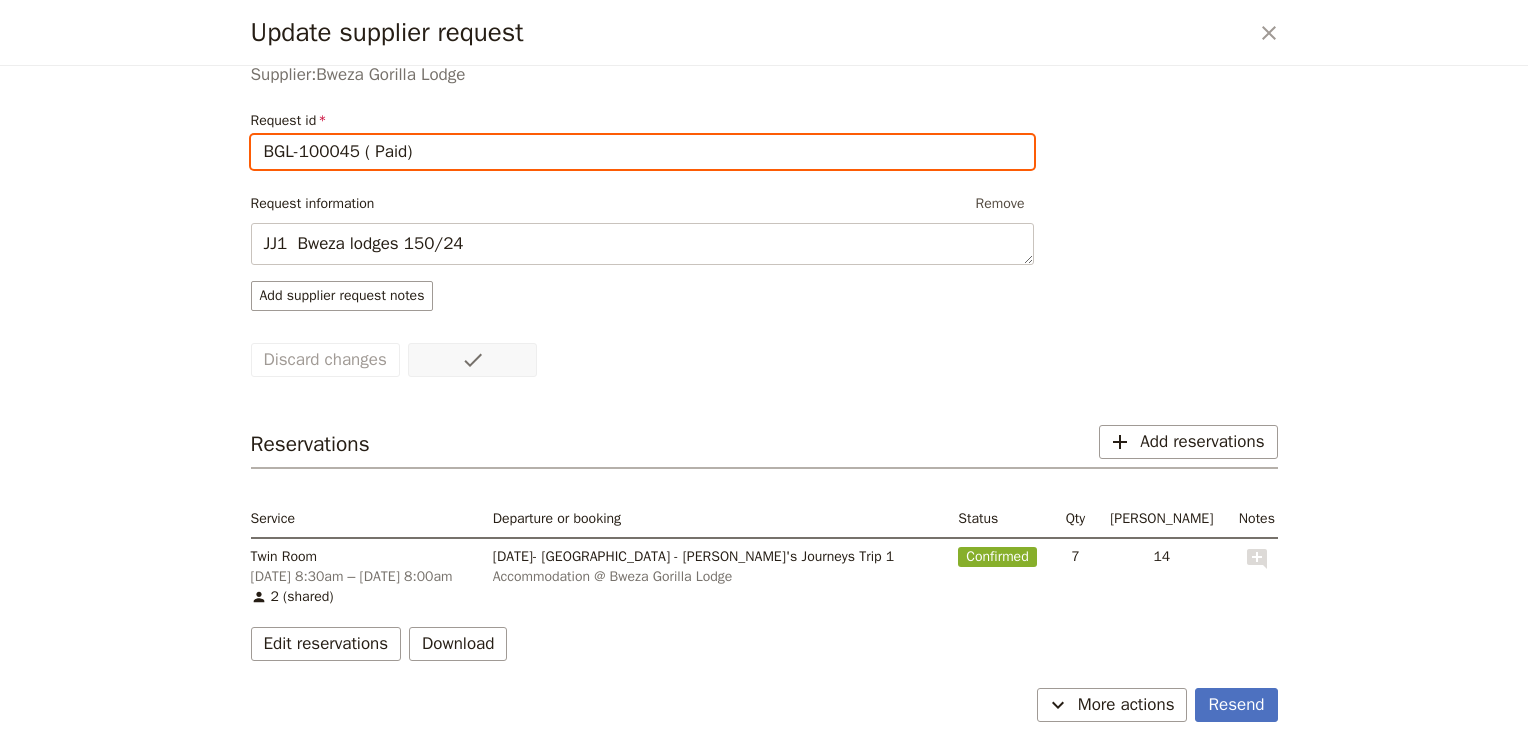 scroll, scrollTop: 0, scrollLeft: 0, axis: both 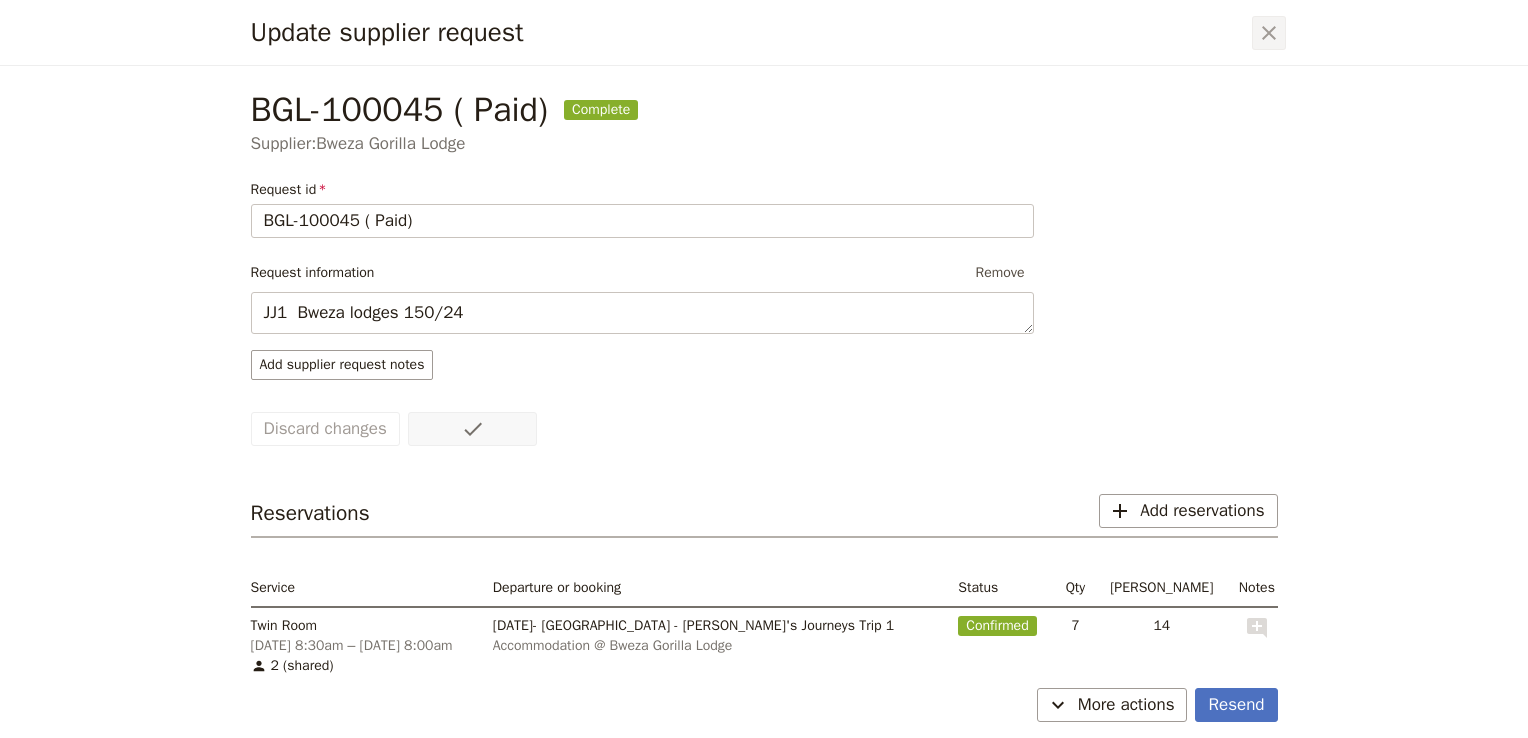 click 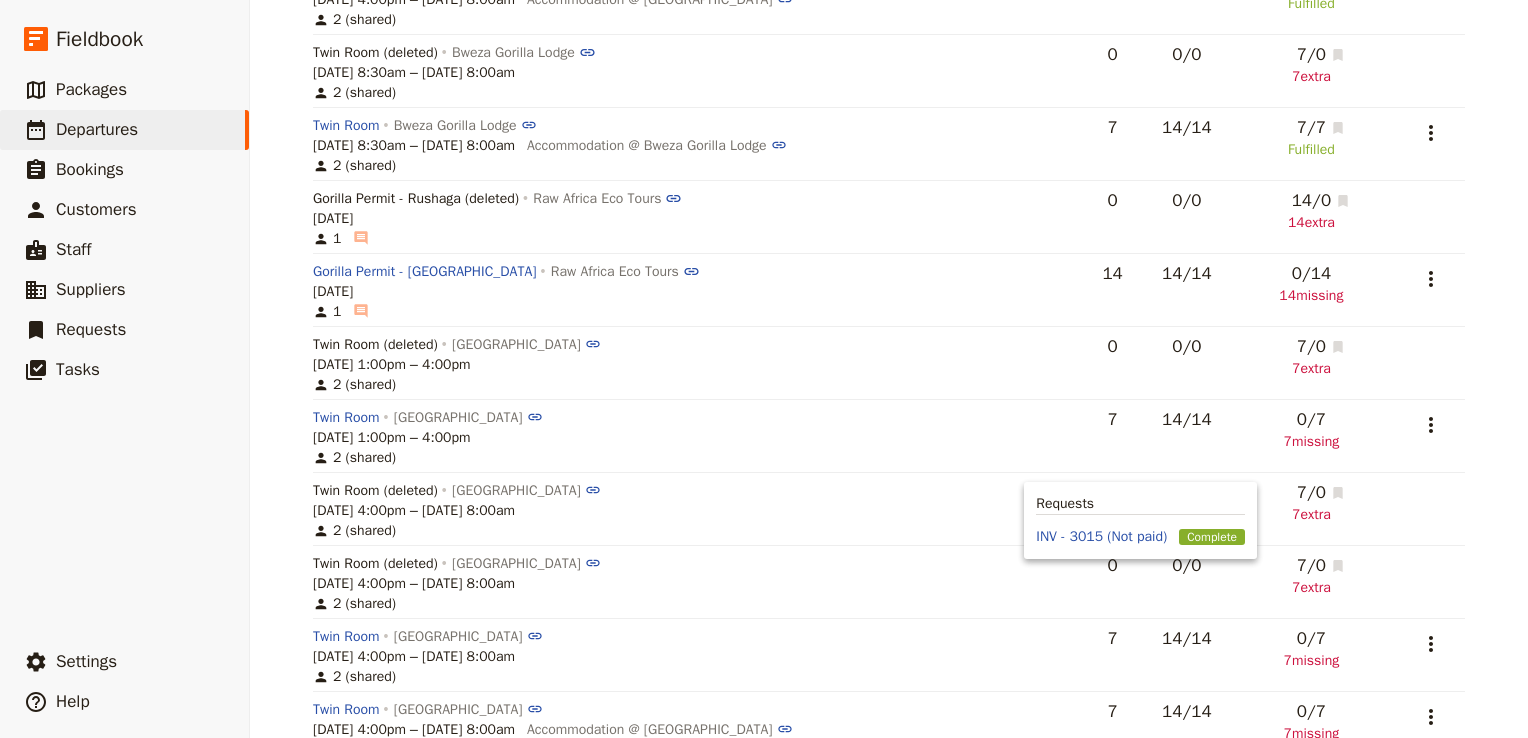 scroll, scrollTop: 992, scrollLeft: 0, axis: vertical 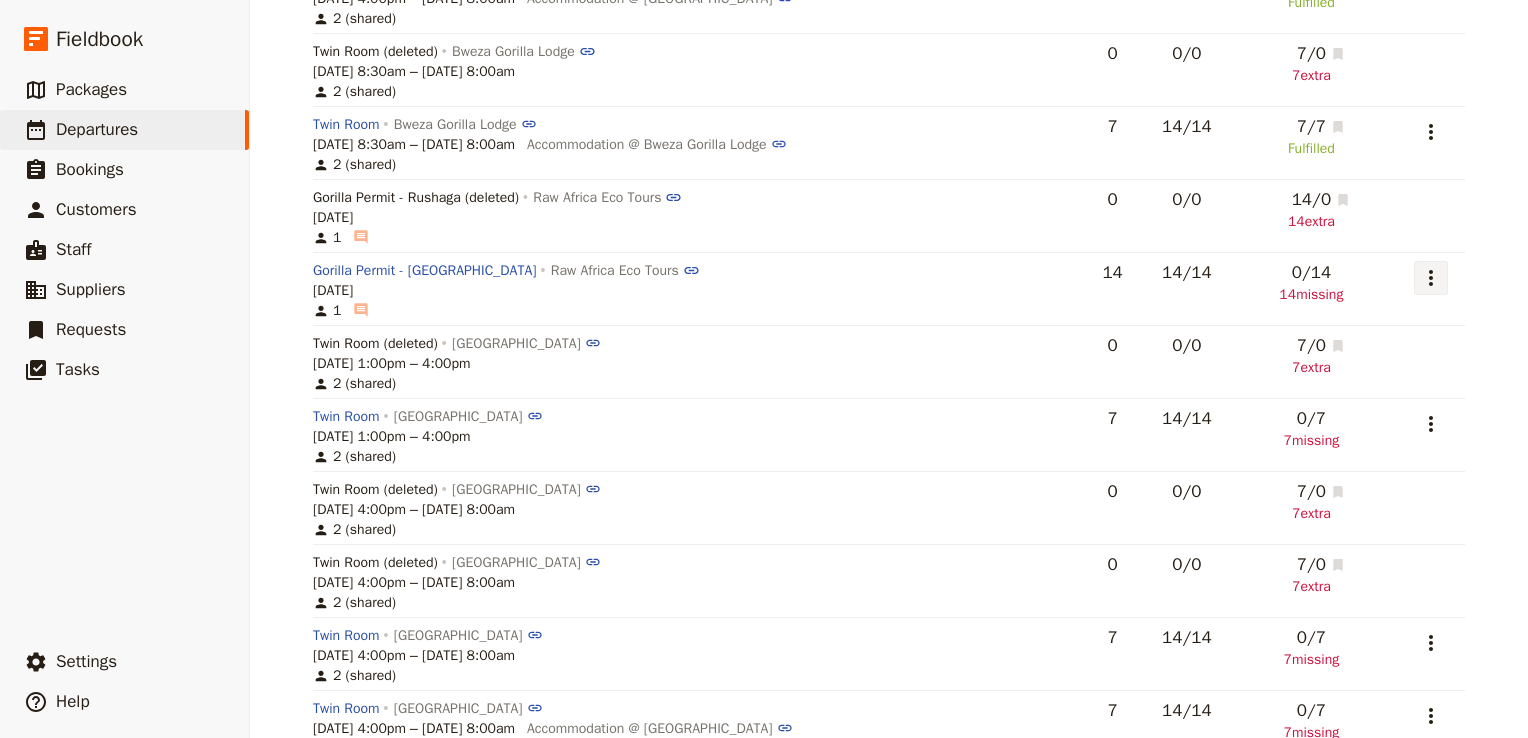 click 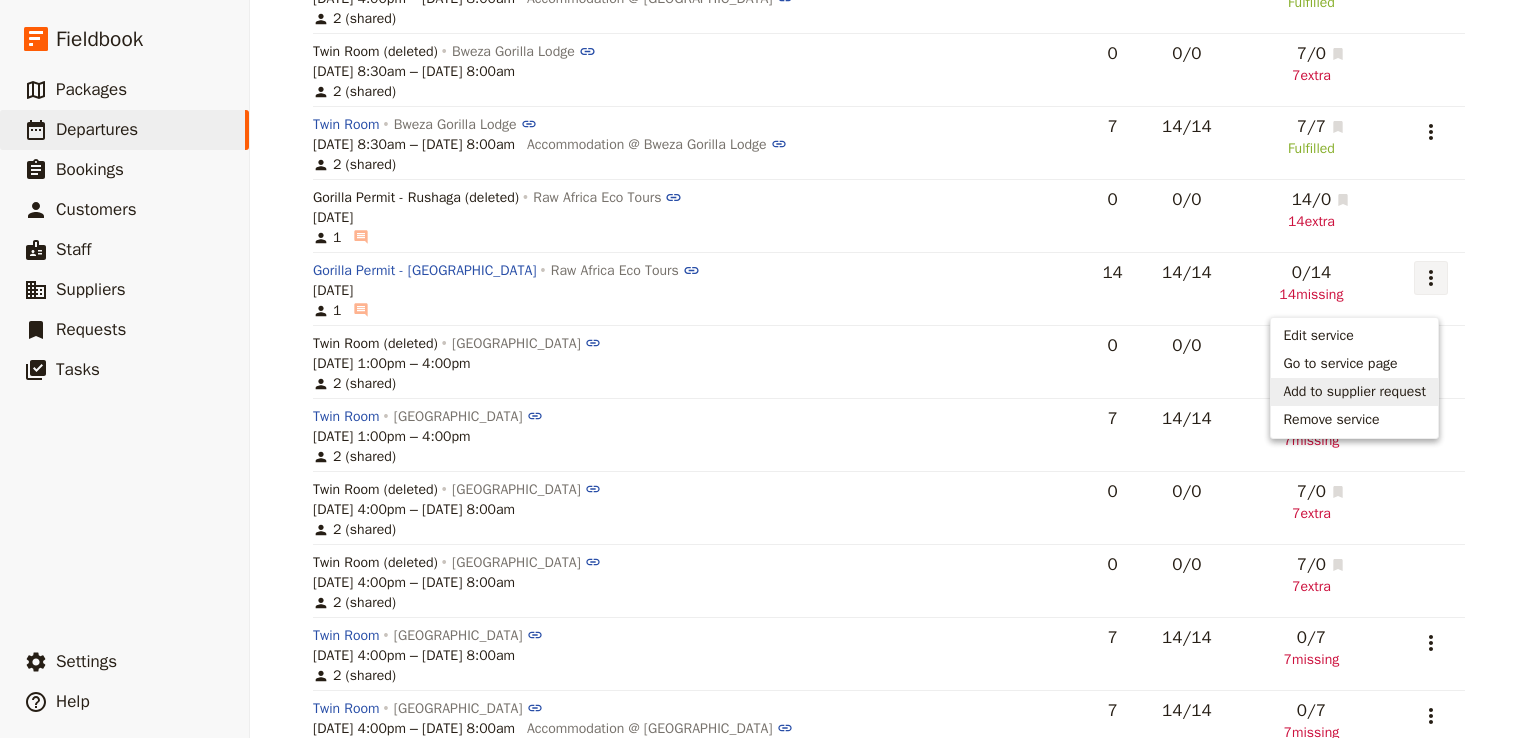 click on "Add to supplier request" at bounding box center (1354, 392) 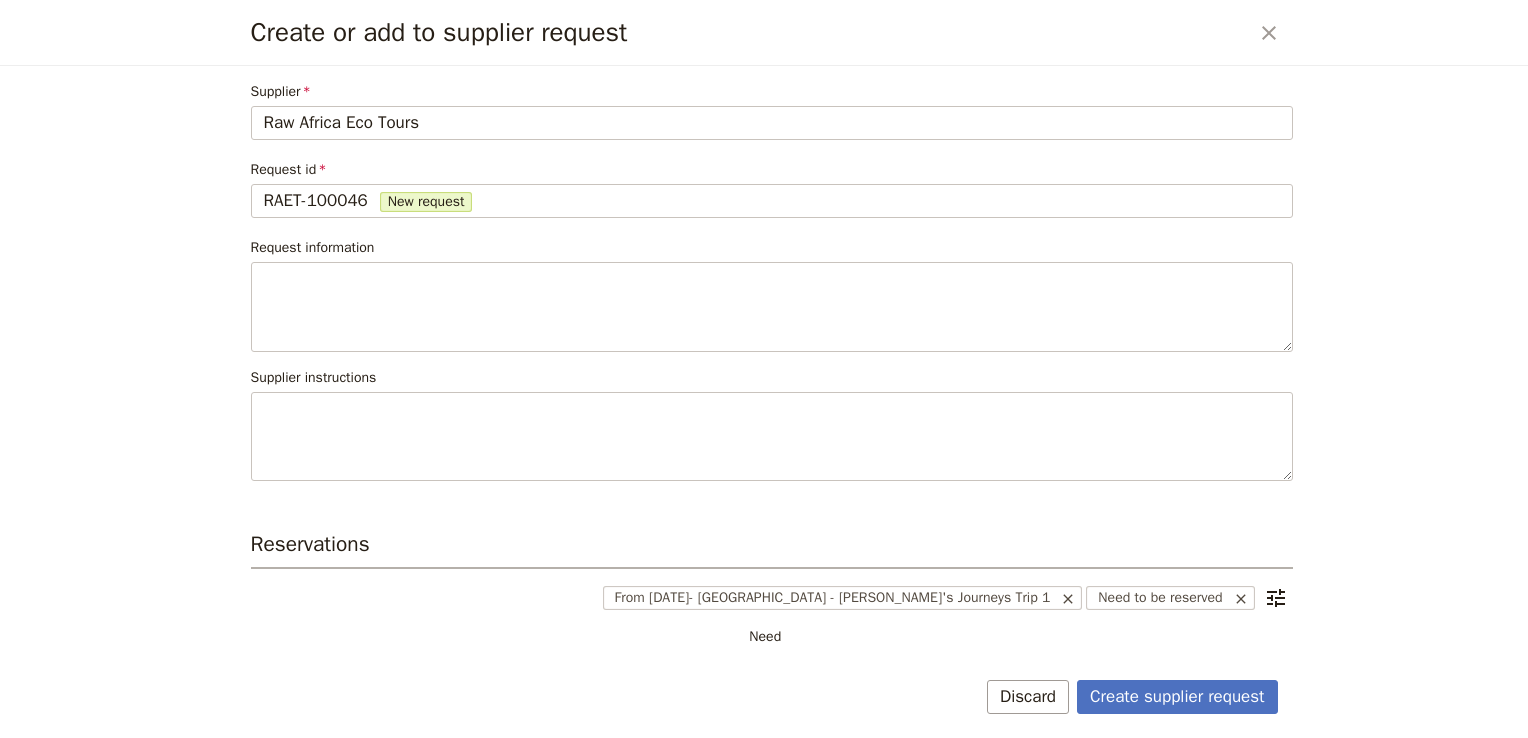 scroll, scrollTop: 120, scrollLeft: 0, axis: vertical 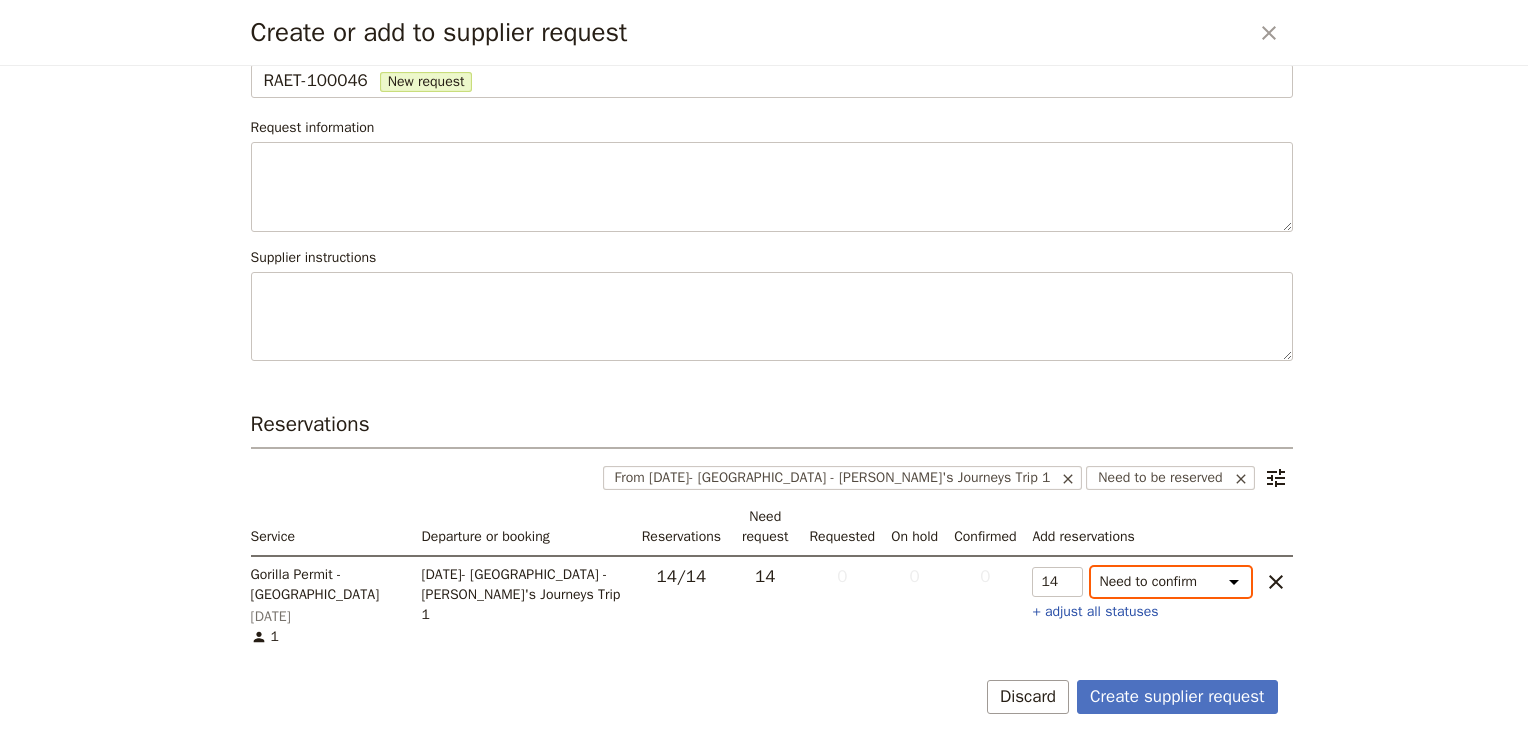 click on "Need to confirm Need to hold On hold requested Confirm requested On hold Confirmed" at bounding box center [1171, 582] 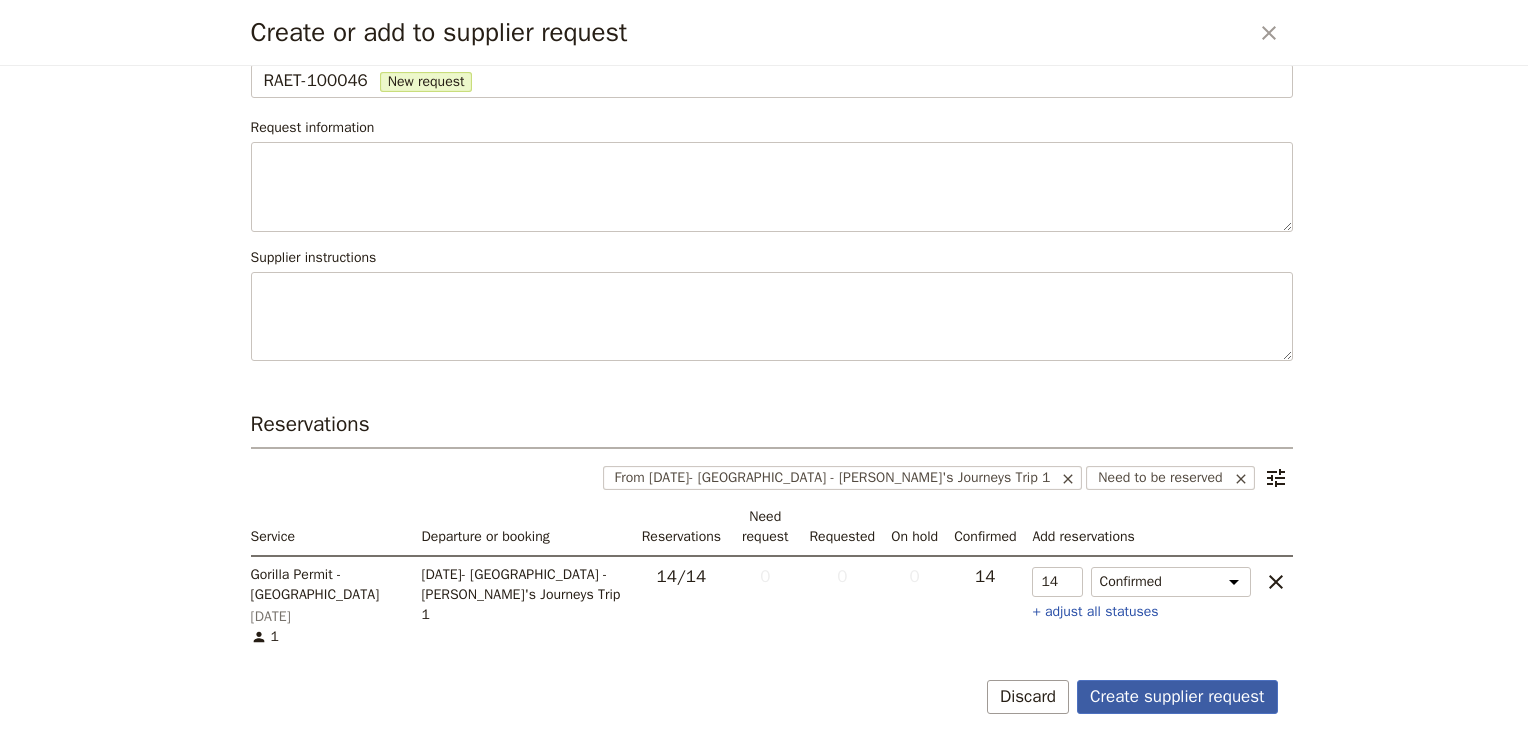 click on "Create supplier request" at bounding box center (1177, 697) 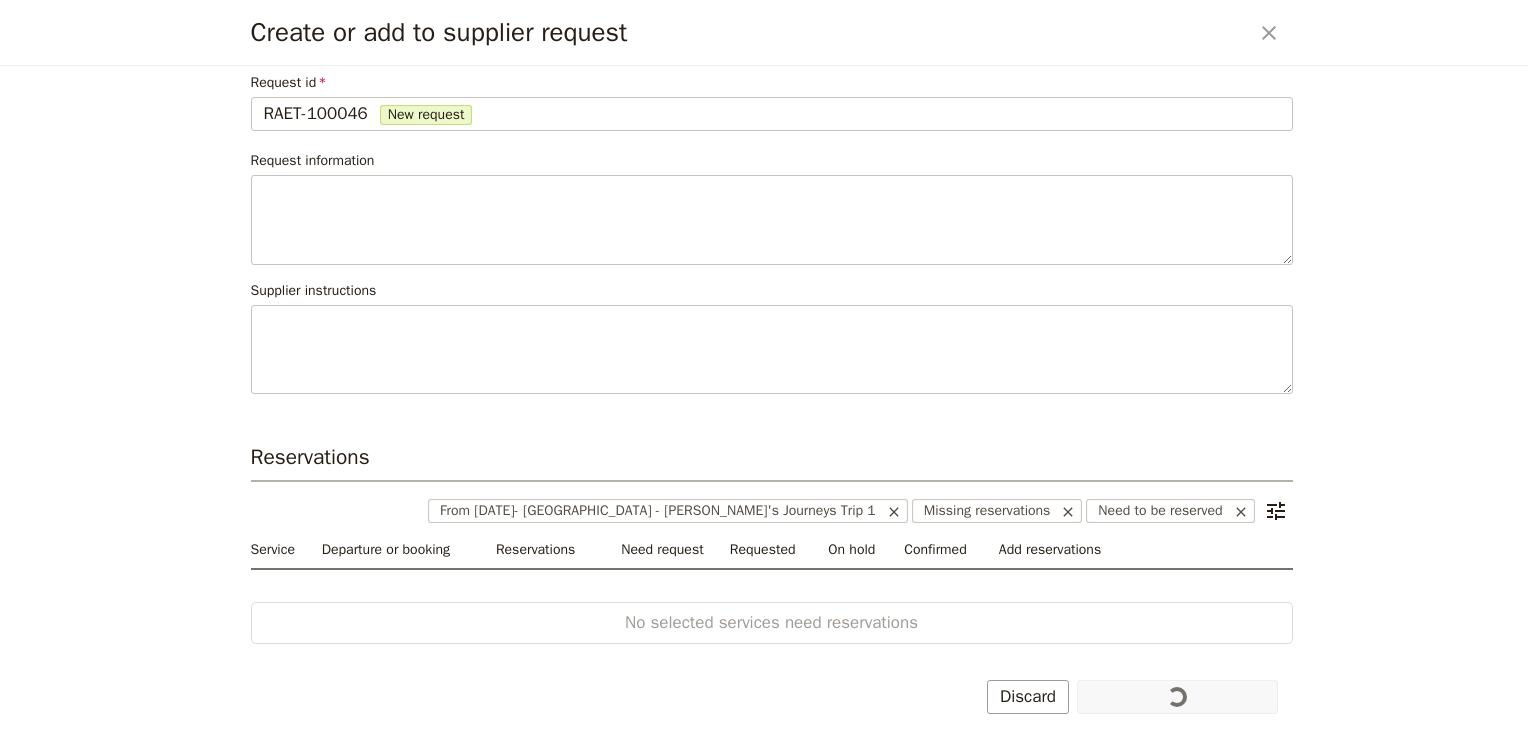 scroll, scrollTop: 83, scrollLeft: 0, axis: vertical 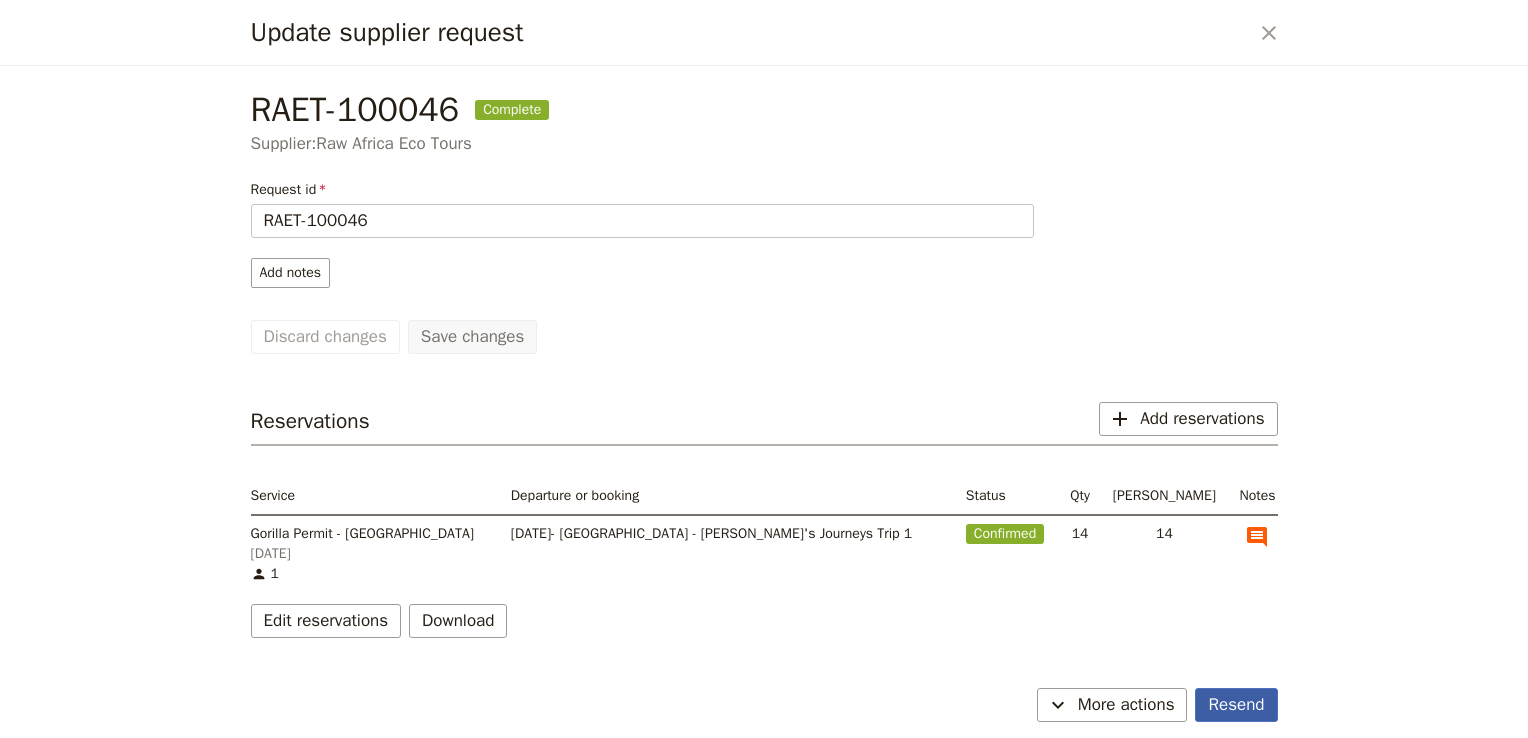 click on "Resend" at bounding box center [1236, 705] 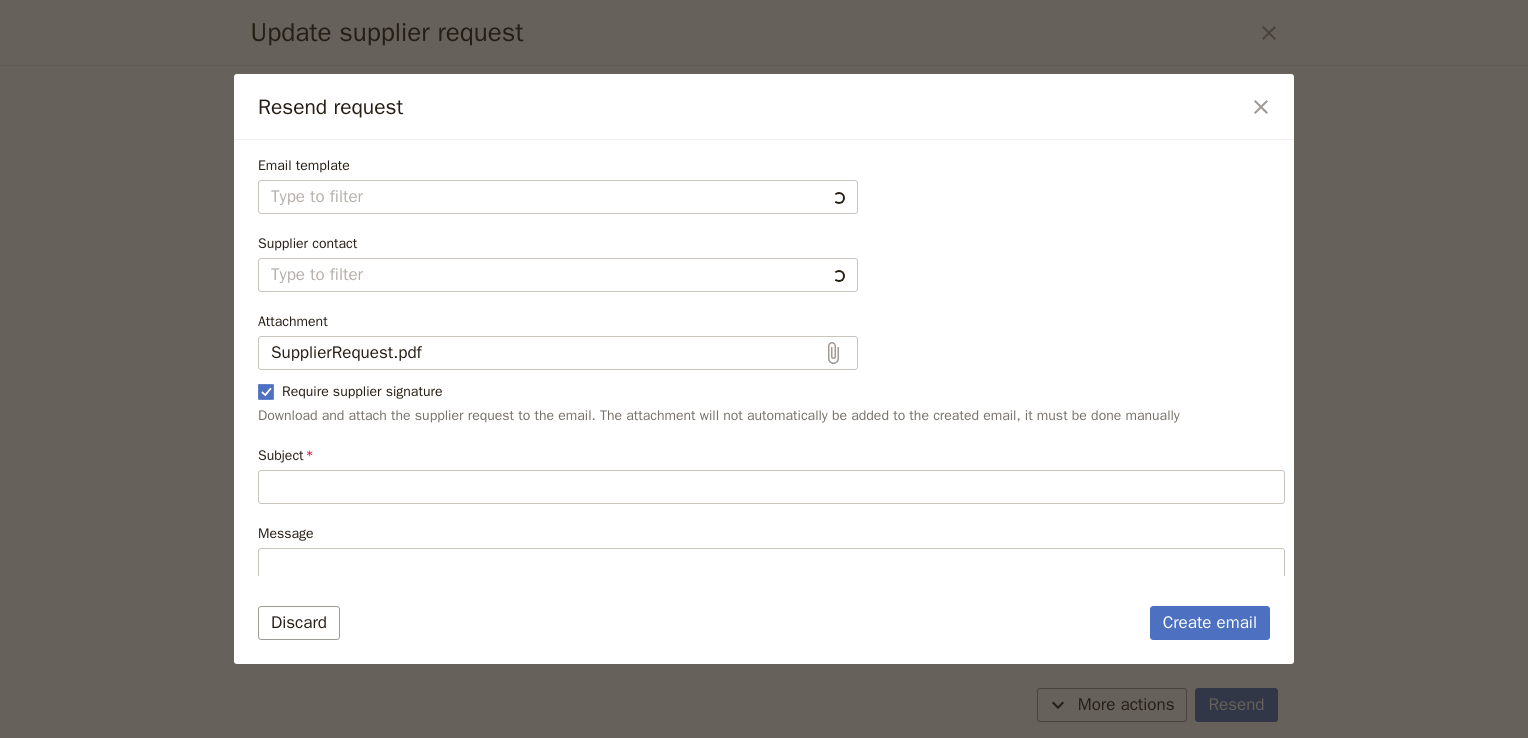 type on "Follow up on previous reservation request" 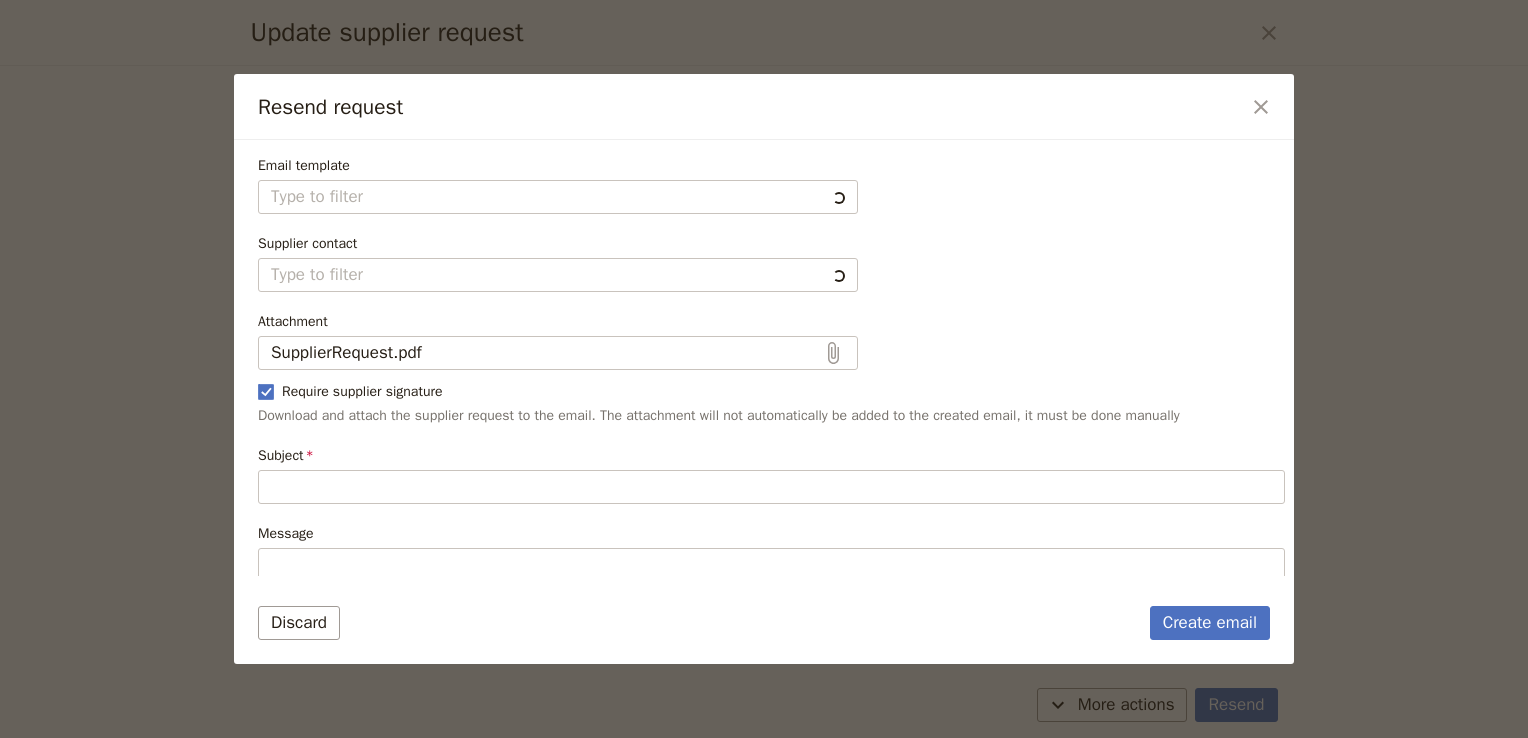 type on "Hi Raw Africa Eco Tours
I am writing to follow up on the previous reservation request I made. The details of the original request are:
• 14 Gorilla Permit - [GEOGRAPHIC_DATA] on [DATE]
Below are additional instructions and notes for the reservations:
No additional notes or instructions
I have yet to receive a confirmation of these reservations from your company. I would greatly appreciate it if you could let me know the status of my request.
Kind regards
Admin" 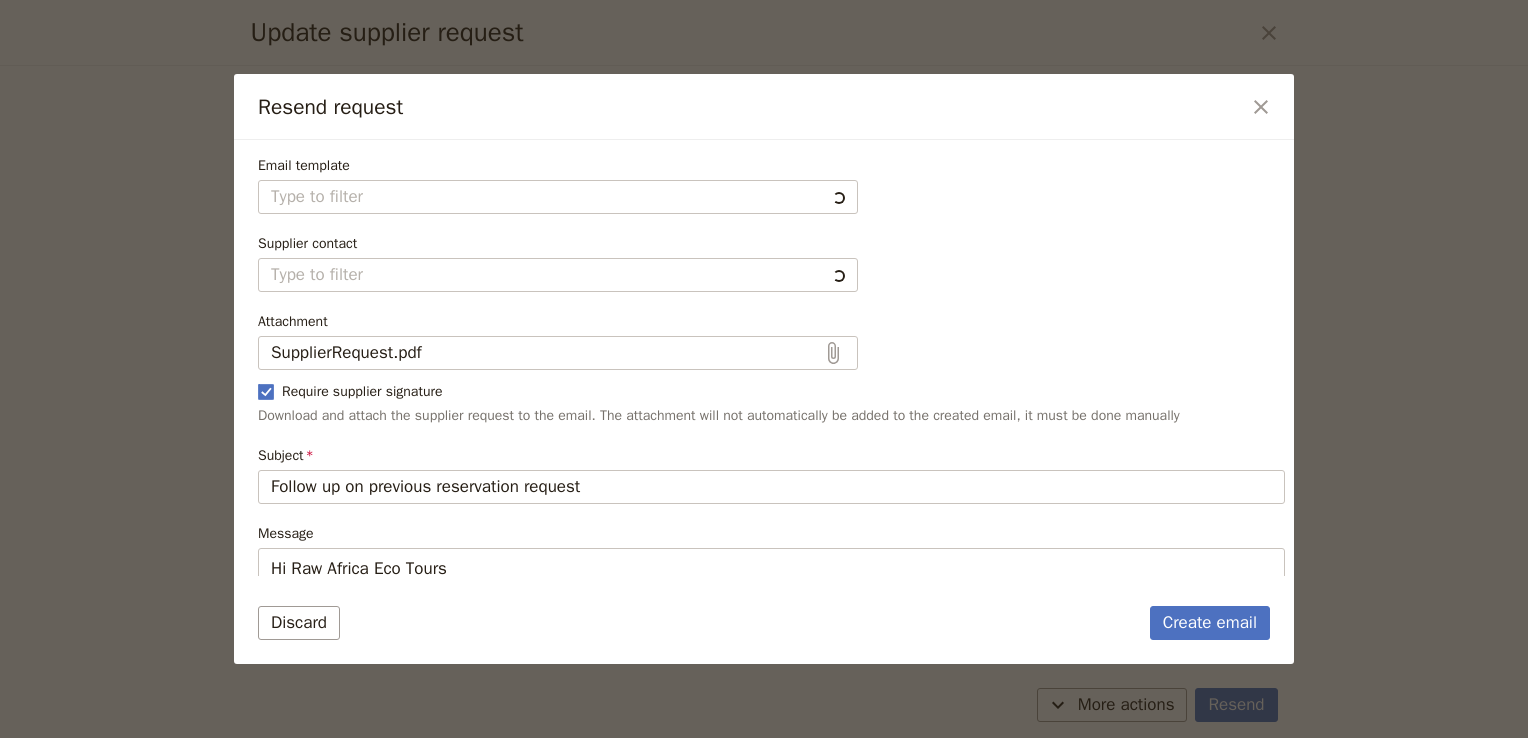 type on "Fieldbook default template" 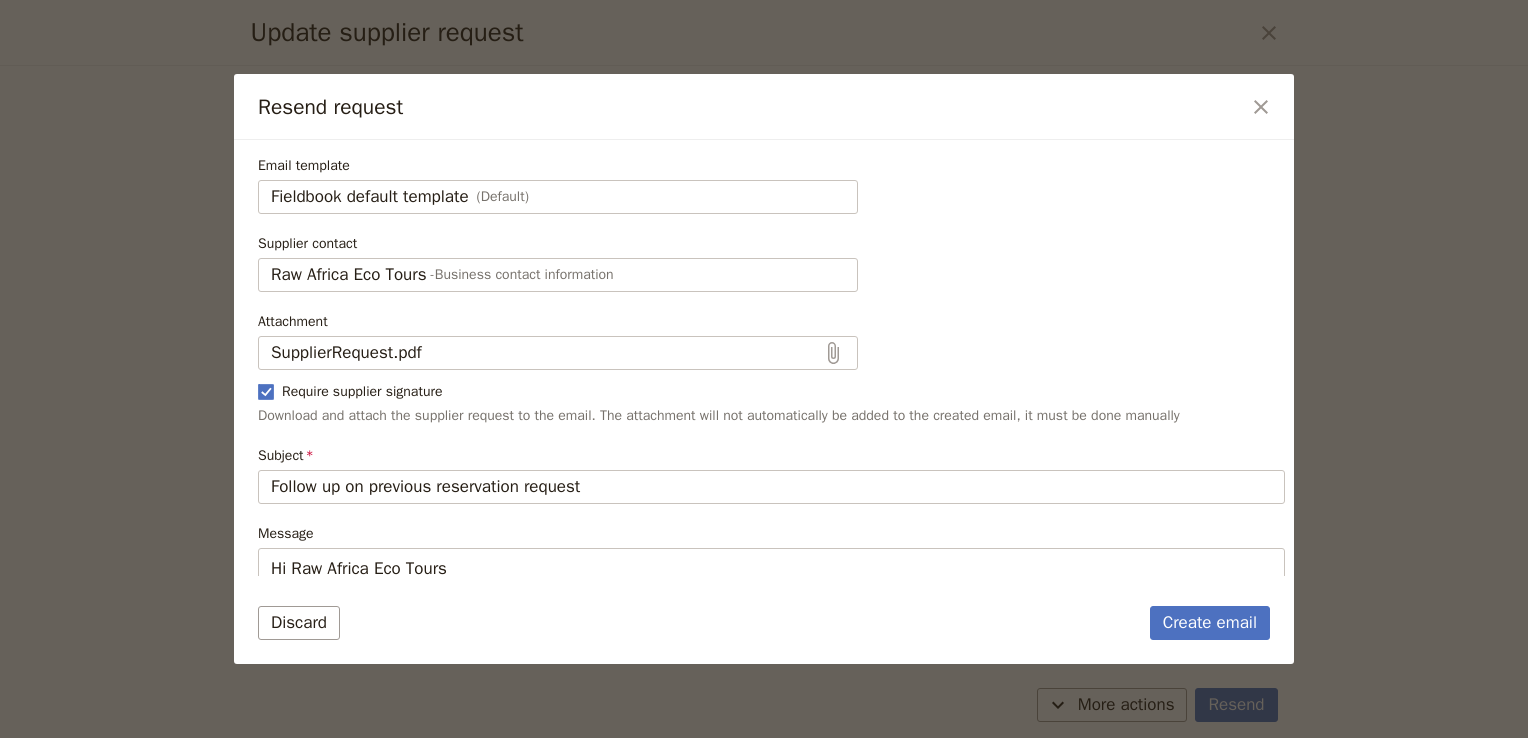 scroll, scrollTop: 300, scrollLeft: 0, axis: vertical 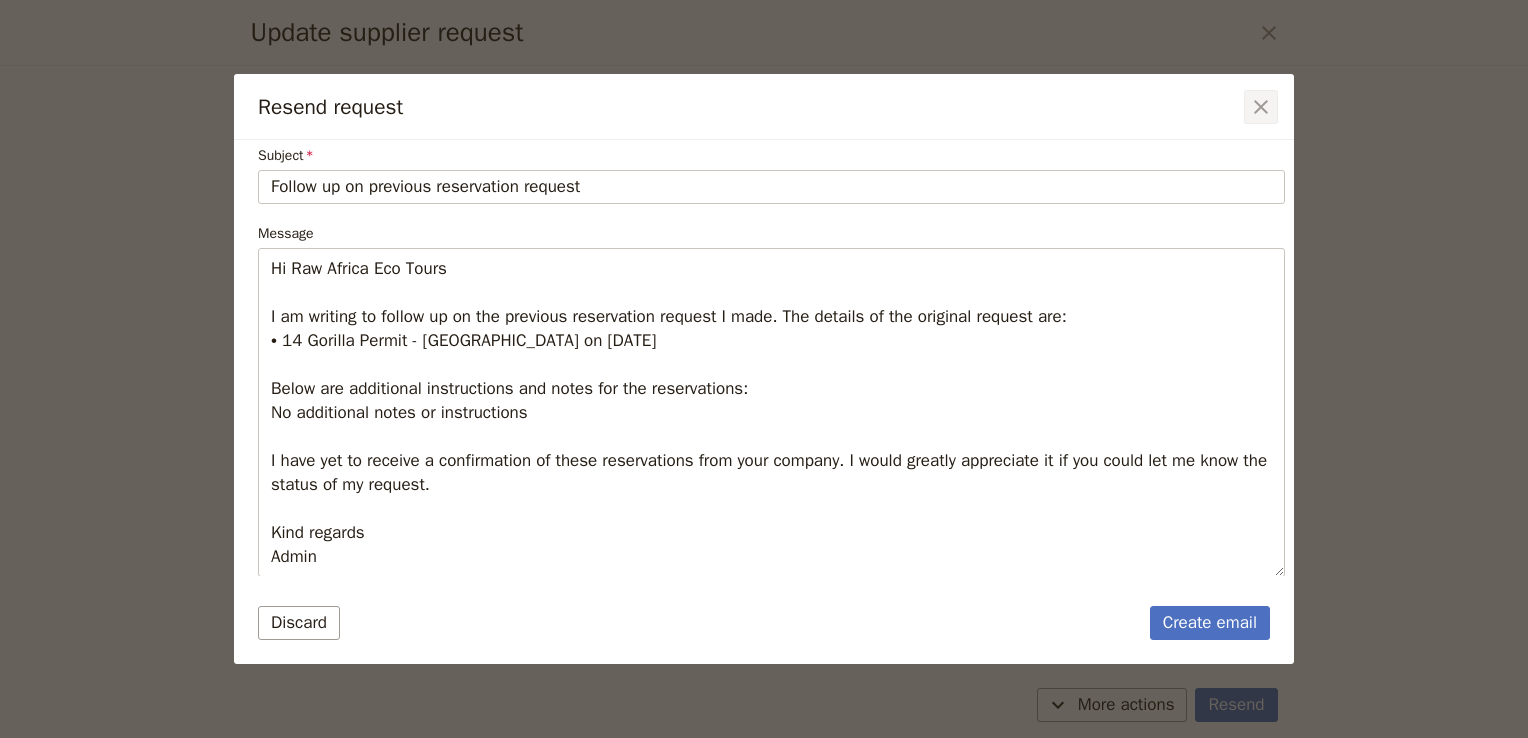 click 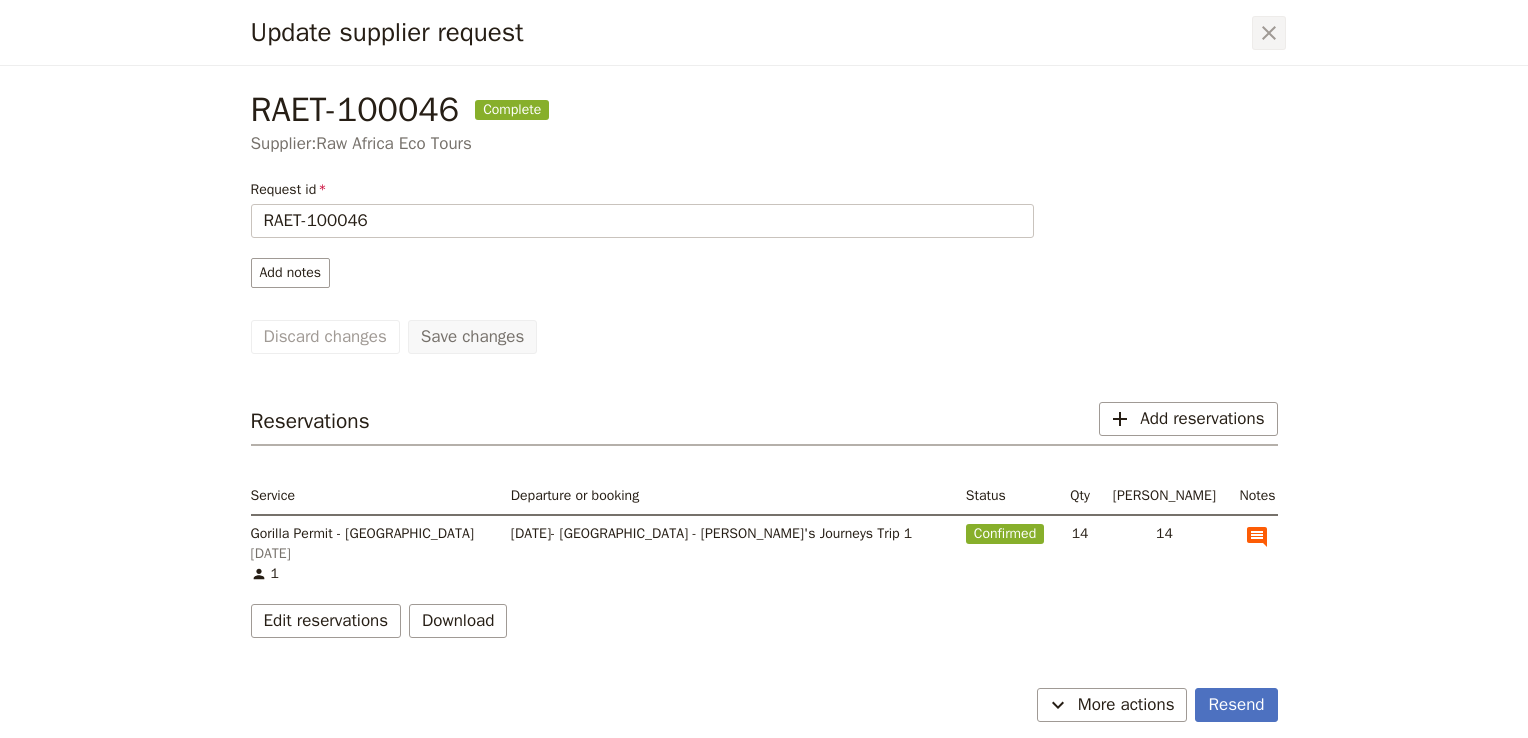 click 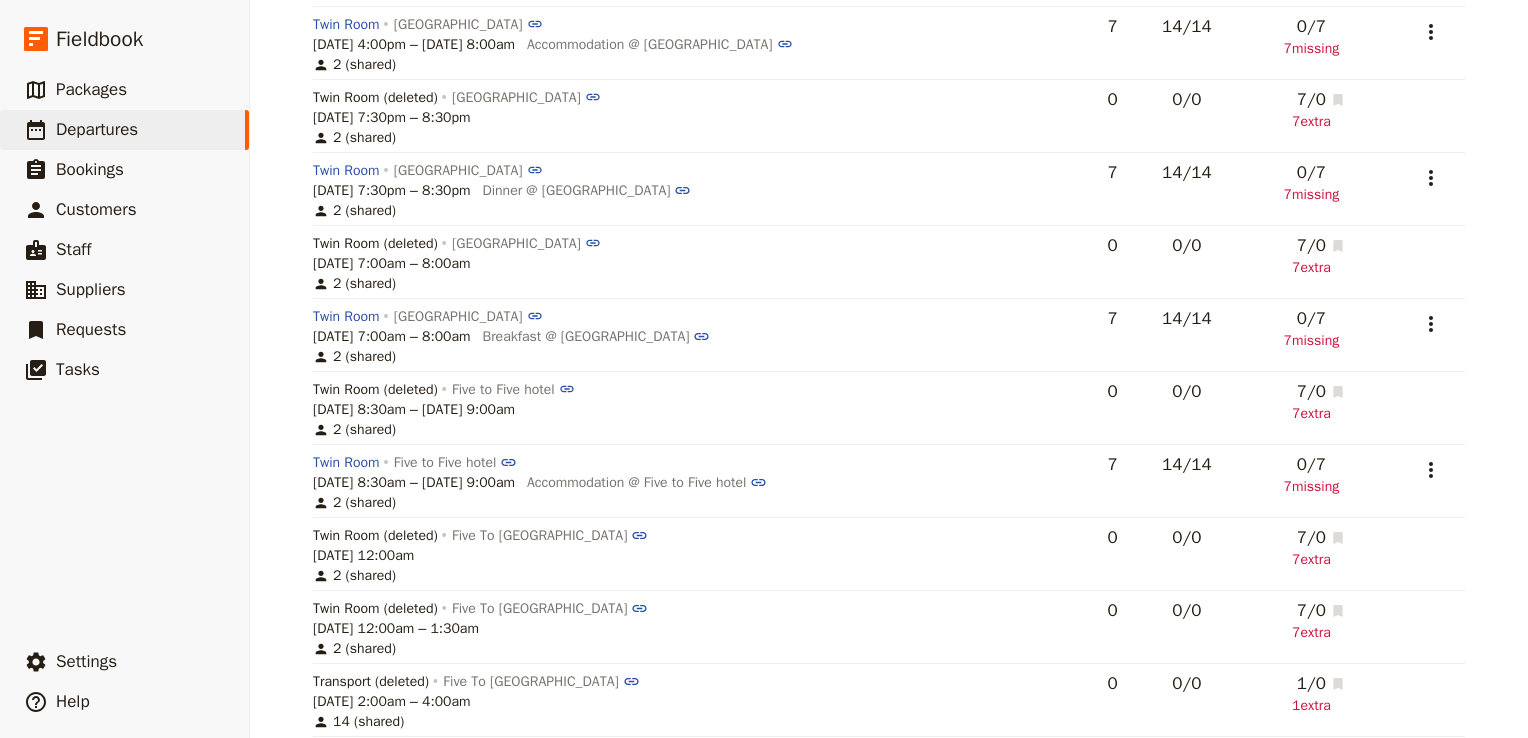 scroll, scrollTop: 1676, scrollLeft: 0, axis: vertical 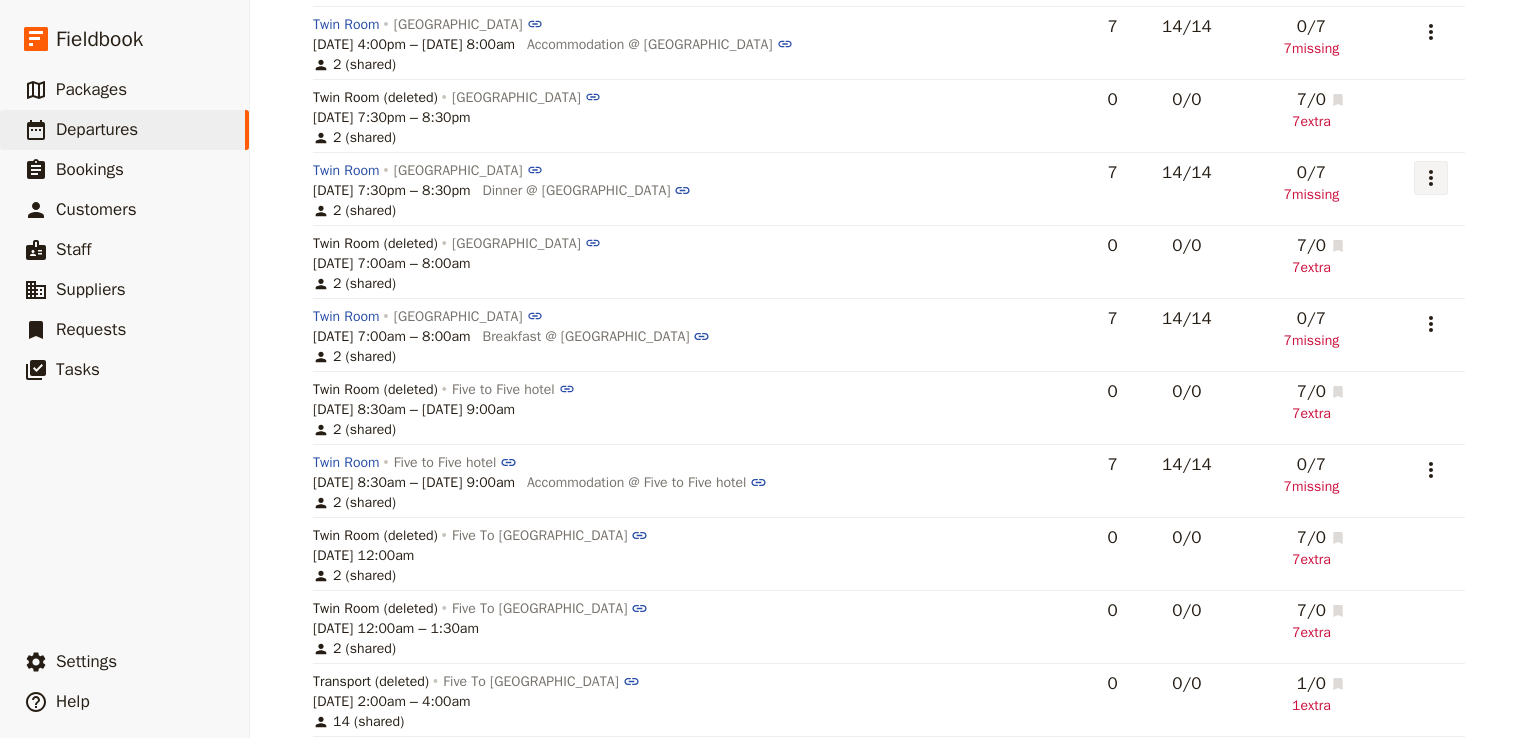 click 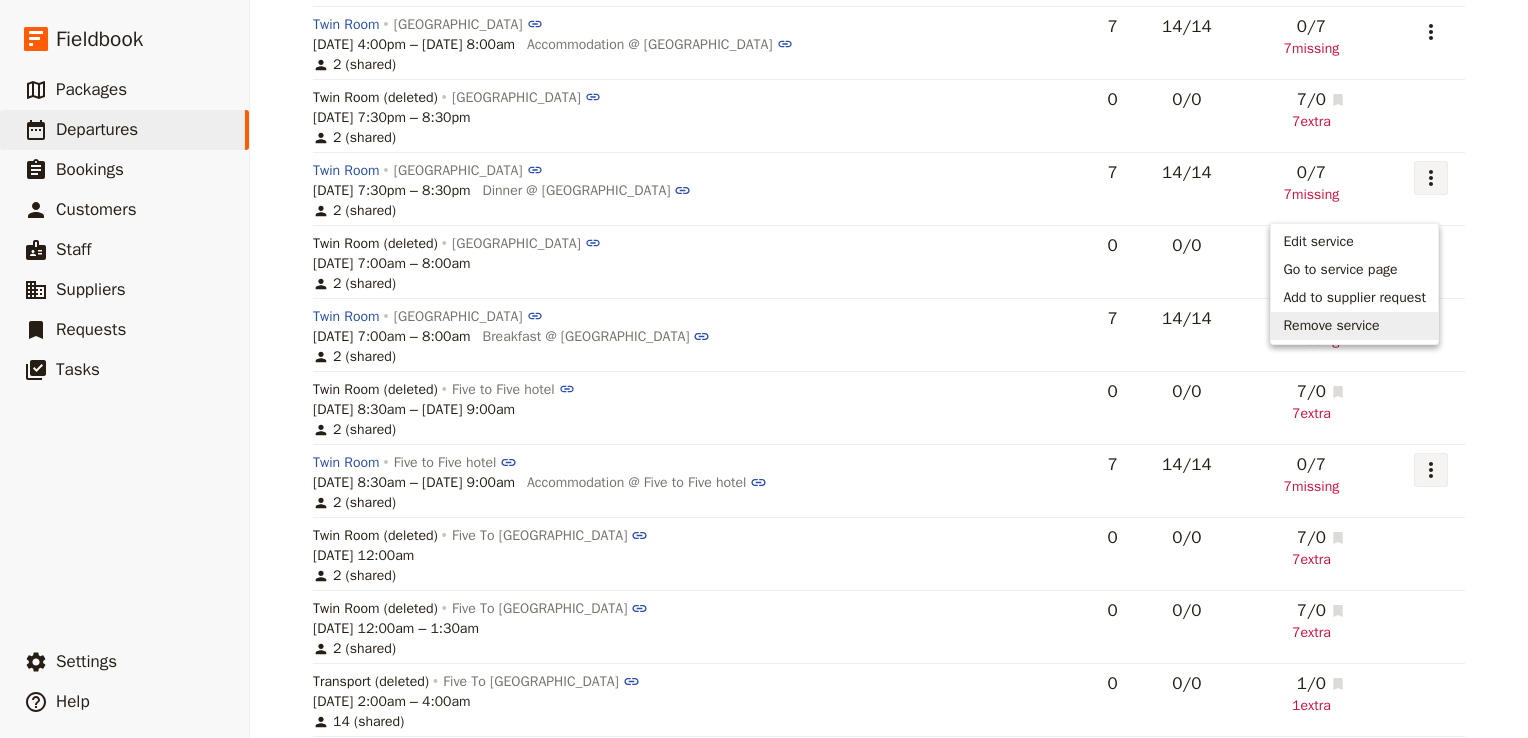 click 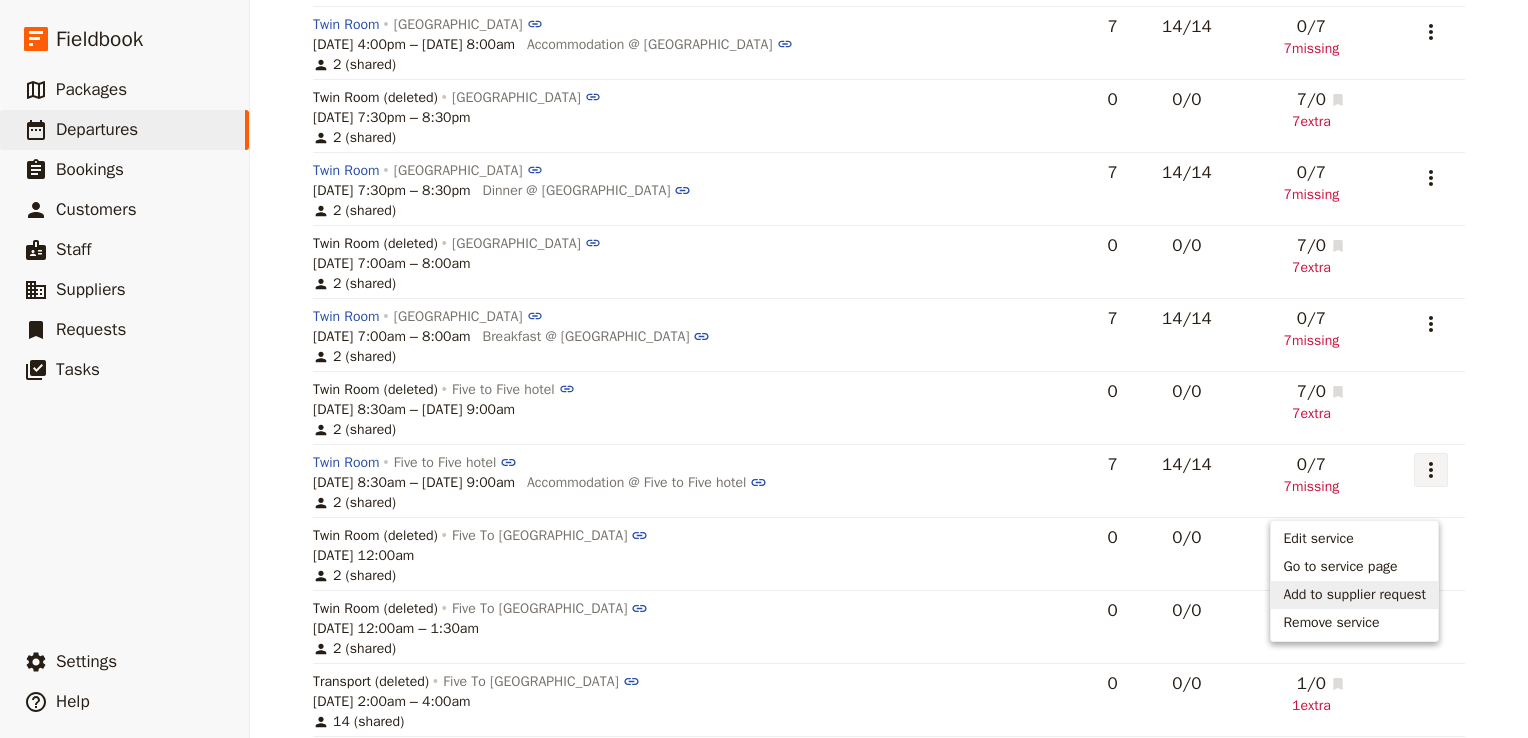 click on "Add to supplier request" at bounding box center [1354, 595] 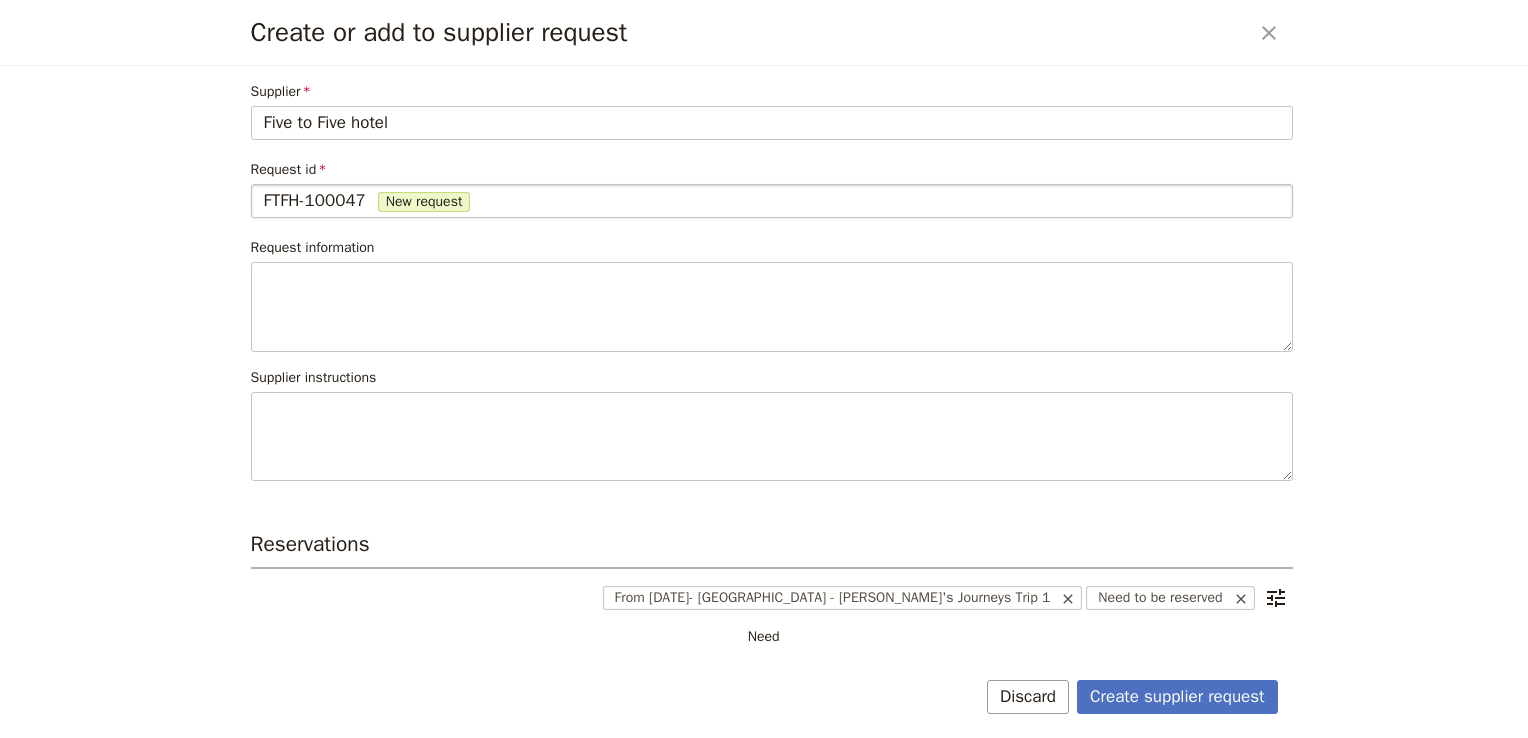 click on "FTFH-100047" at bounding box center [315, 201] 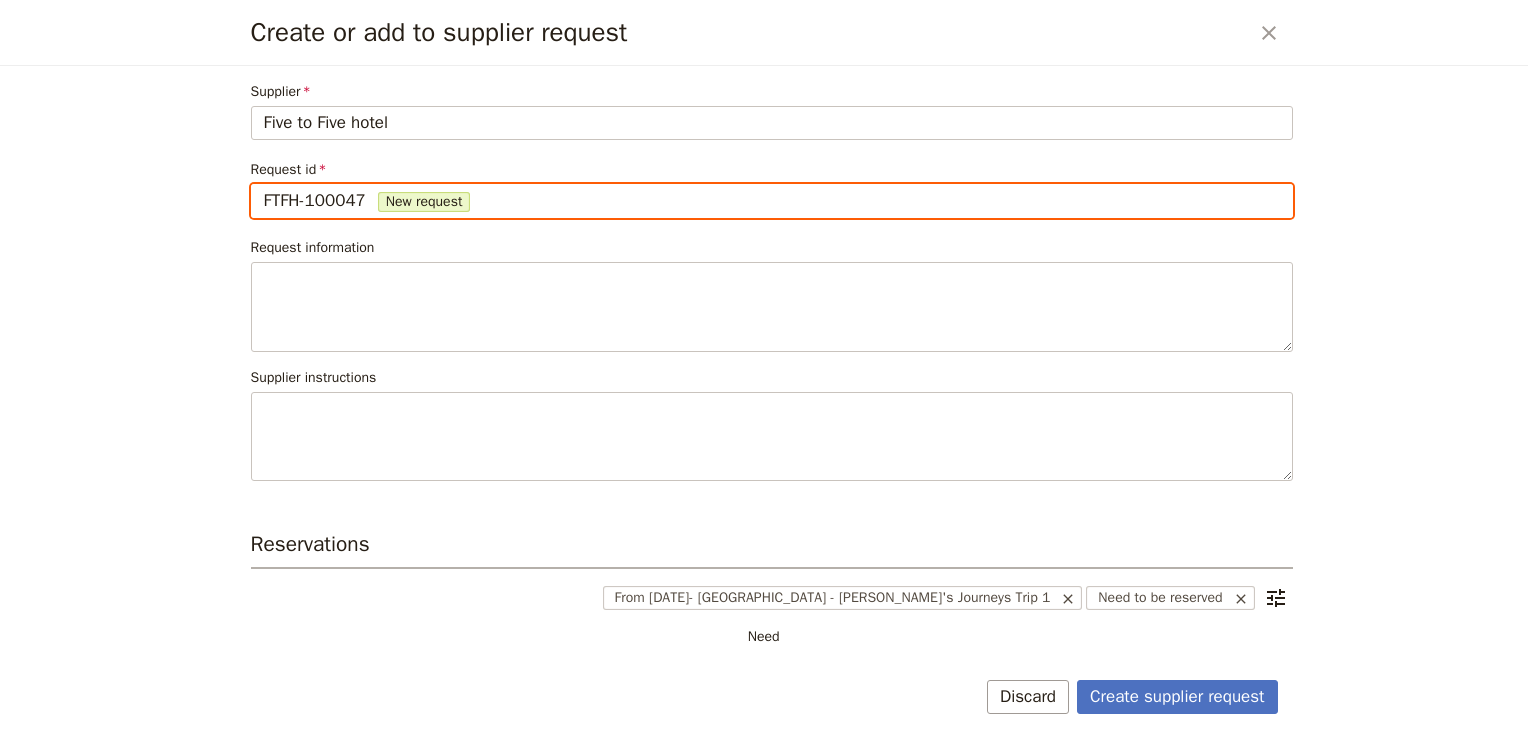 click on "FTFH-100047" at bounding box center (263, 184) 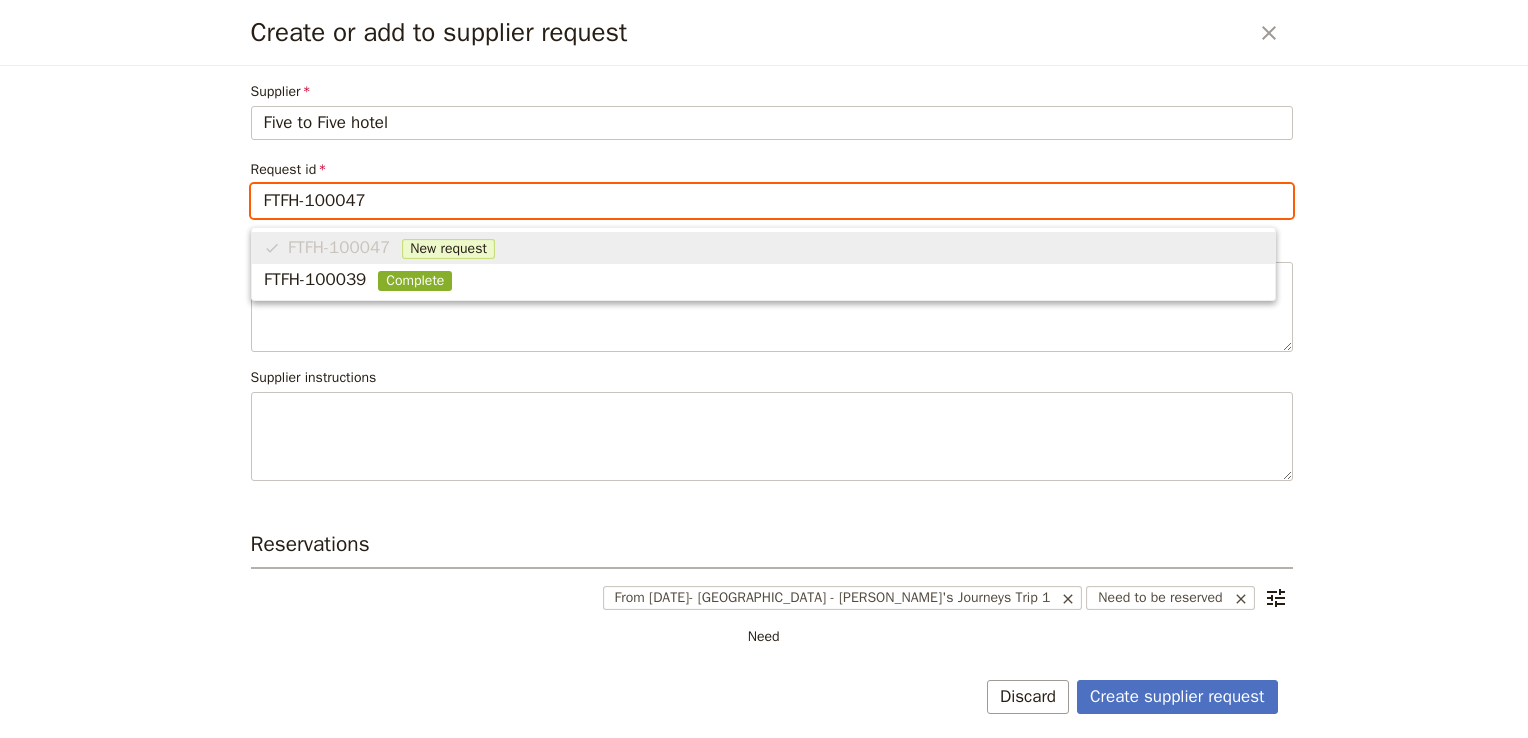scroll, scrollTop: 0, scrollLeft: 0, axis: both 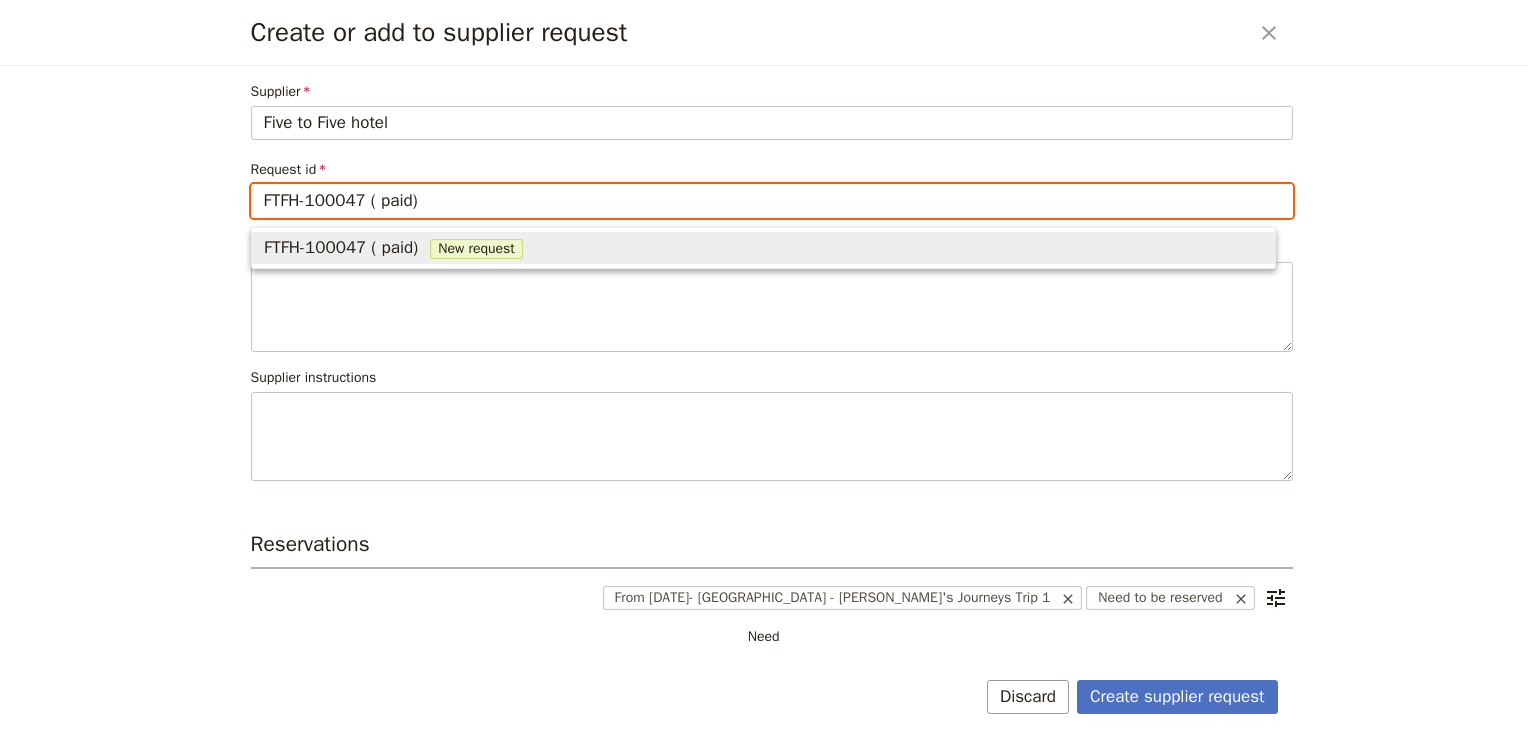 click on "FTFH-100047 ( paid)" at bounding box center [341, 248] 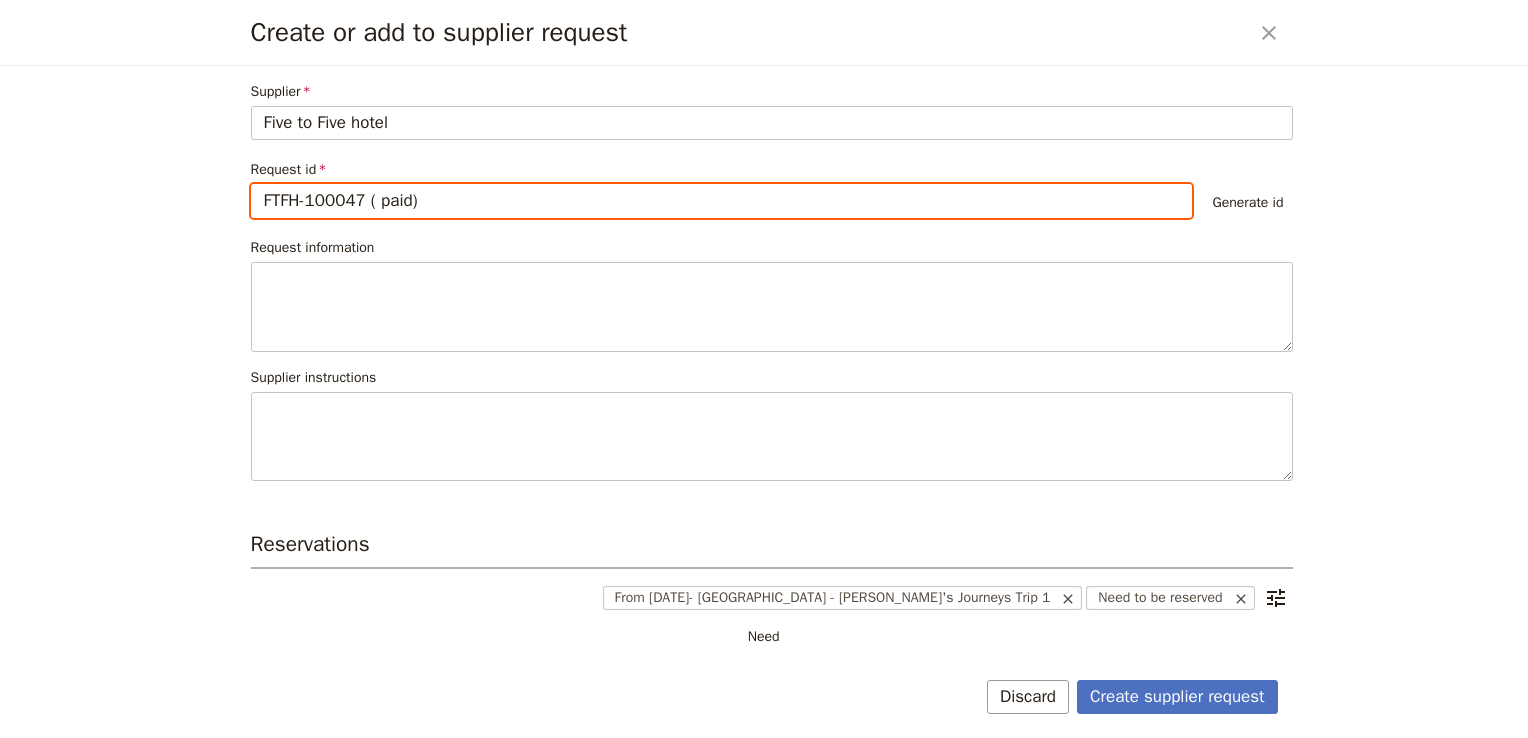 scroll, scrollTop: 120, scrollLeft: 0, axis: vertical 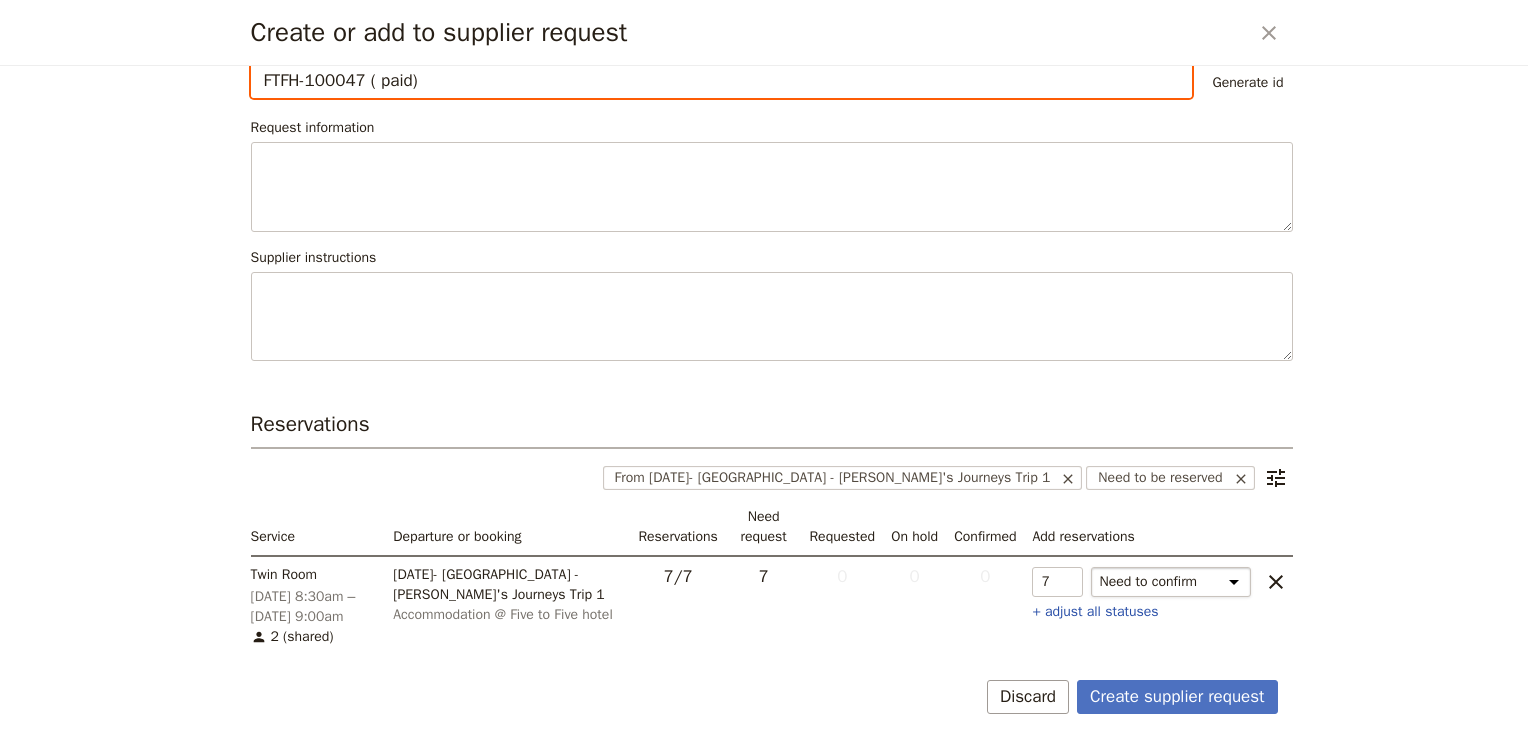 type on "FTFH-100047 ( paid)" 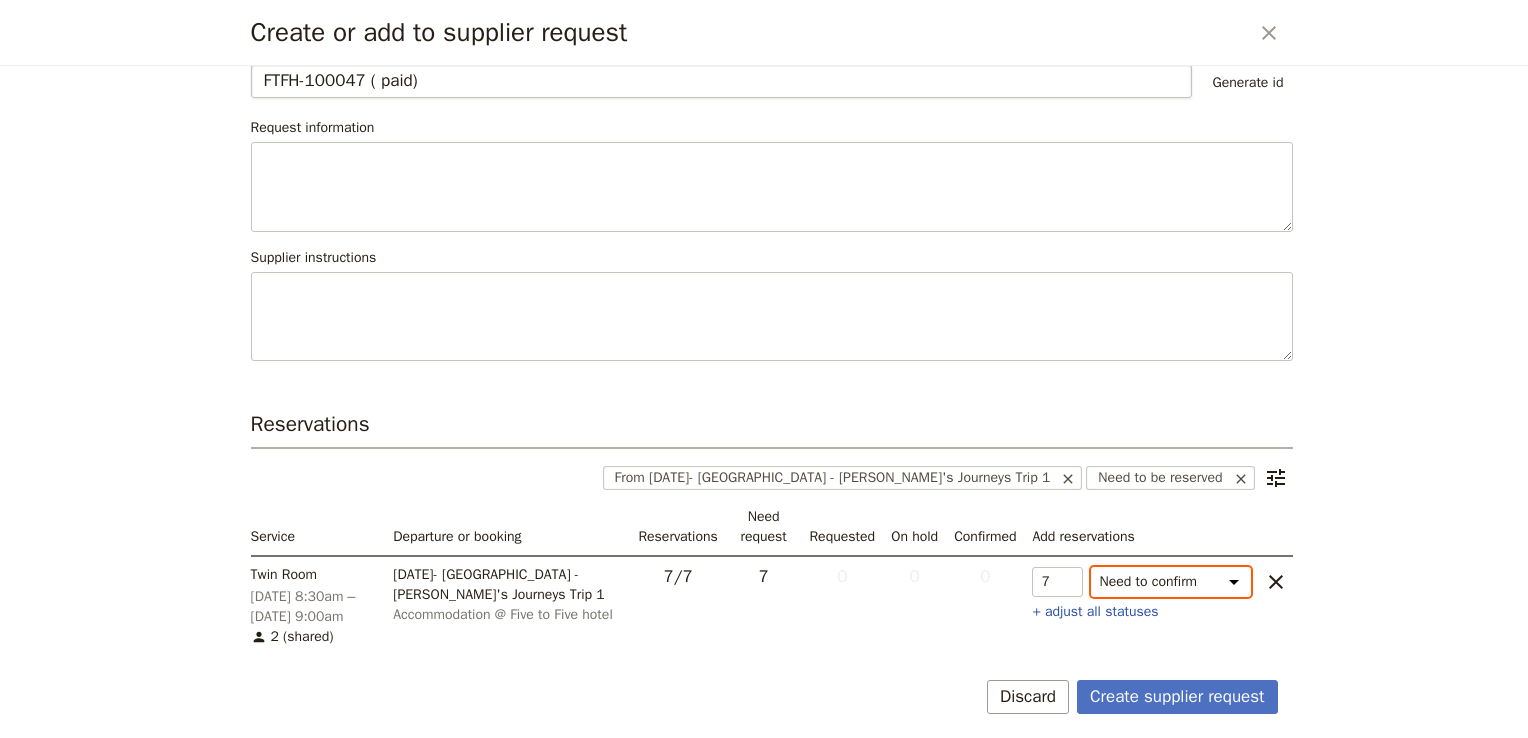 click on "Need to confirm Need to hold On hold requested Confirm requested On hold Confirmed" at bounding box center [1171, 582] 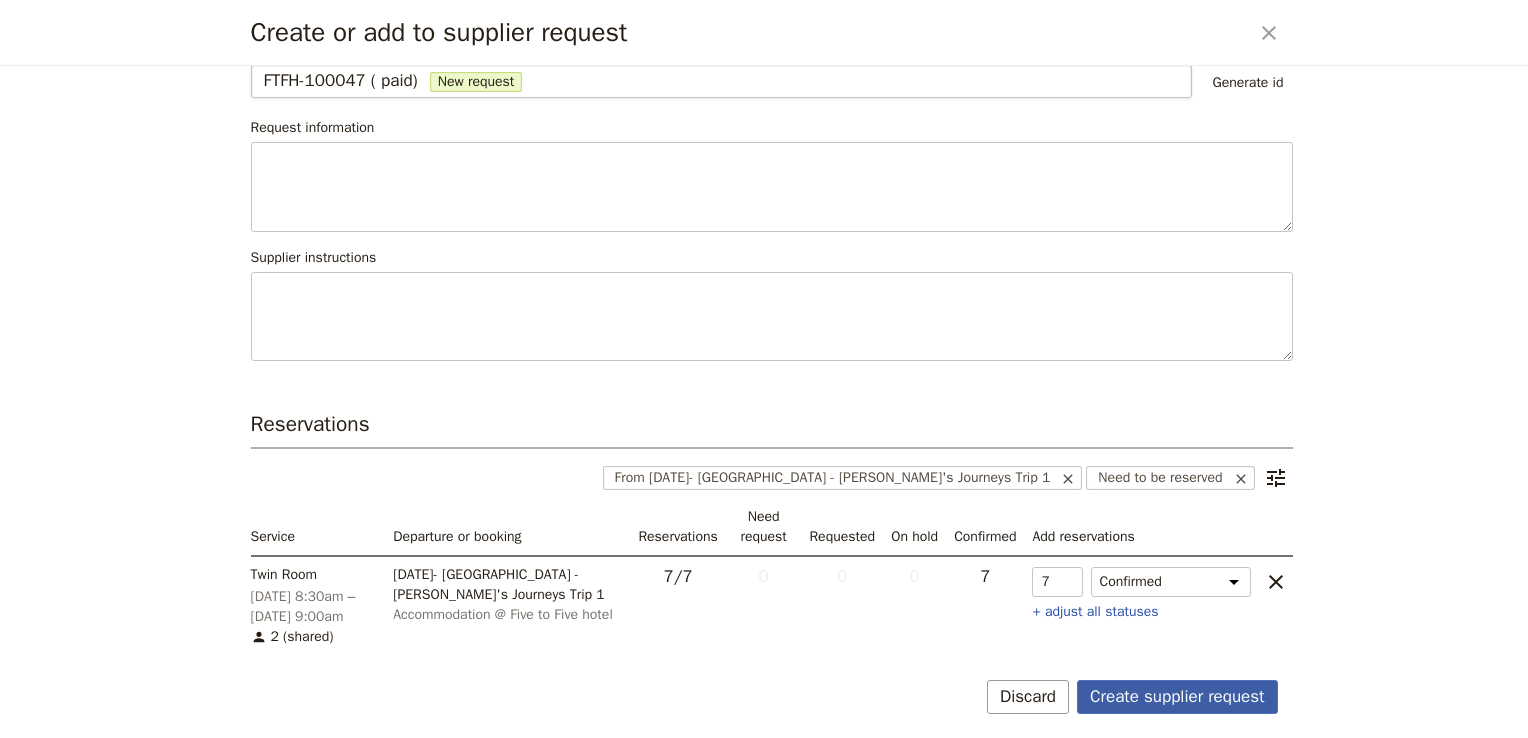 click on "Create supplier request" at bounding box center [1177, 697] 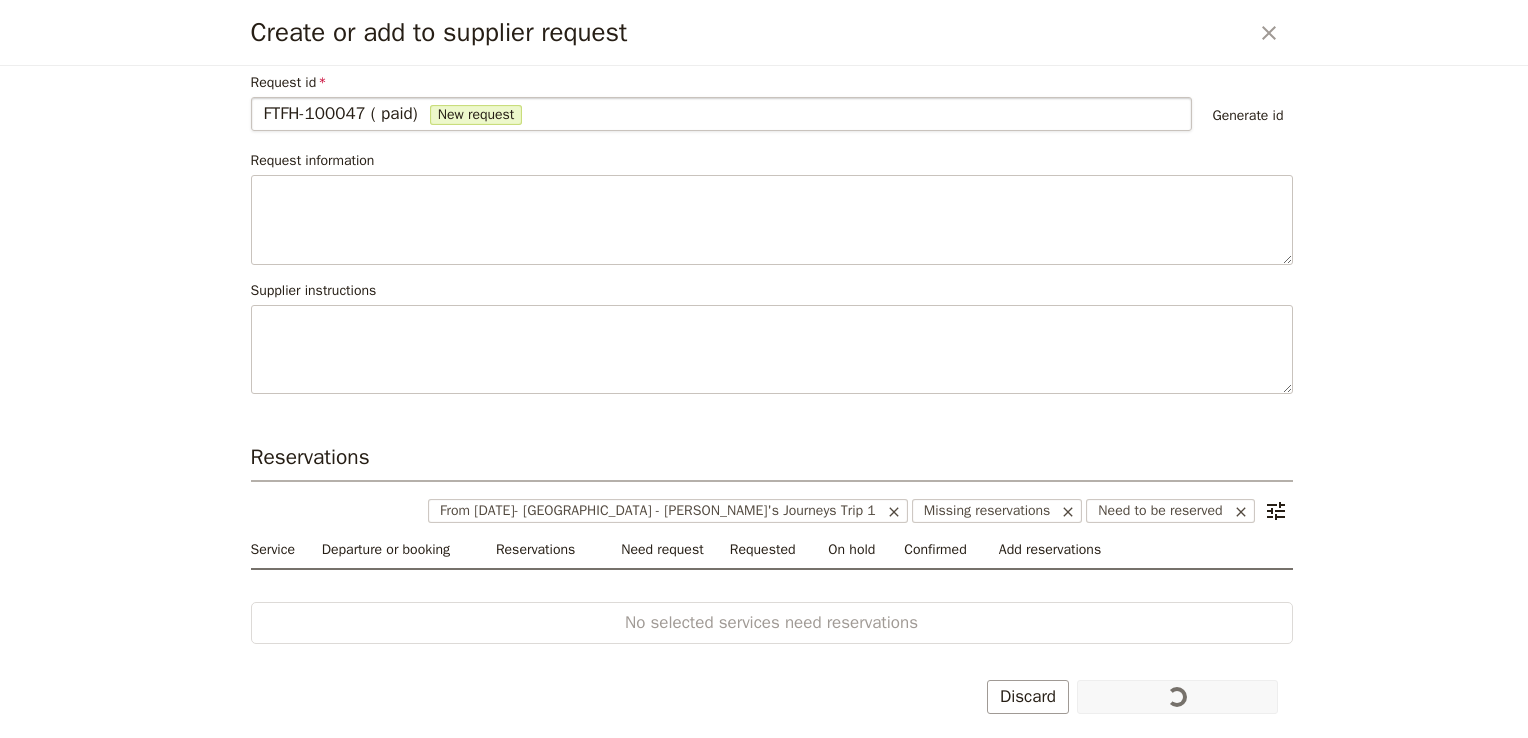 scroll, scrollTop: 83, scrollLeft: 0, axis: vertical 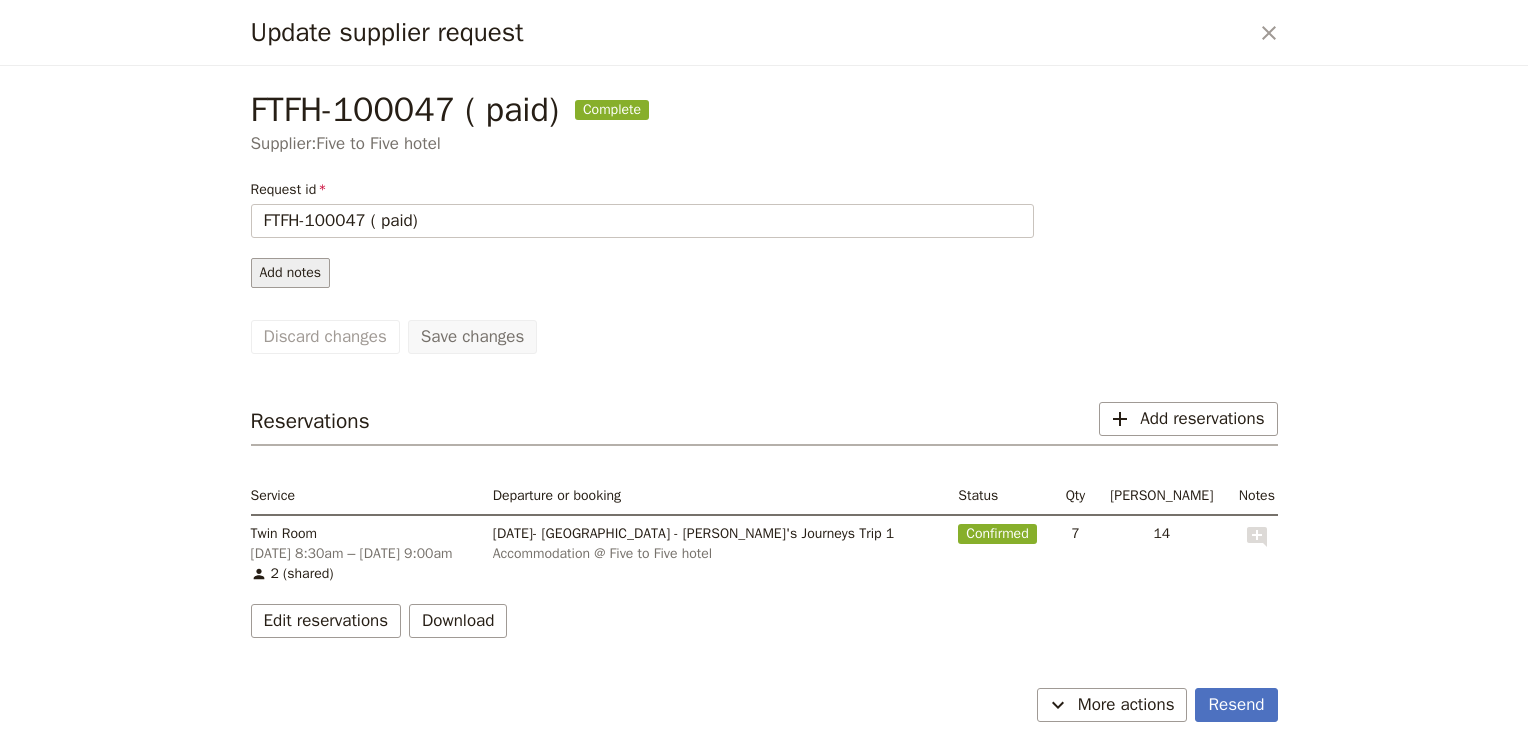 click on "Request id FTFH-100047 ( paid) Add notes" at bounding box center (649, 234) 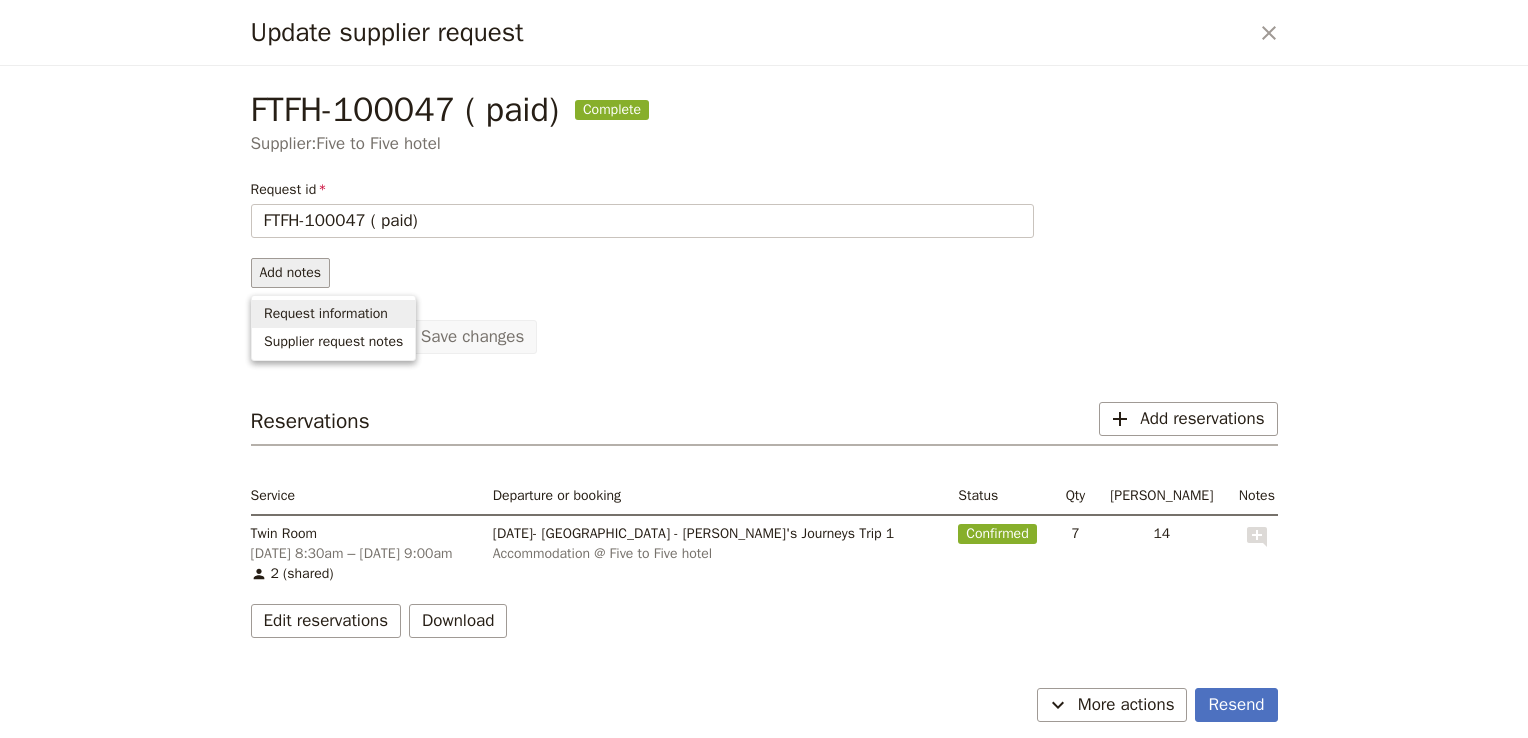 click on "Request information" at bounding box center [326, 314] 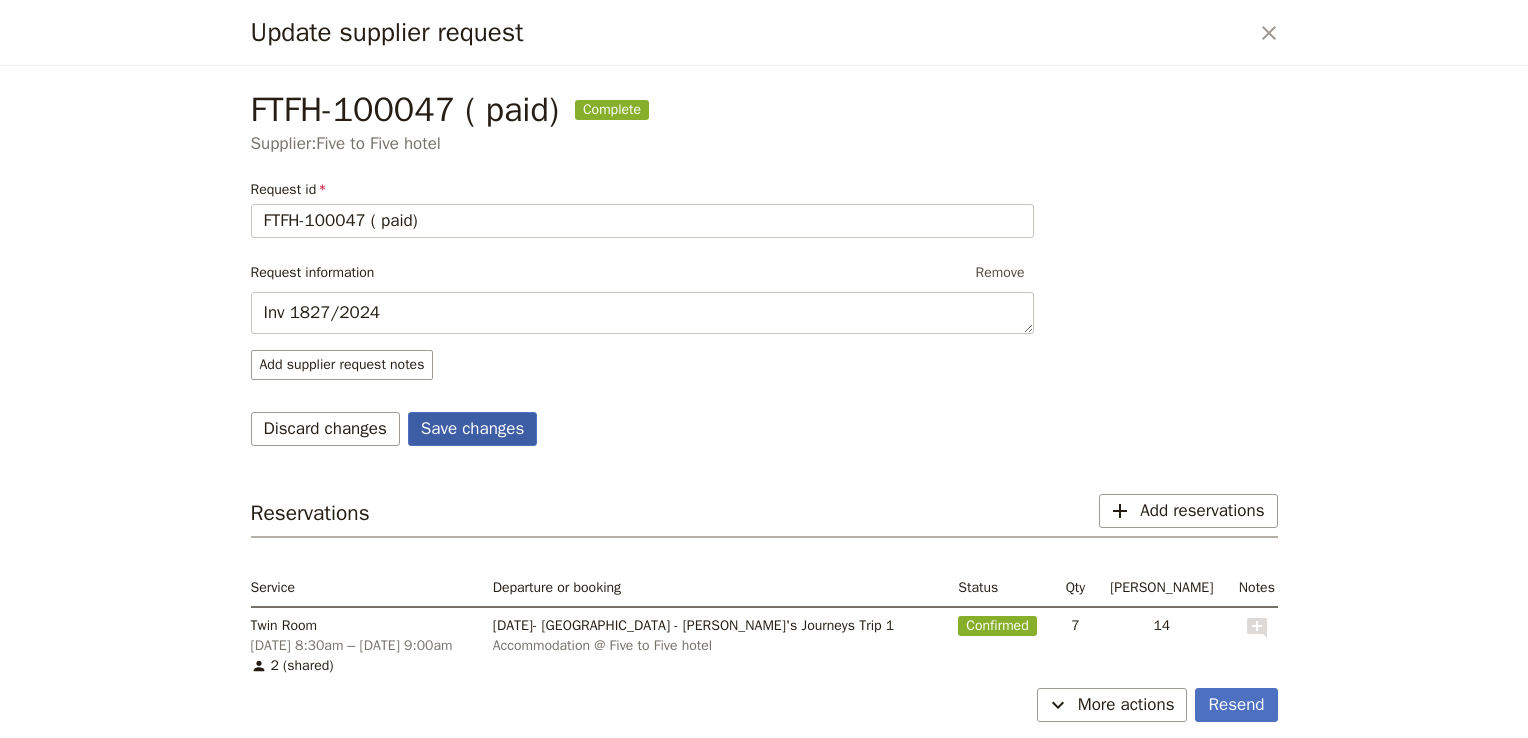 type on "Inv 1827/2024" 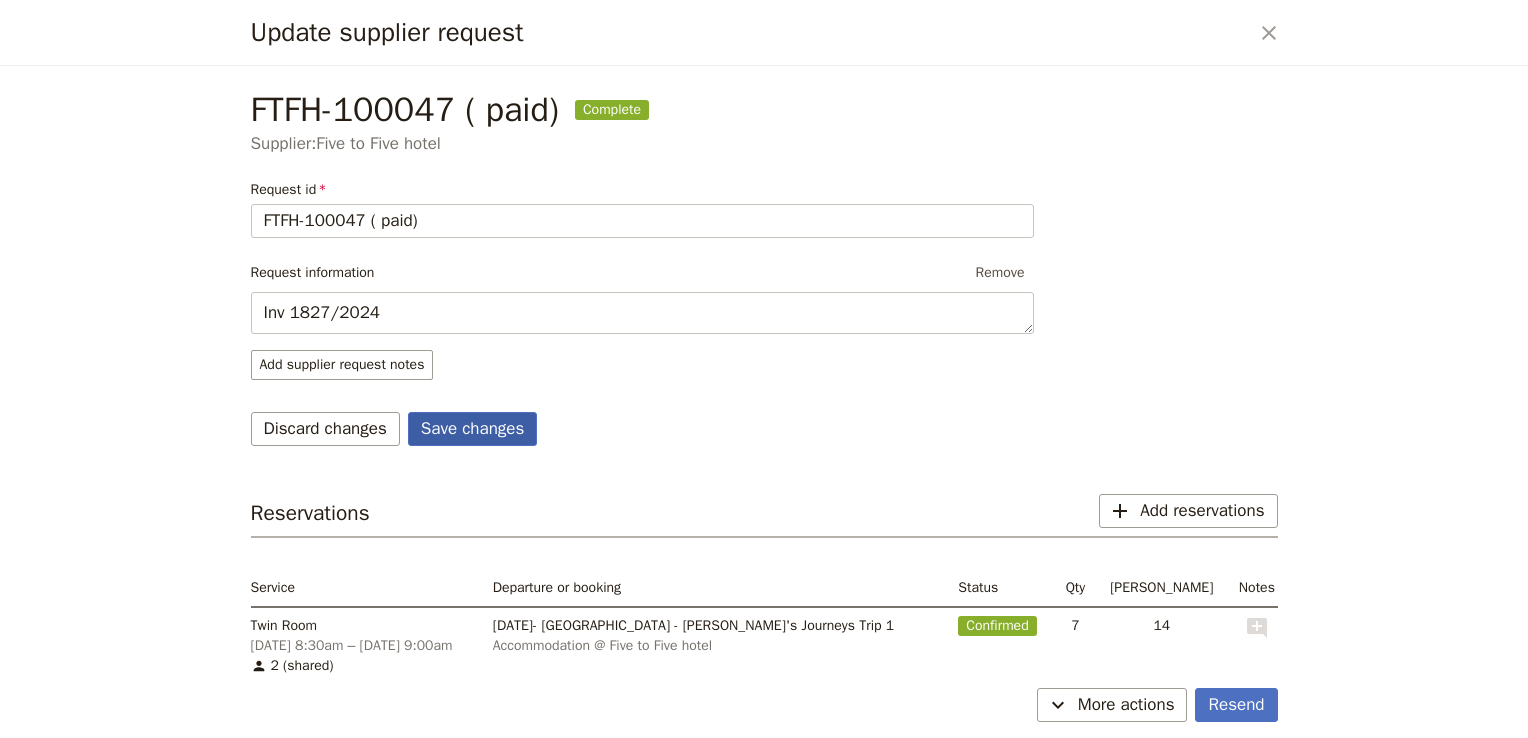 click on "Save changes" at bounding box center [473, 429] 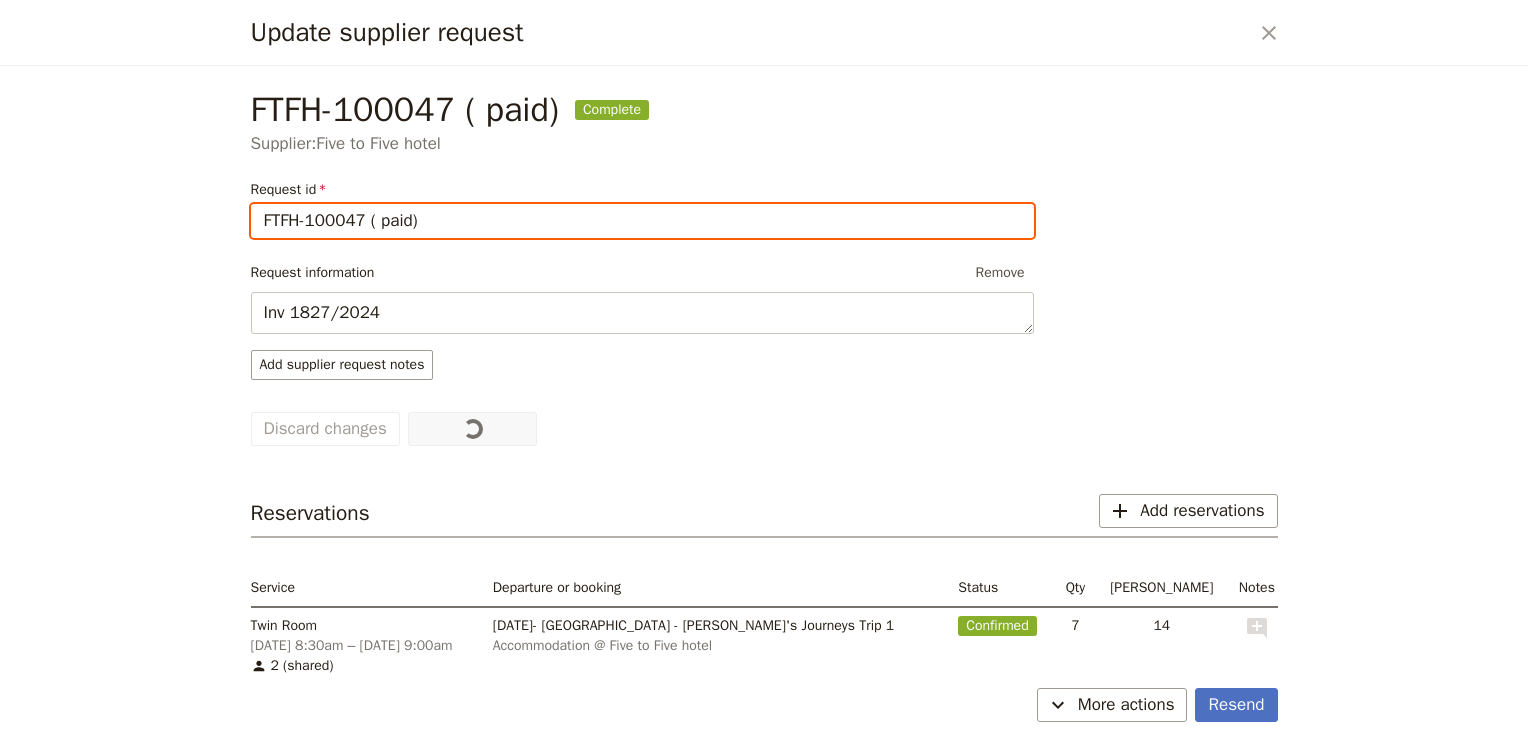 scroll, scrollTop: 69, scrollLeft: 0, axis: vertical 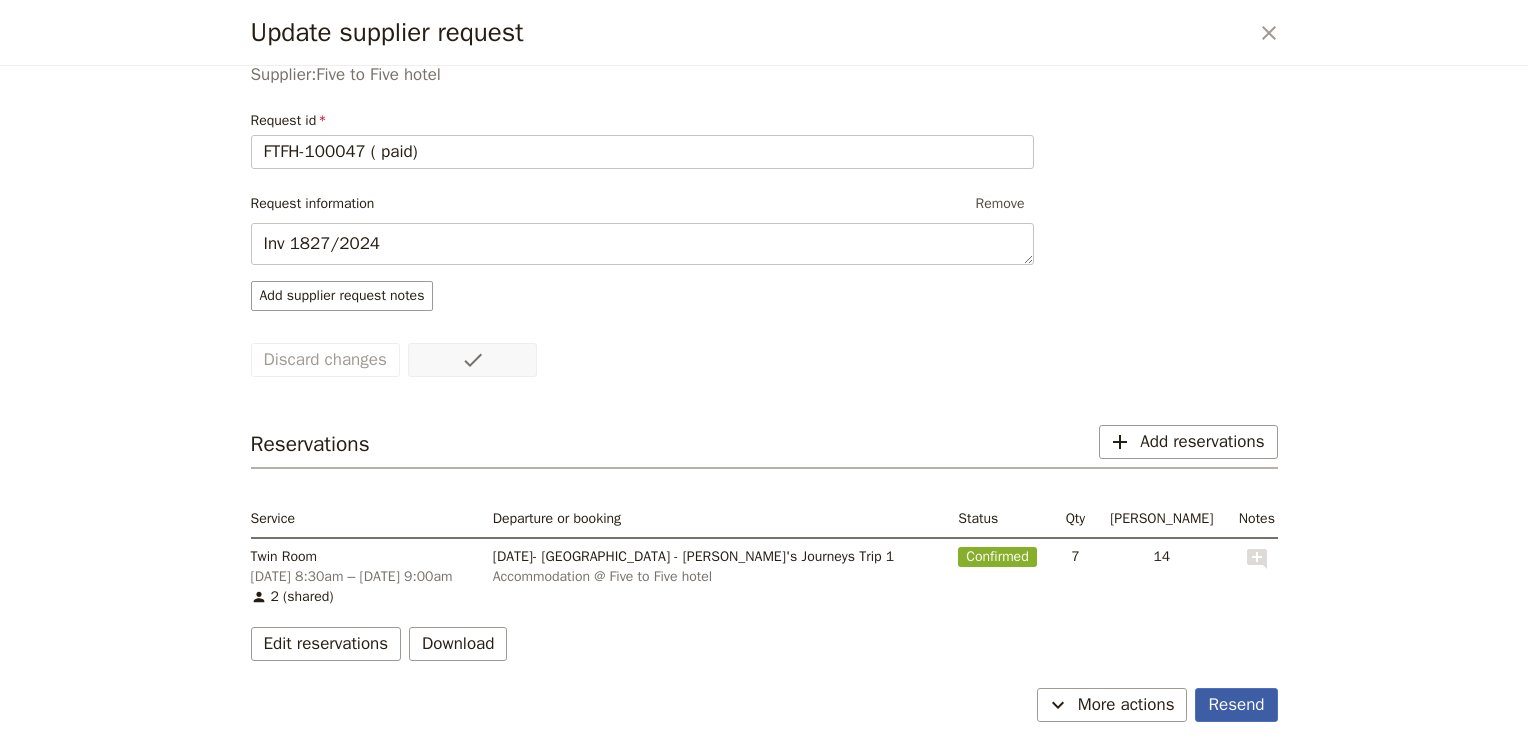 click on "Resend" at bounding box center [1236, 705] 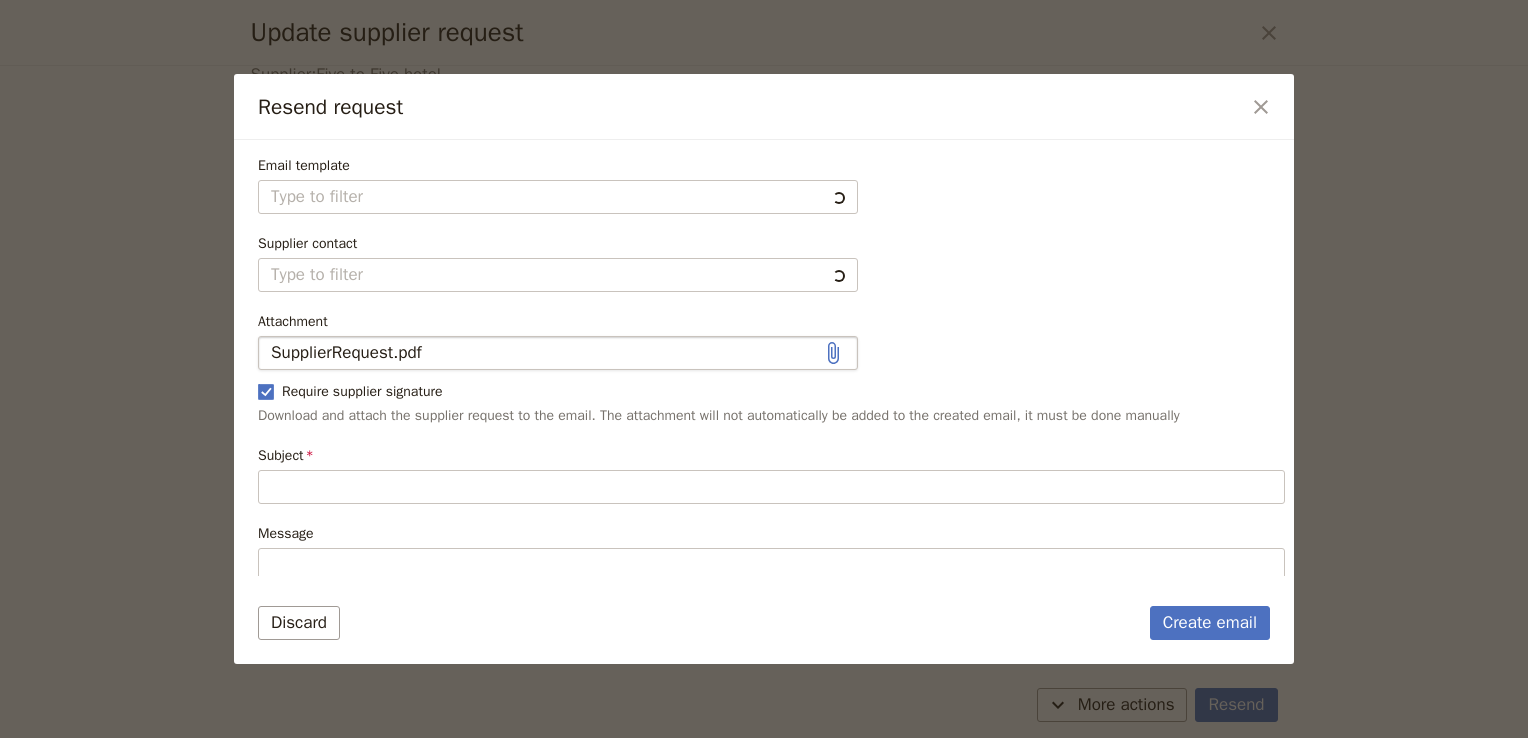 type on "Follow up on previous reservation request" 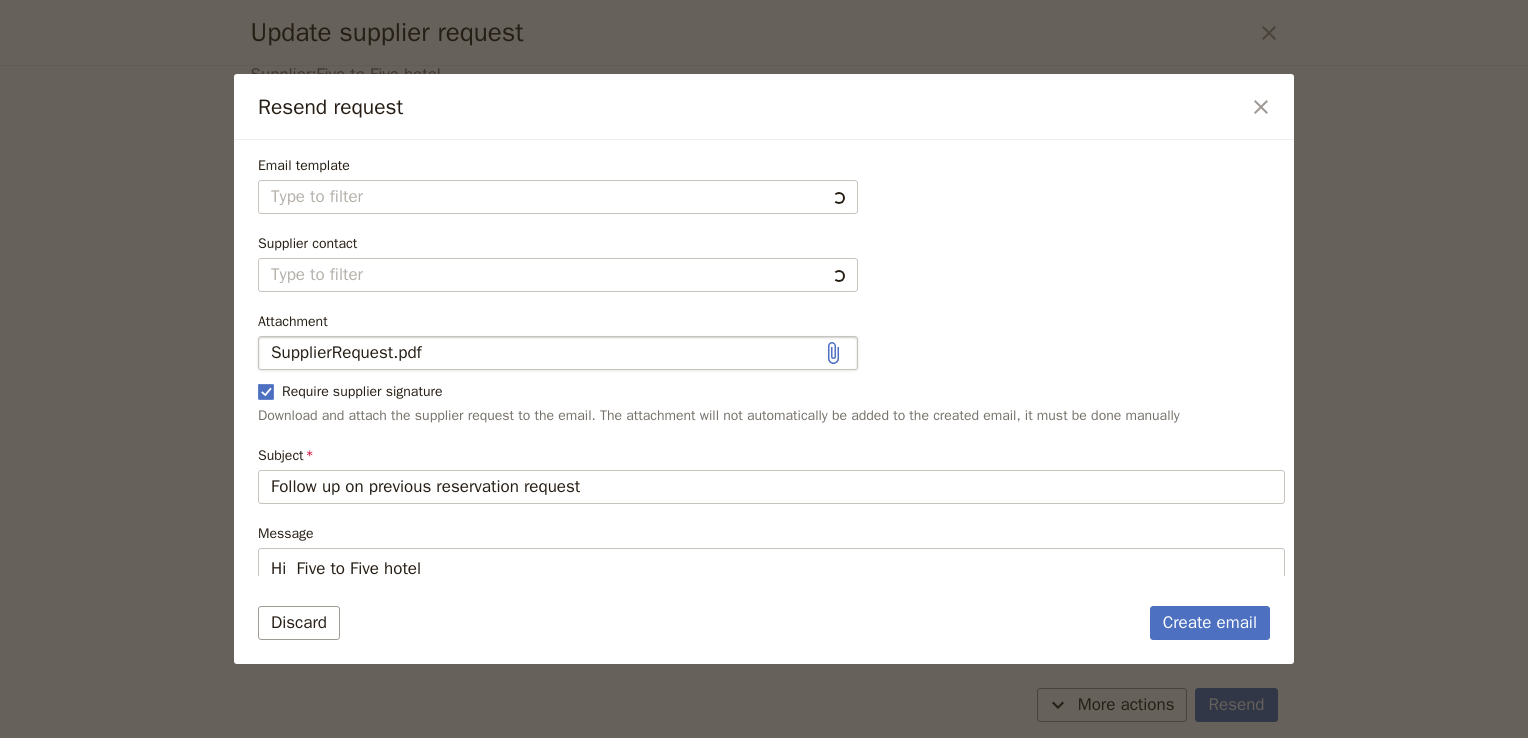 type on "Fieldbook default template" 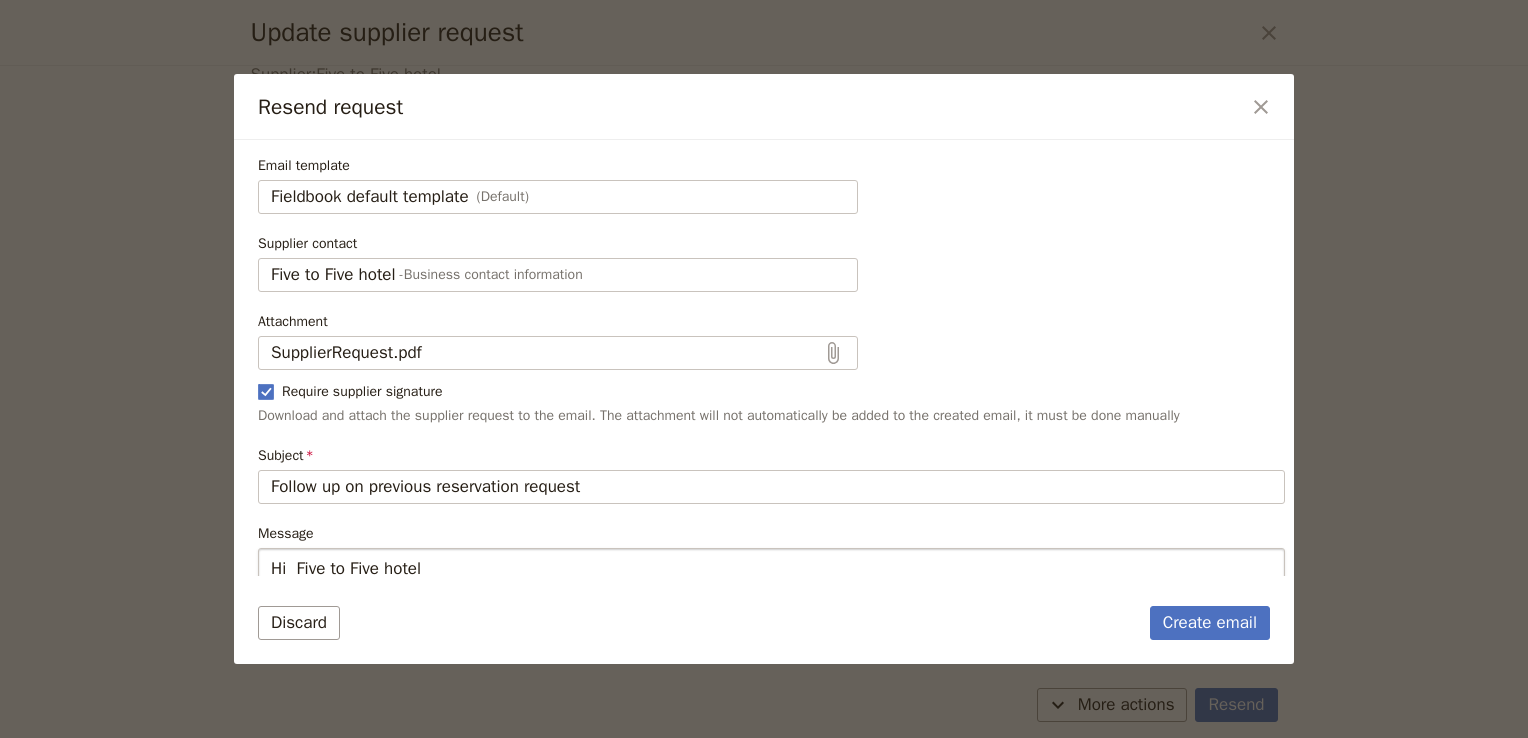 scroll, scrollTop: 300, scrollLeft: 0, axis: vertical 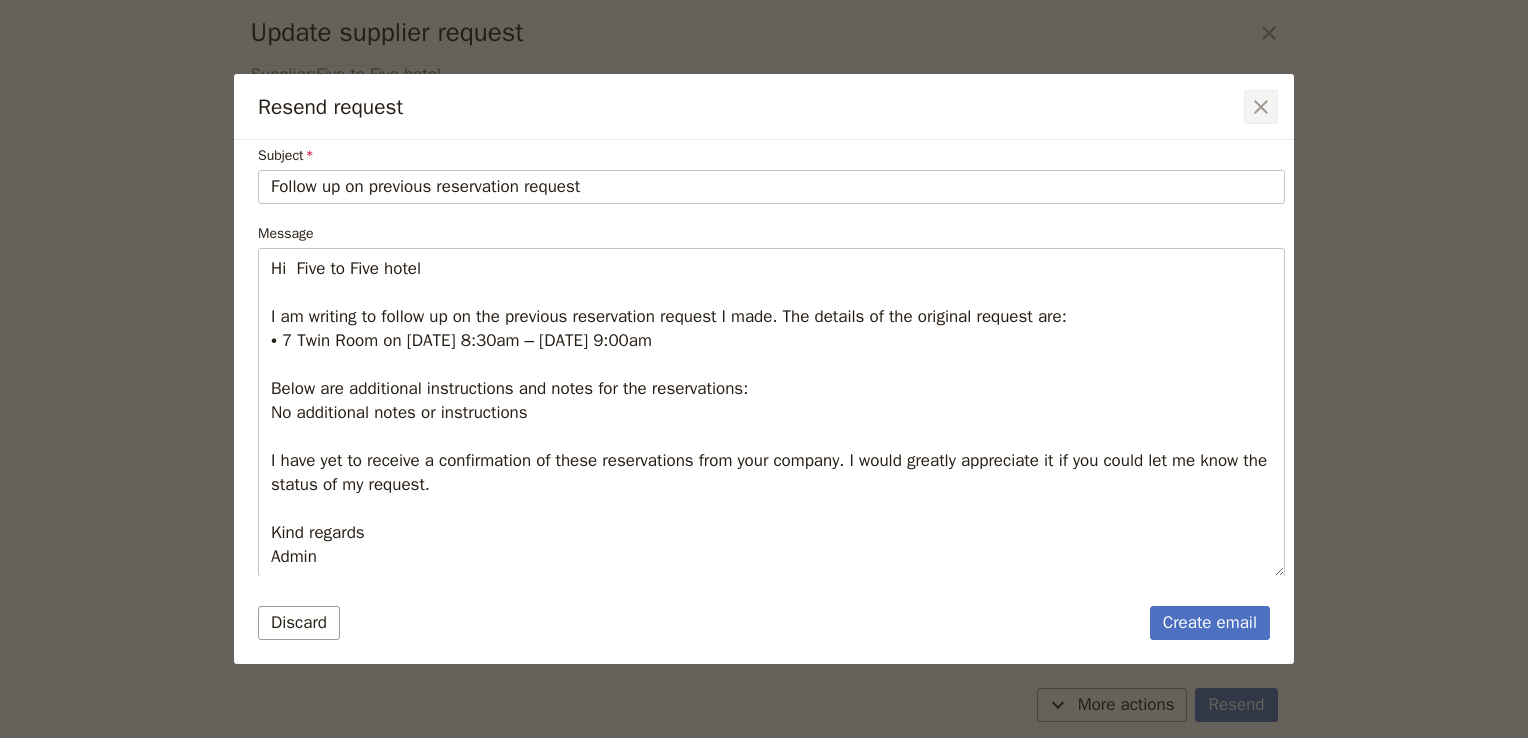 click 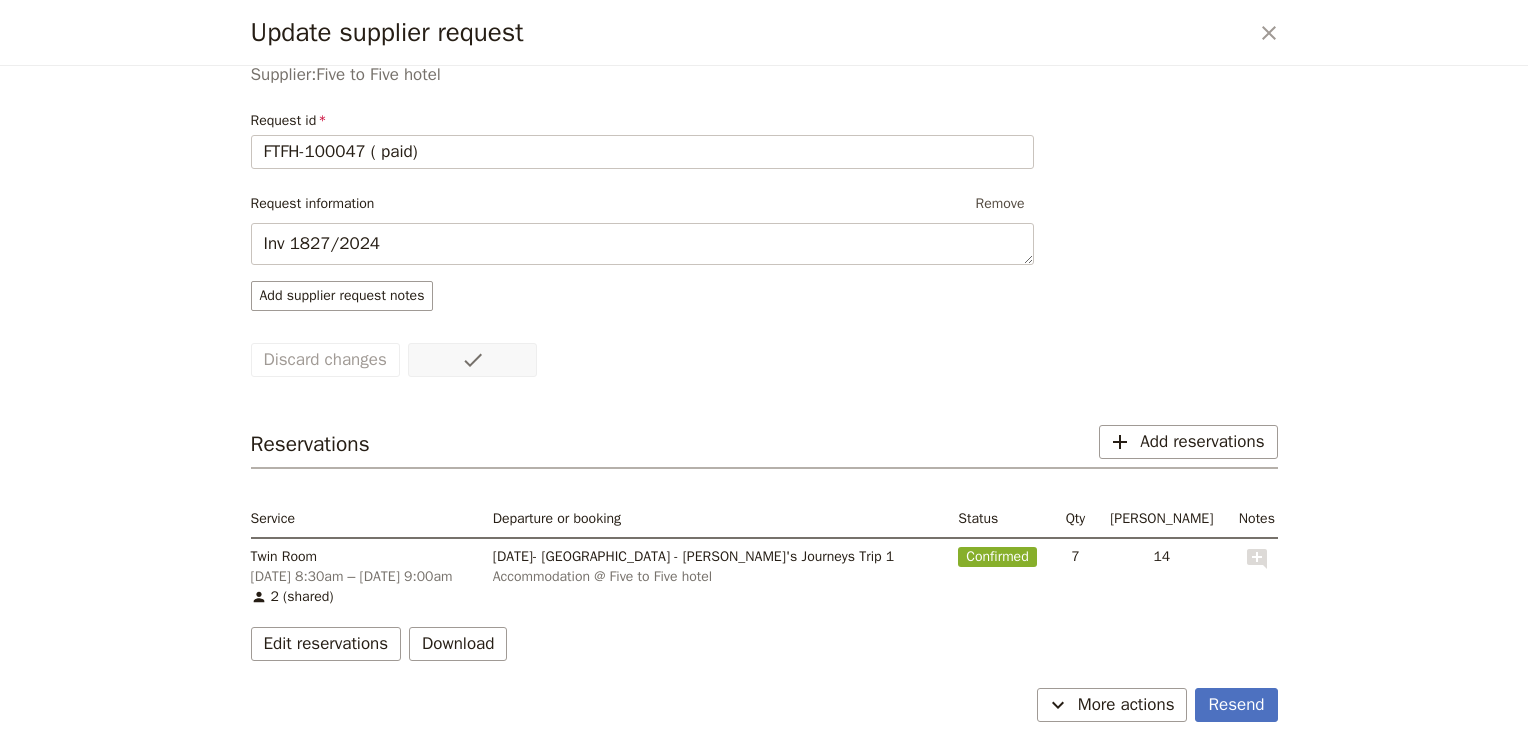scroll, scrollTop: 0, scrollLeft: 0, axis: both 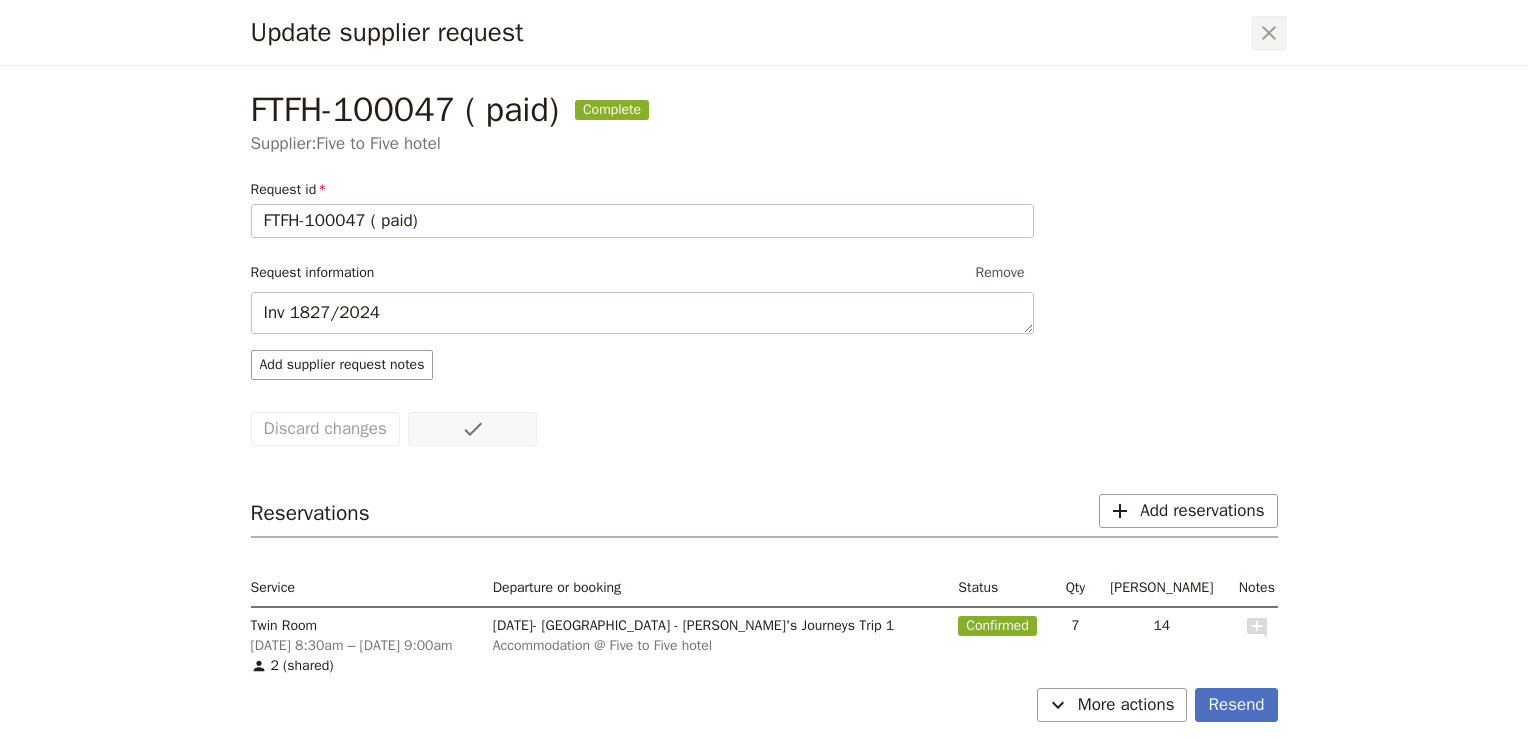 click 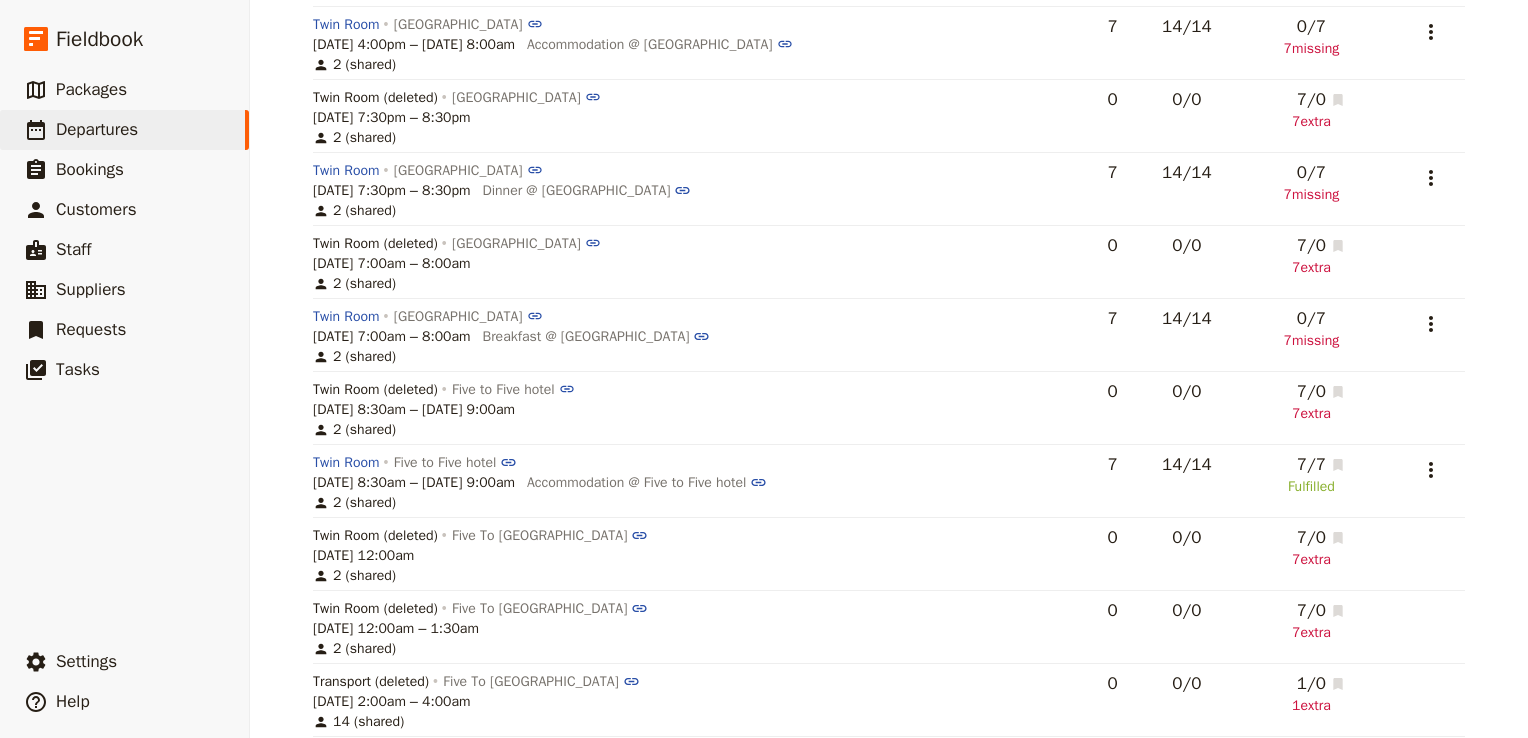 scroll, scrollTop: 1810, scrollLeft: 0, axis: vertical 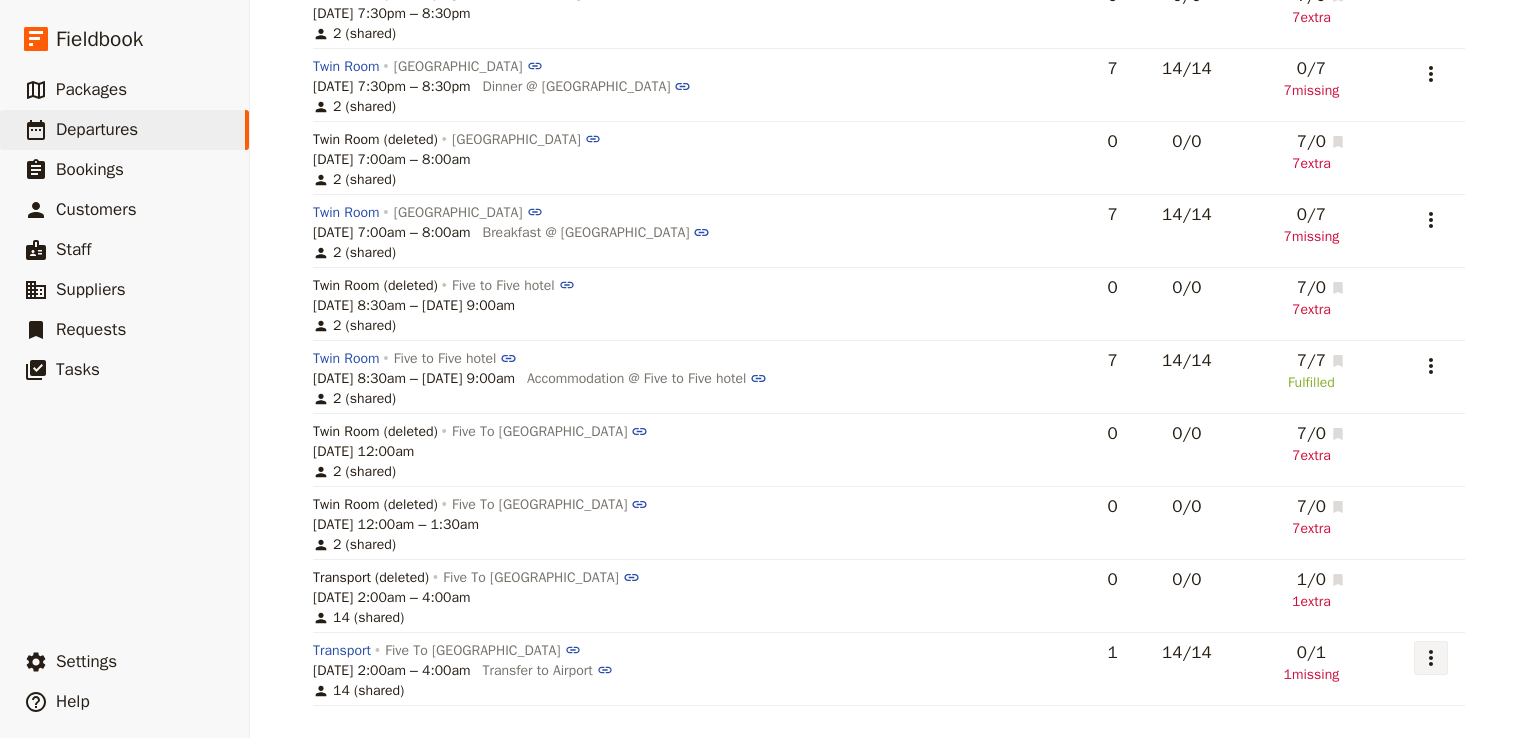 click 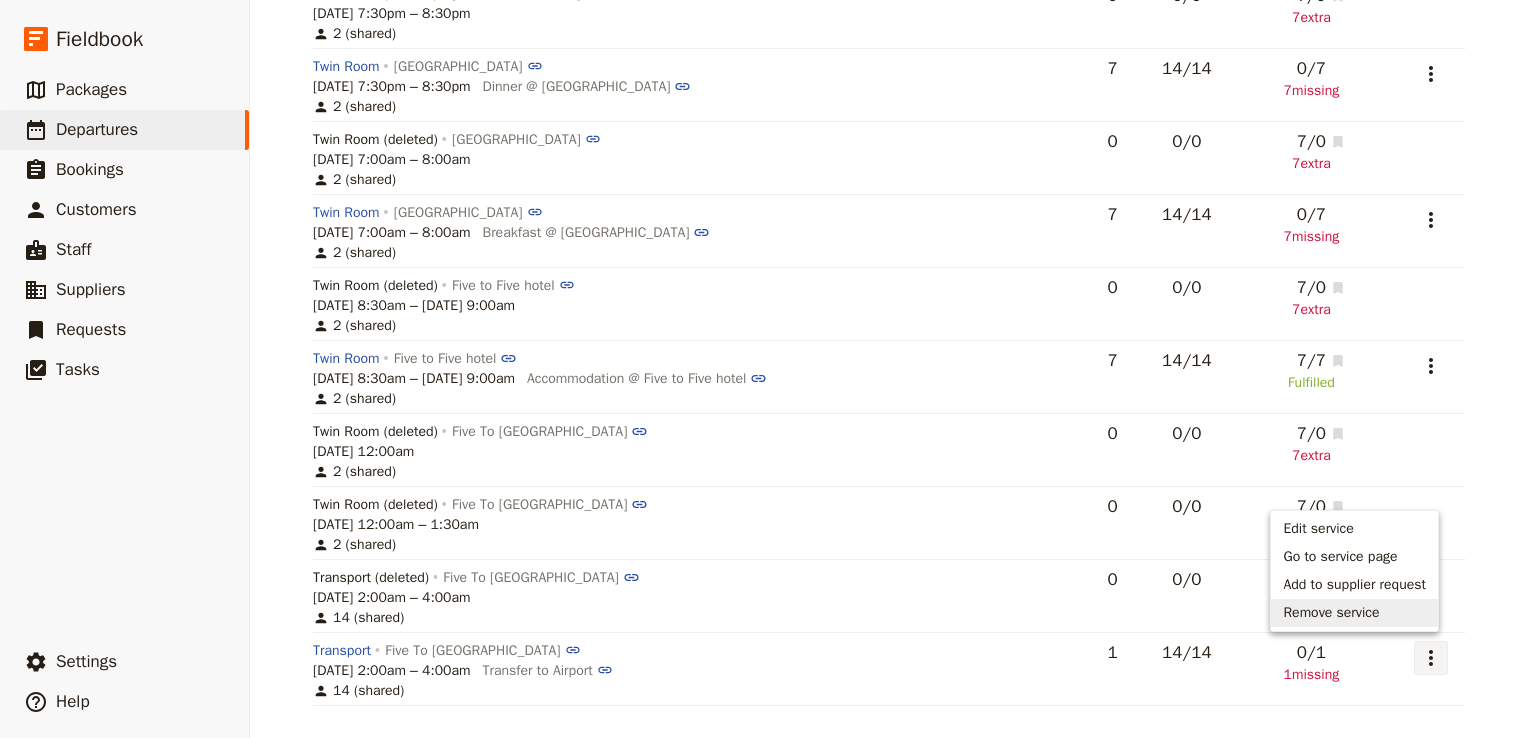 click on "Remove service" at bounding box center (1354, 613) 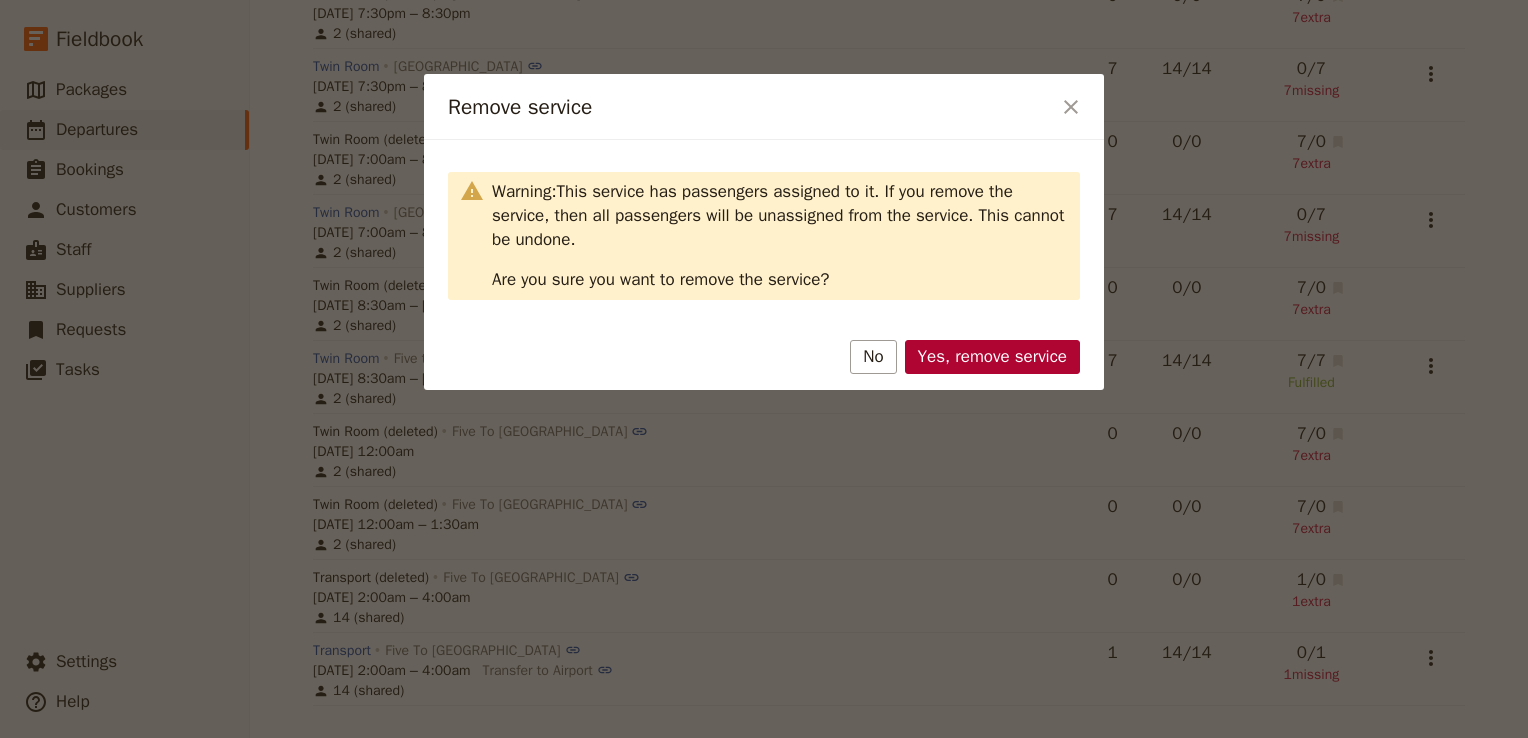 click on "Yes, remove service" at bounding box center [992, 357] 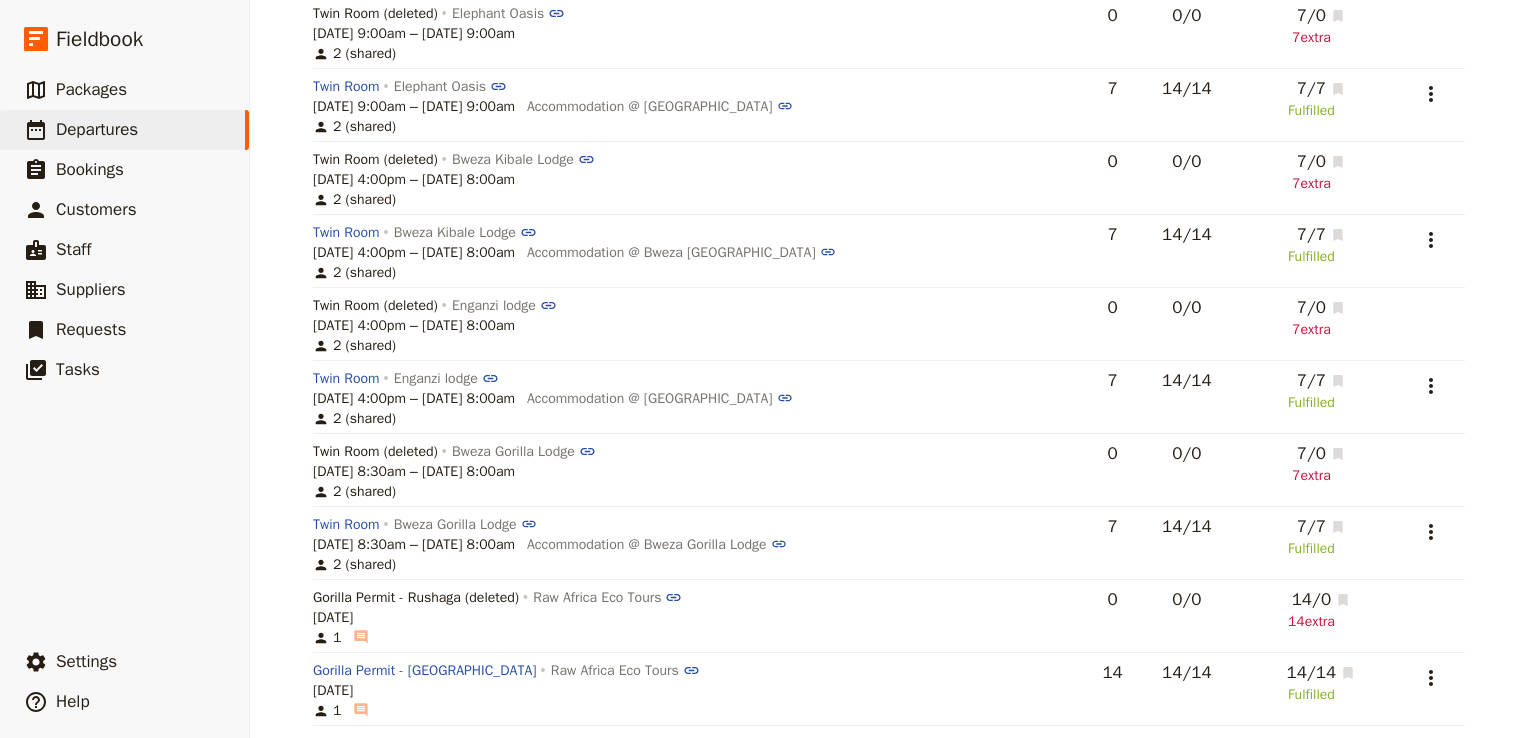 scroll, scrollTop: 0, scrollLeft: 0, axis: both 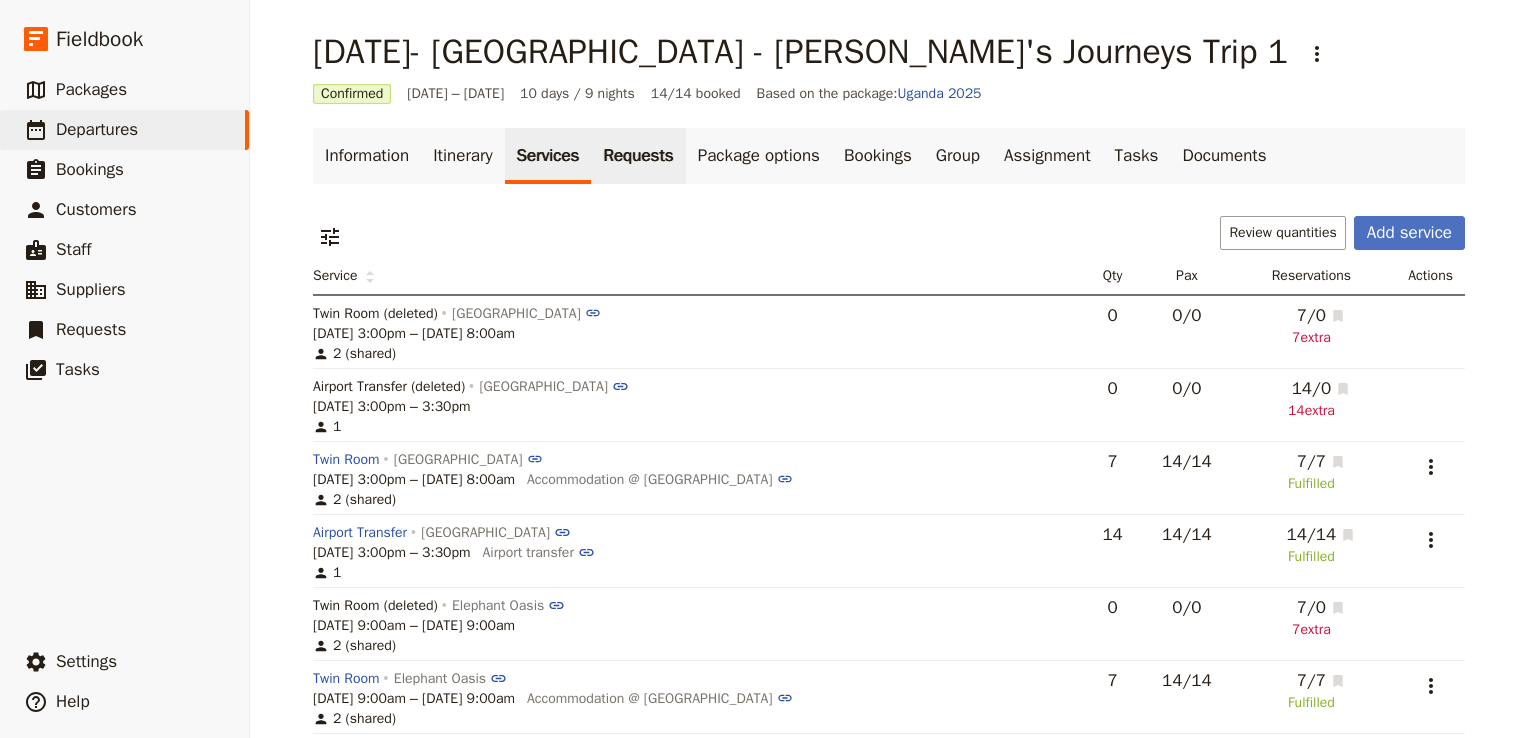 click on "Requests" at bounding box center [638, 156] 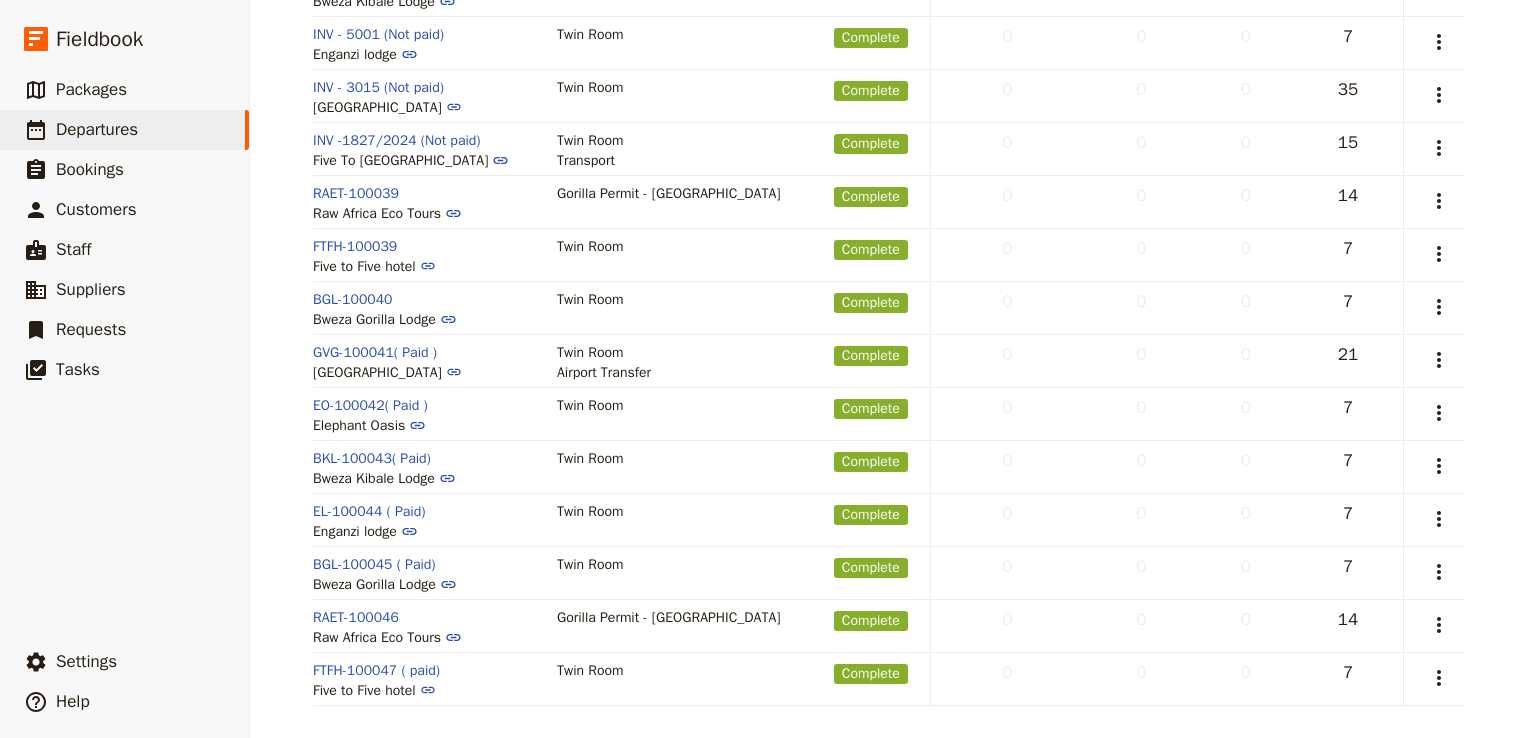 scroll, scrollTop: 0, scrollLeft: 0, axis: both 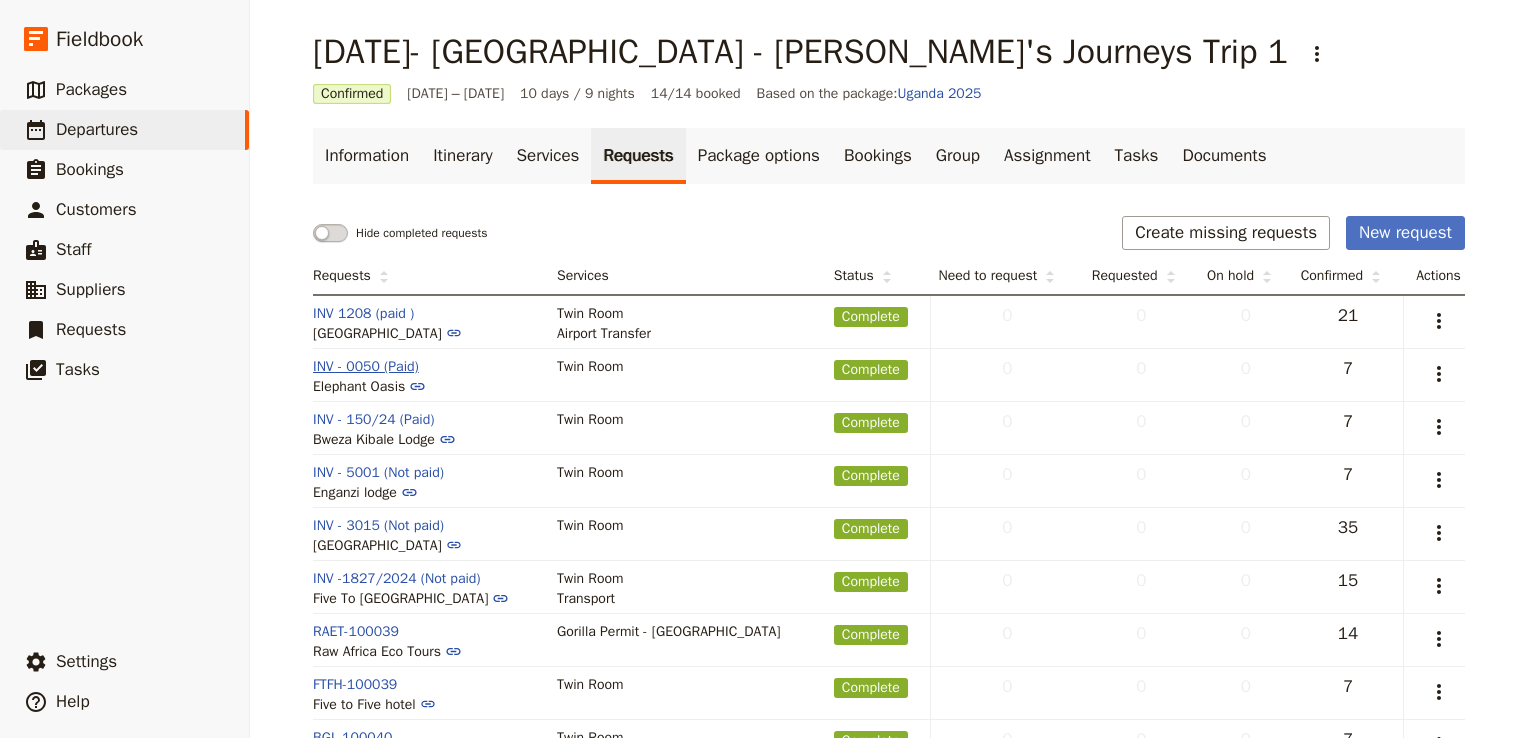 click on "INV - 0050 (Paid)" at bounding box center (366, 367) 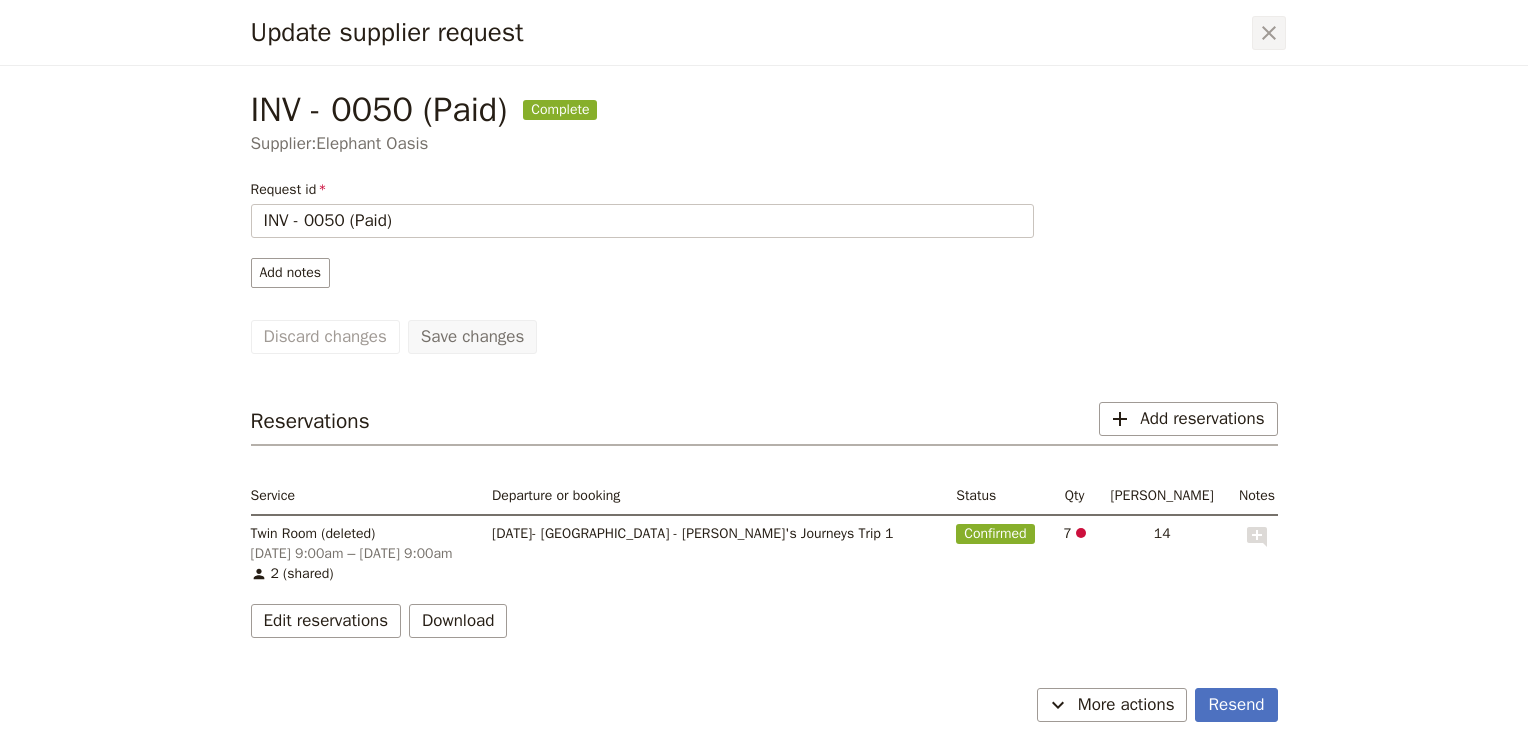 click 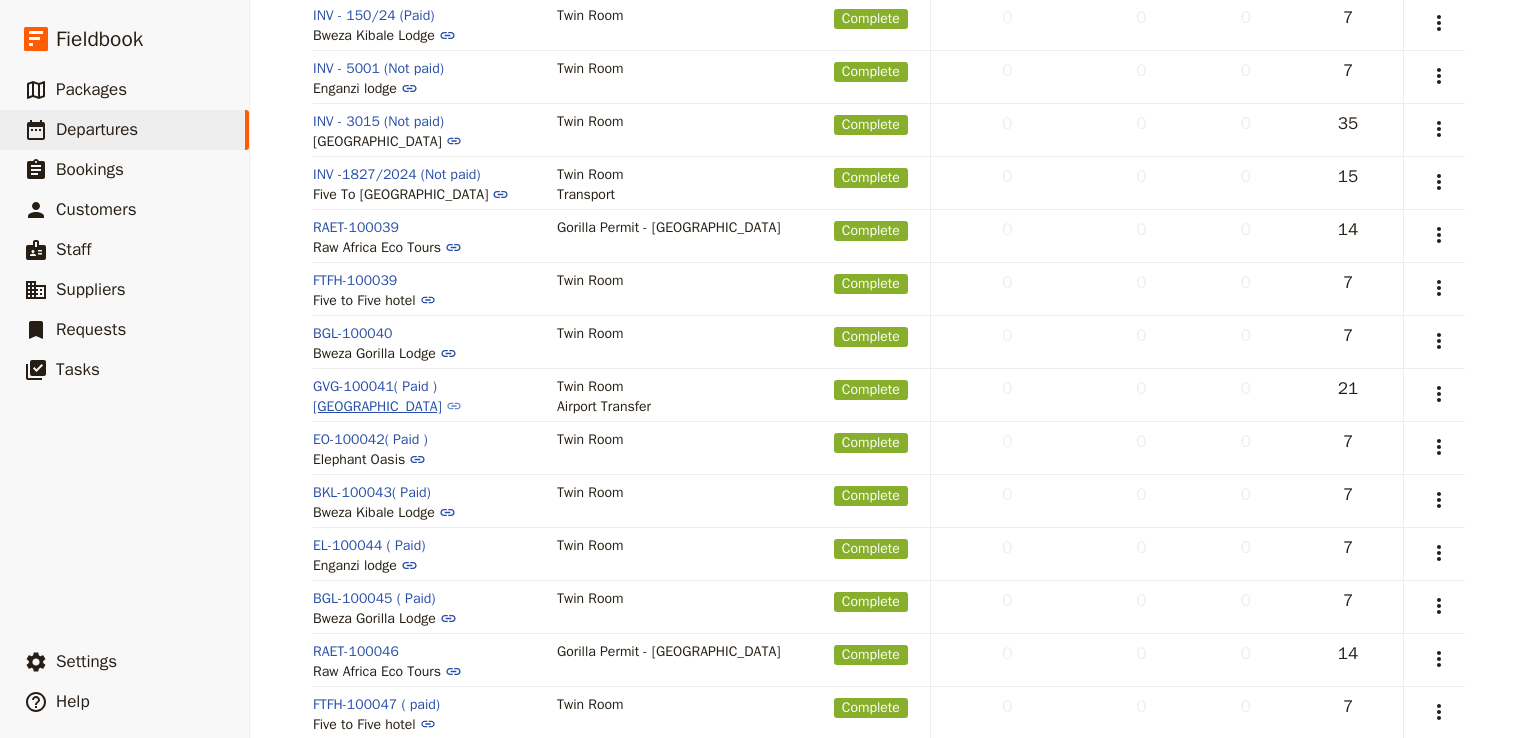 scroll, scrollTop: 404, scrollLeft: 0, axis: vertical 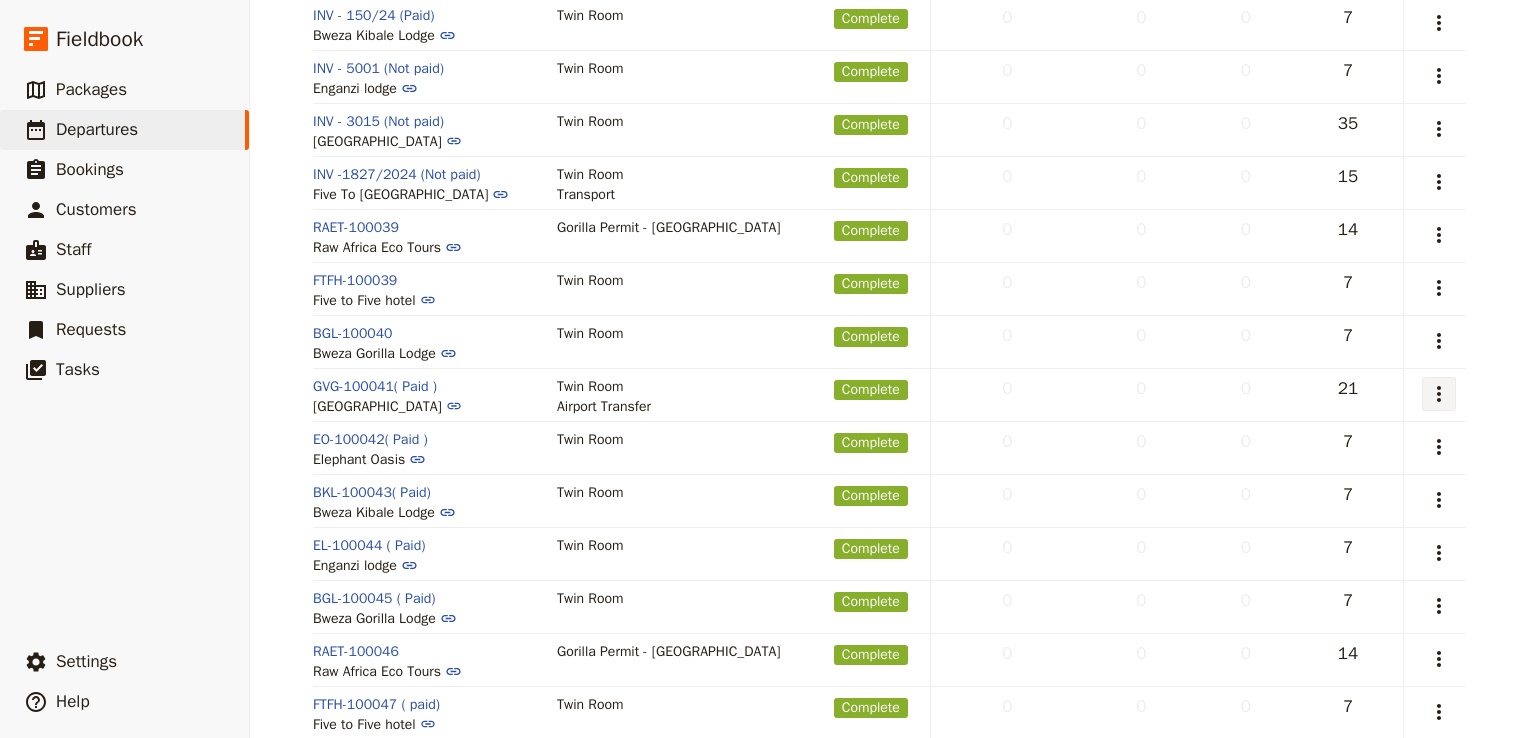 click 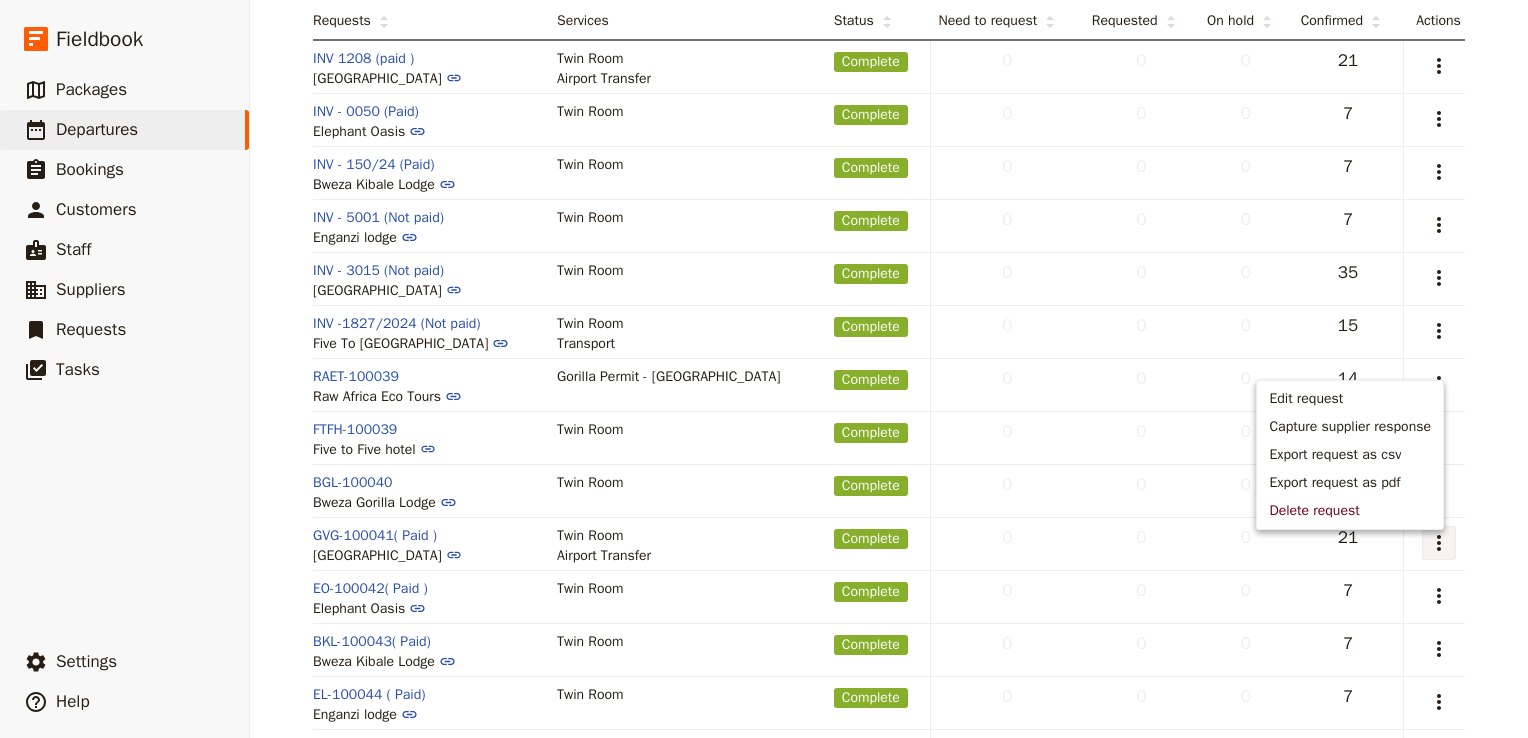scroll, scrollTop: 264, scrollLeft: 0, axis: vertical 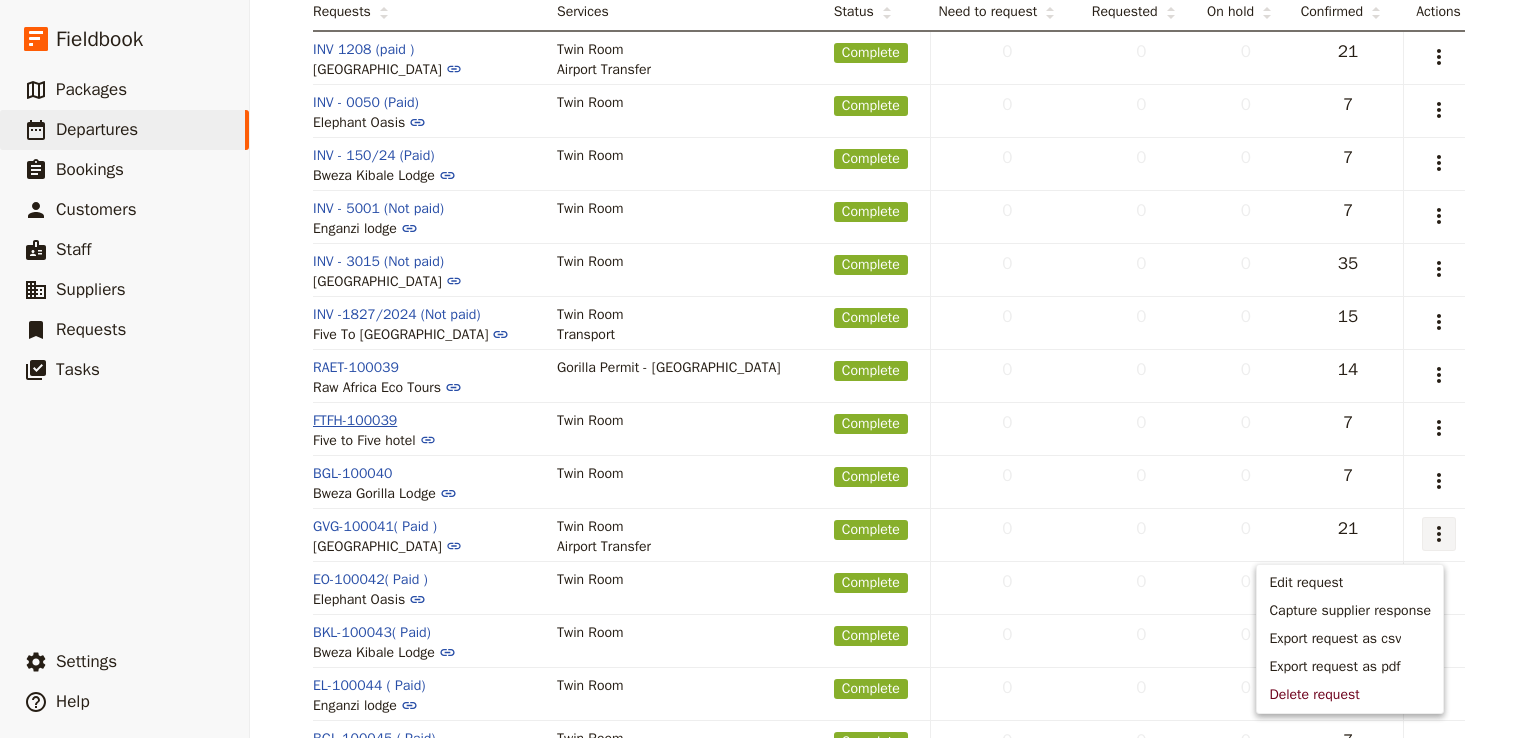 click on "FTFH-100039" at bounding box center (355, 421) 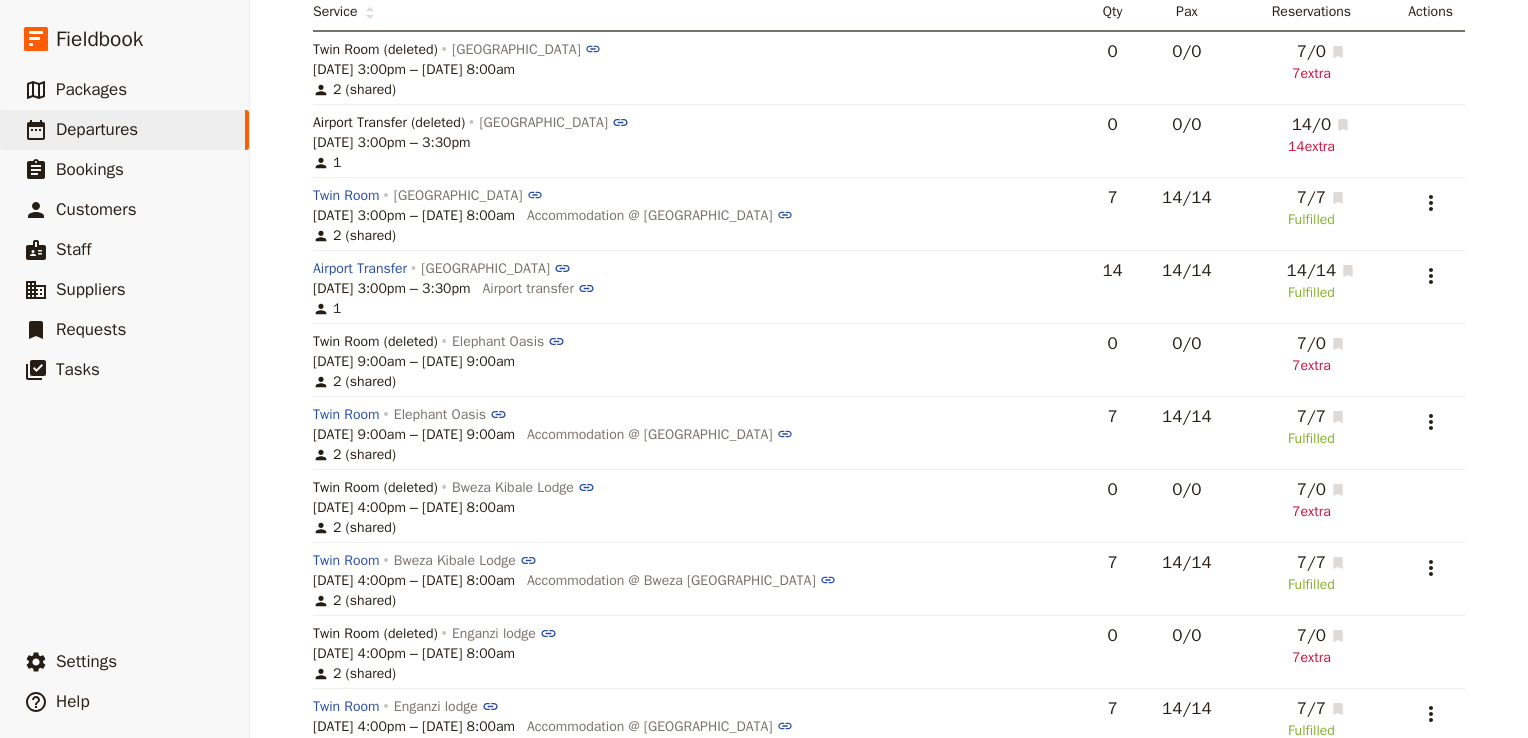 scroll, scrollTop: 0, scrollLeft: 0, axis: both 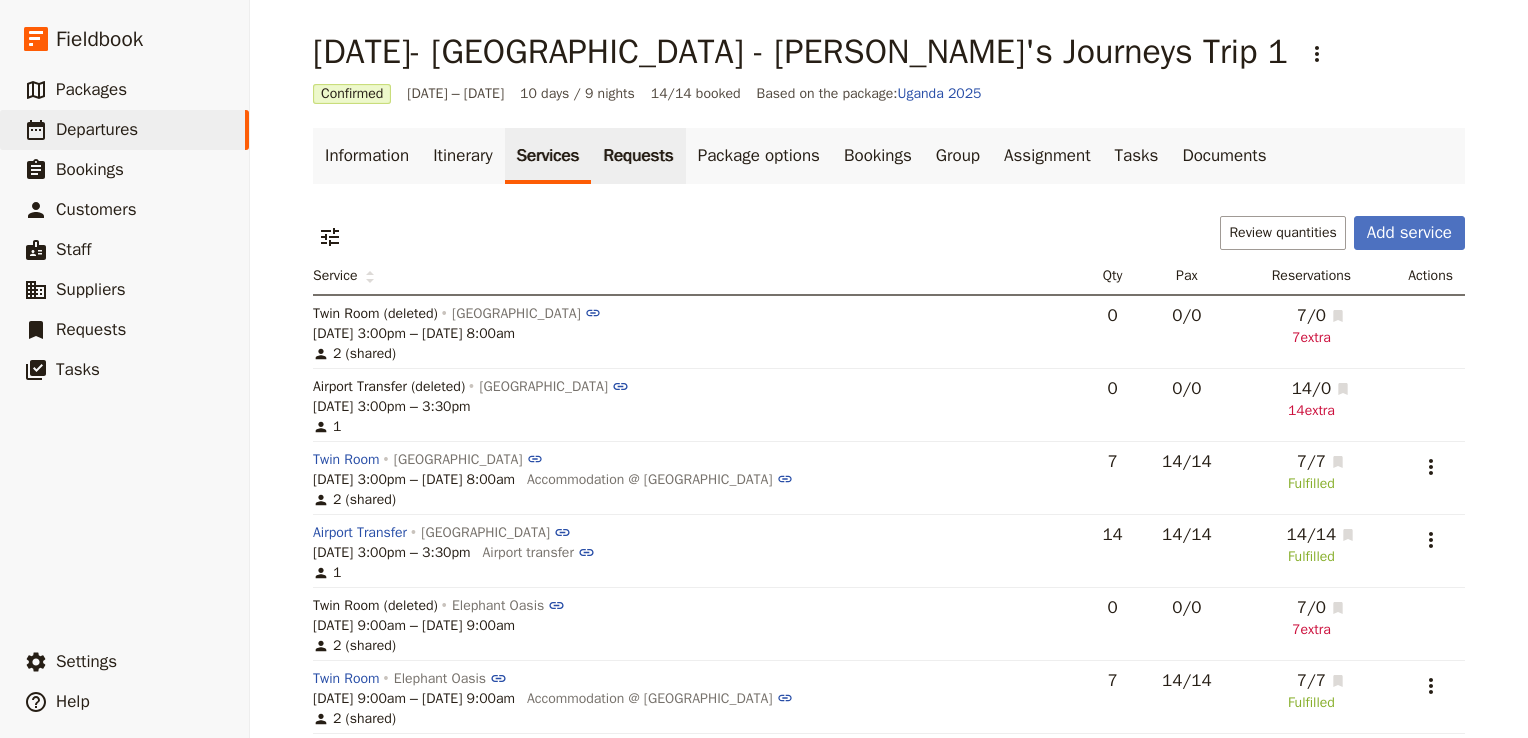 click on "Requests" at bounding box center [638, 156] 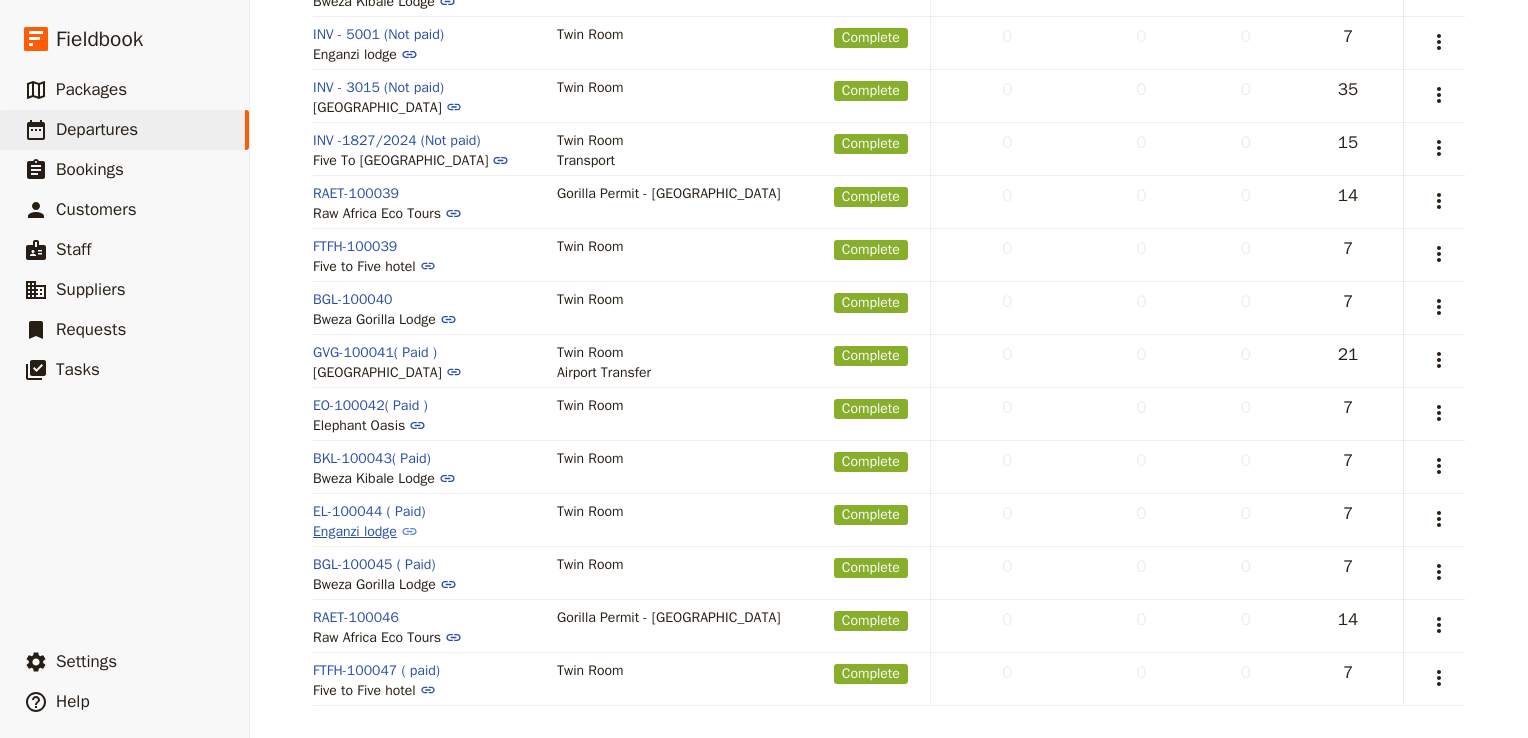 scroll, scrollTop: 448, scrollLeft: 0, axis: vertical 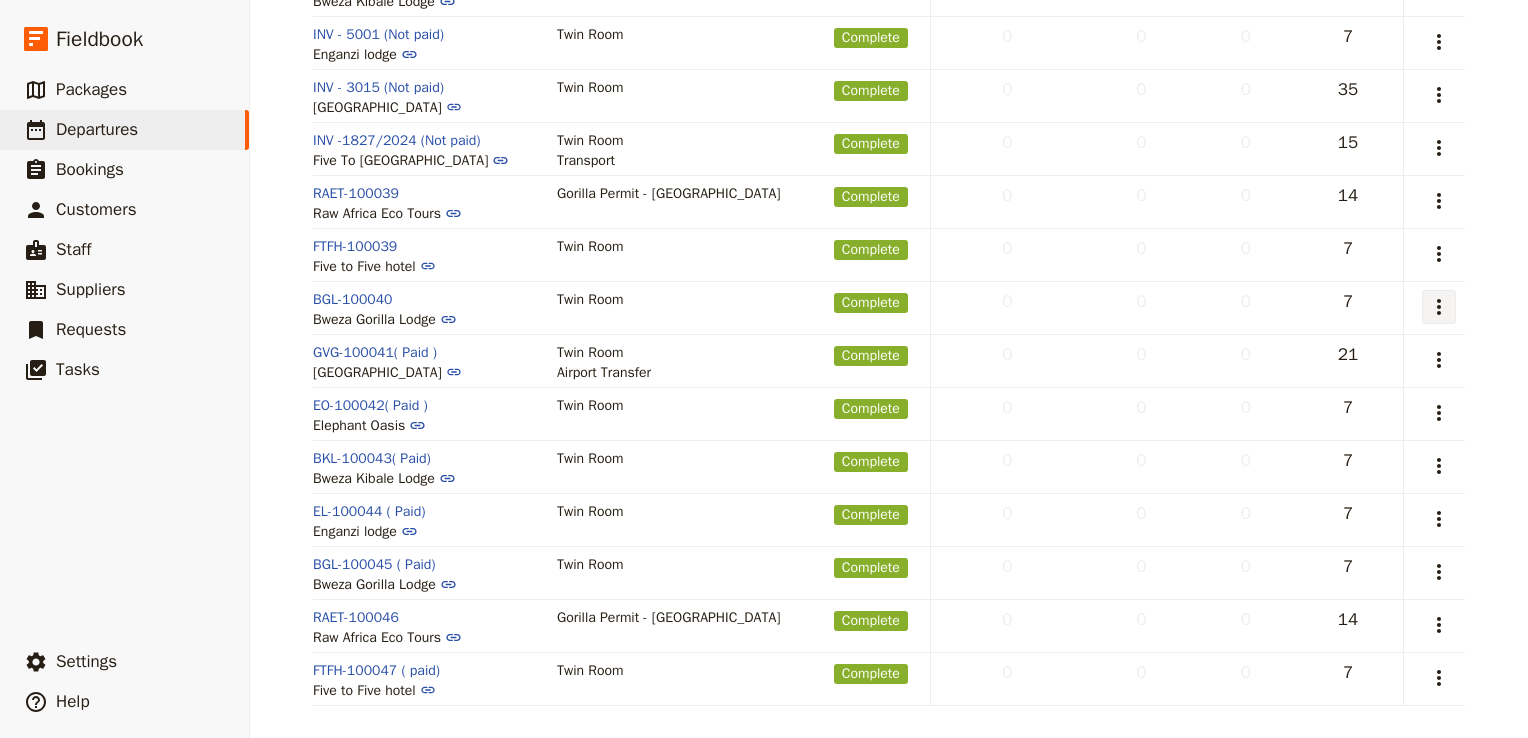 click 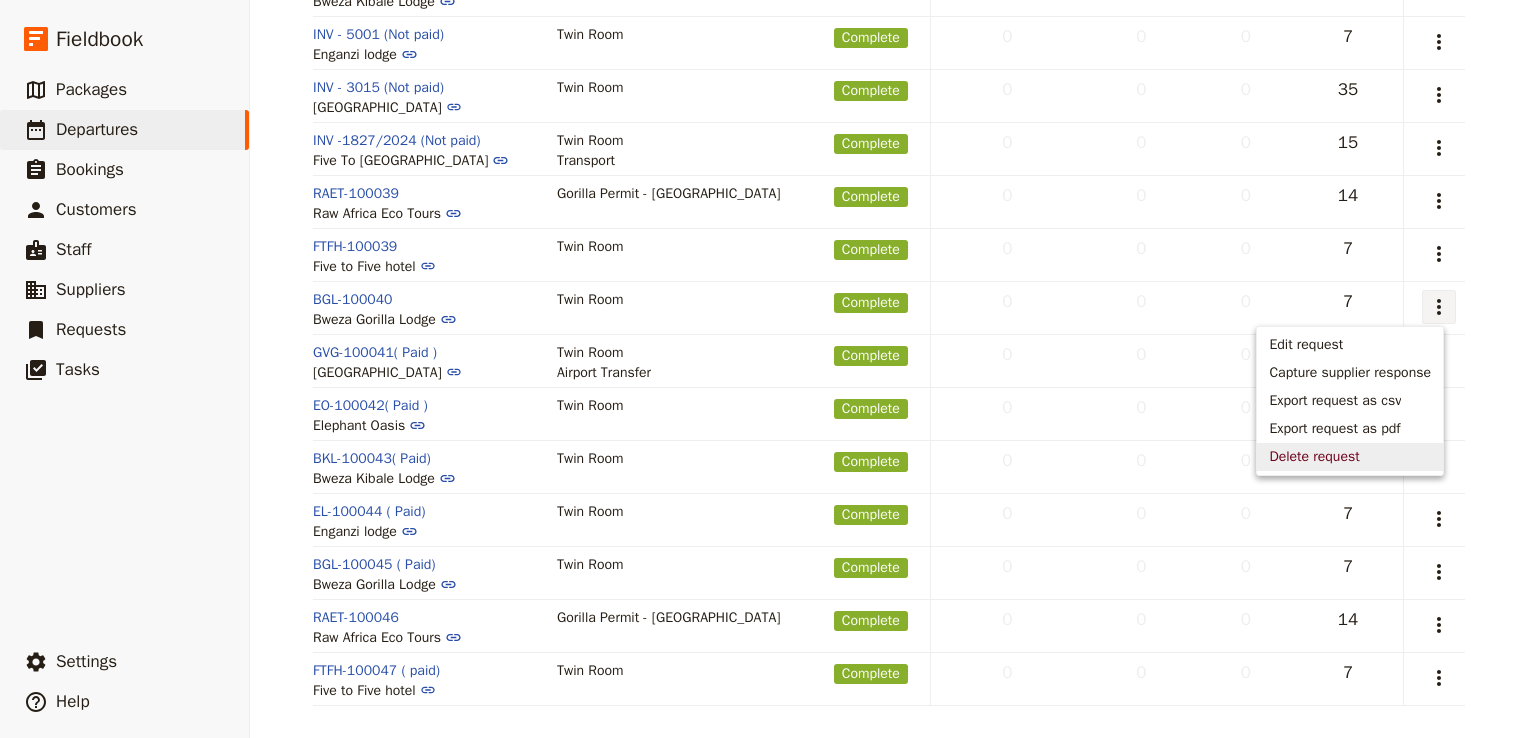 click on "Delete request" at bounding box center [1314, 457] 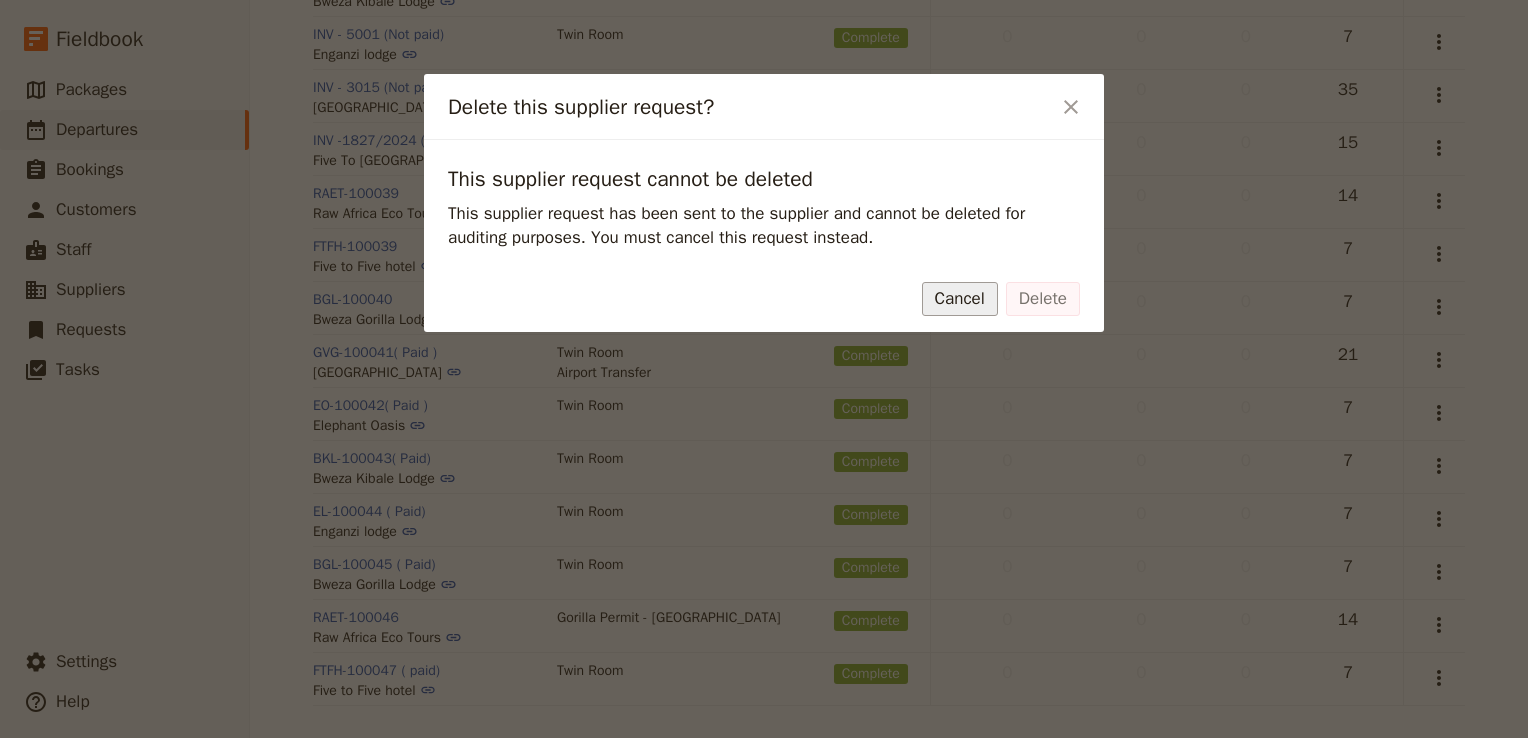 click on "Cancel" at bounding box center (960, 299) 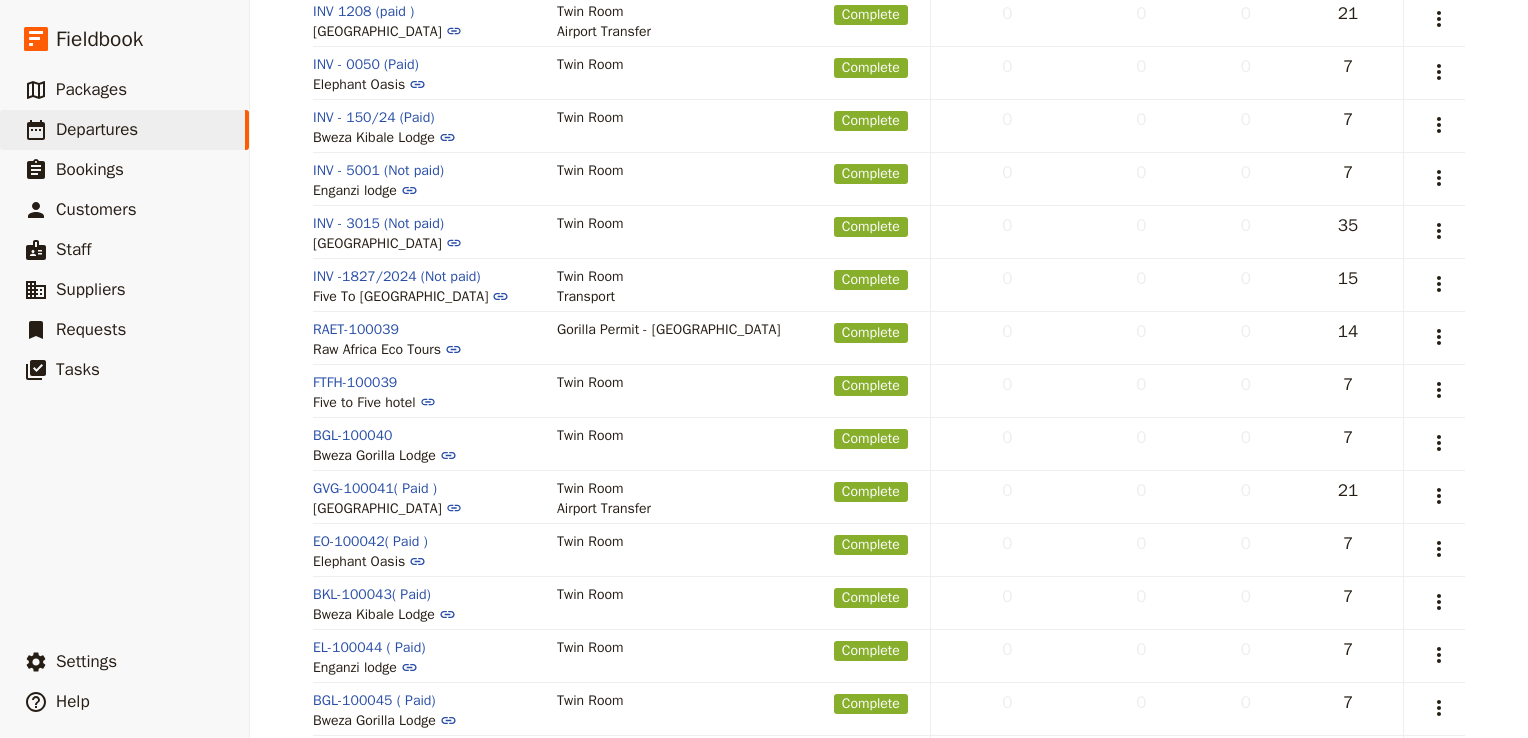 scroll, scrollTop: 300, scrollLeft: 0, axis: vertical 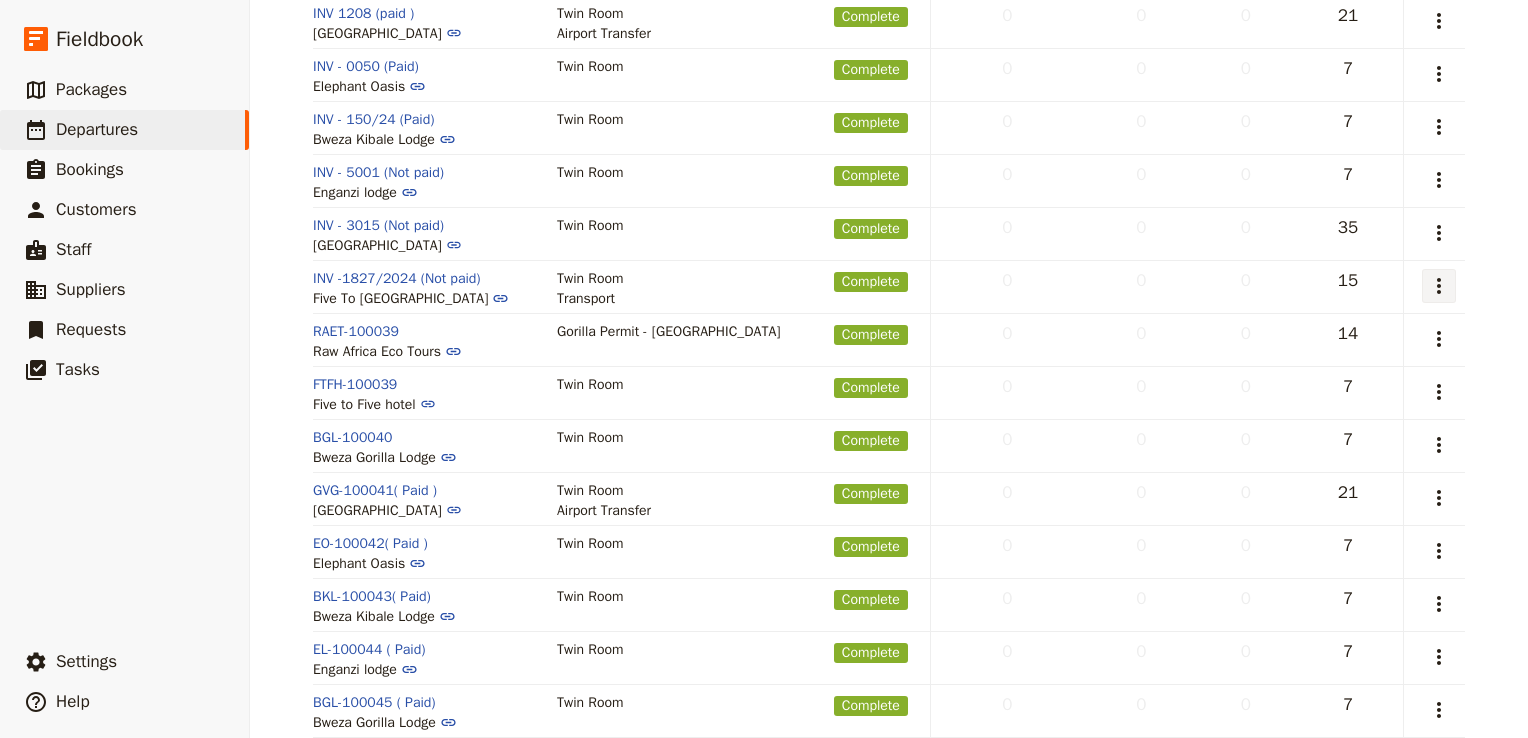 click 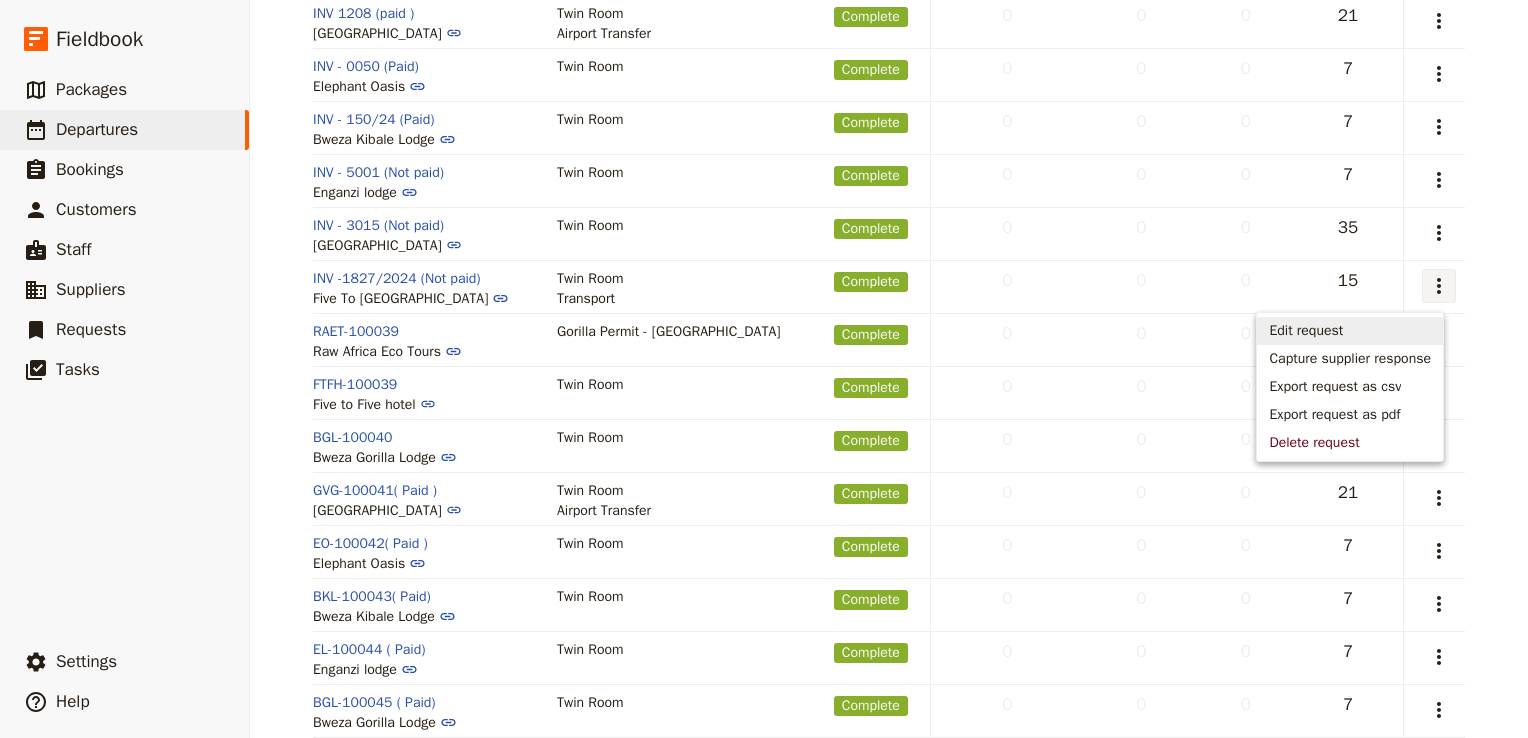 click on "Edit request" at bounding box center (1350, 331) 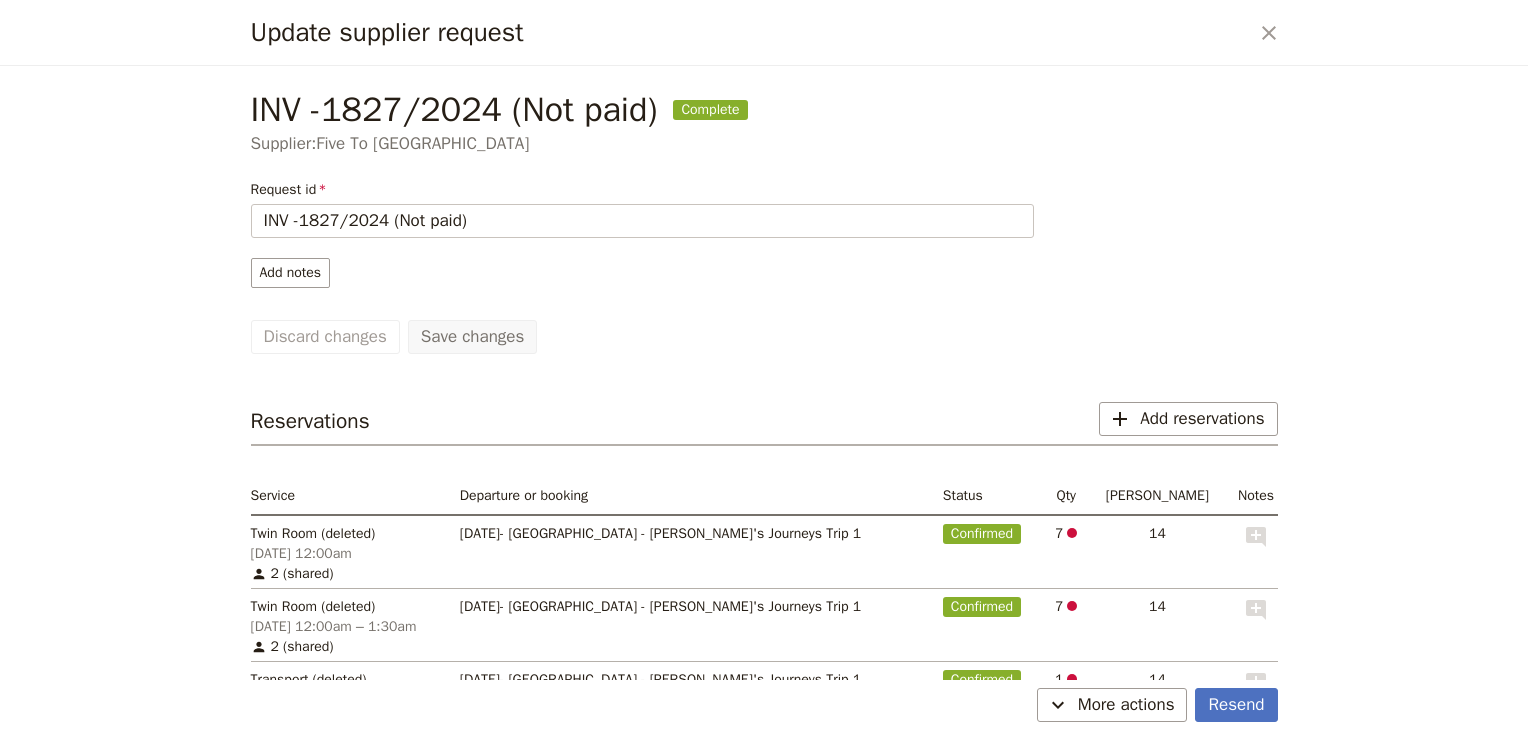 scroll, scrollTop: 124, scrollLeft: 0, axis: vertical 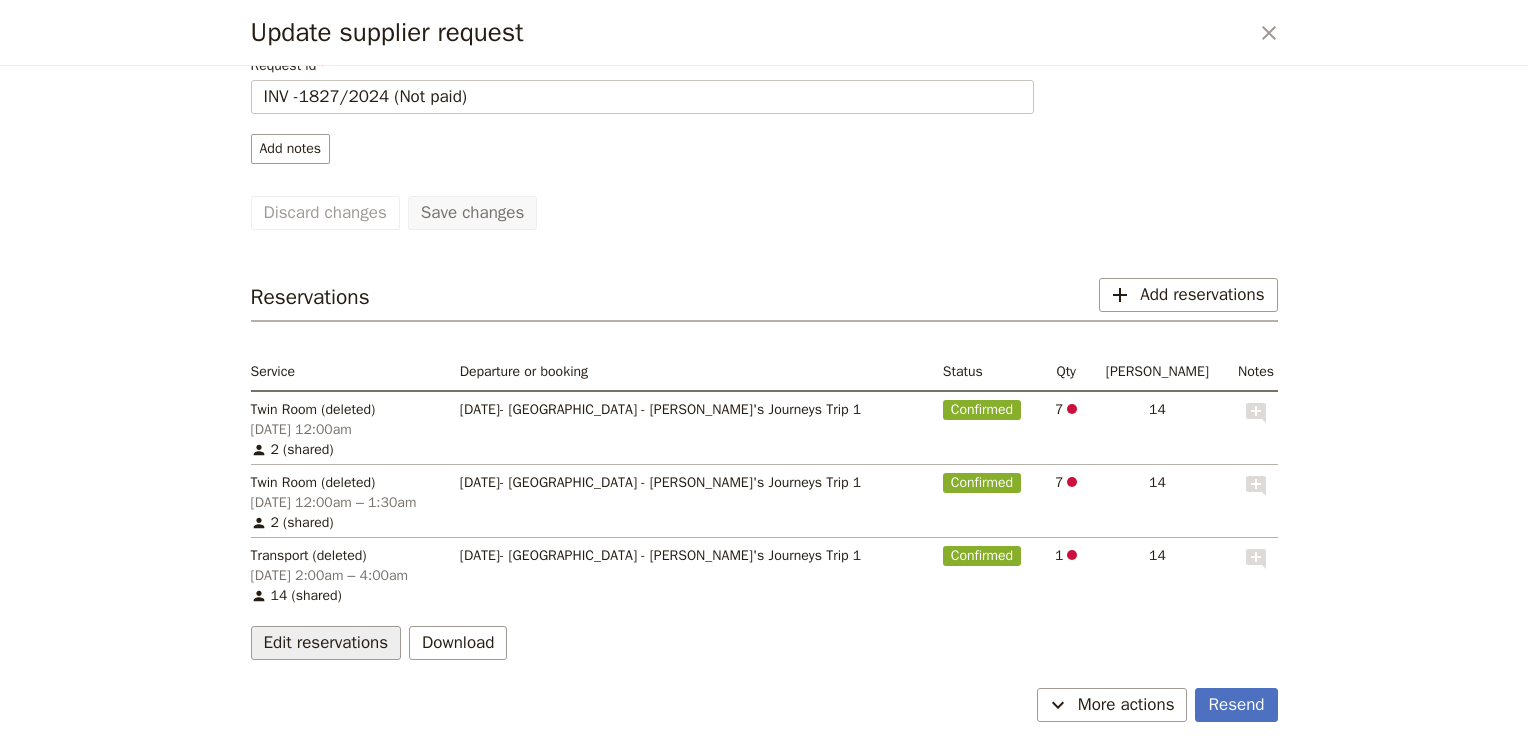 click on "Edit reservations" at bounding box center [326, 643] 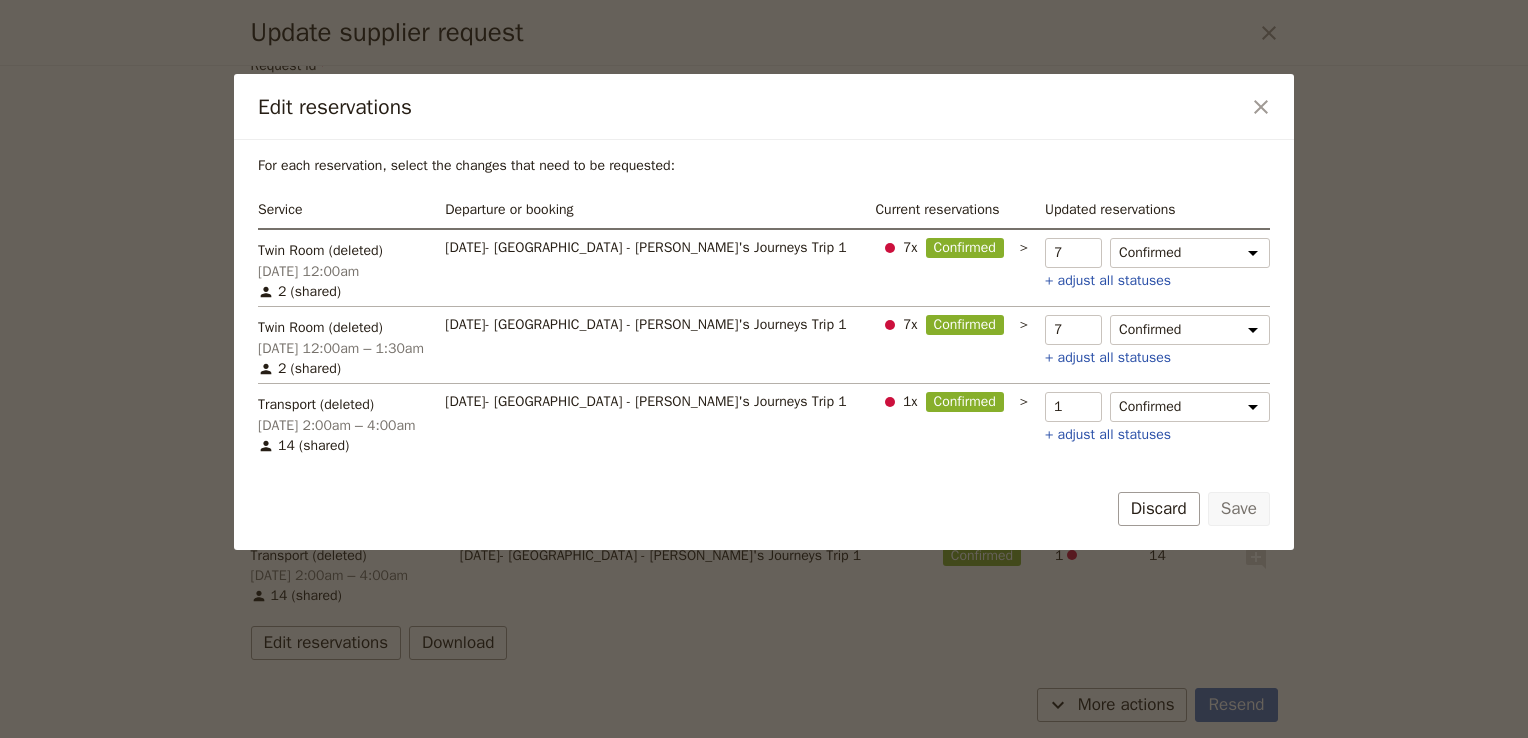 click on "Discard" at bounding box center (1159, 509) 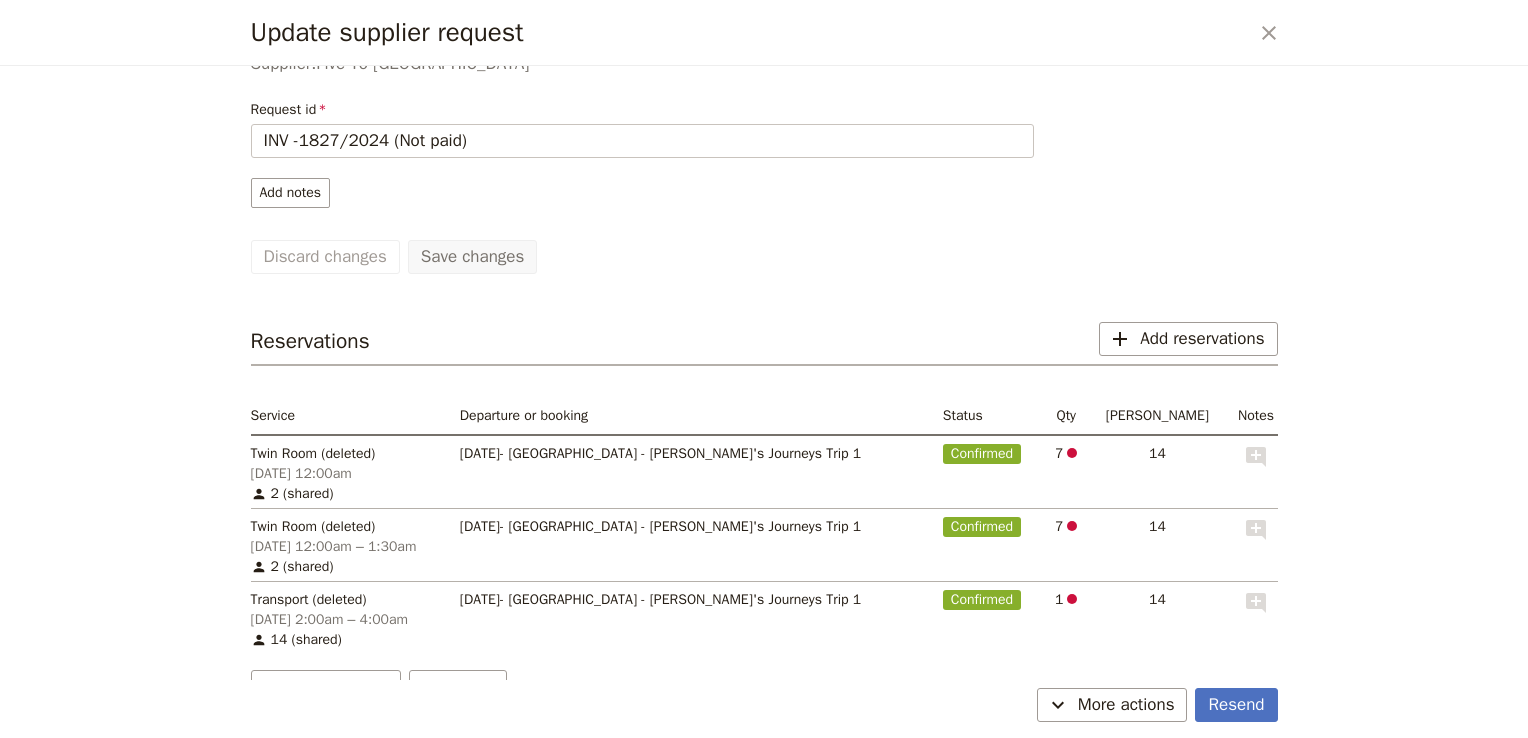 scroll, scrollTop: 0, scrollLeft: 0, axis: both 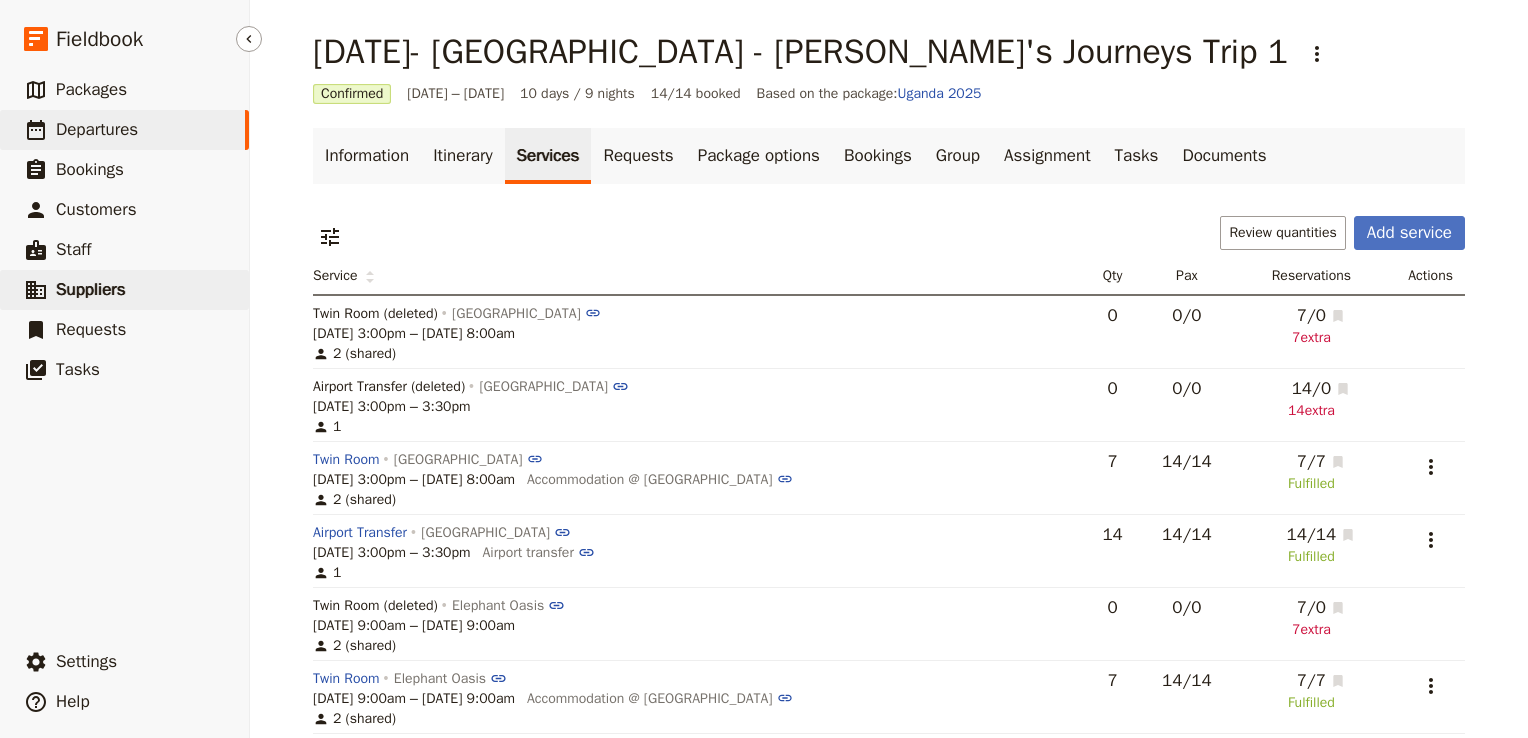 click on "Suppliers" at bounding box center [91, 289] 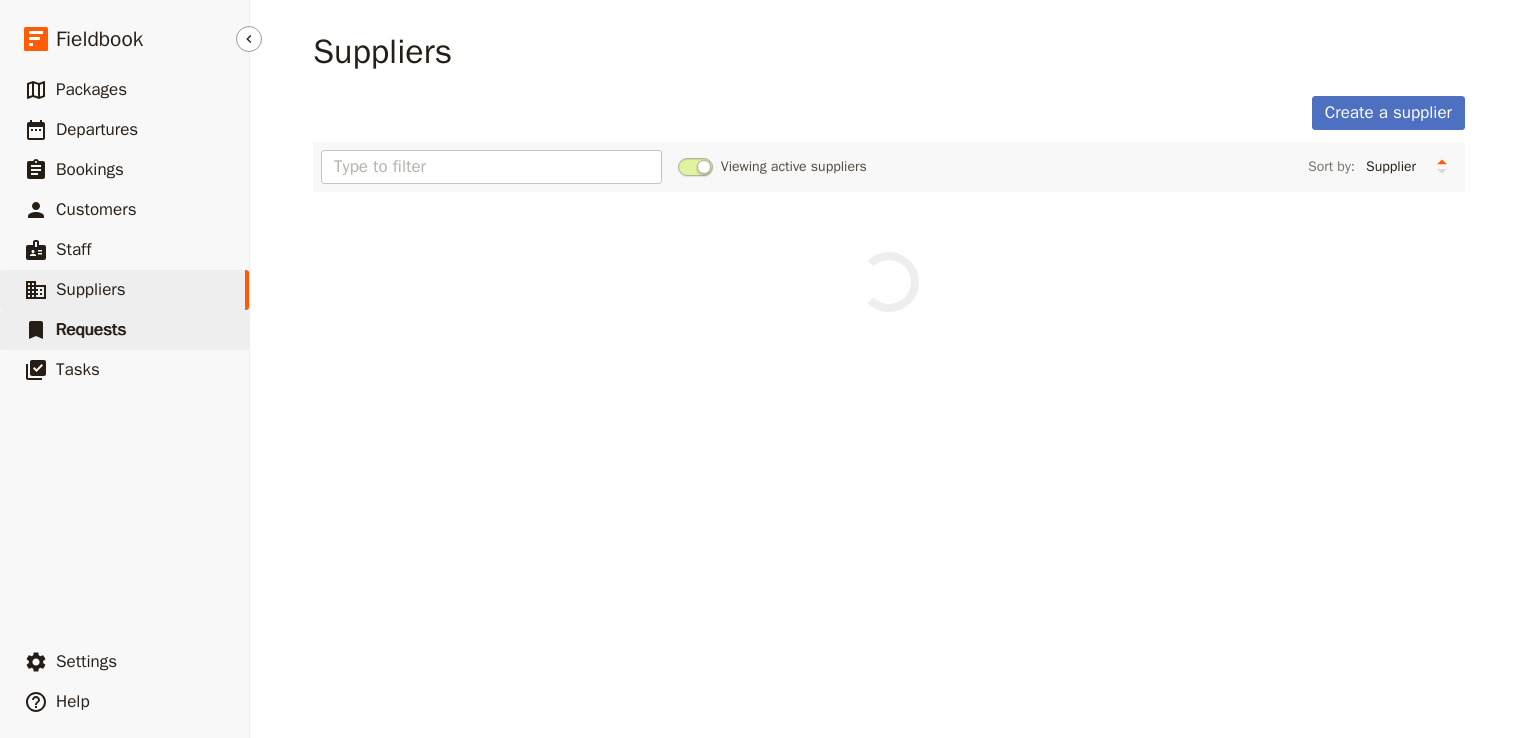 click on "Requests" at bounding box center [91, 329] 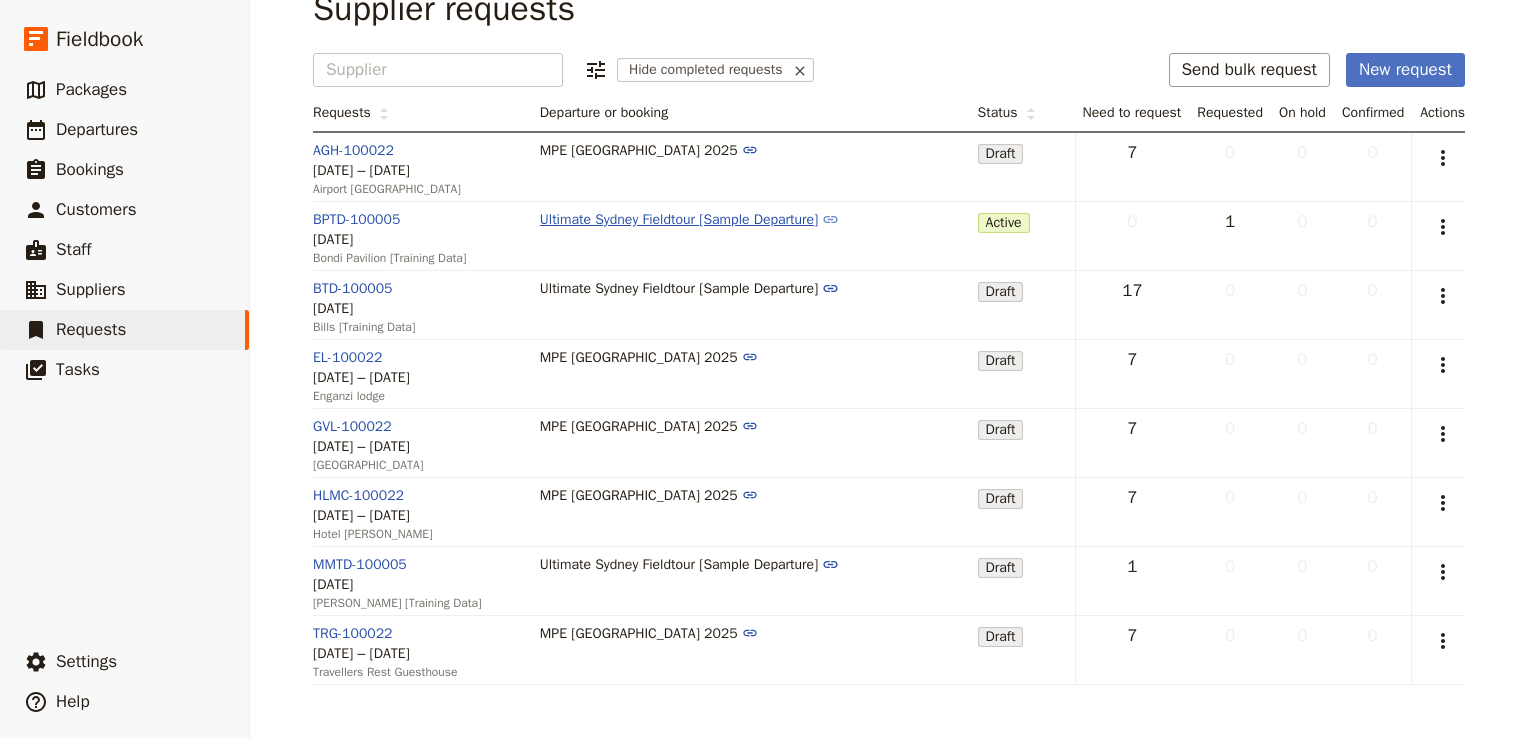 scroll, scrollTop: 0, scrollLeft: 0, axis: both 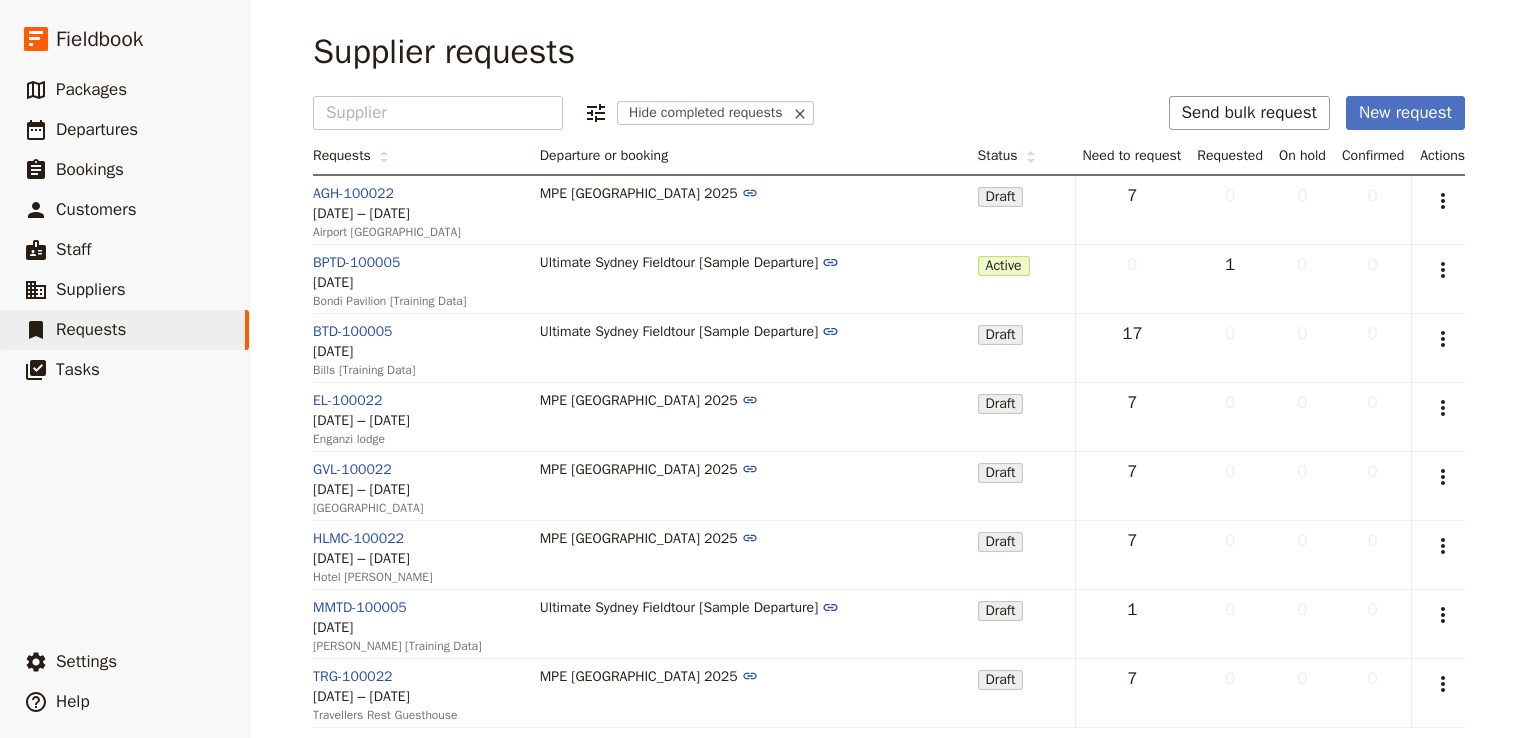 click on "Hide completed requests" at bounding box center (701, 113) 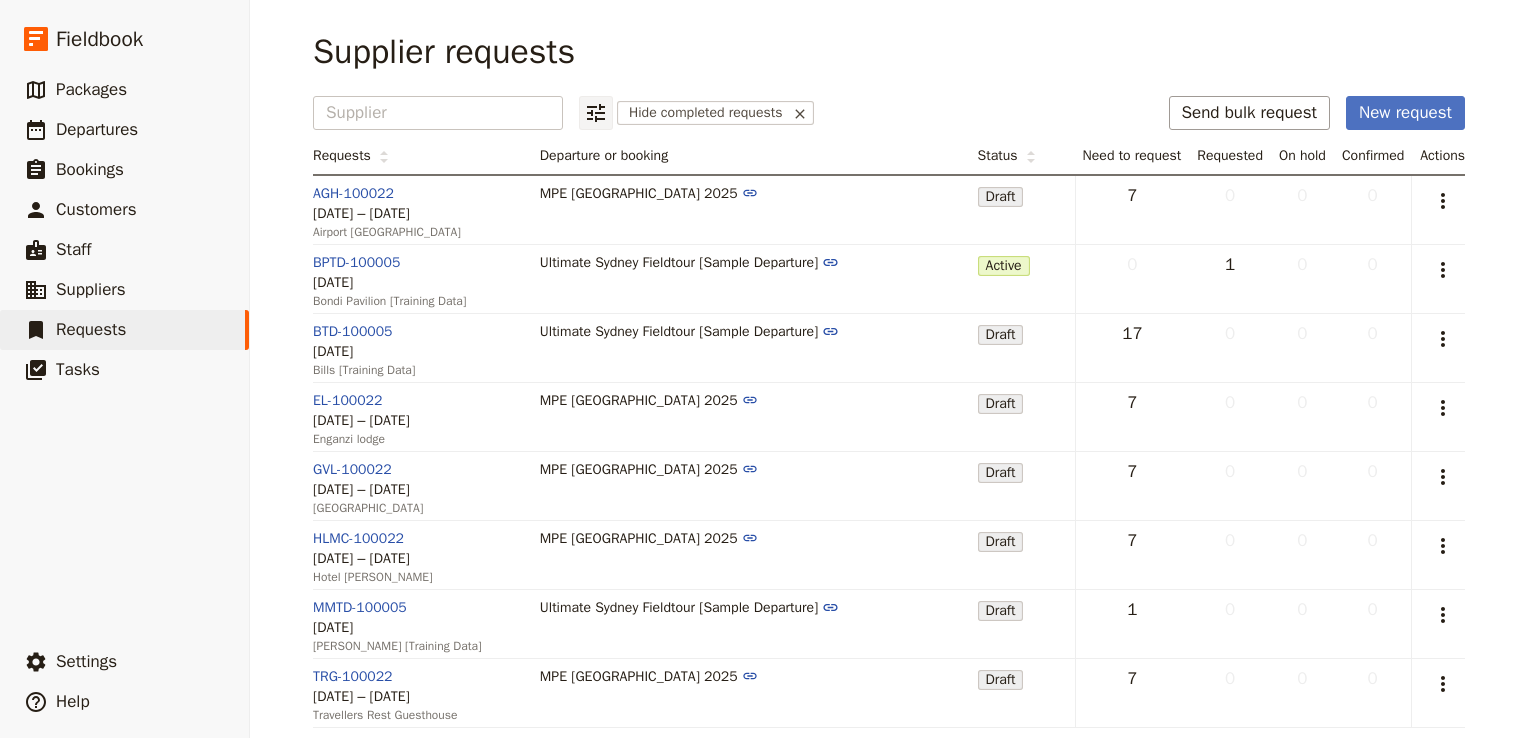 click 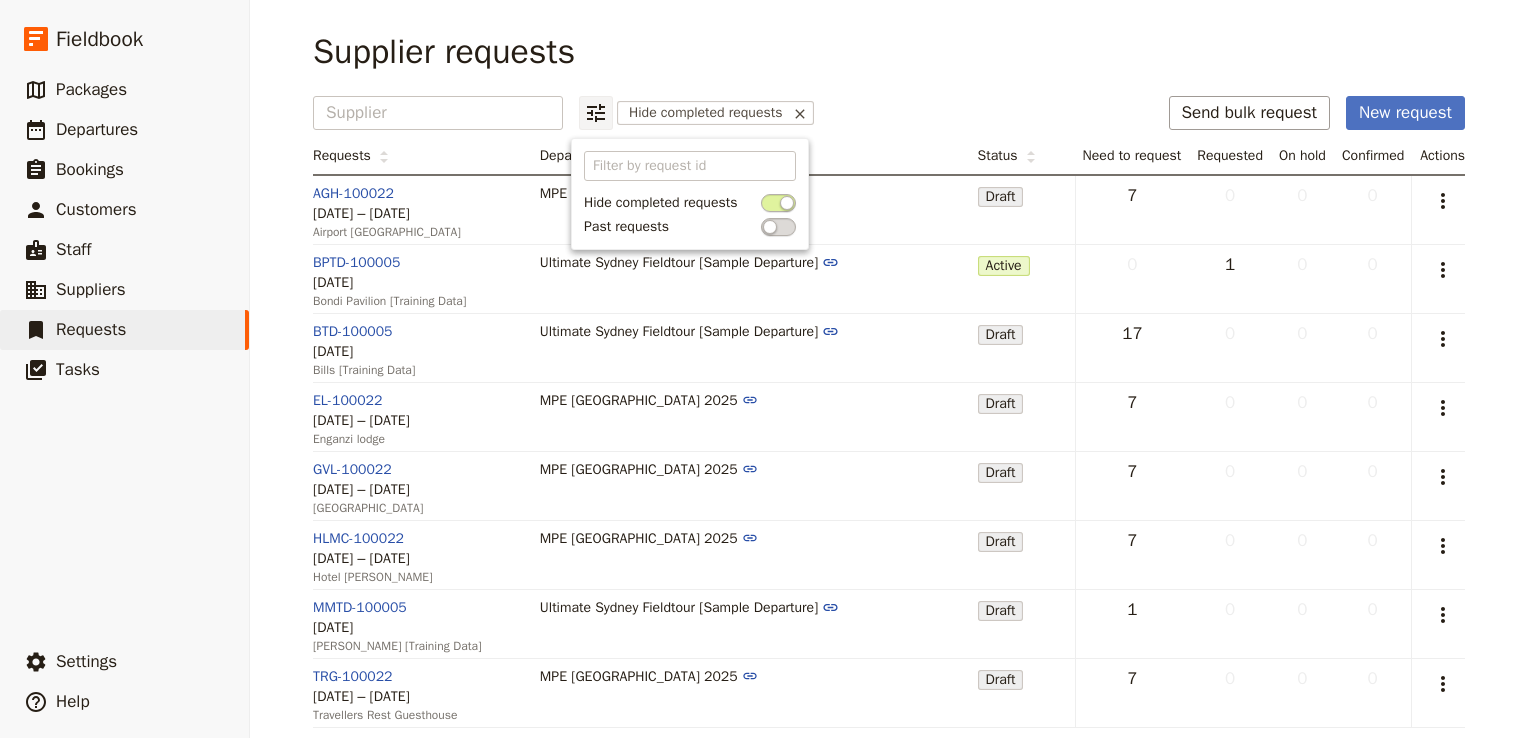 click at bounding box center (778, 227) 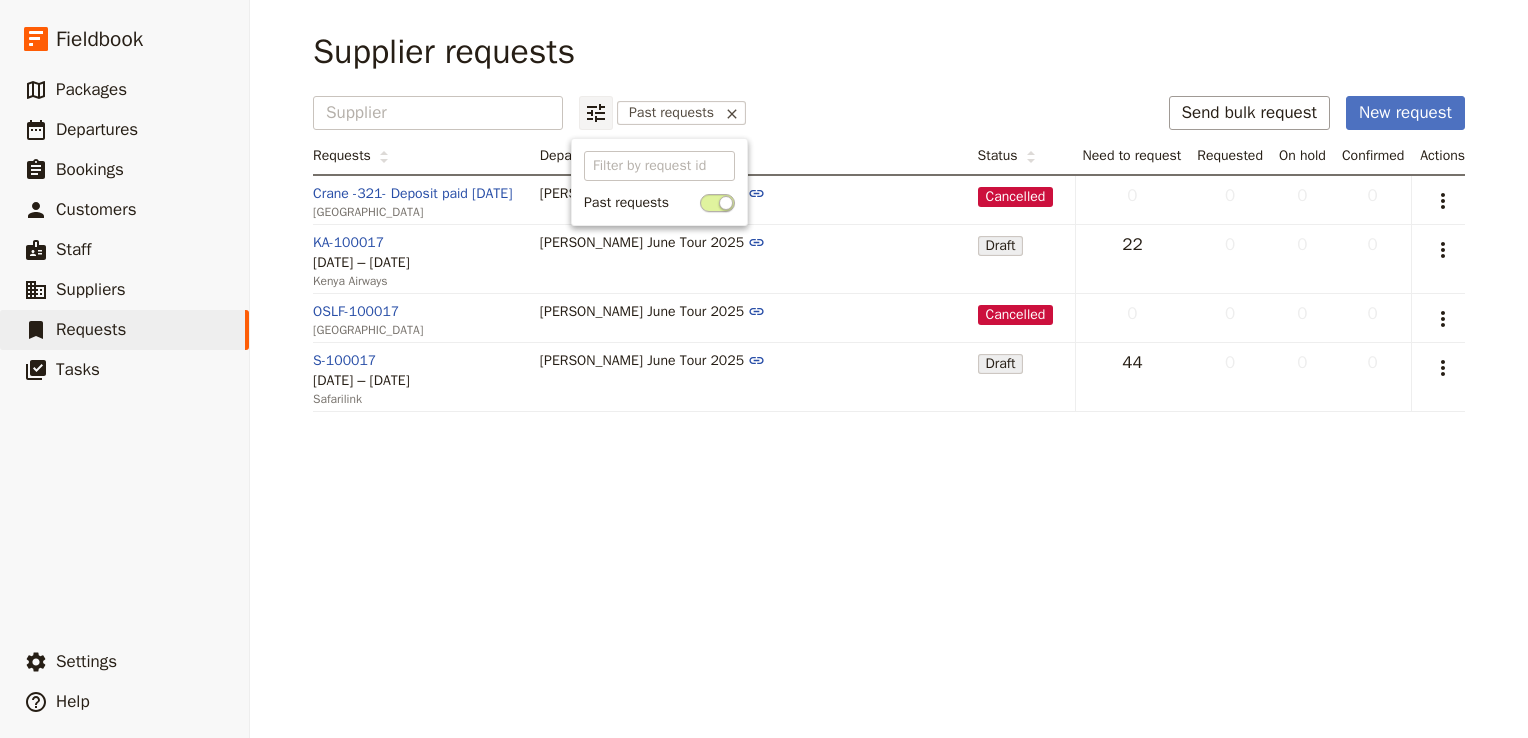 click 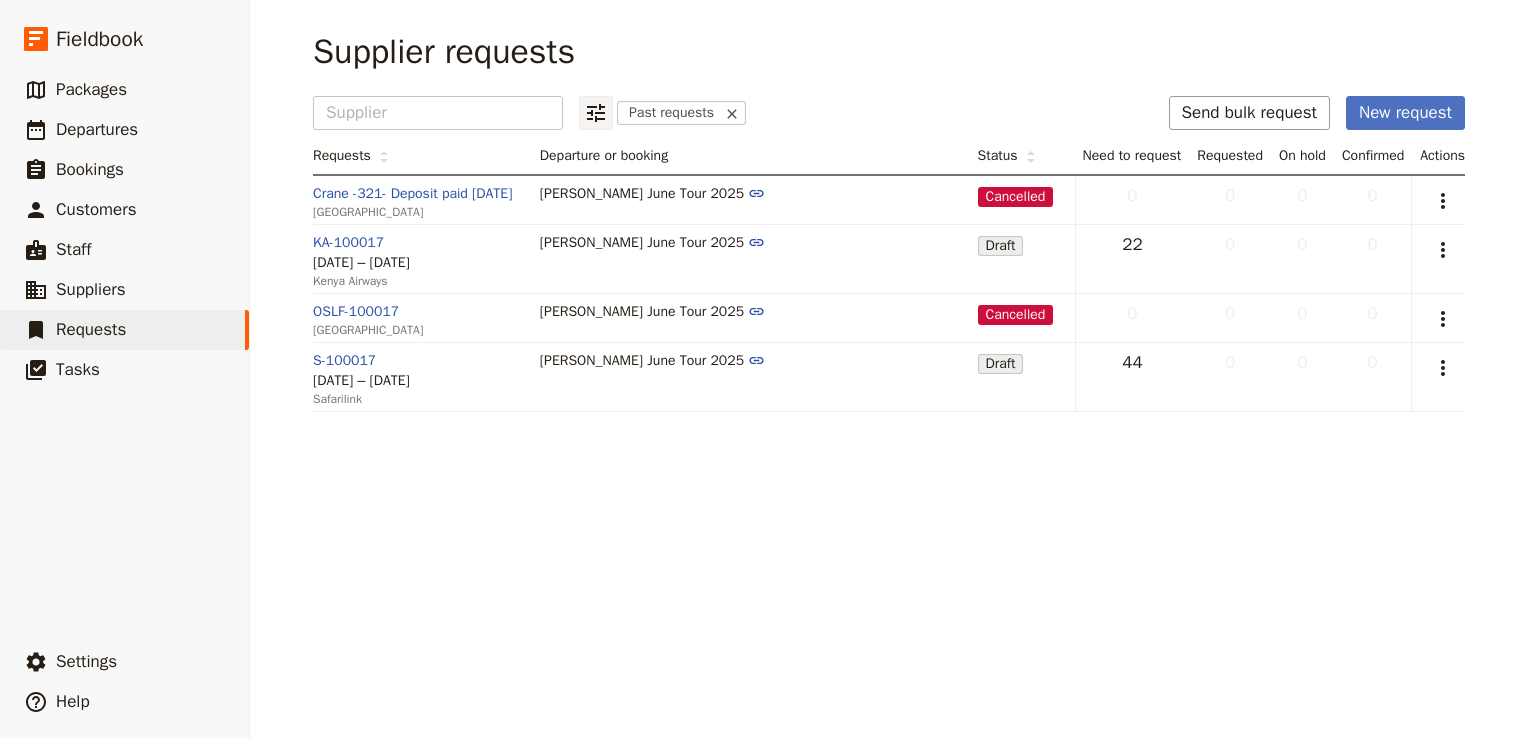 click 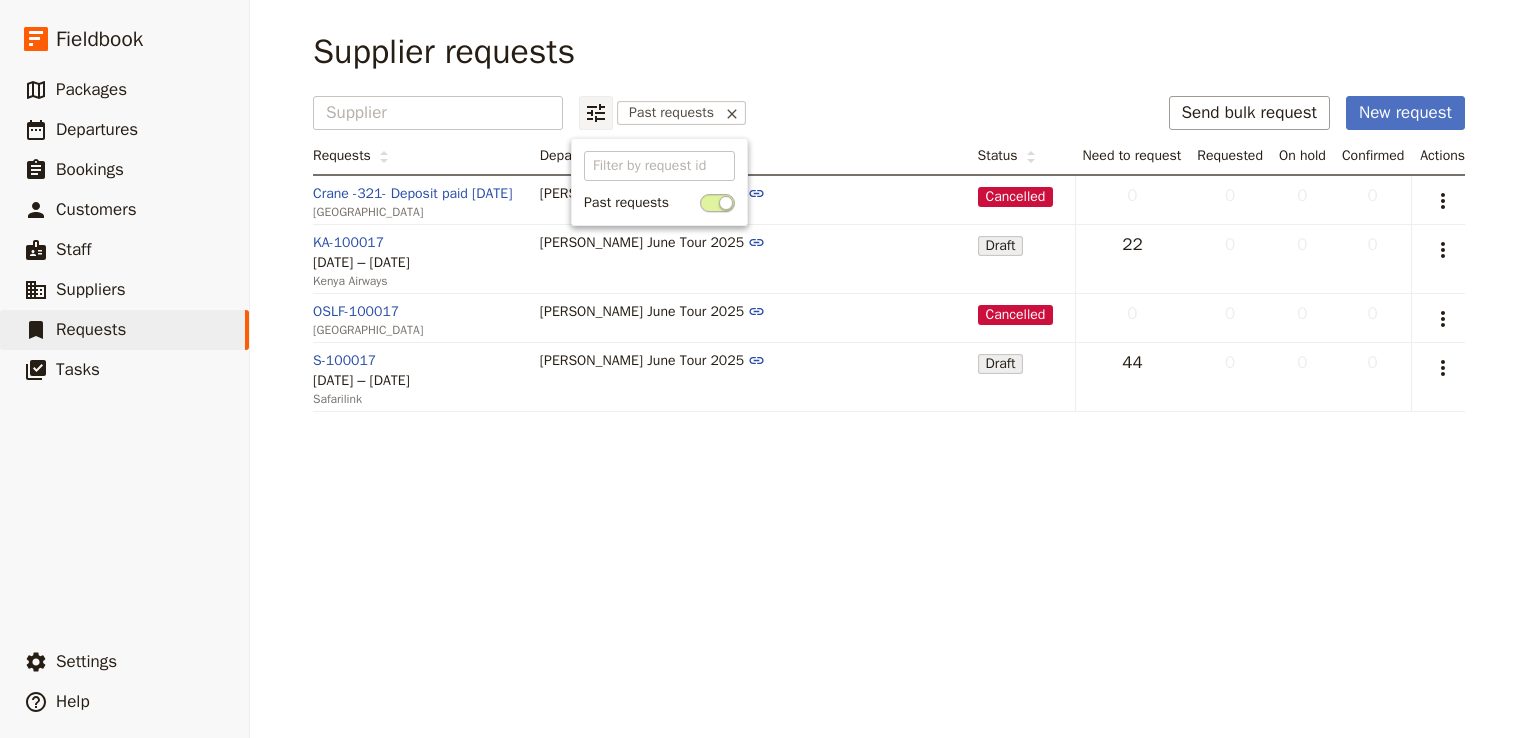 click at bounding box center [717, 203] 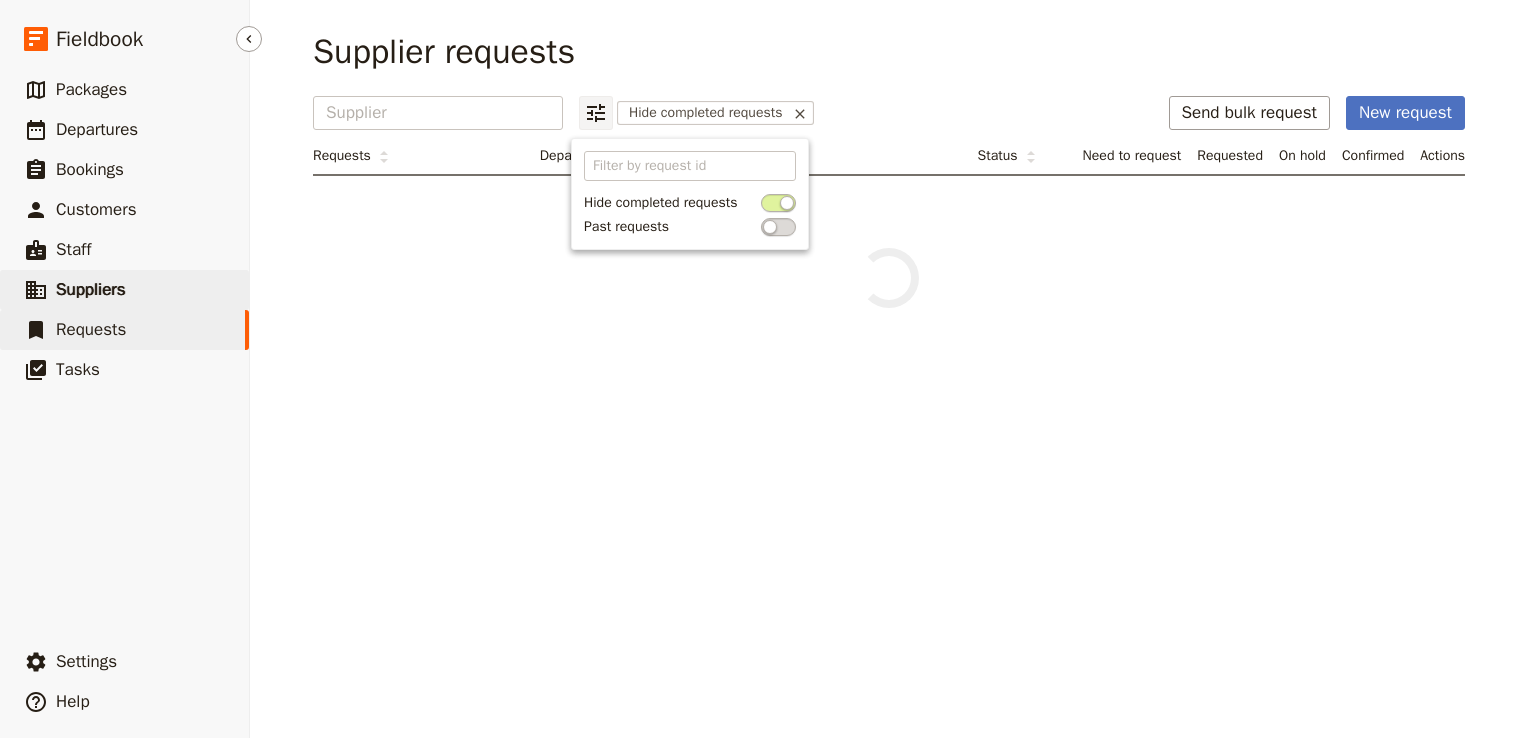 click on "Suppliers" at bounding box center [91, 289] 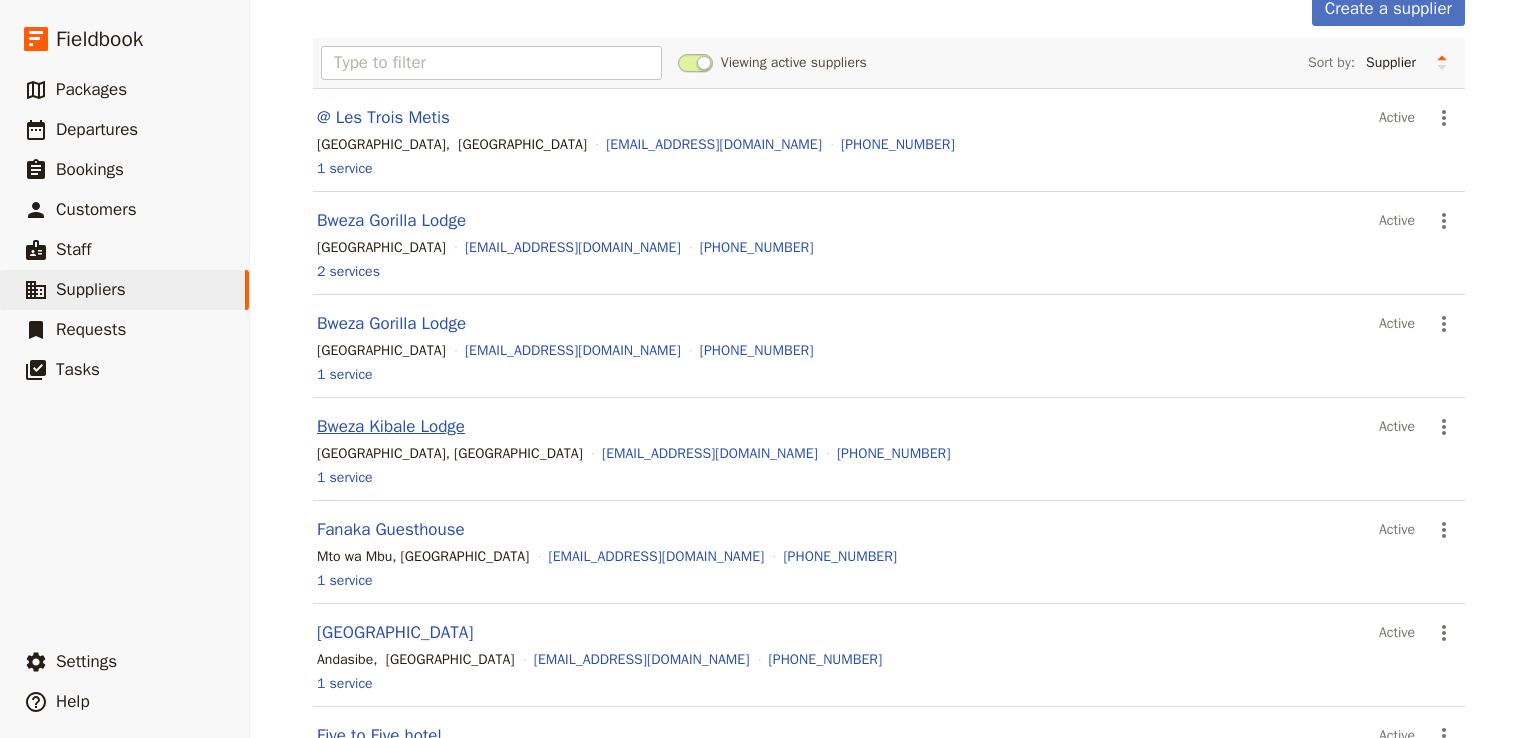 scroll, scrollTop: 106, scrollLeft: 0, axis: vertical 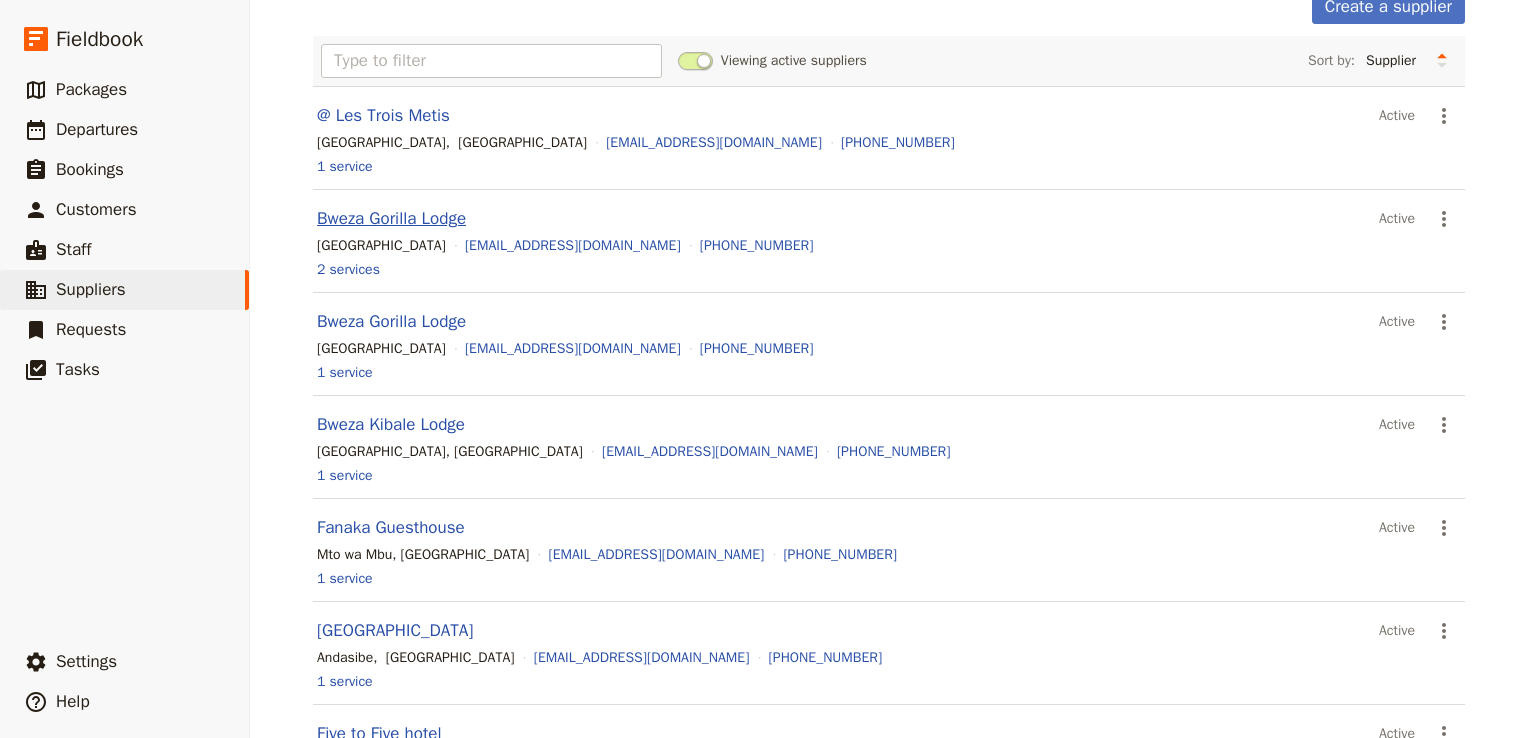 click on "Bweza Gorilla Lodge" at bounding box center (391, 218) 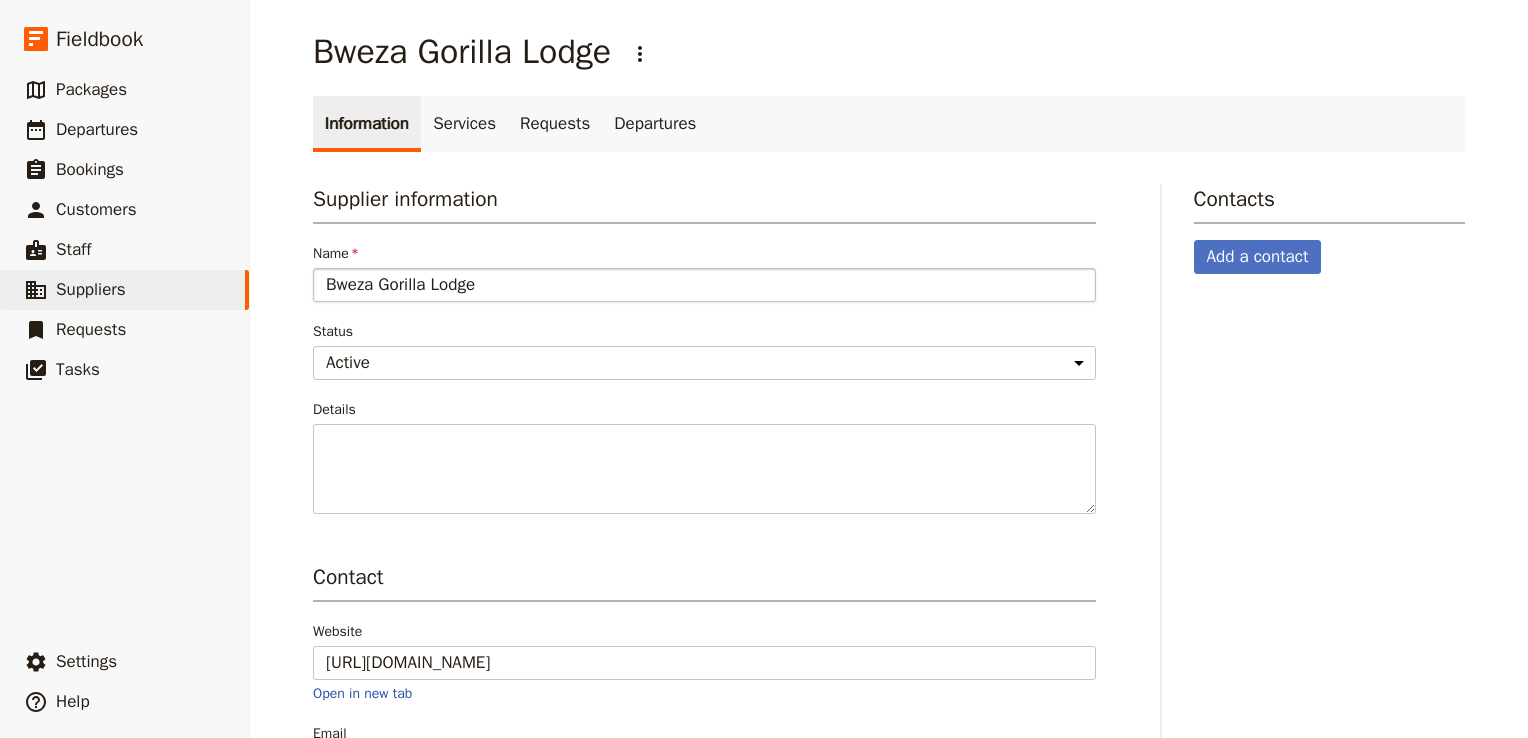 scroll, scrollTop: 40, scrollLeft: 0, axis: vertical 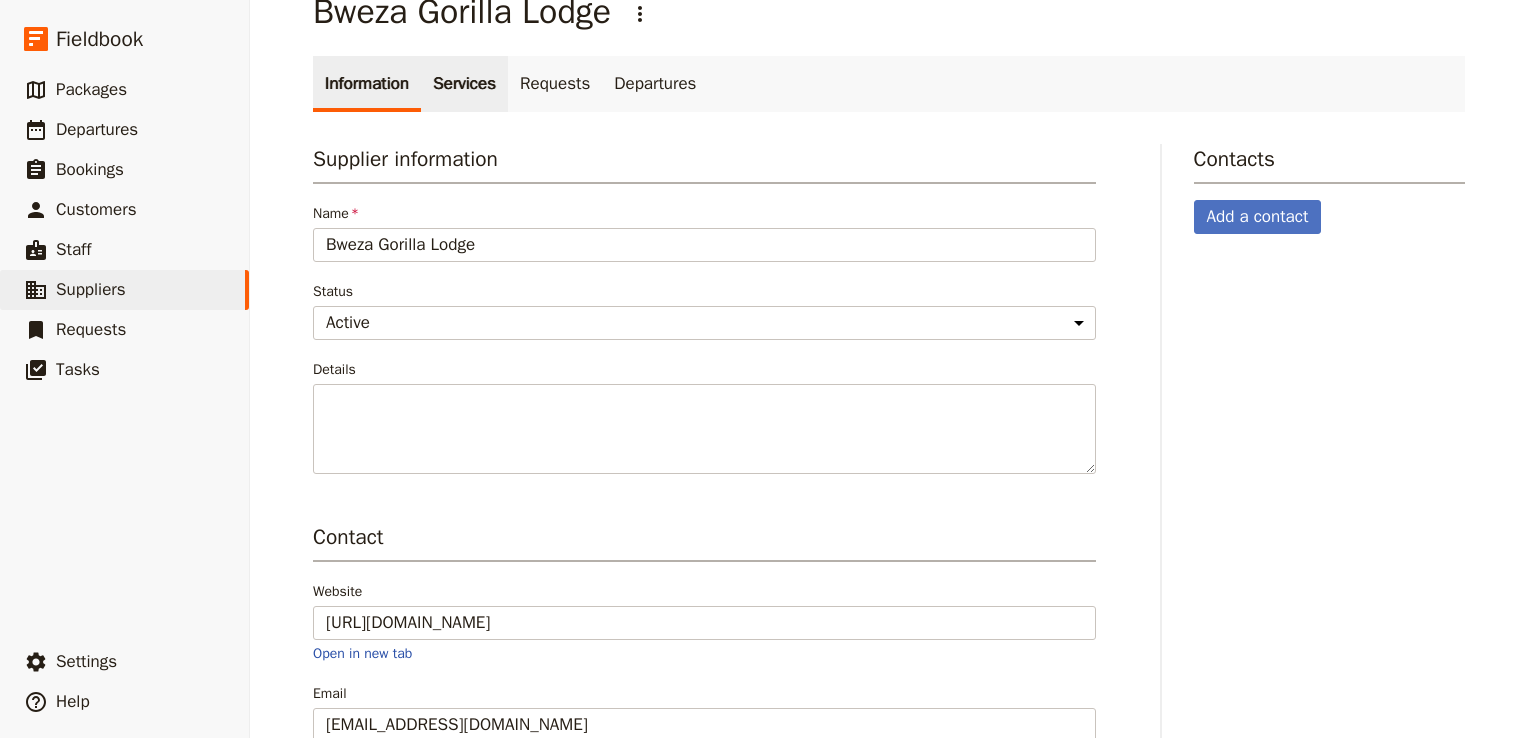 click on "Services" at bounding box center (464, 84) 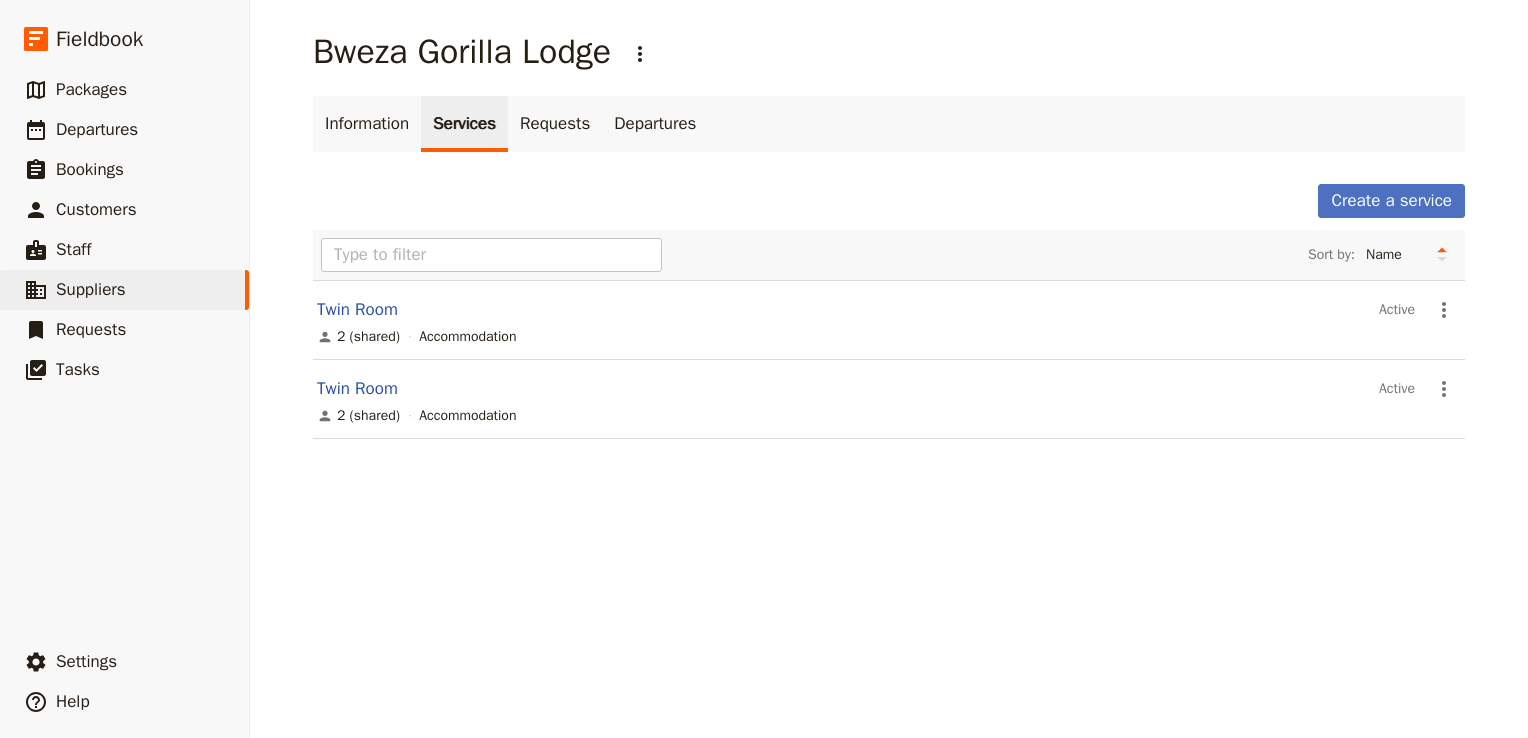 scroll, scrollTop: 0, scrollLeft: 0, axis: both 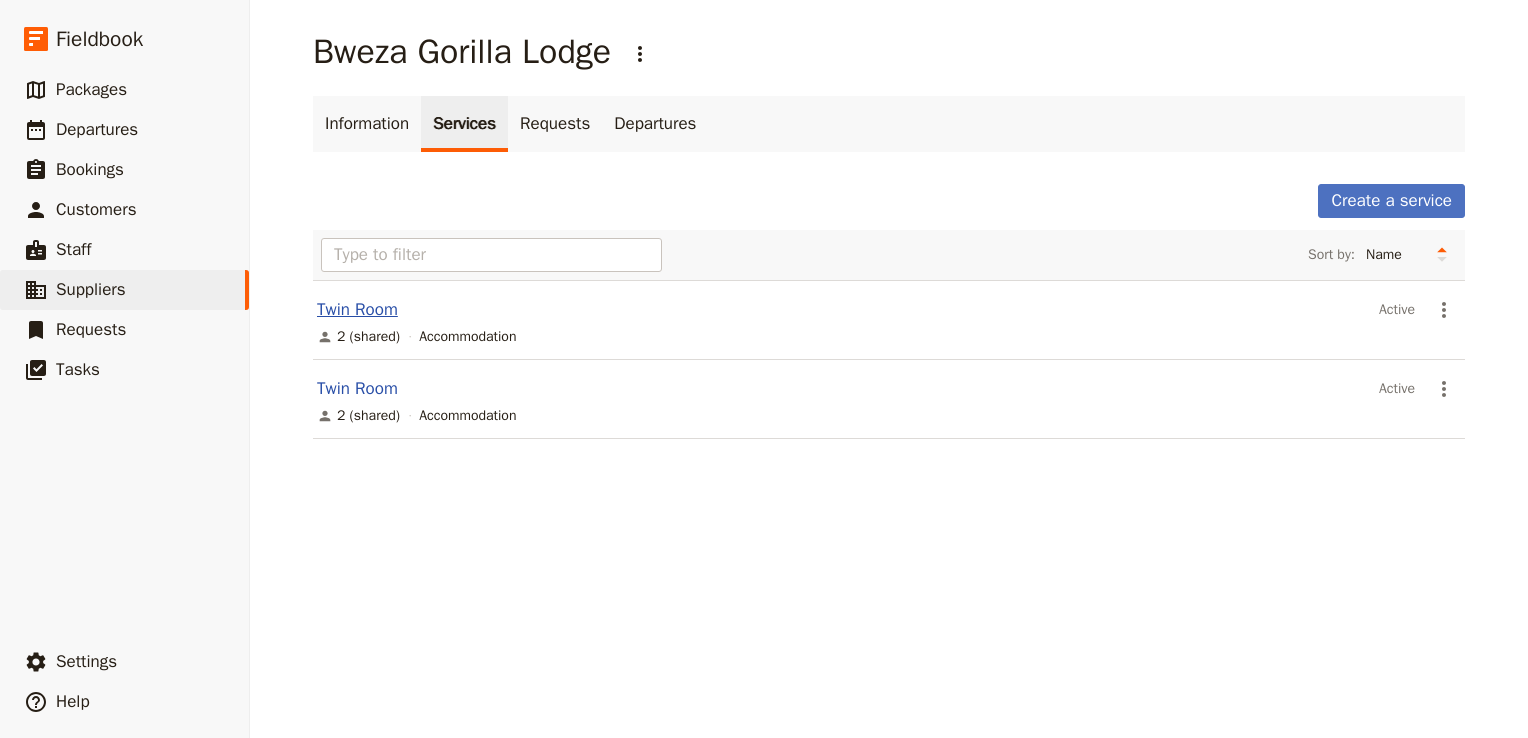 click on "Twin Room" at bounding box center (357, 309) 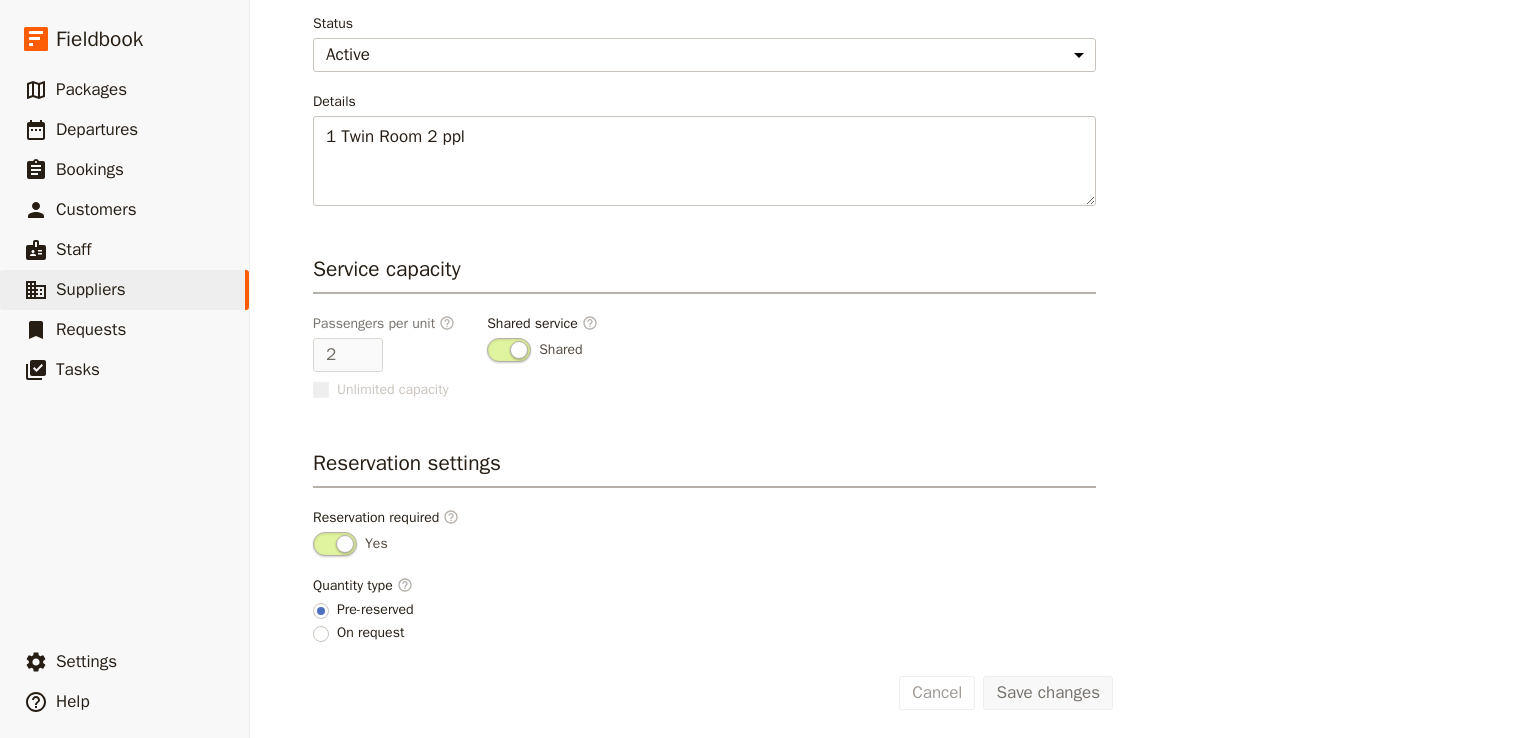 scroll, scrollTop: 0, scrollLeft: 0, axis: both 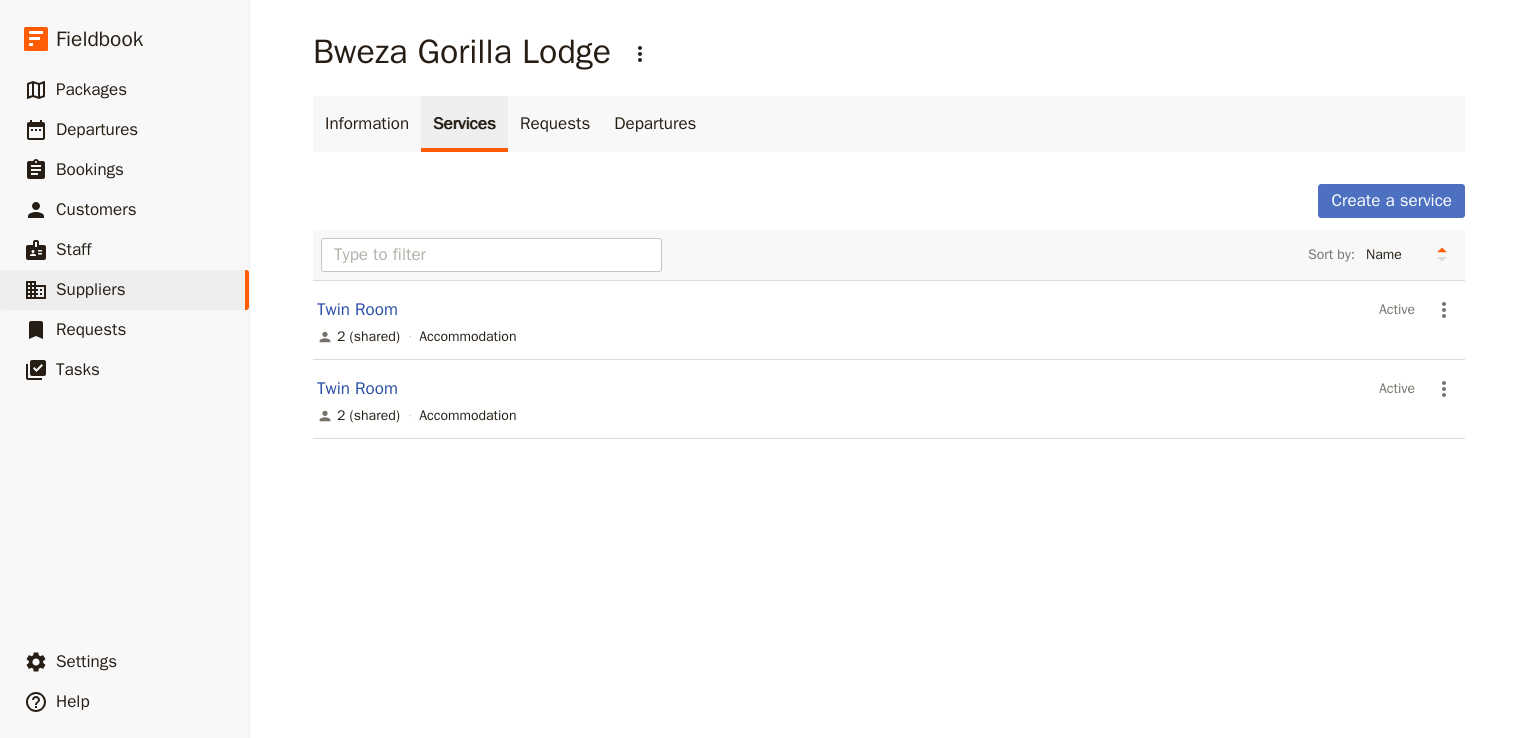 click on "Twin Room Active ​ 2 (shared) Accommodation" at bounding box center [889, 399] 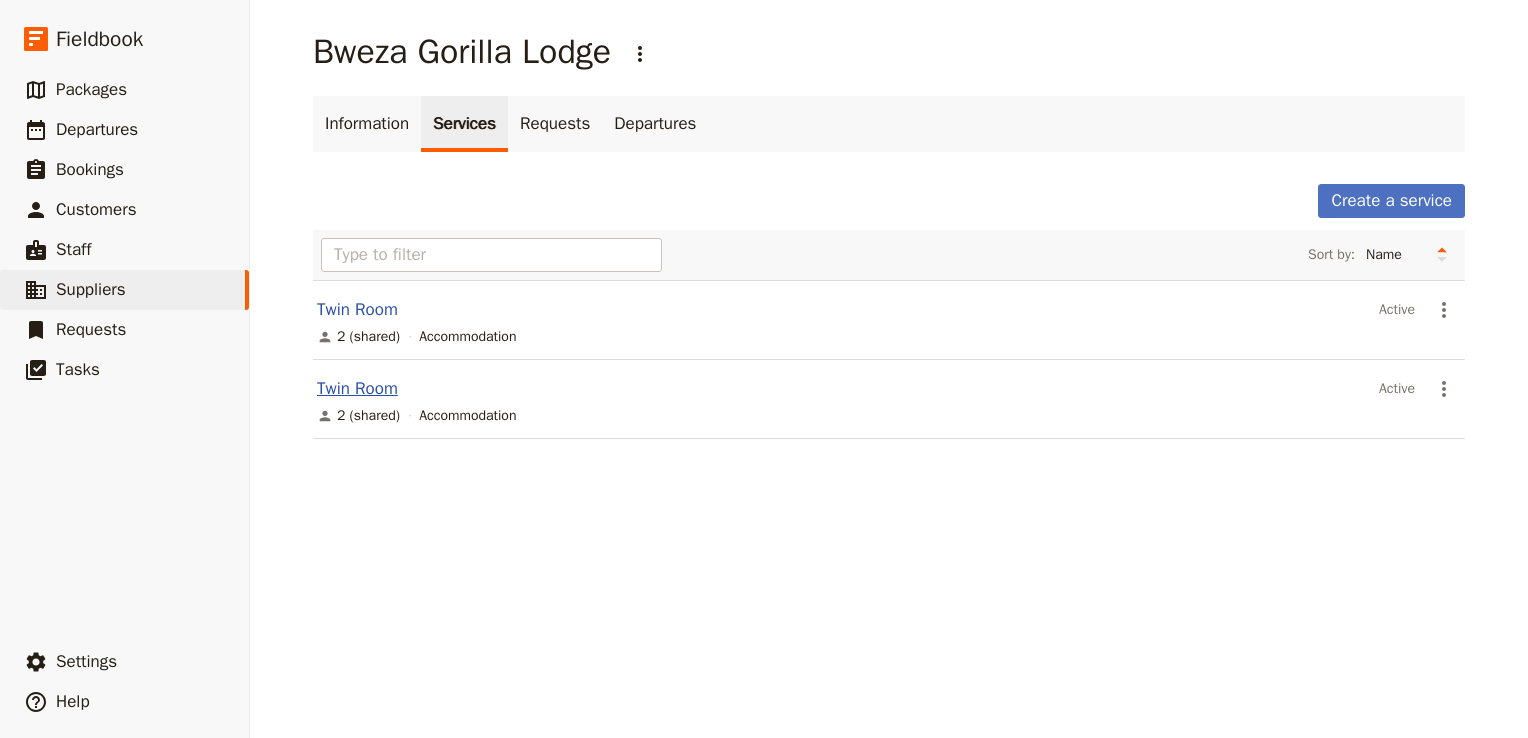 click on "Twin Room" at bounding box center [357, 388] 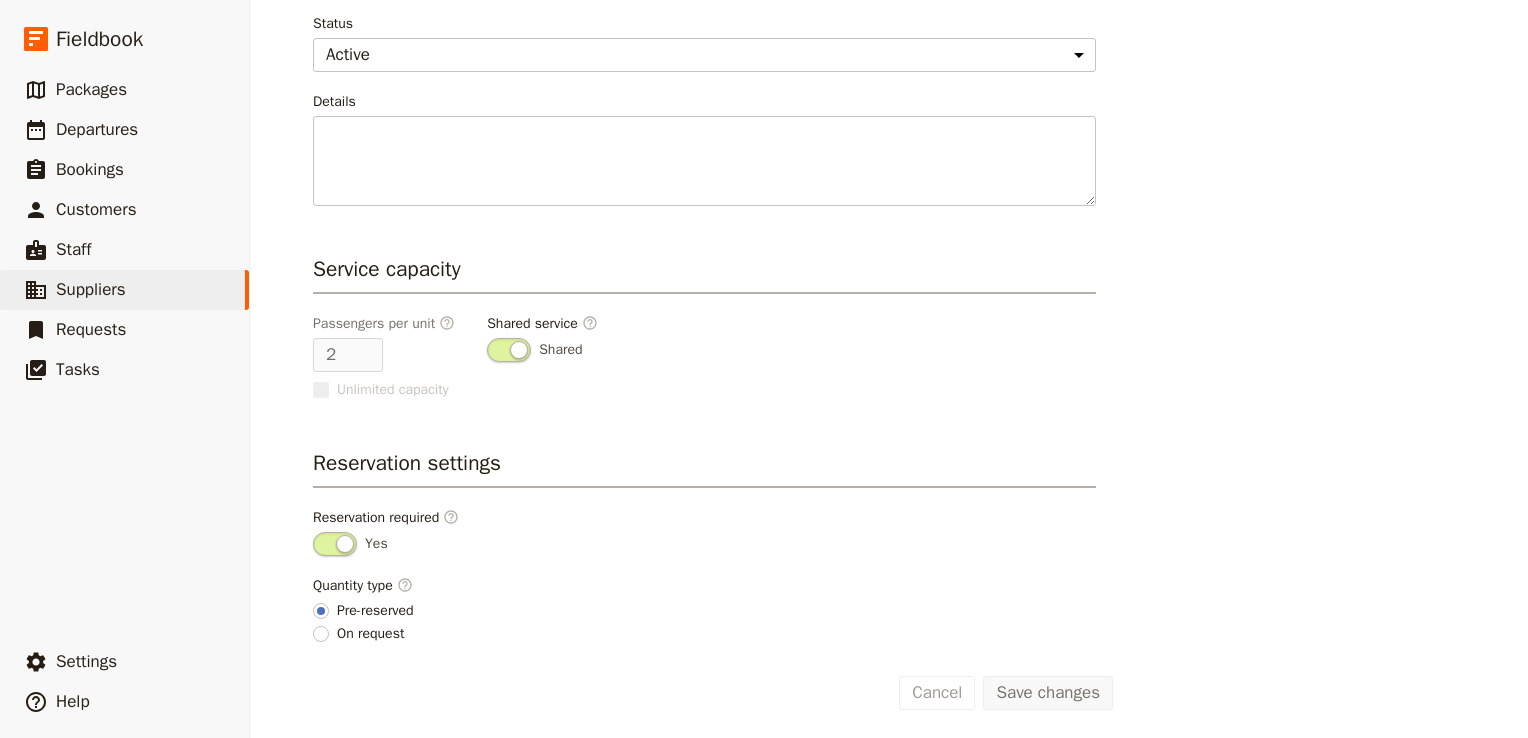 scroll, scrollTop: 0, scrollLeft: 0, axis: both 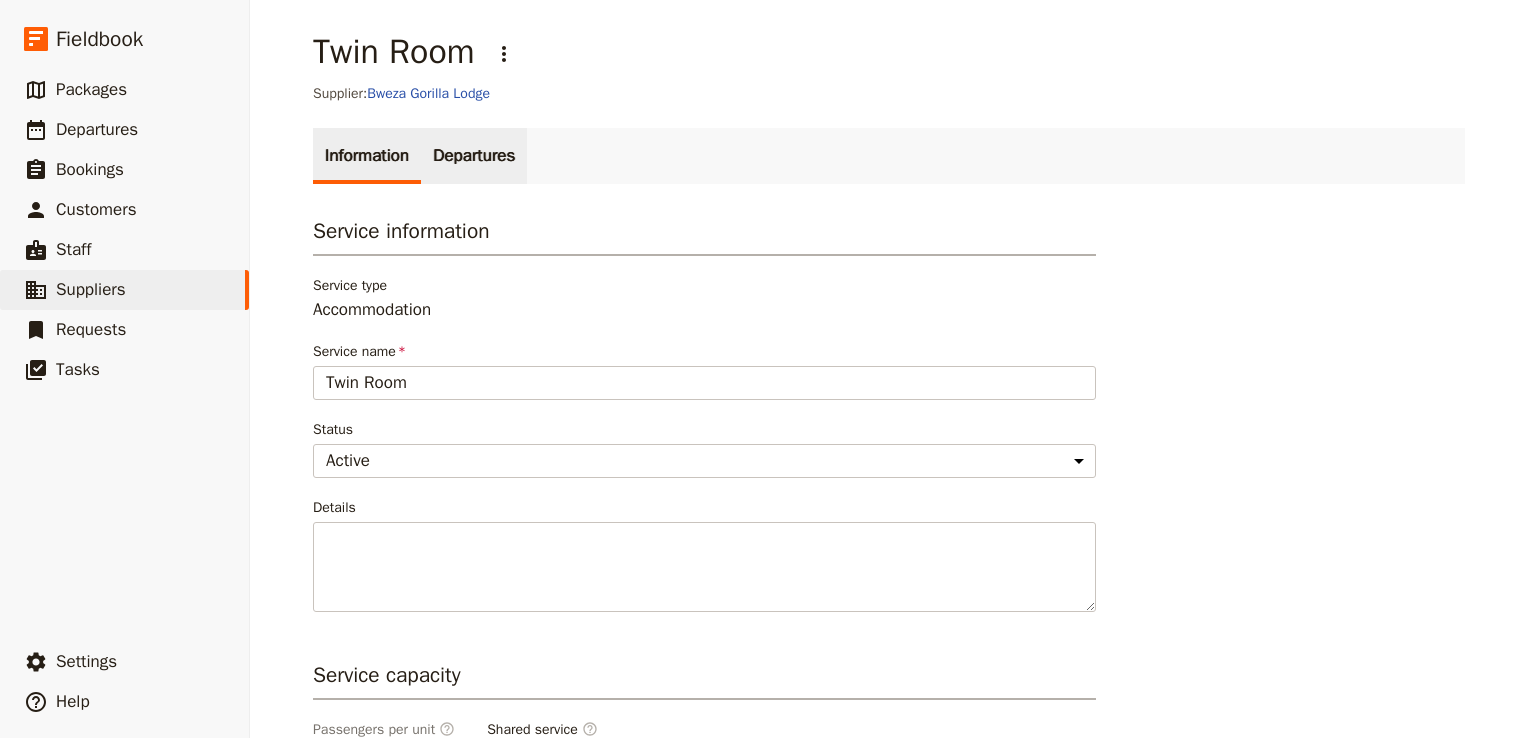 click on "Departures" at bounding box center [474, 156] 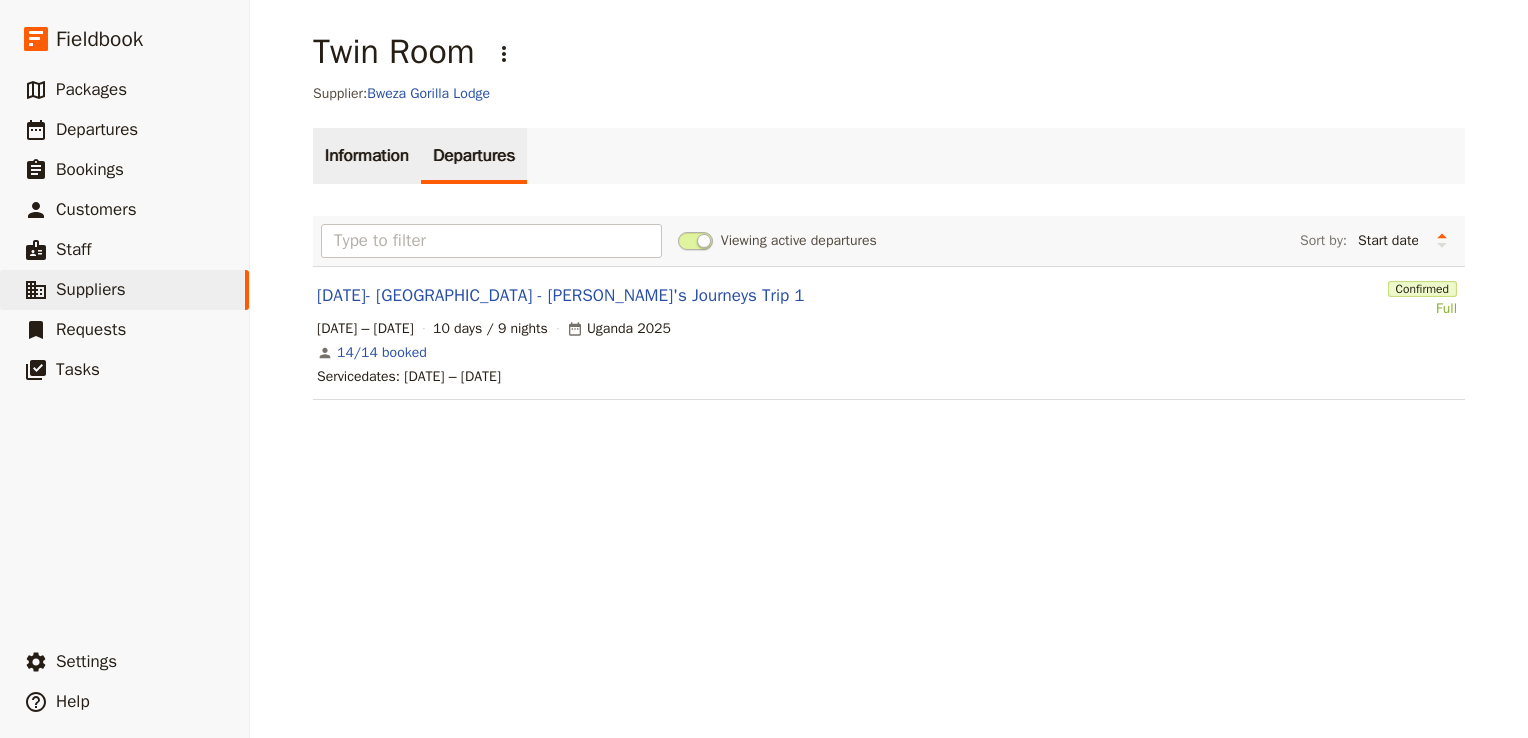 click on "Information" at bounding box center [367, 156] 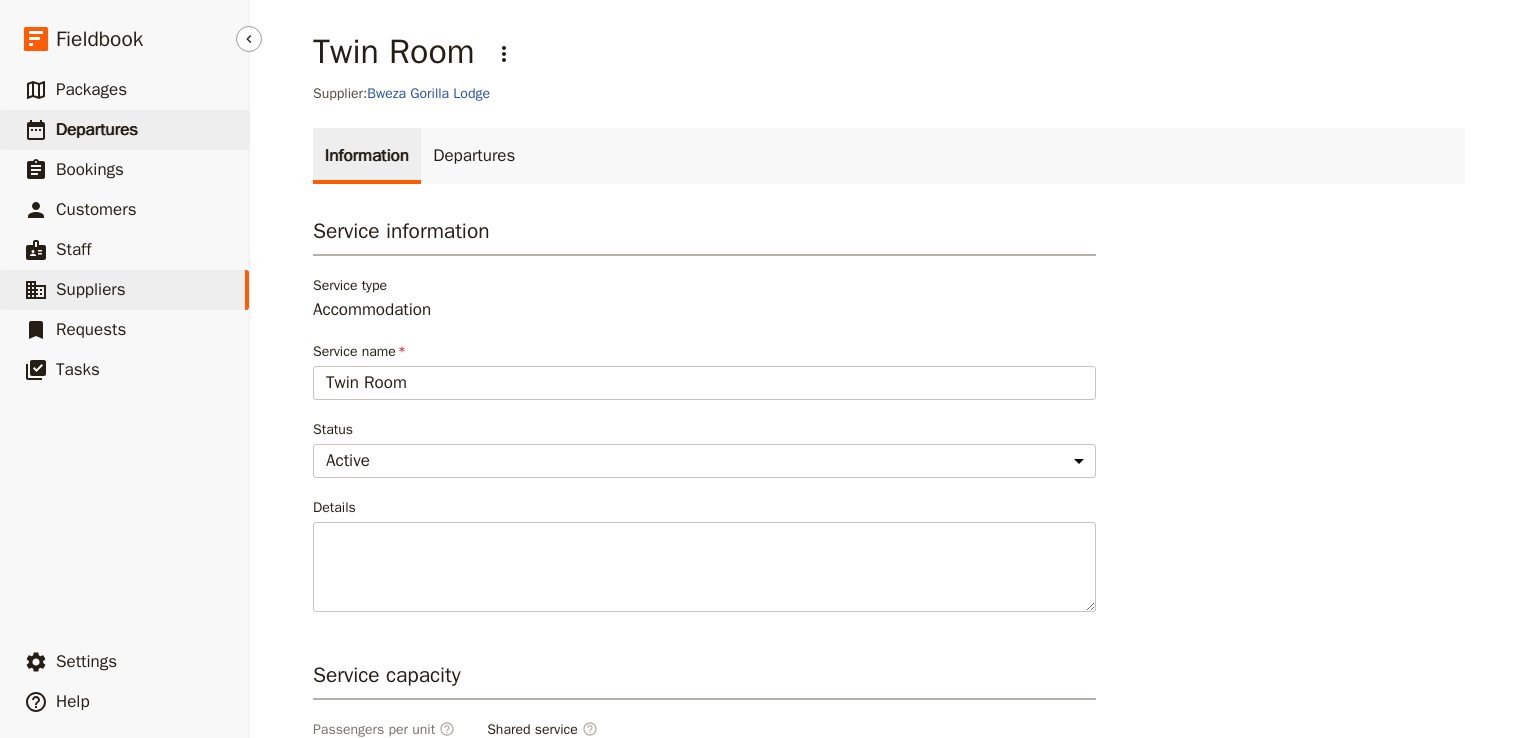 click on "Departures" at bounding box center (97, 129) 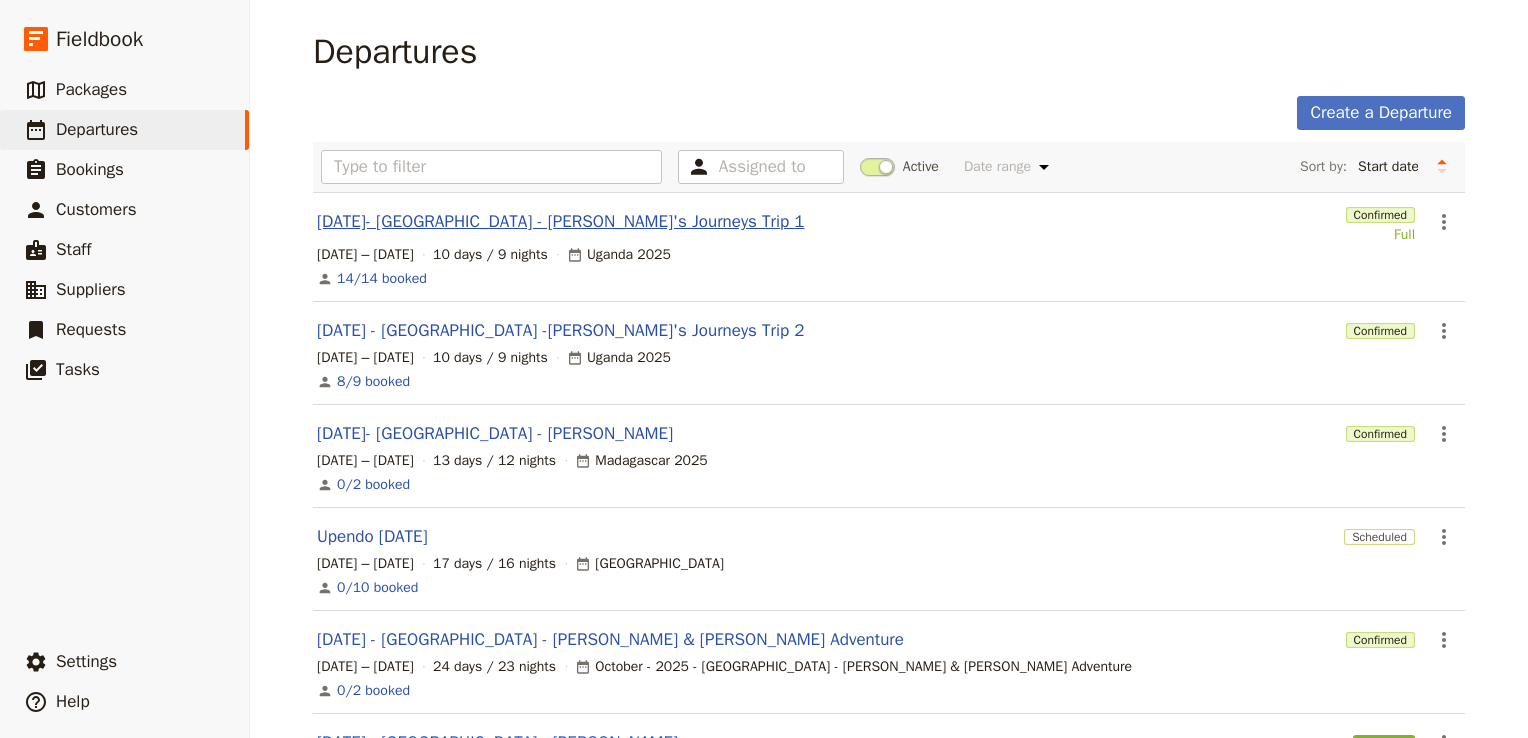 click on "[DATE]- [GEOGRAPHIC_DATA] - [PERSON_NAME]'s Journeys Trip 1" at bounding box center (560, 222) 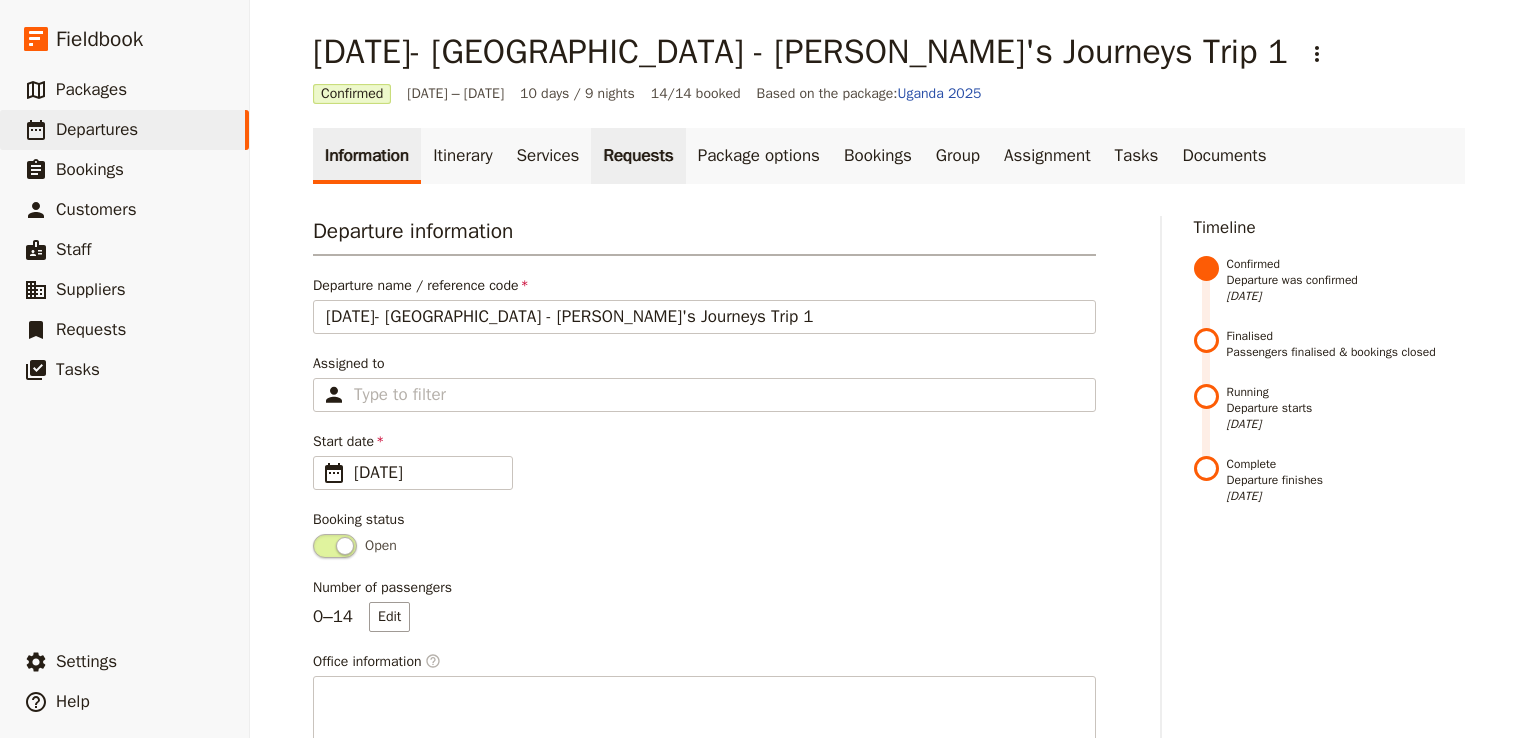 click on "Requests" at bounding box center [638, 156] 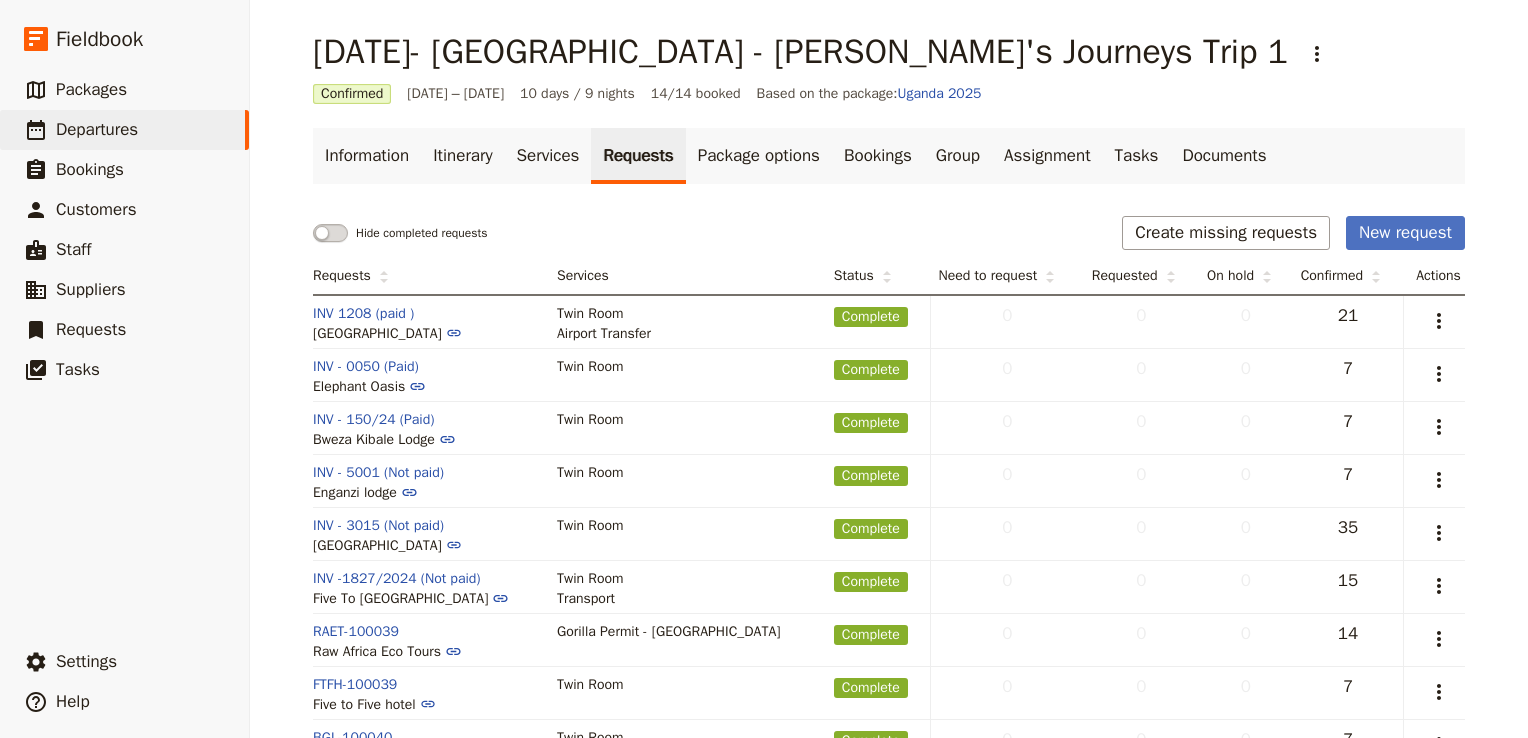 scroll, scrollTop: 40, scrollLeft: 0, axis: vertical 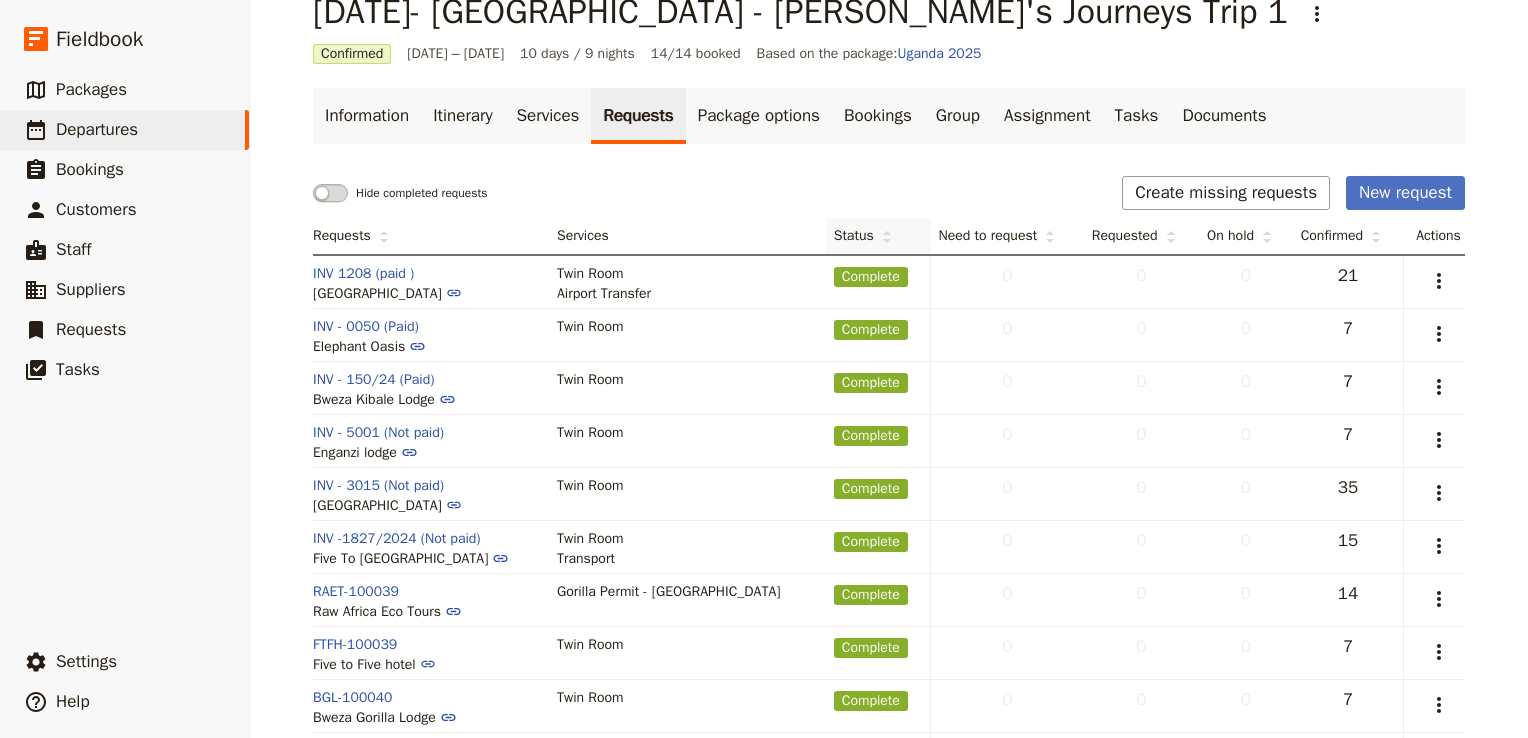 click on "Status" at bounding box center (863, 236) 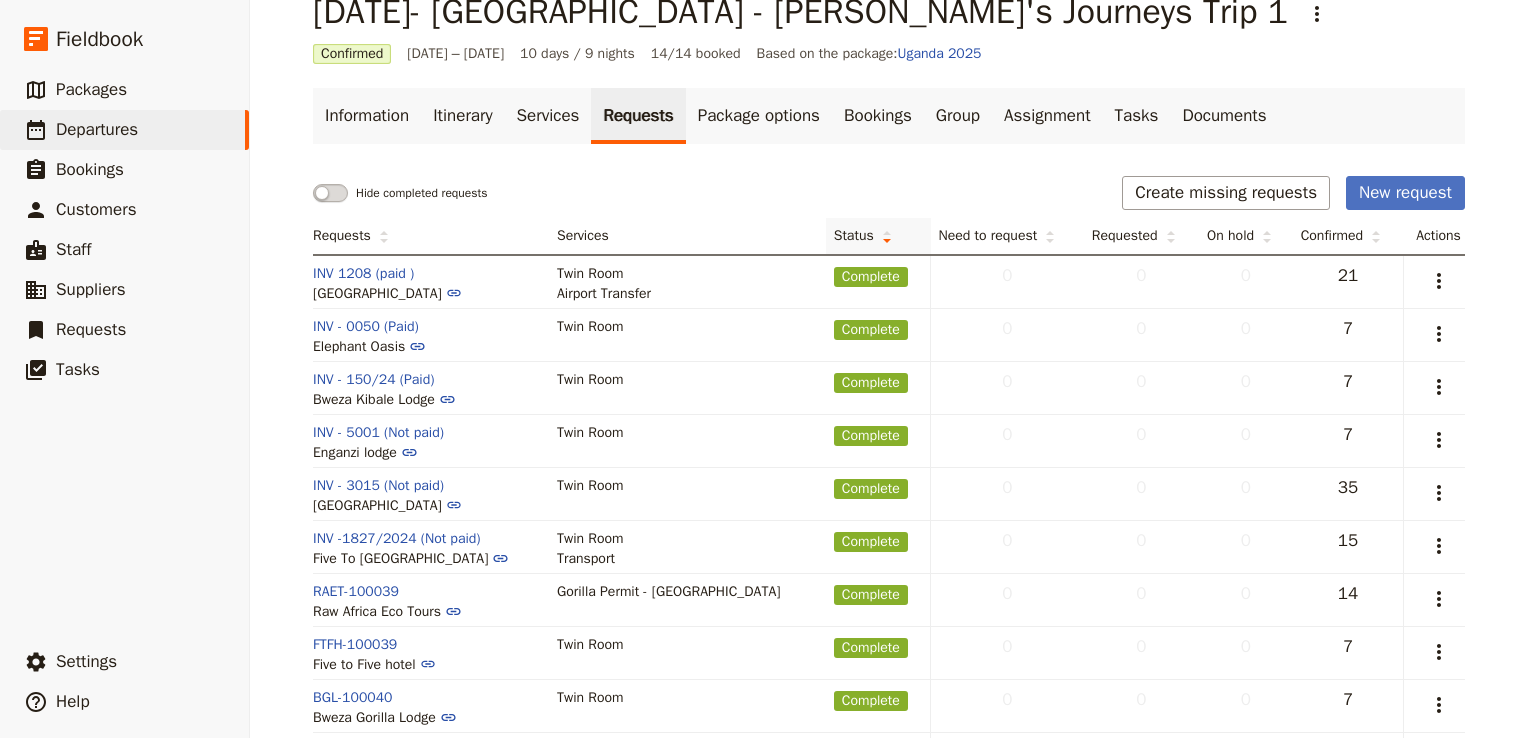click on "Status" at bounding box center (863, 236) 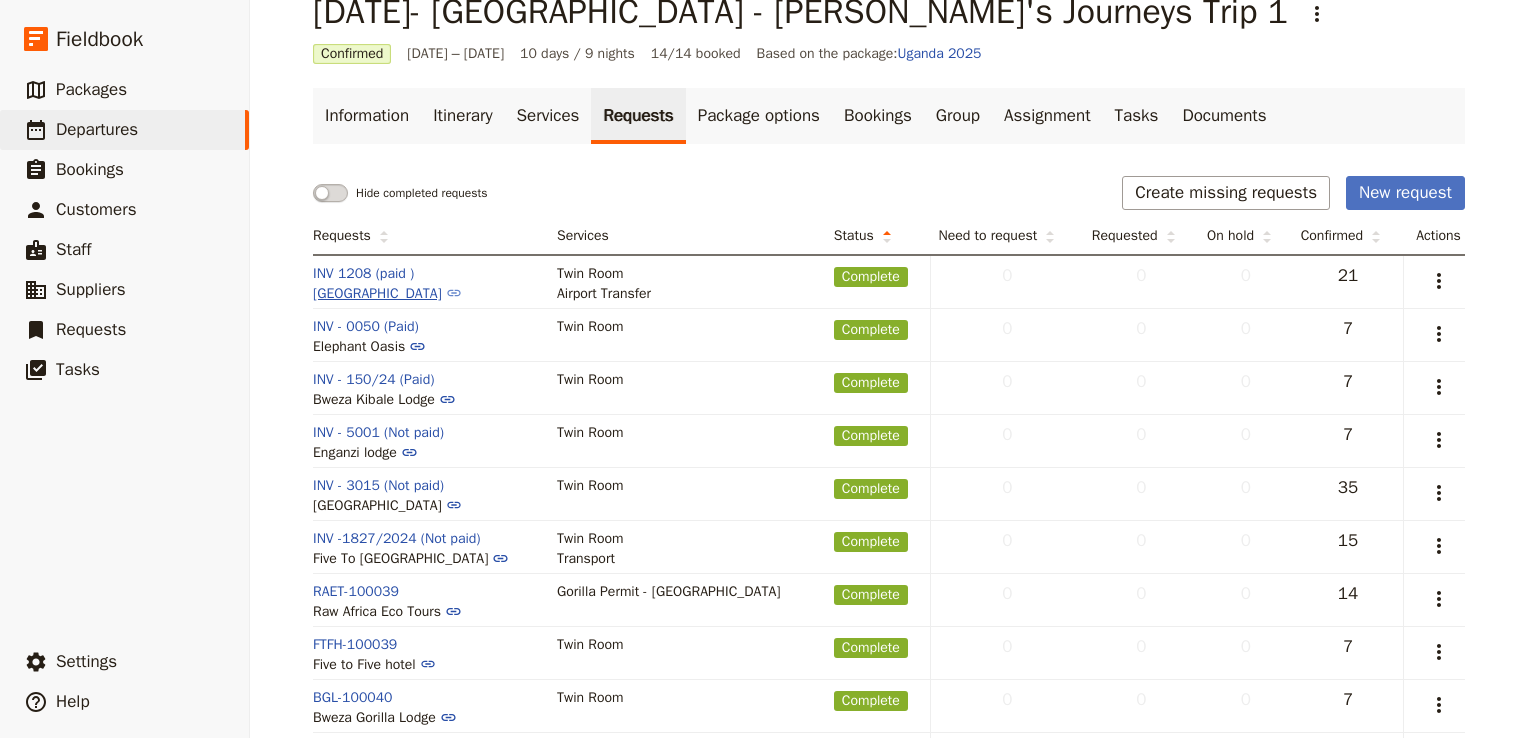 click on "[GEOGRAPHIC_DATA]" at bounding box center [387, 293] 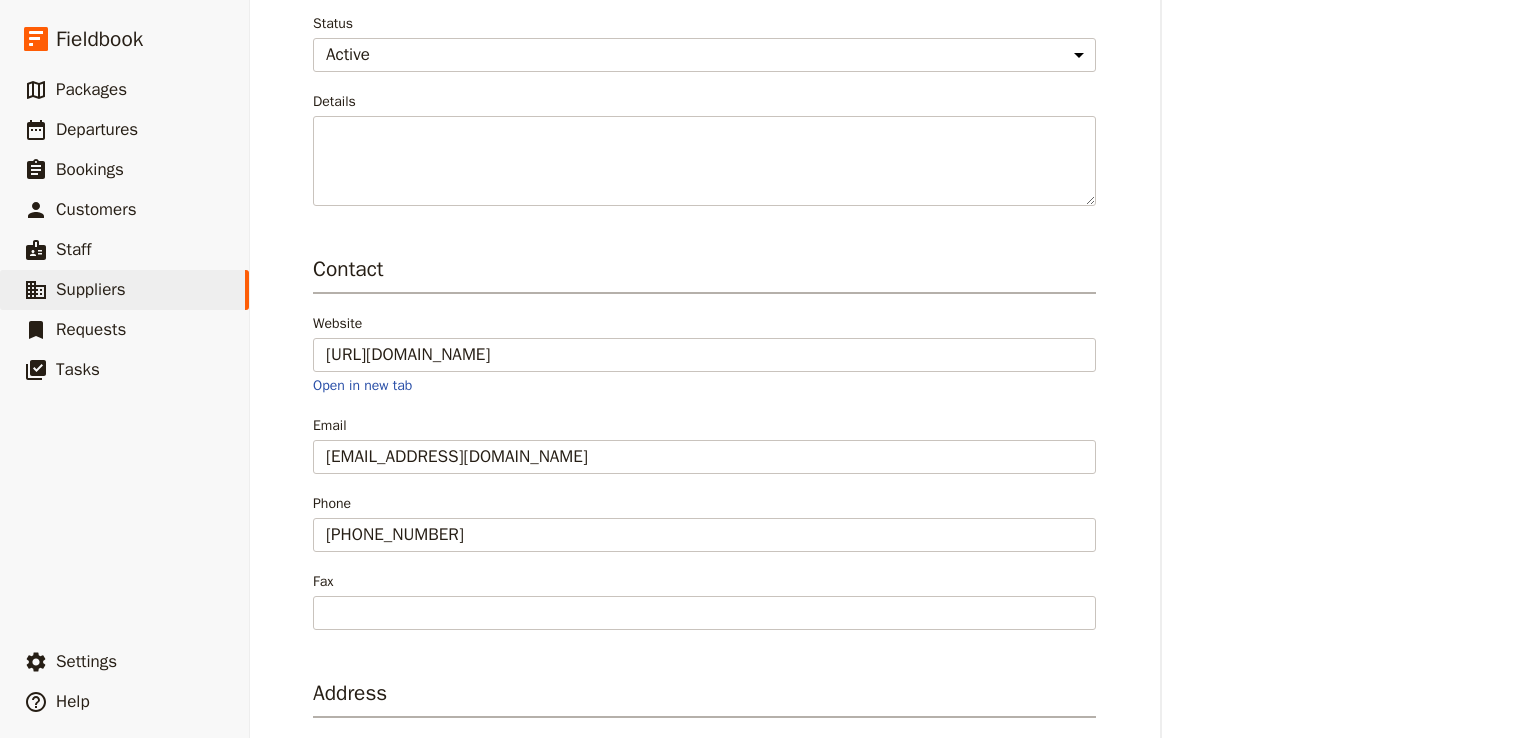 scroll, scrollTop: 0, scrollLeft: 0, axis: both 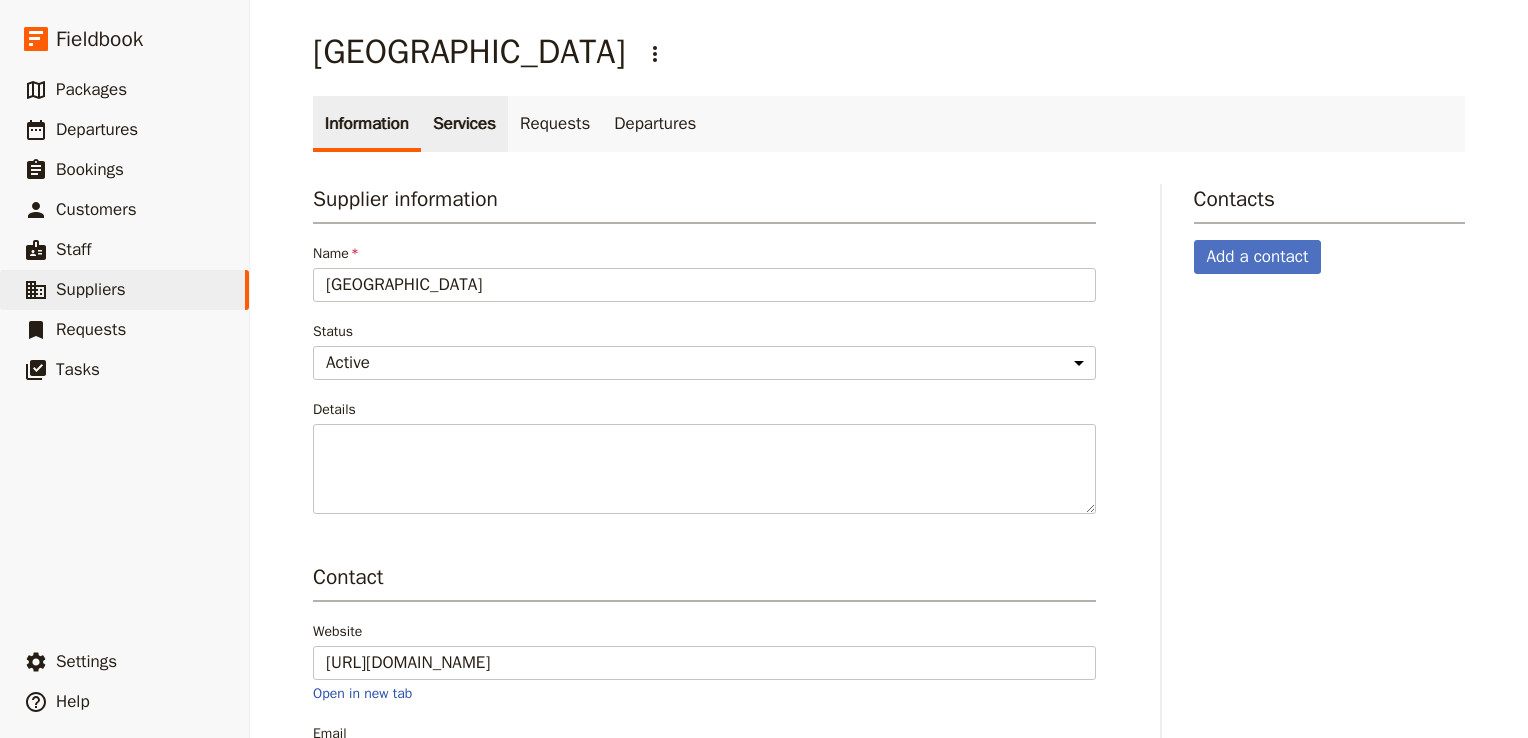 click on "Services" at bounding box center [464, 124] 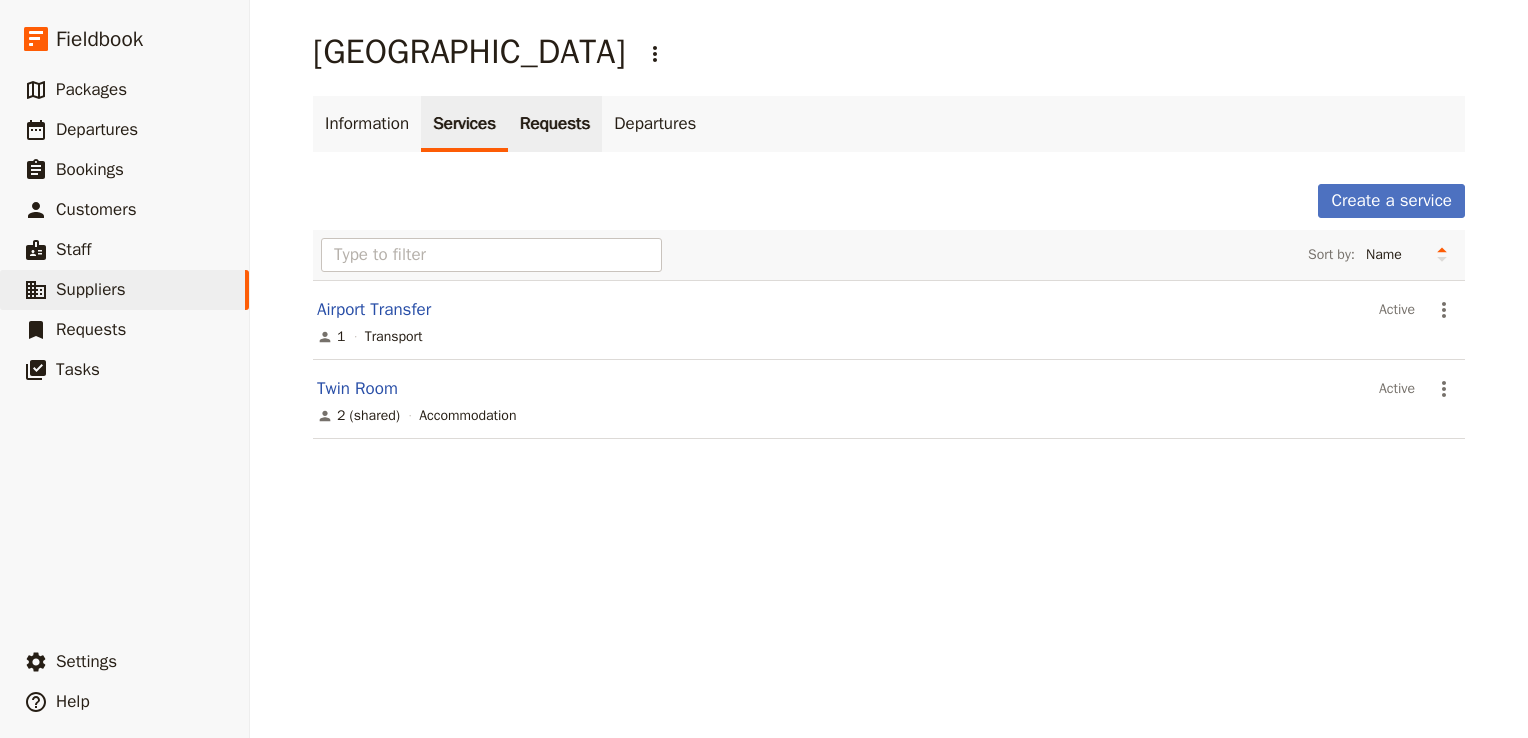 click on "Requests" at bounding box center [555, 124] 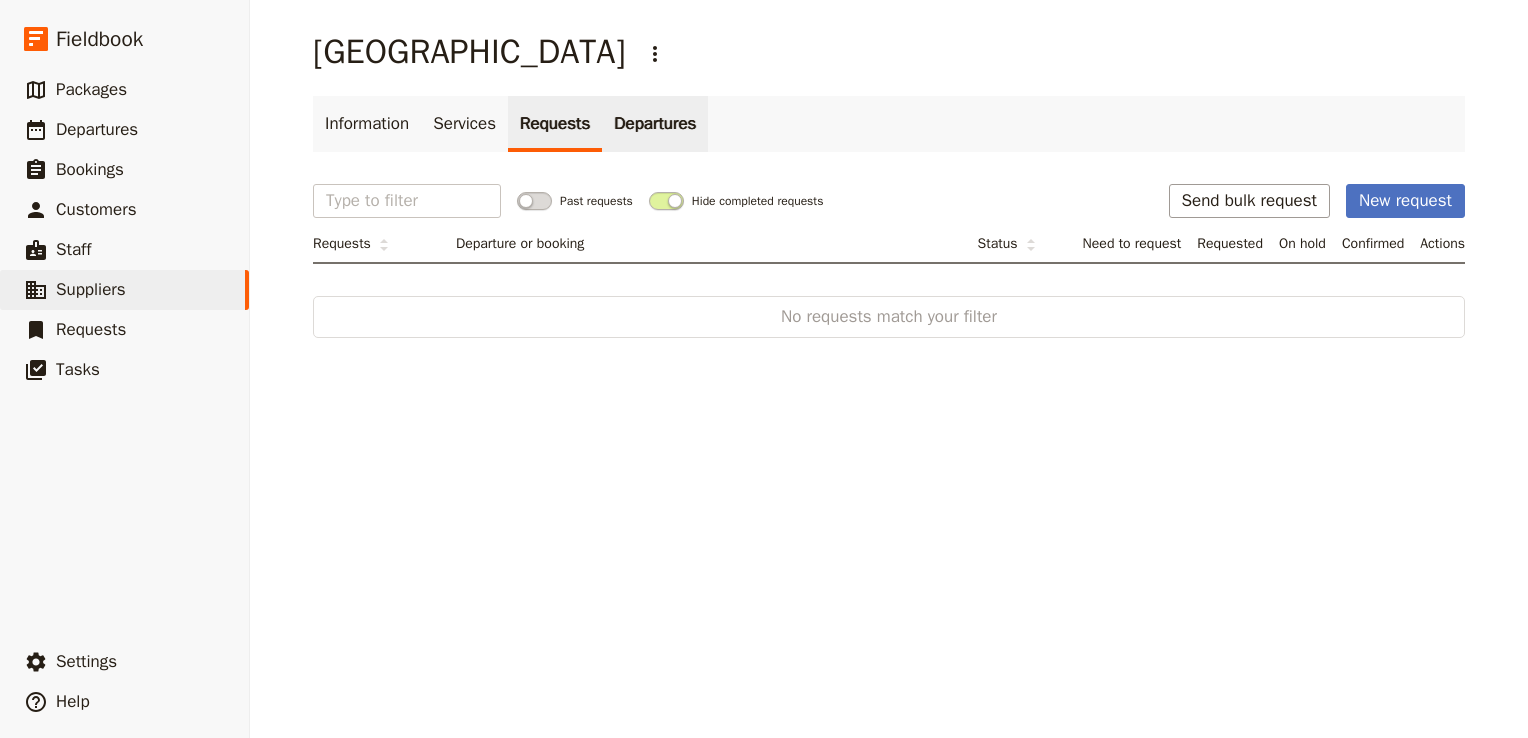 click on "Departures" at bounding box center [655, 124] 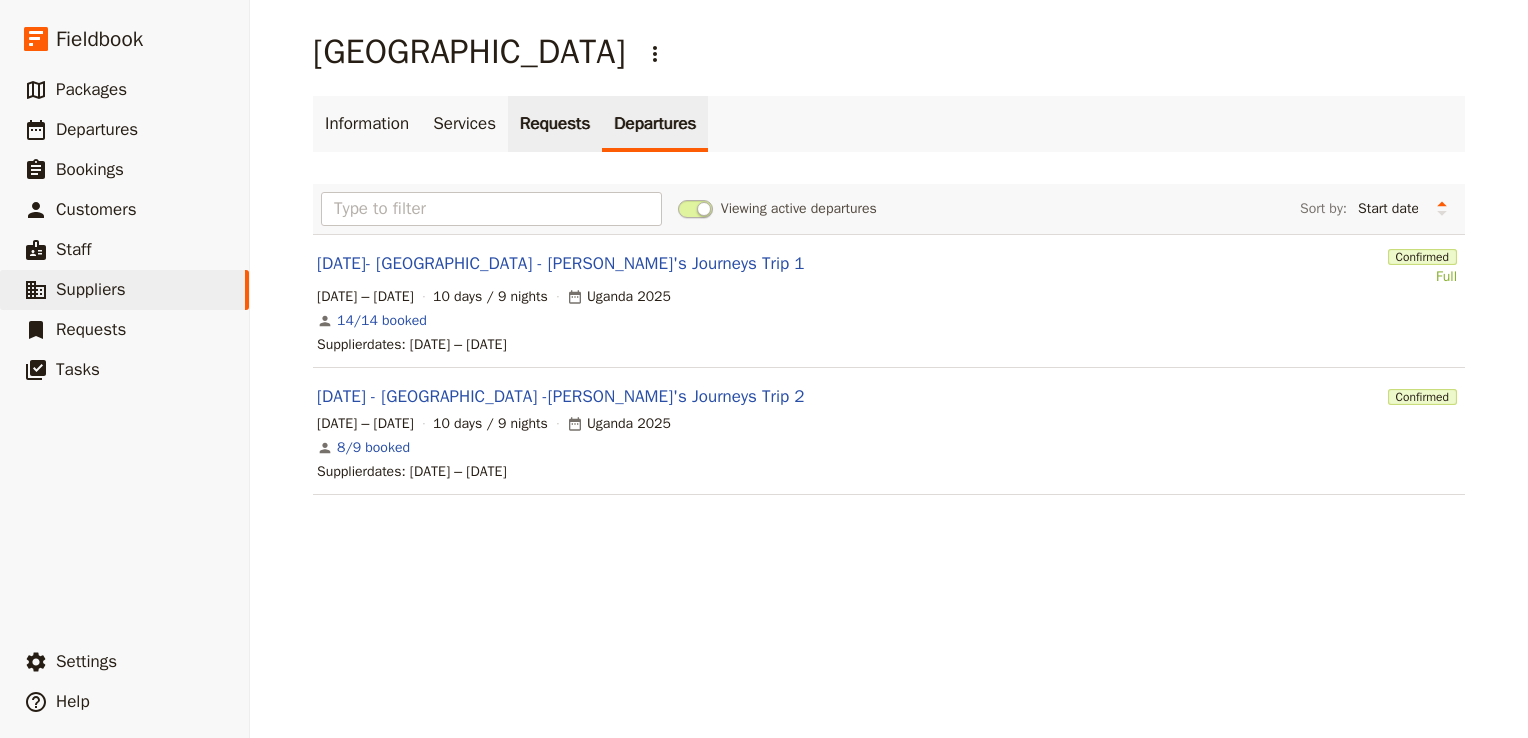 click on "Requests" at bounding box center (555, 124) 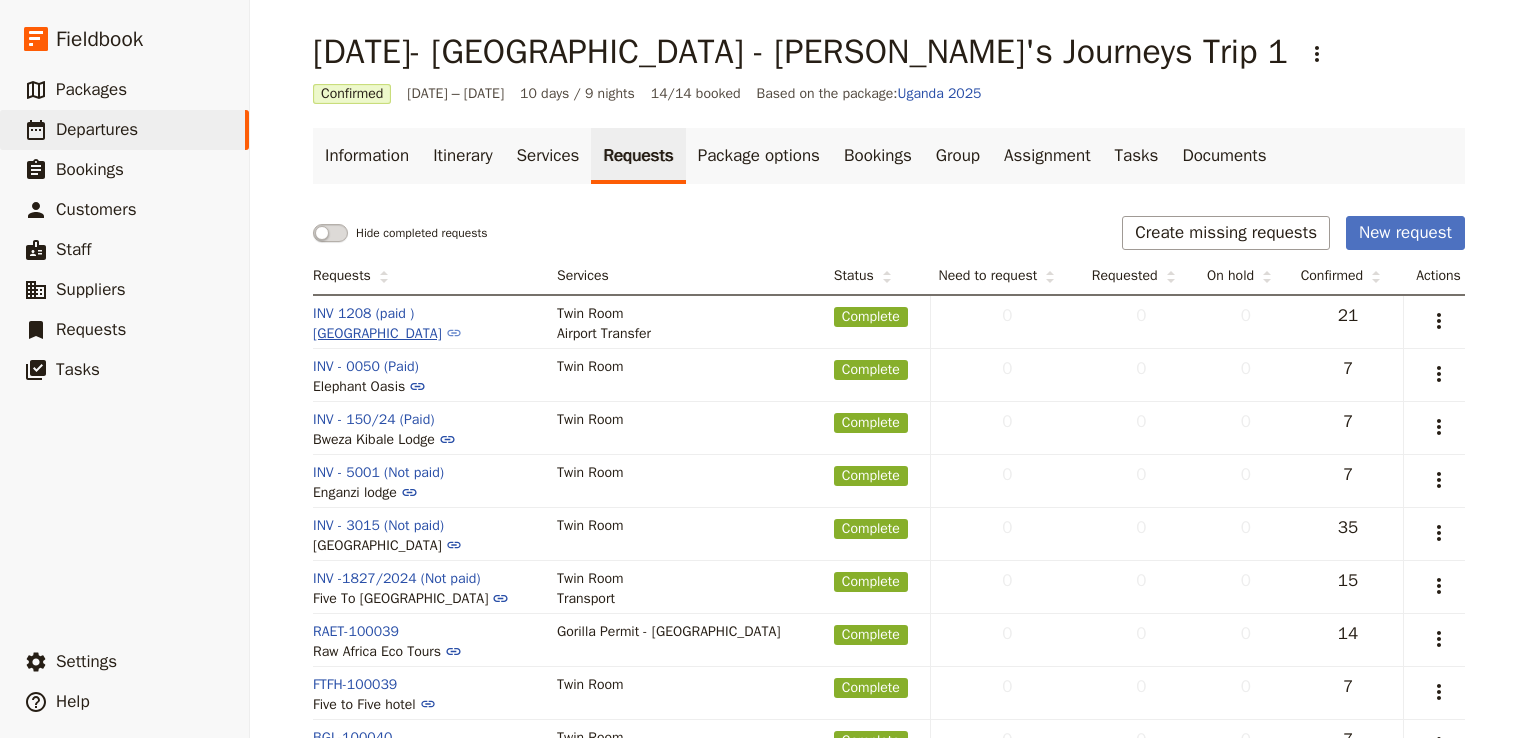 click on "[GEOGRAPHIC_DATA]" at bounding box center [387, 333] 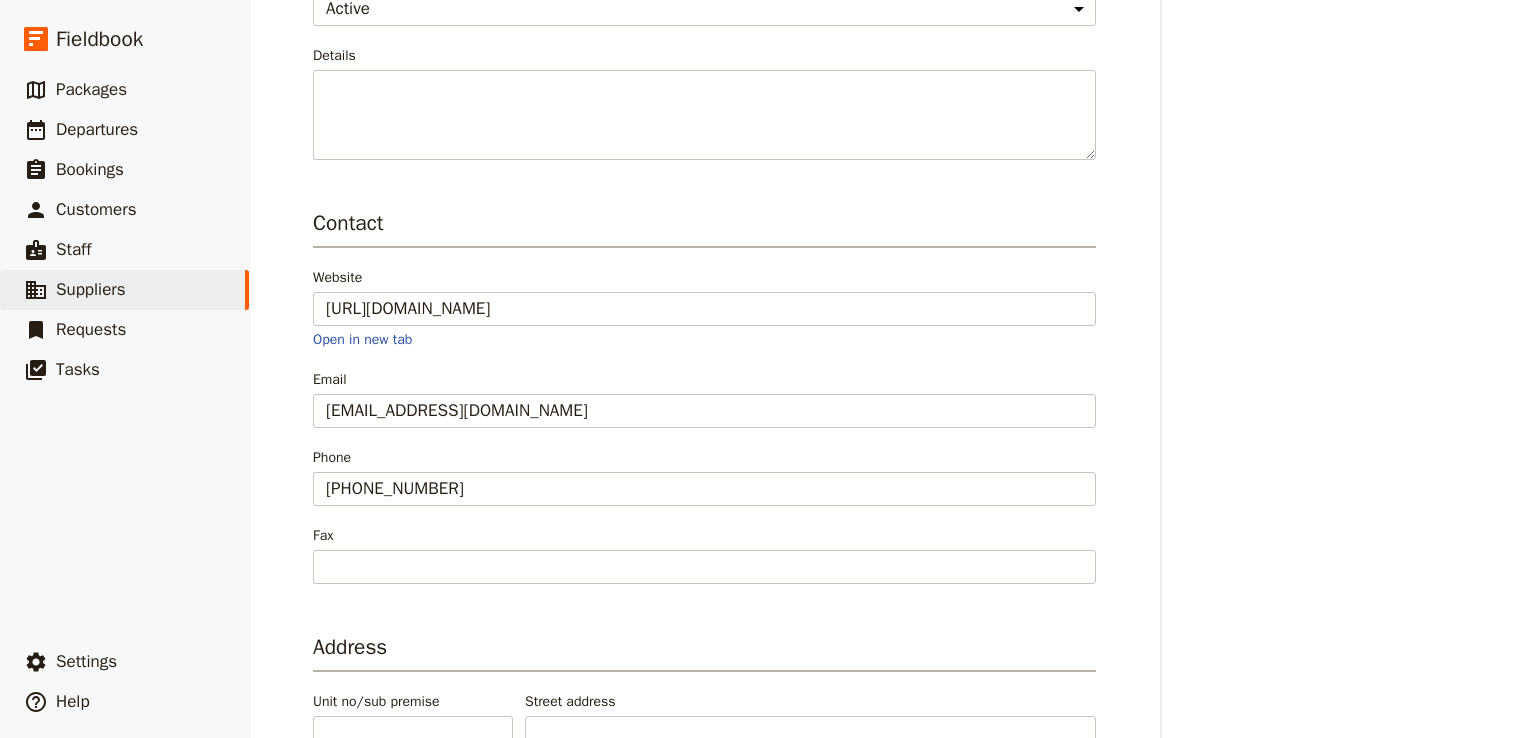 scroll, scrollTop: 536, scrollLeft: 0, axis: vertical 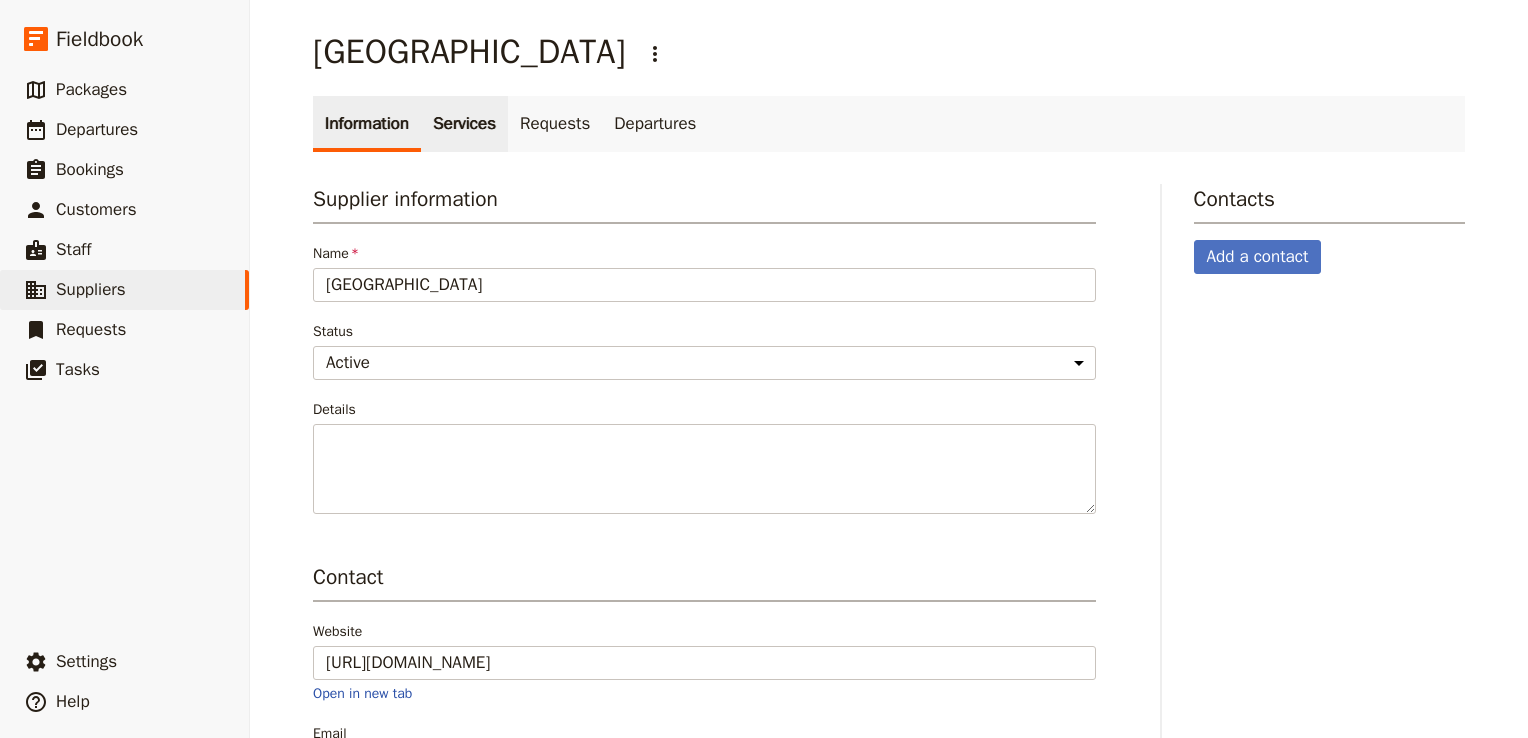 click on "Services" at bounding box center [464, 124] 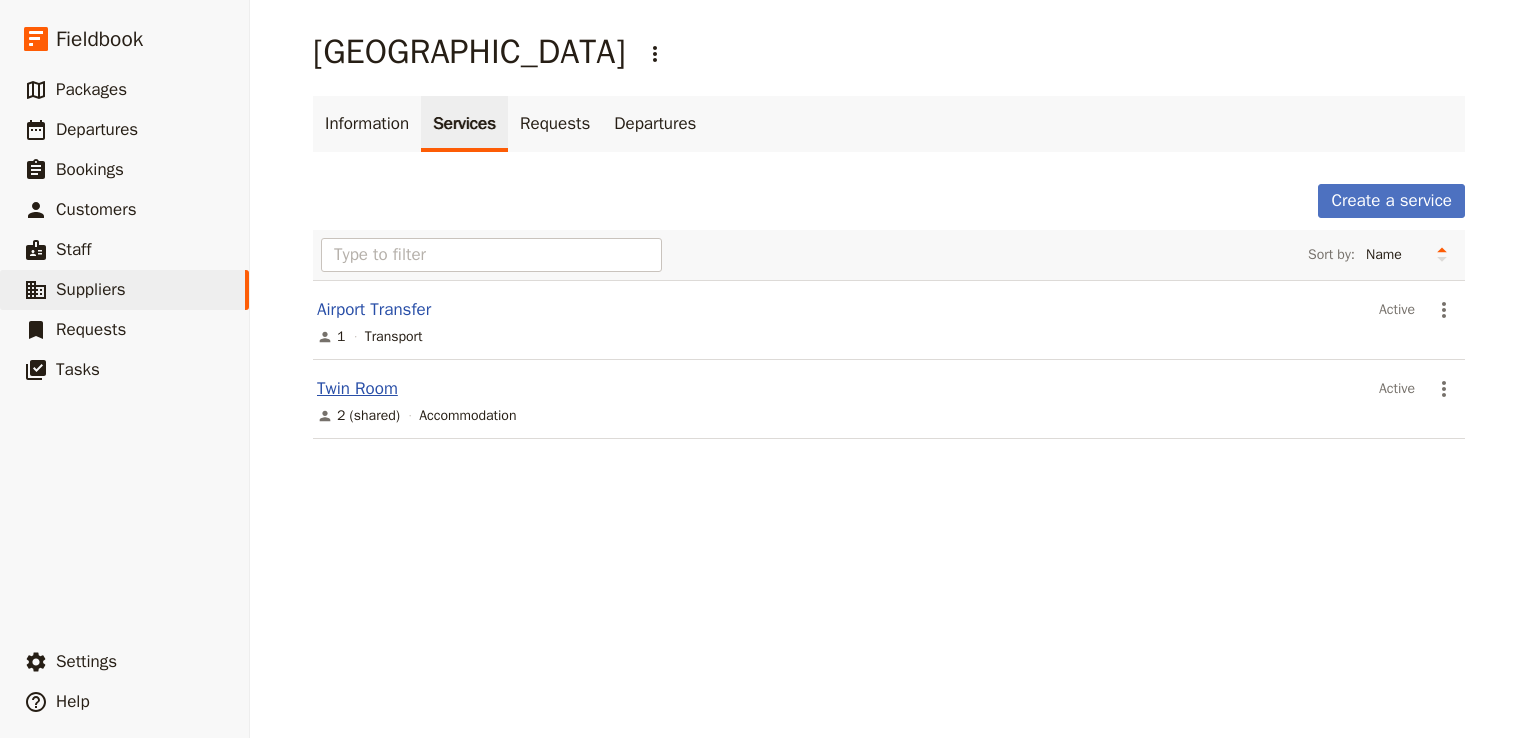 click on "Twin Room" at bounding box center [357, 388] 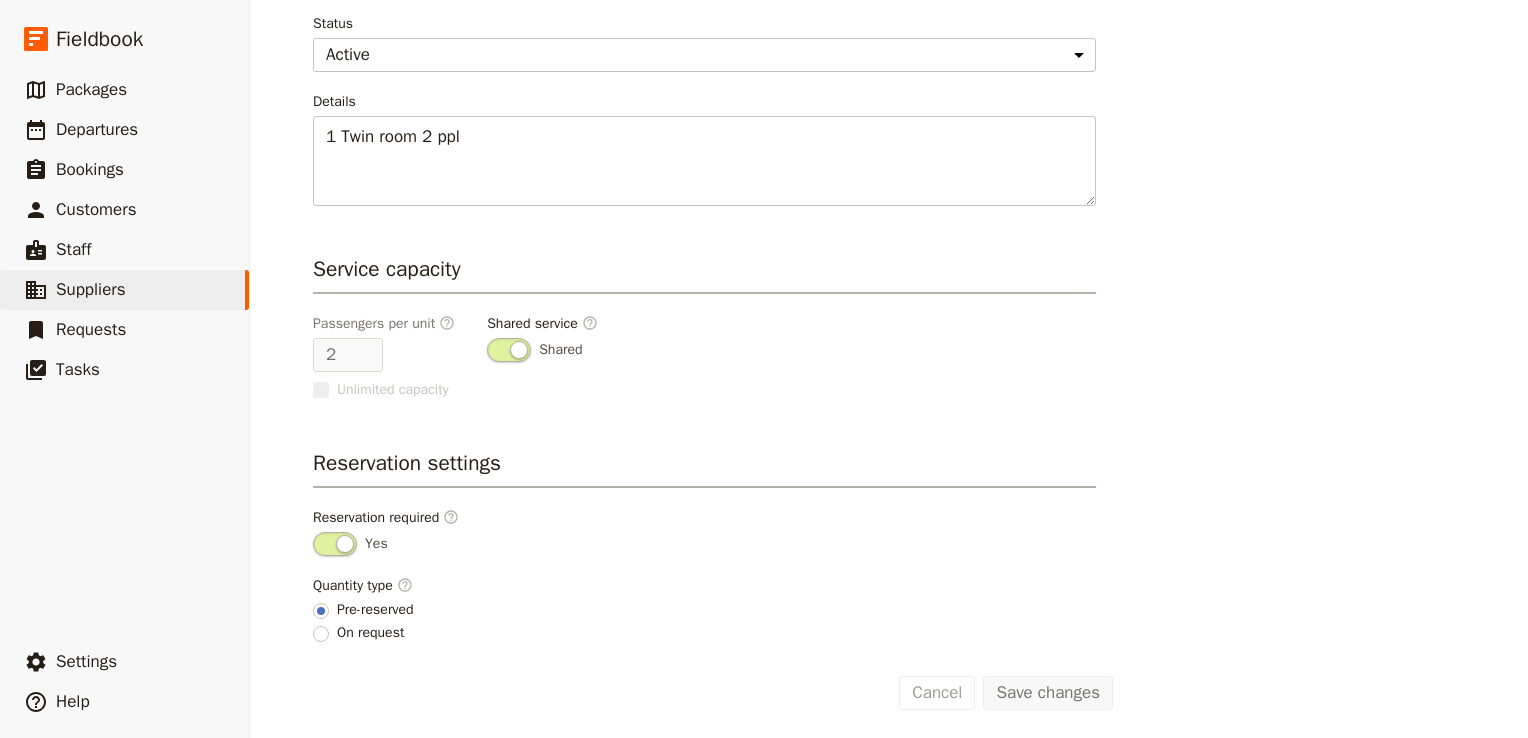 scroll, scrollTop: 0, scrollLeft: 0, axis: both 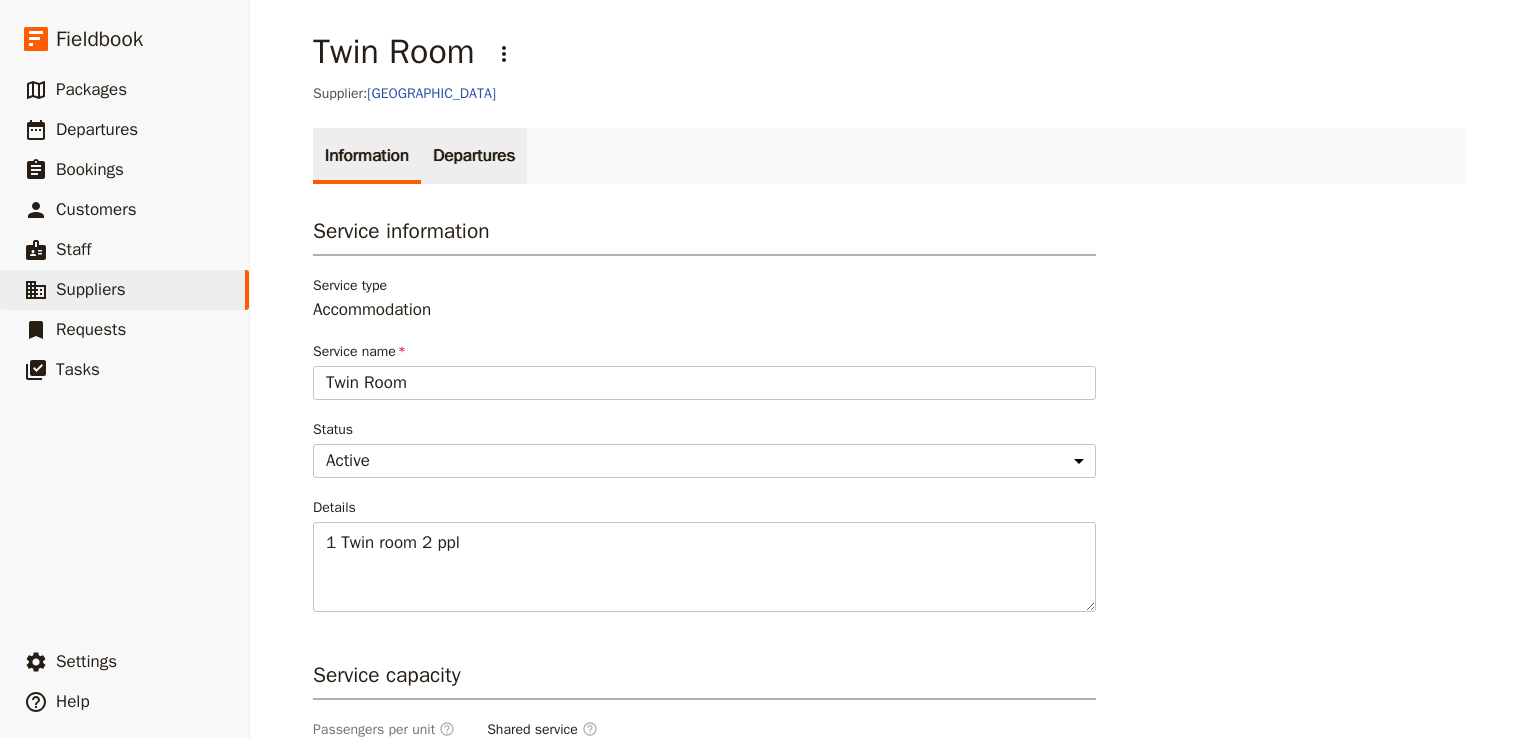 click on "Departures" at bounding box center [474, 156] 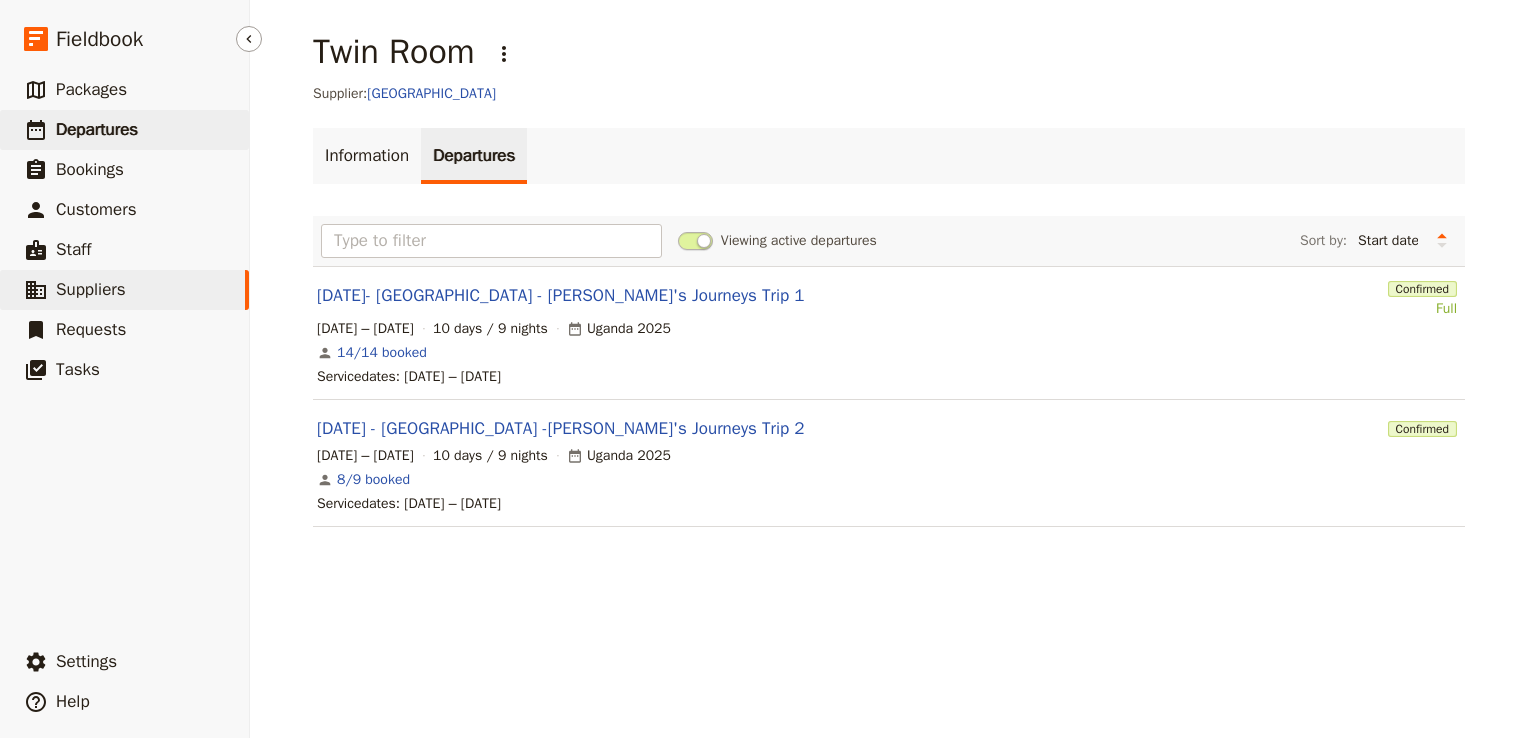 click on "Departures" at bounding box center (97, 129) 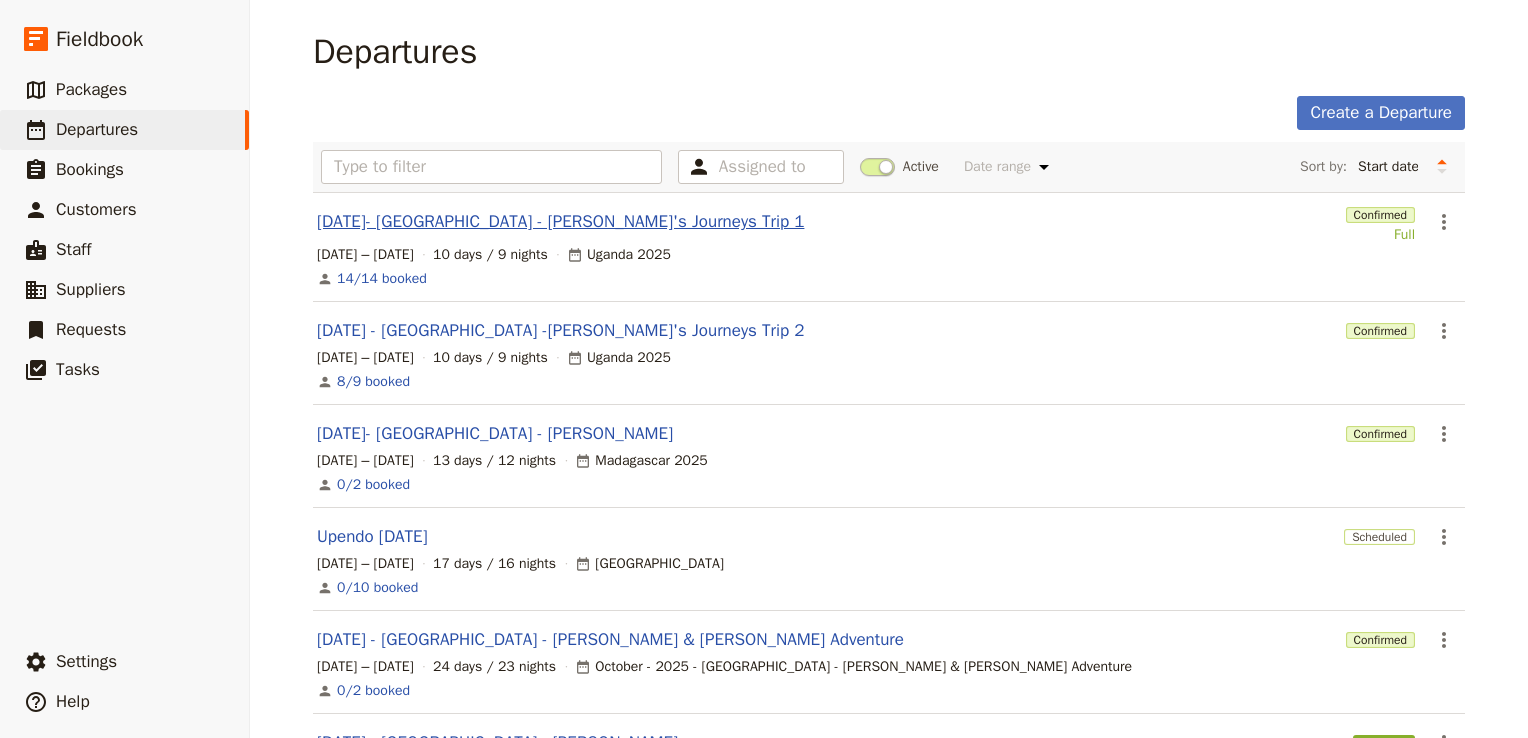 click on "[DATE]- [GEOGRAPHIC_DATA] - [PERSON_NAME]'s Journeys Trip 1" at bounding box center (560, 222) 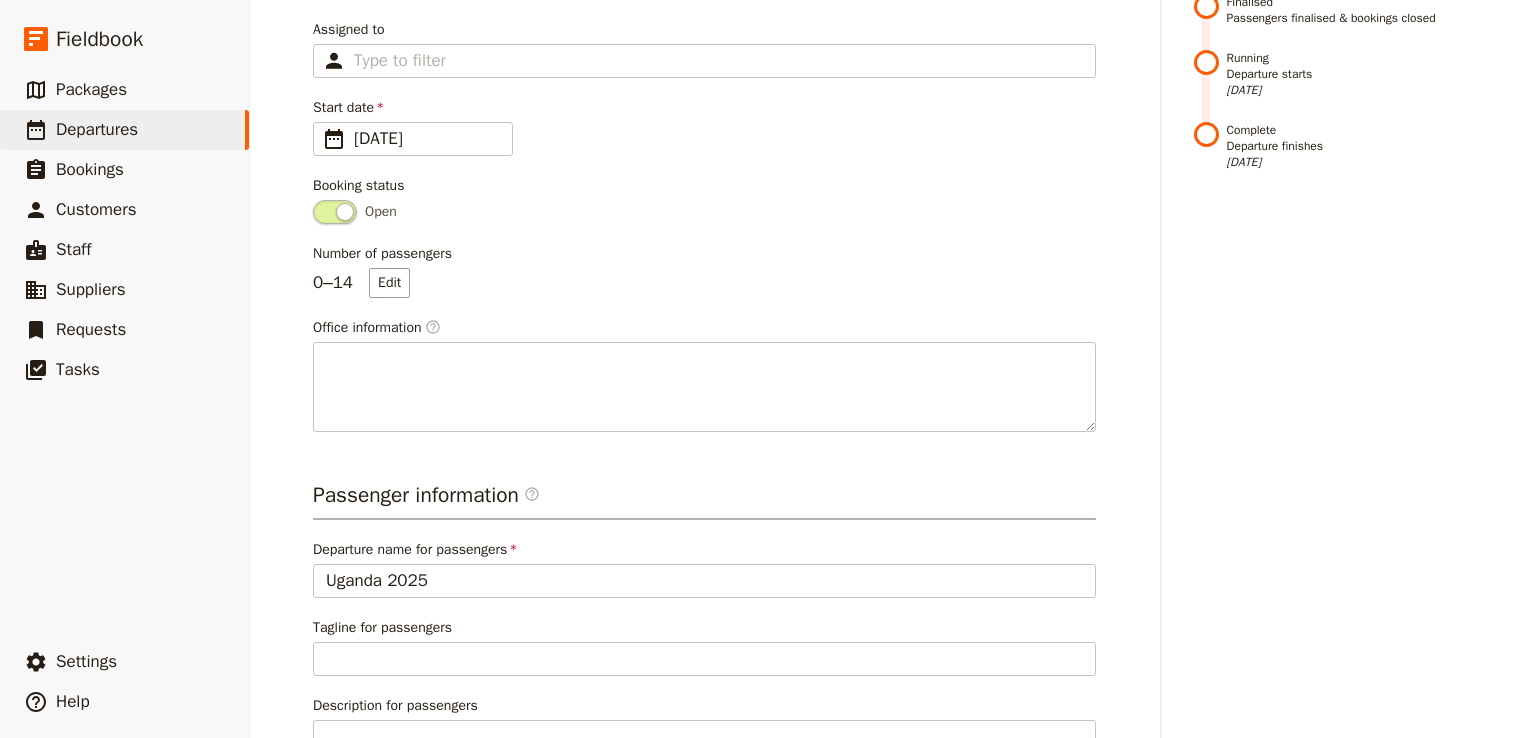 scroll, scrollTop: 0, scrollLeft: 0, axis: both 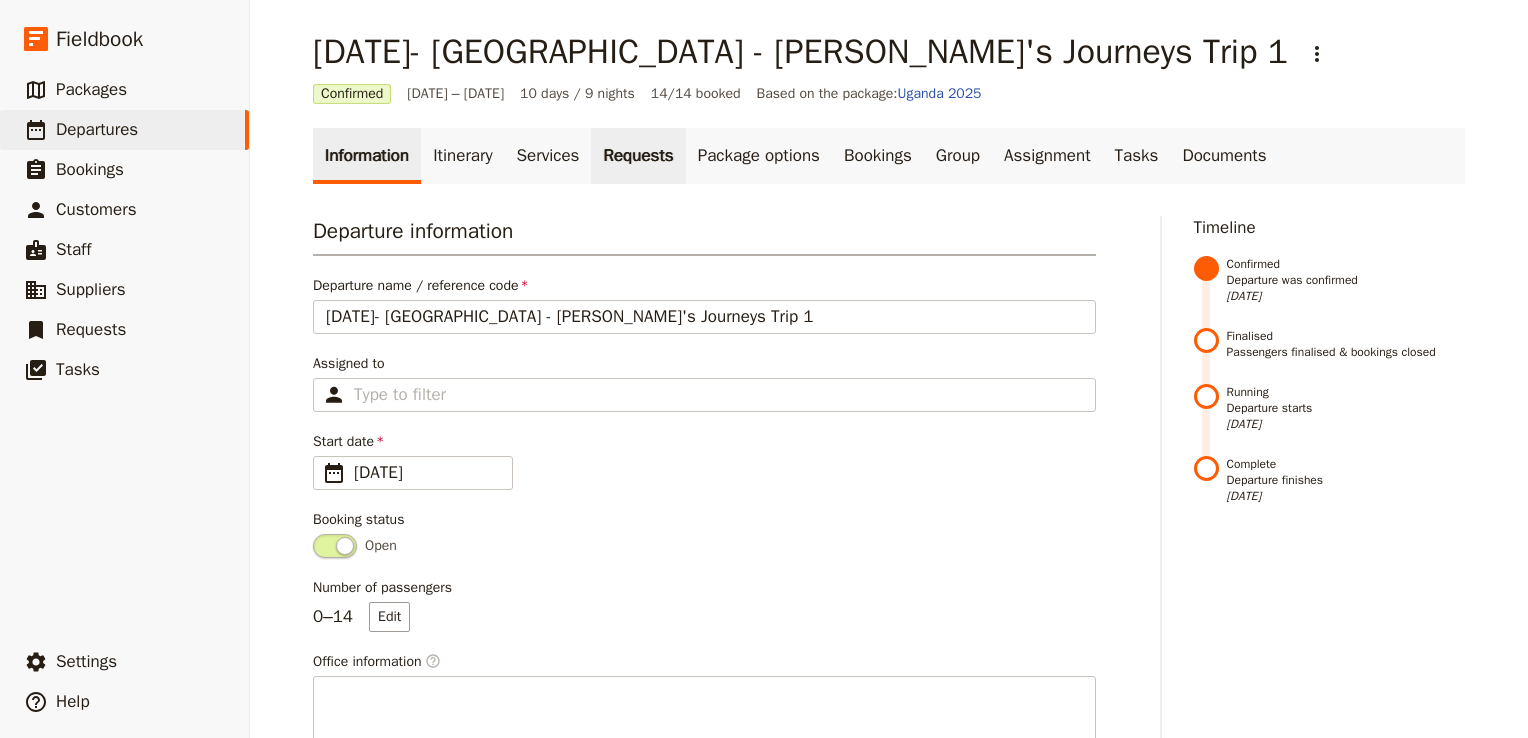 click on "Requests" at bounding box center [638, 156] 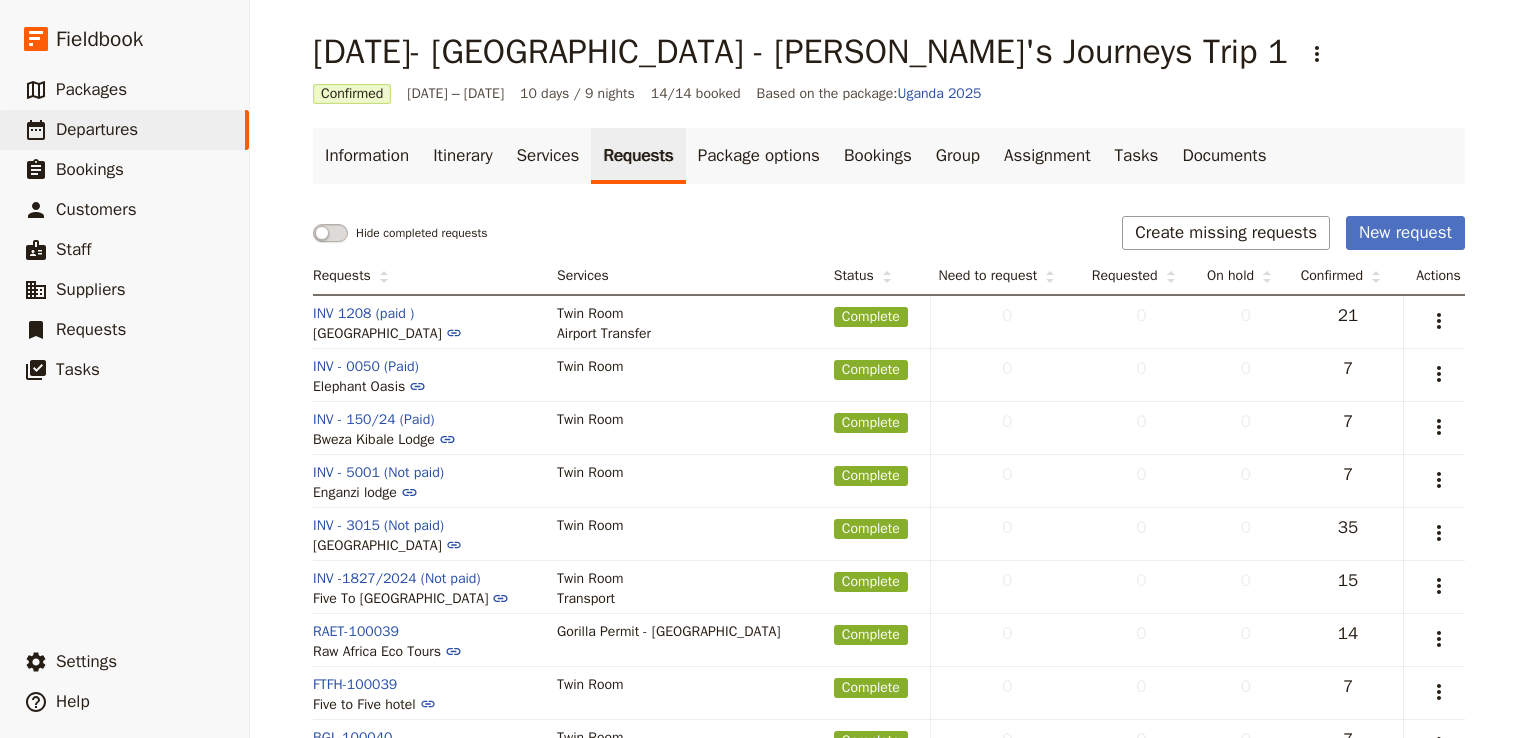 click at bounding box center [330, 233] 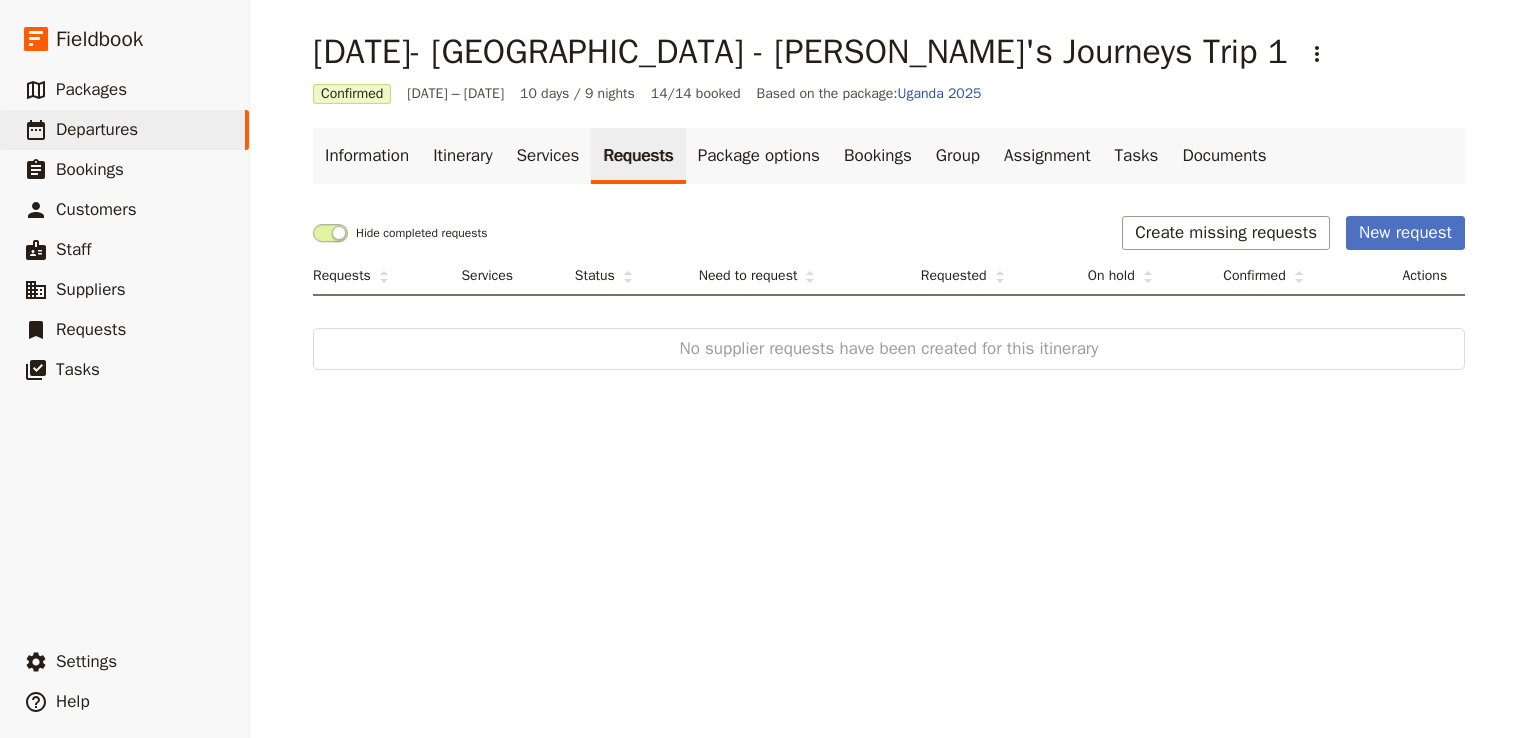 click at bounding box center (330, 233) 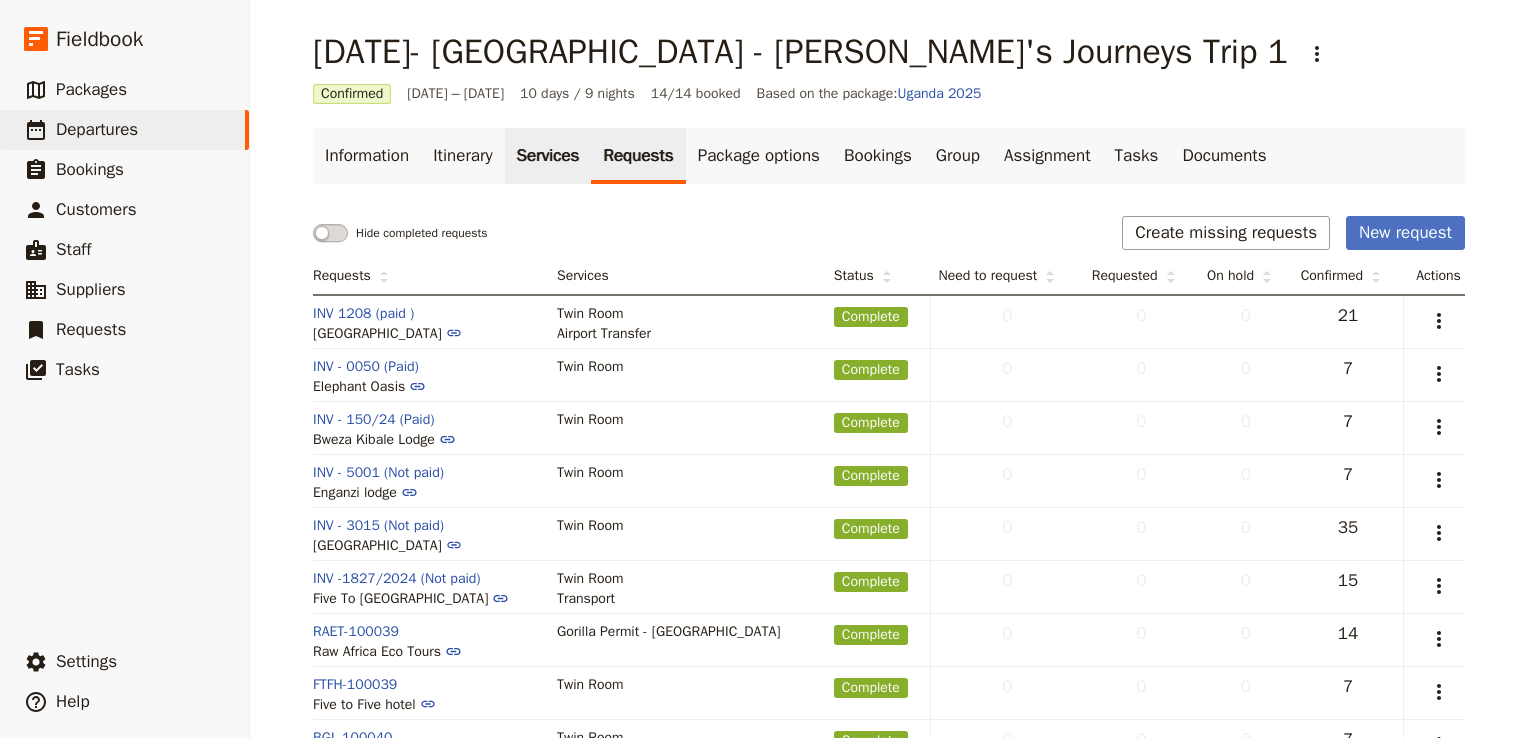 click on "Services" at bounding box center (548, 156) 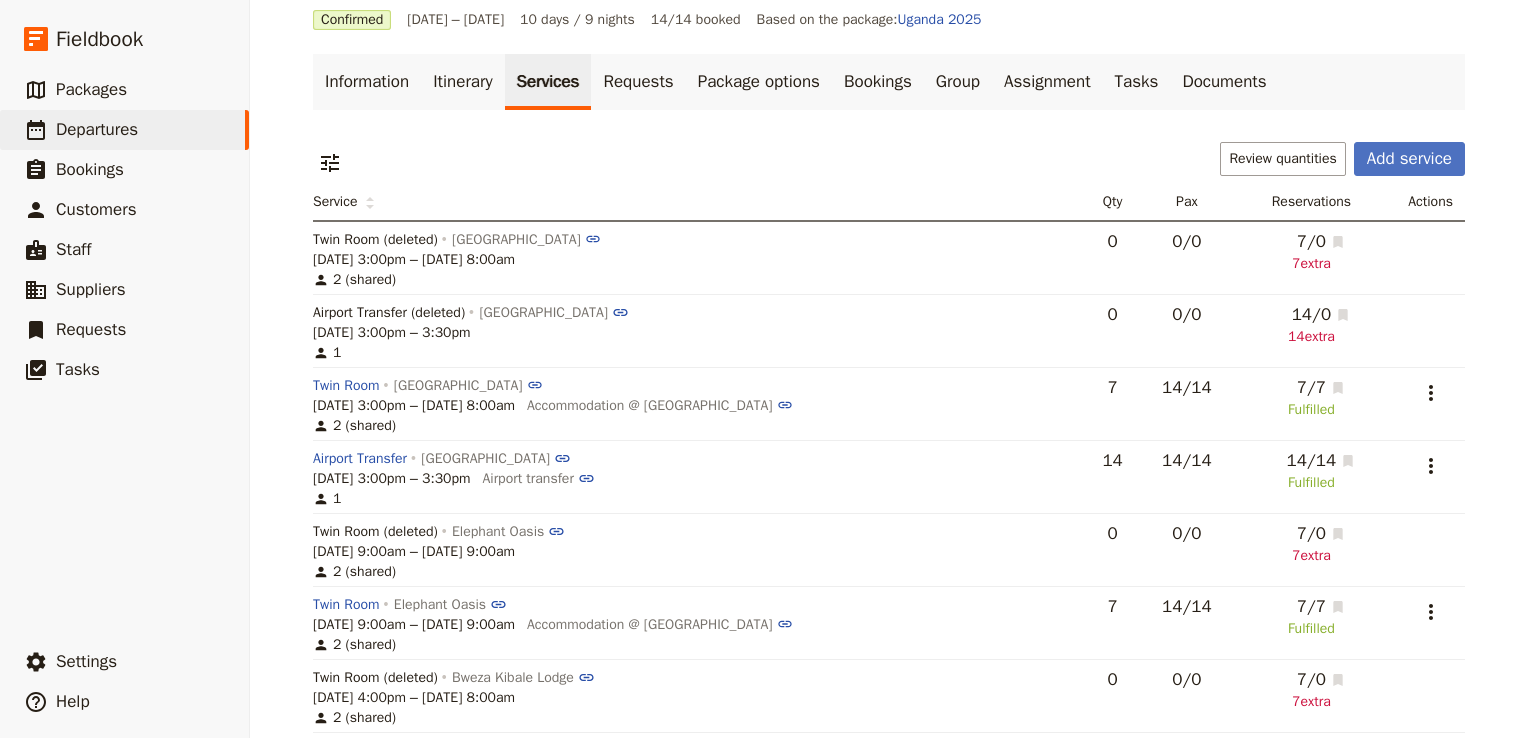 scroll, scrollTop: 0, scrollLeft: 0, axis: both 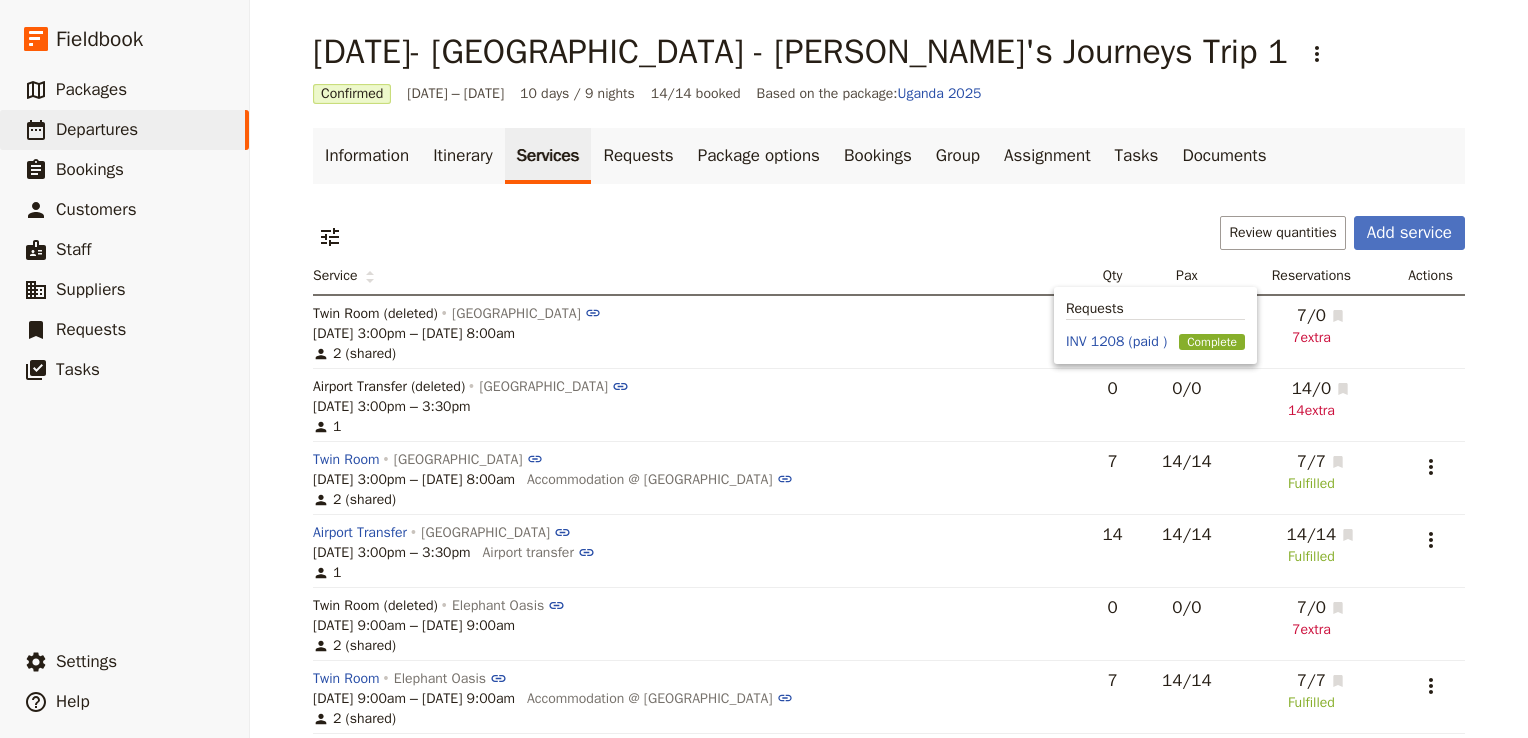 click on "Complete" at bounding box center (1212, 342) 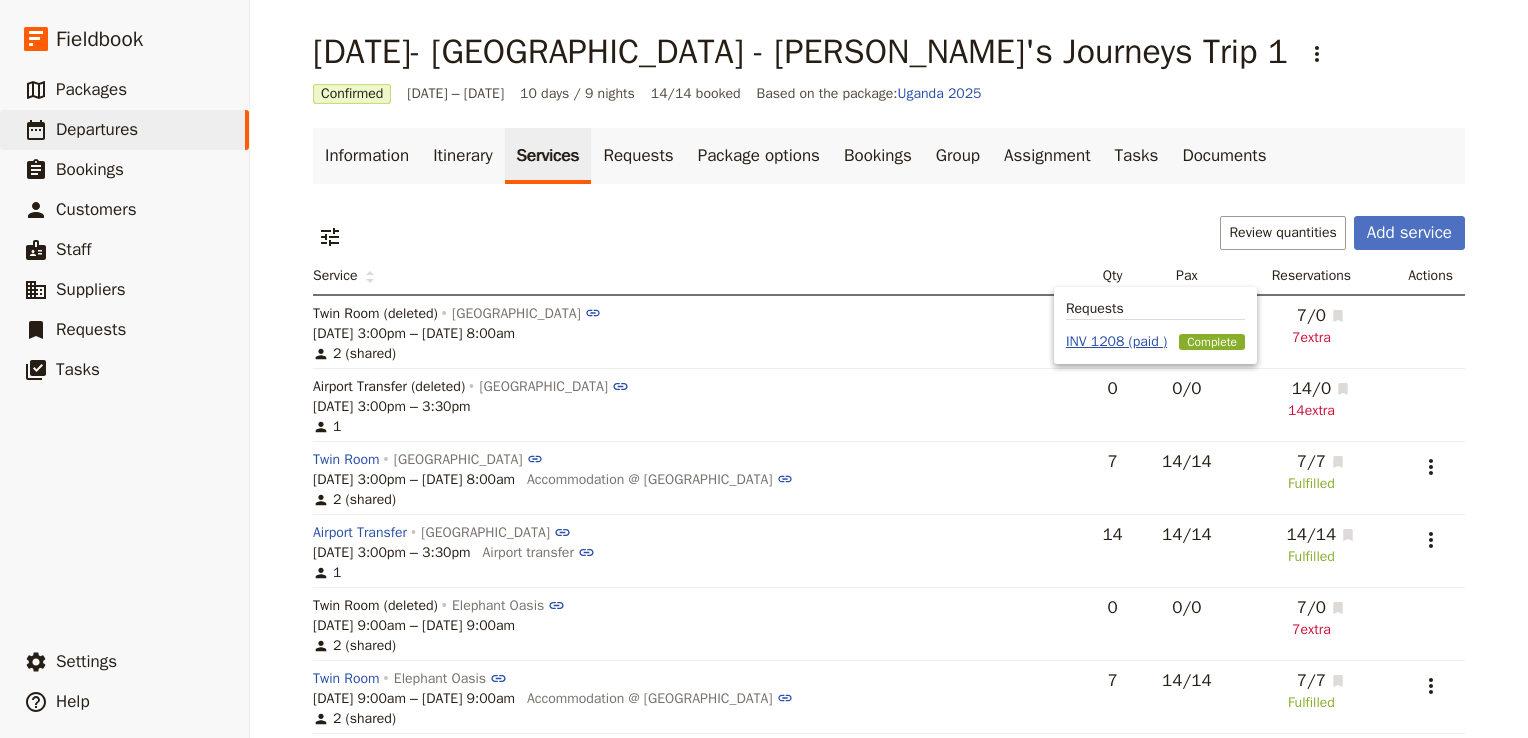 click on "INV 1208 (paid )" at bounding box center (1116, 342) 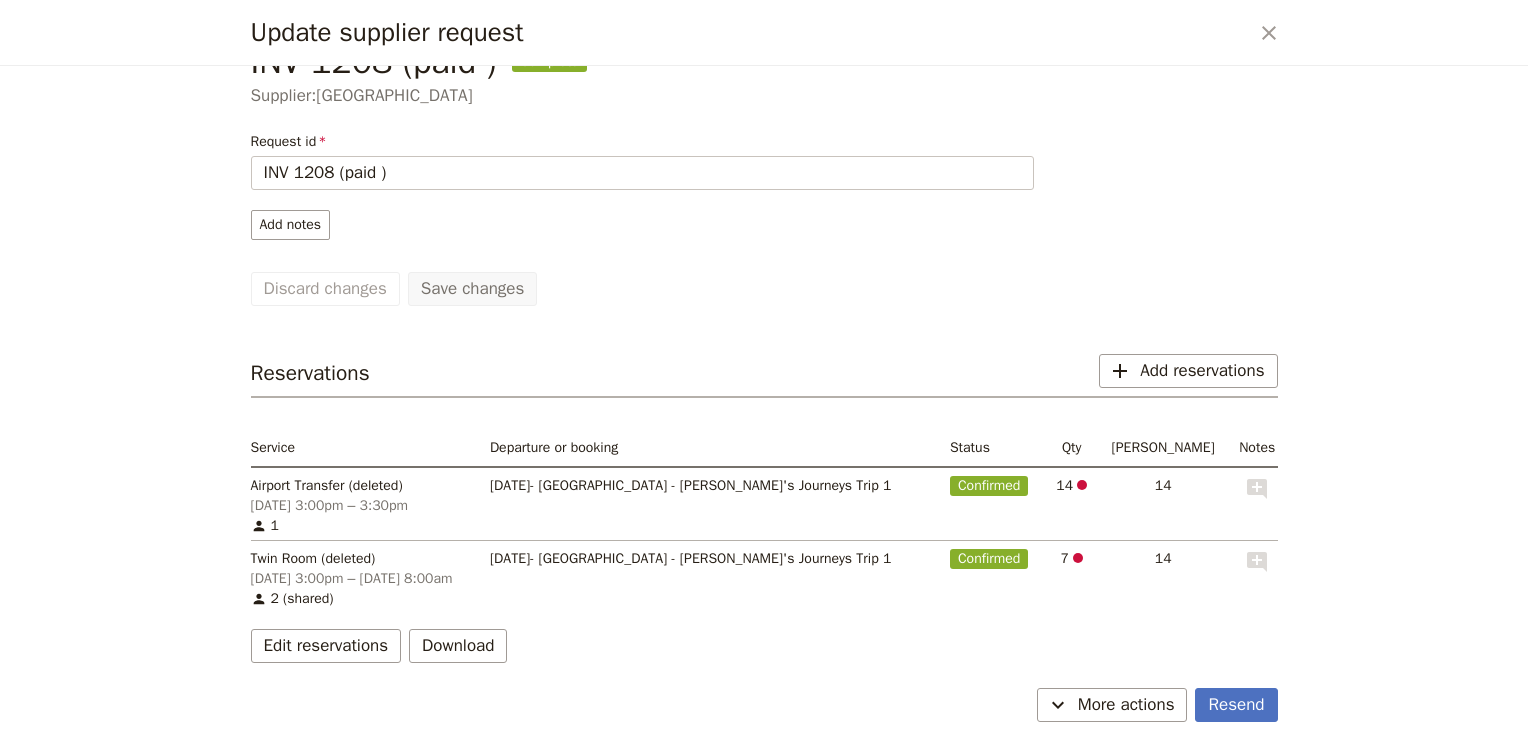 scroll, scrollTop: 51, scrollLeft: 0, axis: vertical 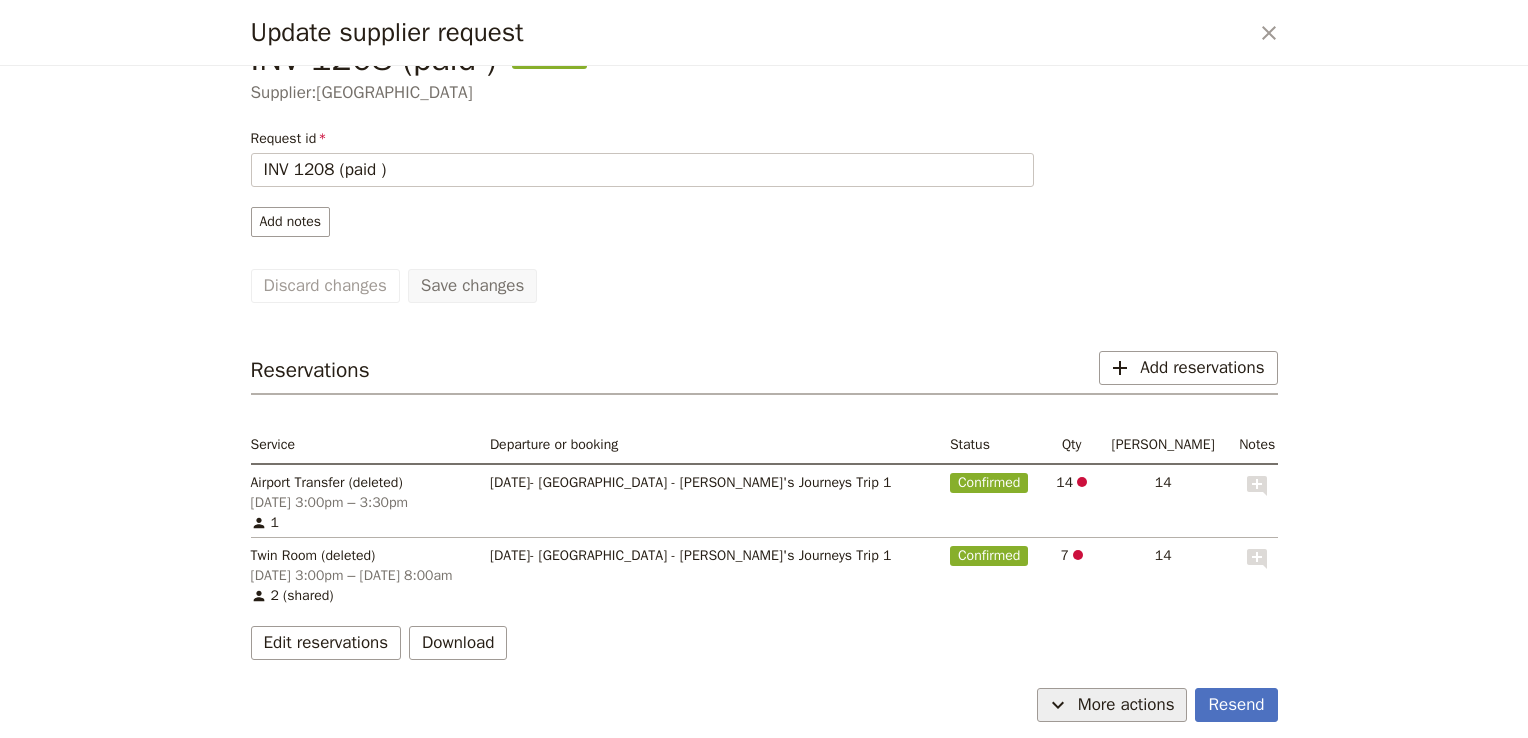 click on "More actions" at bounding box center [1126, 705] 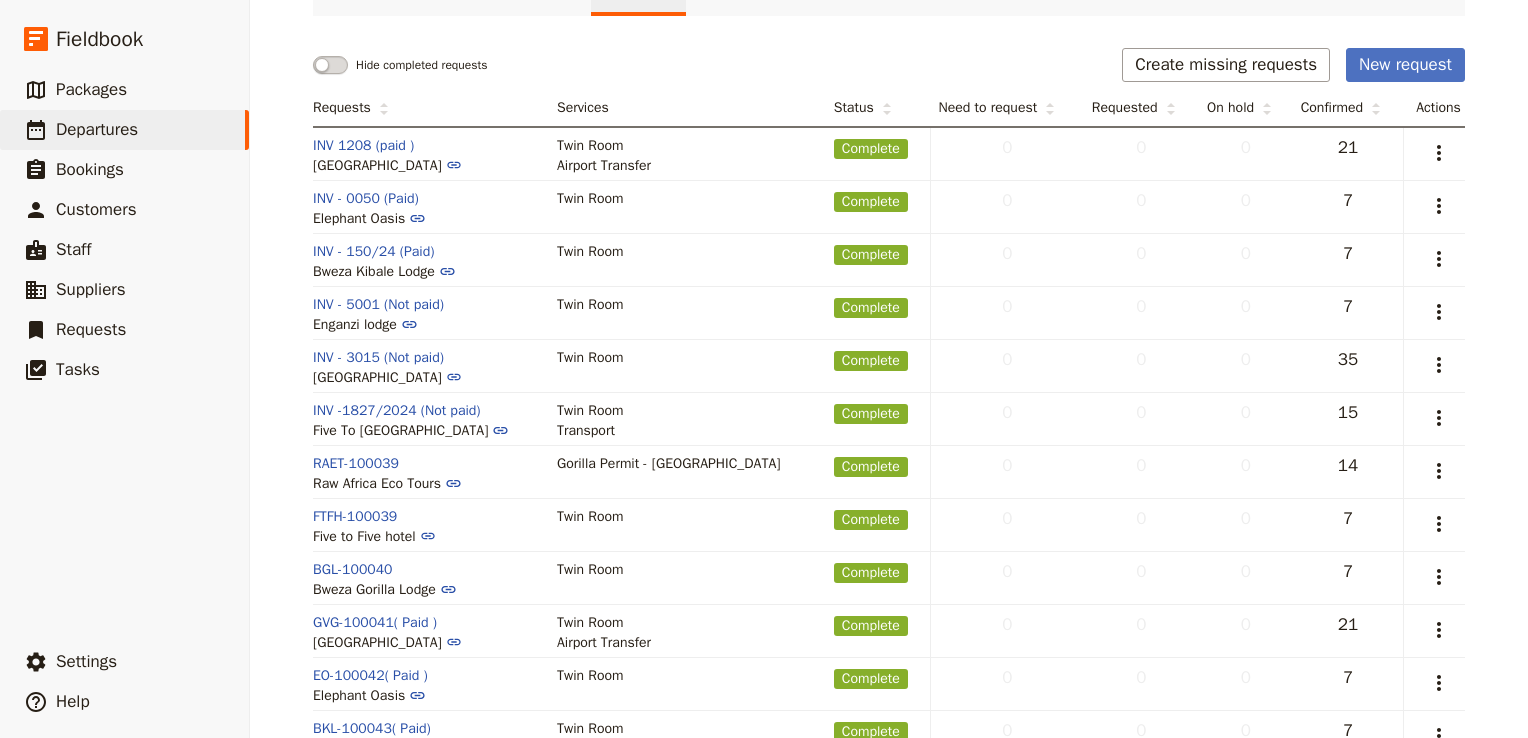 scroll, scrollTop: 203, scrollLeft: 0, axis: vertical 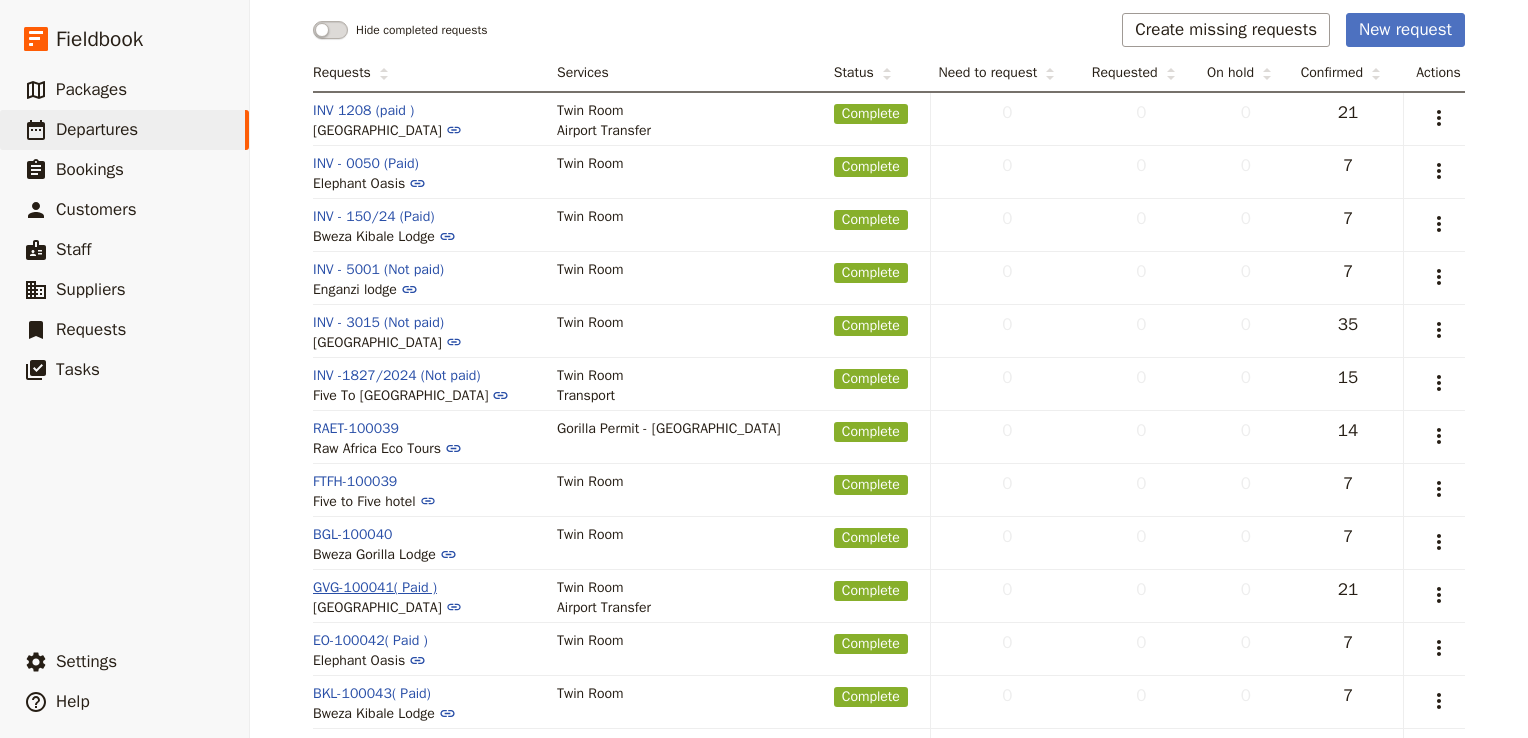 click on "GVG-100041( Paid )" at bounding box center [375, 588] 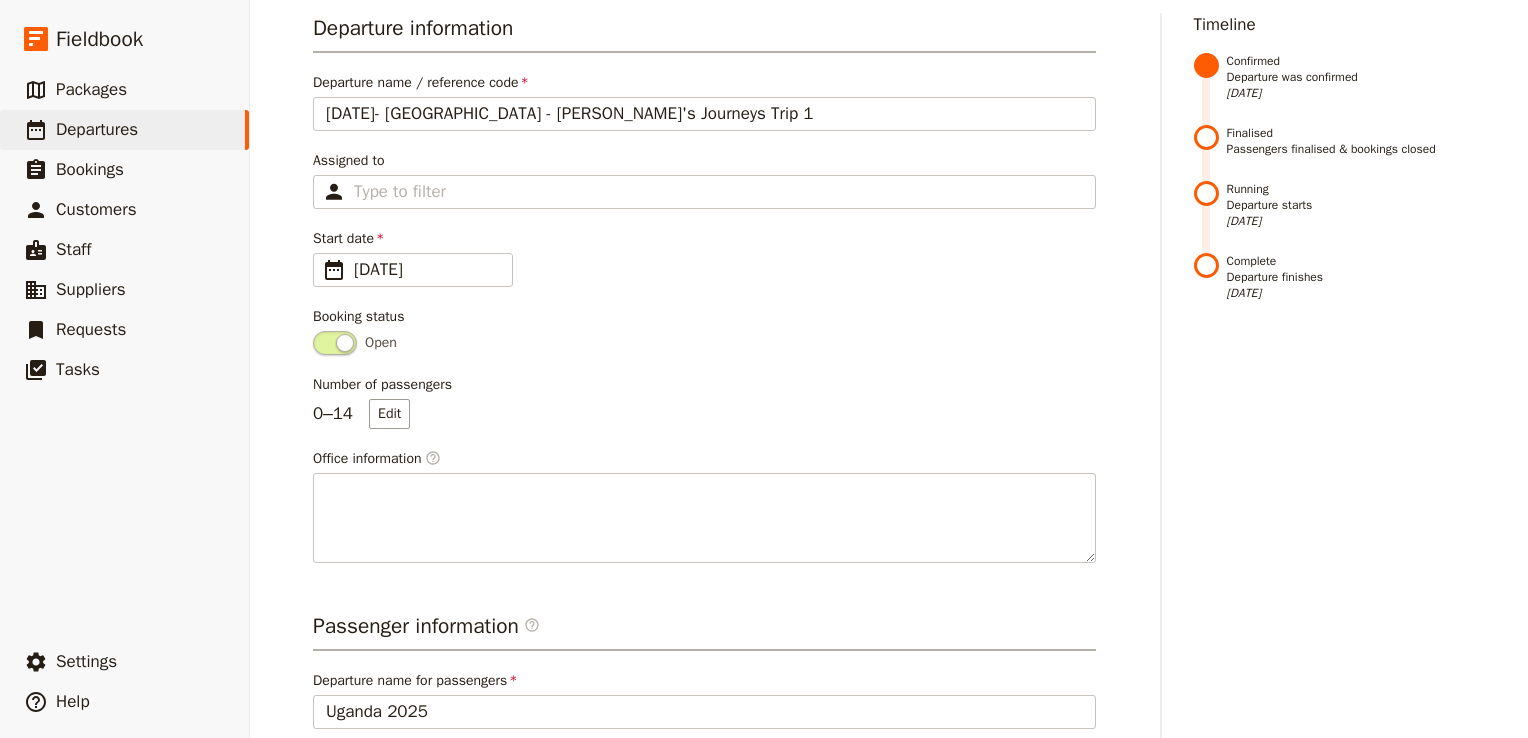 scroll, scrollTop: 0, scrollLeft: 0, axis: both 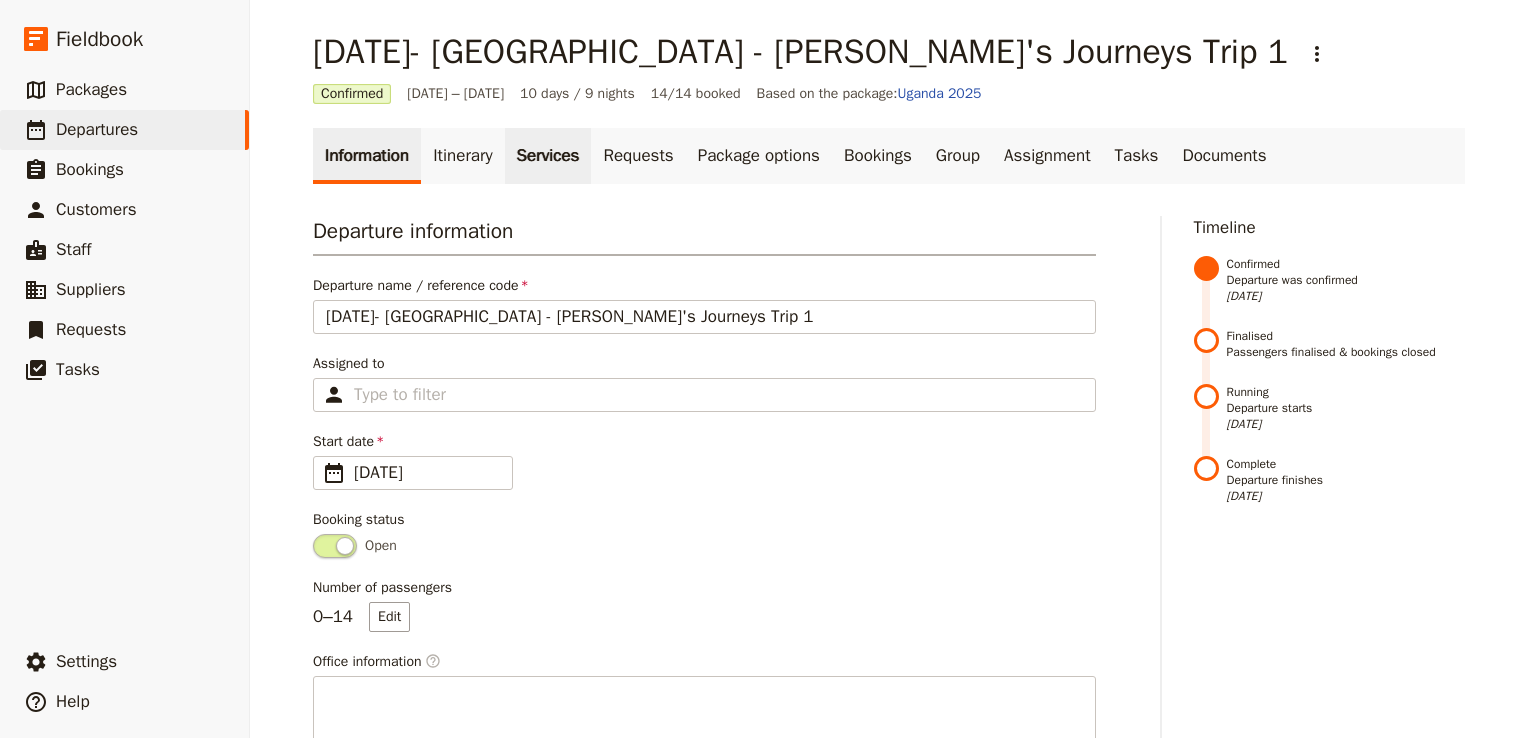 click on "Services" at bounding box center (548, 156) 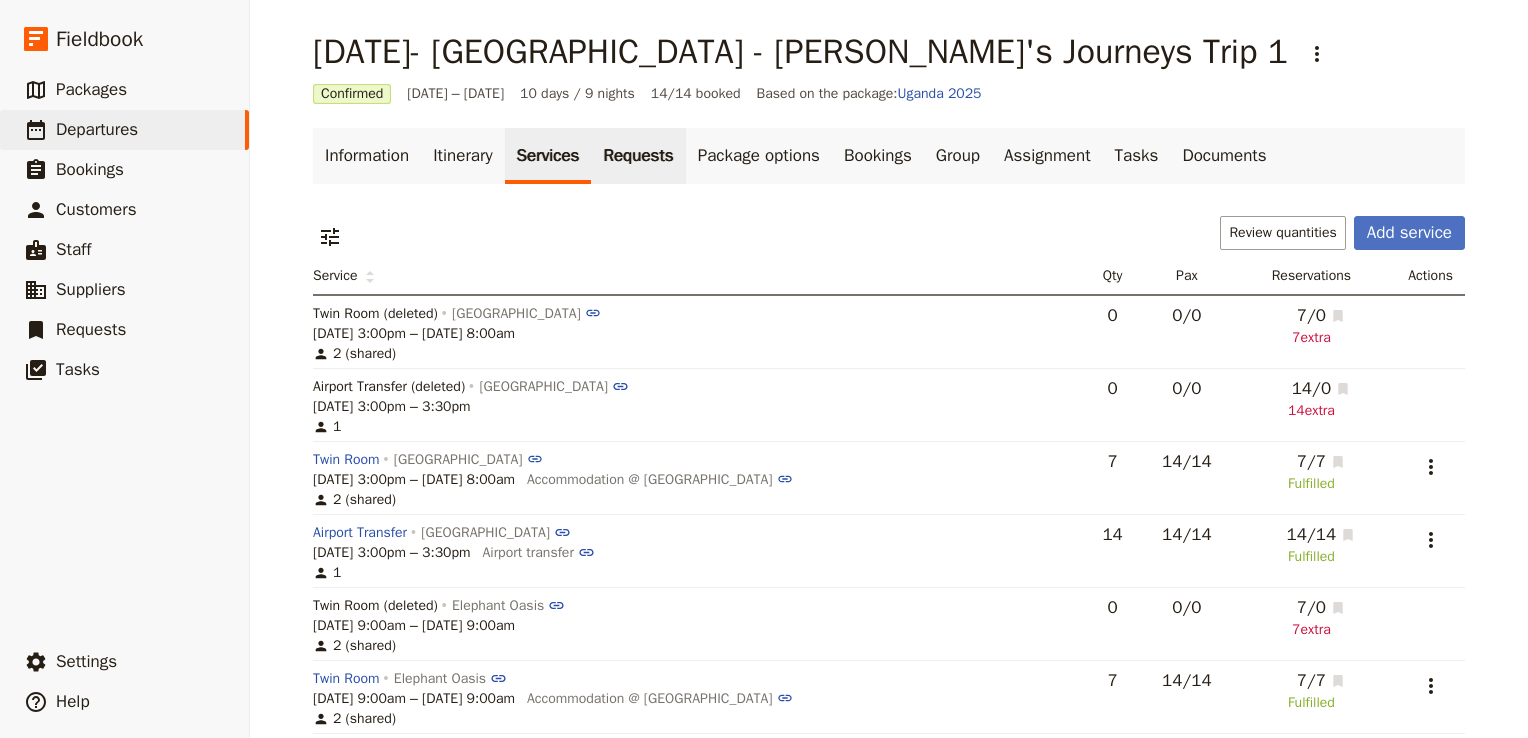 click on "Requests" at bounding box center [638, 156] 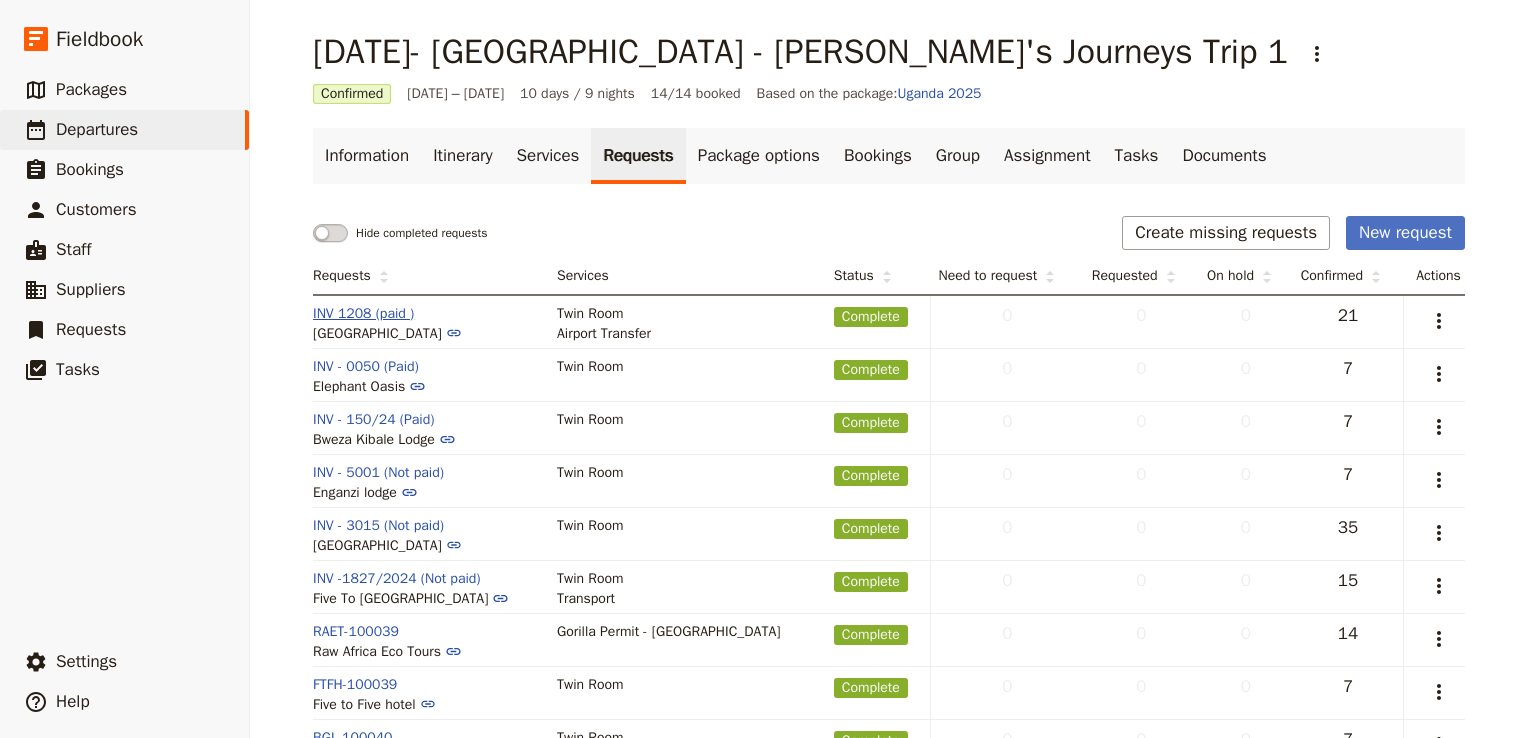 click on "INV 1208 (paid )" at bounding box center [363, 314] 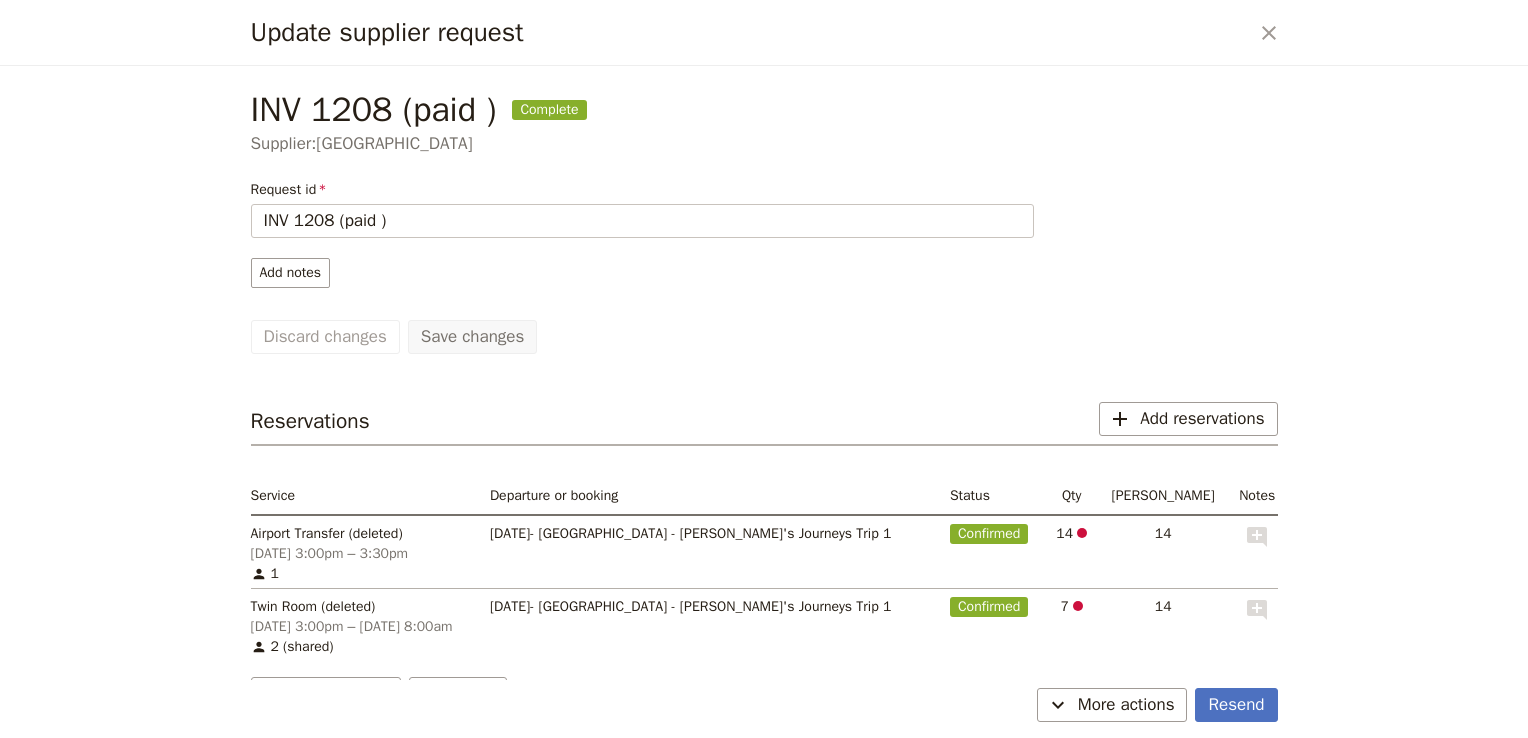 scroll, scrollTop: 51, scrollLeft: 0, axis: vertical 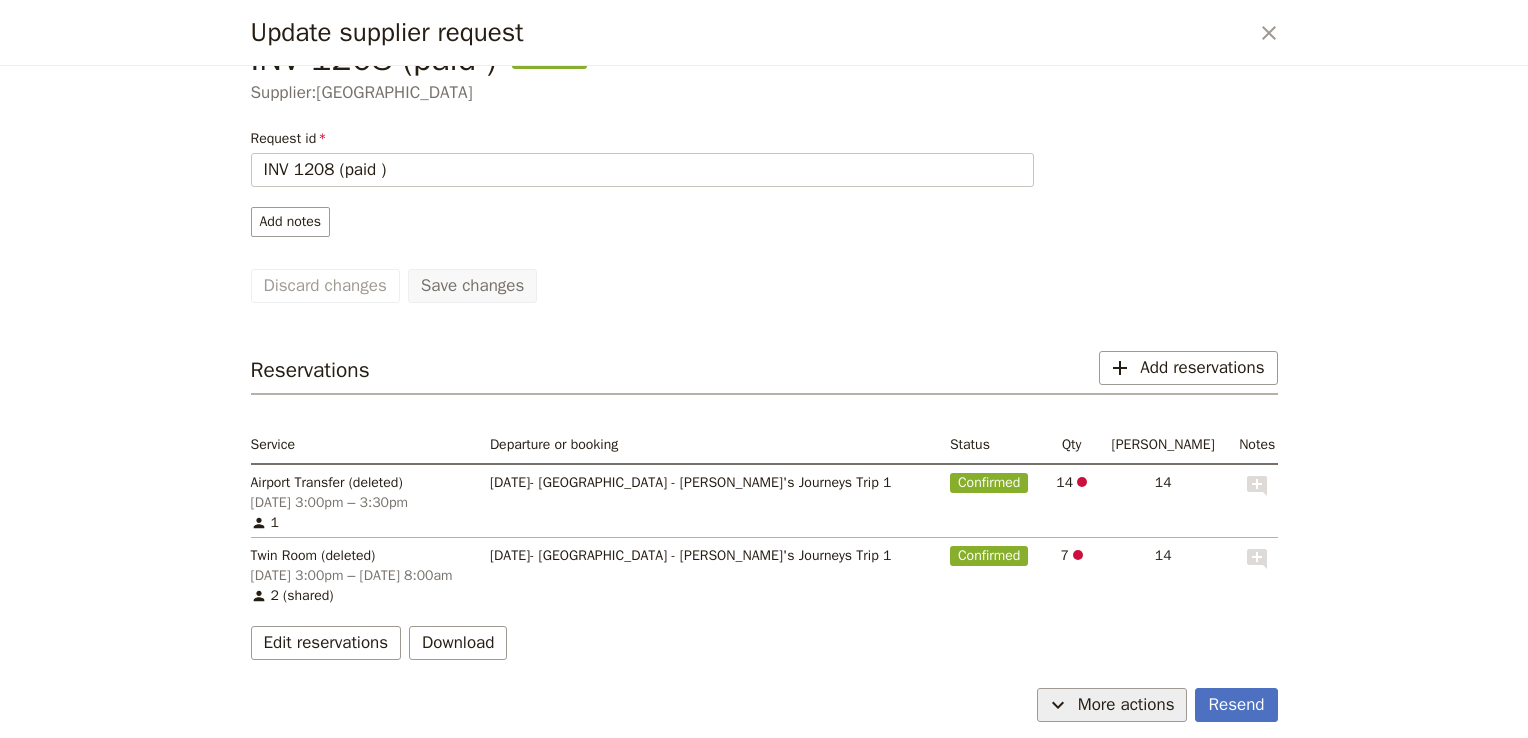click on "More actions" at bounding box center (1126, 705) 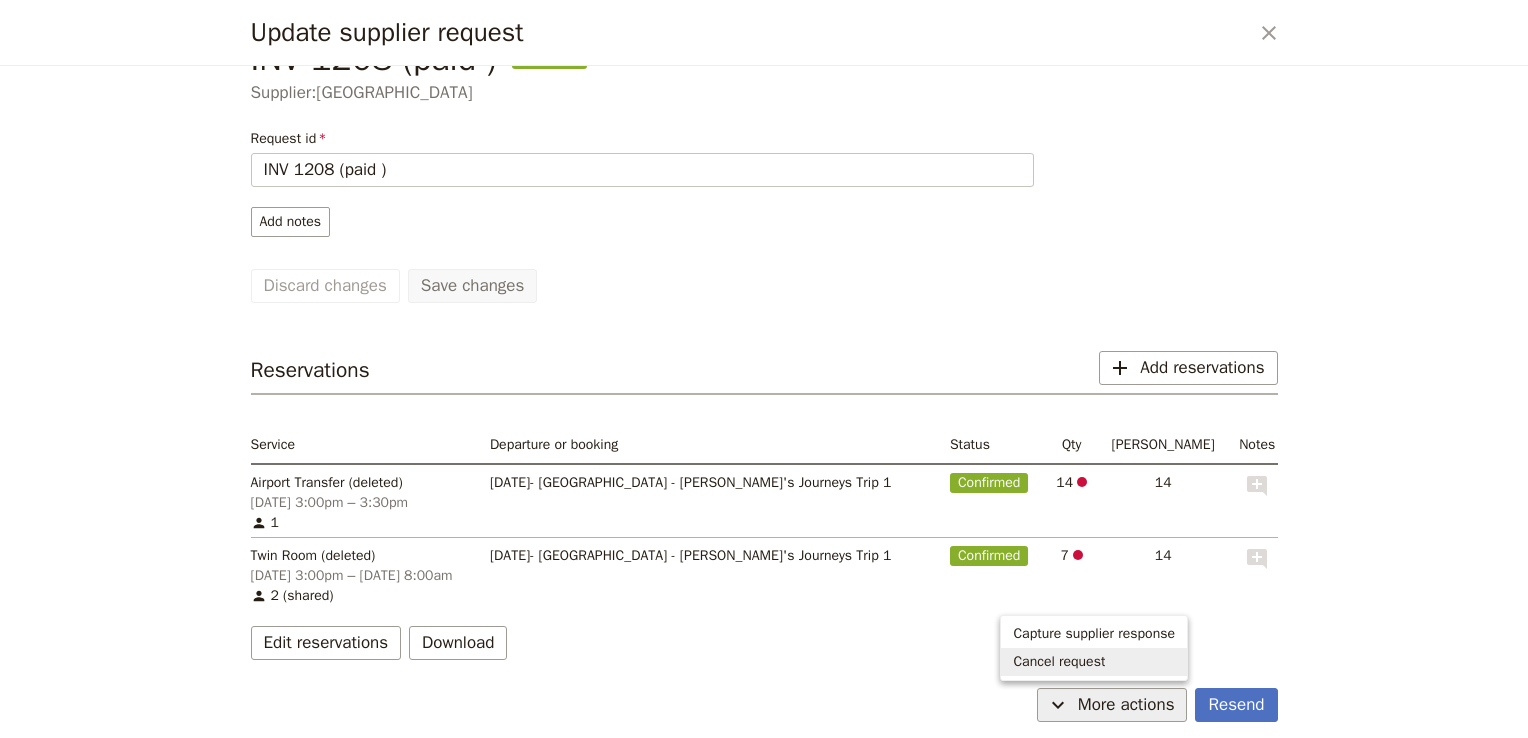 click on "Cancel request" at bounding box center [1059, 662] 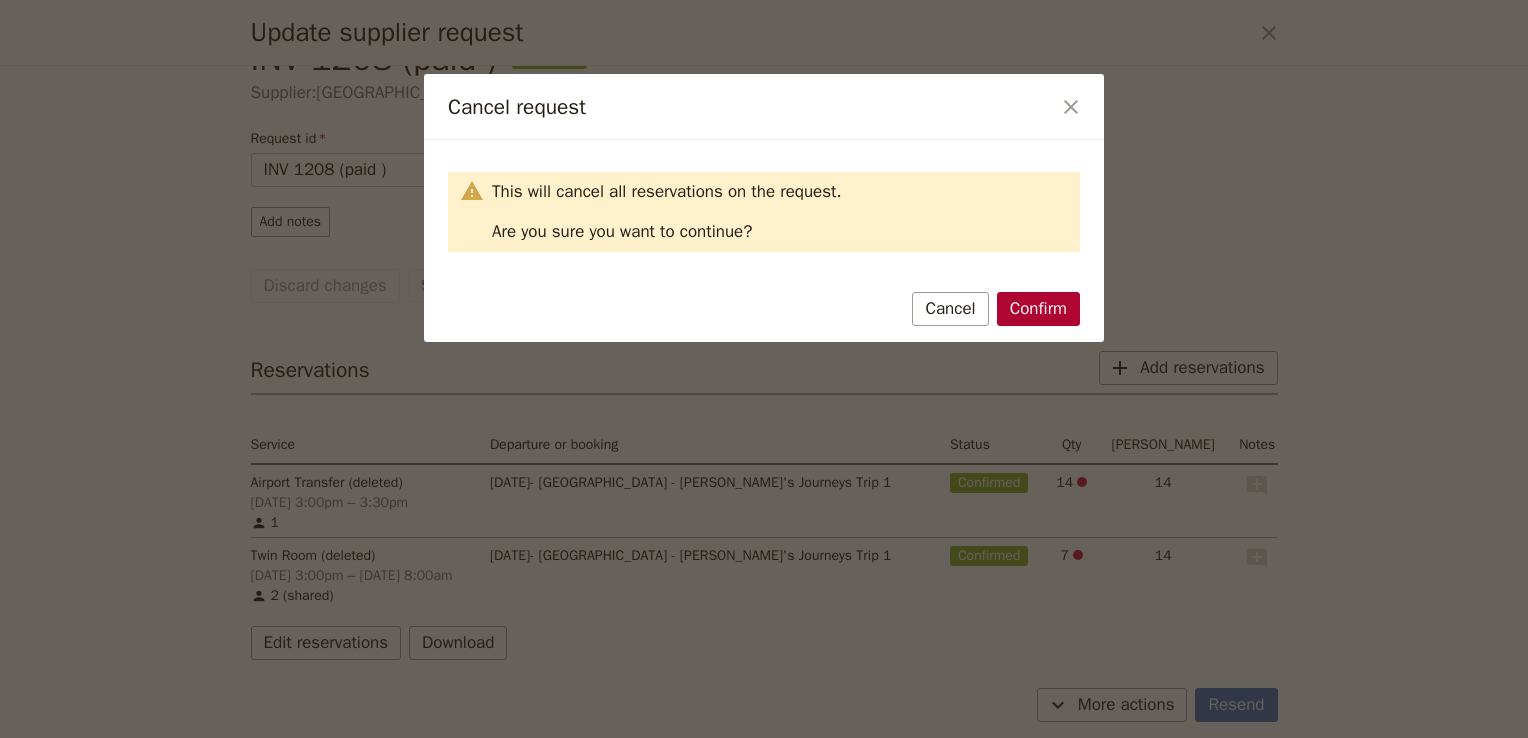 click on "Confirm" at bounding box center [1038, 309] 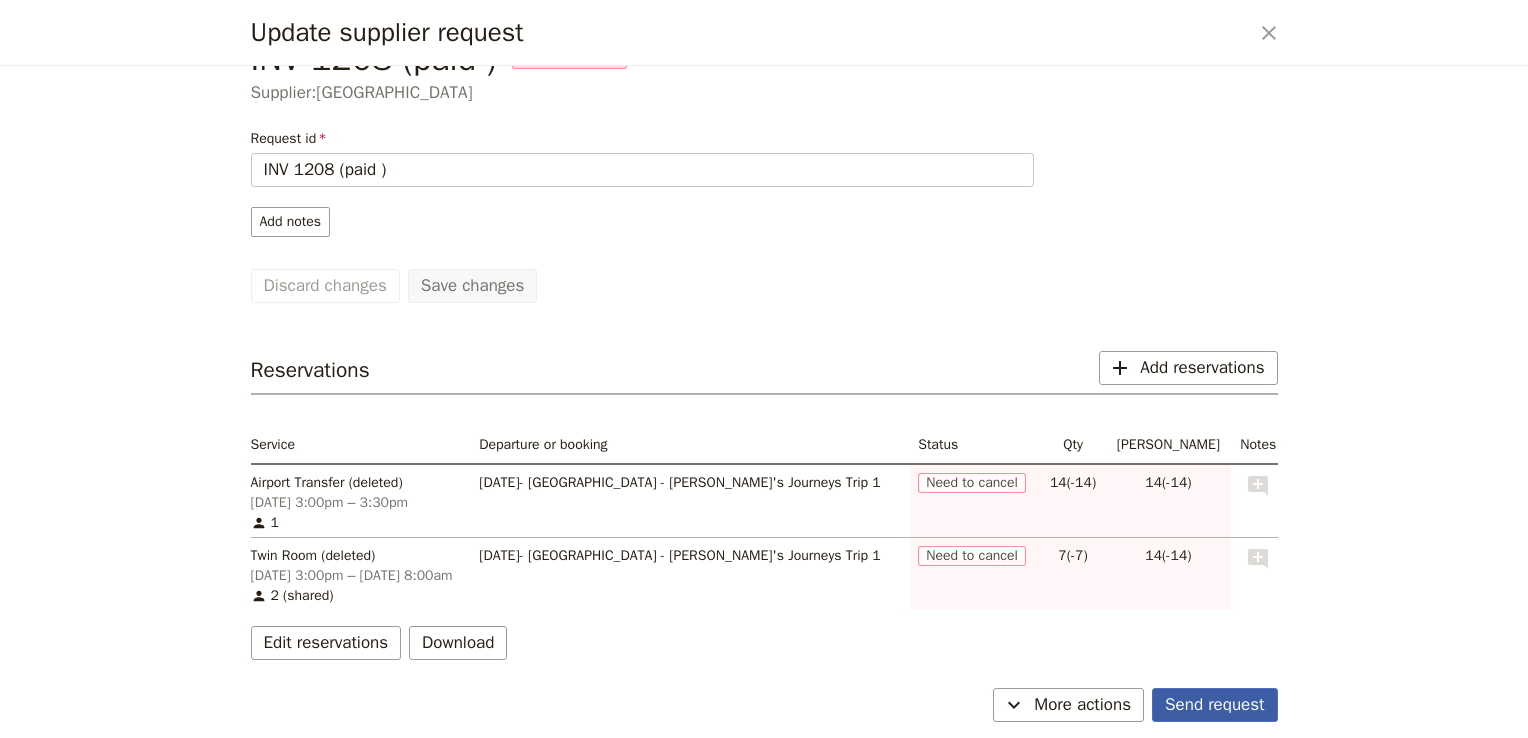 click on "Send request" at bounding box center (1214, 705) 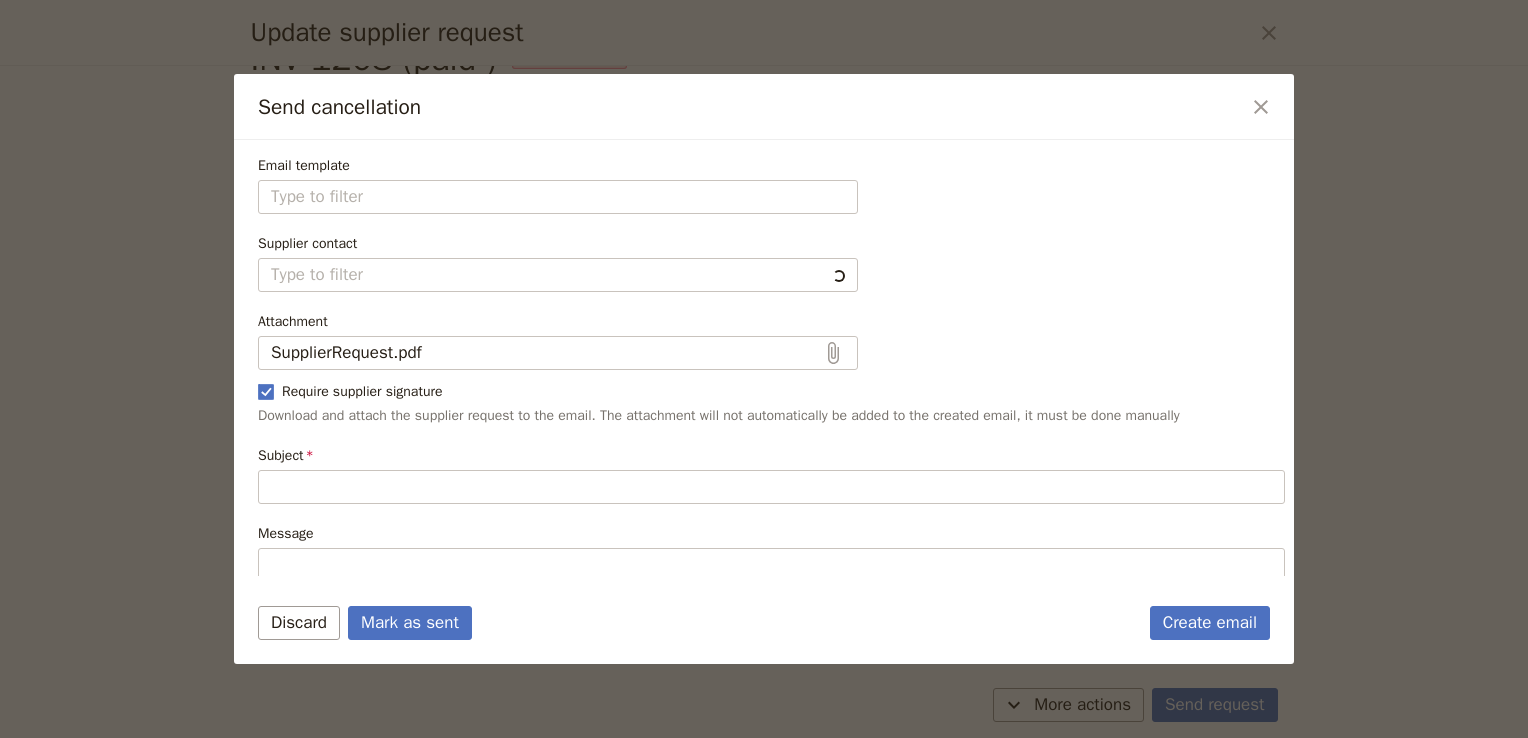 scroll, scrollTop: 60, scrollLeft: 0, axis: vertical 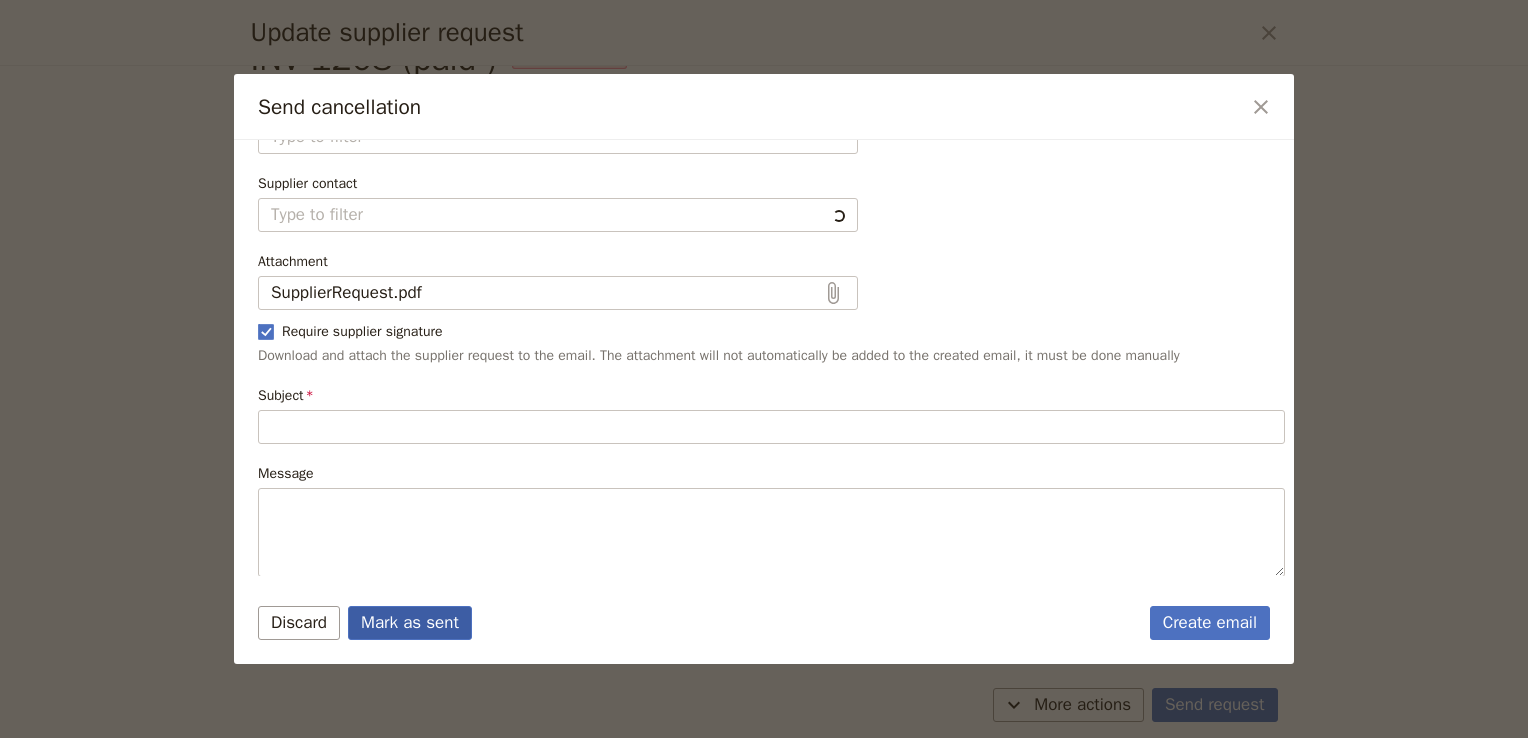 type on "Cancellation of existing reservations" 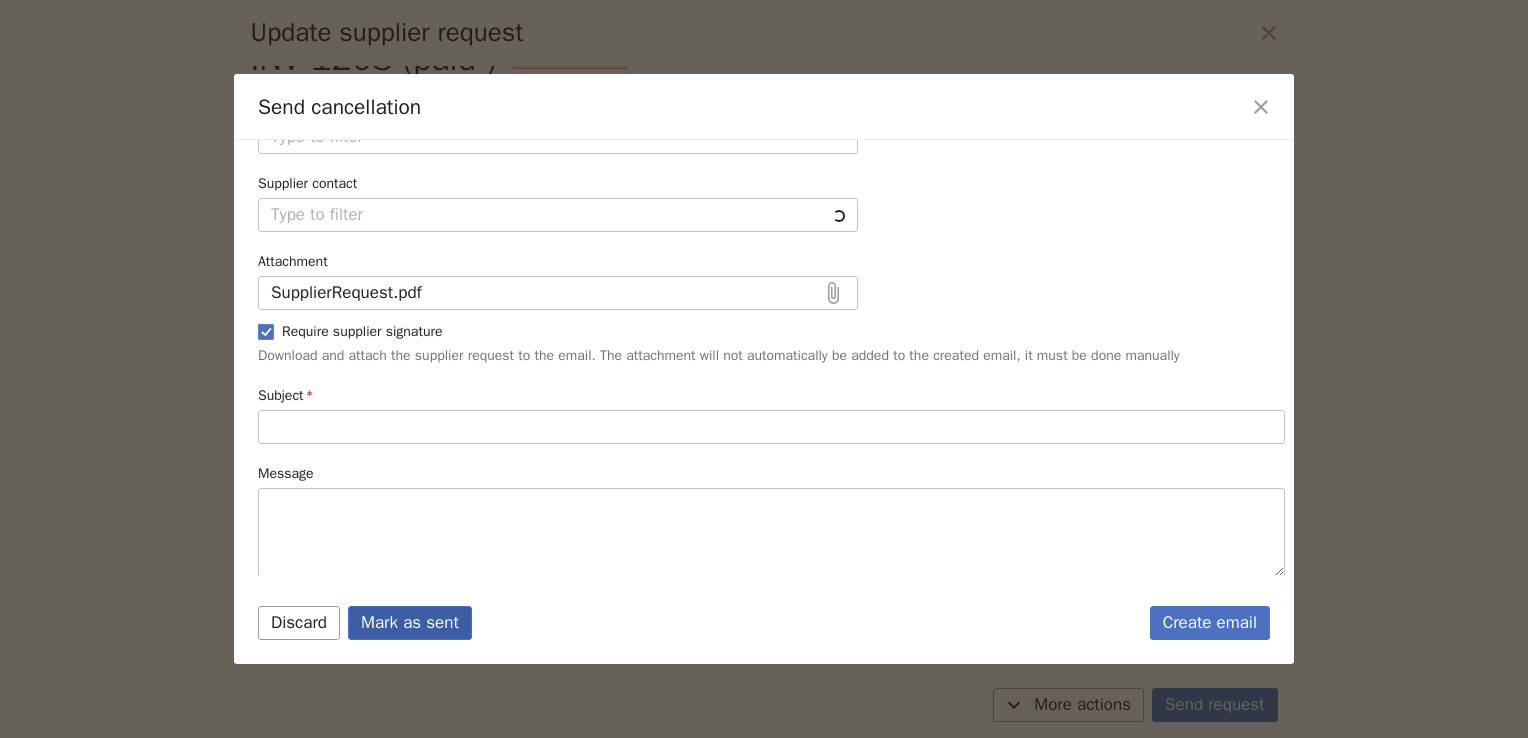type on "Hi [GEOGRAPHIC_DATA]
I would like to cancel all my existing reservations. The details of the reservation are as follows:
• 14 Airport Transfer on [DATE] 3:00pm – 3:30pm
• [GEOGRAPHIC_DATA] on [DATE] 3:00pm – [DATE] 8:00am
Please let me know when these reservations have been cancelled.
Kind regards
Admin" 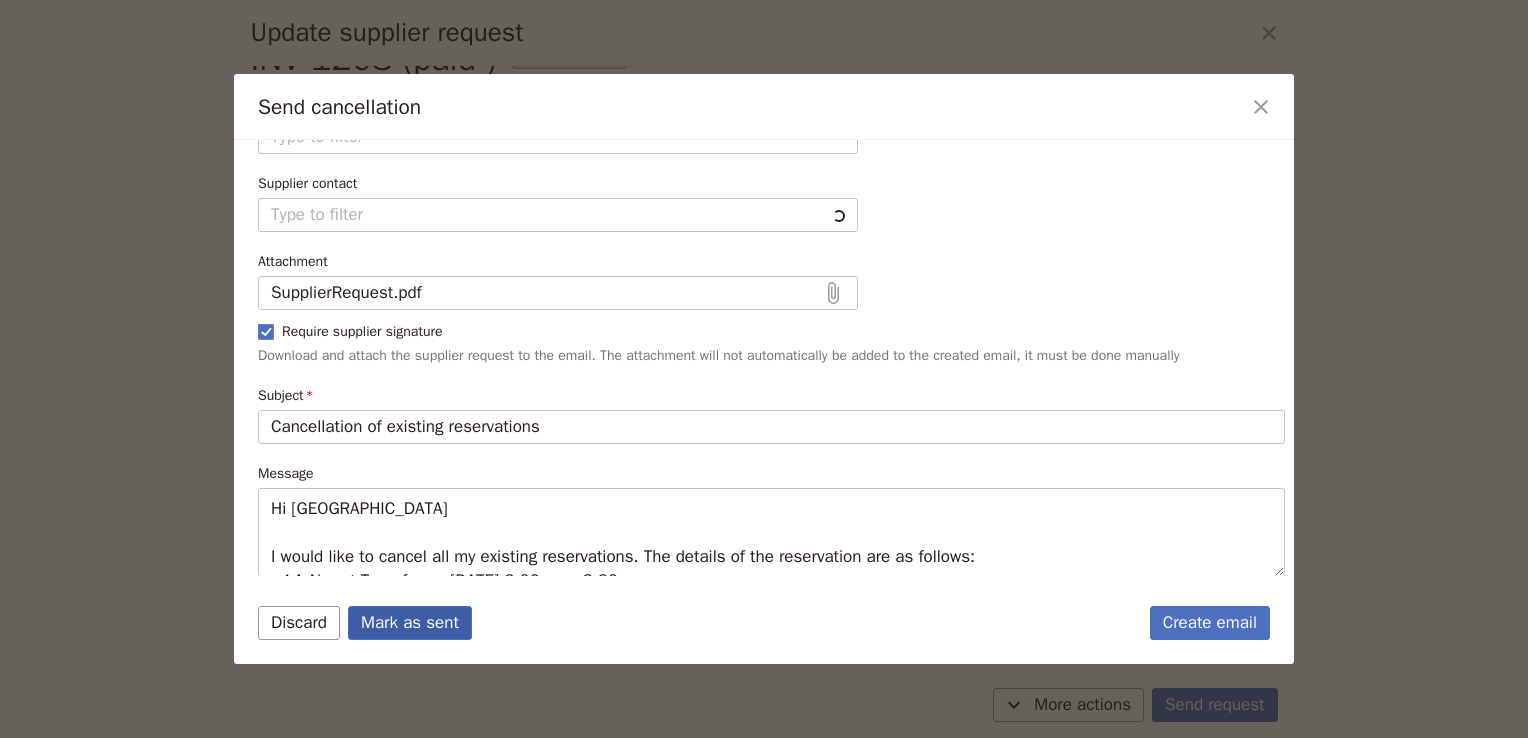 type on "Fieldbook default template" 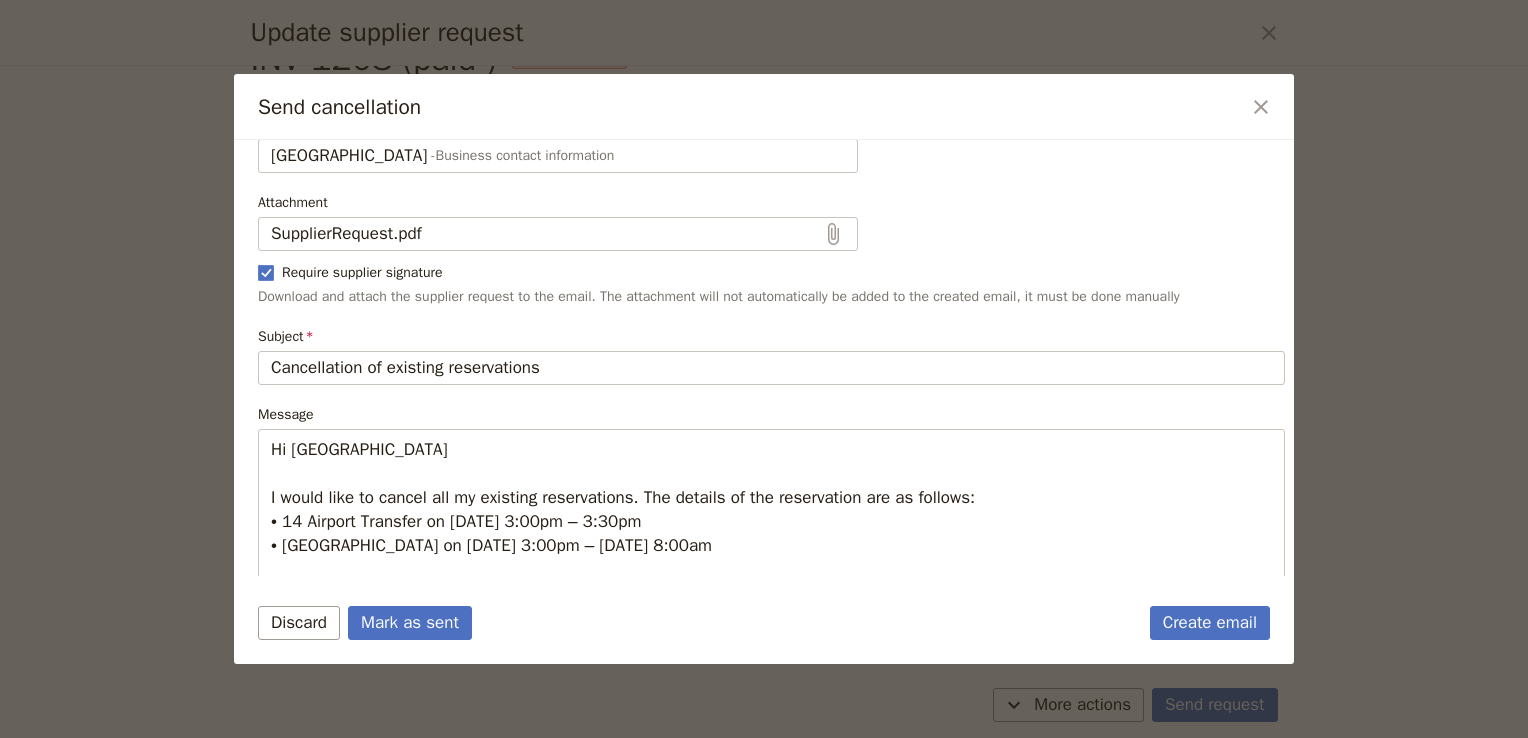 scroll, scrollTop: 120, scrollLeft: 0, axis: vertical 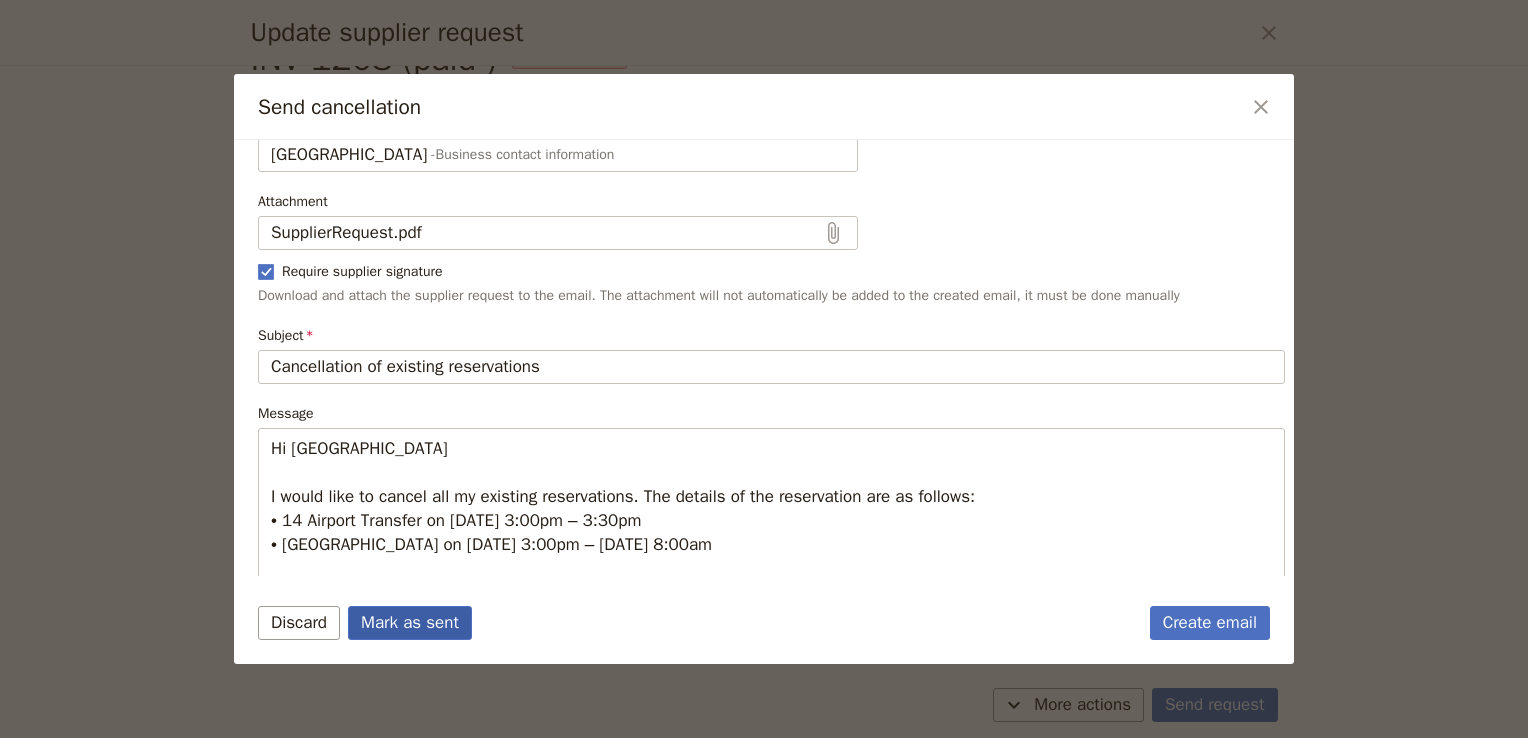 click on "Mark as sent" at bounding box center [410, 623] 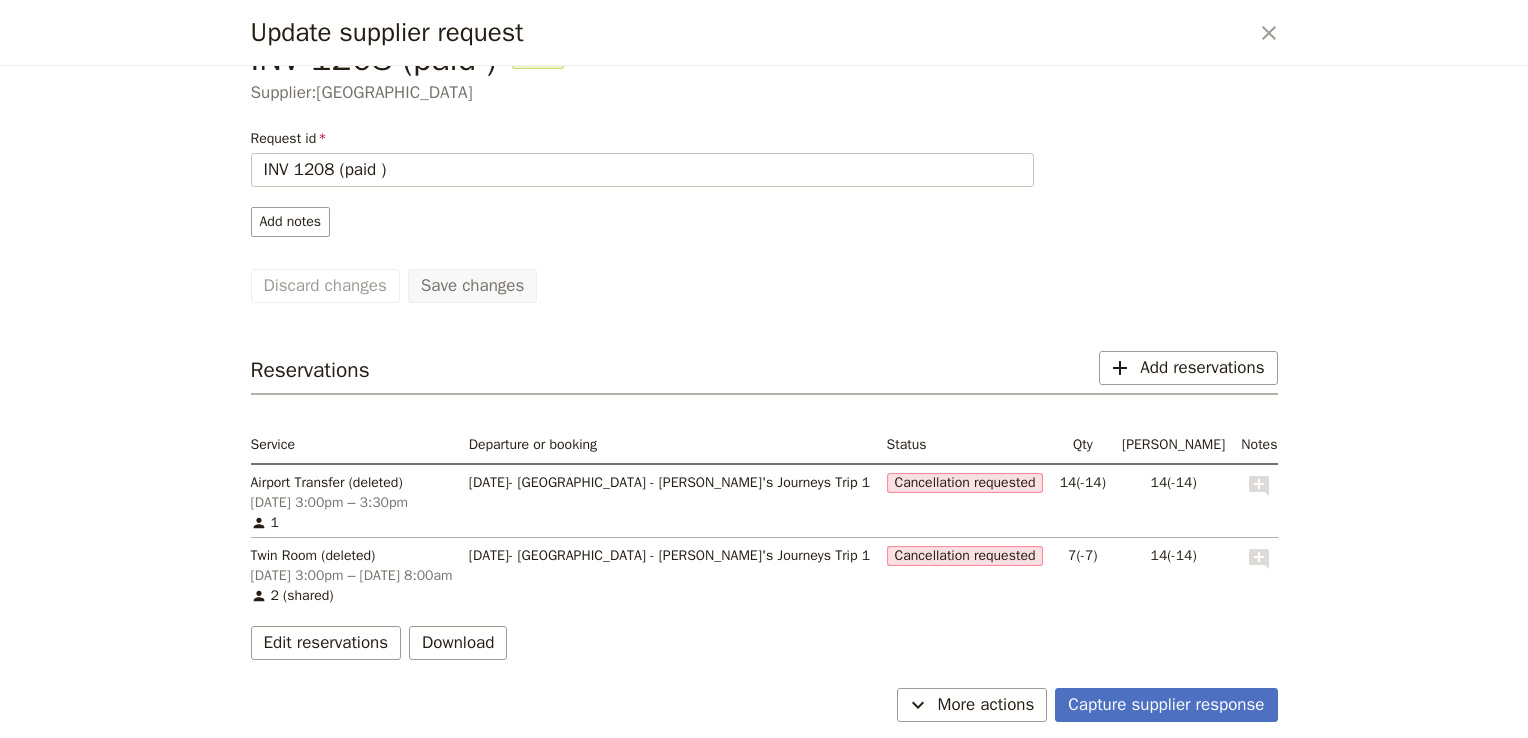 click on "Cancellation requested" at bounding box center [965, 483] 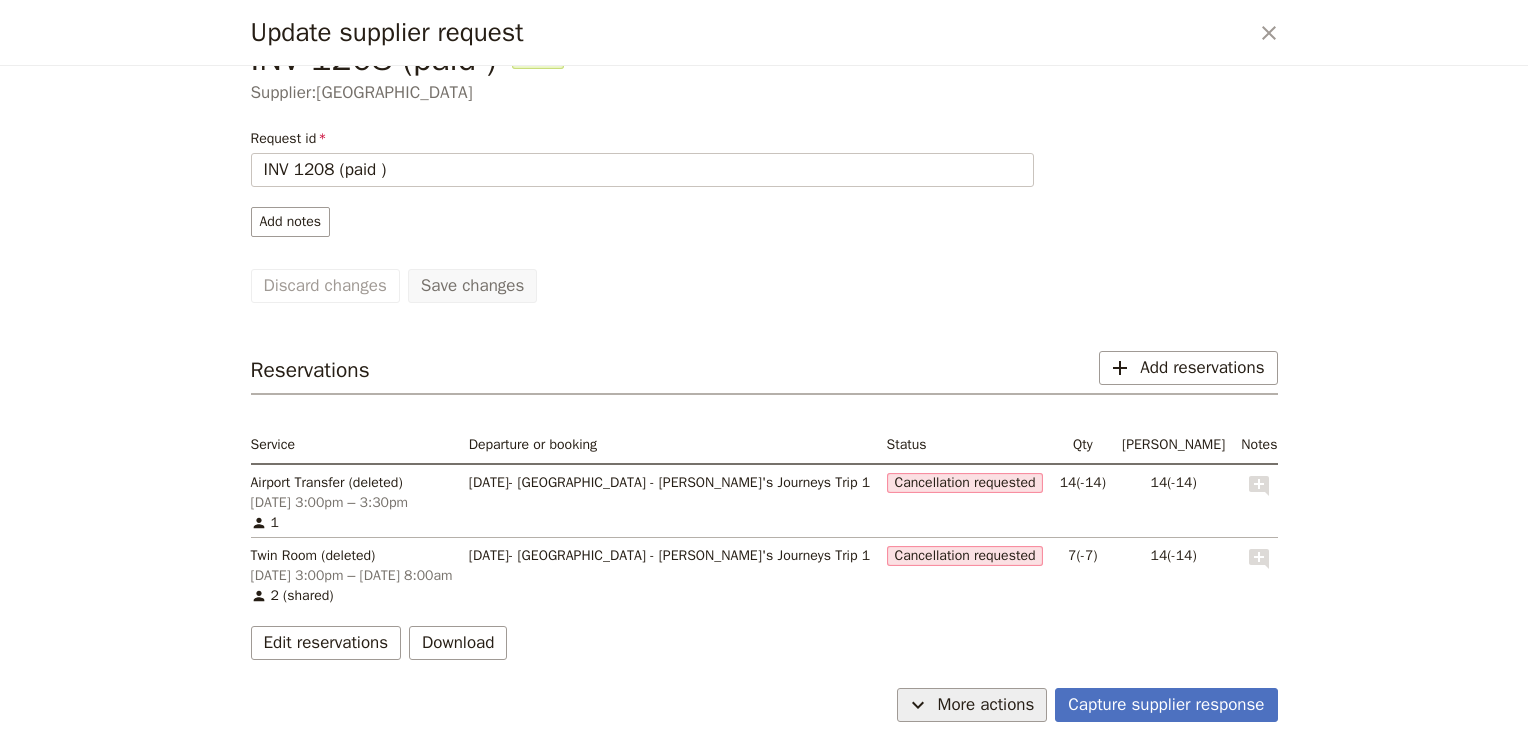 click on "More actions" at bounding box center [986, 705] 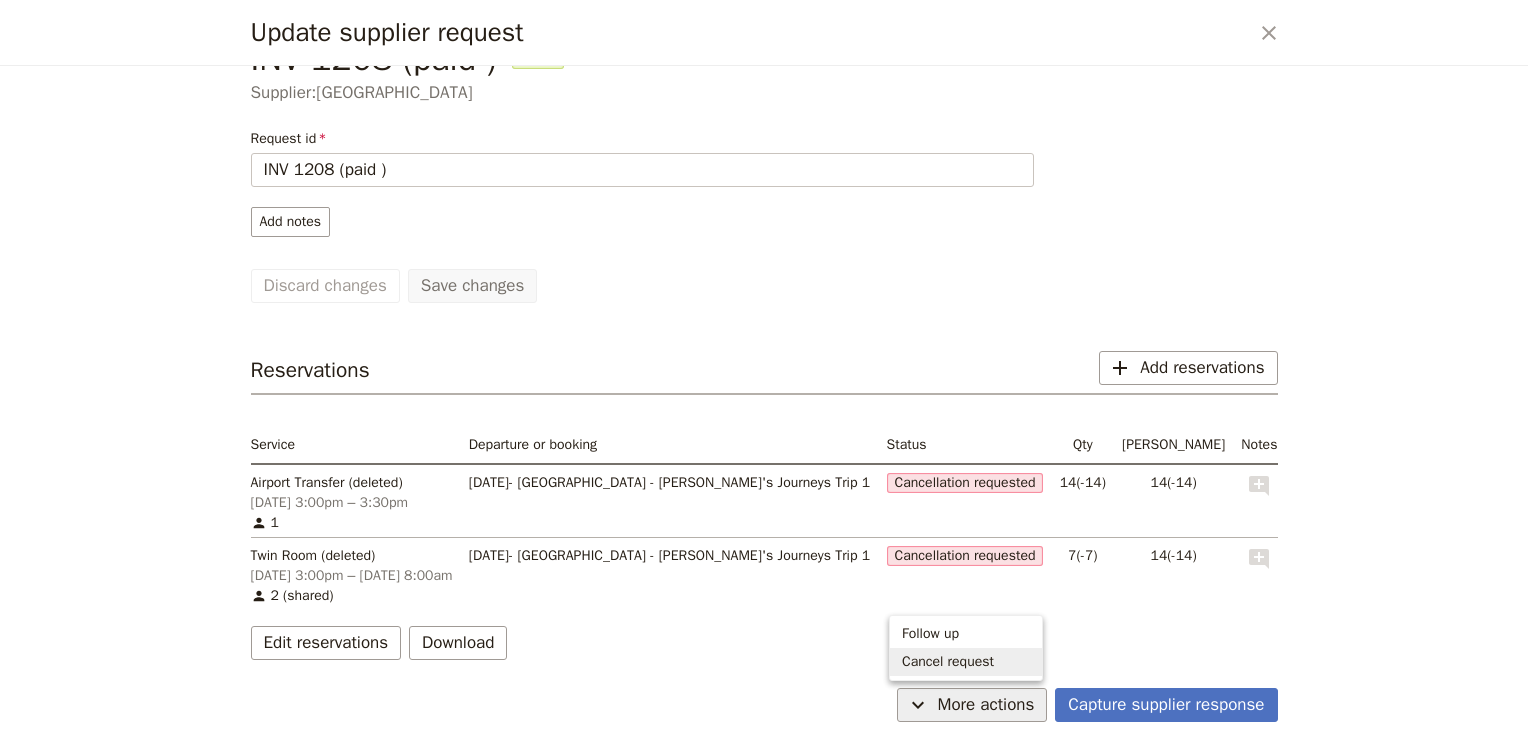 click on "Cancel request" at bounding box center (948, 662) 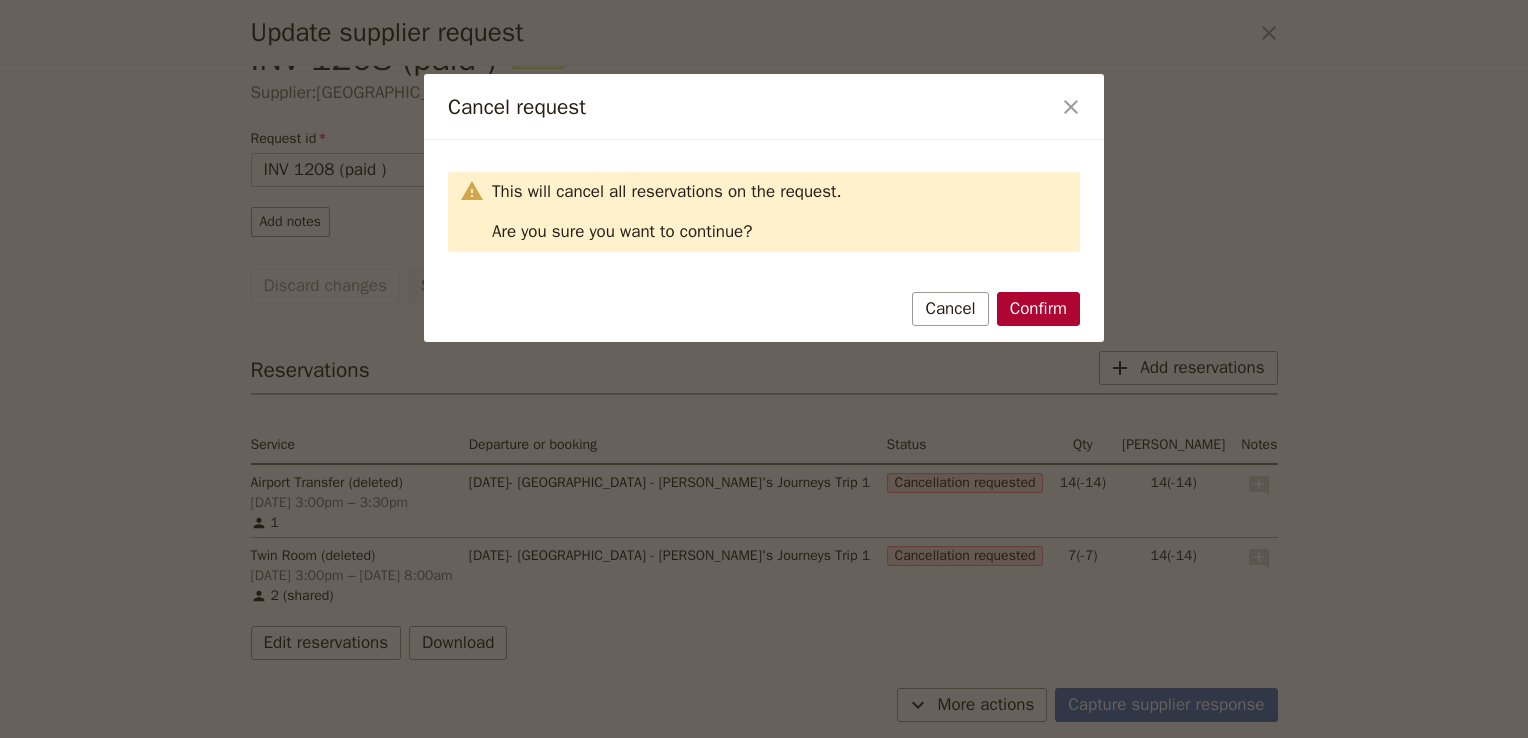 click on "Confirm" at bounding box center [1038, 309] 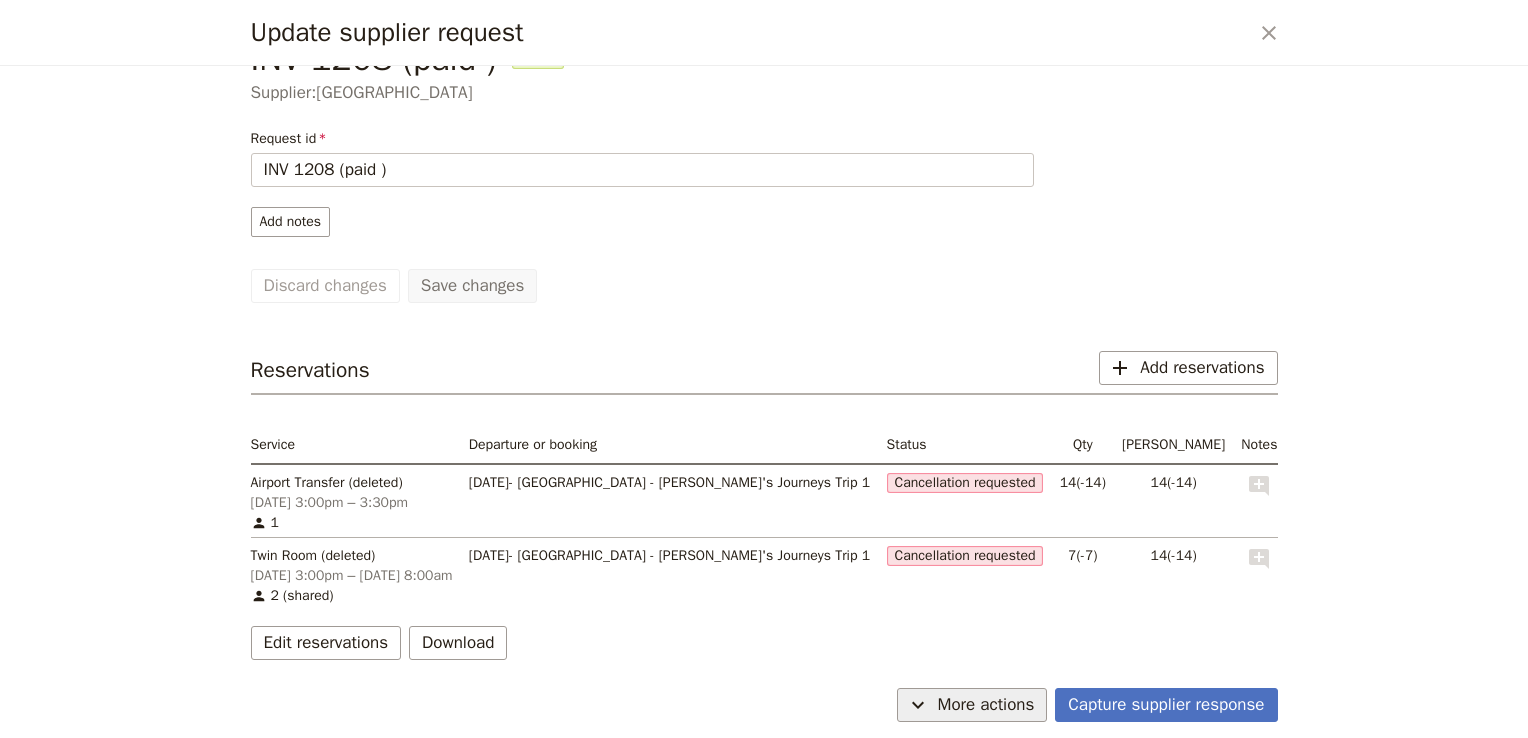 click on "More actions" at bounding box center [986, 705] 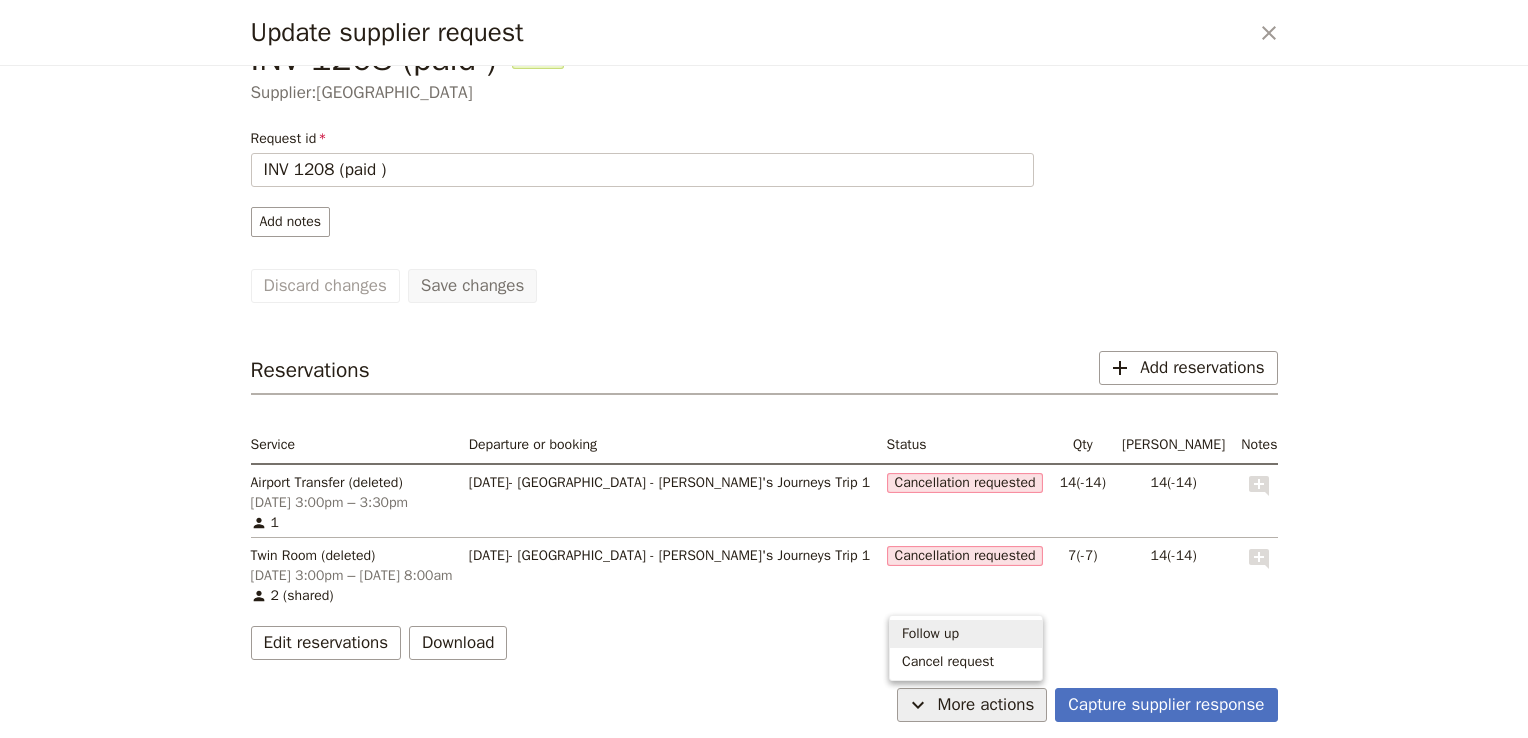 click on "Follow up" at bounding box center (966, 634) 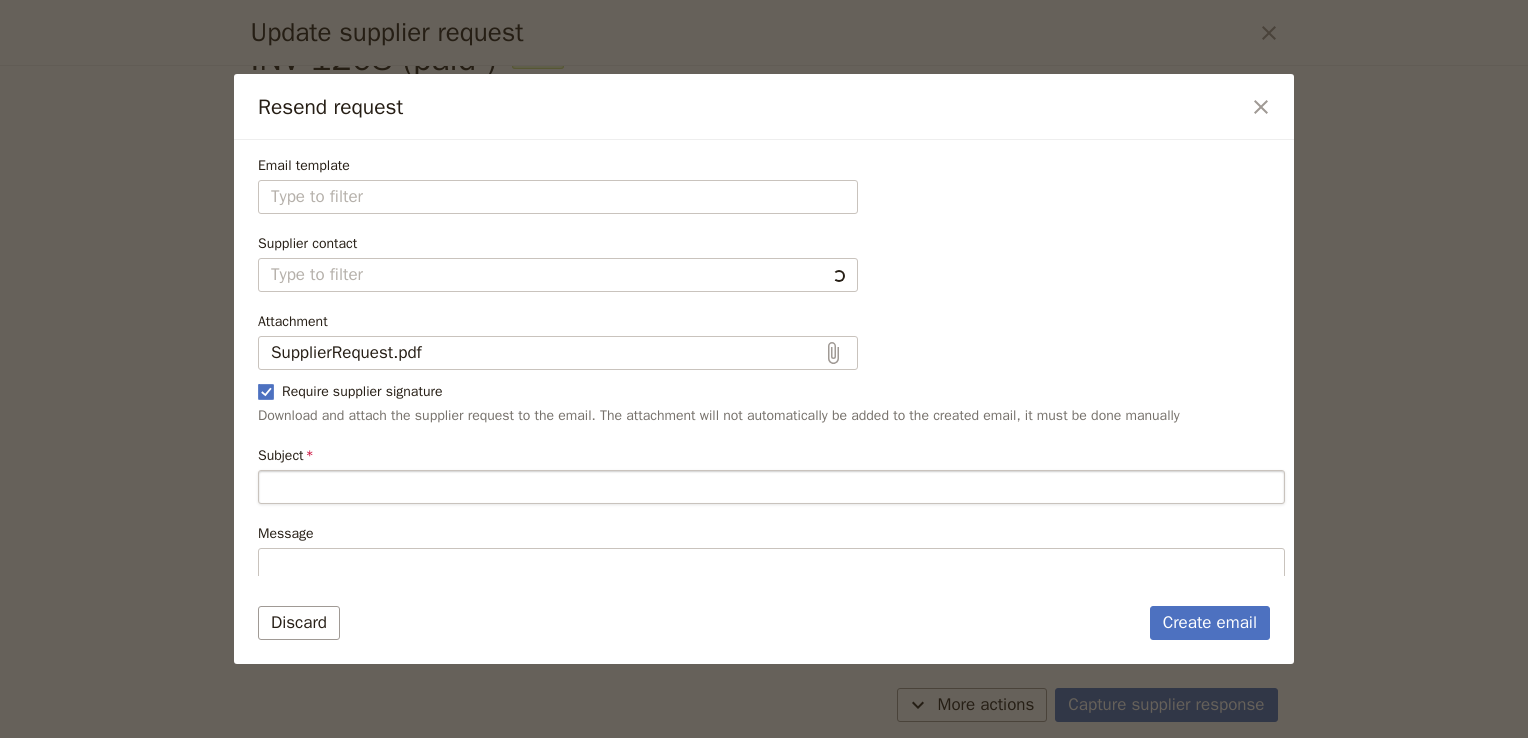 type on "Follow up on previous reservation request" 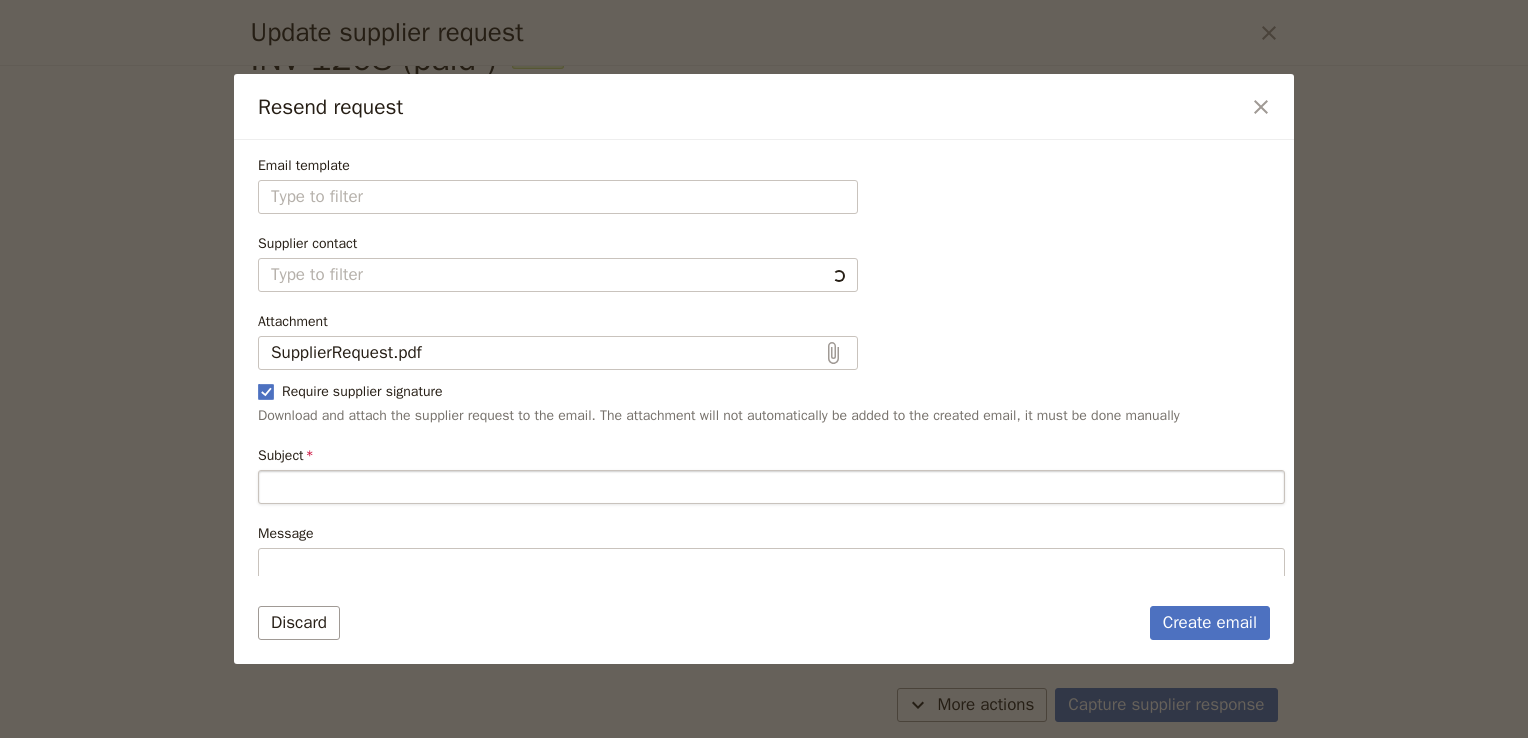 type on "Hi [GEOGRAPHIC_DATA]
I am writing to follow up on the previous reservation request I made. The details of the original request are:
• 14 Airport Transfer on [DATE] 3:00pm – 3:30pm | Status: Cancelled
• [GEOGRAPHIC_DATA] on [DATE] 3:00pm – [DATE] 8:00am | Status: Cancelled
Below are additional instructions and notes for the reservations:
No additional notes or instructions
I have yet to receive a confirmation of these reservations from your company. I would greatly appreciate it if you could let me know the status of my request.
Kind regards
Admin" 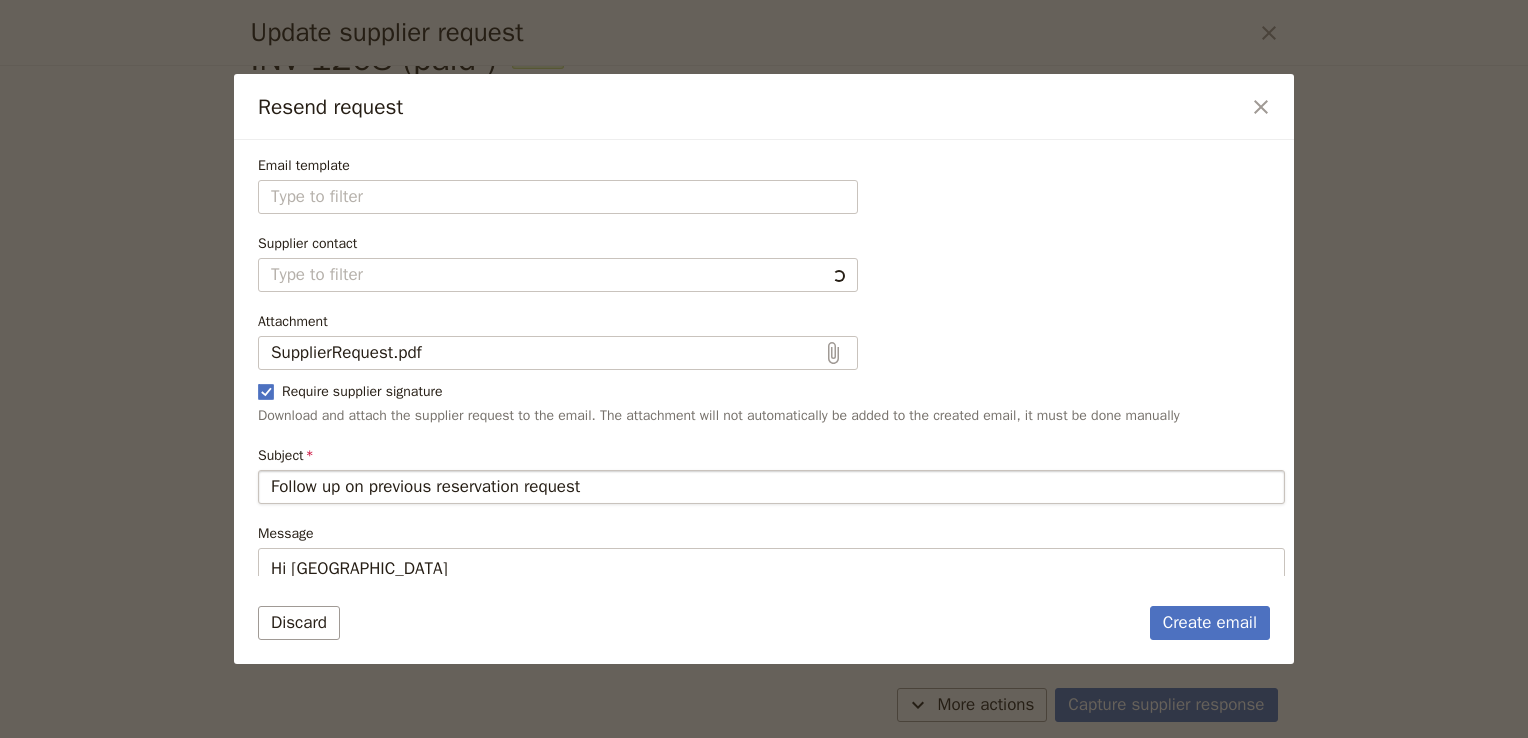 type on "Fieldbook default template" 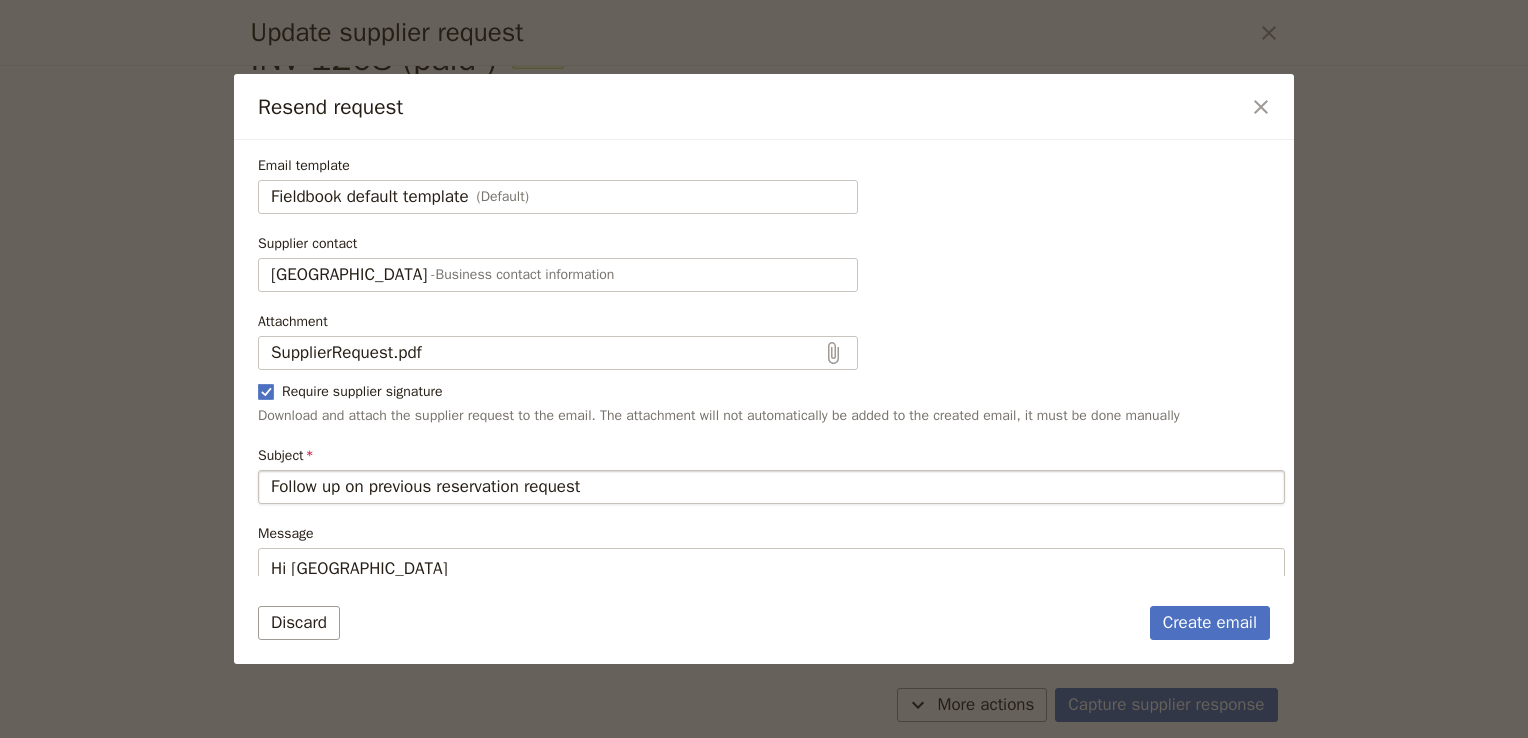 scroll, scrollTop: 324, scrollLeft: 0, axis: vertical 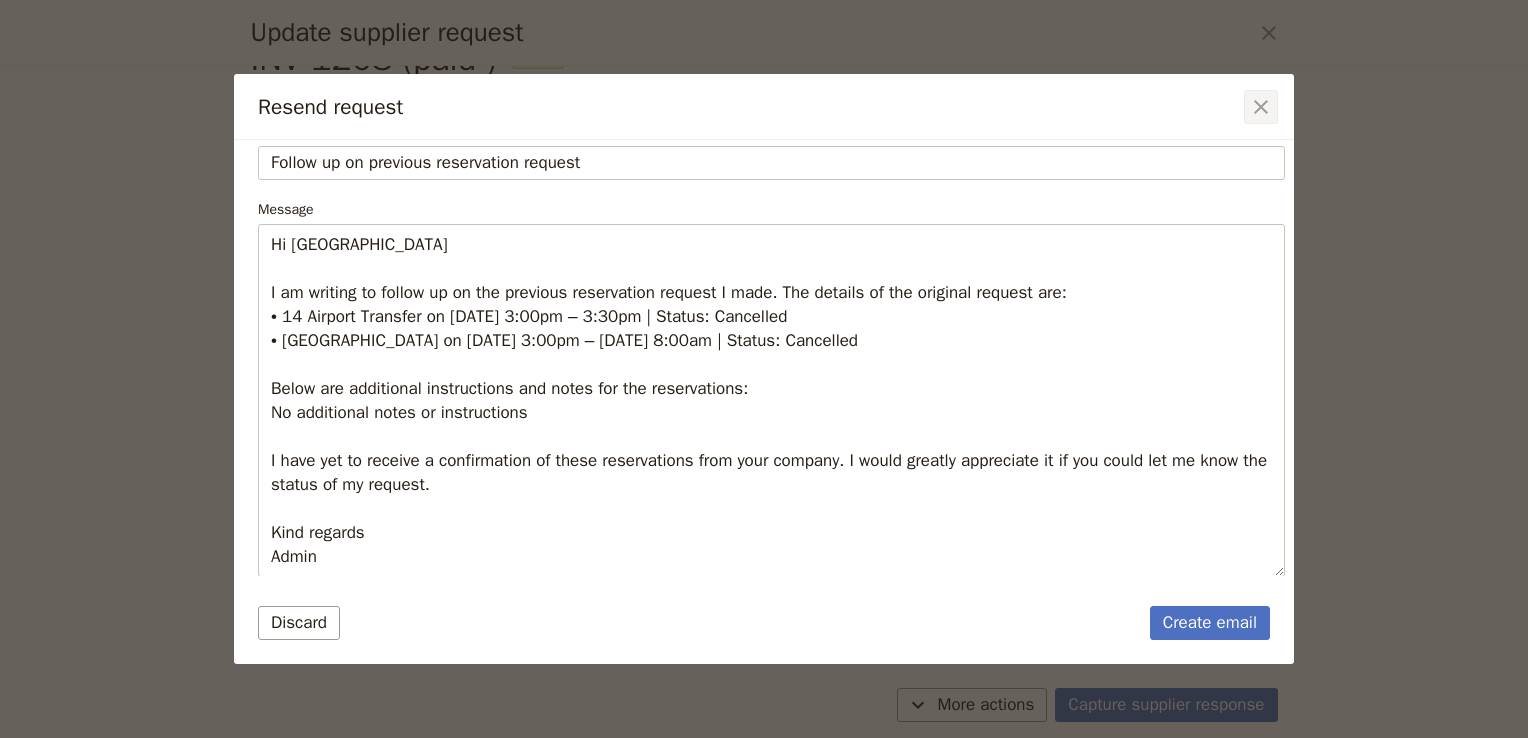 click 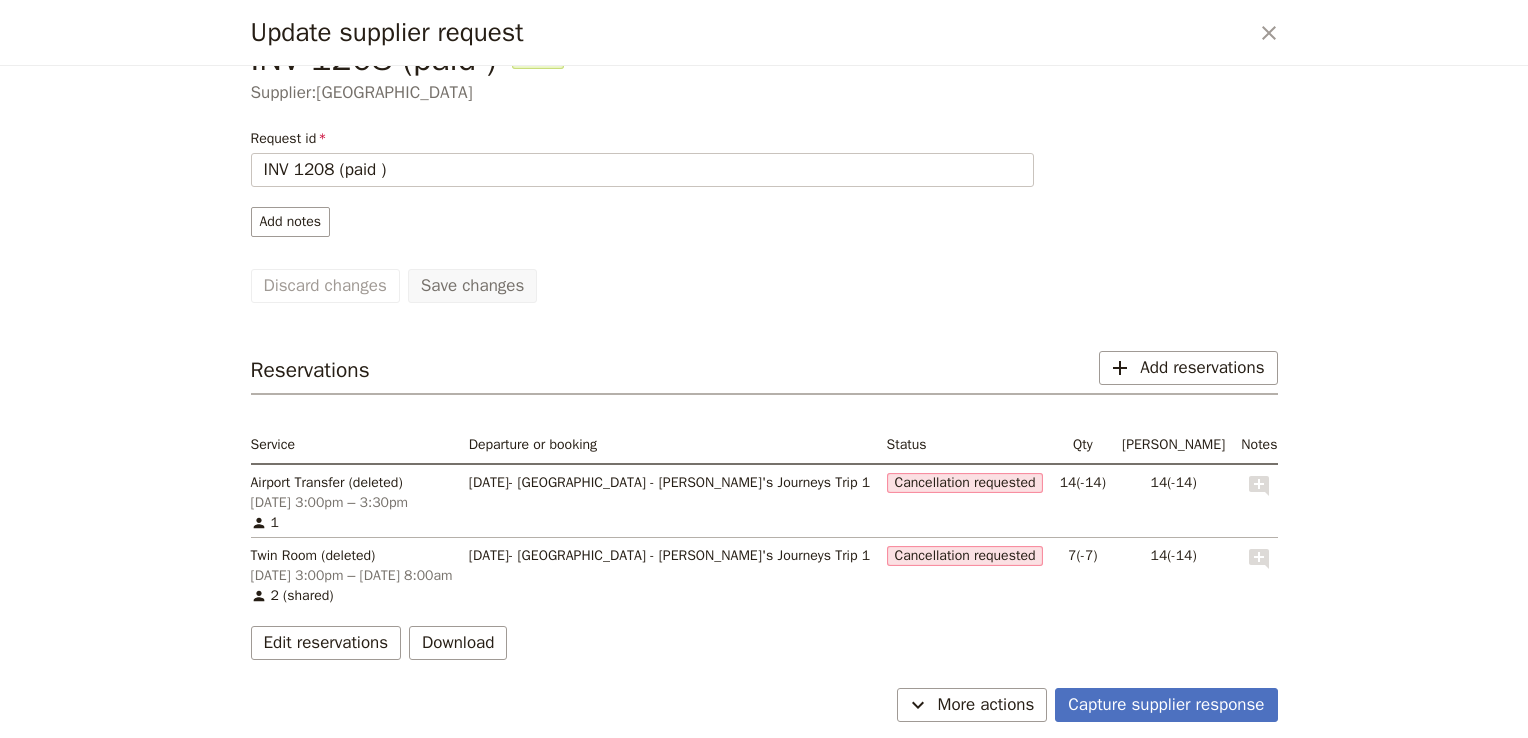 scroll, scrollTop: 0, scrollLeft: 0, axis: both 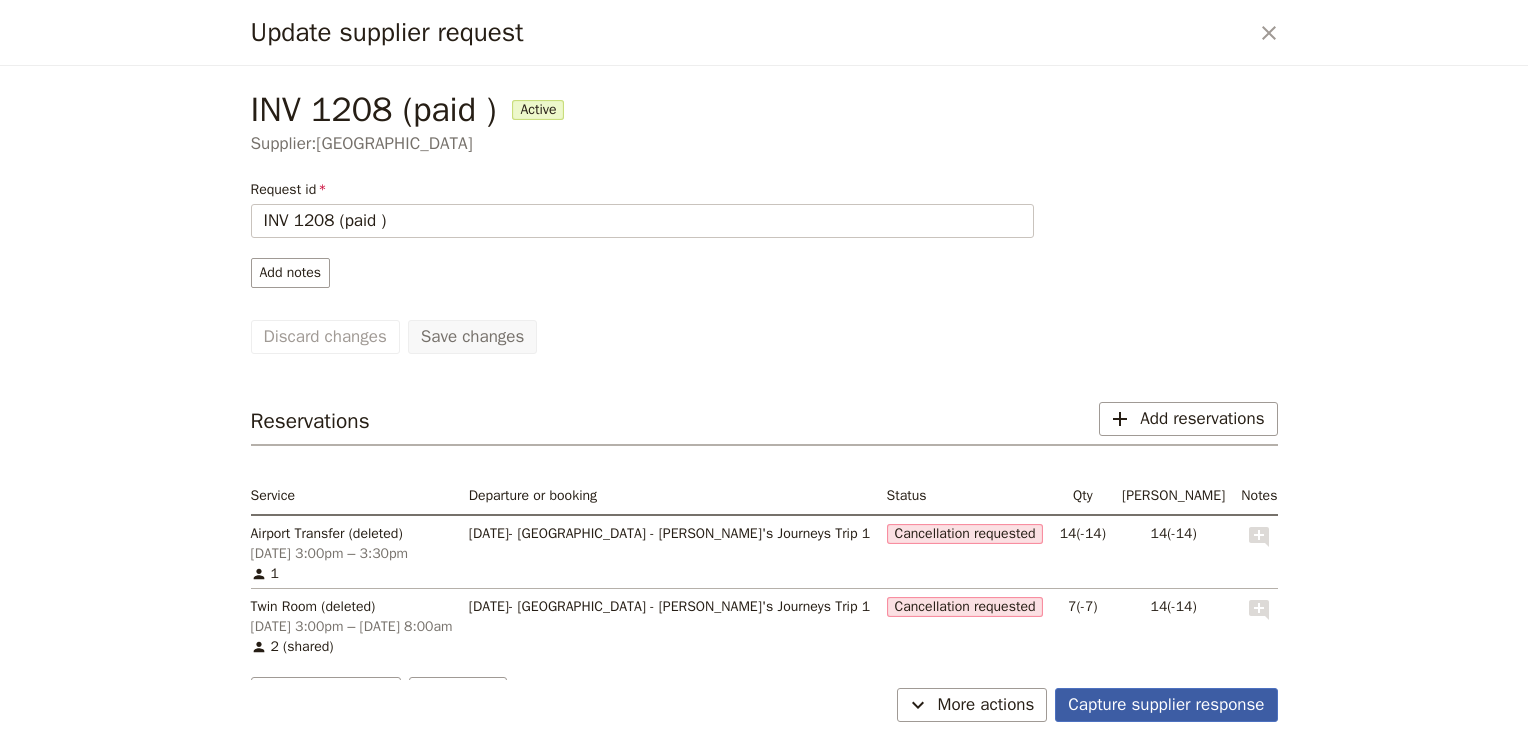 click on "Capture supplier response" at bounding box center [1166, 705] 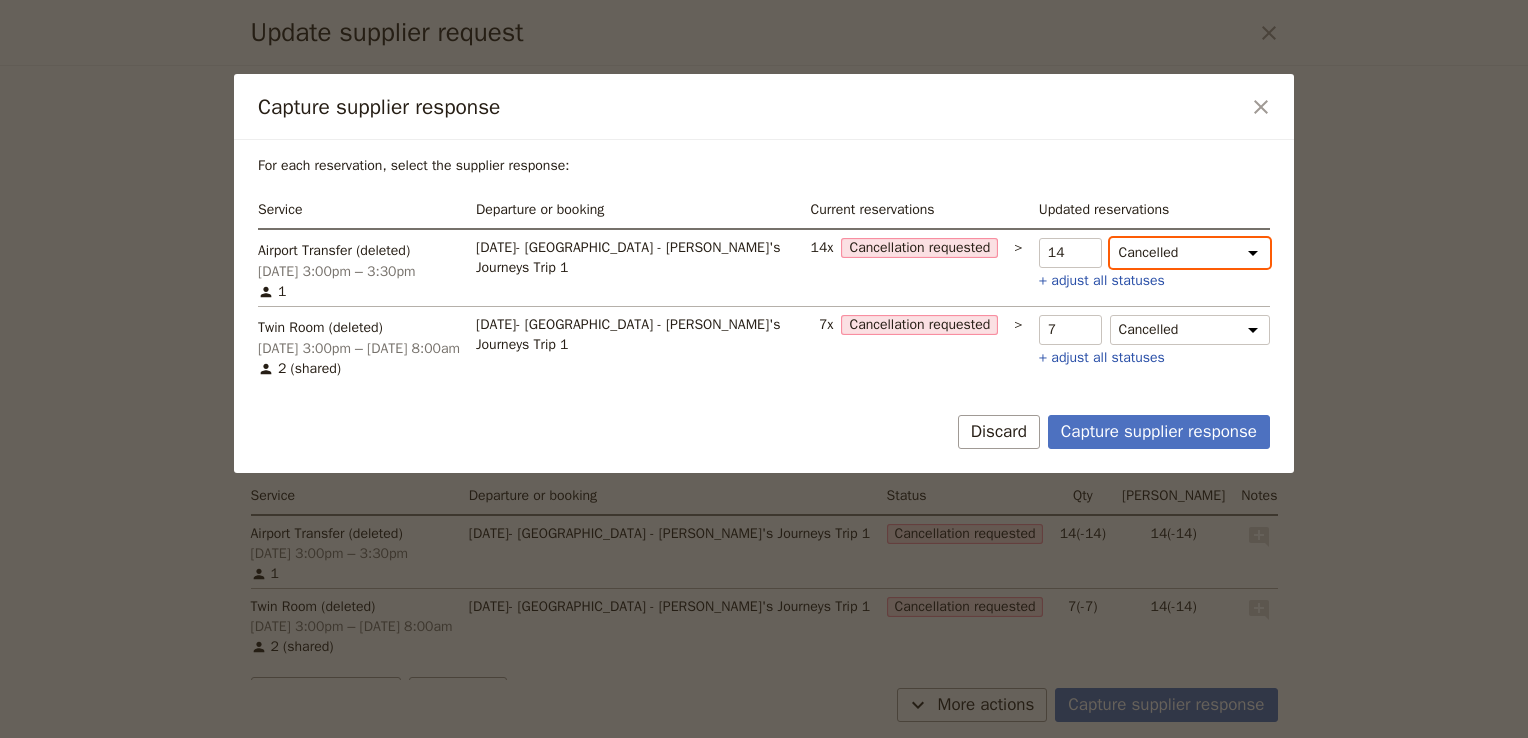 click on "Cancelled Cancellation requested Hold Confirmed" at bounding box center [1190, 253] 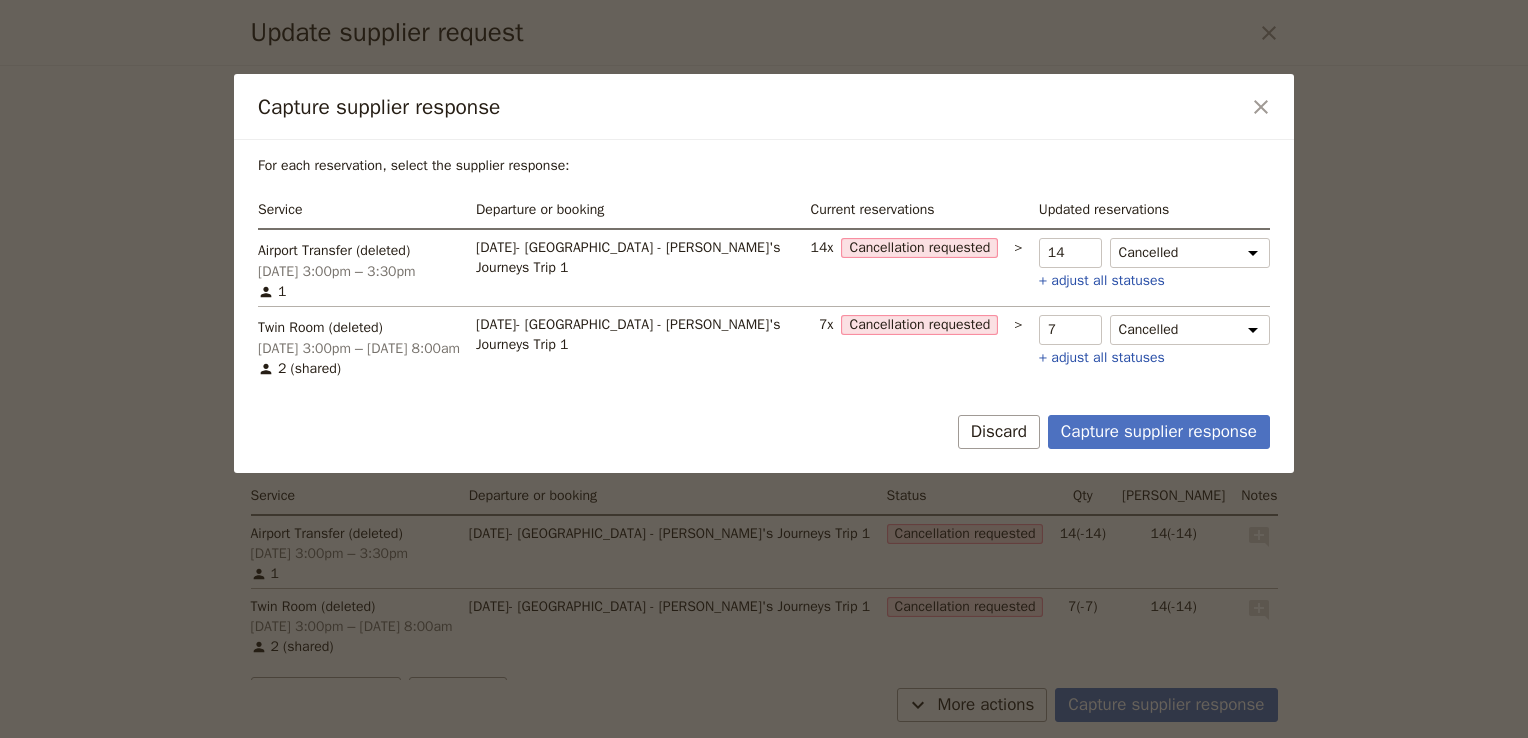 click on "Capture supplier response ​" at bounding box center [764, 107] 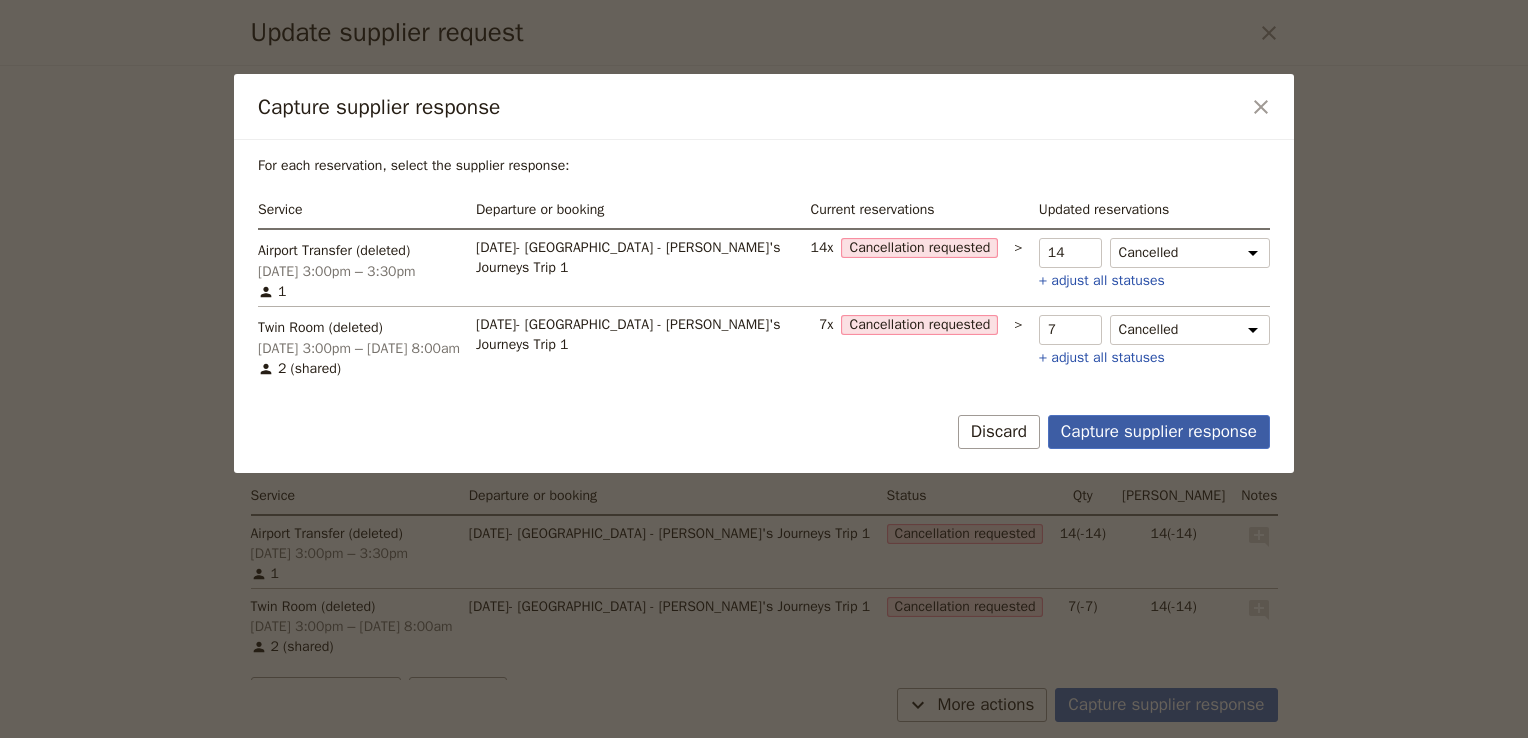 click on "Capture supplier response" at bounding box center (1159, 432) 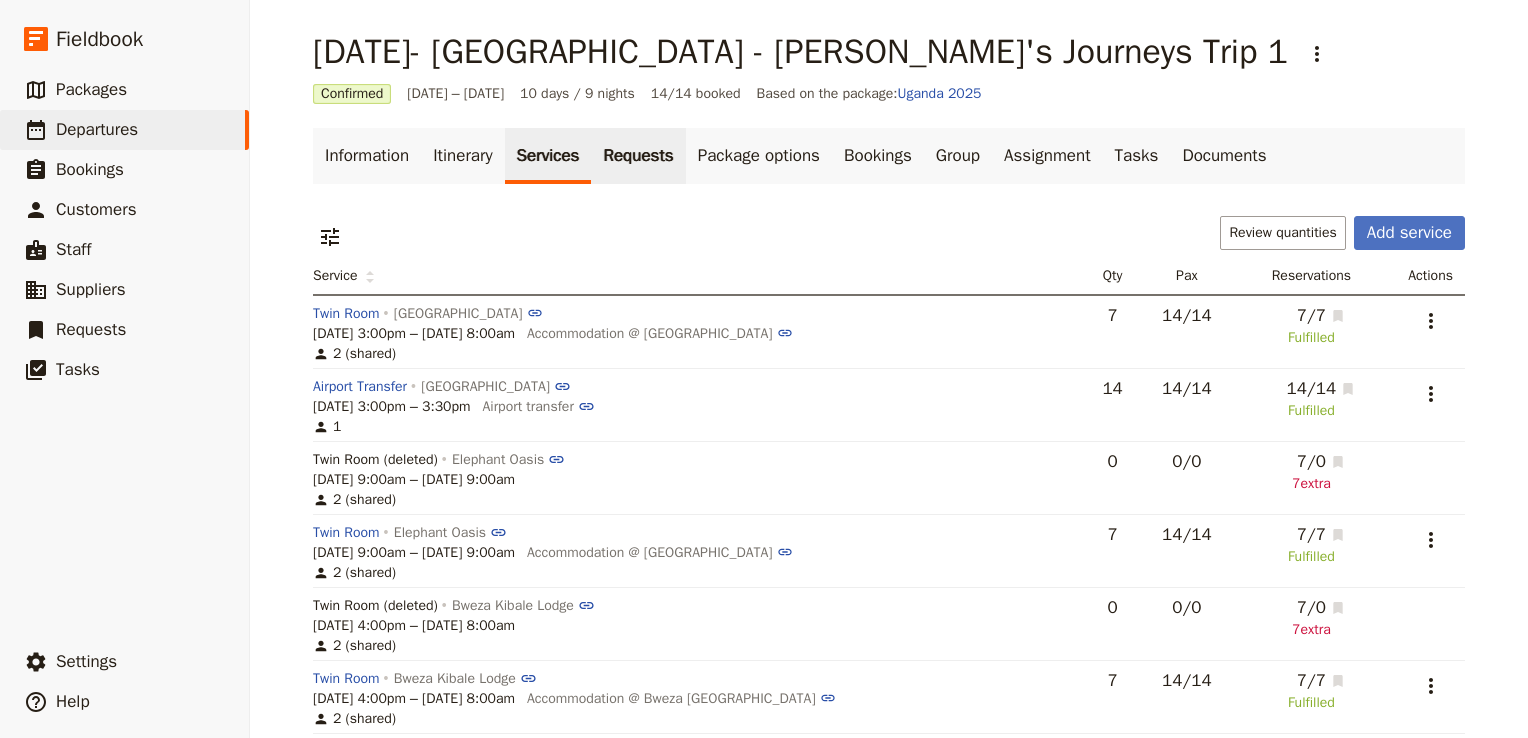 click on "Requests" at bounding box center [638, 156] 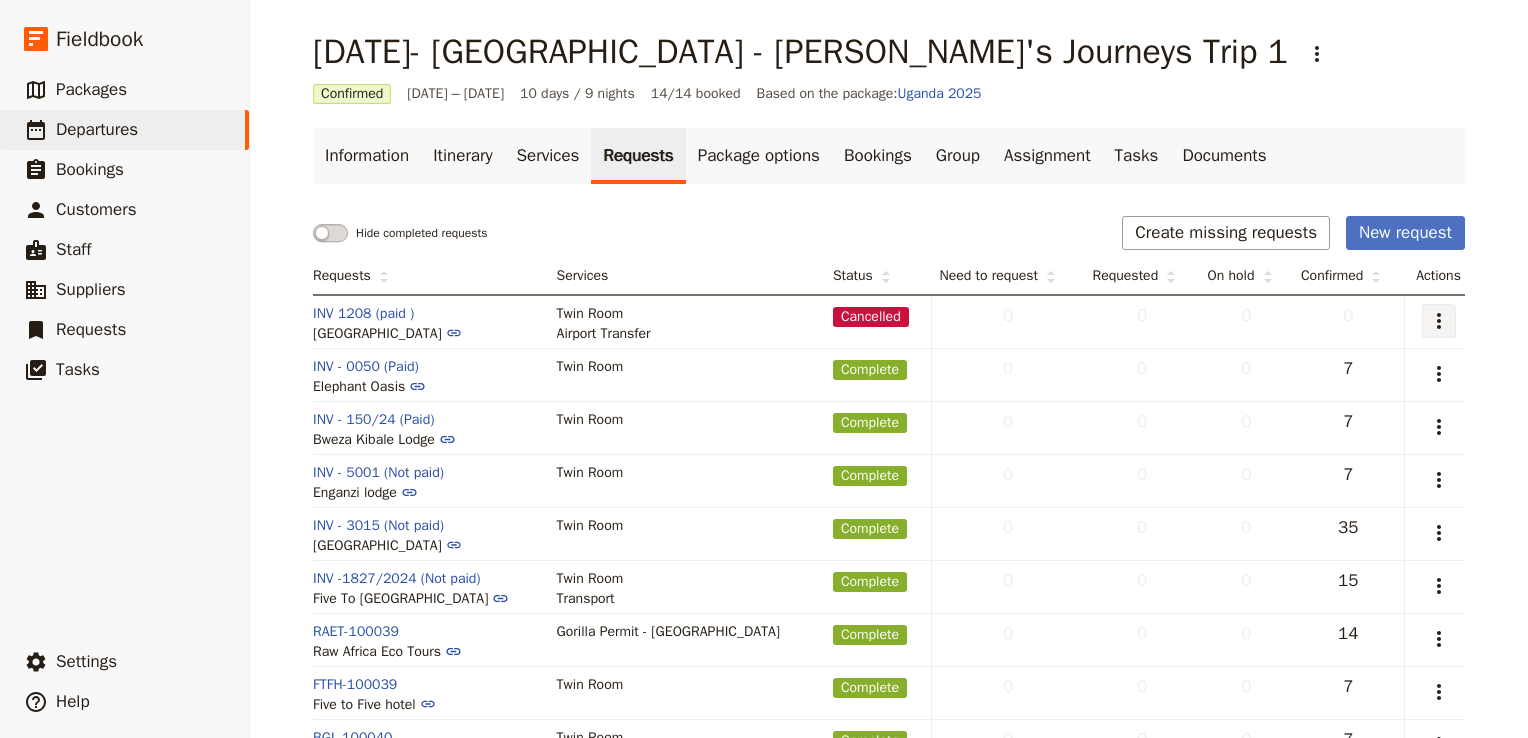click 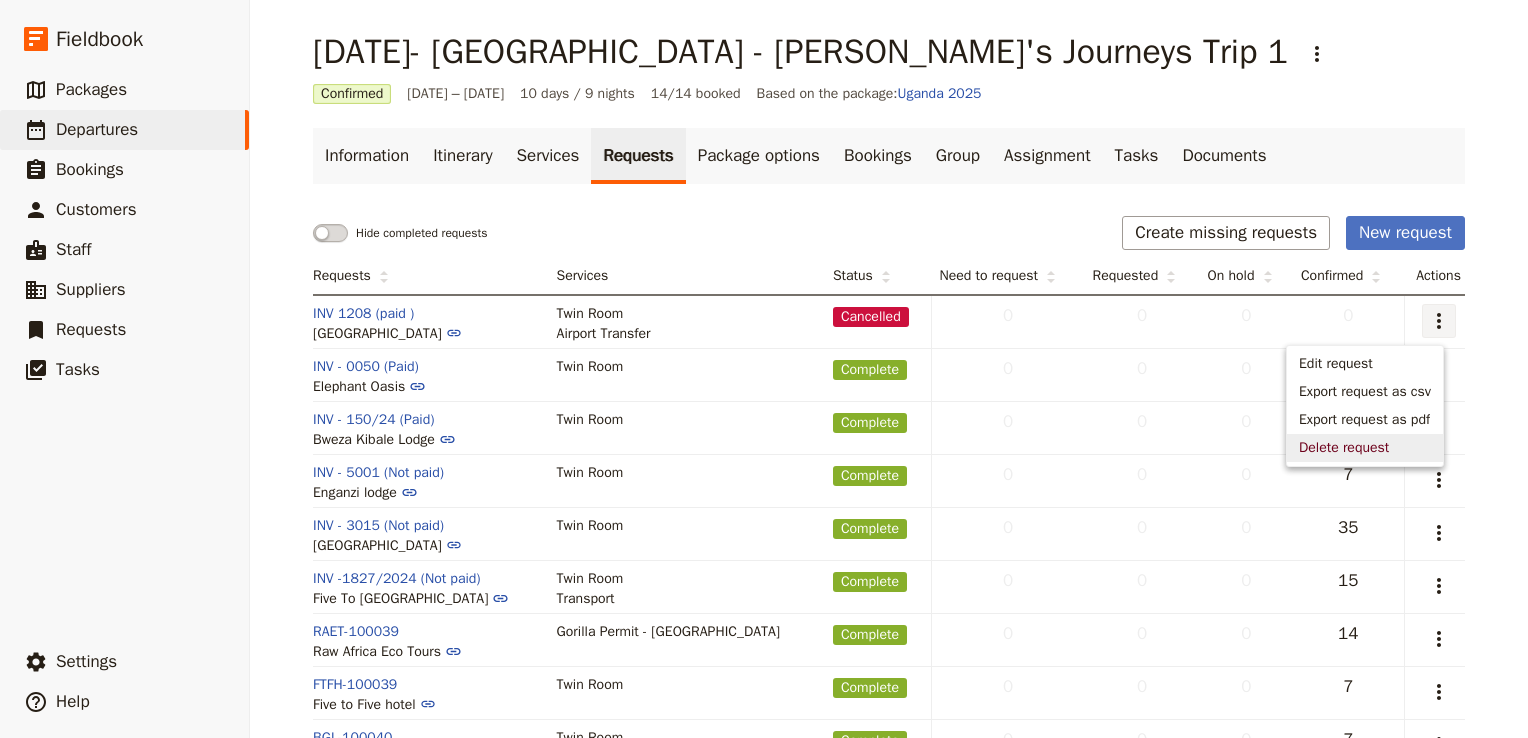 click on "Delete request" at bounding box center [1344, 448] 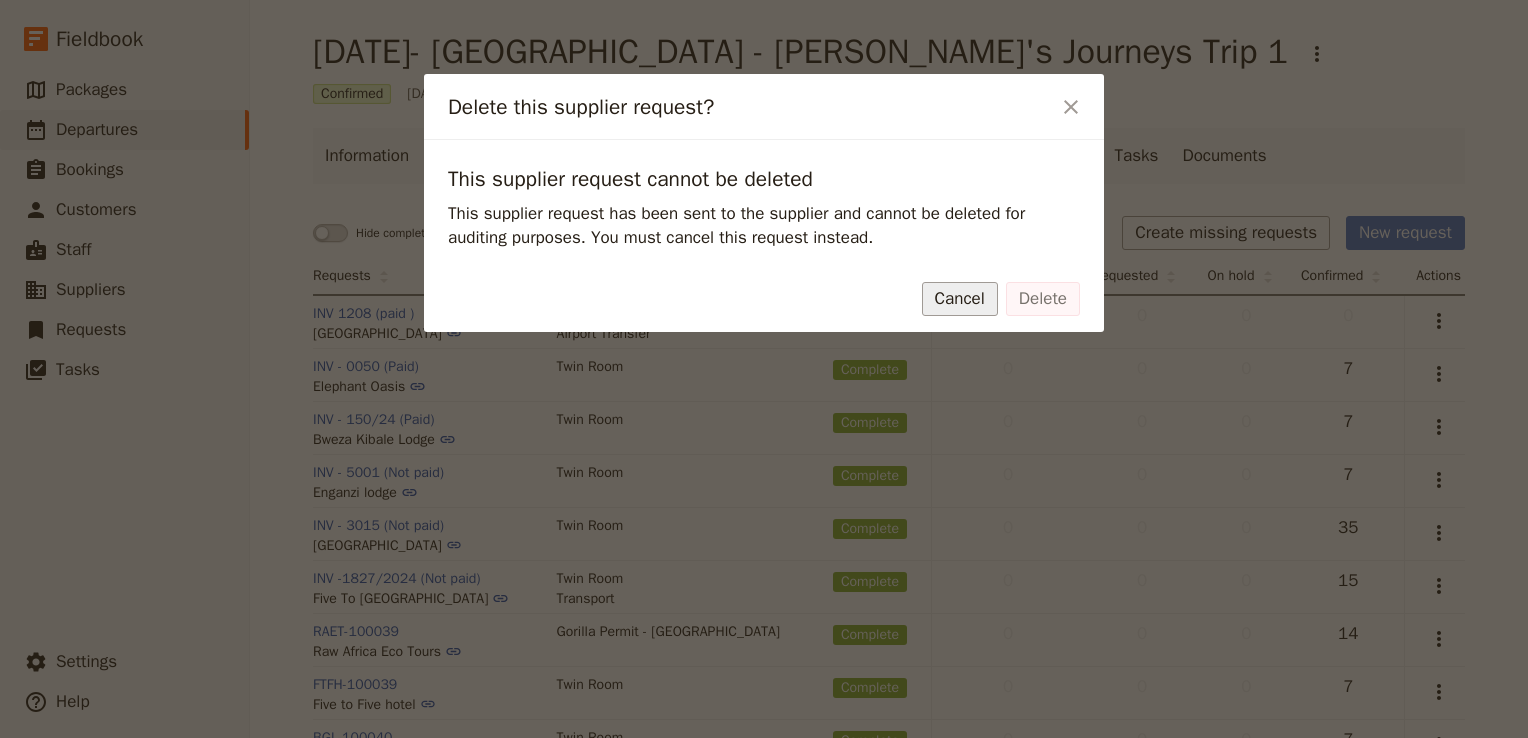 click on "Cancel" at bounding box center [960, 299] 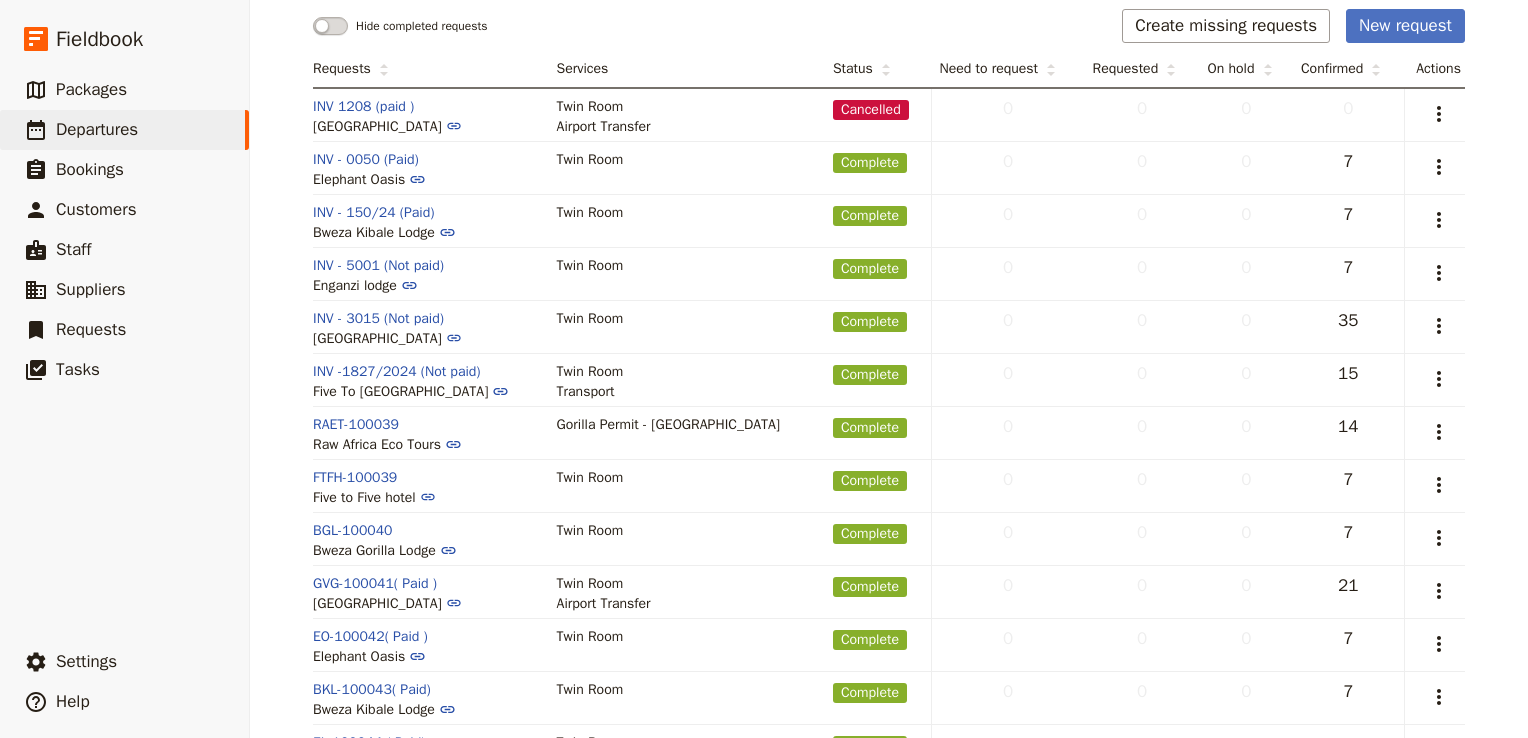 scroll, scrollTop: 0, scrollLeft: 0, axis: both 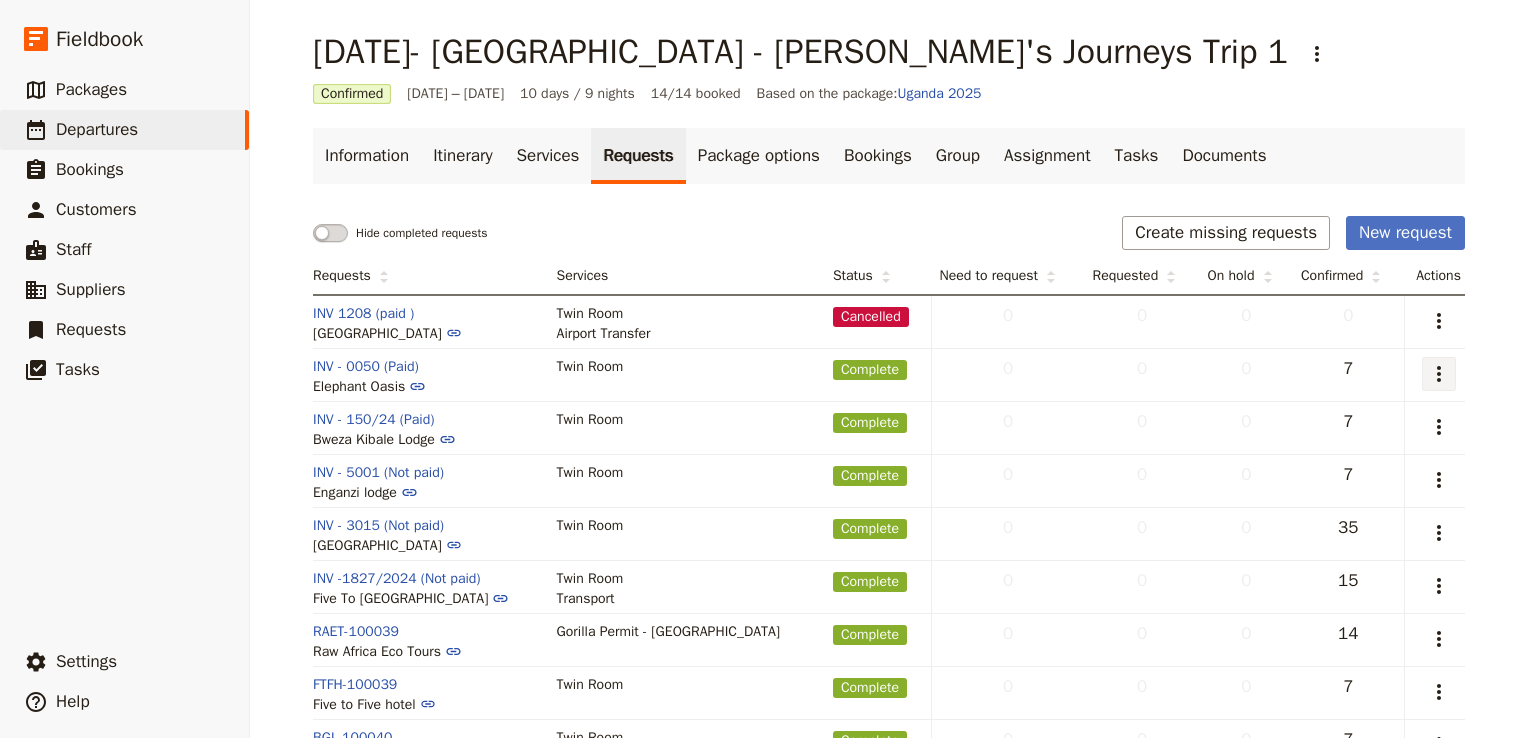 click 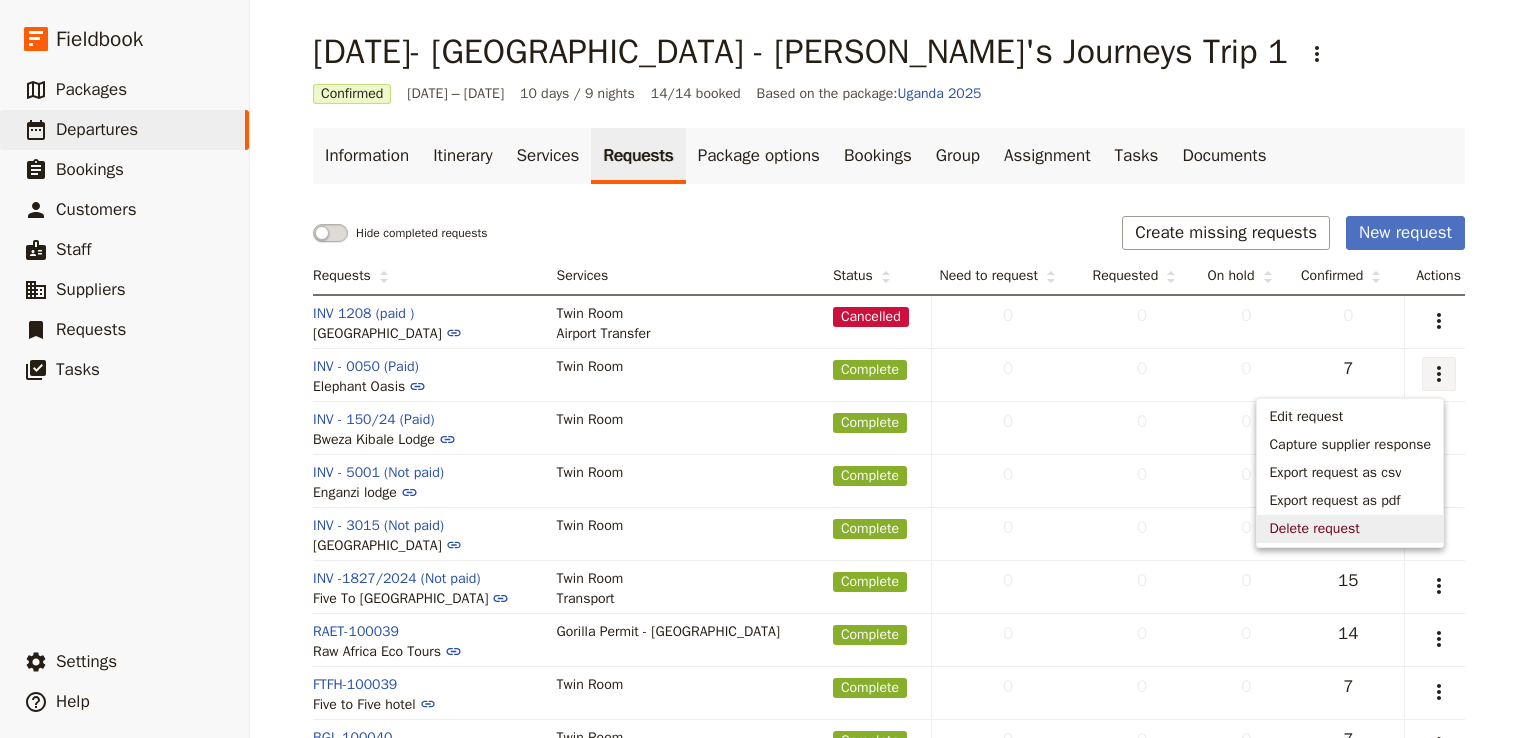 click on "Delete request" at bounding box center (1314, 529) 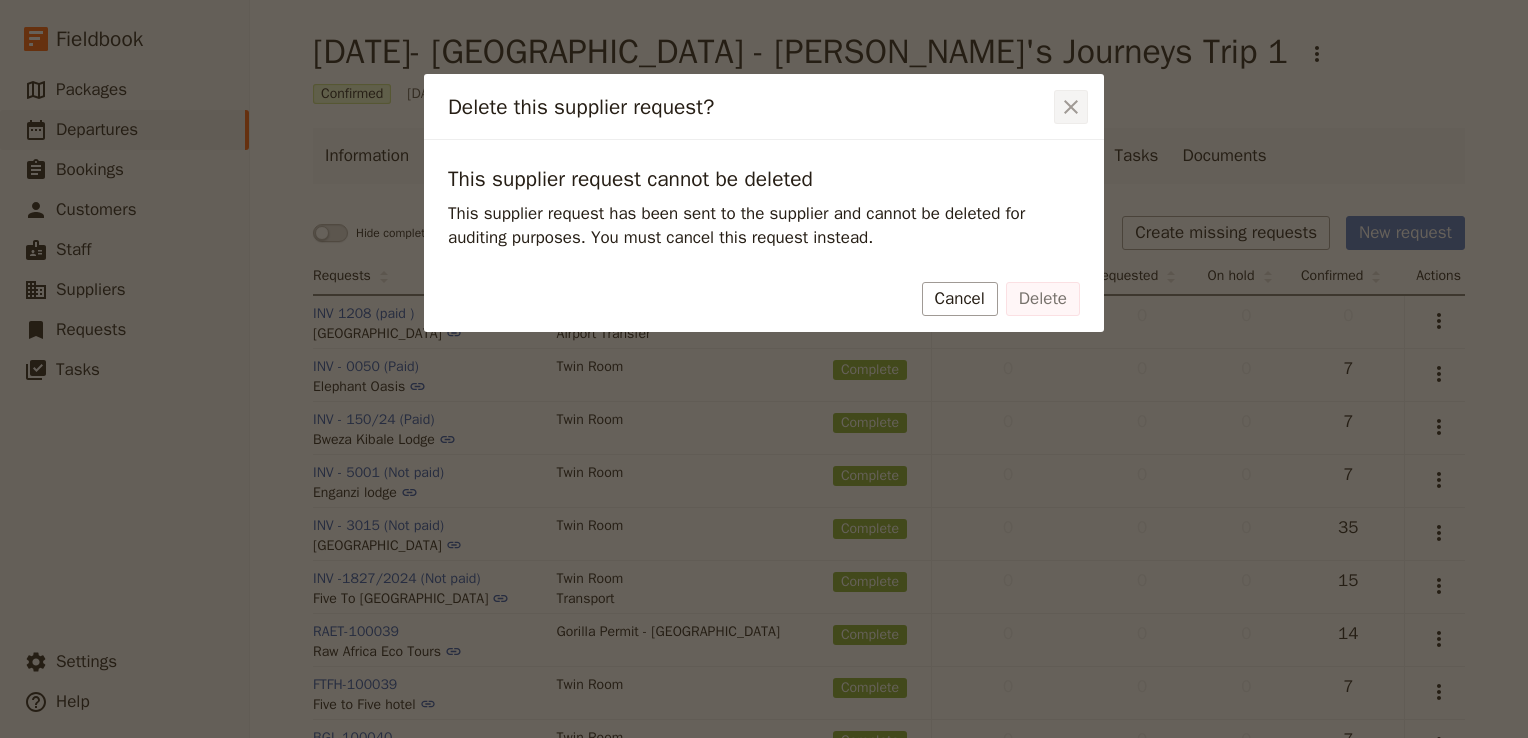 click 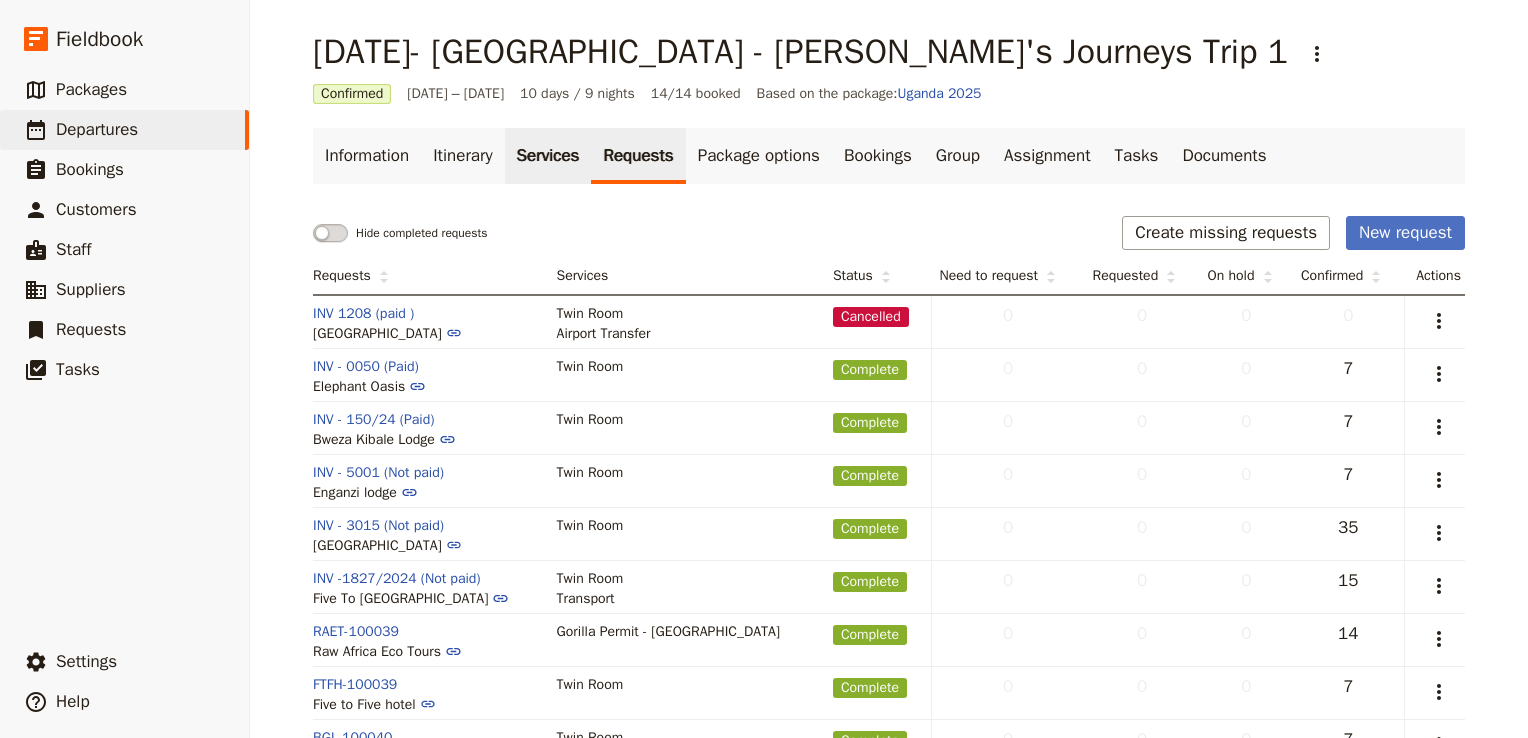 click on "Services" at bounding box center (548, 156) 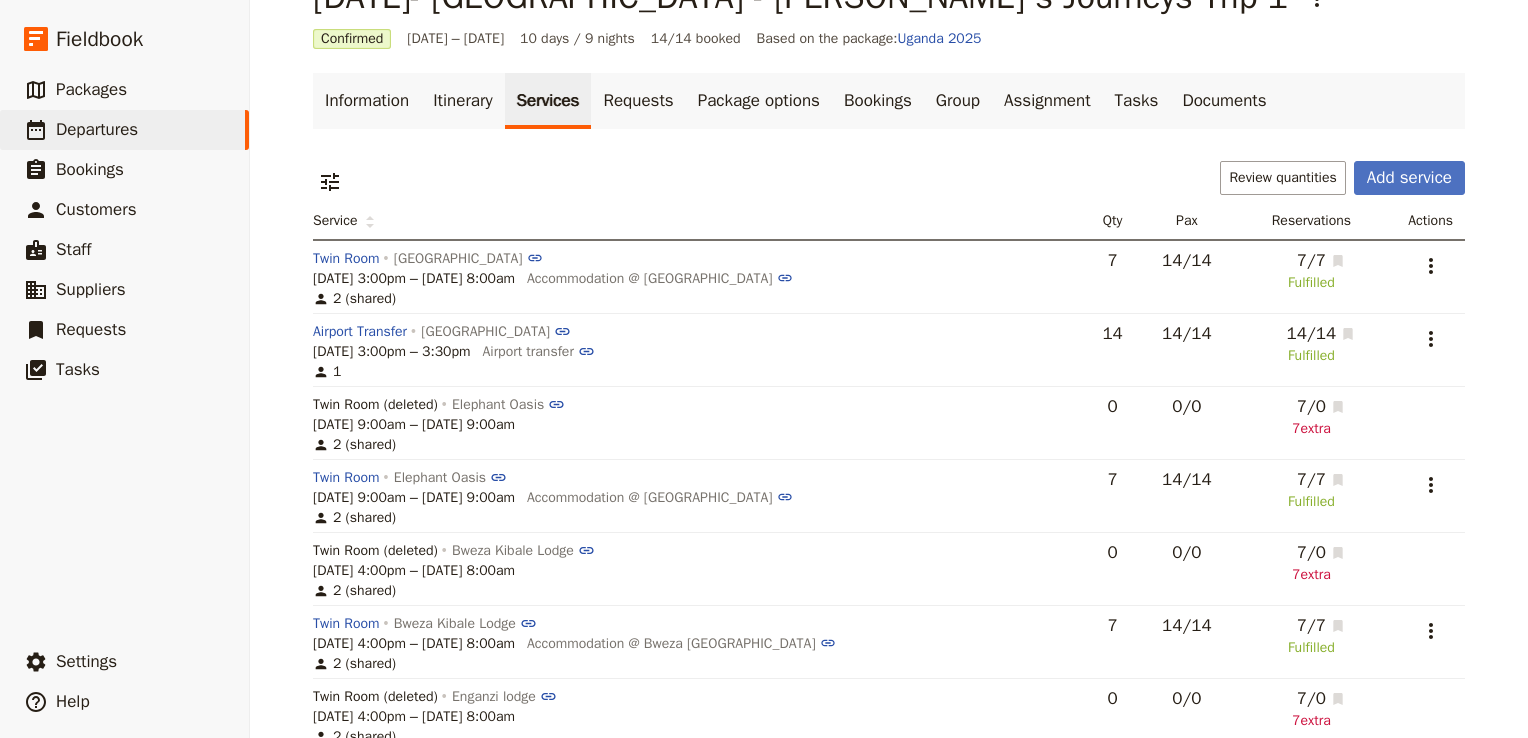 scroll, scrollTop: 54, scrollLeft: 0, axis: vertical 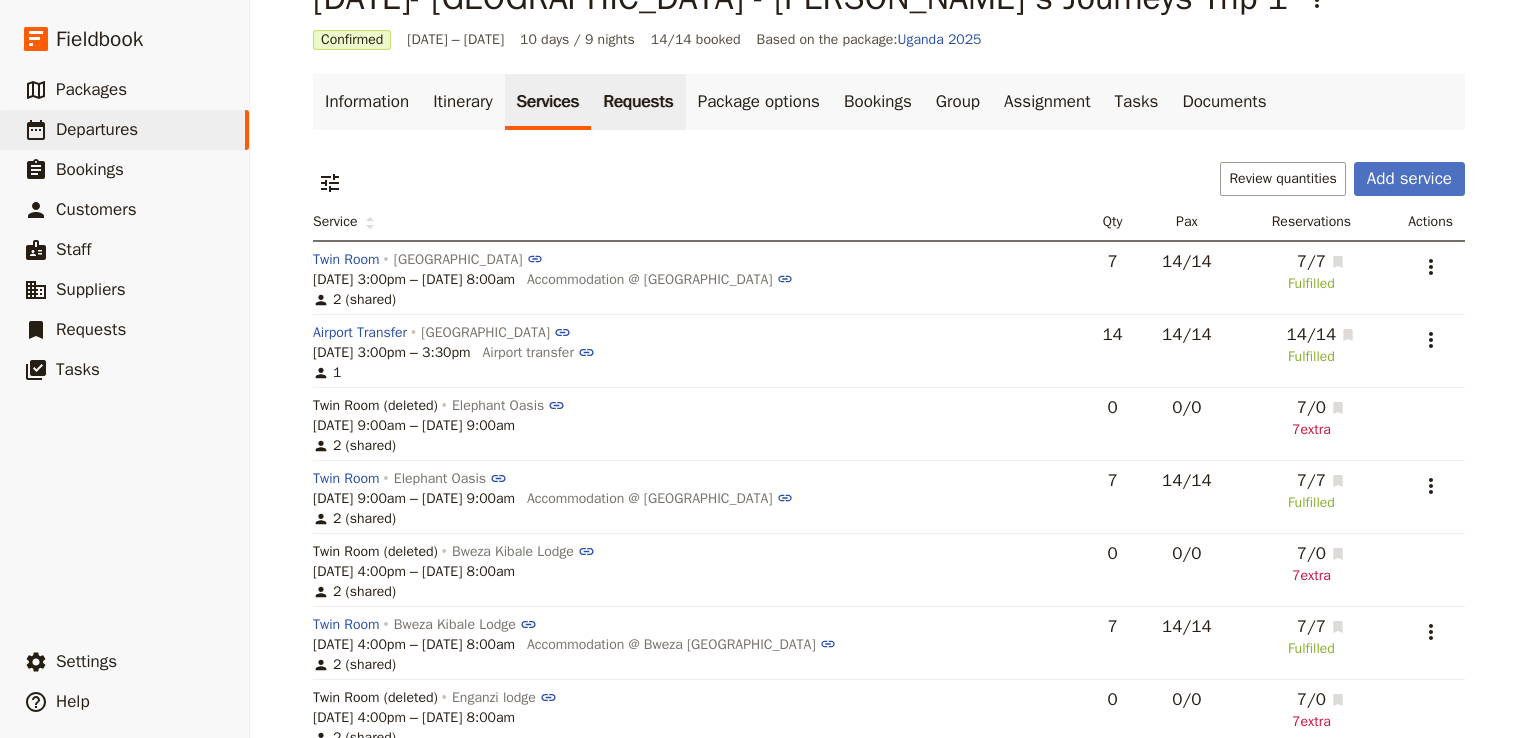 click on "Requests" at bounding box center [638, 102] 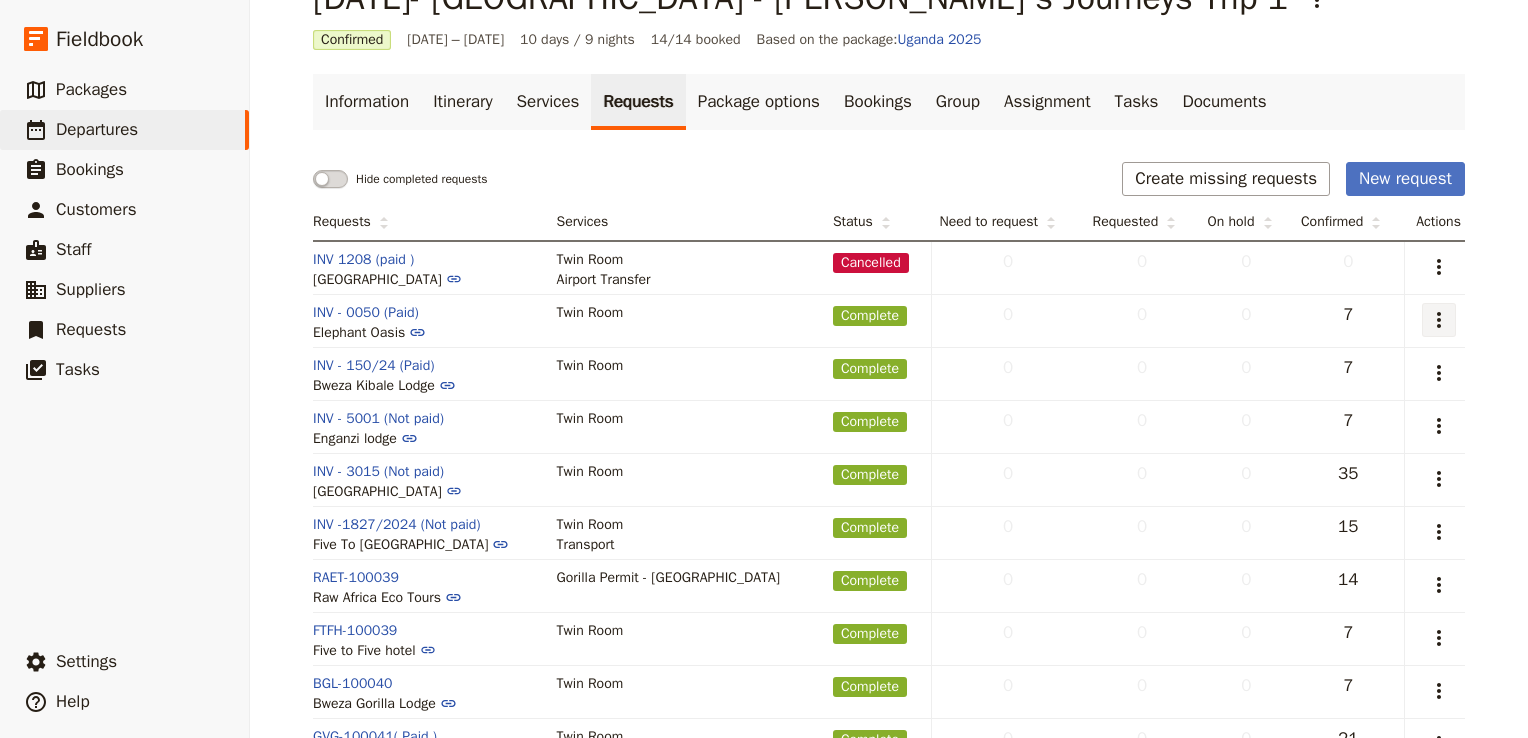 click 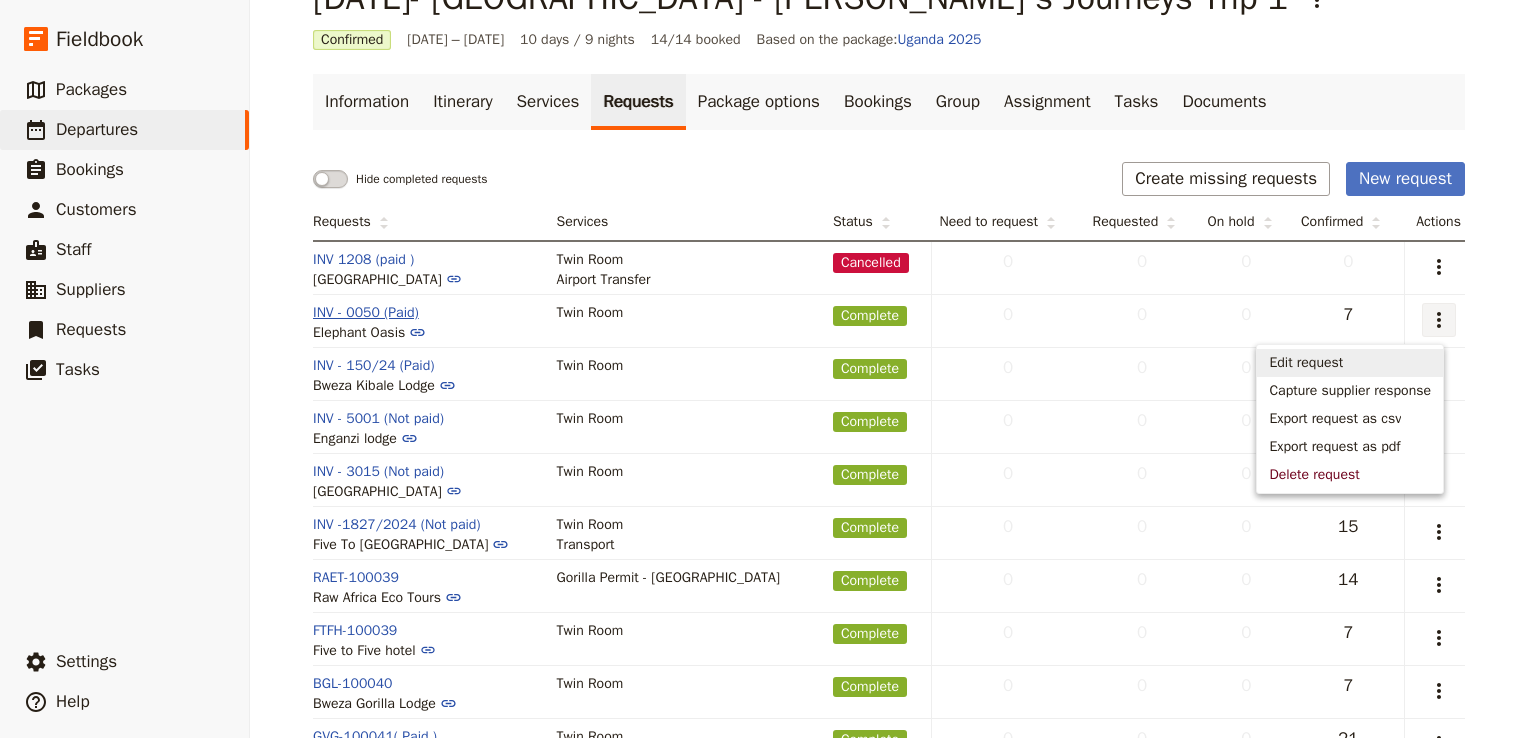 click on "INV - 0050 (Paid)" at bounding box center (366, 313) 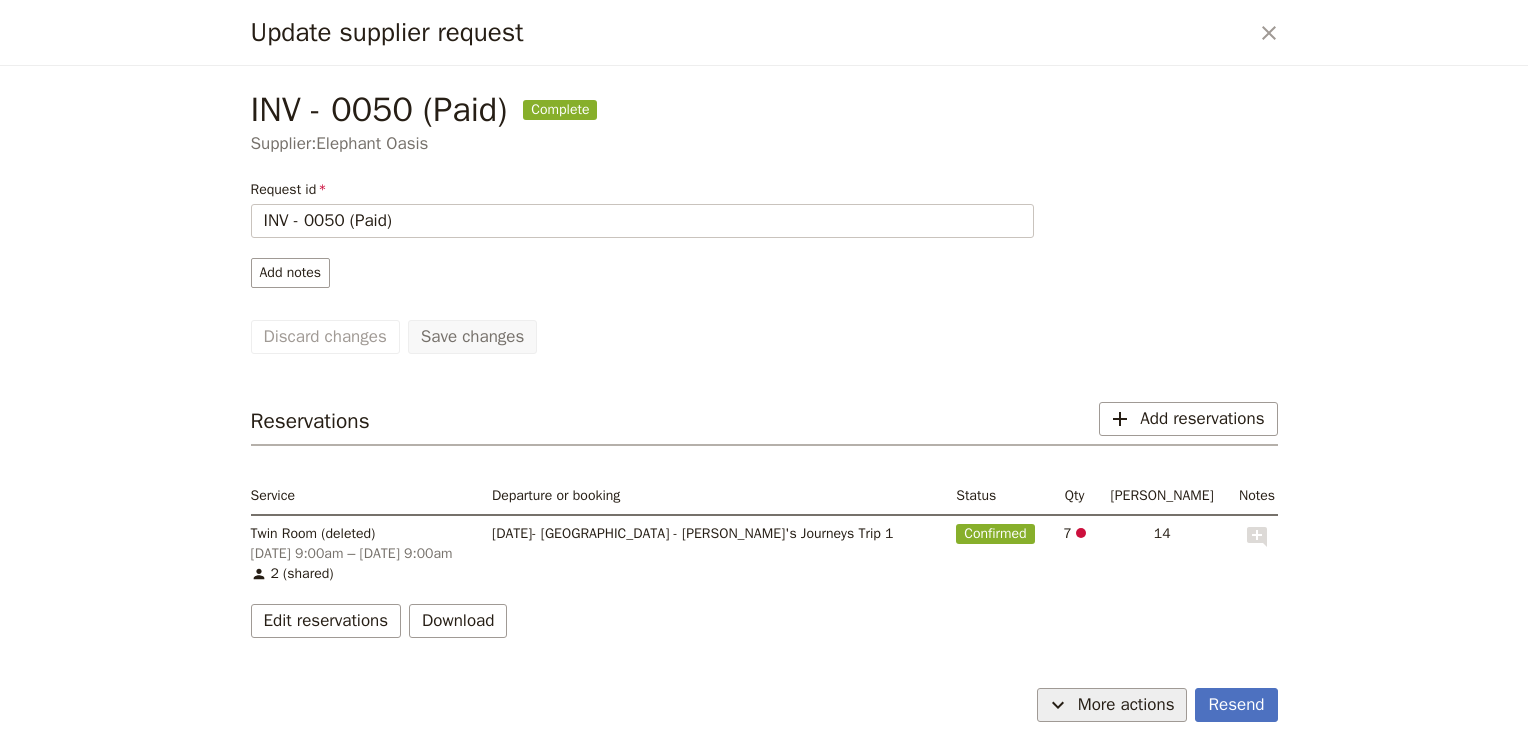 click on "More actions" at bounding box center [1126, 705] 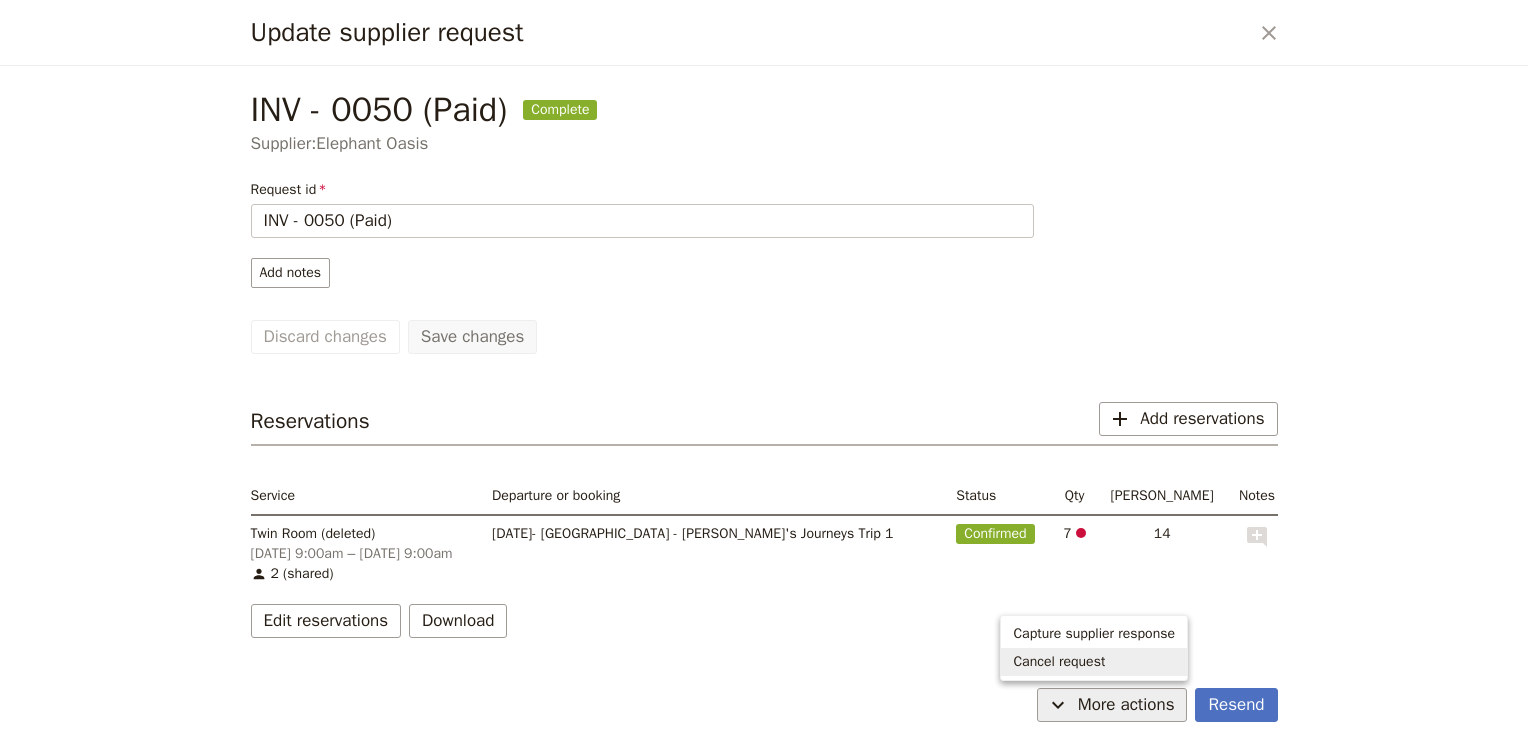 click on "Cancel request" at bounding box center [1059, 662] 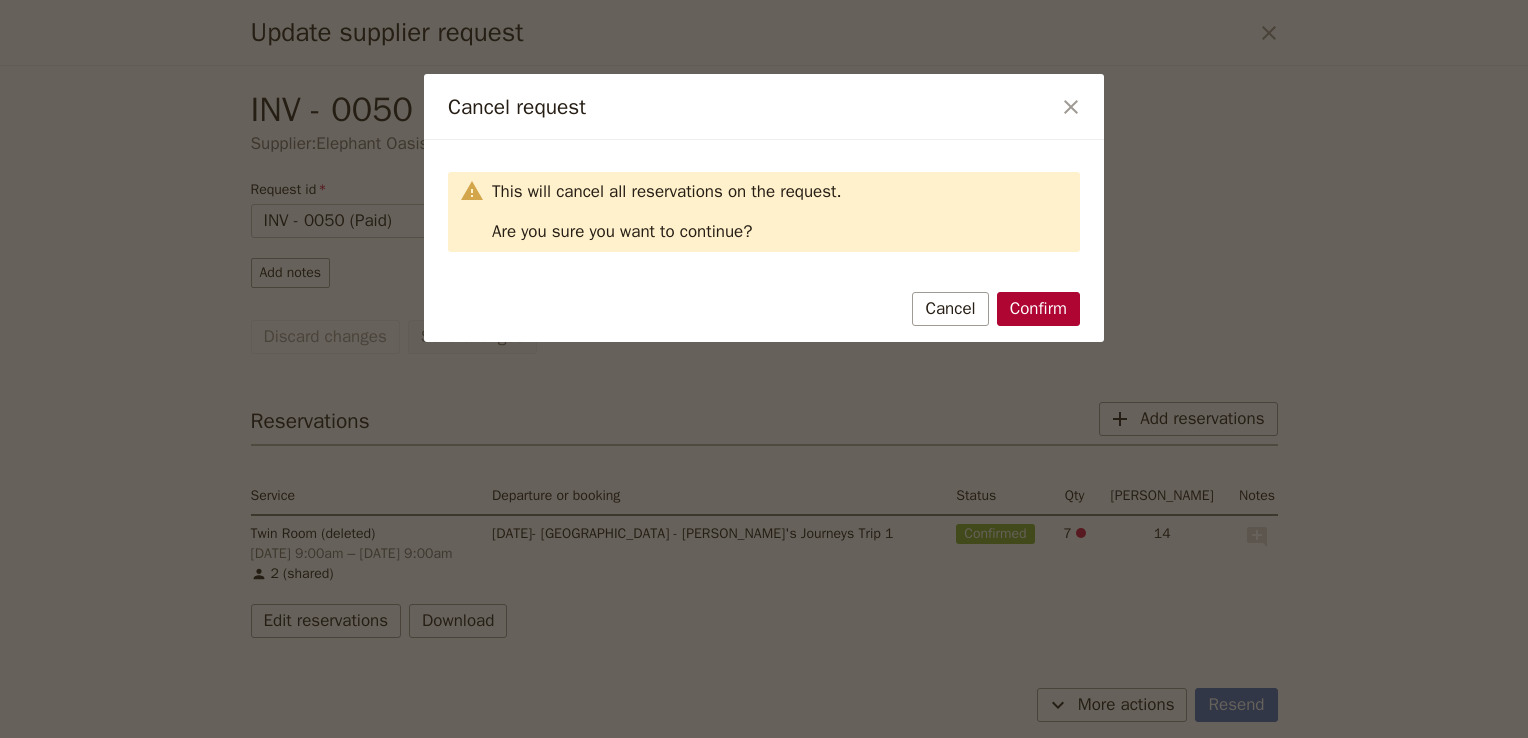 click on "Confirm" at bounding box center (1038, 309) 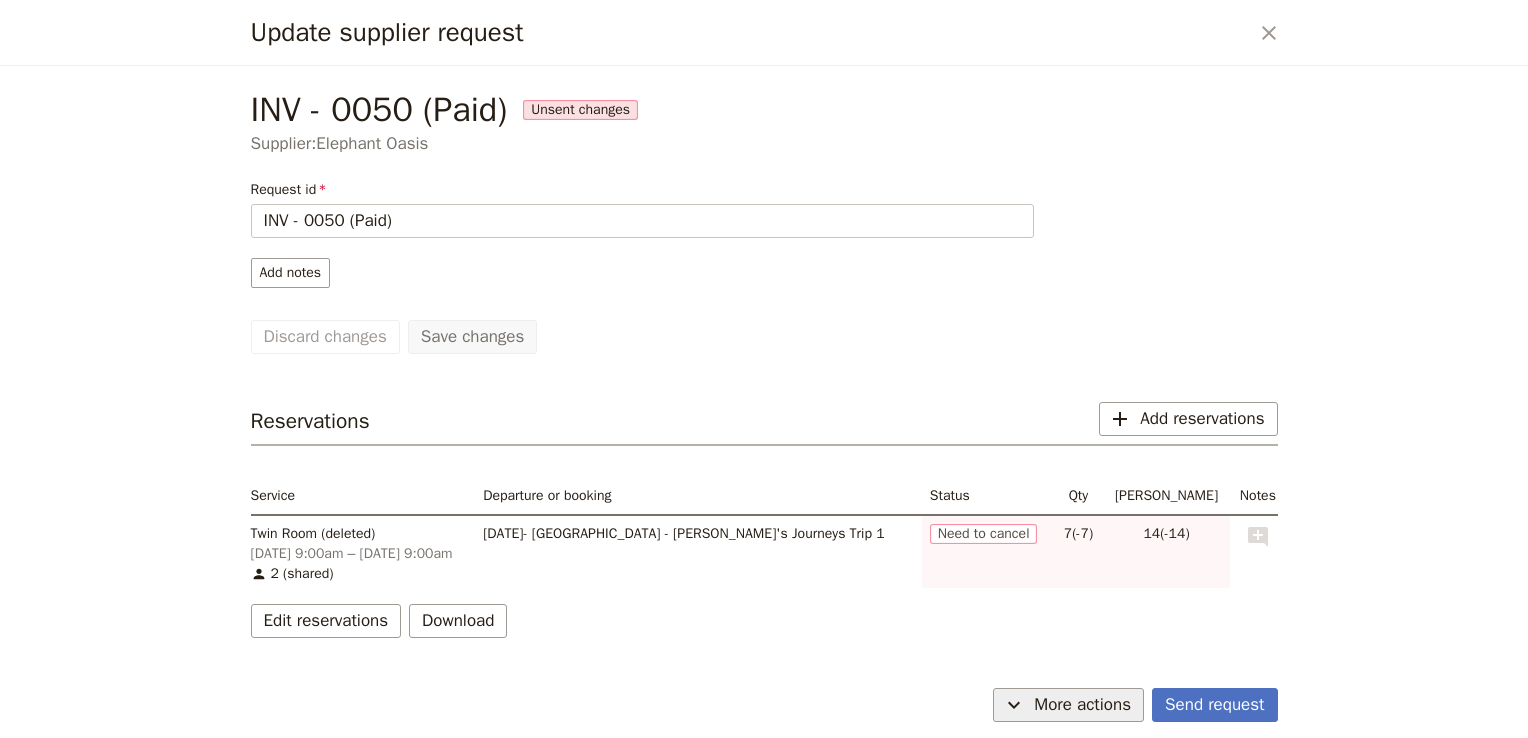 click on "More actions" at bounding box center (1082, 705) 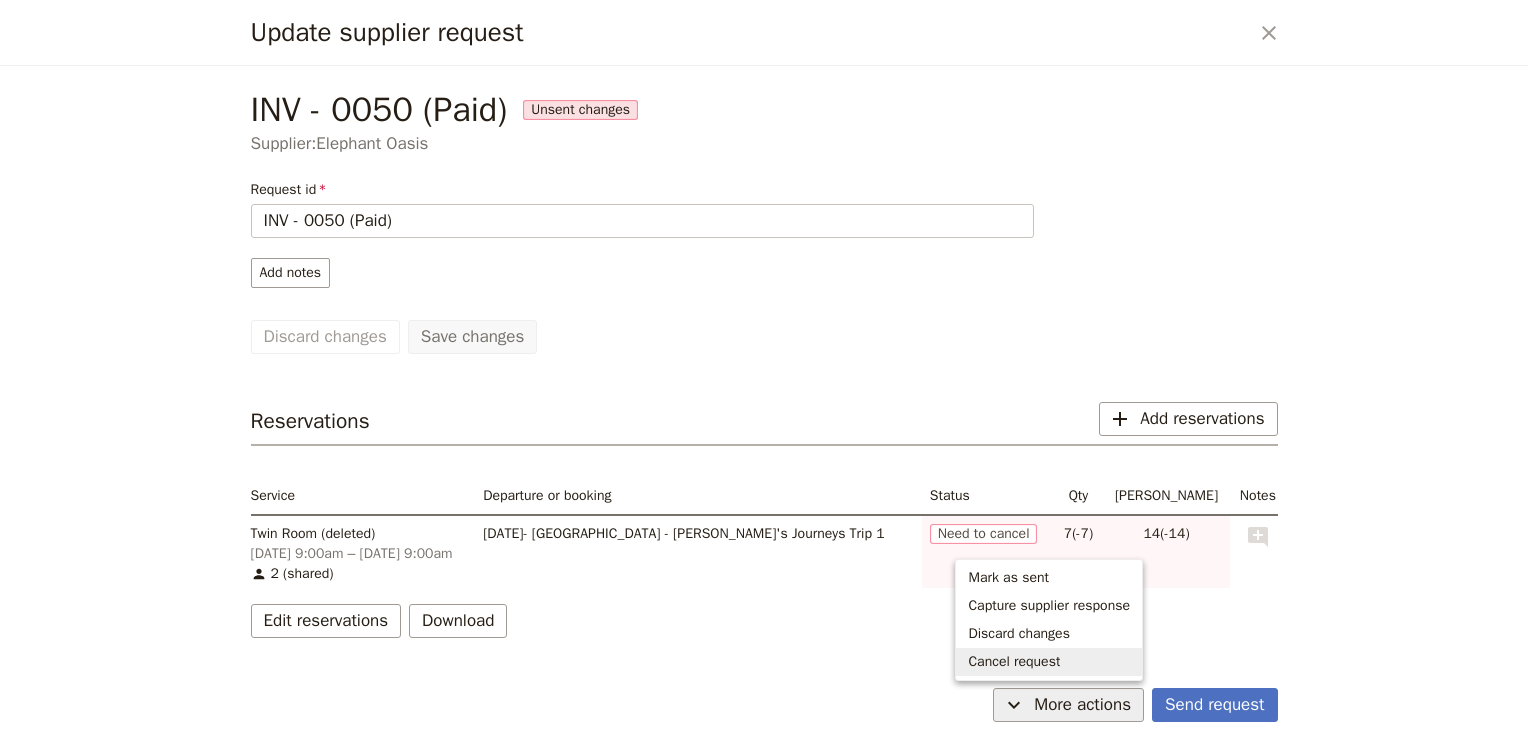 click on "Cancel request" at bounding box center [1049, 662] 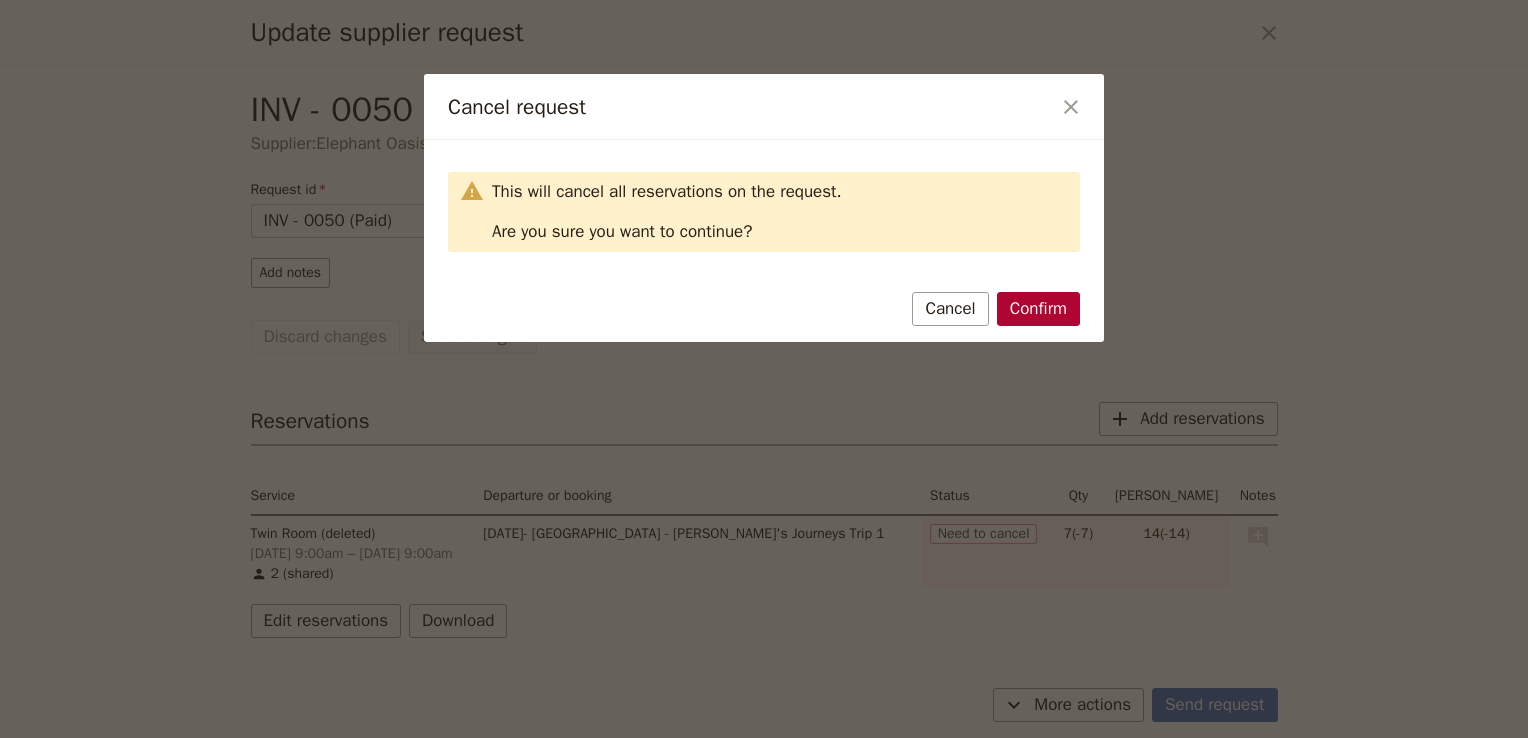 click on "Confirm" at bounding box center (1038, 309) 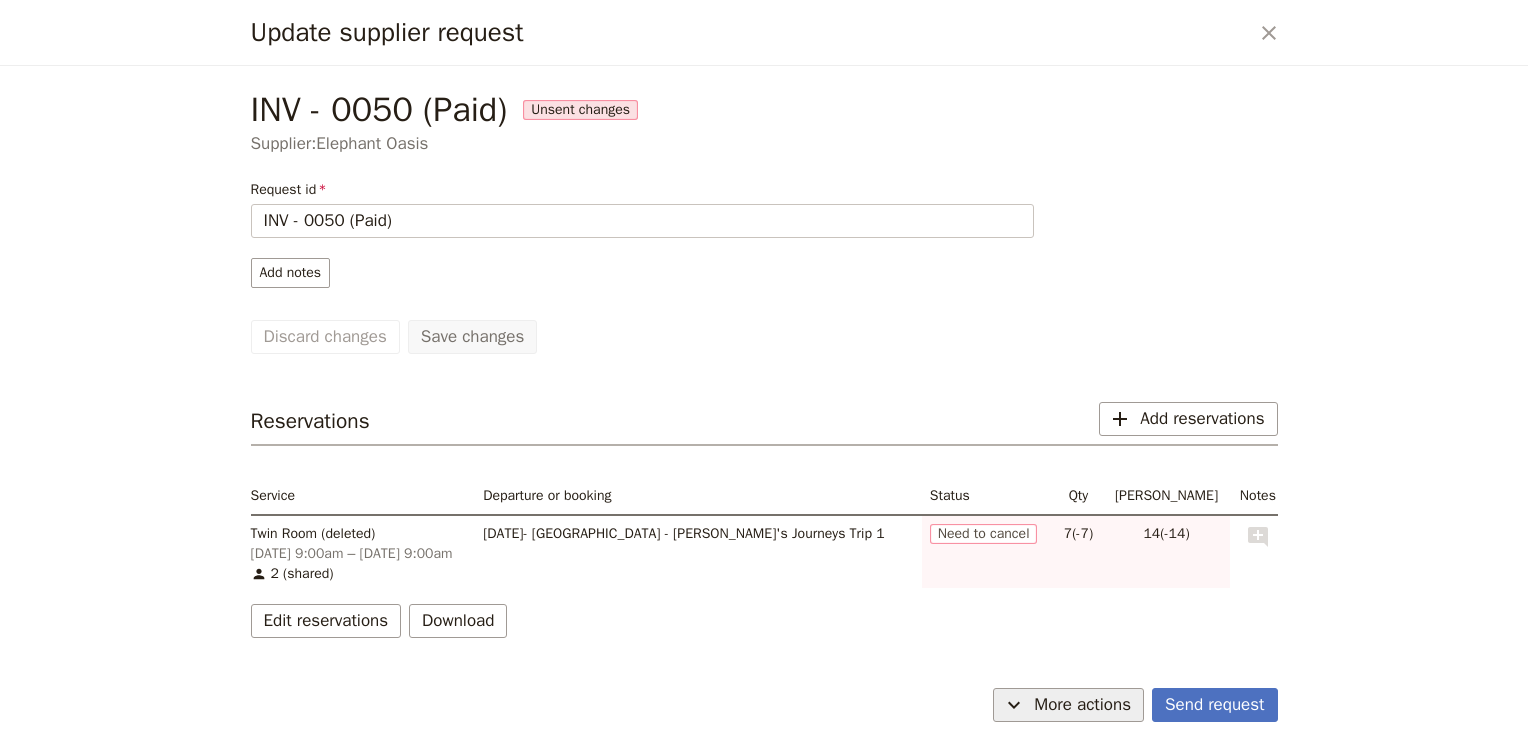 click on "More actions" at bounding box center (1082, 705) 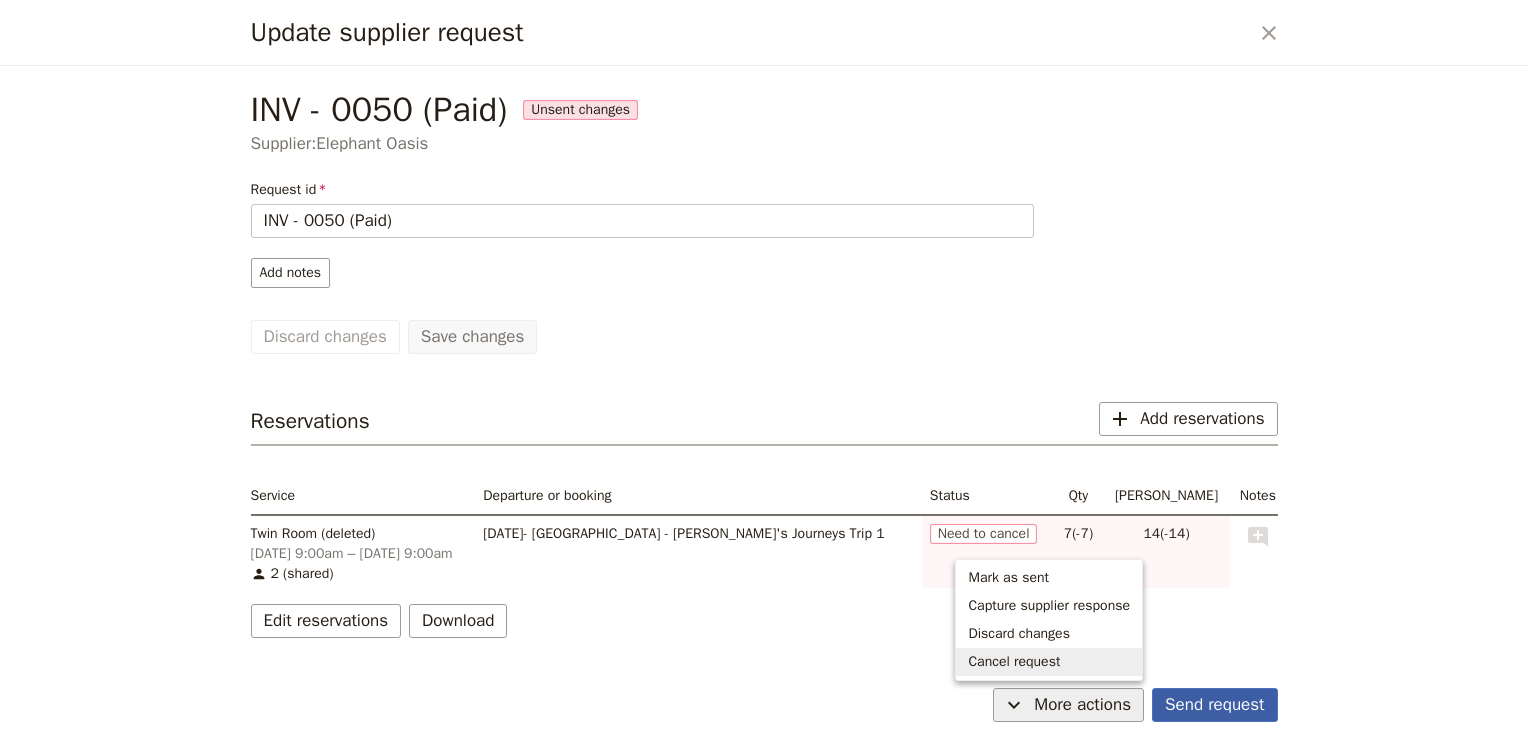 click on "Send request" at bounding box center (1214, 705) 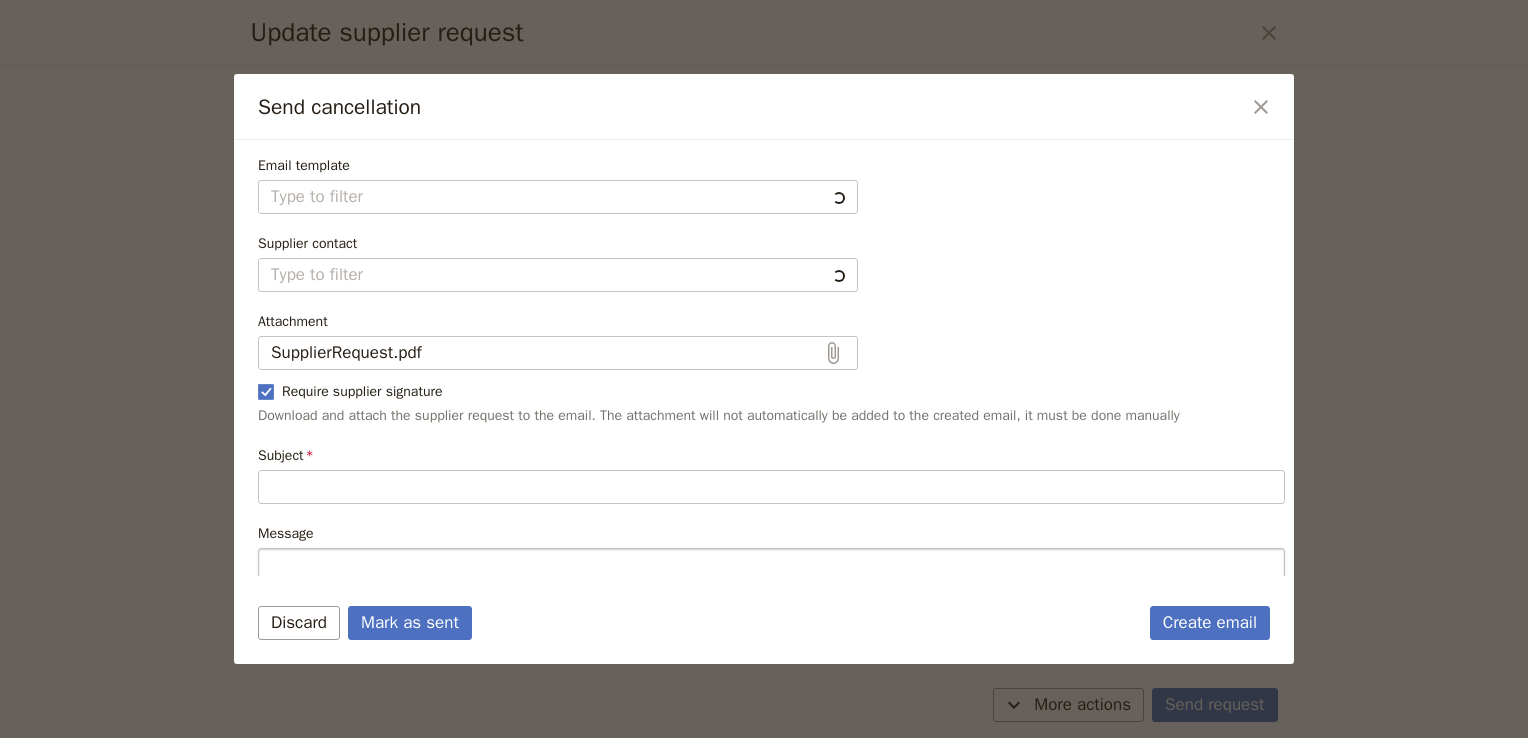 scroll, scrollTop: 60, scrollLeft: 0, axis: vertical 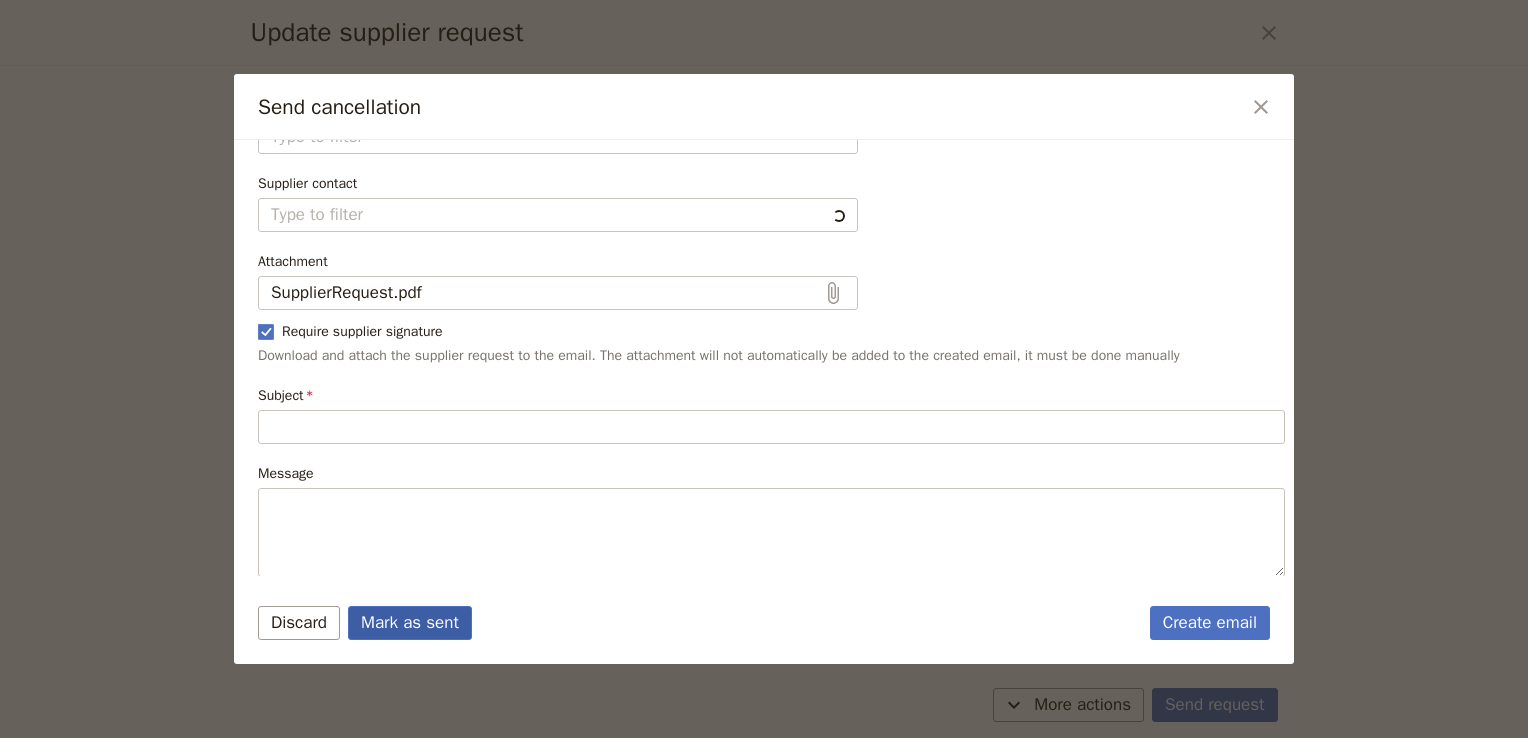 click on "Mark as sent" at bounding box center [410, 623] 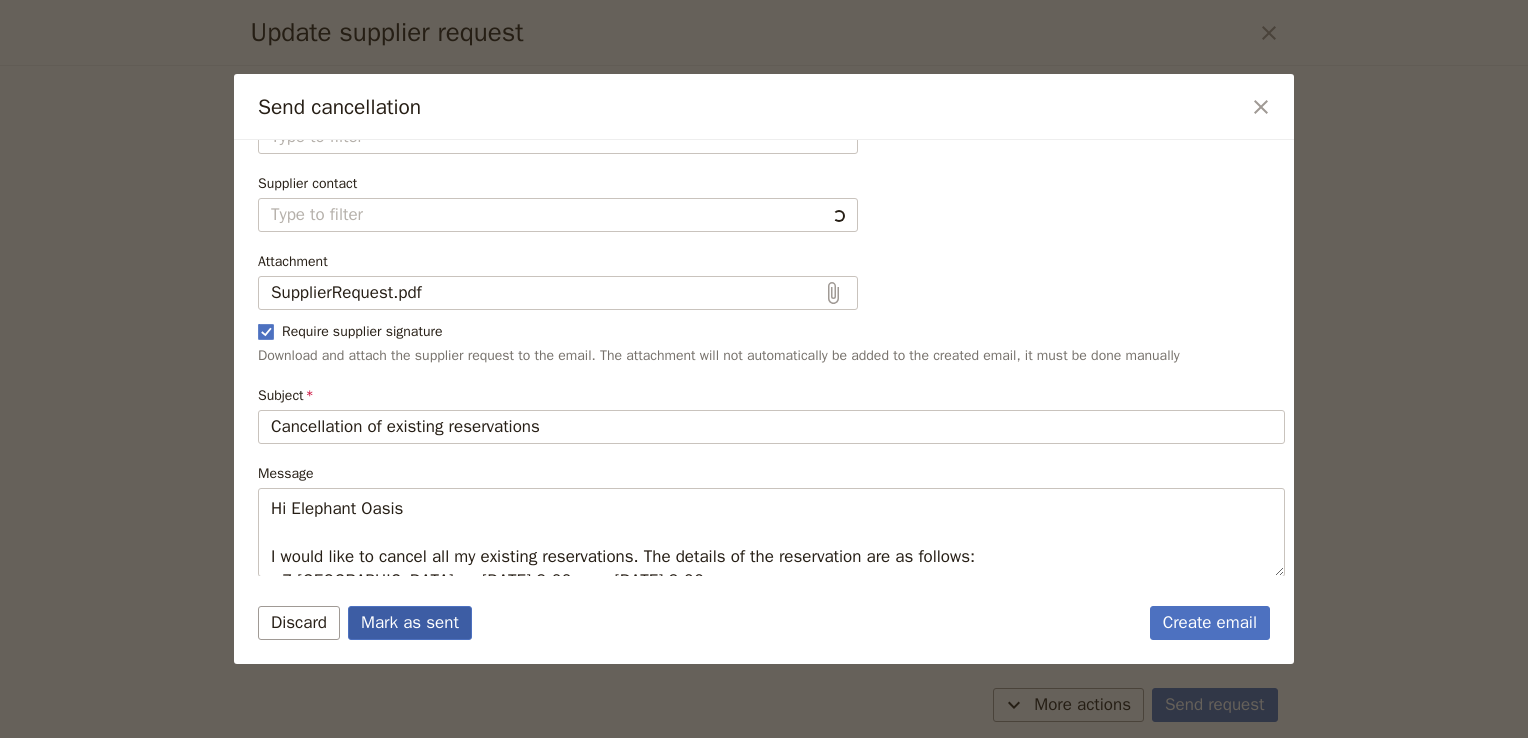 type on "Fieldbook default template" 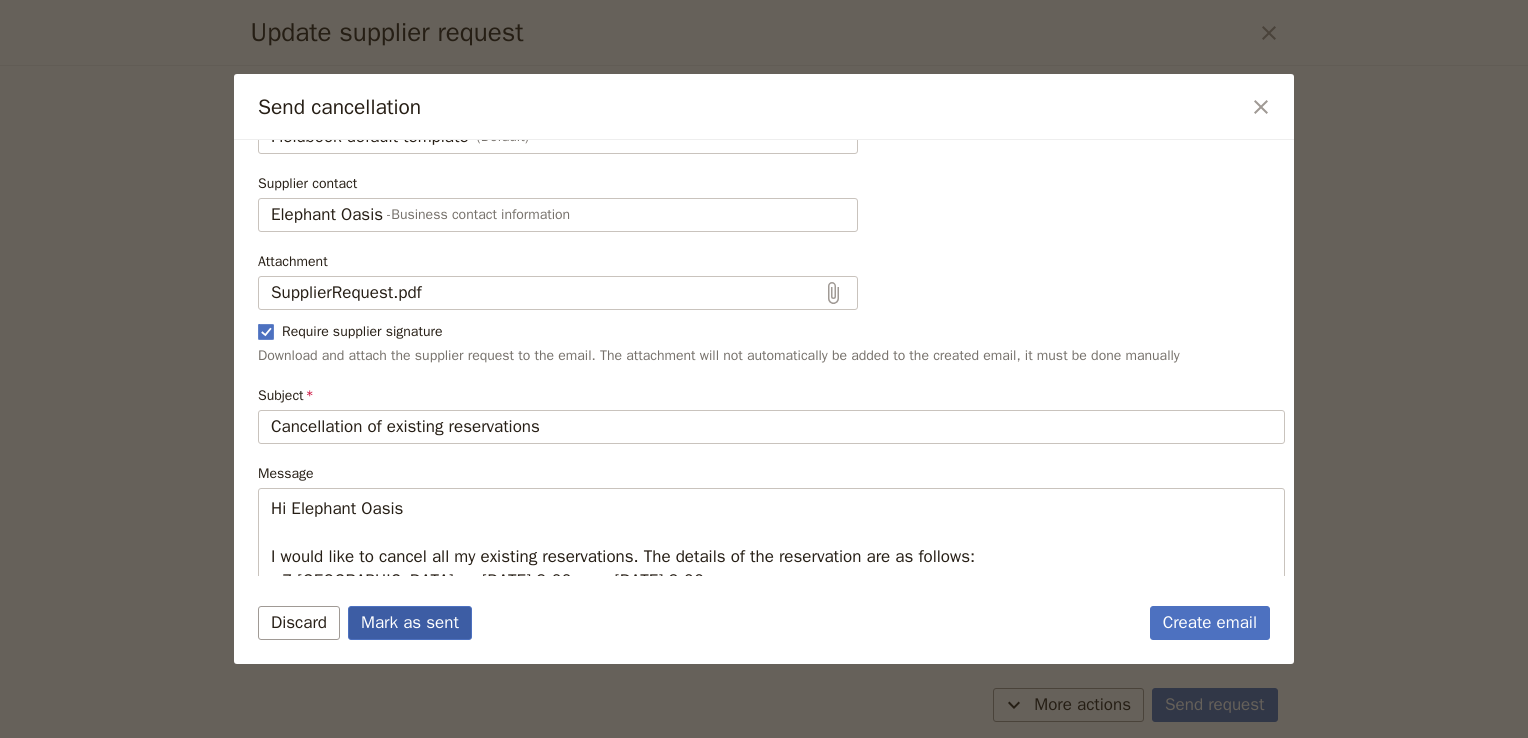 click on "Mark as sent" at bounding box center [410, 623] 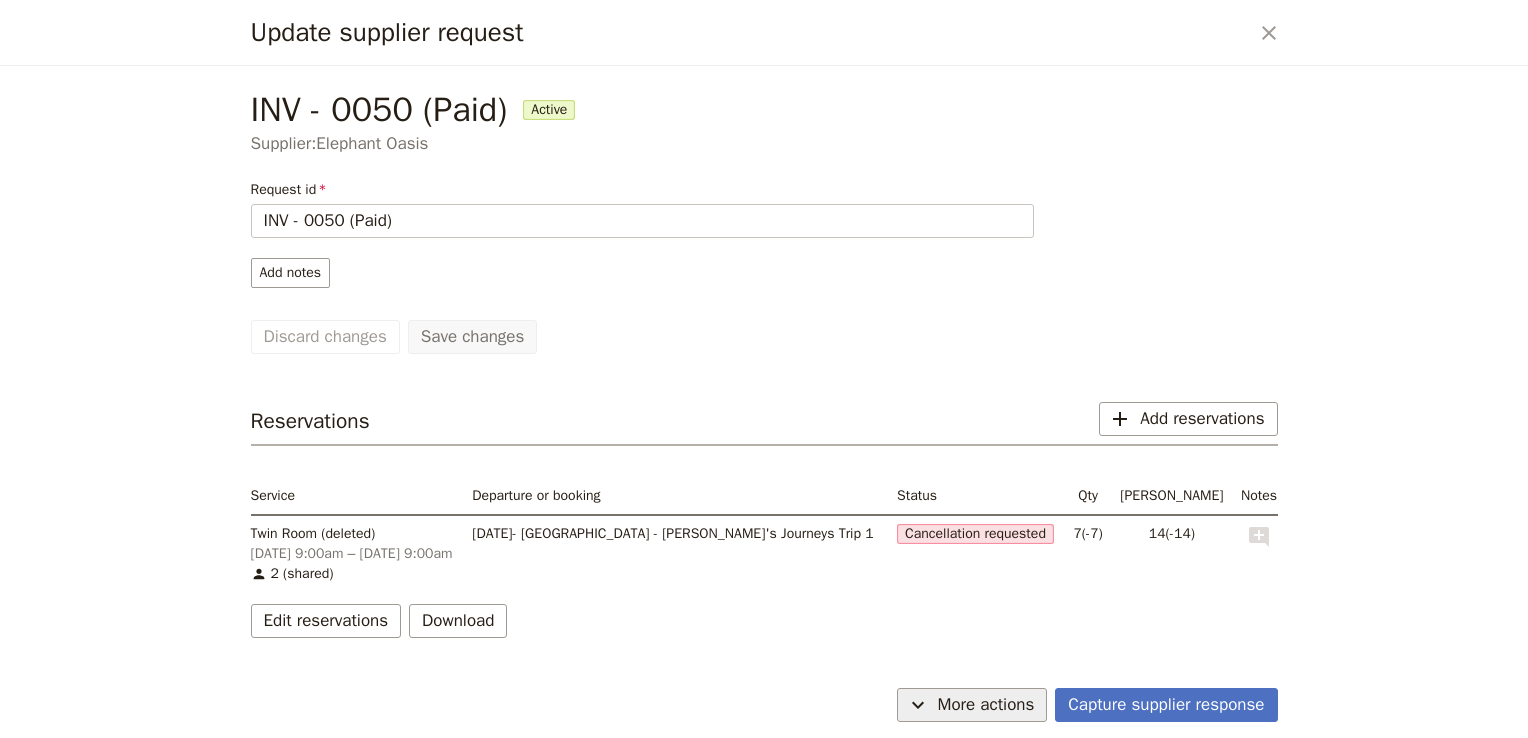 click on "More actions" at bounding box center [986, 705] 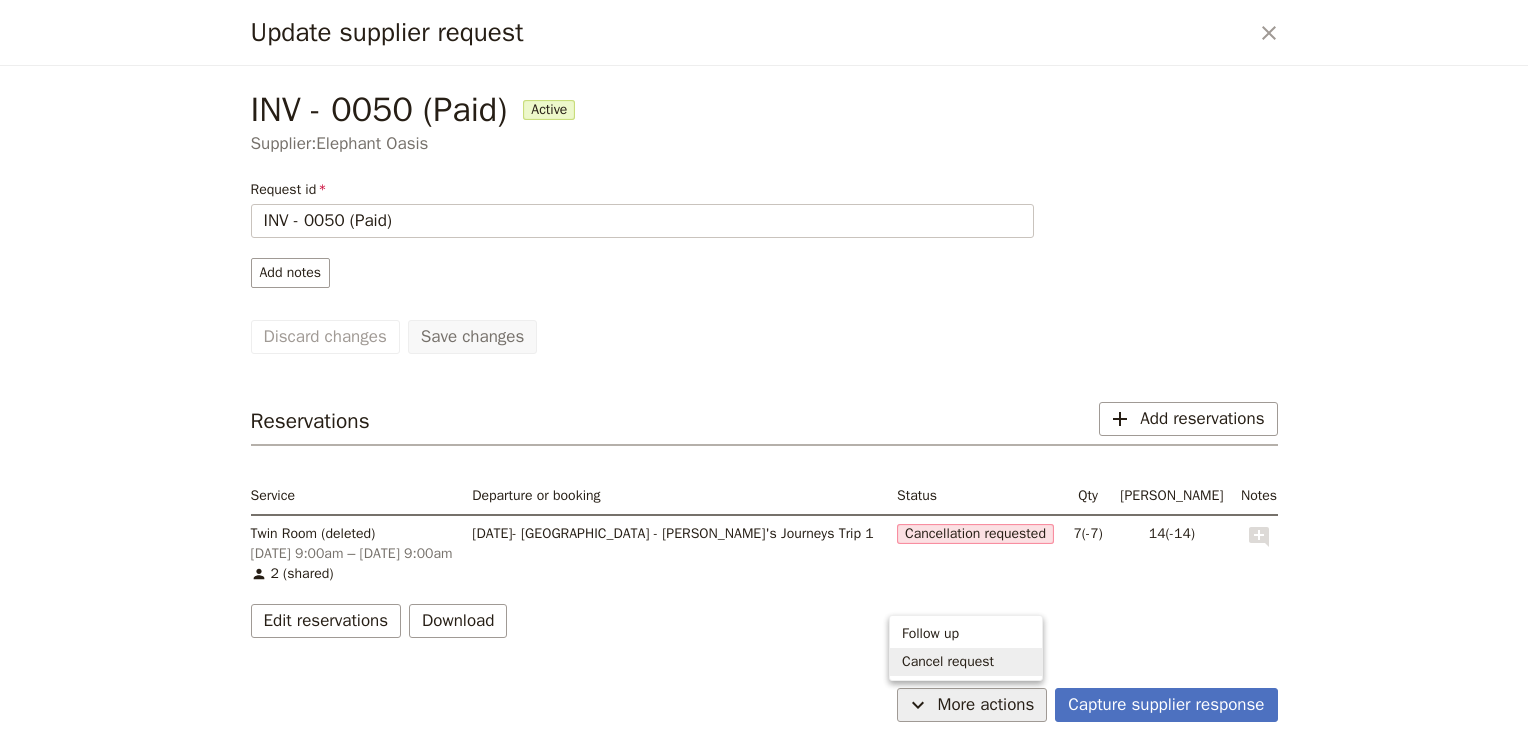 click on "Cancel request" at bounding box center (948, 662) 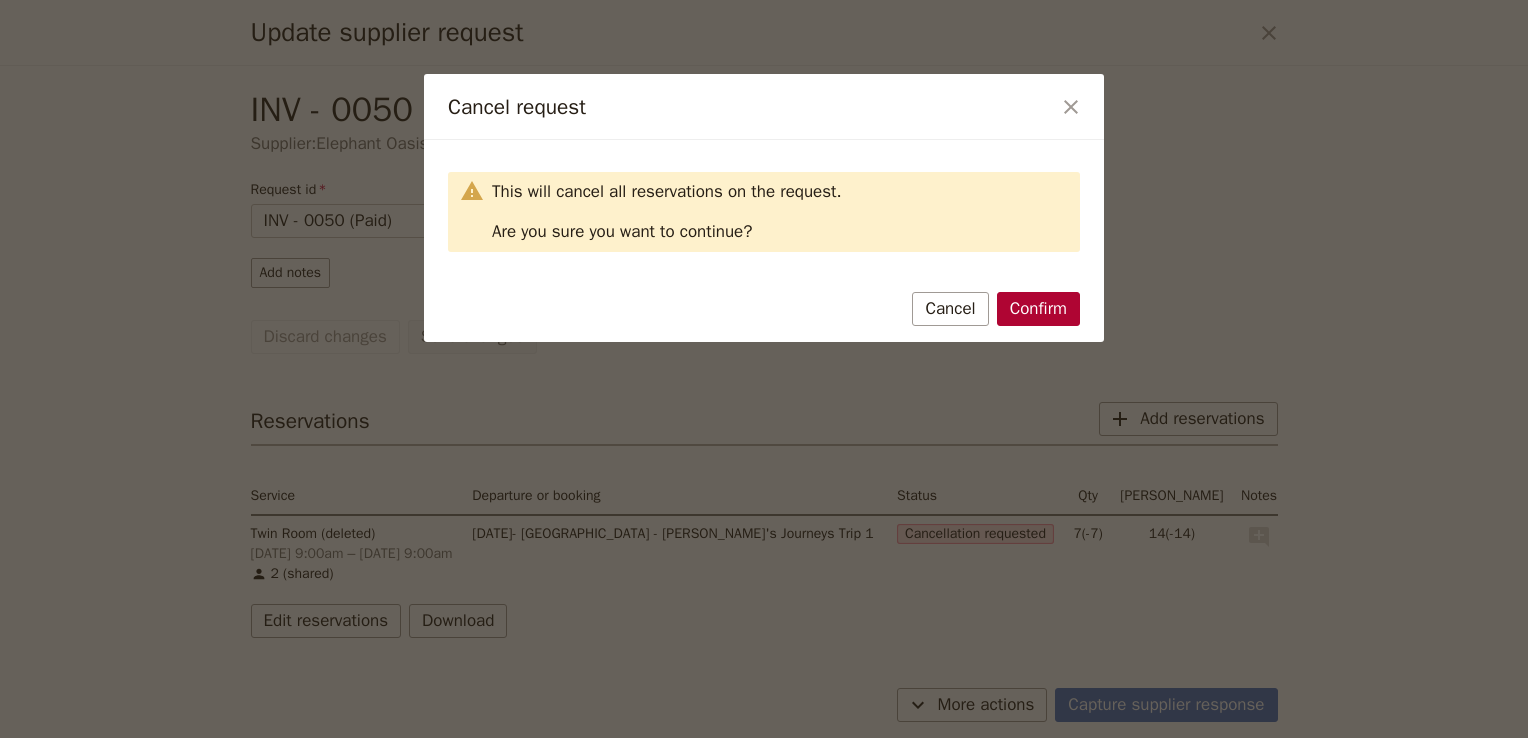 click on "Confirm" at bounding box center (1038, 309) 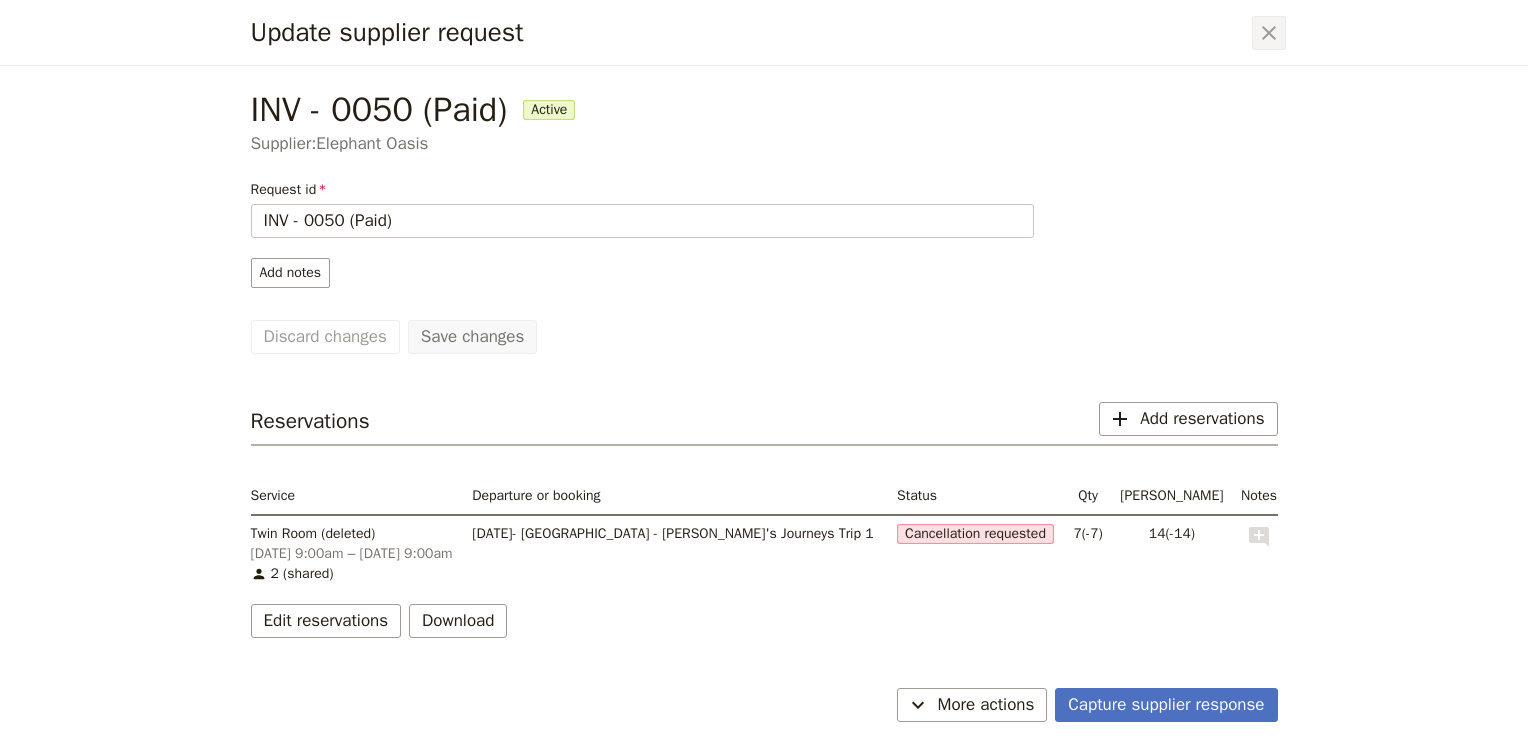 click 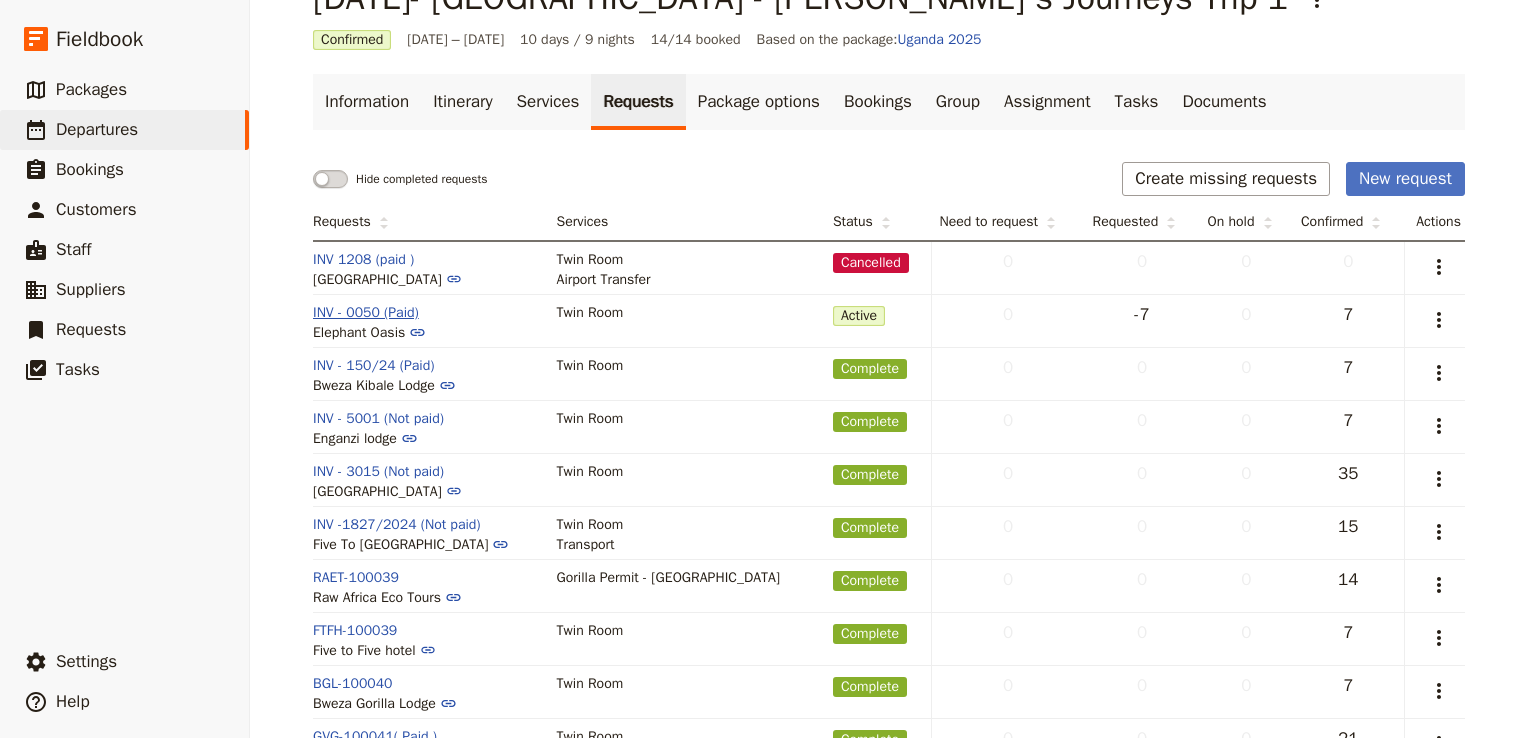 click on "INV - 0050 (Paid)" at bounding box center [366, 313] 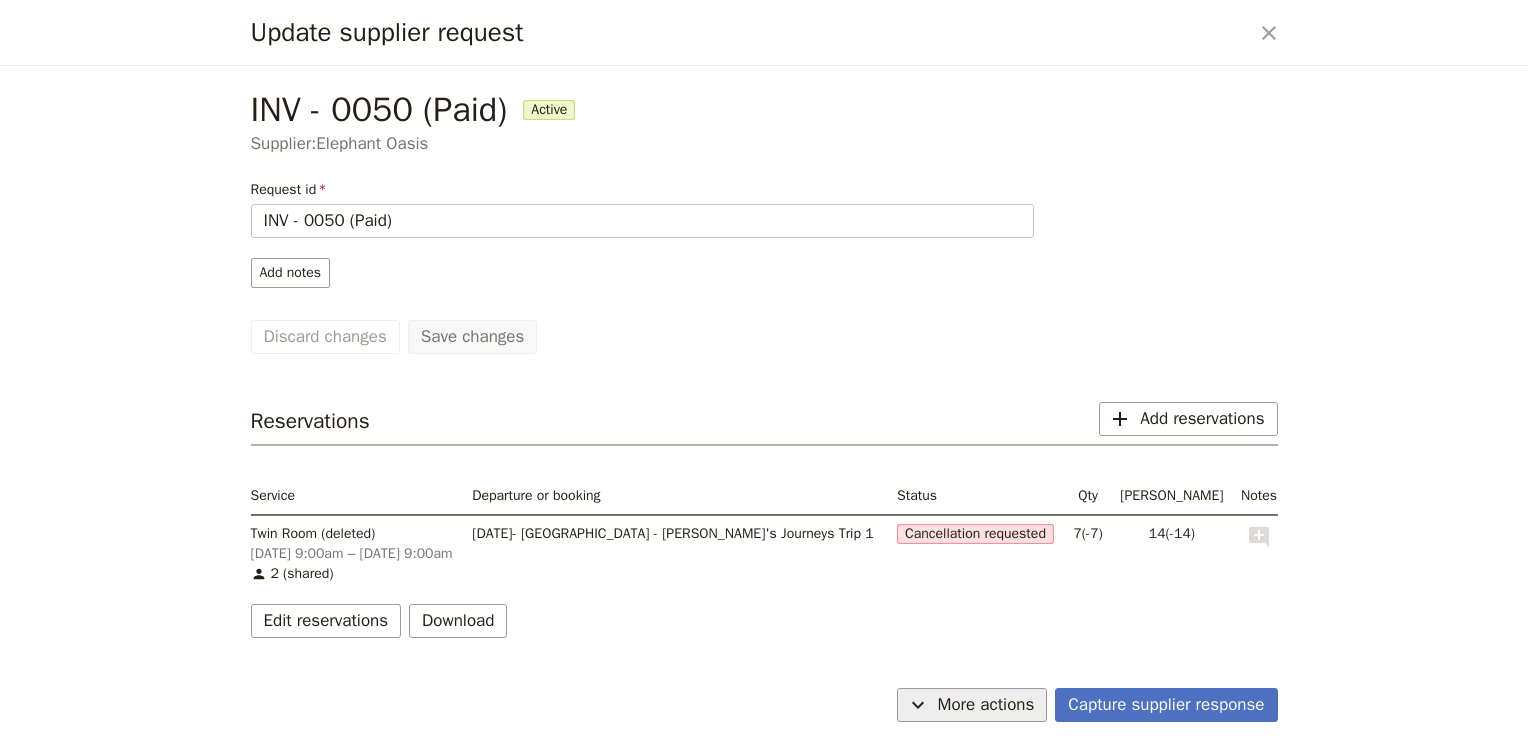 click on "More actions" at bounding box center [986, 705] 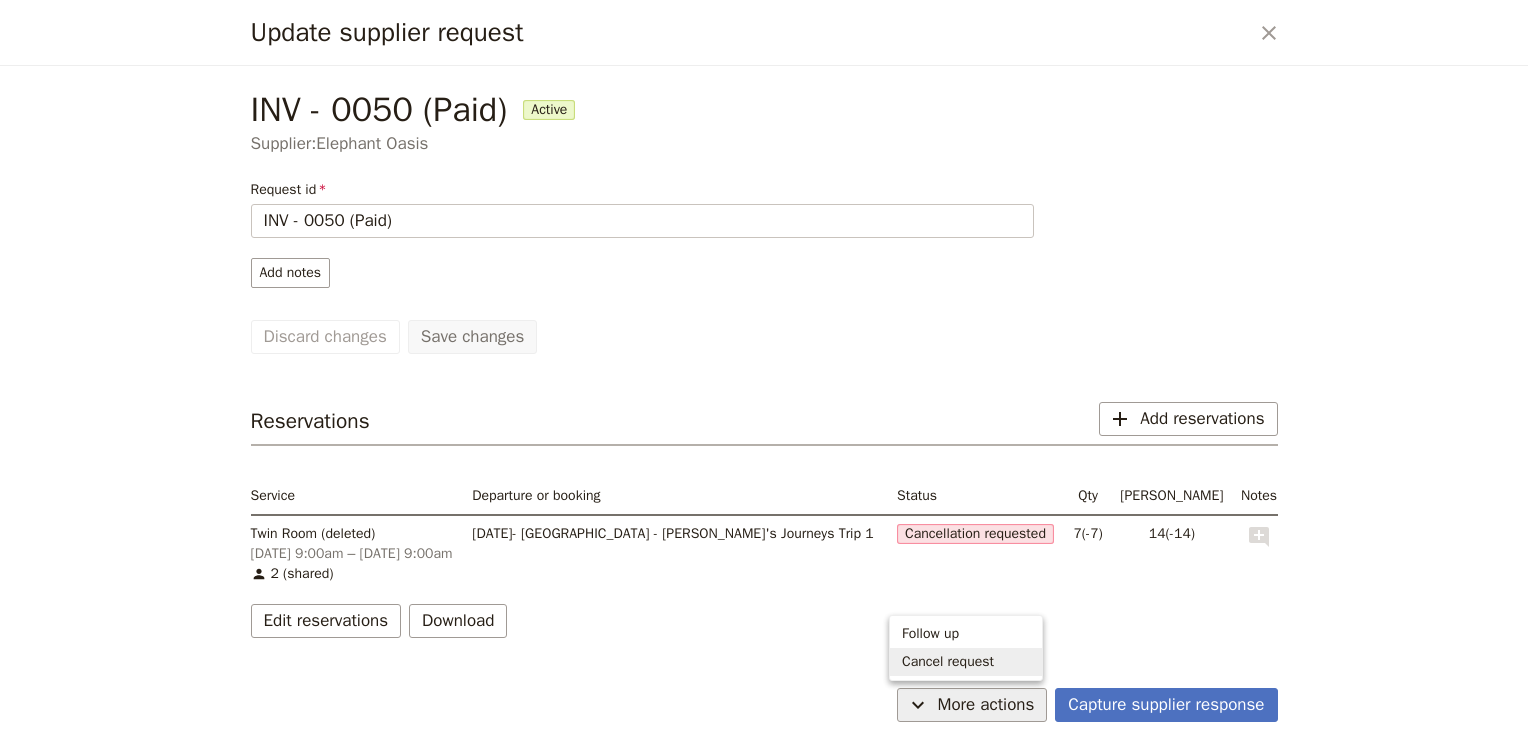 click on "Cancel request" at bounding box center (948, 662) 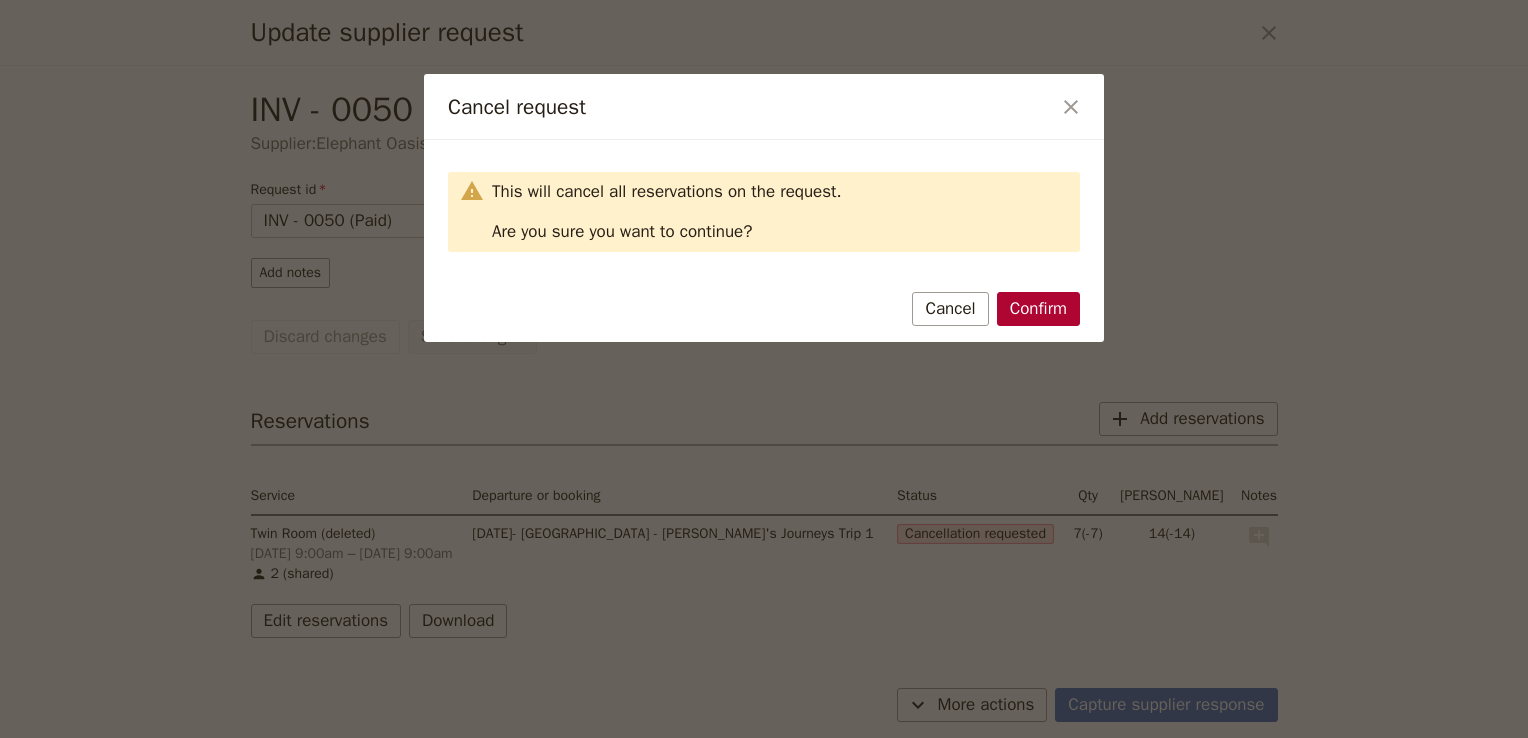 click on "Confirm" at bounding box center [1038, 309] 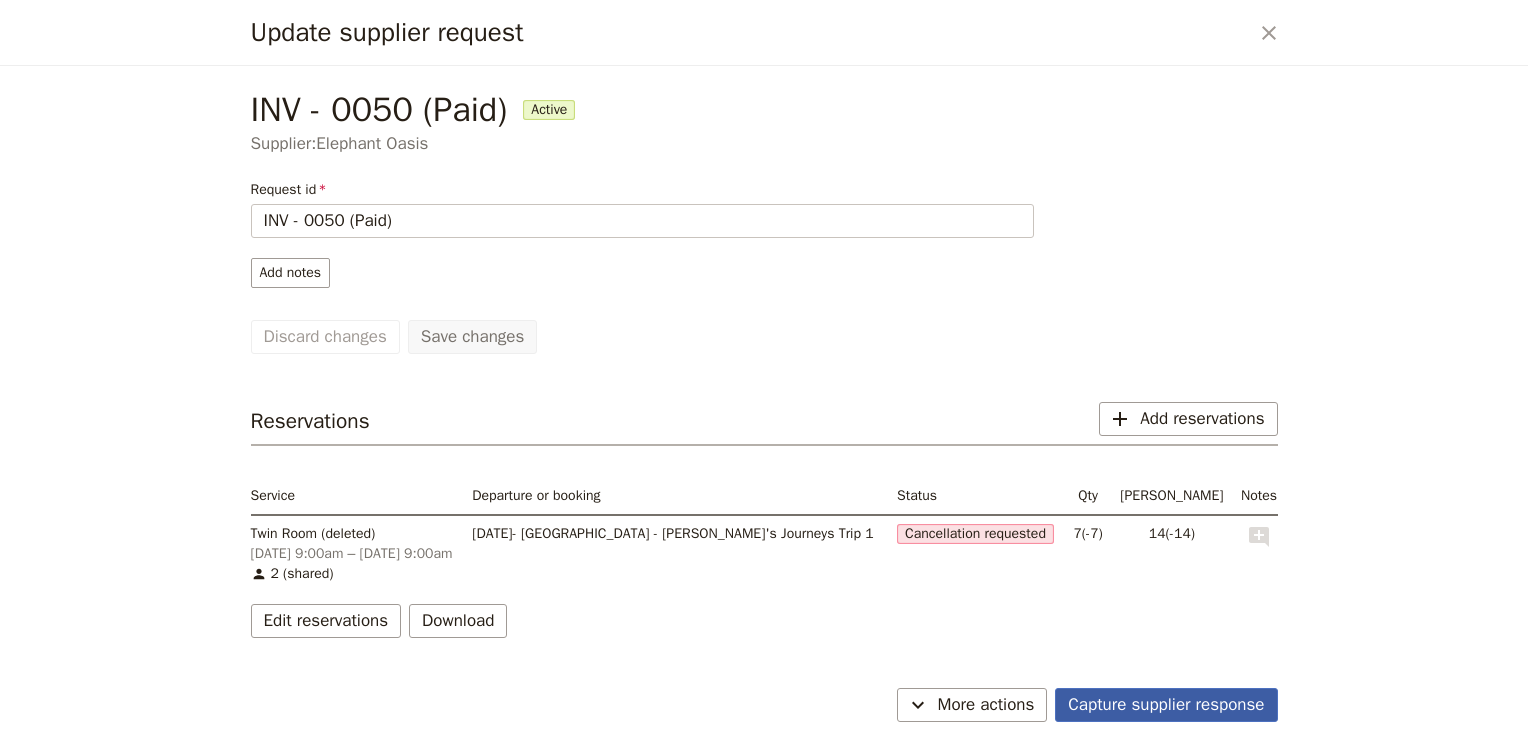 click on "Capture supplier response" at bounding box center [1166, 705] 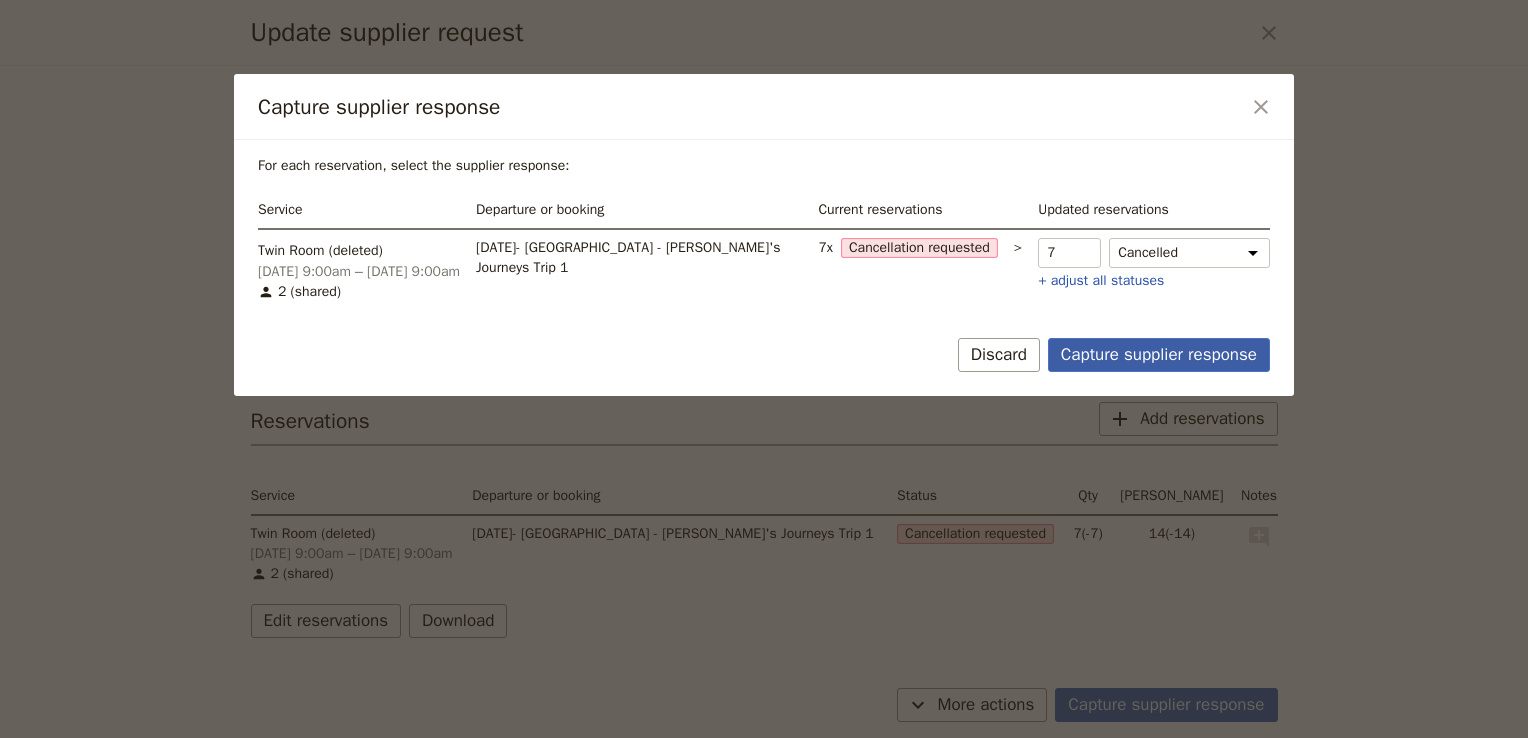 click on "Capture supplier response" at bounding box center (1159, 355) 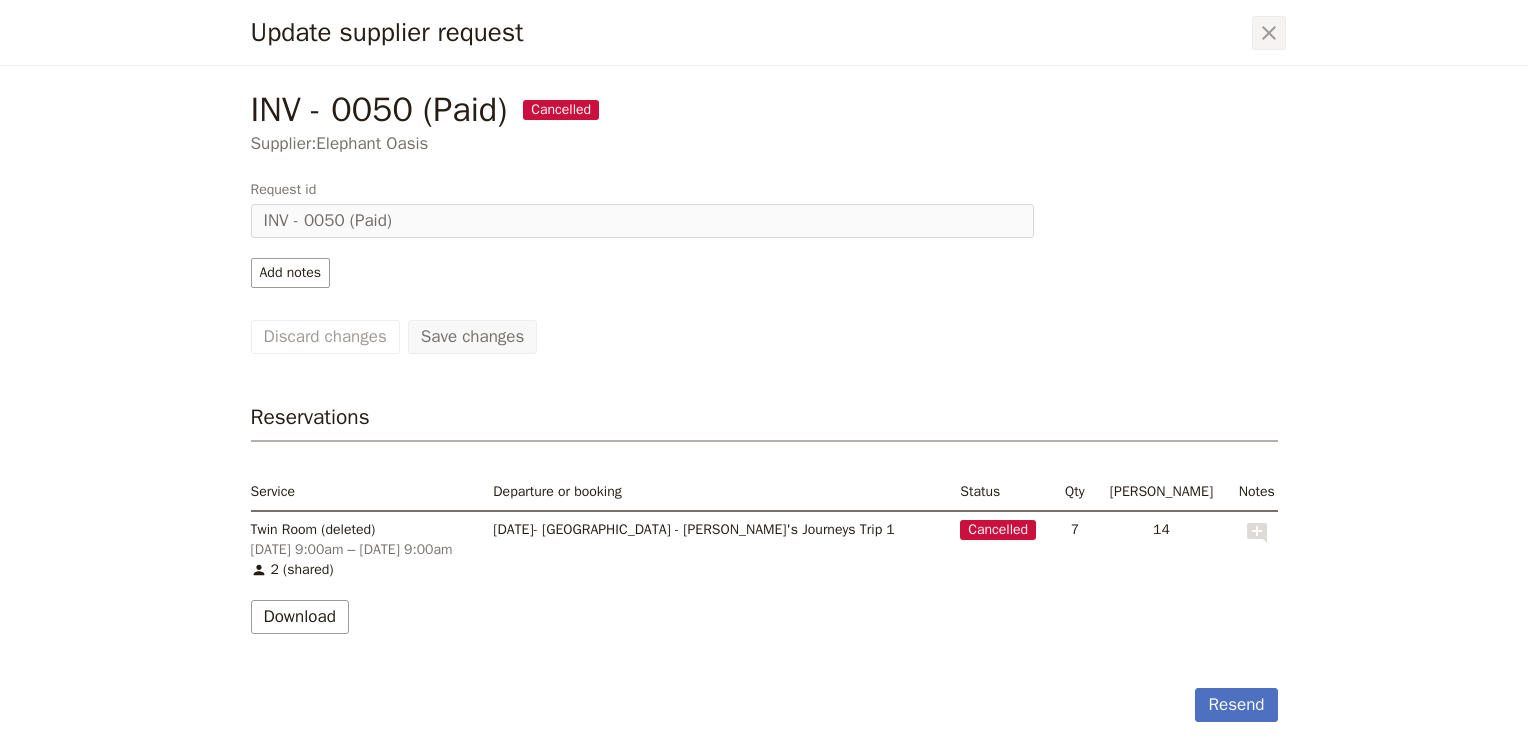 click 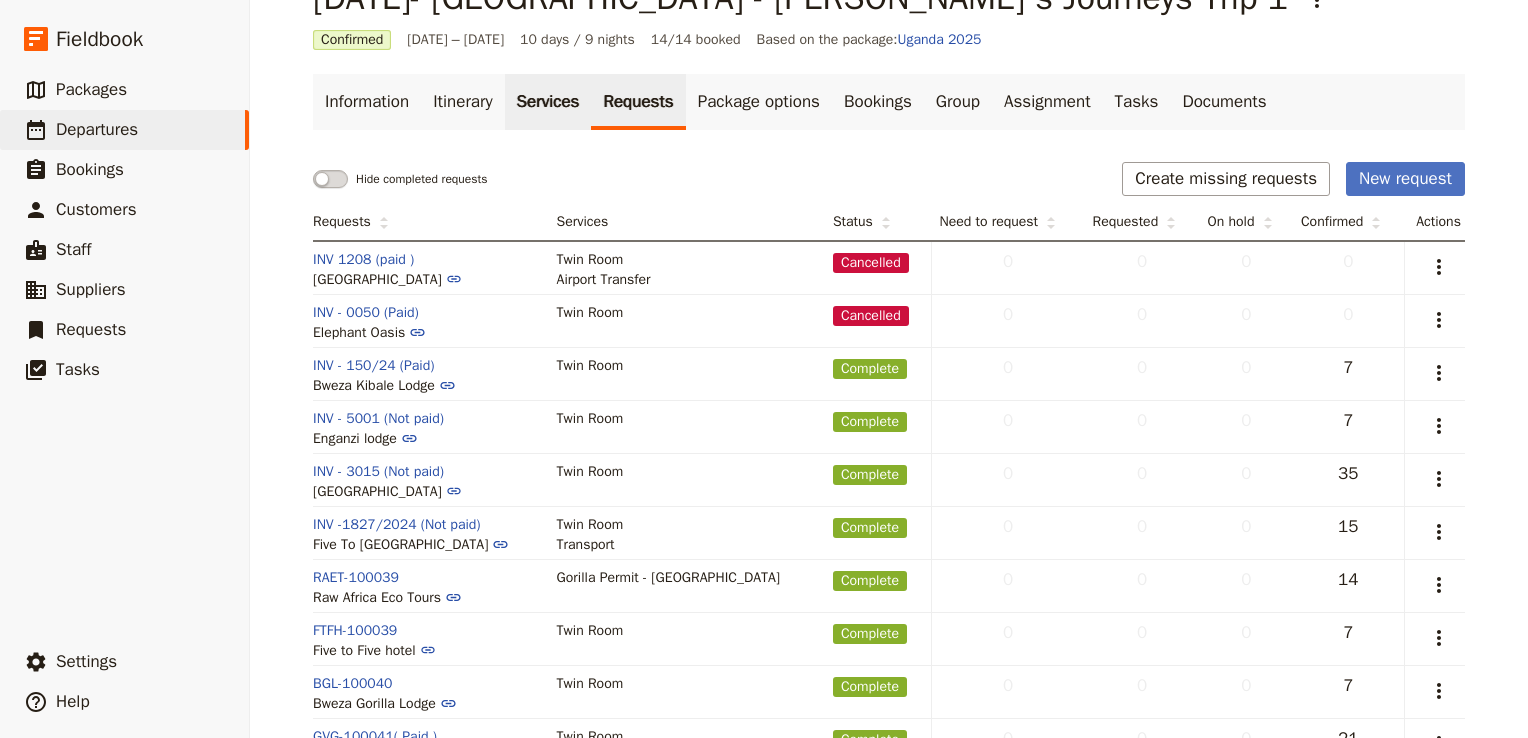 click on "Services" at bounding box center [548, 102] 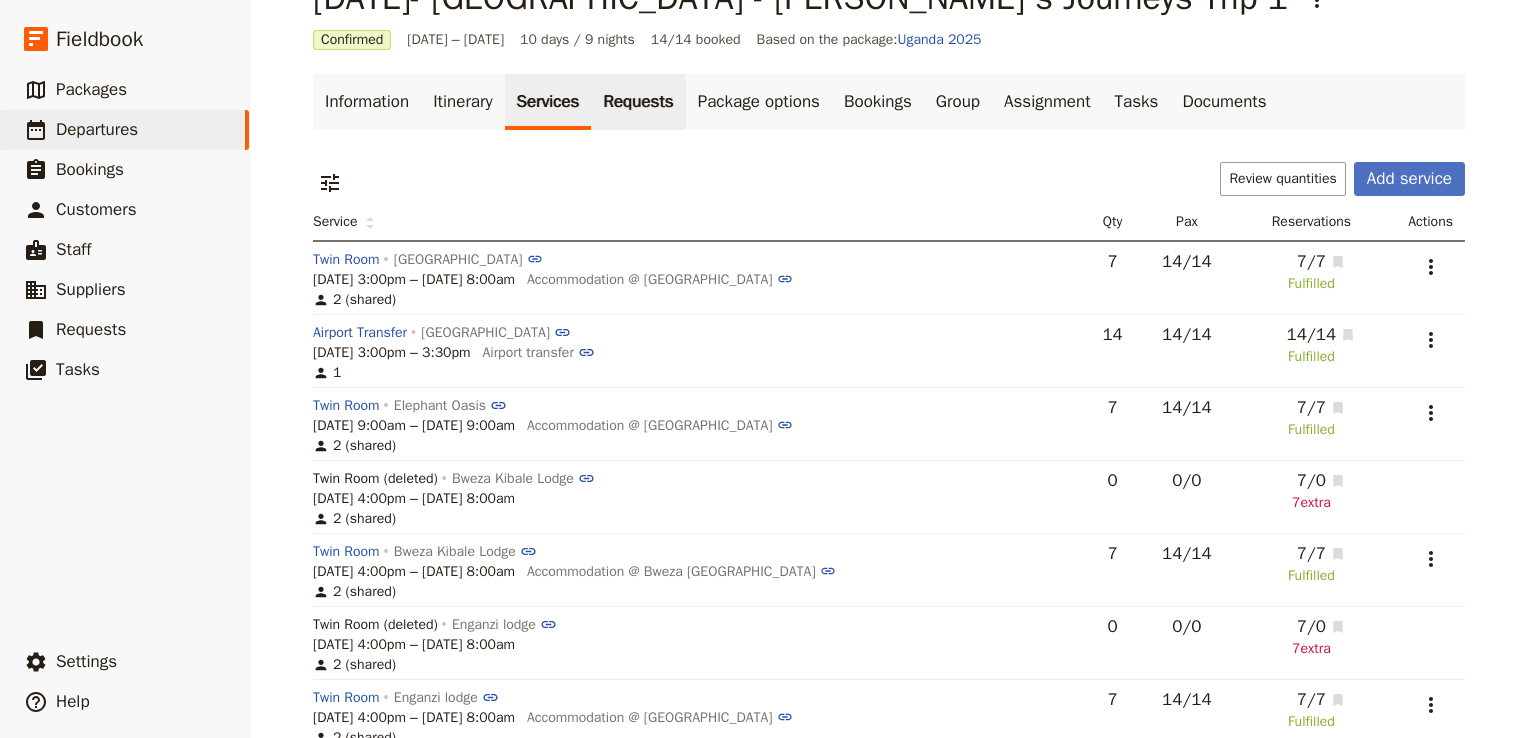 click on "Requests" at bounding box center (638, 102) 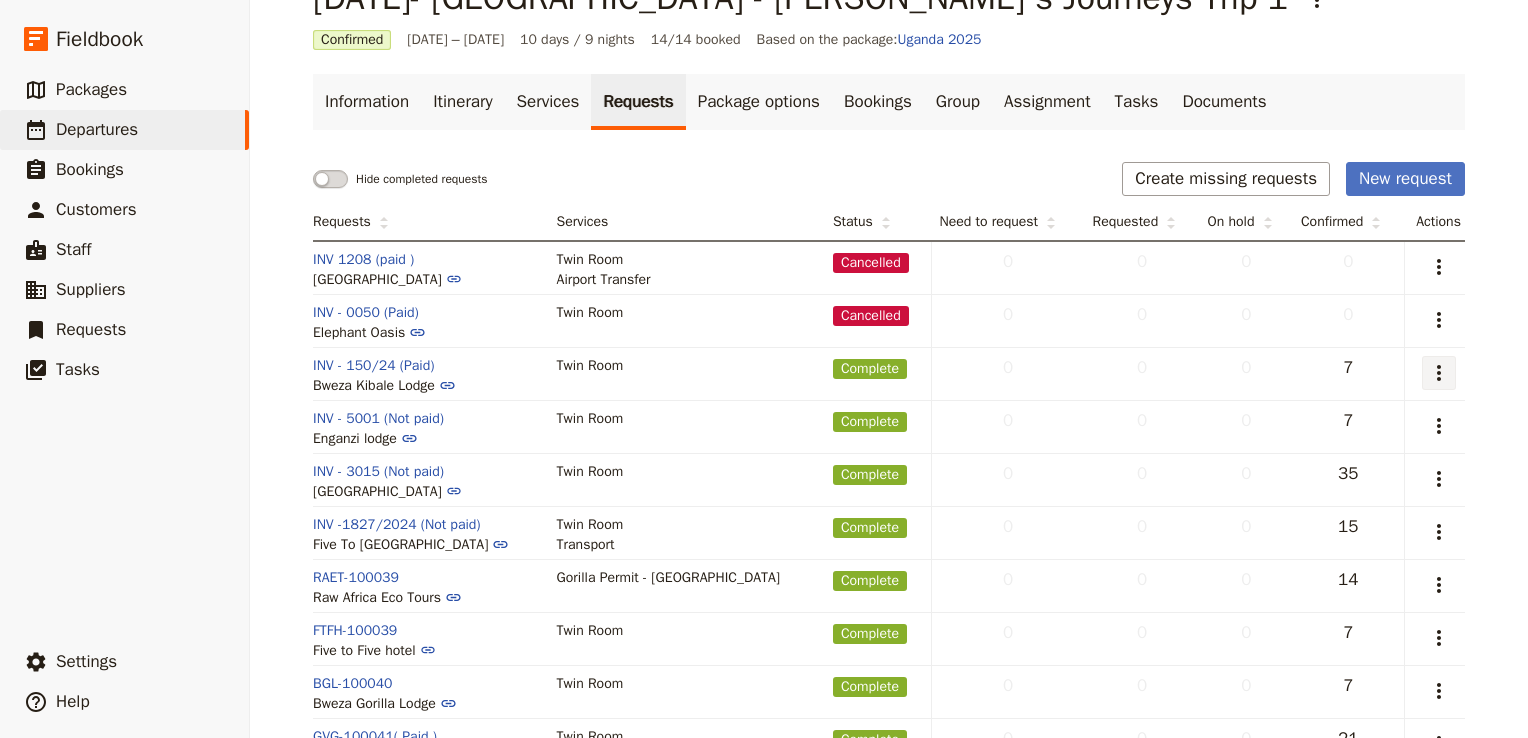 click 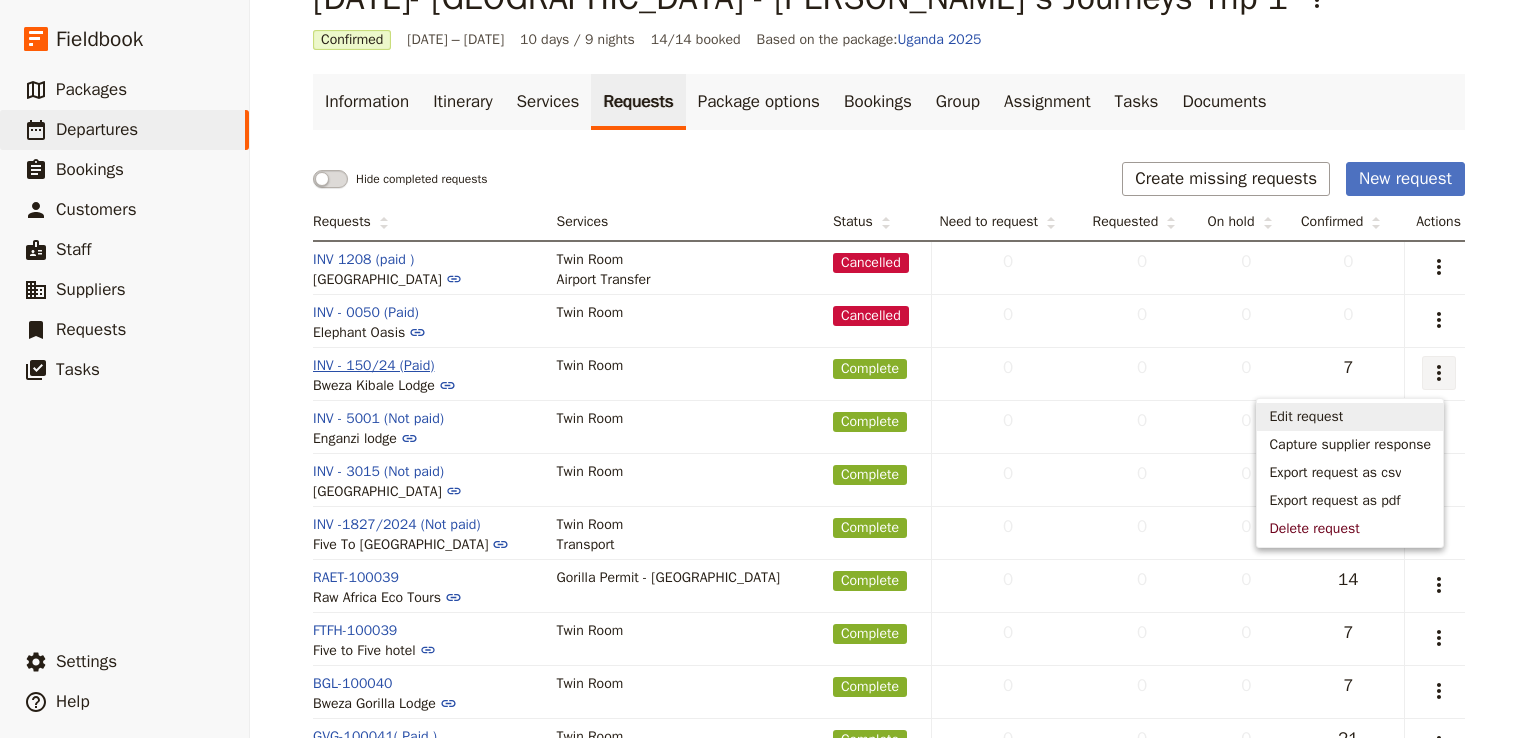 click on "INV - 150/24 (Paid)" at bounding box center [373, 366] 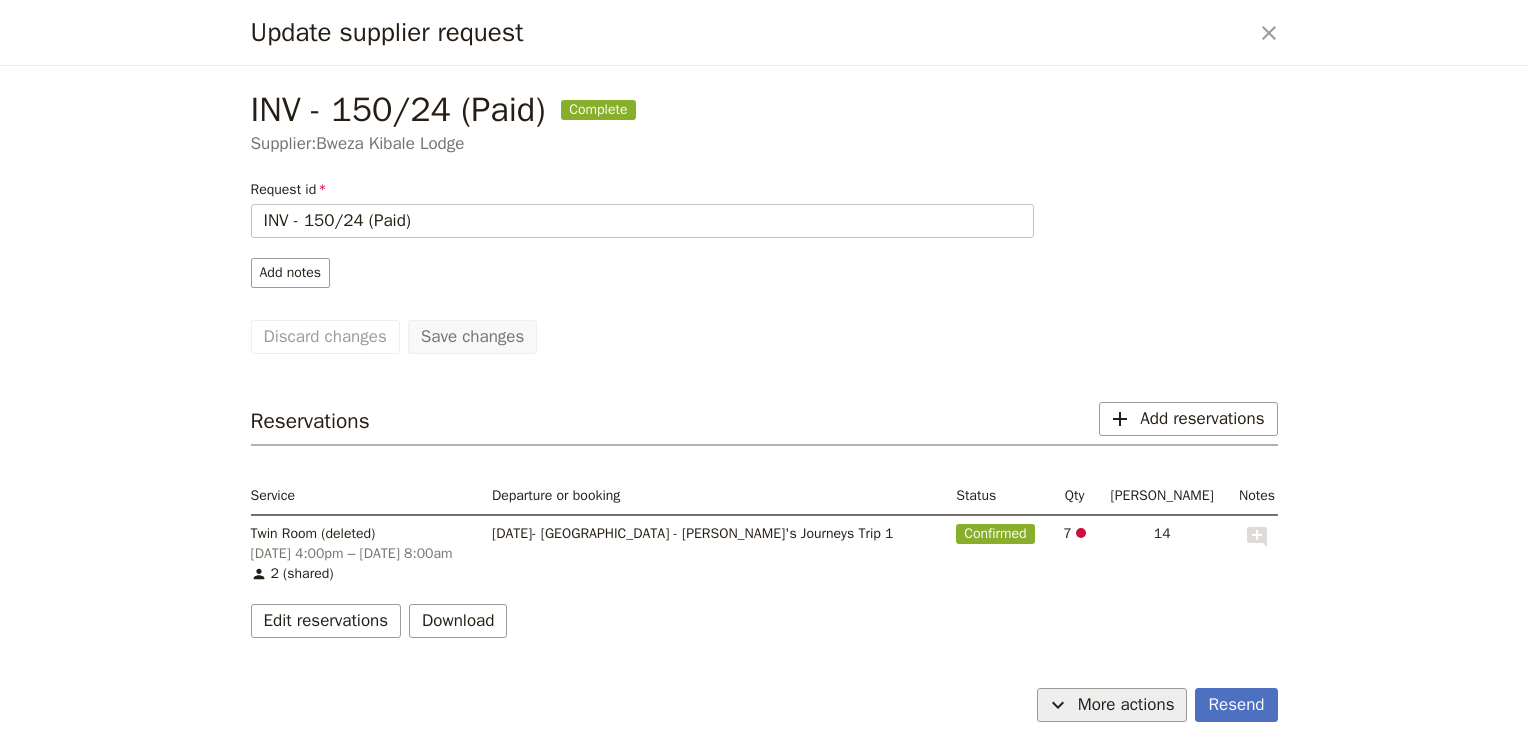 click on "More actions" at bounding box center (1126, 705) 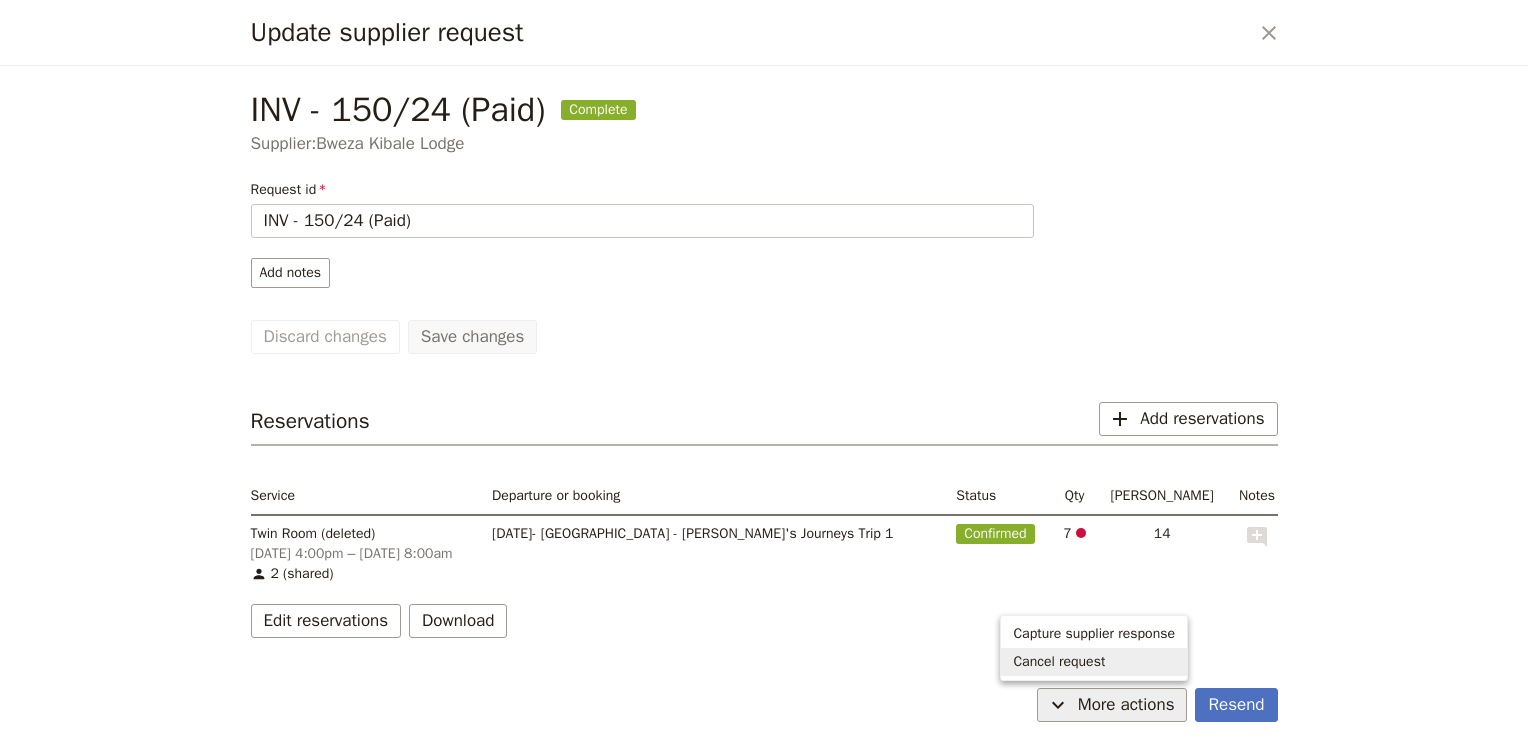 click on "Cancel request" at bounding box center (1059, 662) 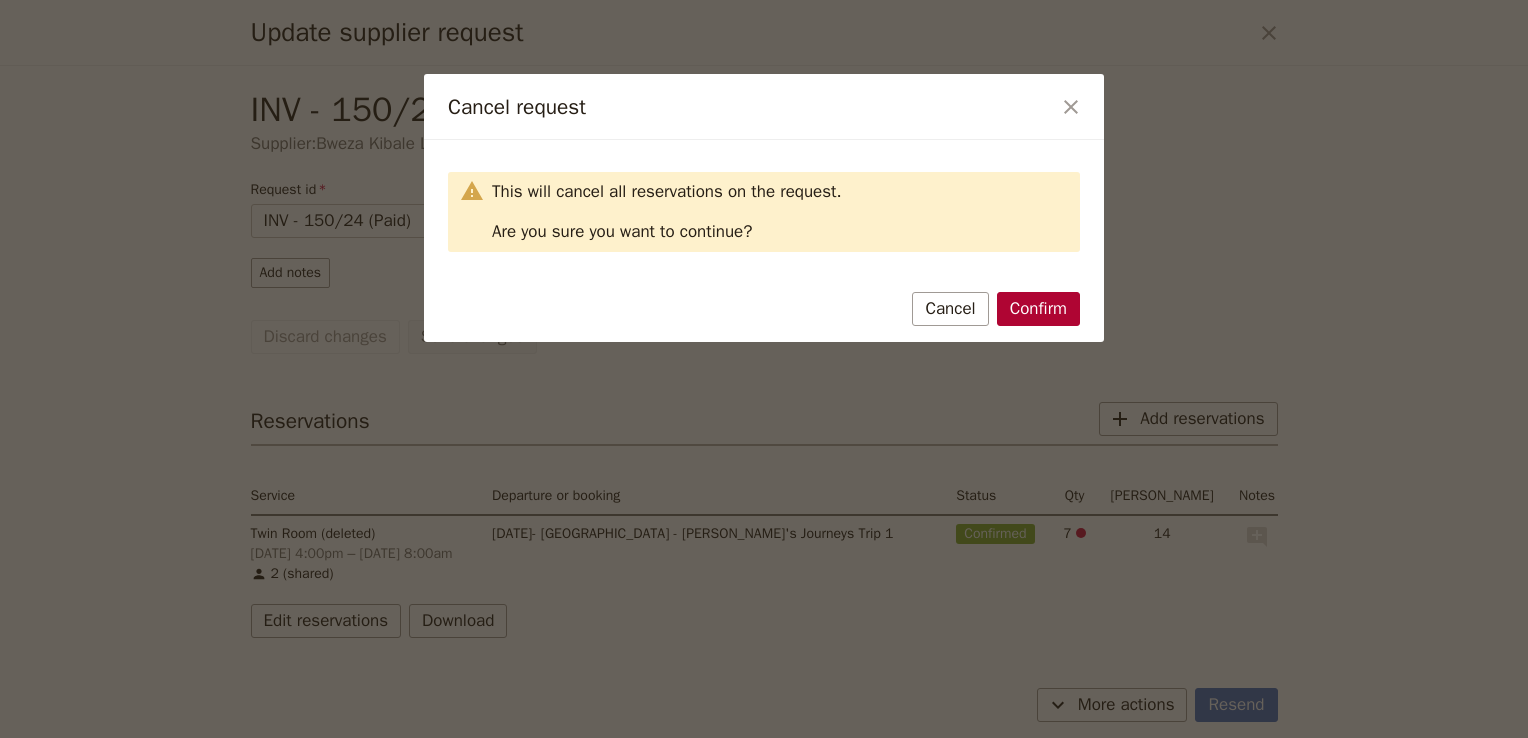 click on "Confirm" at bounding box center [1038, 309] 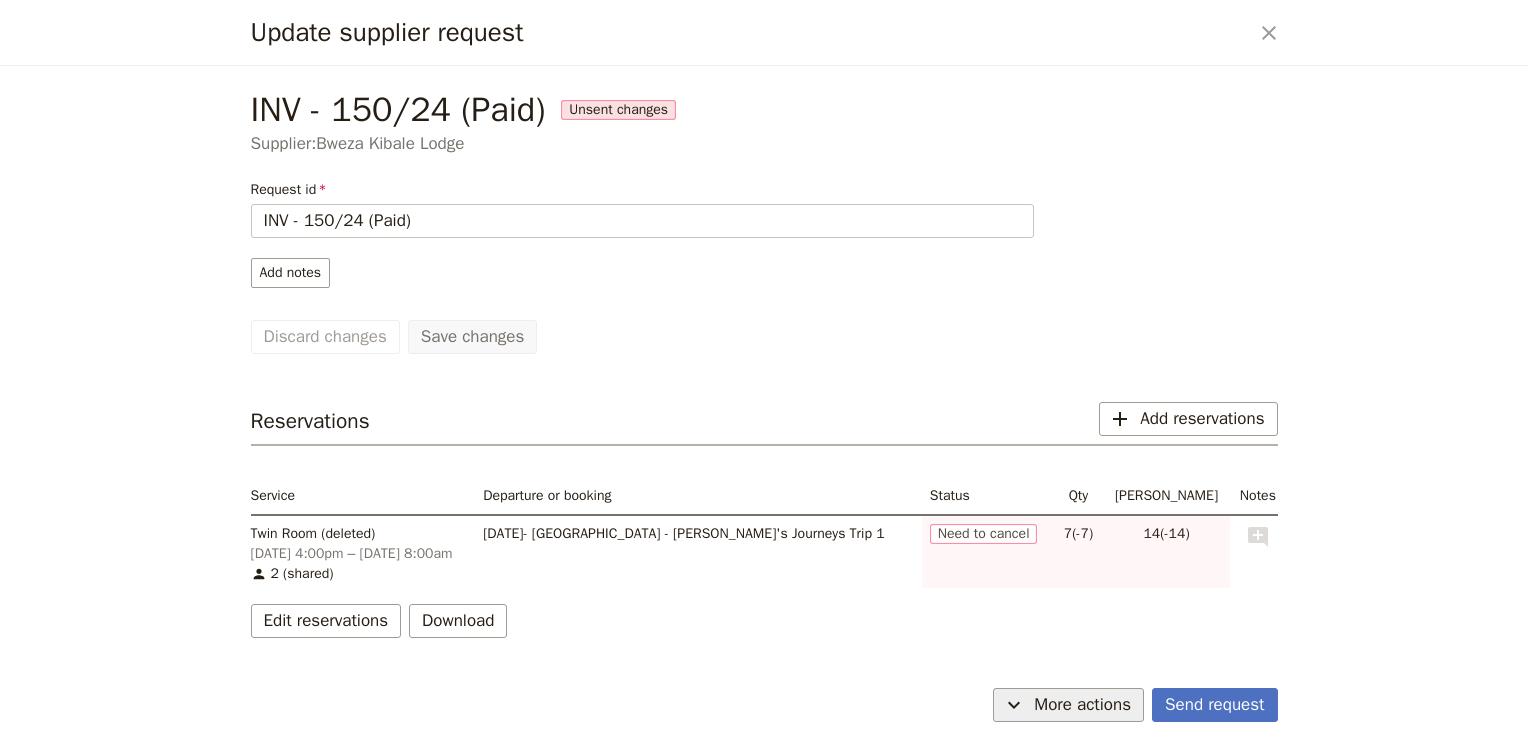 click on "More actions" at bounding box center [1082, 705] 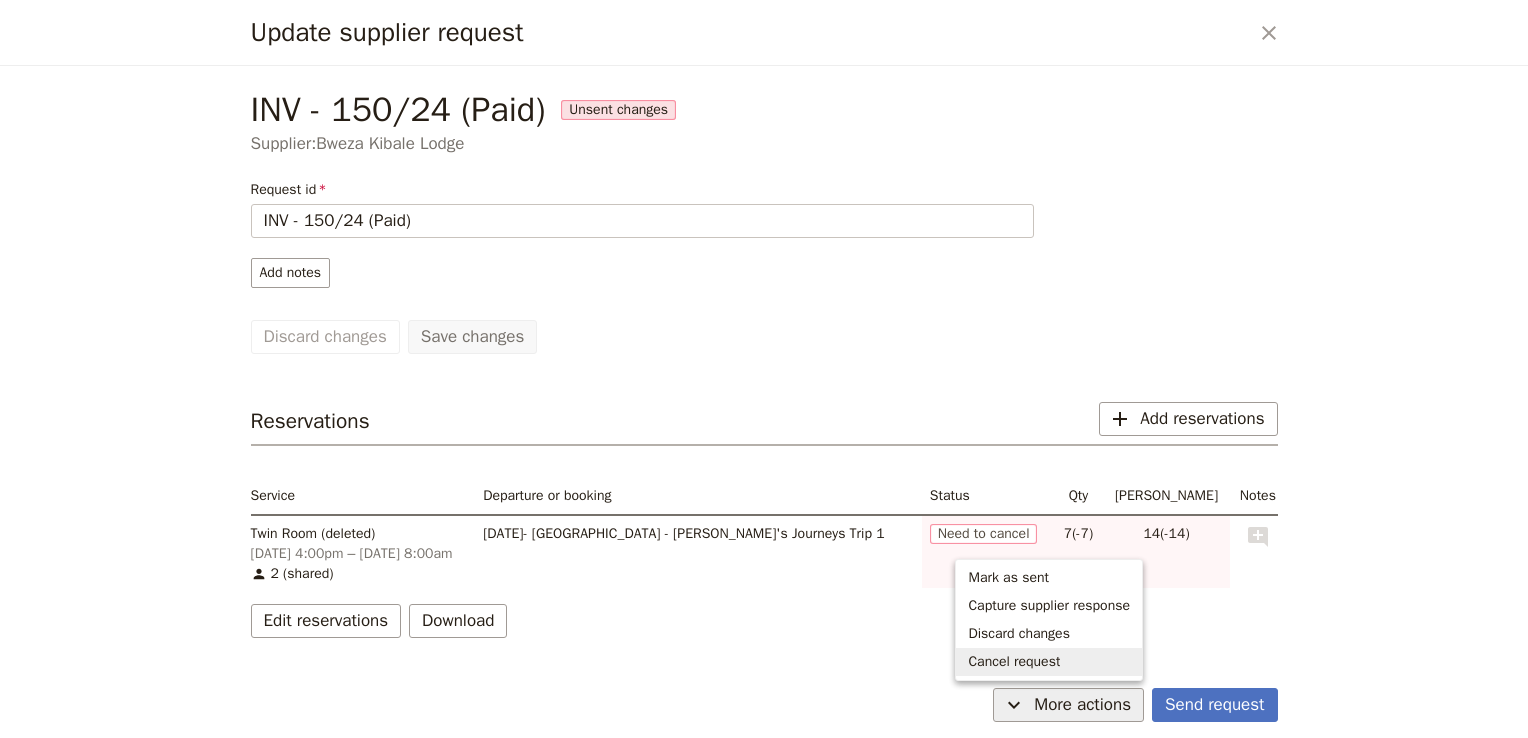 click on "Cancel request" at bounding box center [1014, 662] 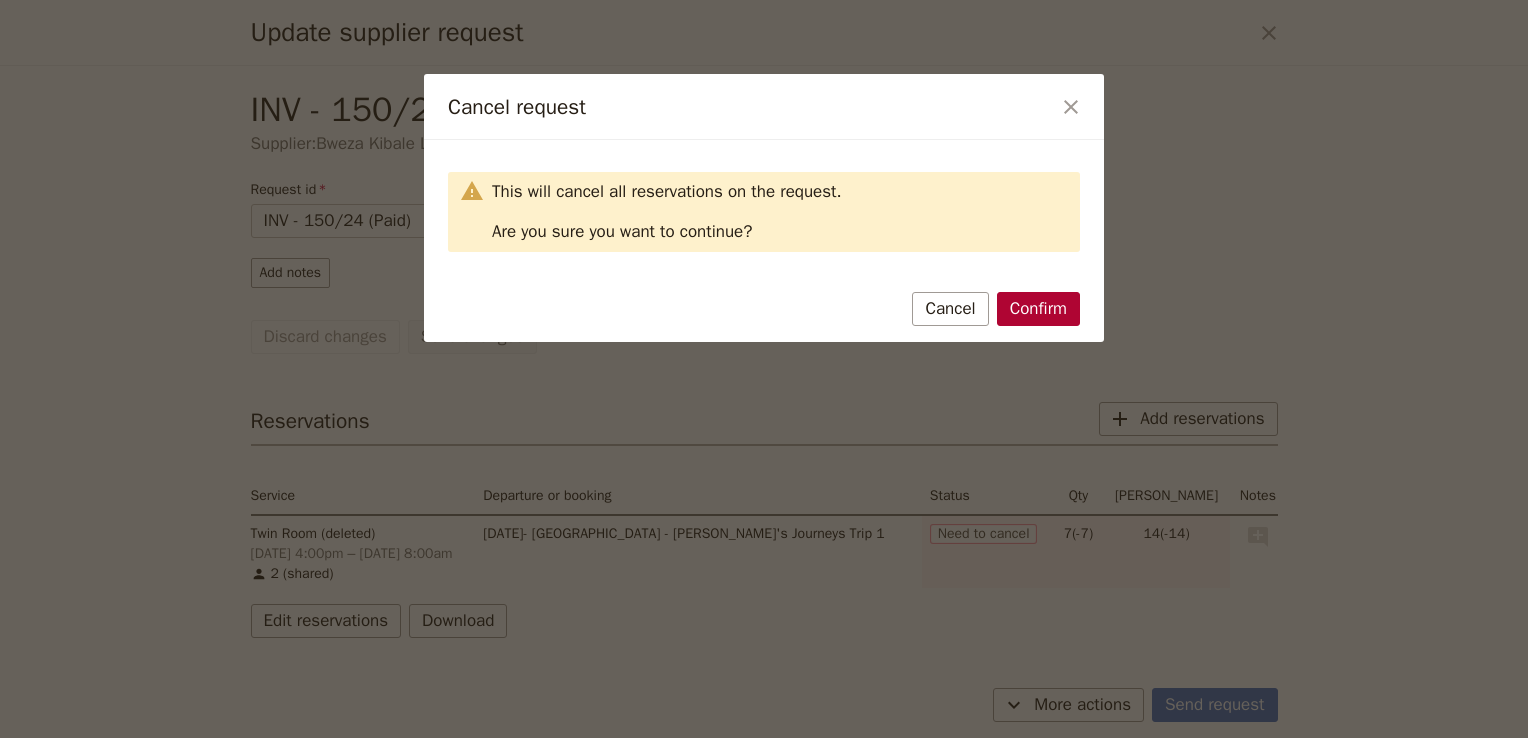 click on "Confirm" at bounding box center [1038, 309] 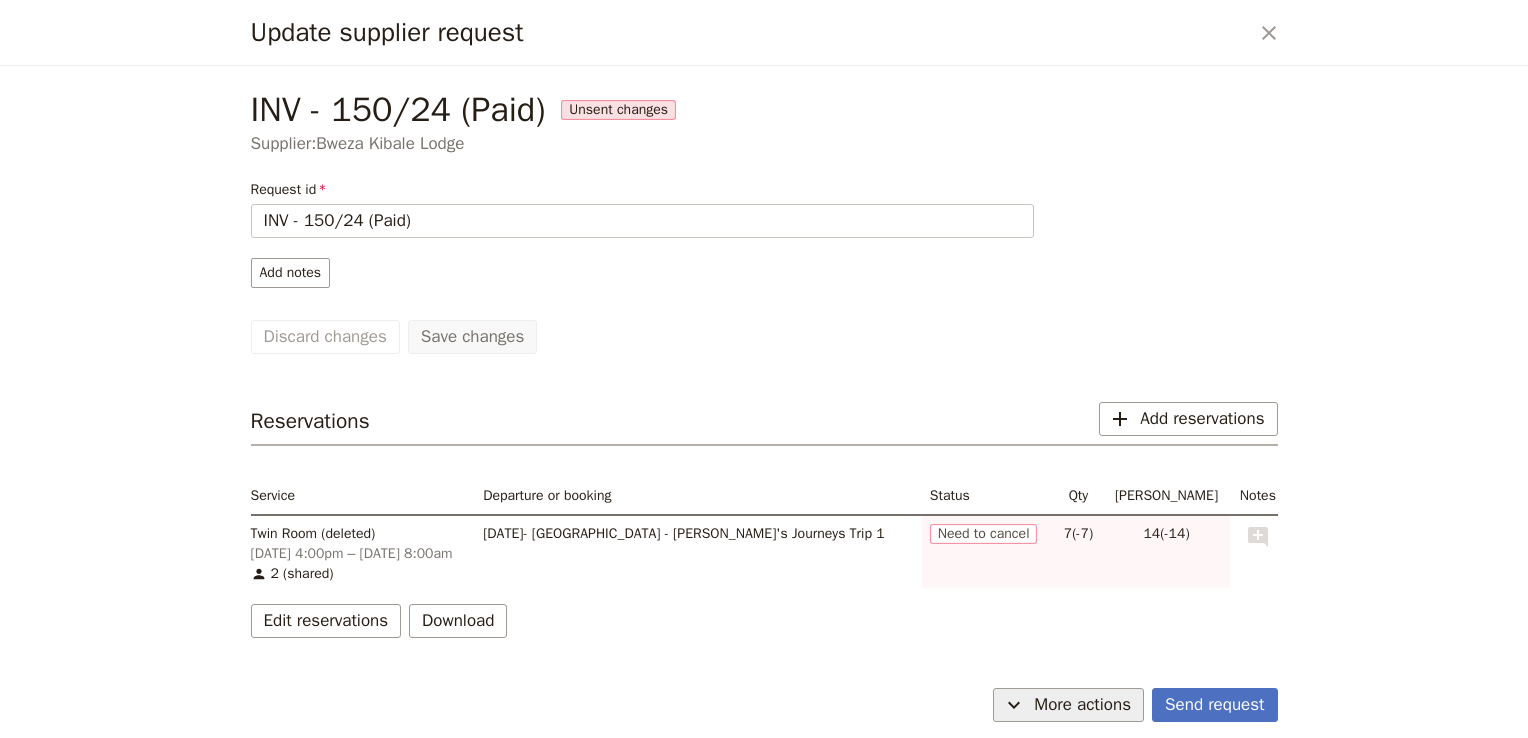 click on "More actions" at bounding box center (1082, 705) 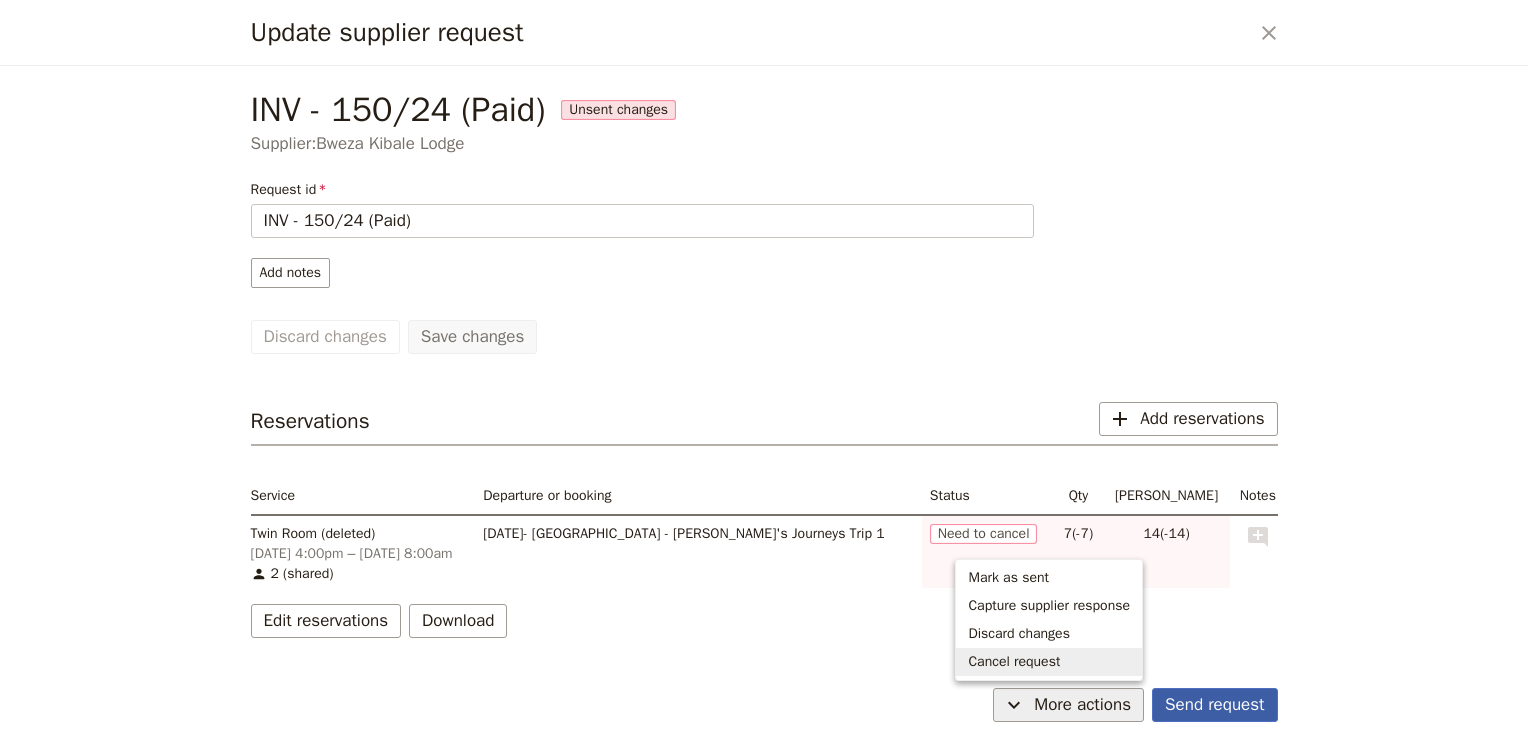 click on "Send request" at bounding box center [1214, 705] 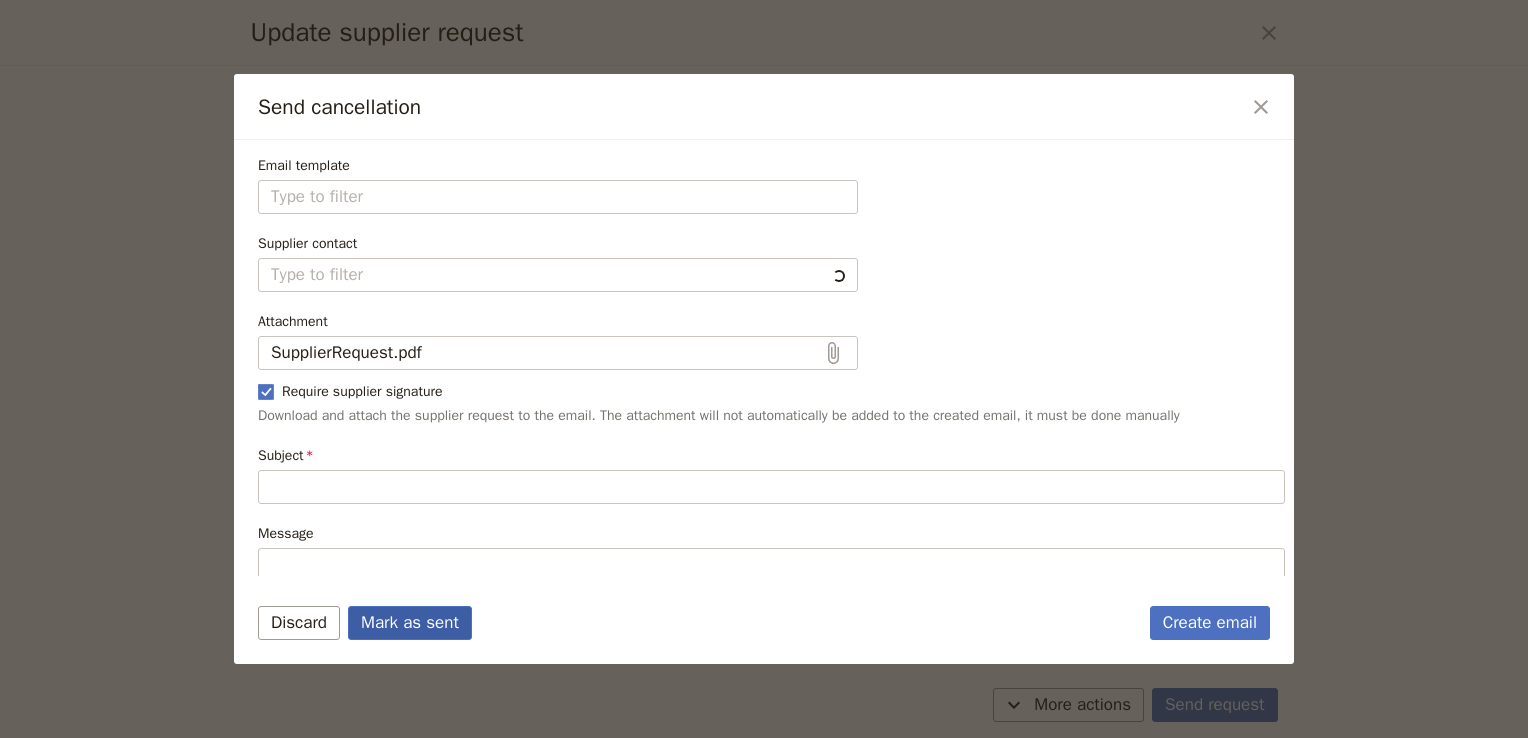 click on "Mark as sent" at bounding box center [410, 623] 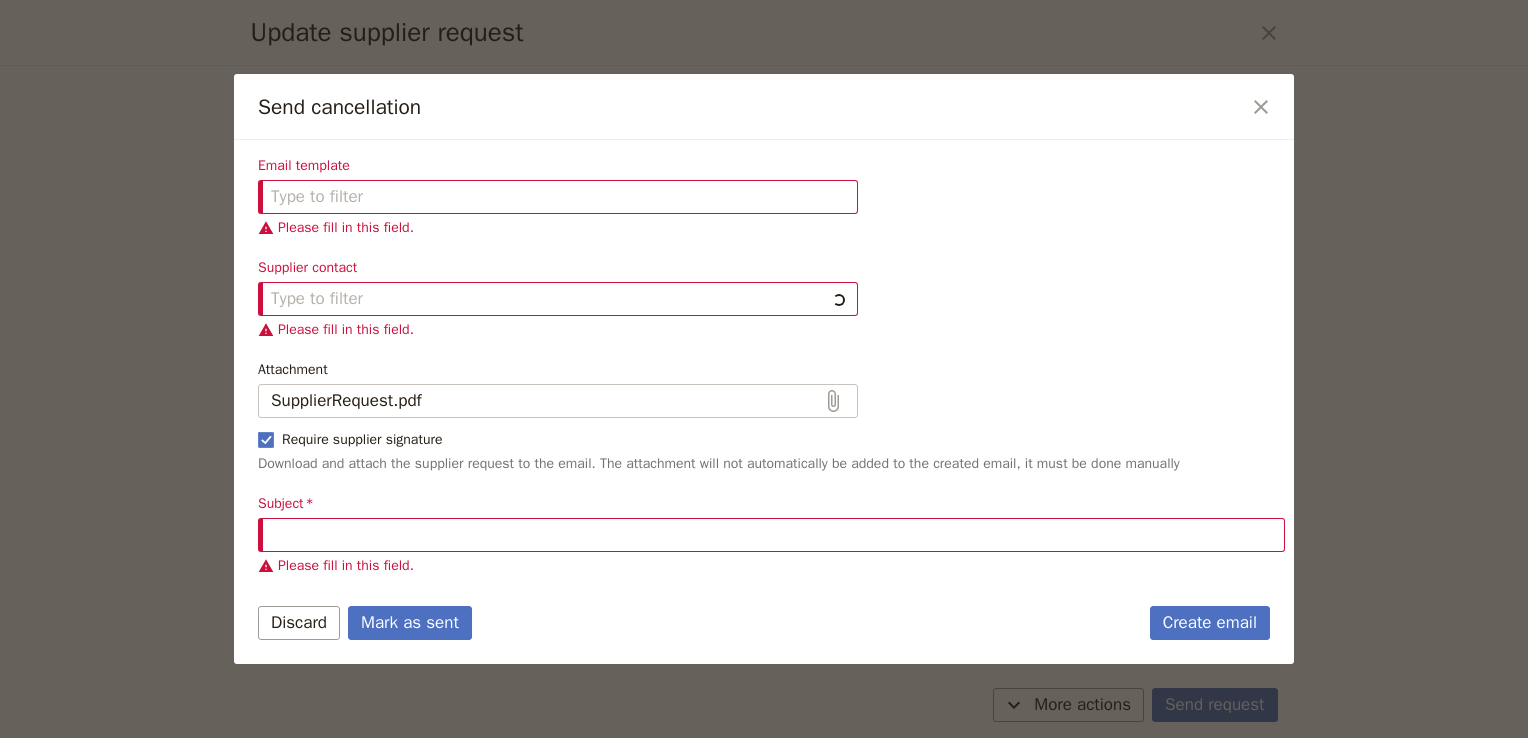 type on "Cancellation of existing reservations" 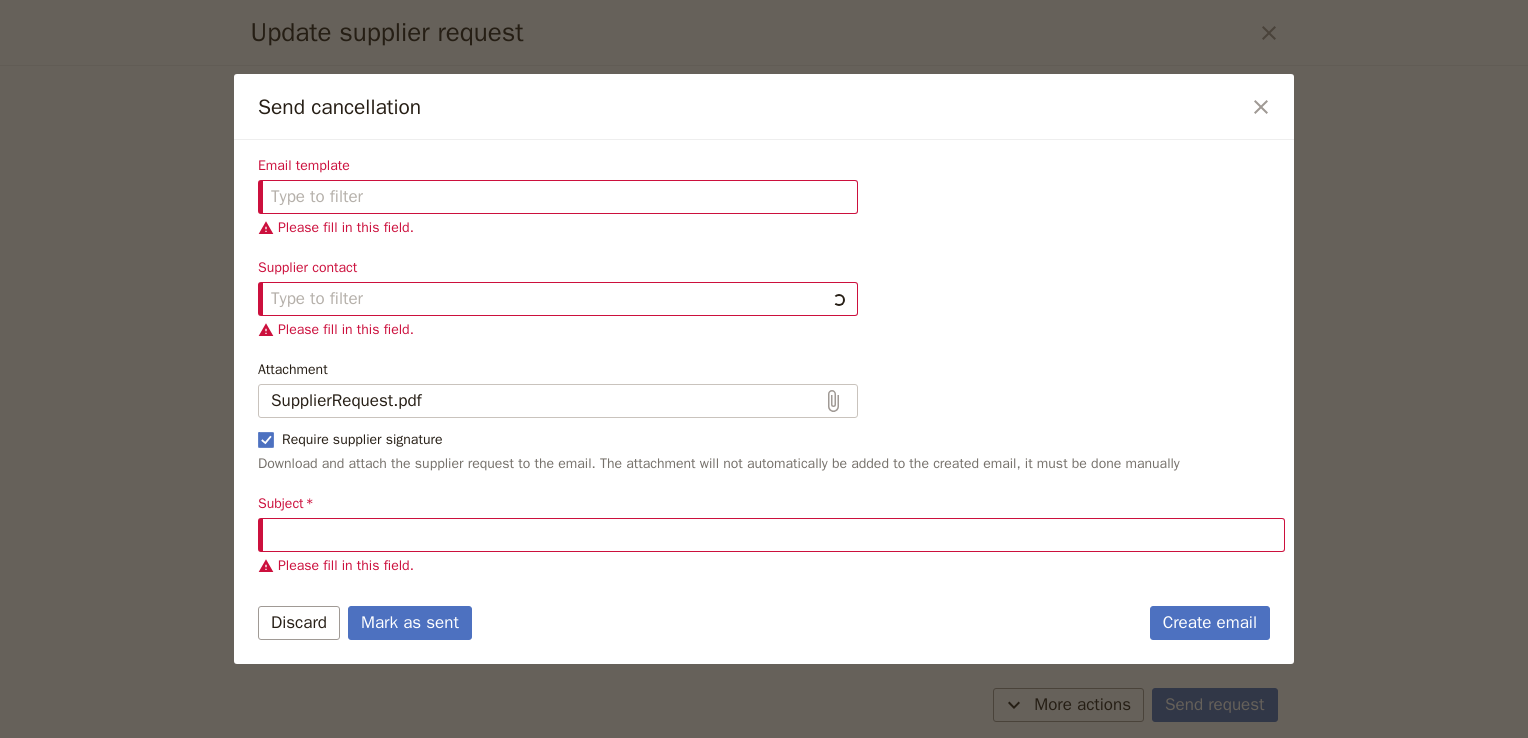 type on "Hi  Bweza Kibale Lodge
I would like to cancel all my existing reservations. The details of the reservation are as follows:
• [GEOGRAPHIC_DATA] on [DATE] 4:00pm – [DATE] 8:00am
Please let me know when these reservations have been cancelled.
Kind regards
Admin" 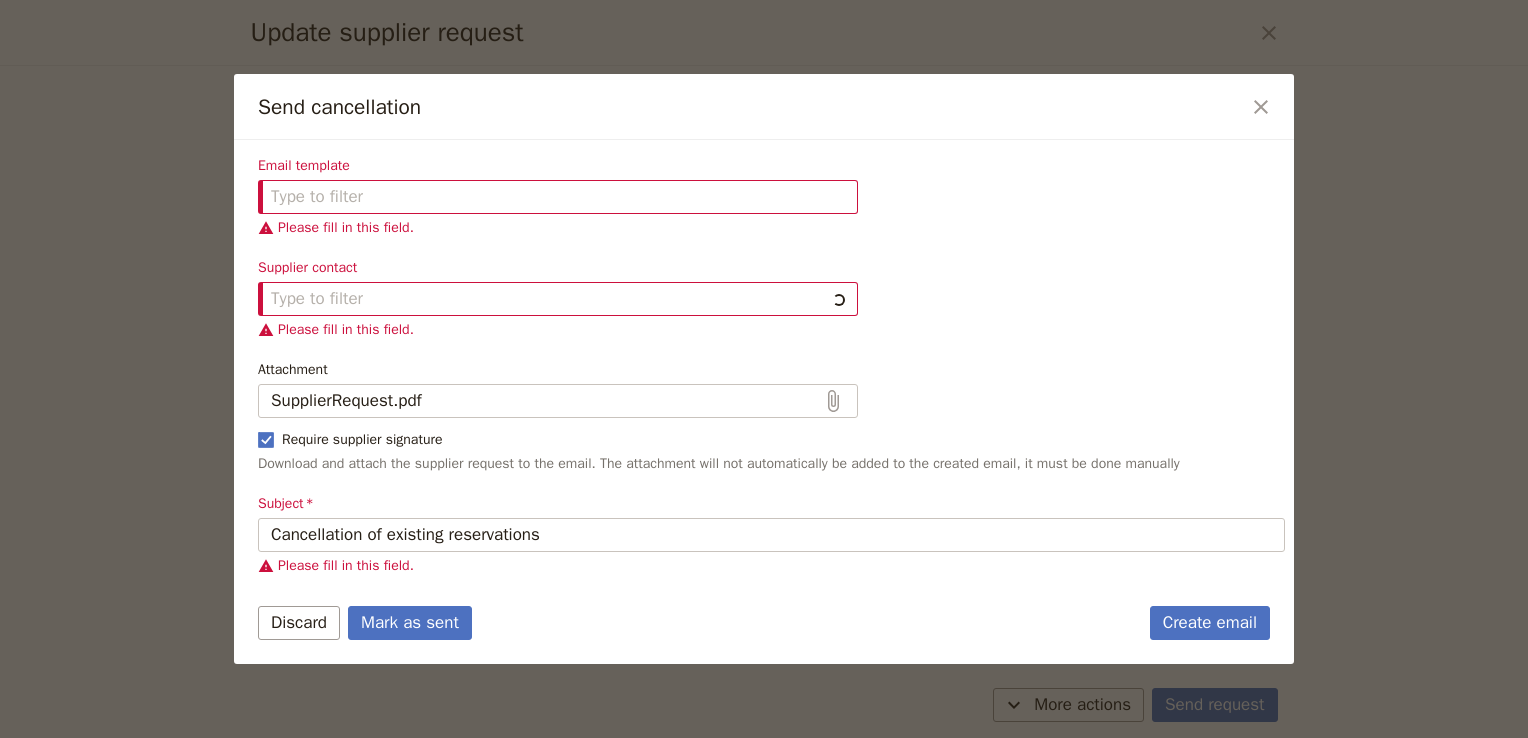 type on "Fieldbook default template" 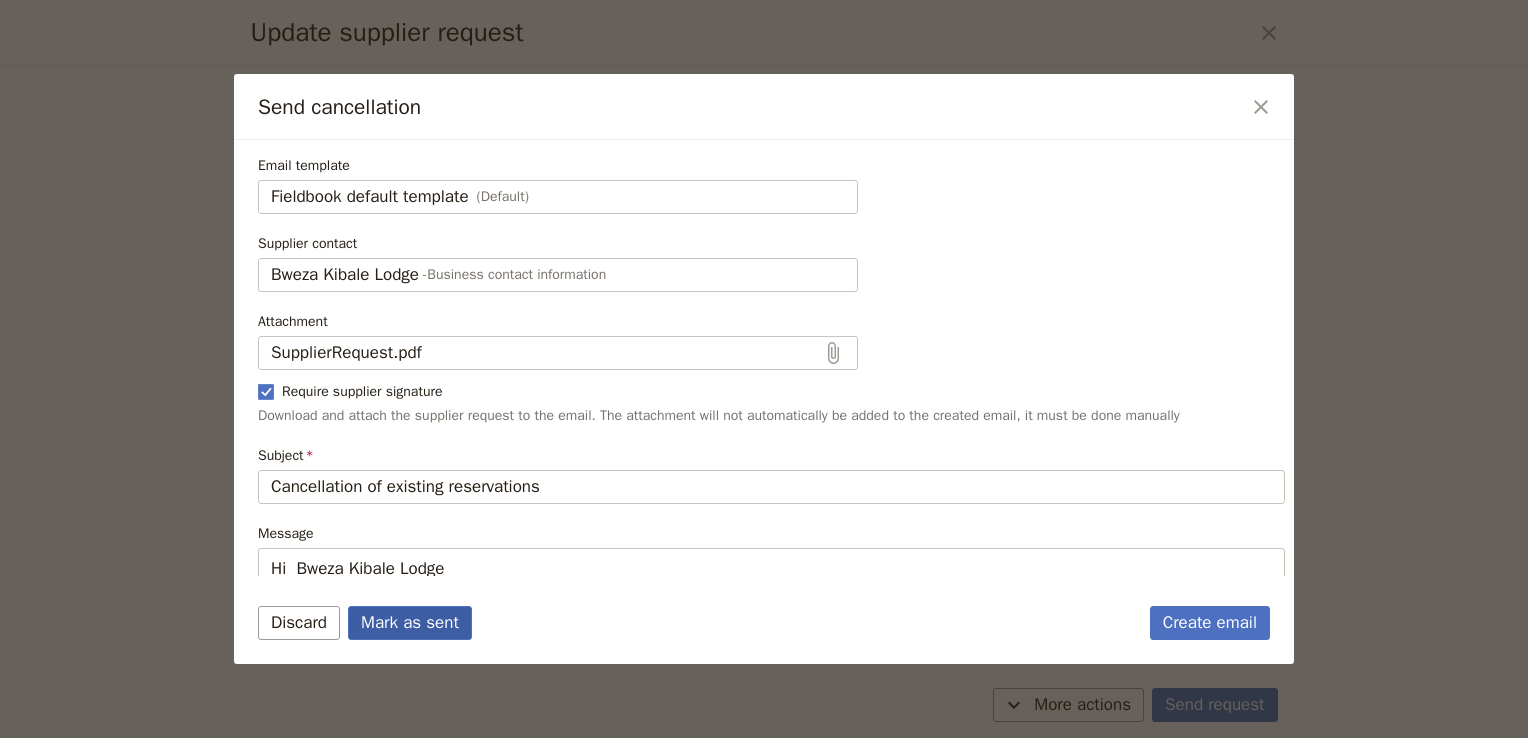 click on "Mark as sent" at bounding box center [410, 623] 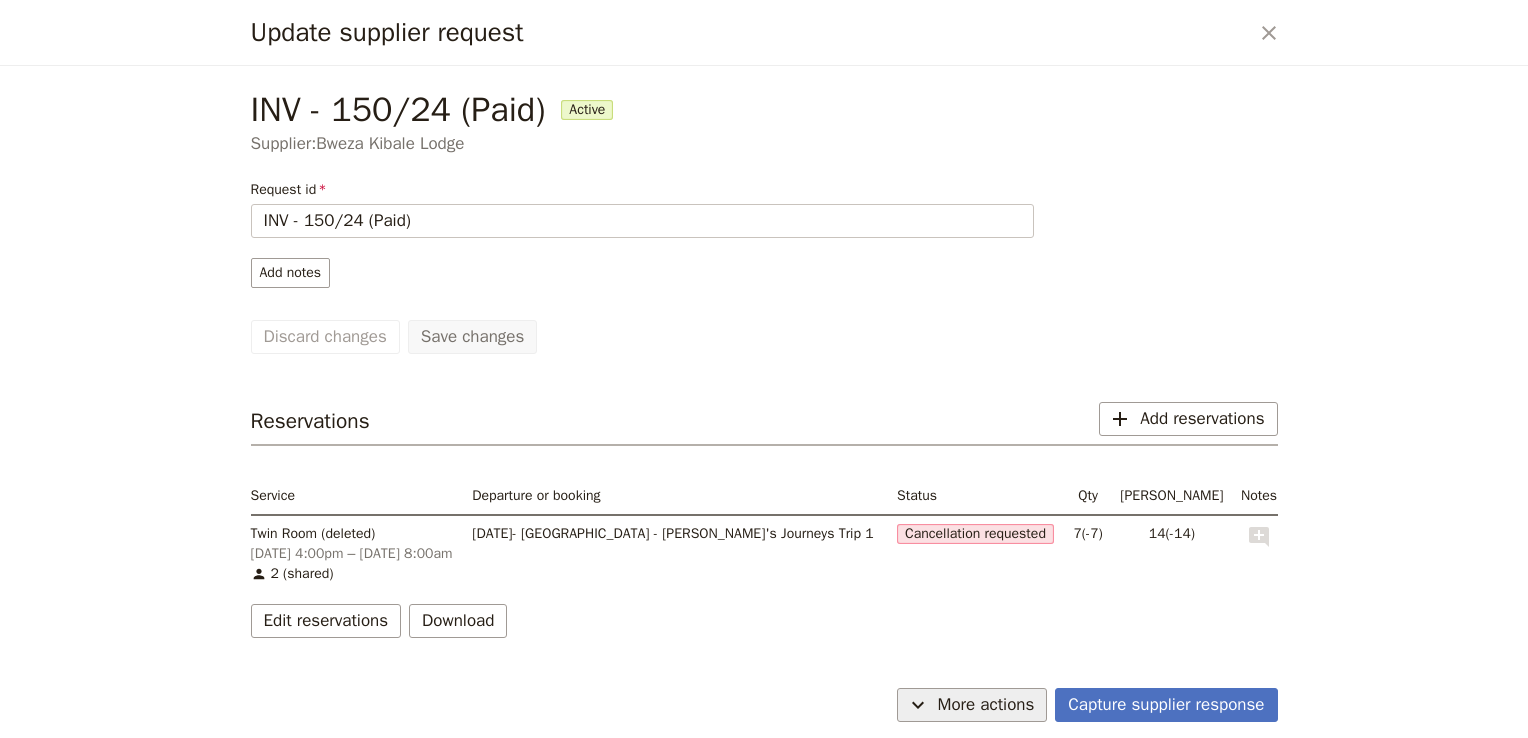 click on "More actions" at bounding box center [986, 705] 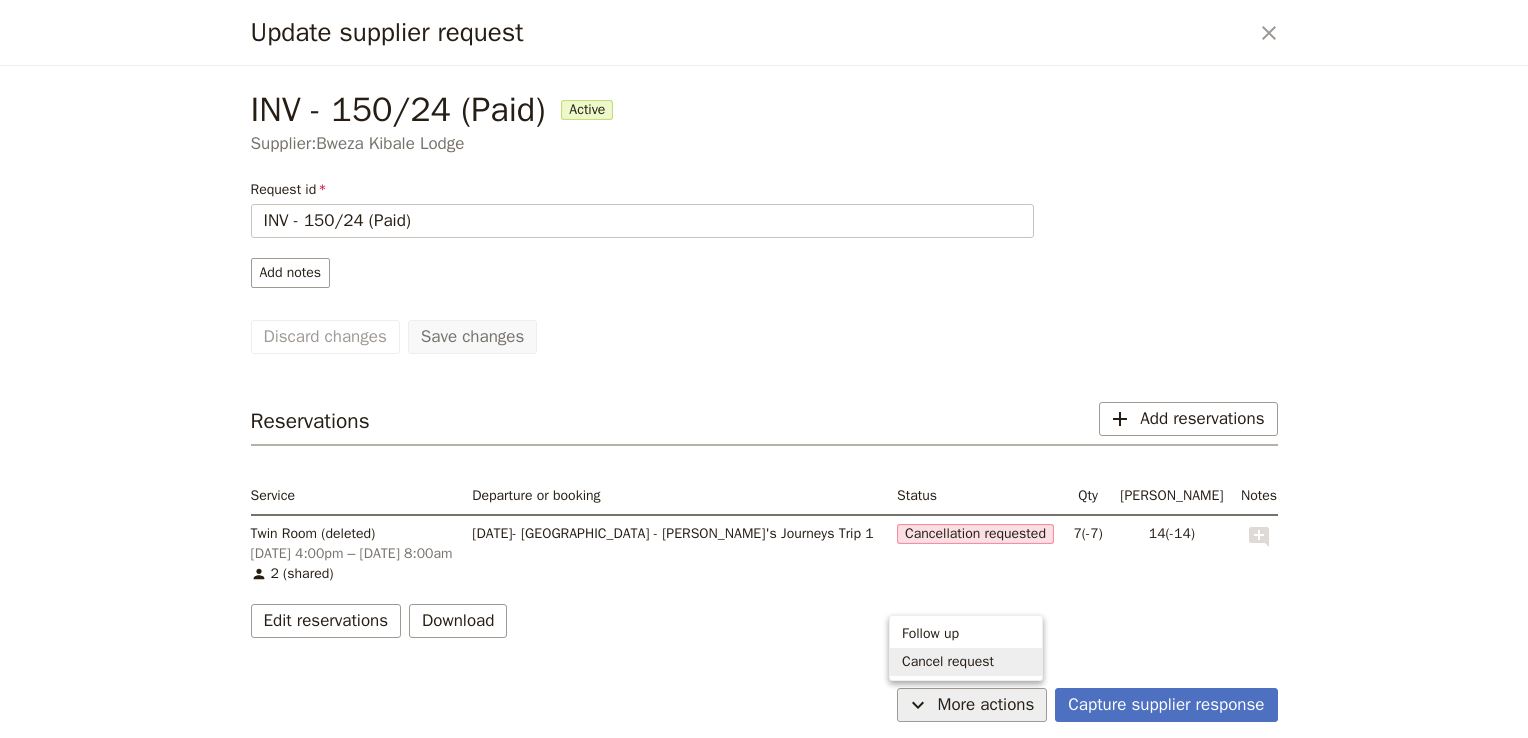 click on "Cancel request" at bounding box center (948, 662) 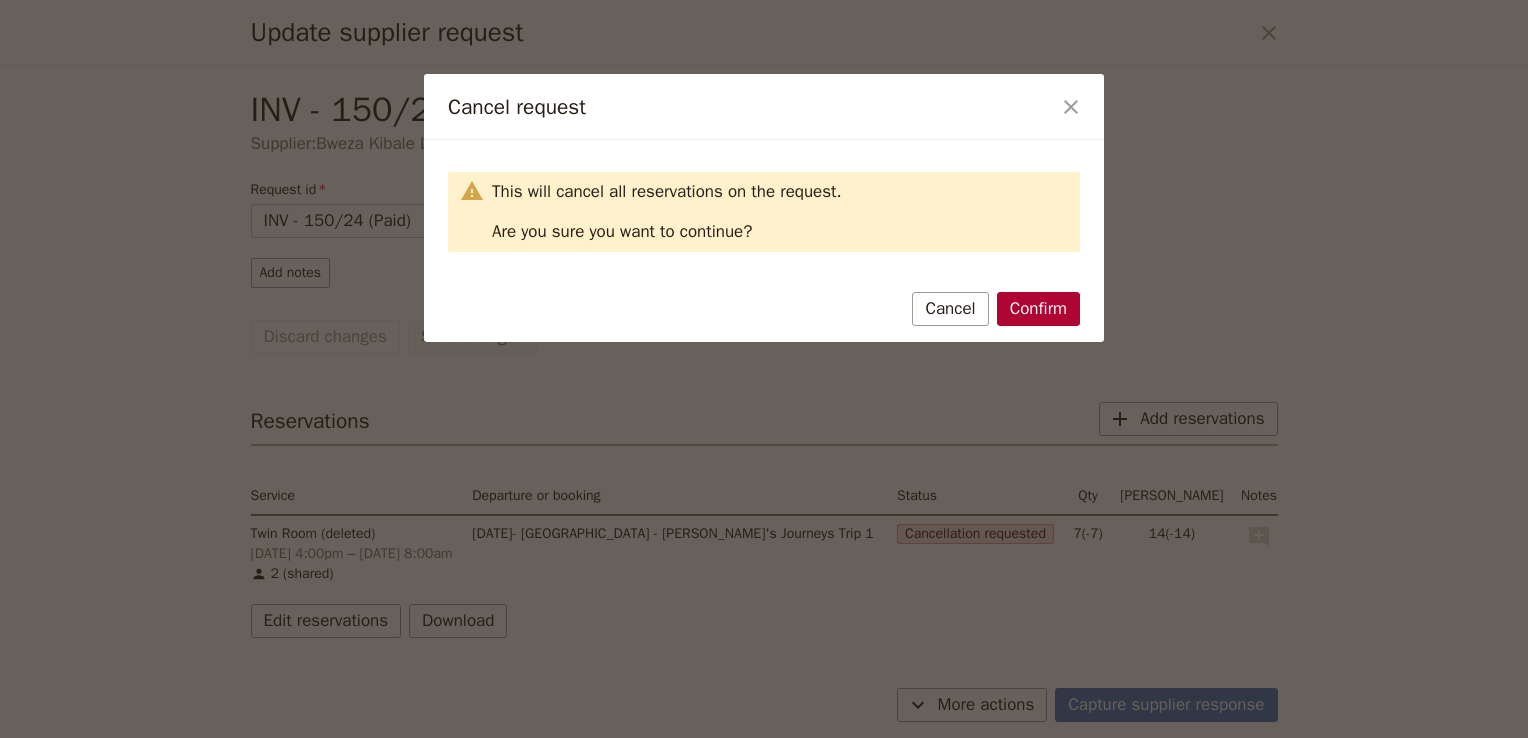 click on "Confirm" at bounding box center (1038, 309) 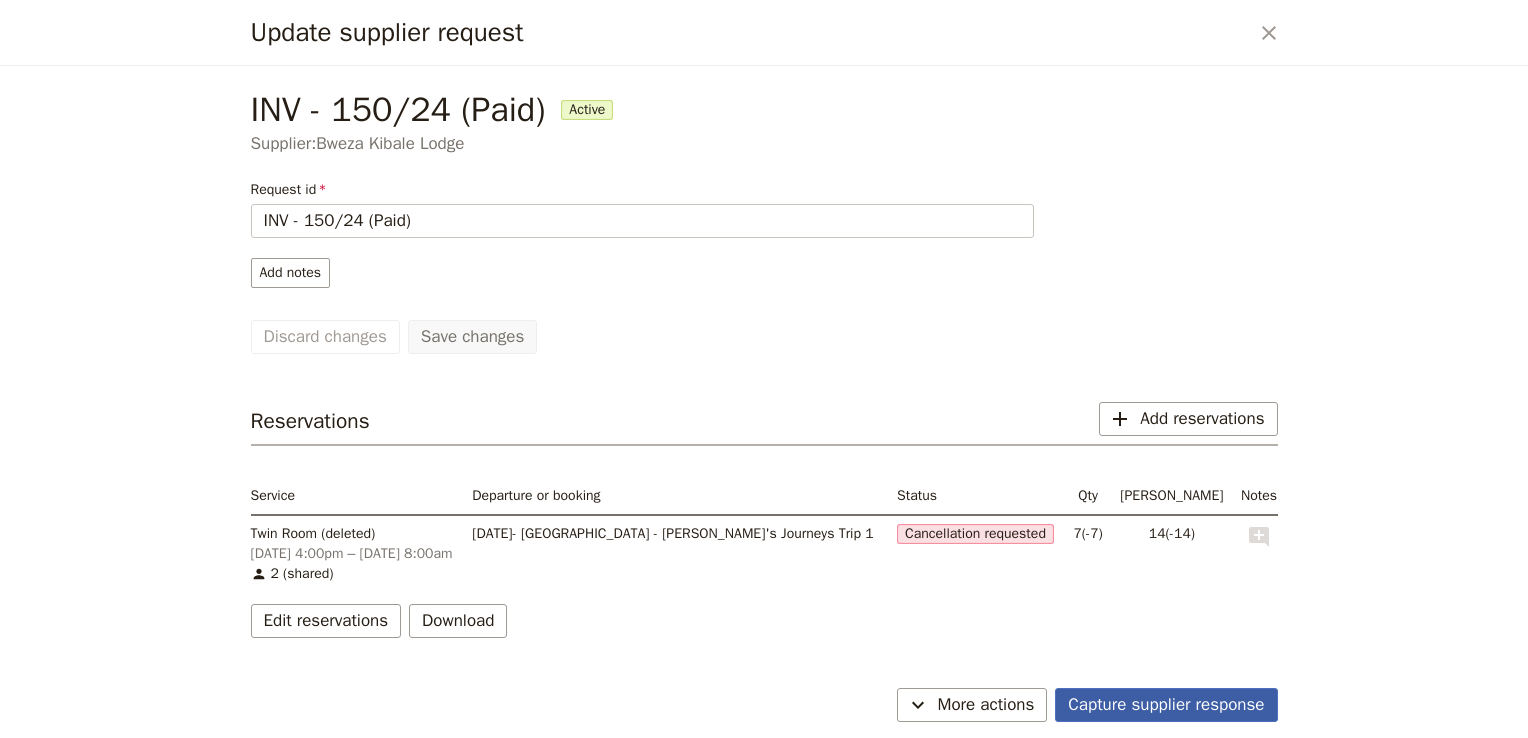 click on "Capture supplier response" at bounding box center (1166, 705) 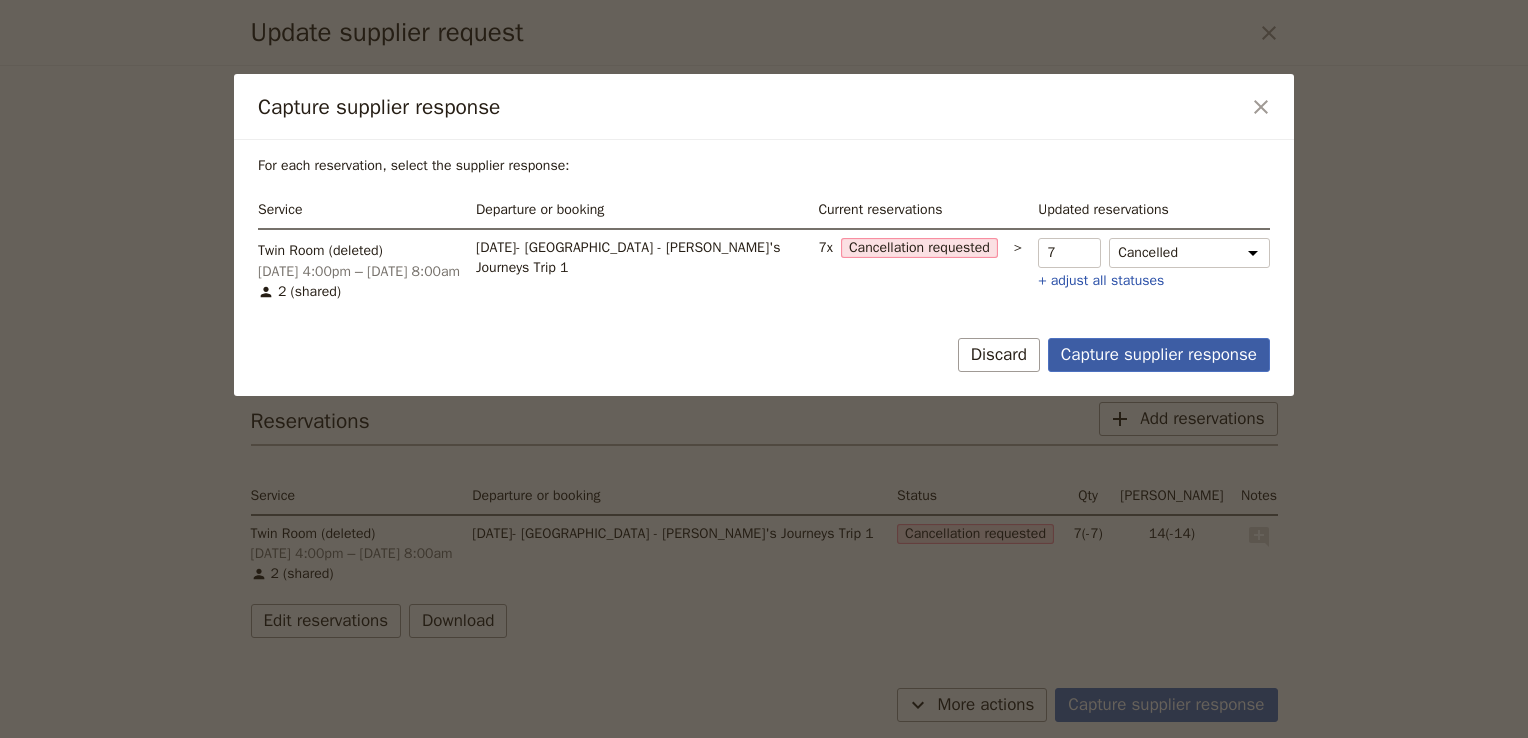 click on "Capture supplier response" at bounding box center [1159, 355] 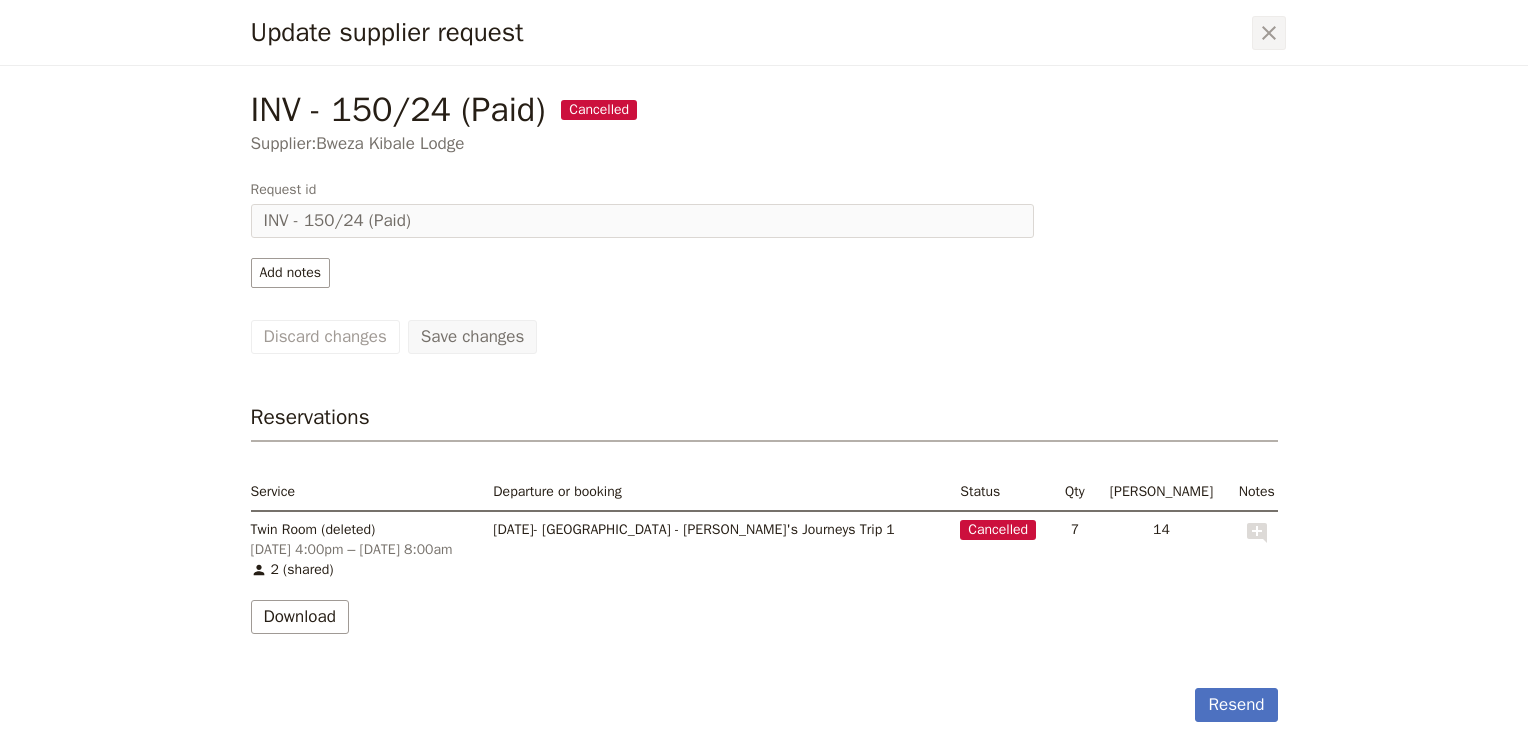 click 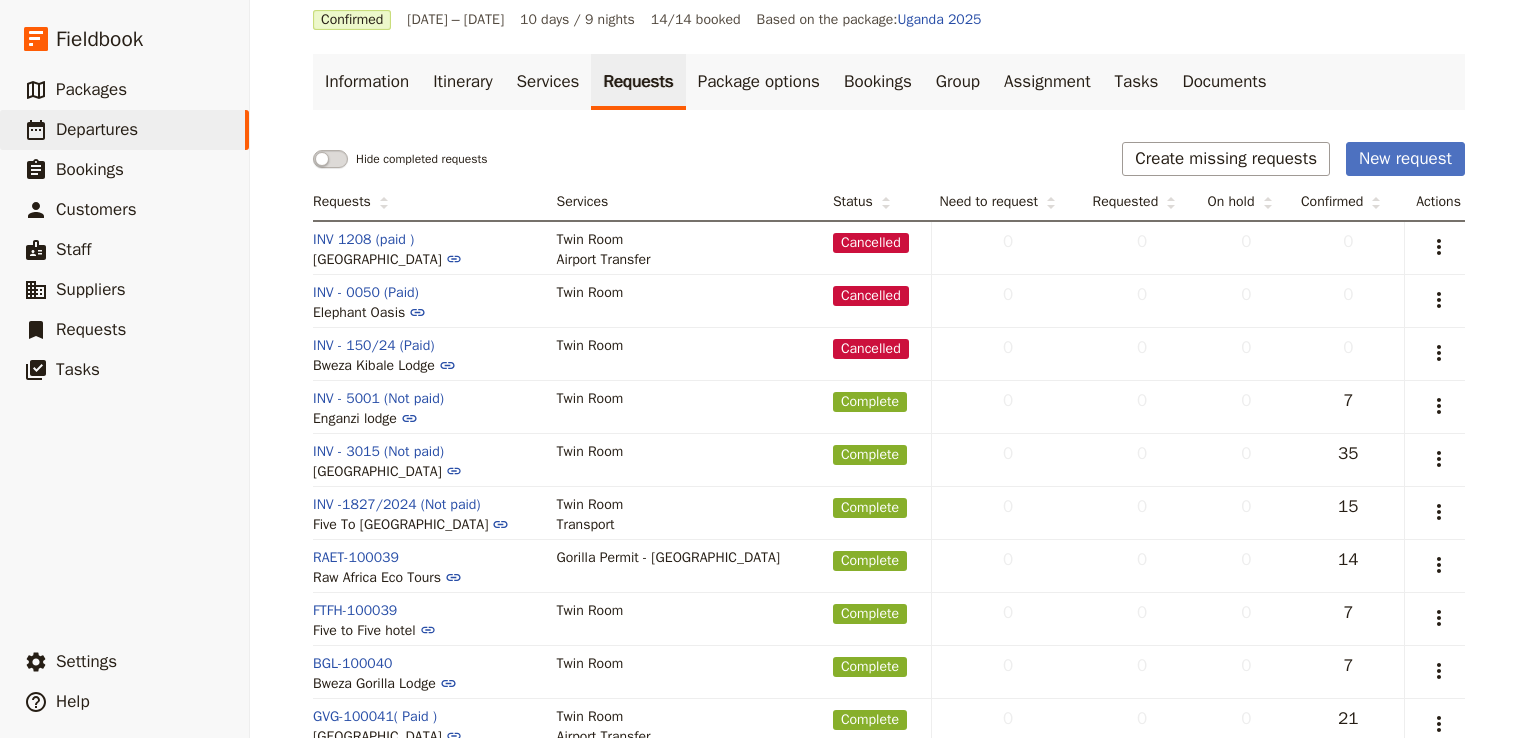 scroll, scrollTop: 0, scrollLeft: 0, axis: both 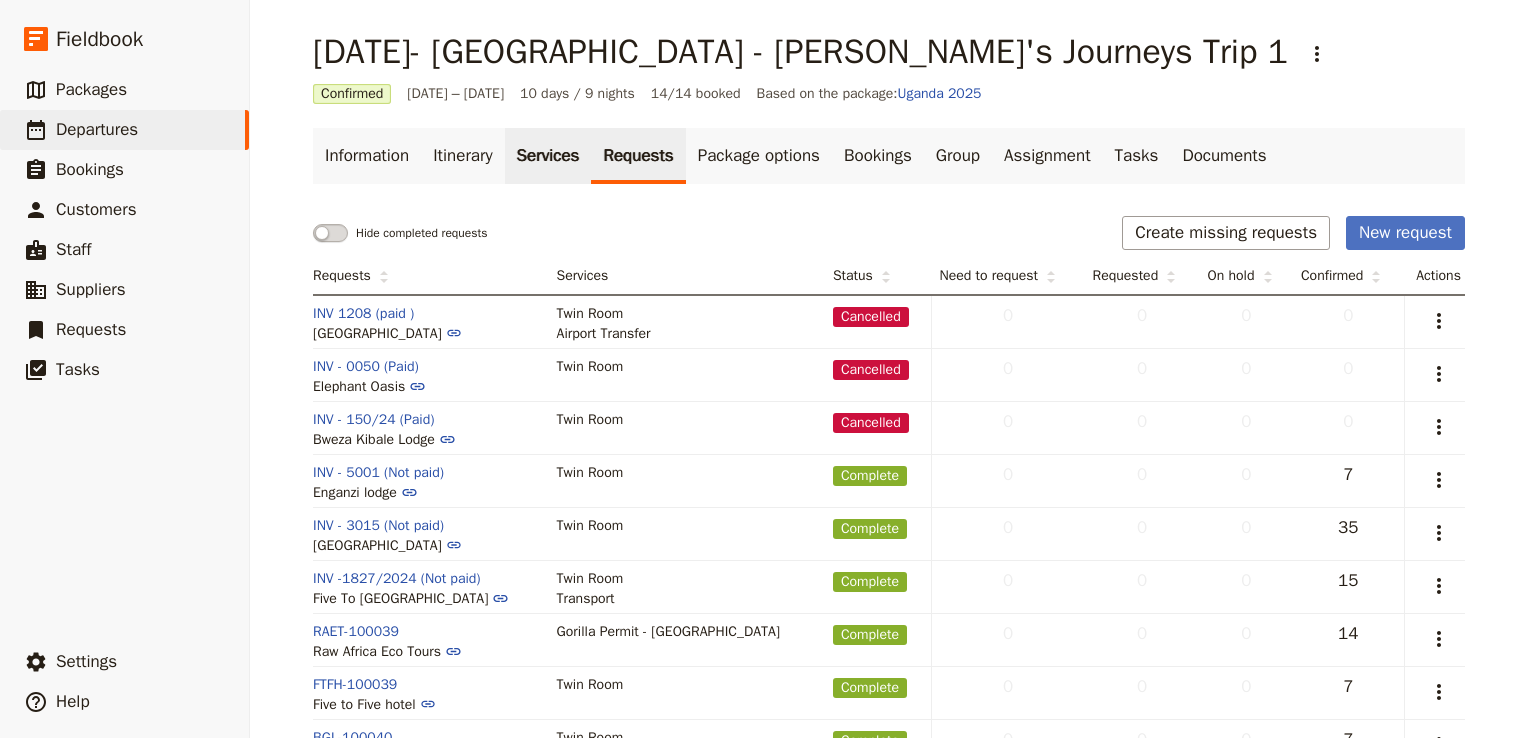 click on "Services" at bounding box center (548, 156) 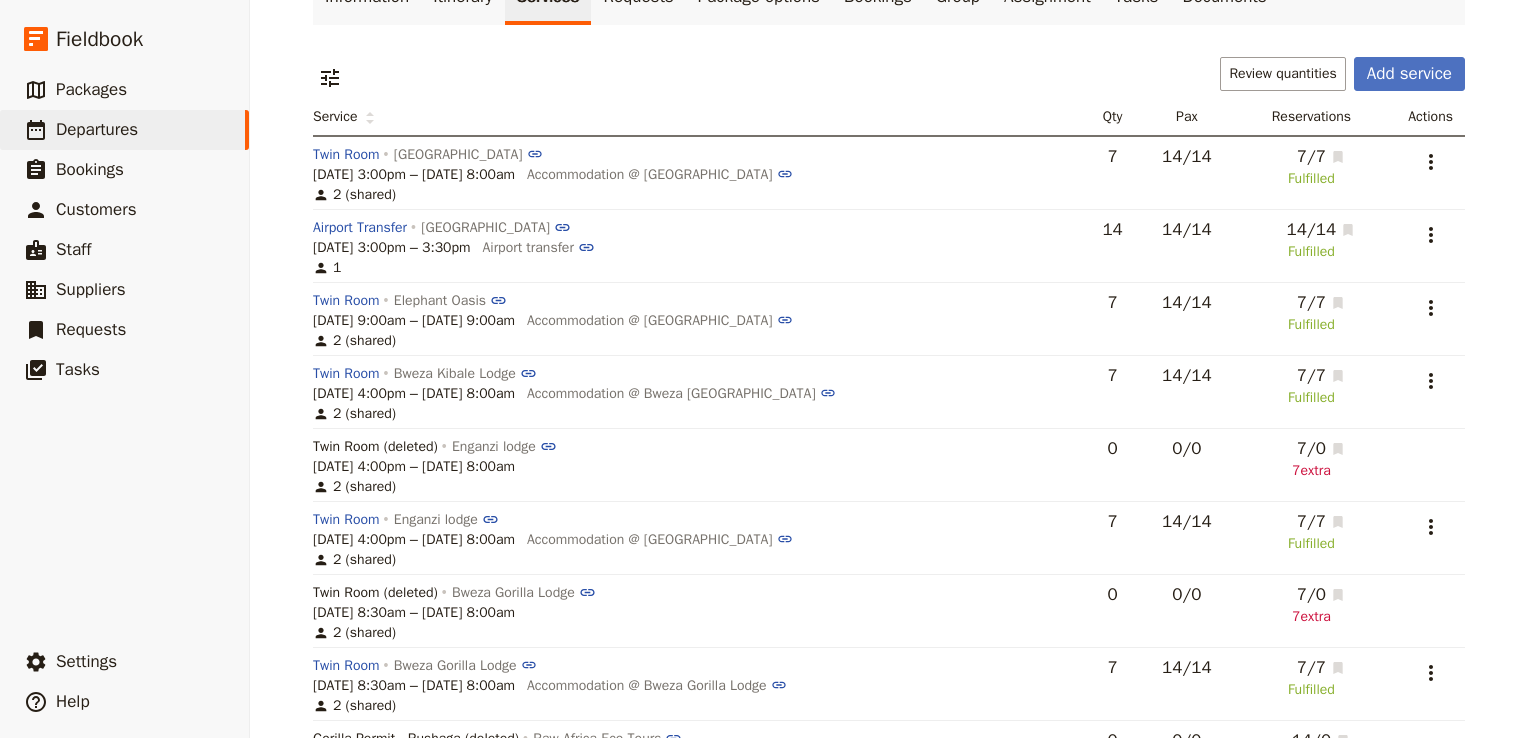 scroll, scrollTop: 0, scrollLeft: 0, axis: both 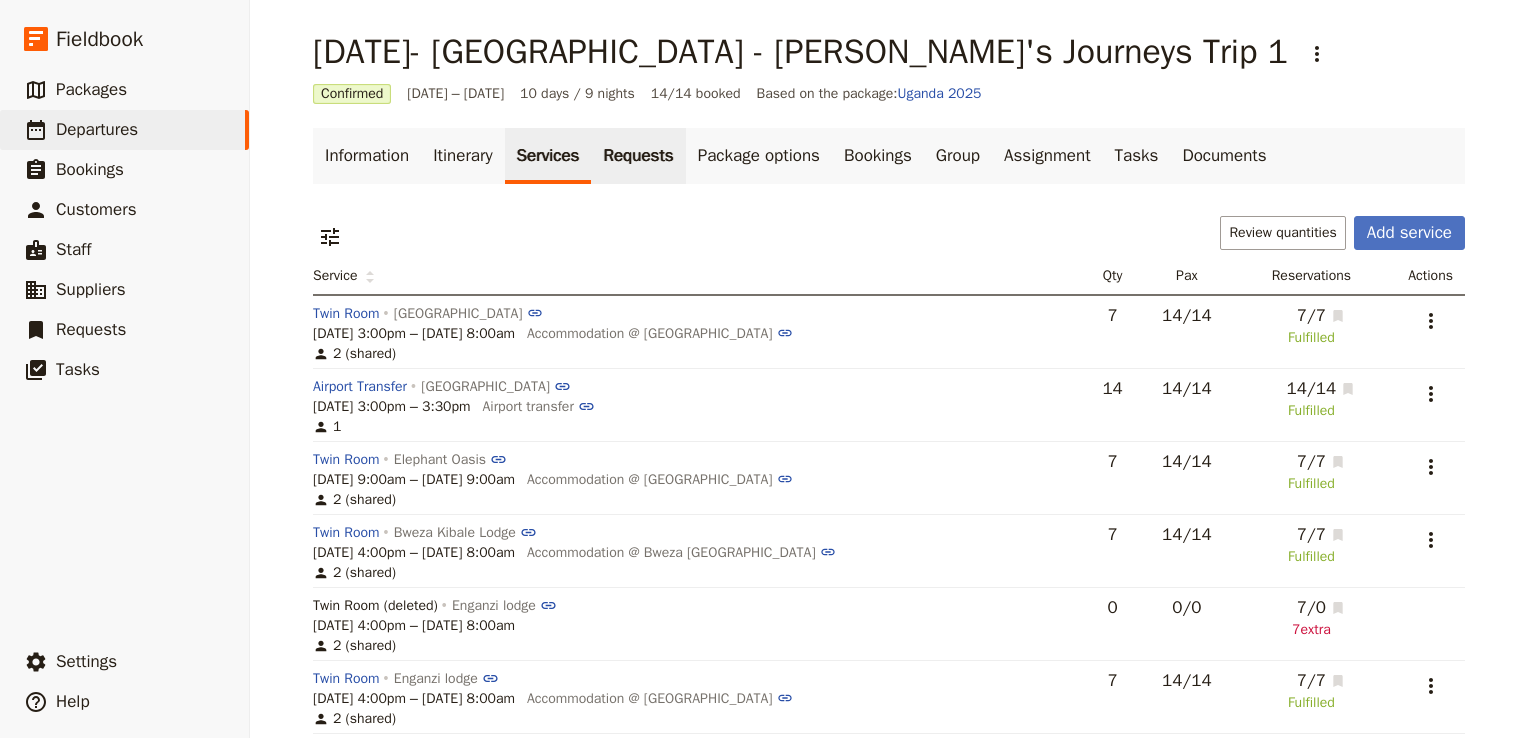 click on "Requests" at bounding box center [638, 156] 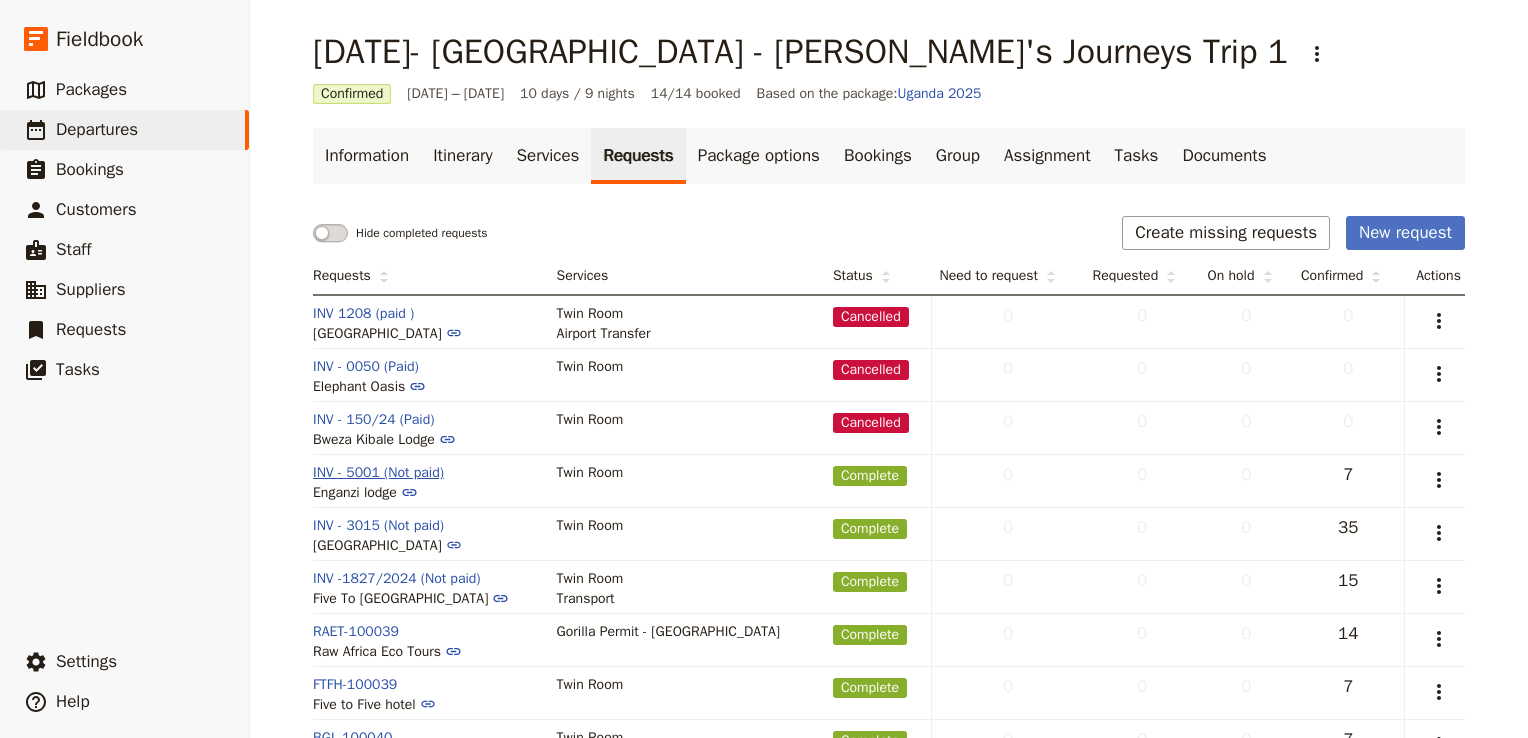 click on "INV - 5001 (Not paid)" at bounding box center [378, 473] 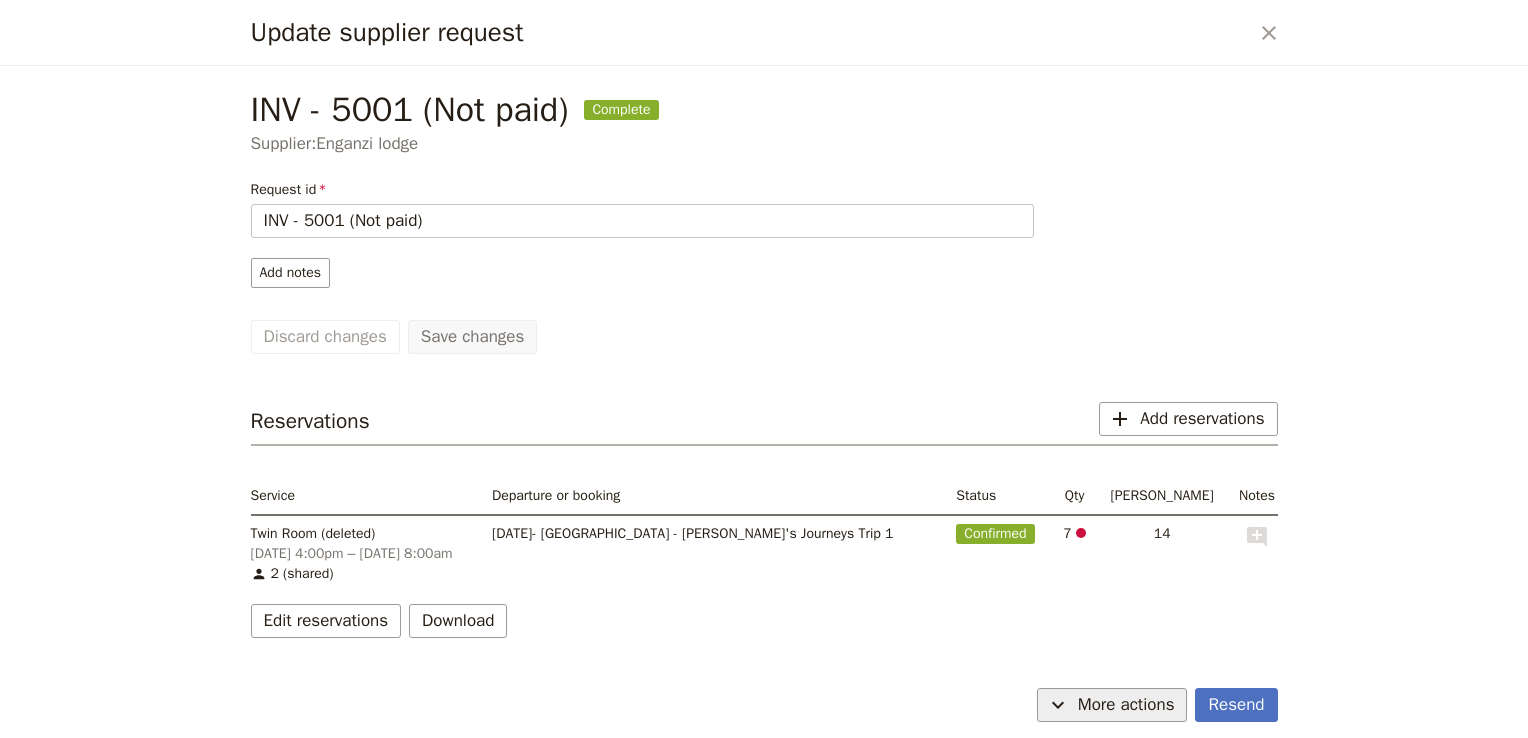 click on "More actions" at bounding box center (1126, 705) 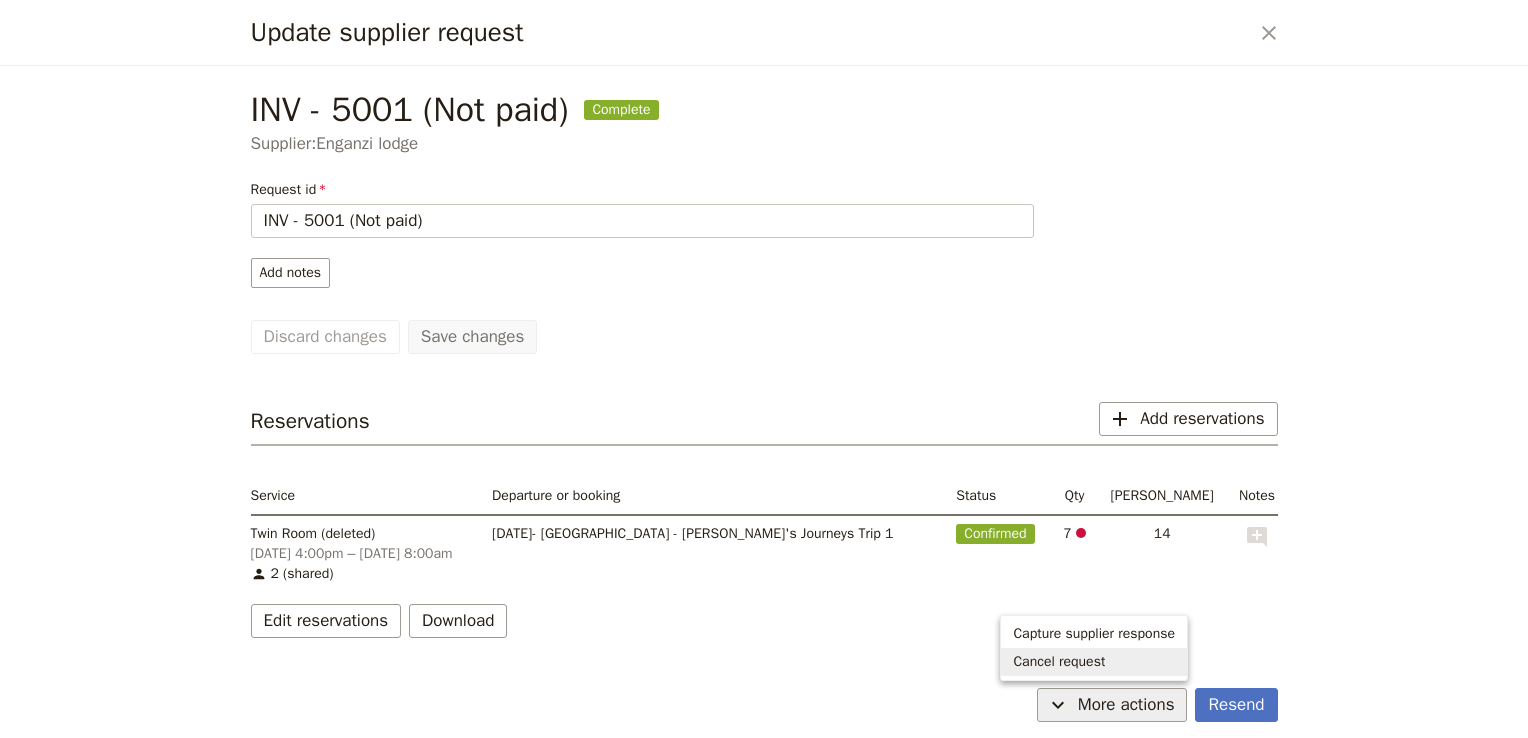 click on "Cancel request" at bounding box center (1059, 662) 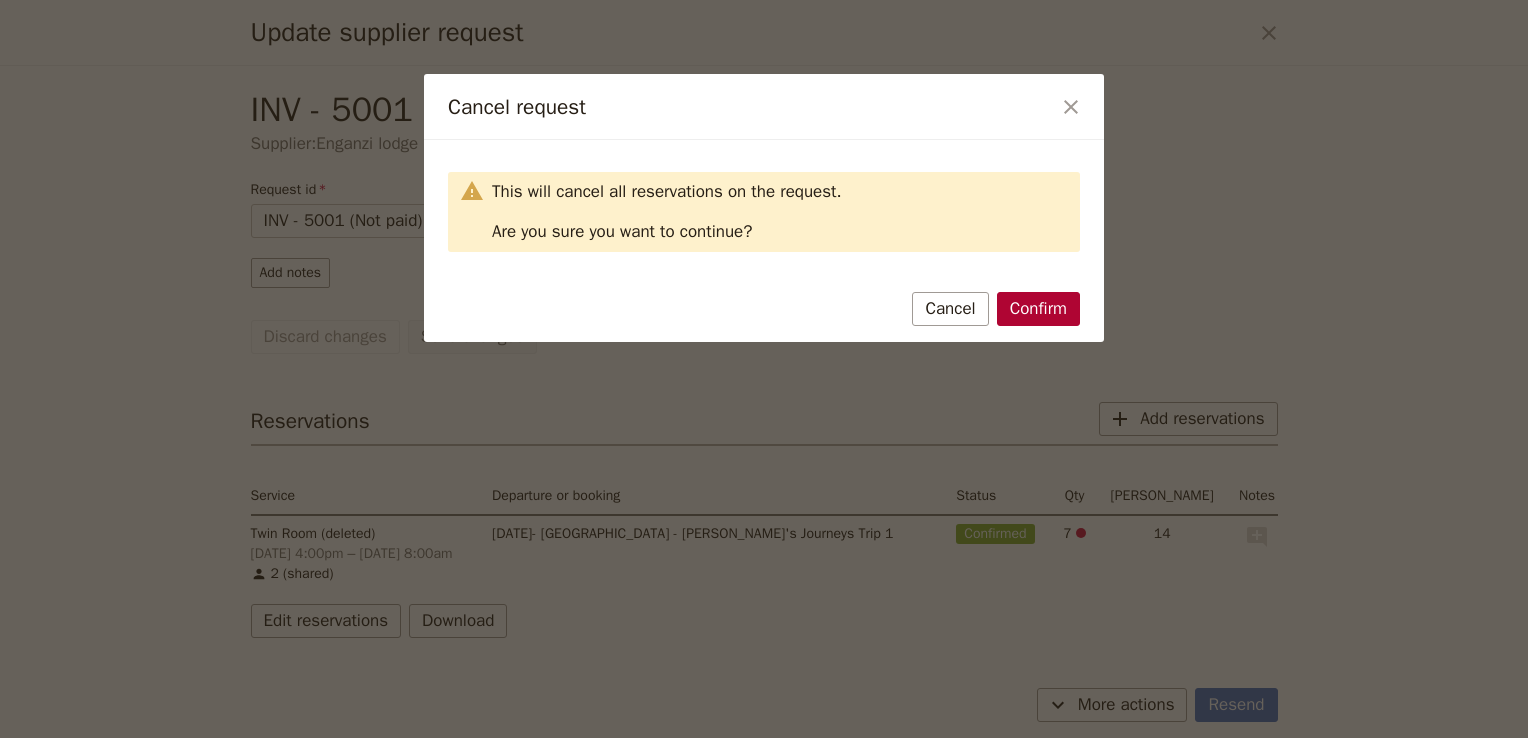 click on "Confirm Cancel" at bounding box center (764, 313) 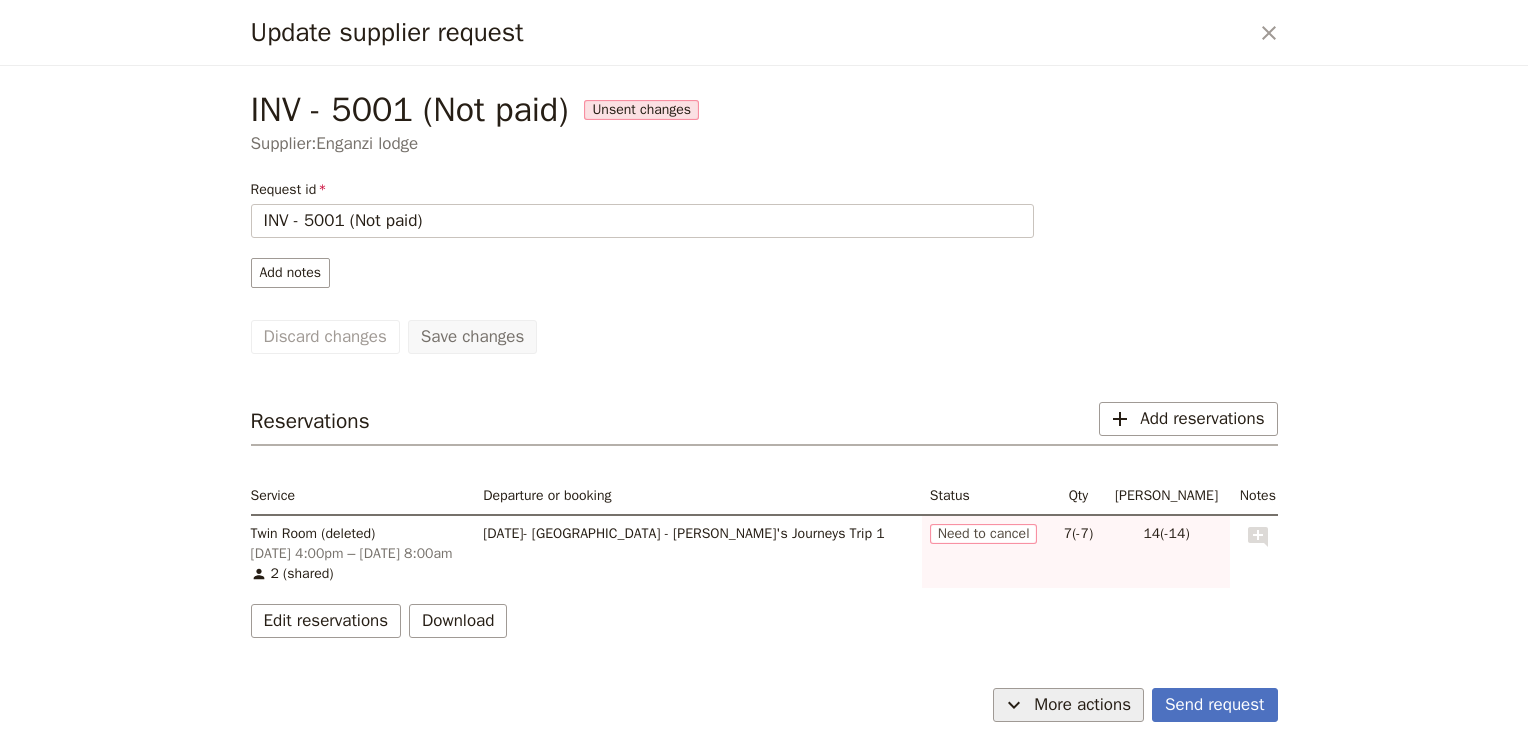 click on "More actions" at bounding box center [1082, 705] 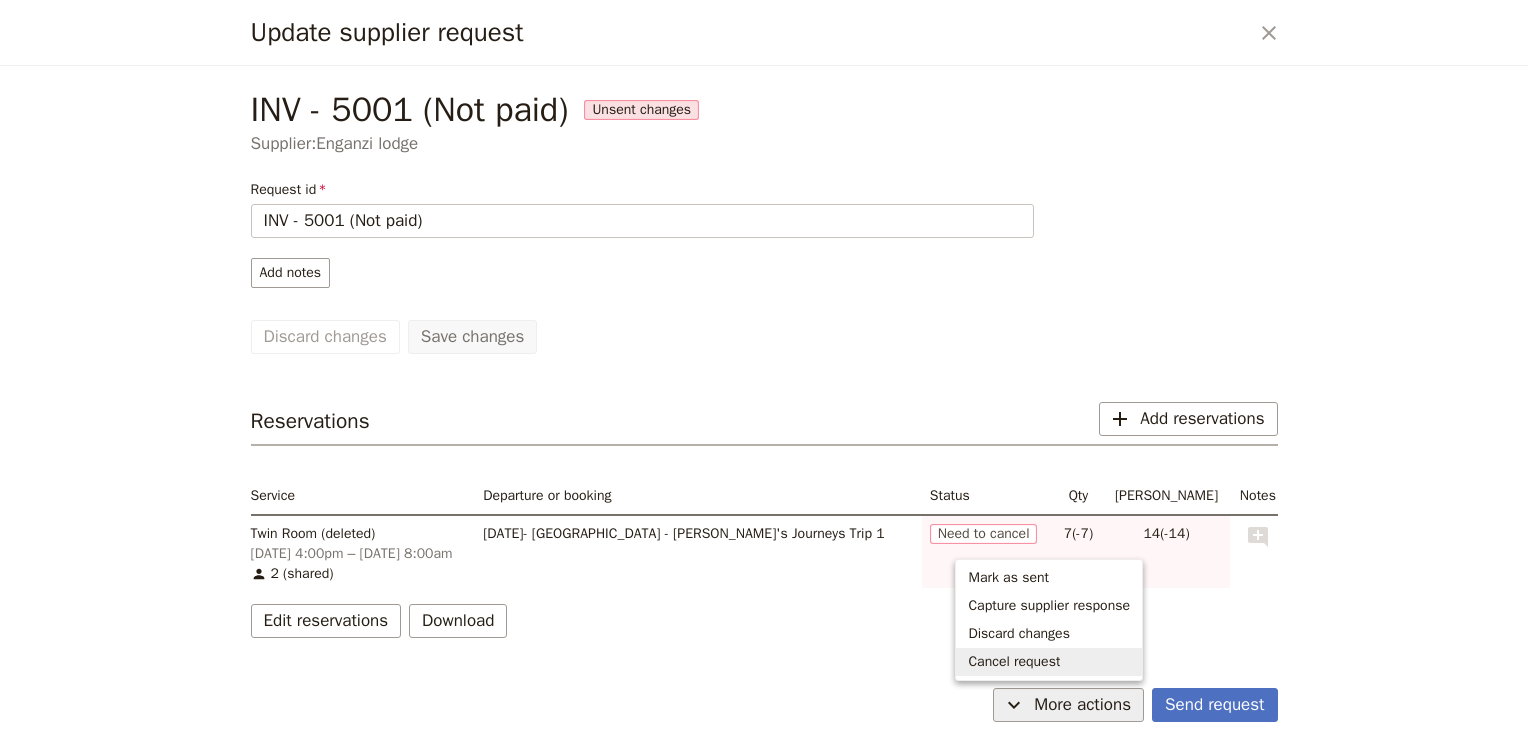 click on "Cancel request" at bounding box center [1014, 662] 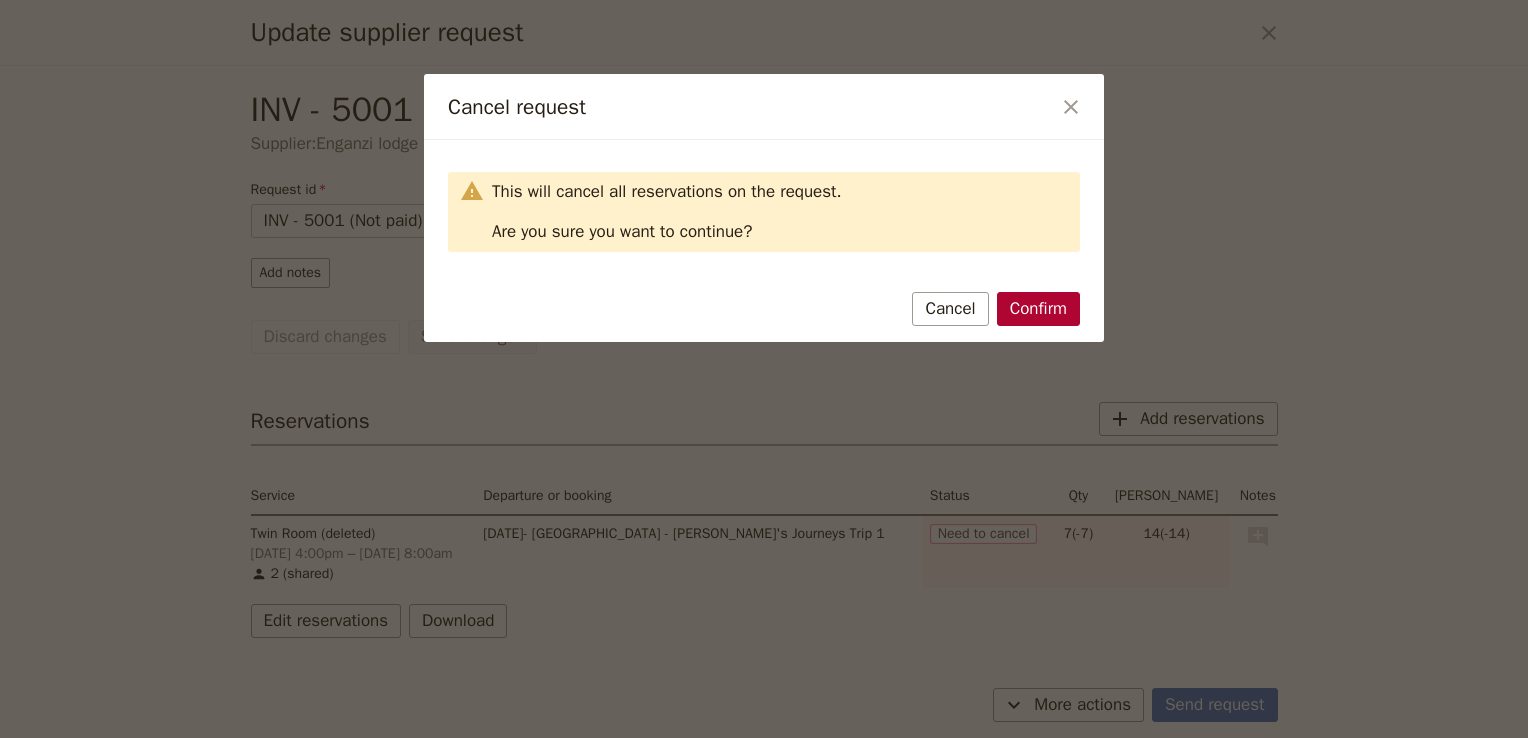 click on "Confirm" at bounding box center (1038, 309) 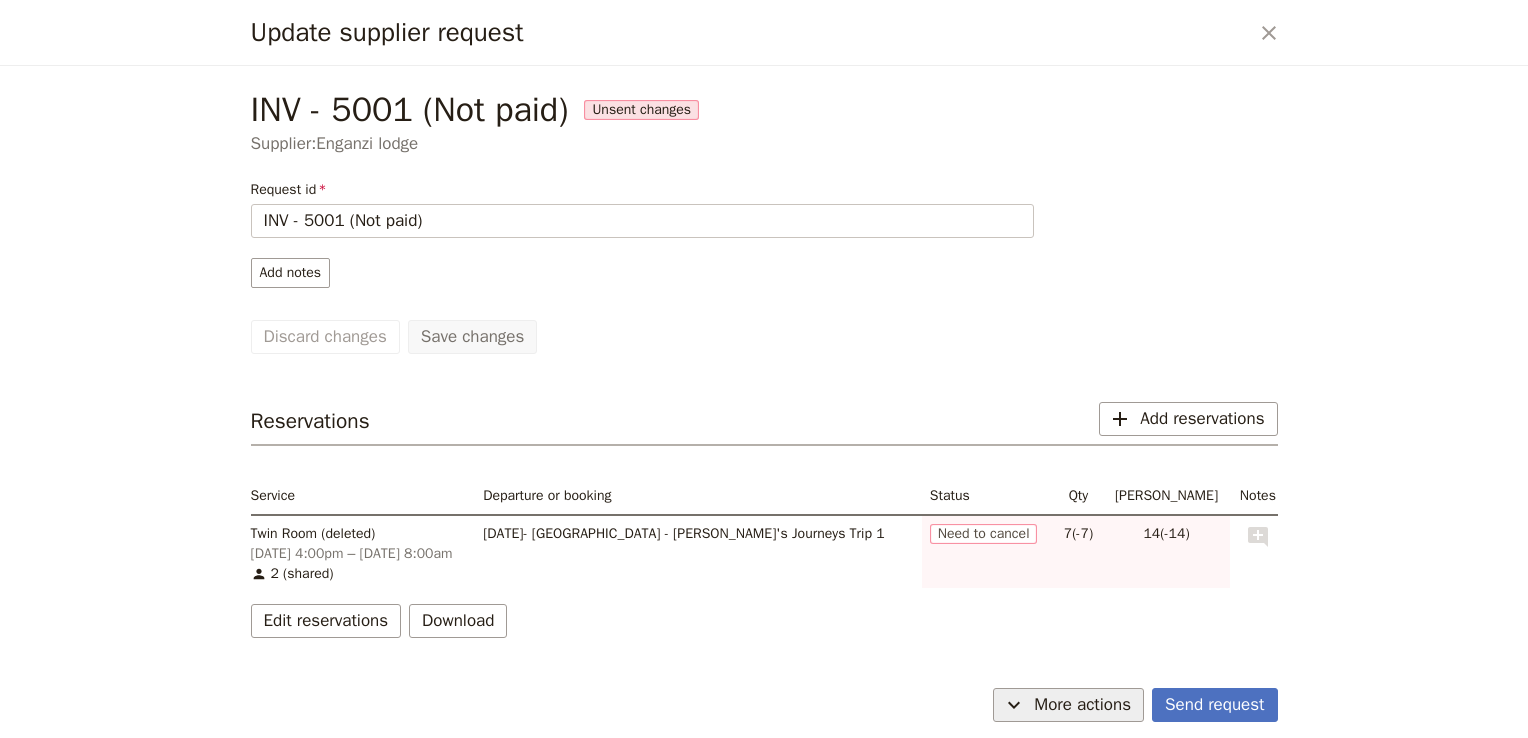click on "More actions" at bounding box center [1082, 705] 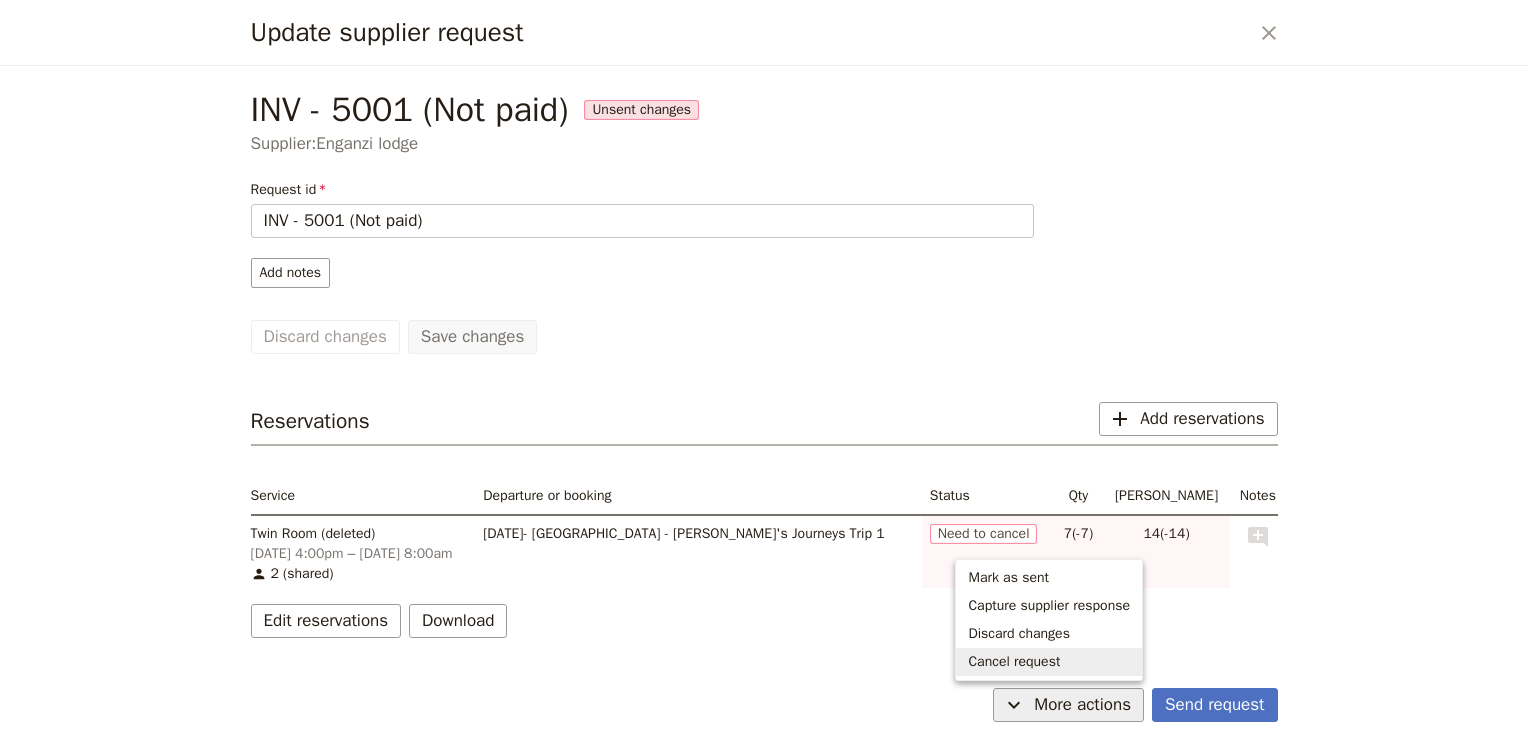 click on "Cancel request" at bounding box center [1049, 662] 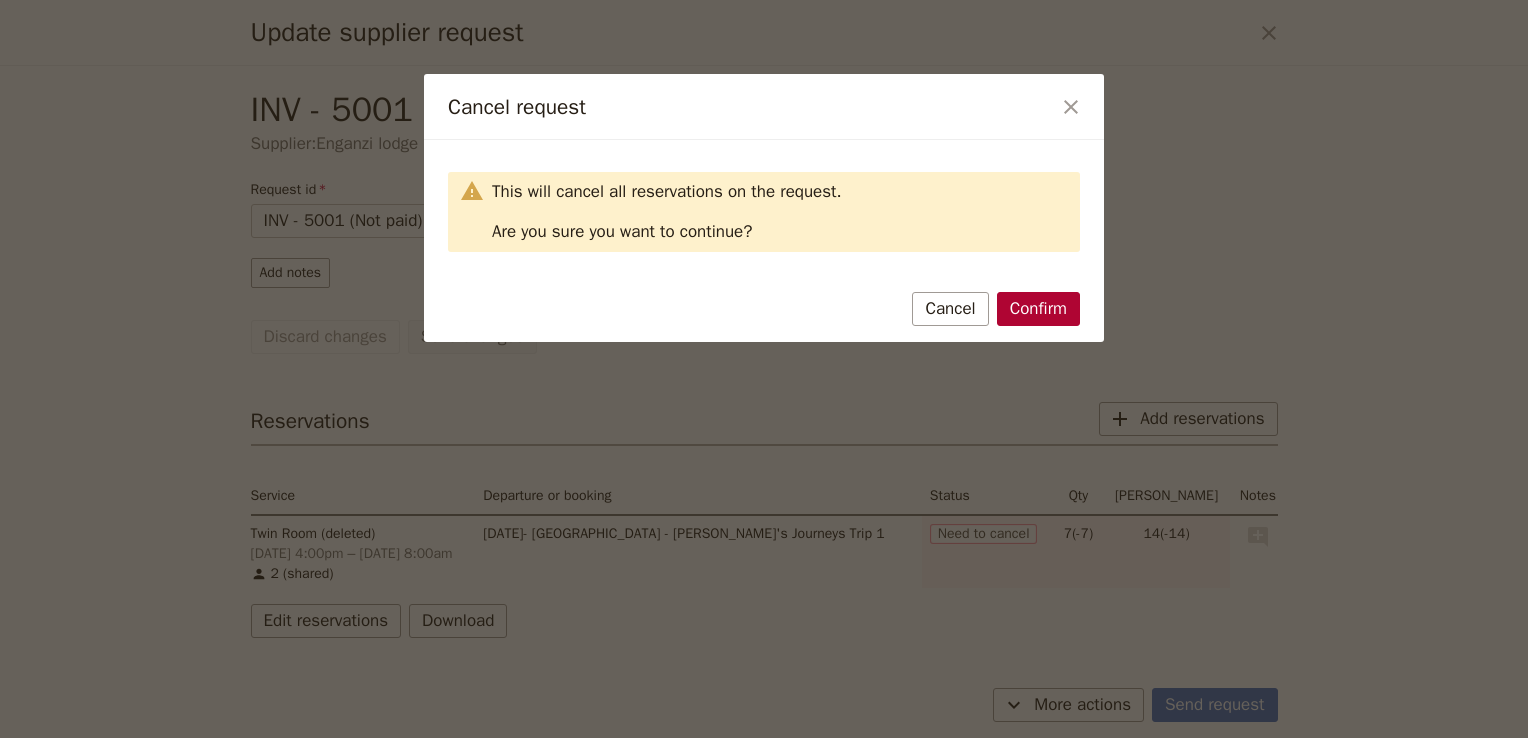 click on "Confirm" at bounding box center (1038, 309) 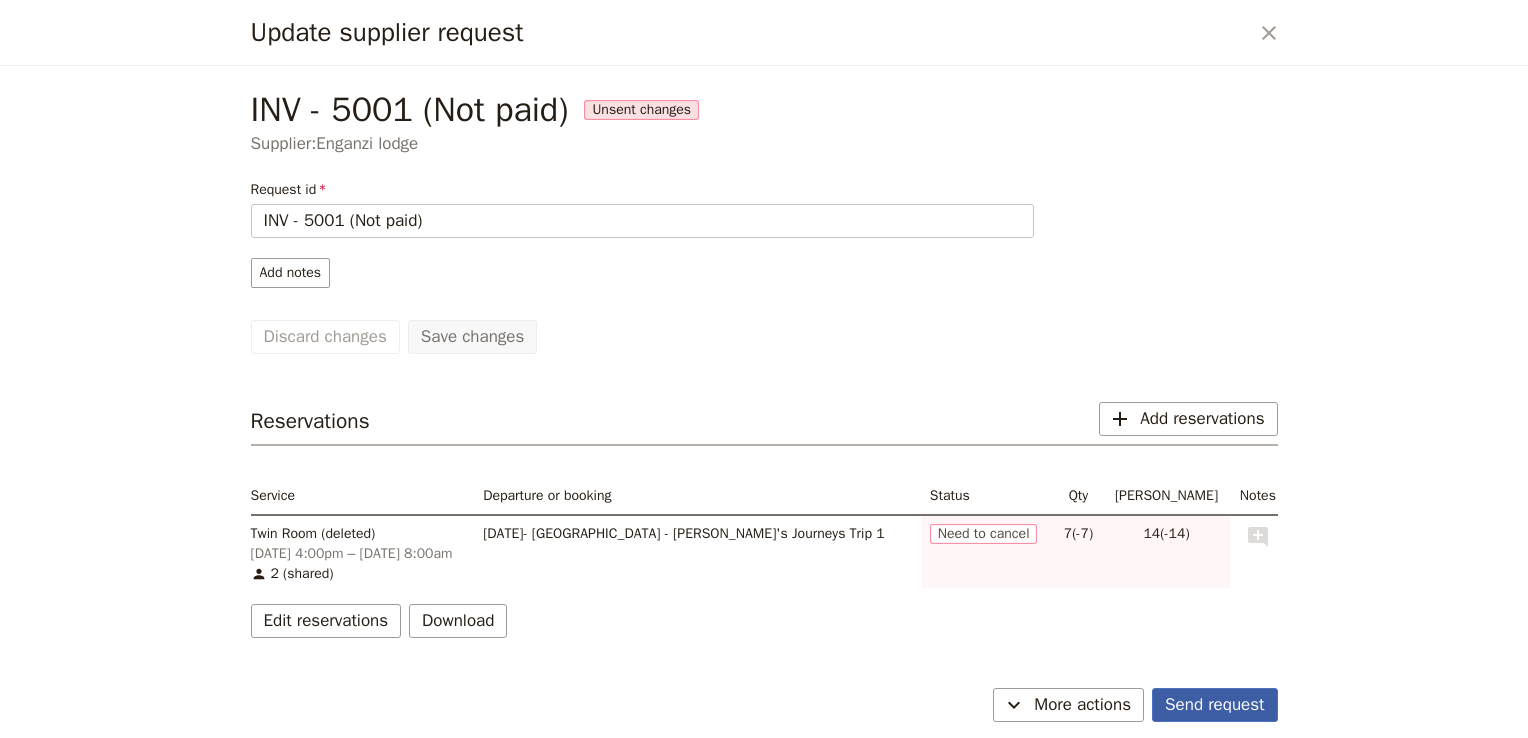 click on "Send request" at bounding box center (1214, 705) 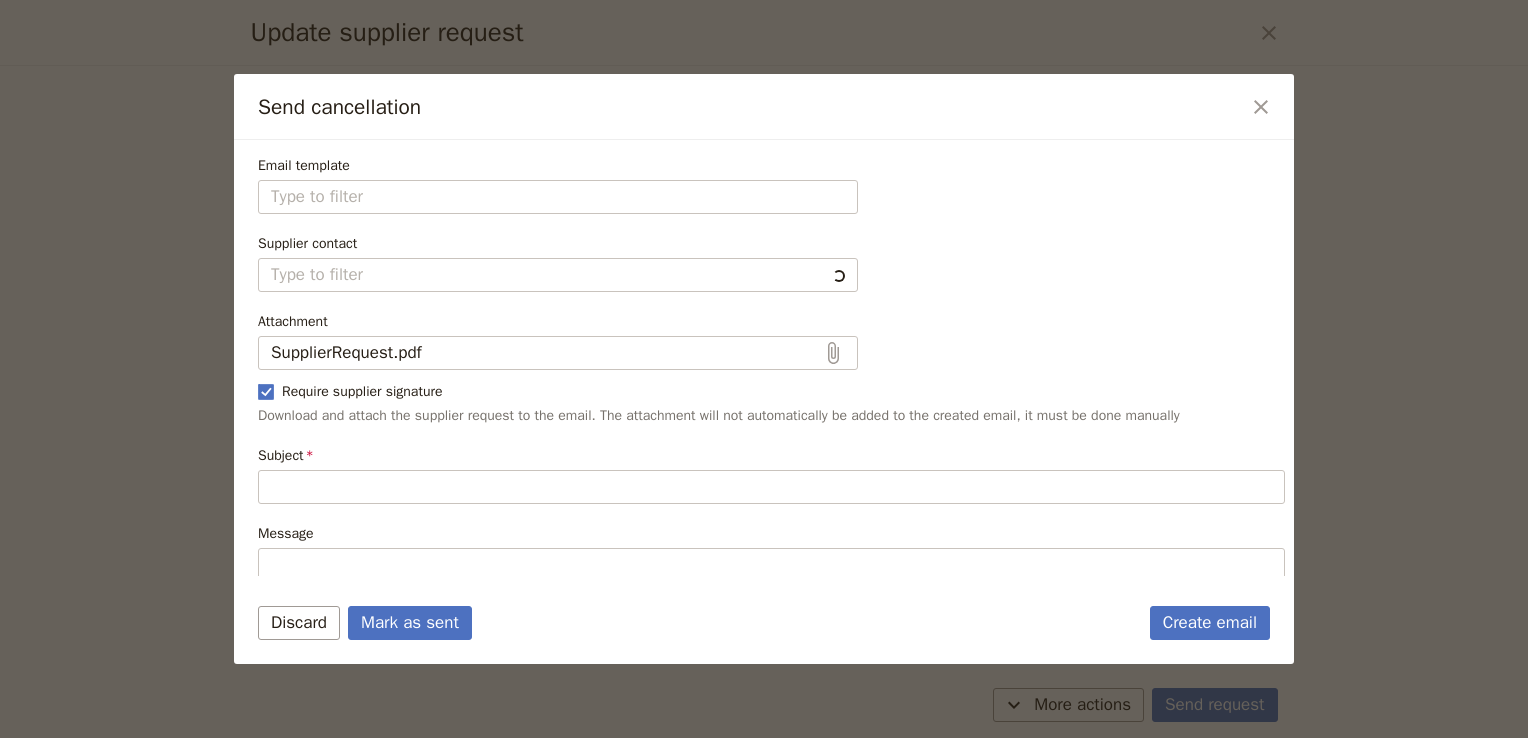 type on "Cancellation of existing reservations" 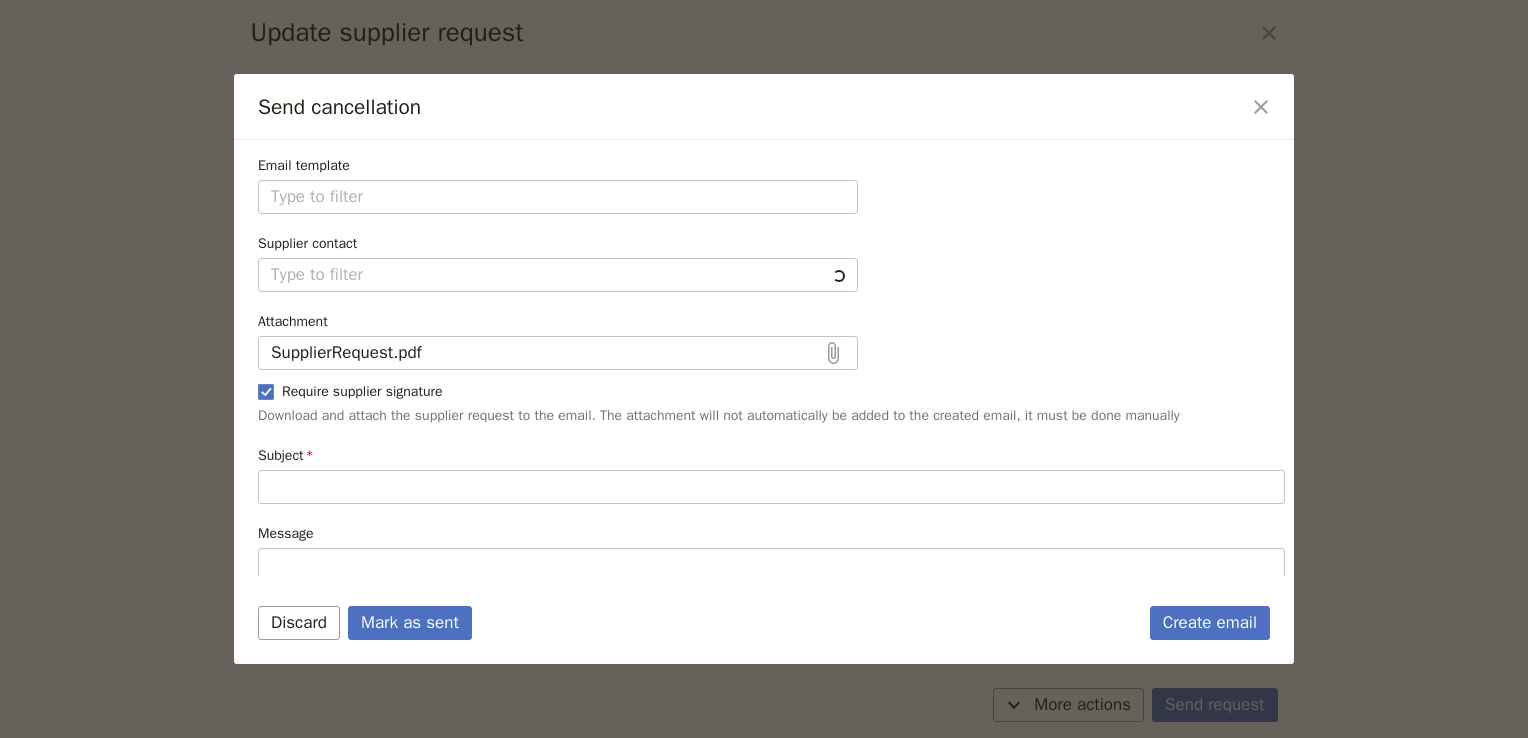 type on "Hi Enganzi lodge
I would like to cancel all my existing reservations. The details of the reservation are as follows:
• 7 [GEOGRAPHIC_DATA]  on [DATE] 4:00pm – [DATE] 8:00am
Please let me know when these reservations have been cancelled.
Kind regards
Admin" 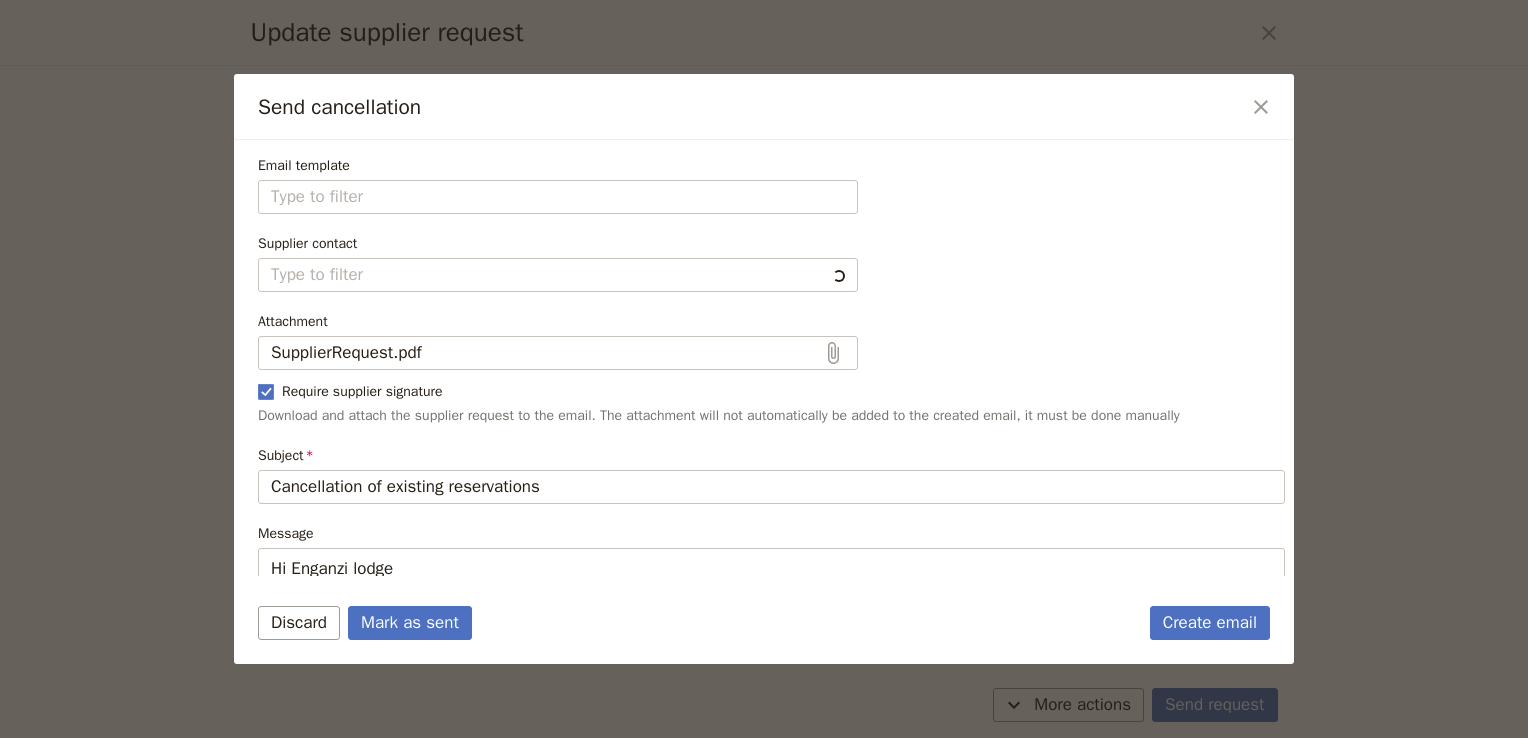 type on "Fieldbook default template" 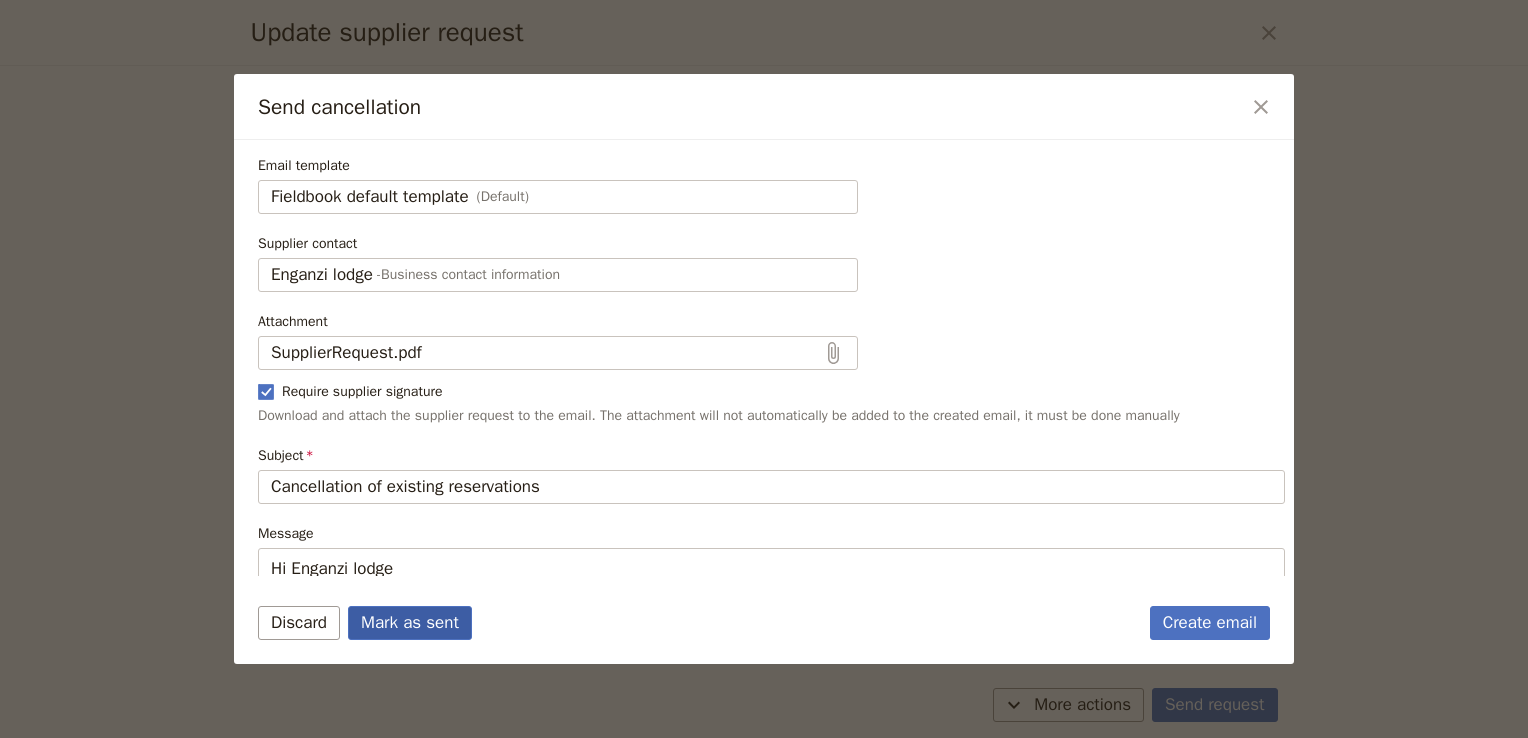 click on "Mark as sent" at bounding box center (410, 623) 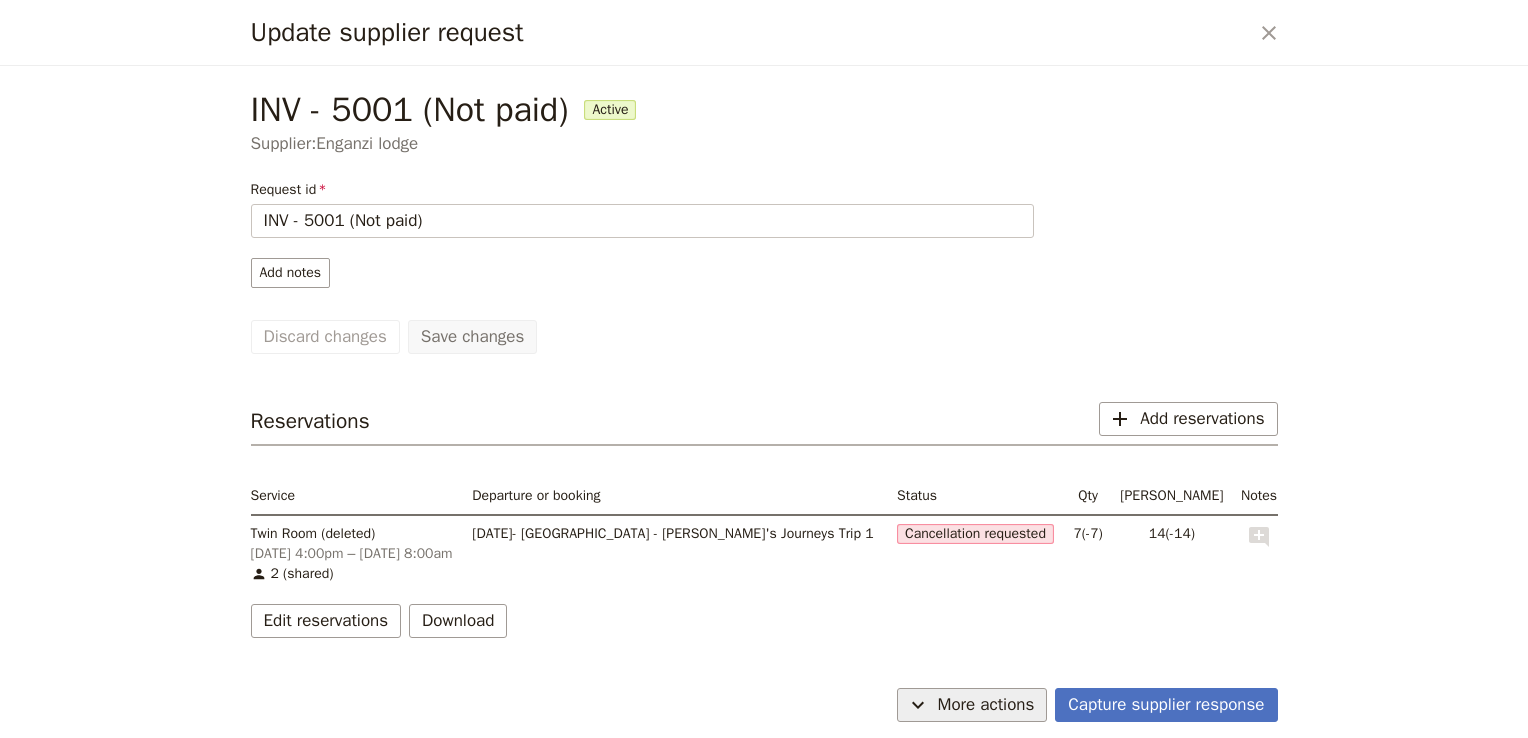 click on "More actions" at bounding box center (986, 705) 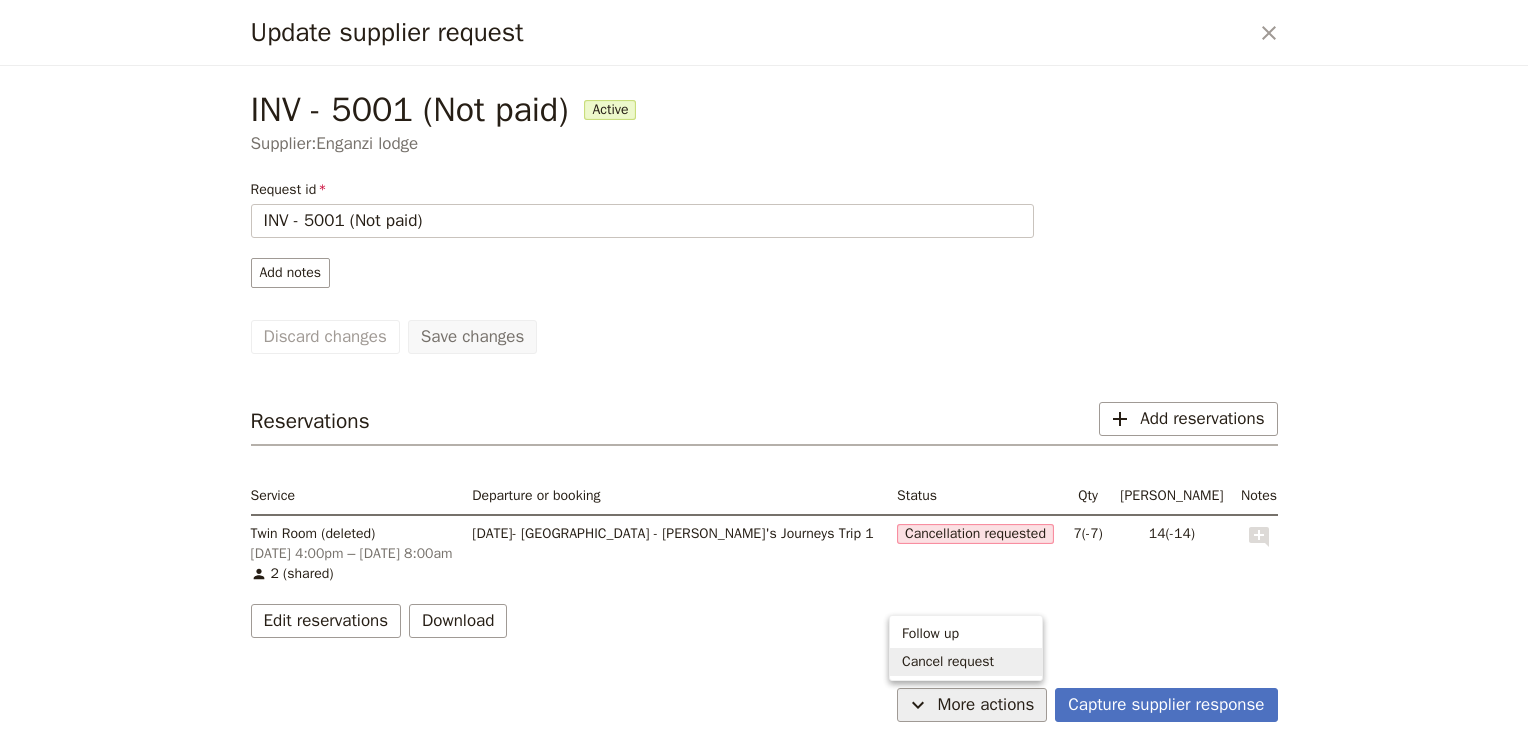 click on "Cancel request" at bounding box center (948, 662) 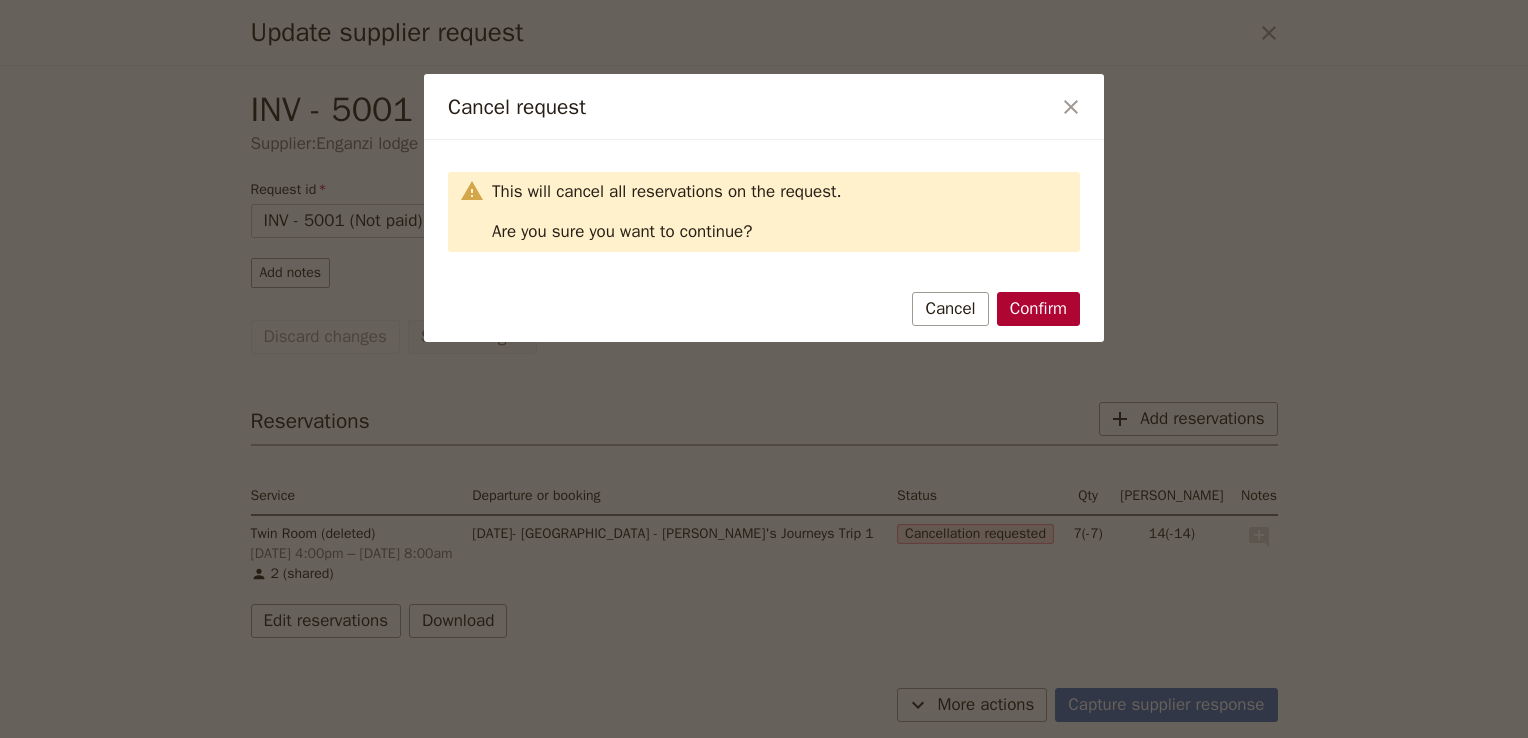 click on "Confirm" at bounding box center [1038, 309] 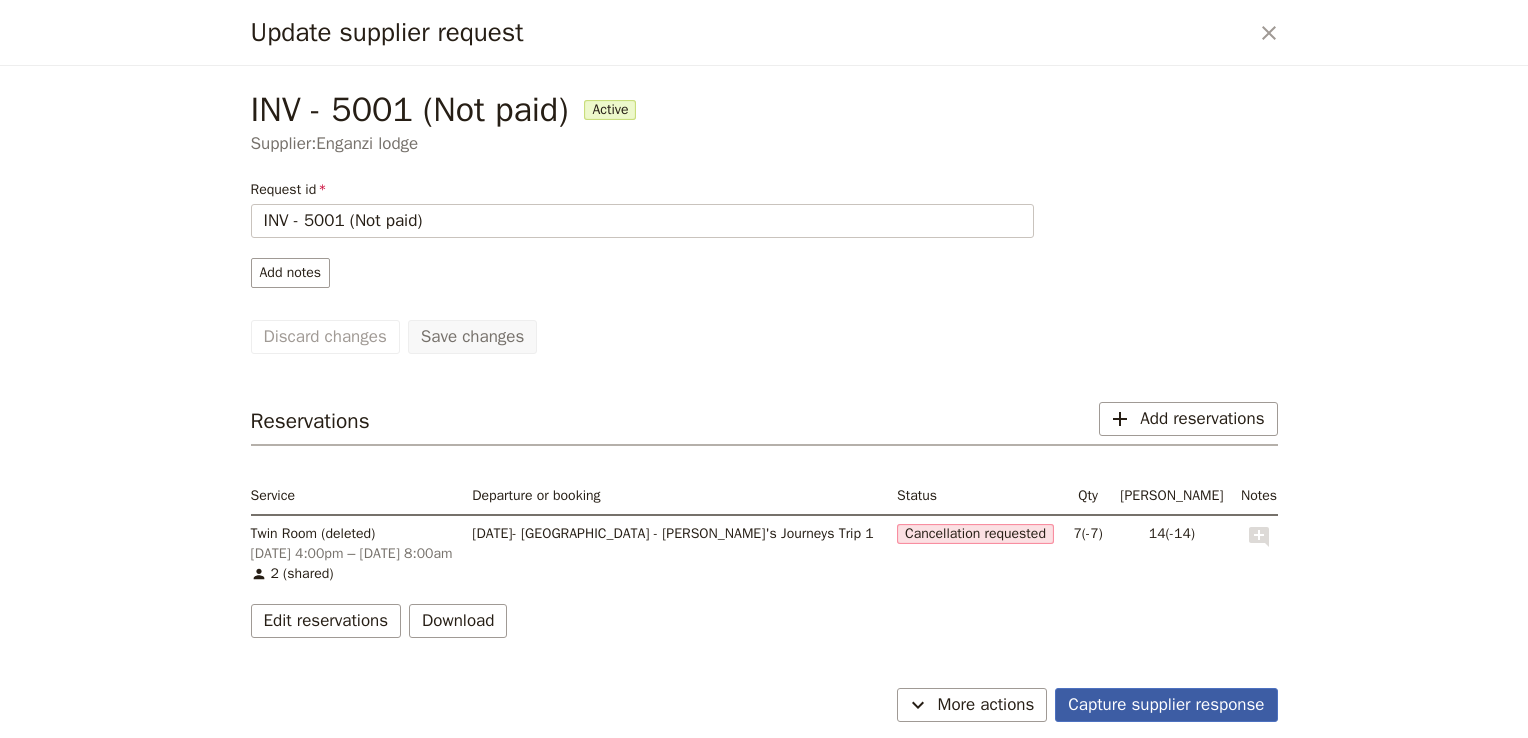 click on "Capture supplier response" at bounding box center [1166, 705] 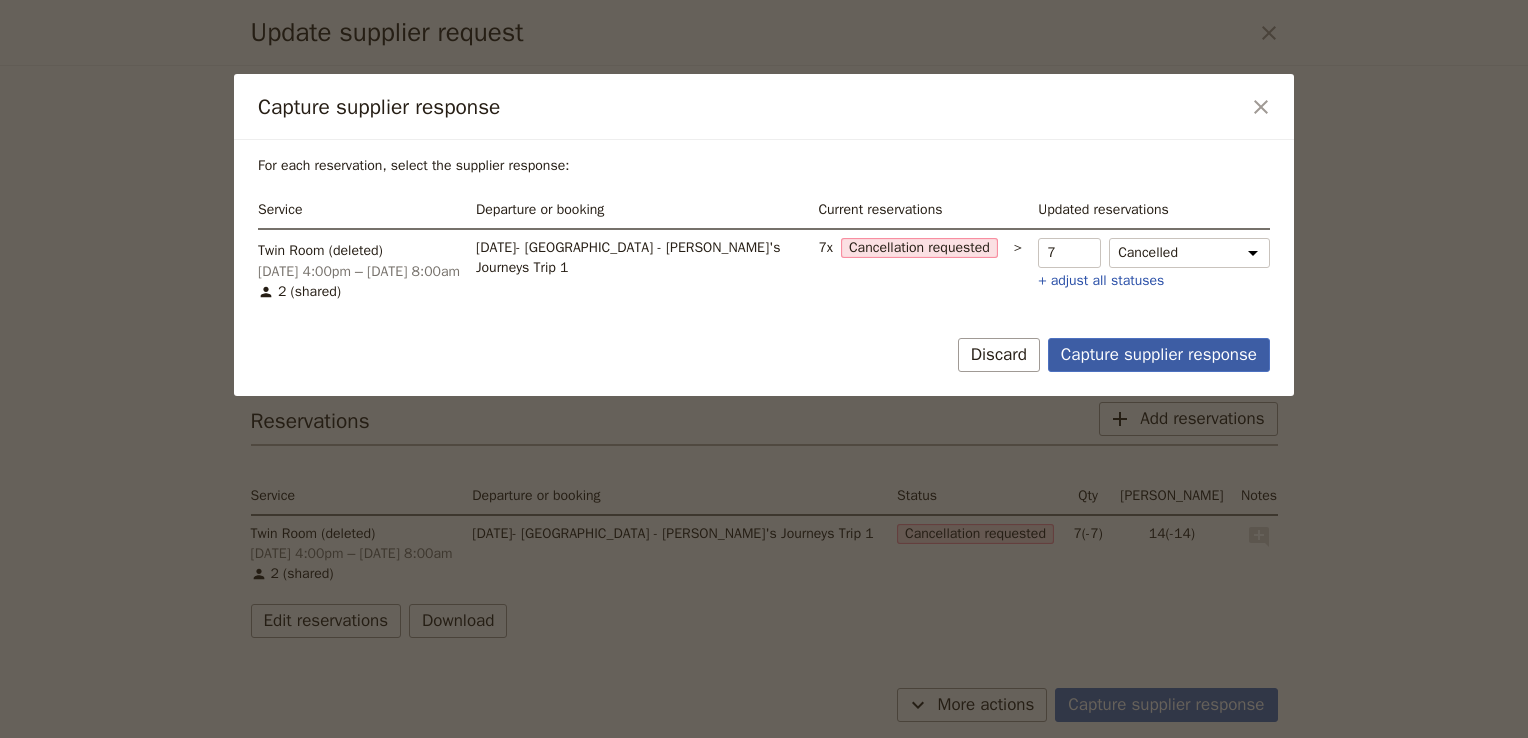 click on "Capture supplier response" at bounding box center [1159, 355] 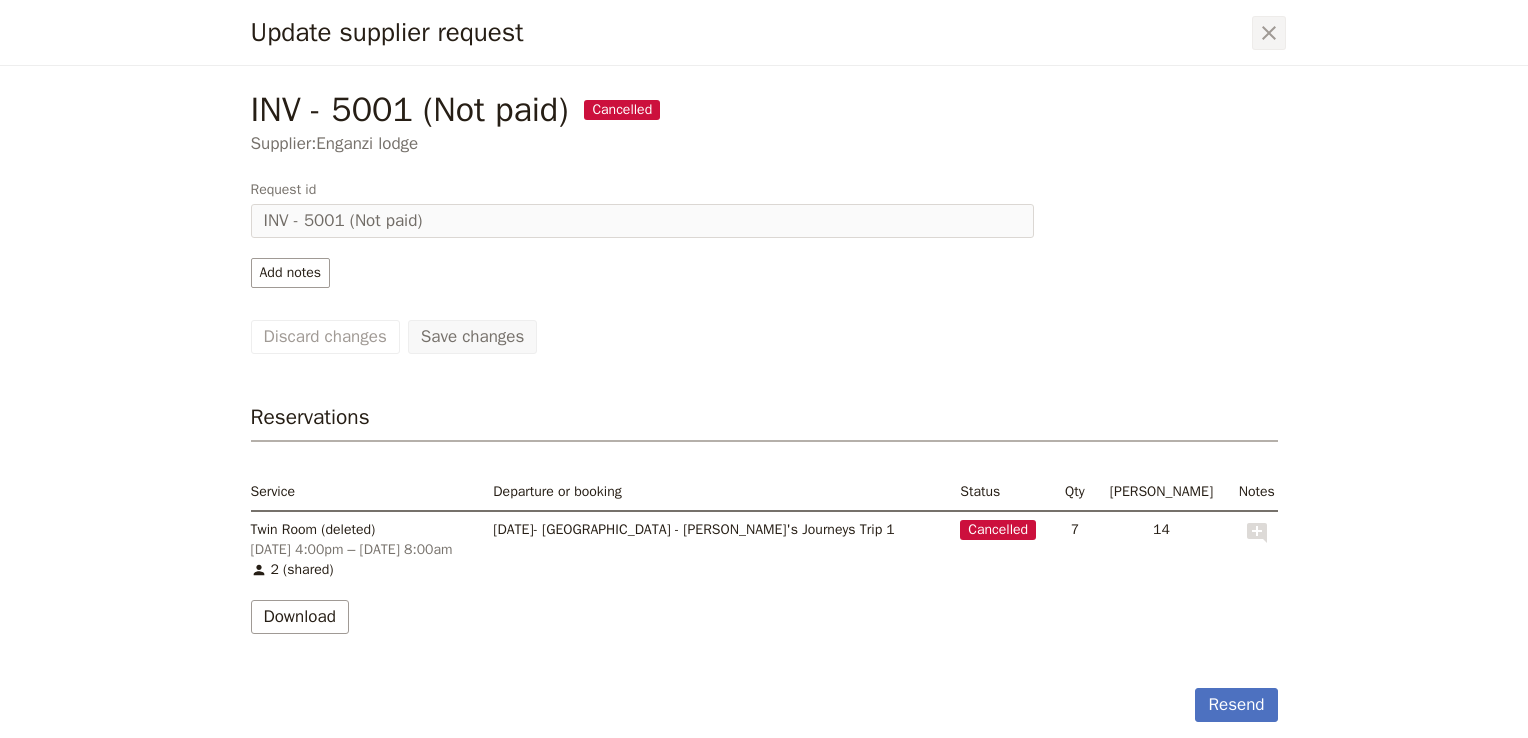 click 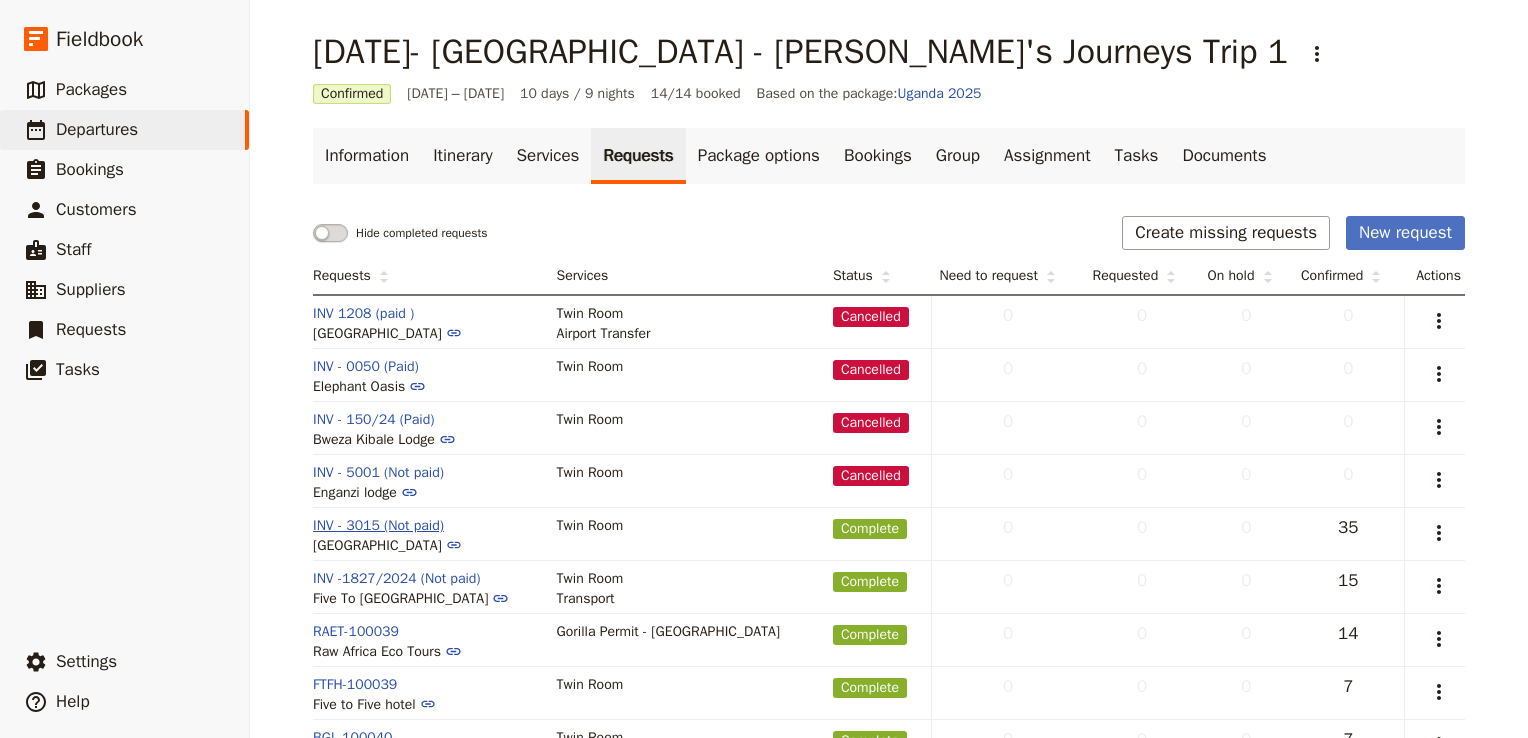 click on "INV - 3015 (Not paid)" at bounding box center [378, 526] 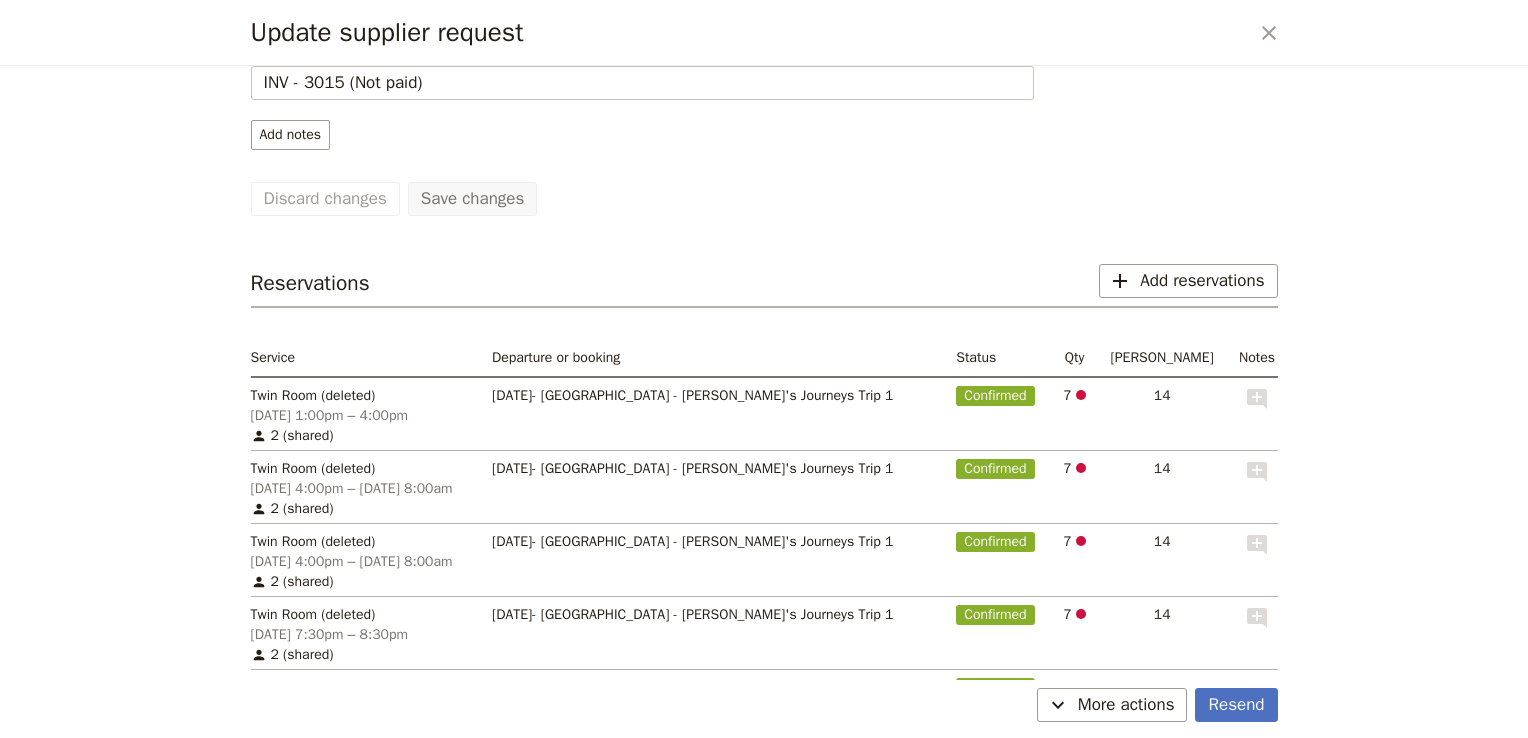 scroll, scrollTop: 269, scrollLeft: 0, axis: vertical 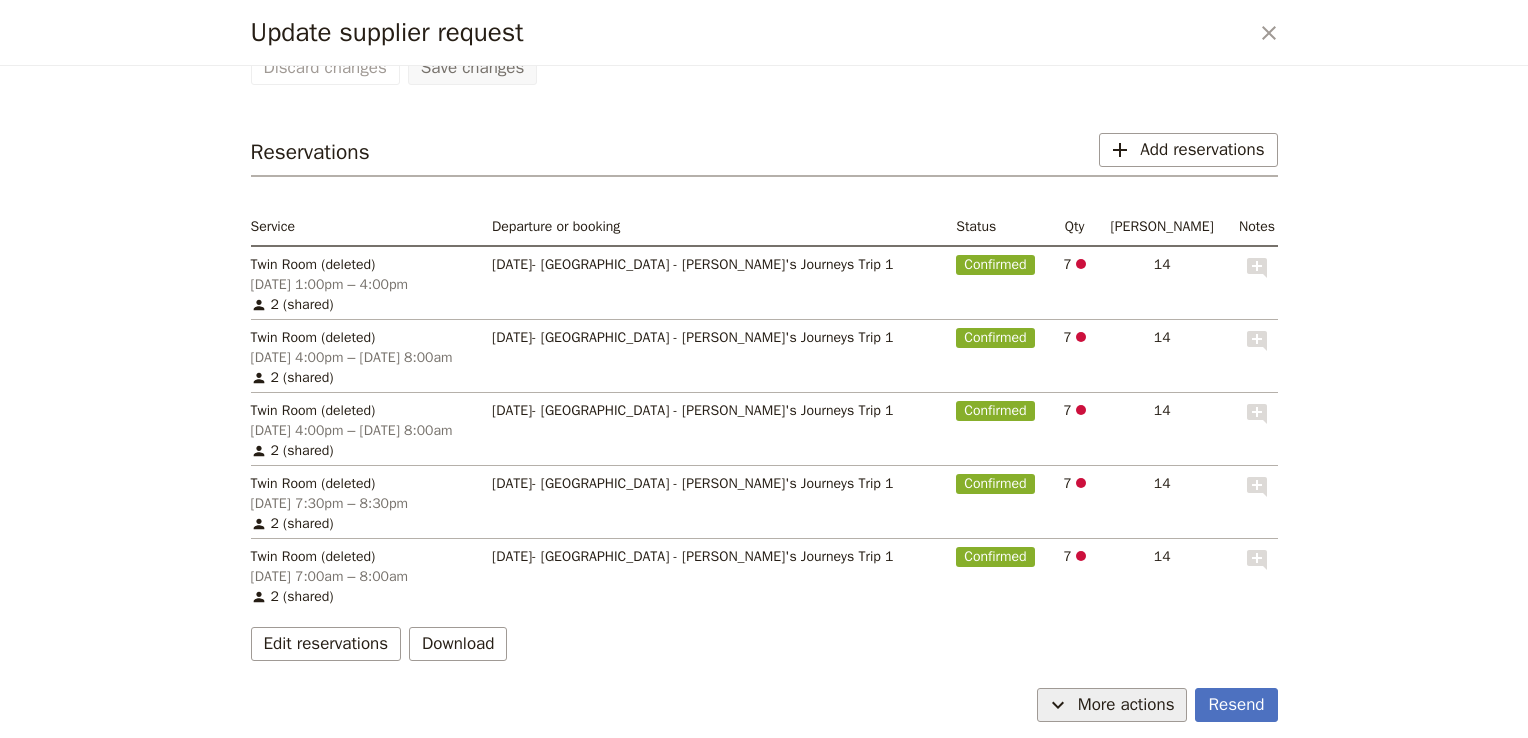 click on "More actions" at bounding box center (1126, 705) 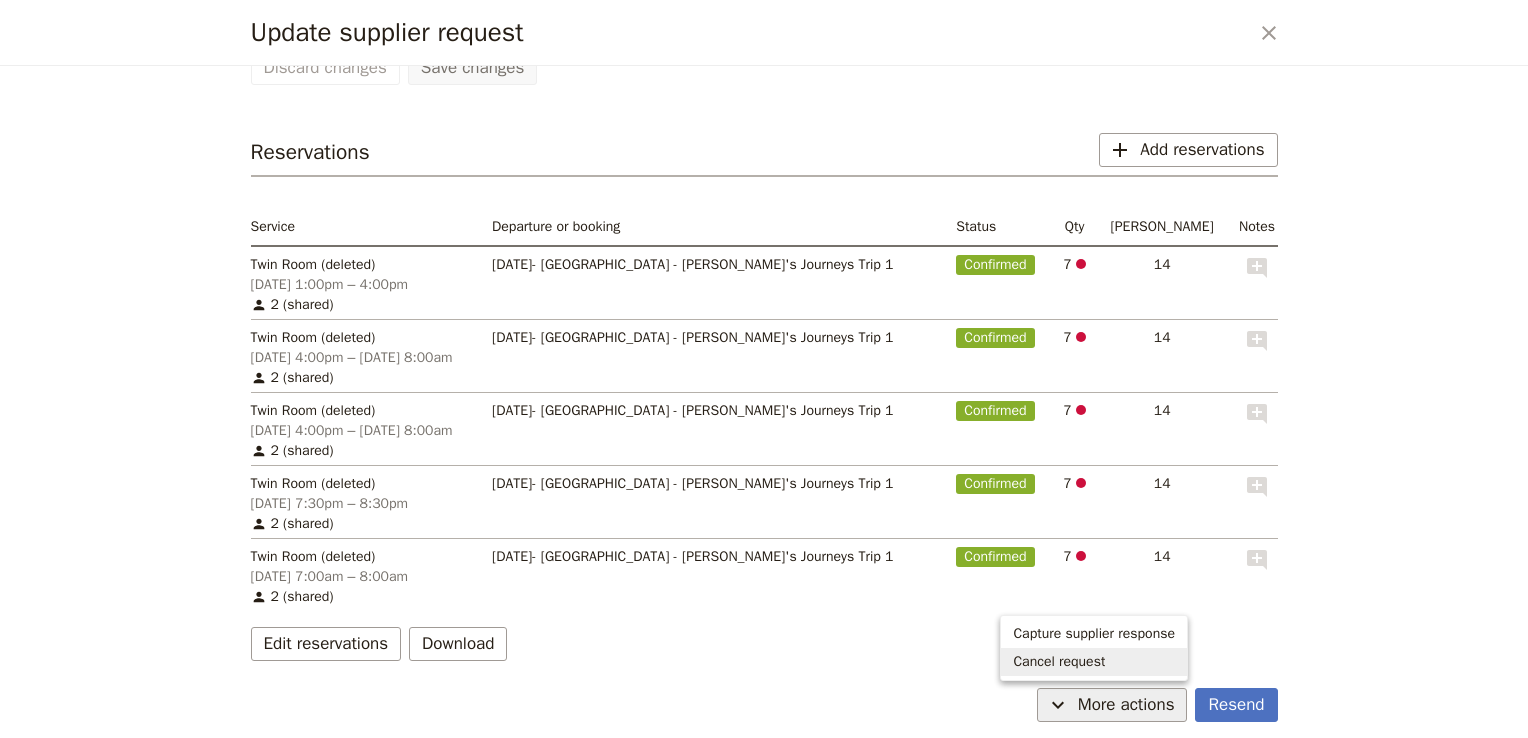 click on "Cancel request" at bounding box center (1059, 662) 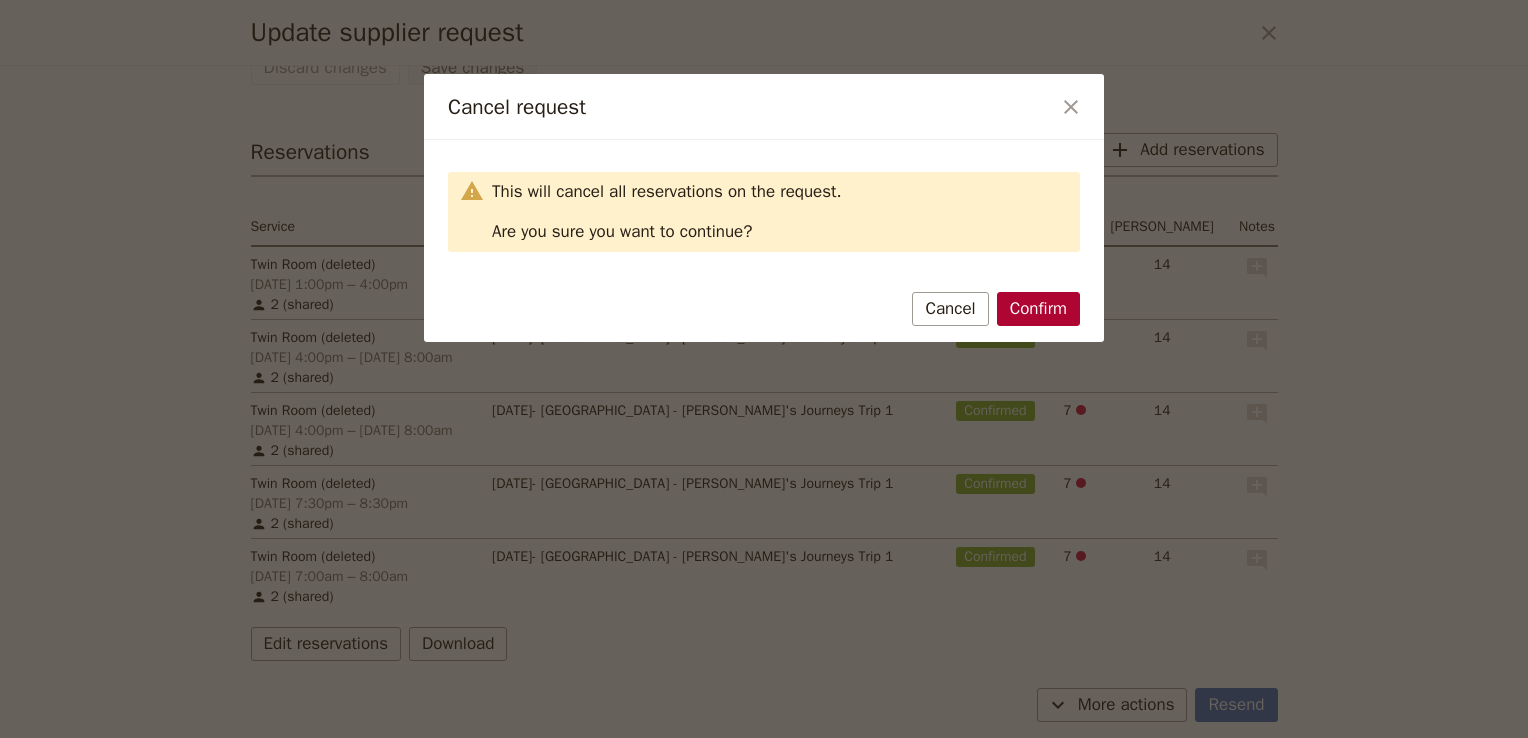 click on "Confirm" at bounding box center [1038, 309] 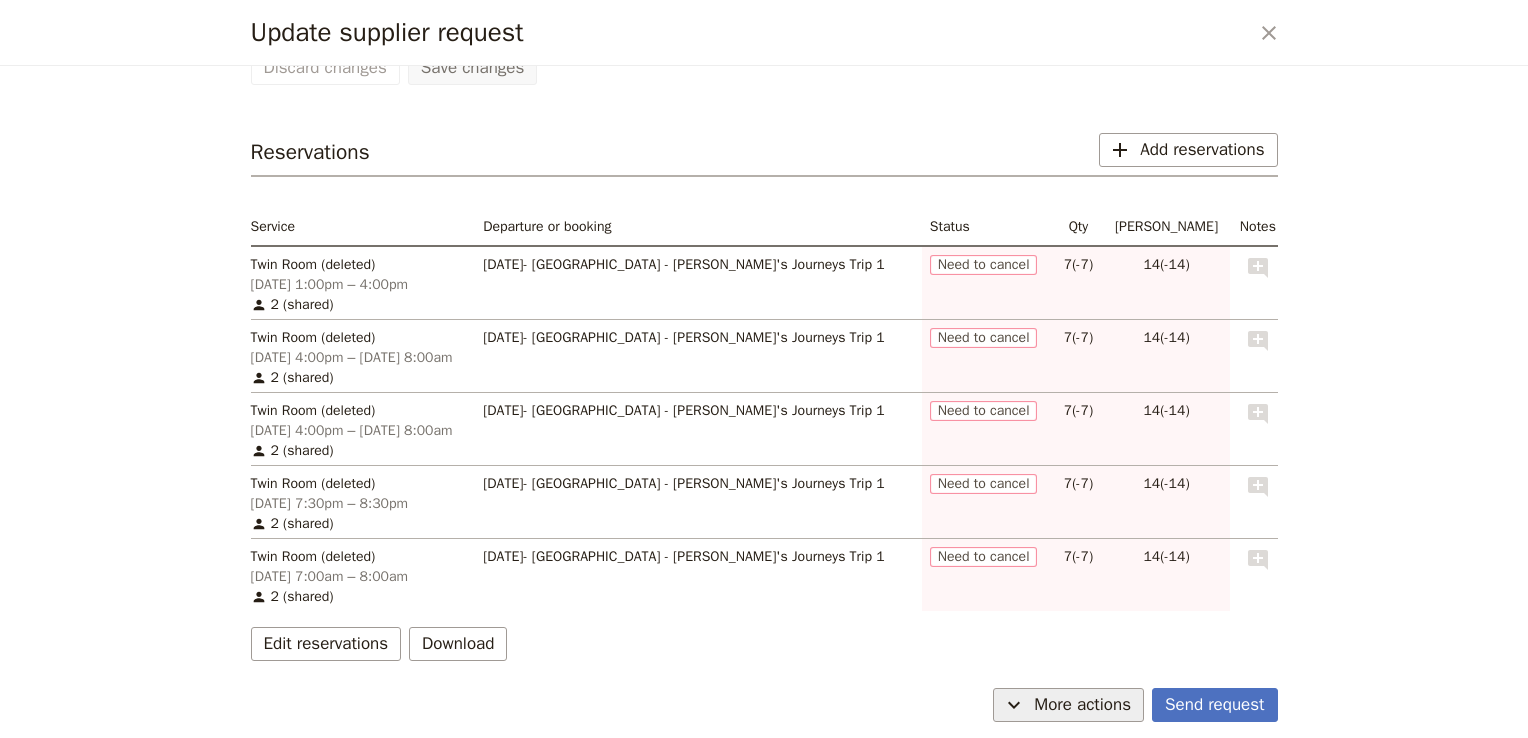 click on "More actions" at bounding box center [1082, 705] 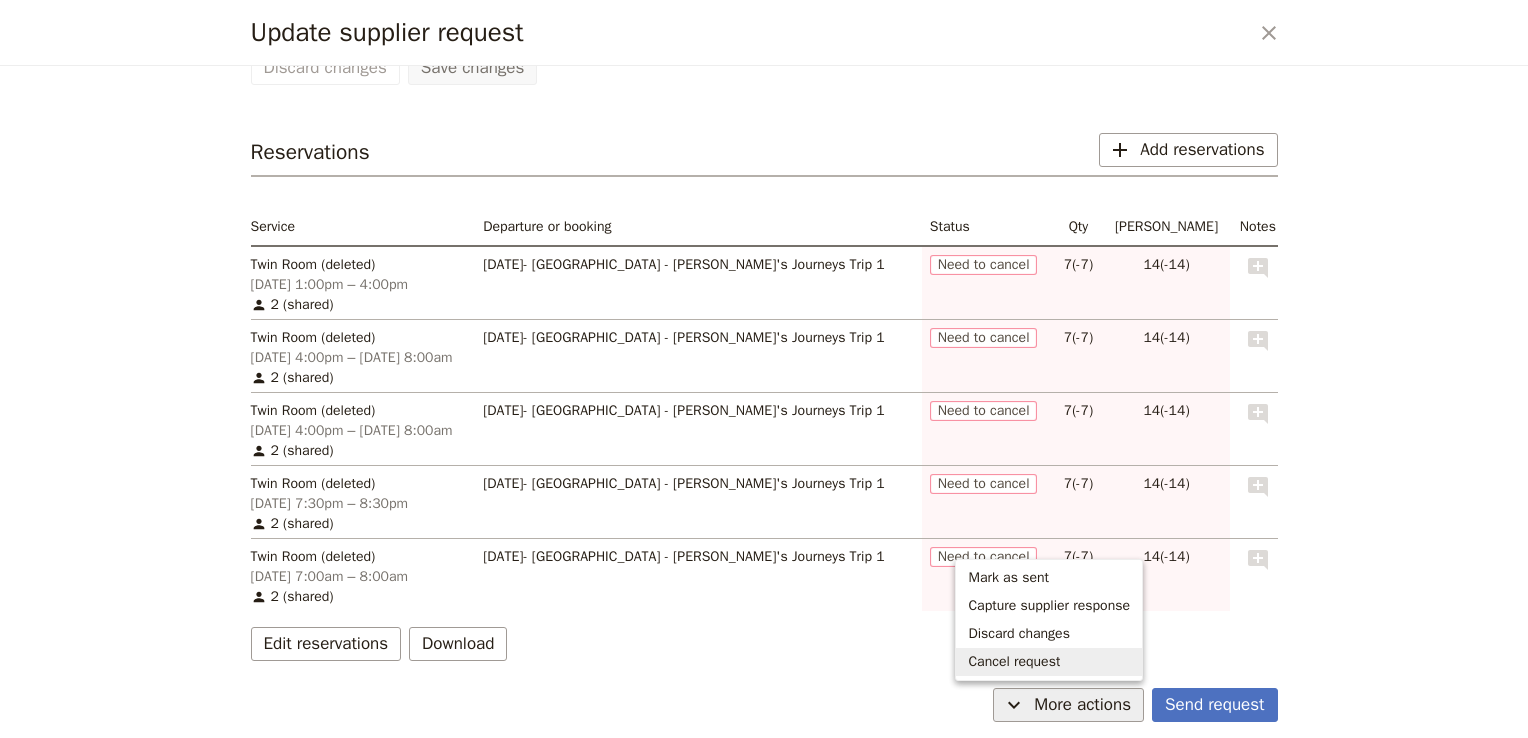 click on "Cancel request" at bounding box center (1014, 662) 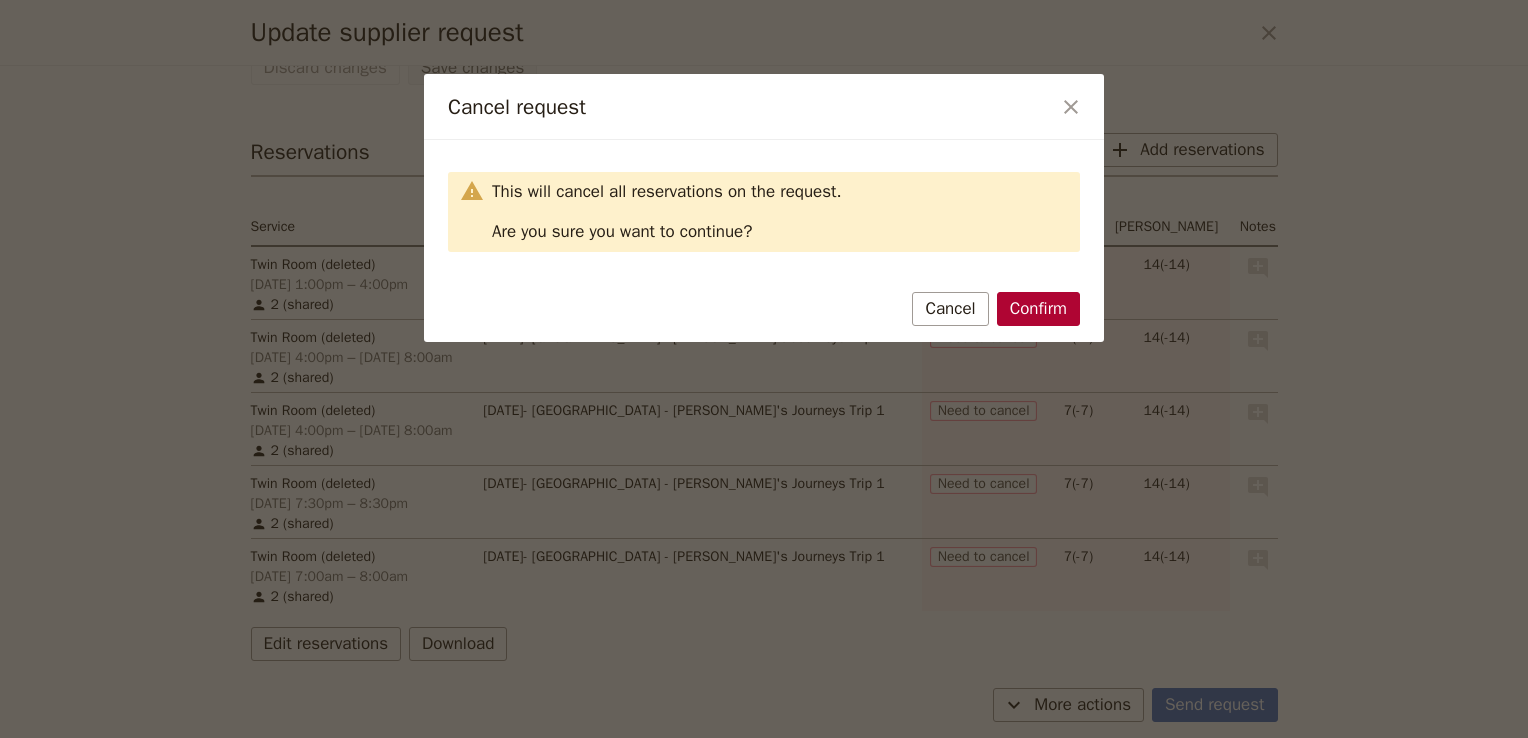 click on "Confirm" at bounding box center (1038, 309) 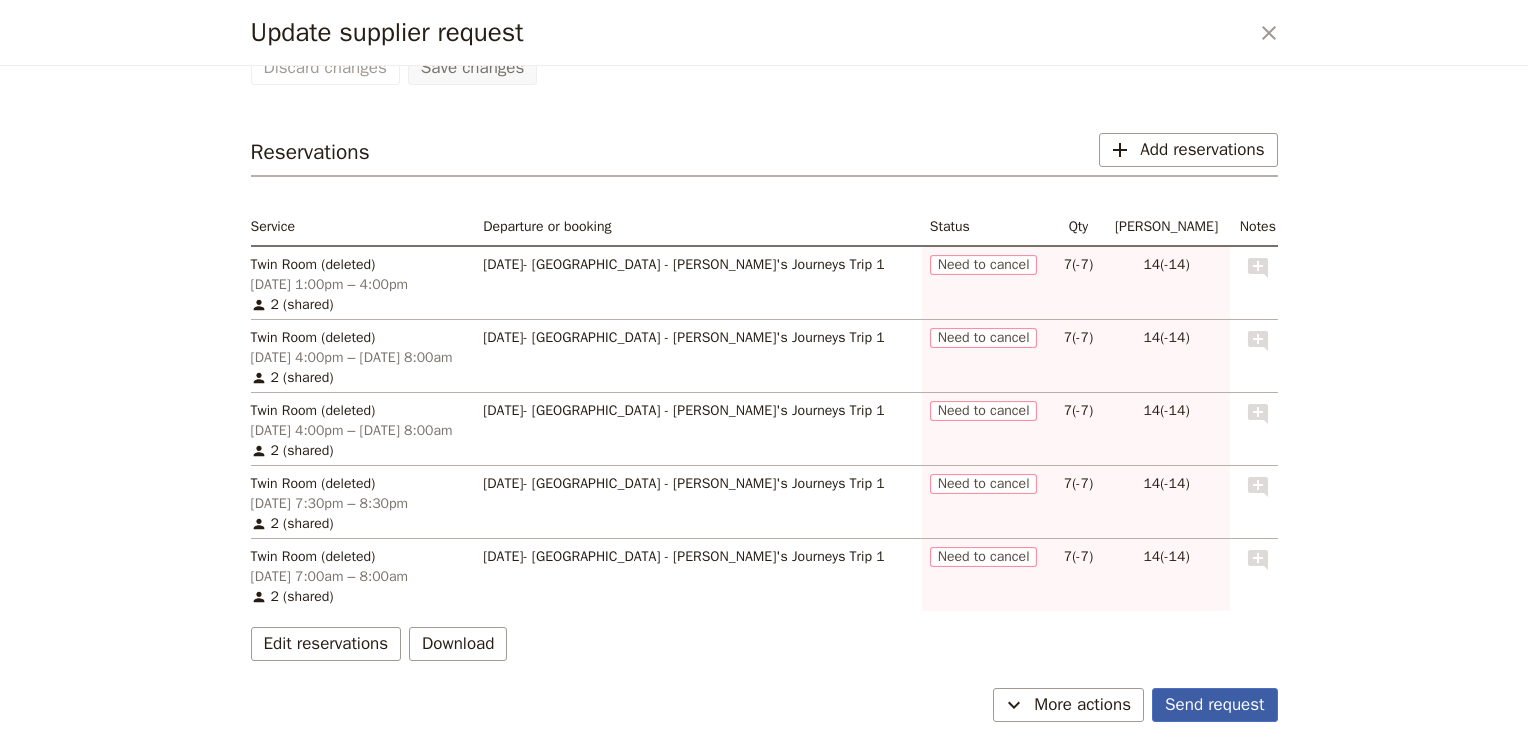 click on "Send request" at bounding box center [1214, 705] 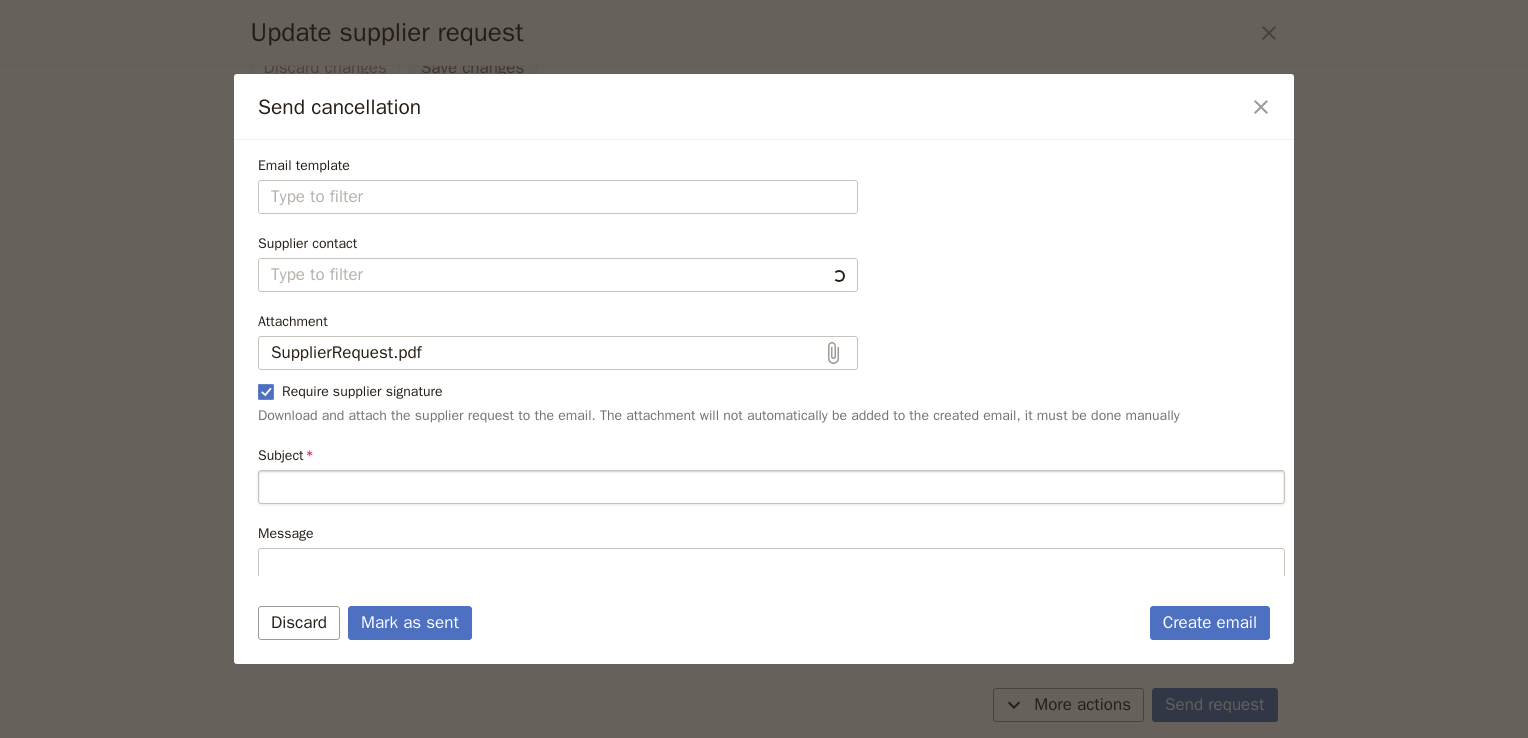 type on "Cancellation of existing reservations" 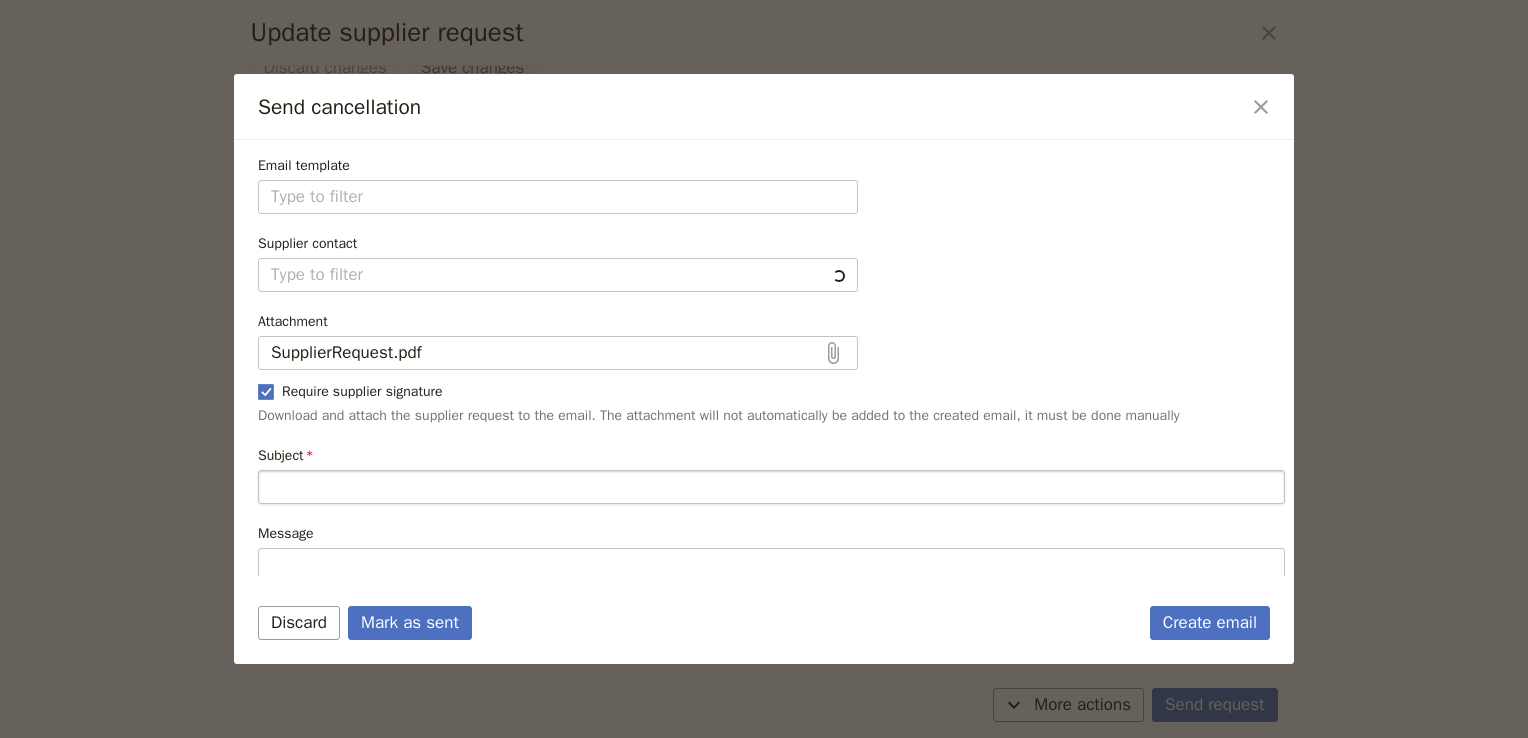 type on "Hi  [GEOGRAPHIC_DATA]
I would like to cancel all my existing reservations. The details of the reservation are as follows:
• [GEOGRAPHIC_DATA] on [DATE] 1:00pm – 4:00pm
• 7 Twin Room on [DATE] 4:00pm – [DATE] 8:00am
• 7 Twin Room on [DATE] 4:00pm – [DATE] 8:00am
• [GEOGRAPHIC_DATA] on [DATE] 7:30pm – 8:30pm
• 7 Twin Room on [DATE] 7:00am – 8:00am
Please let me know when these reservations have been cancelled.
Kind regards
Admin" 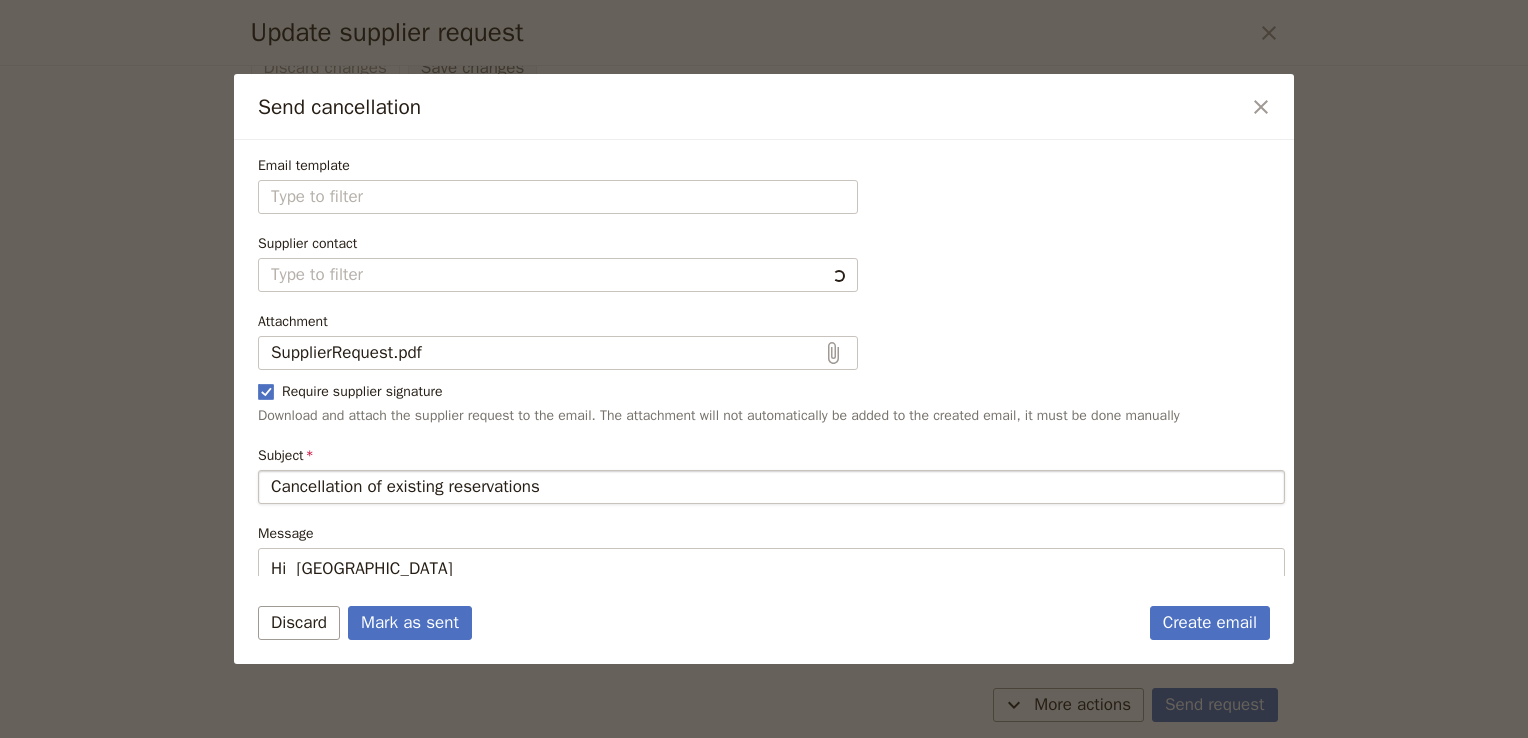 type on "Fieldbook default template" 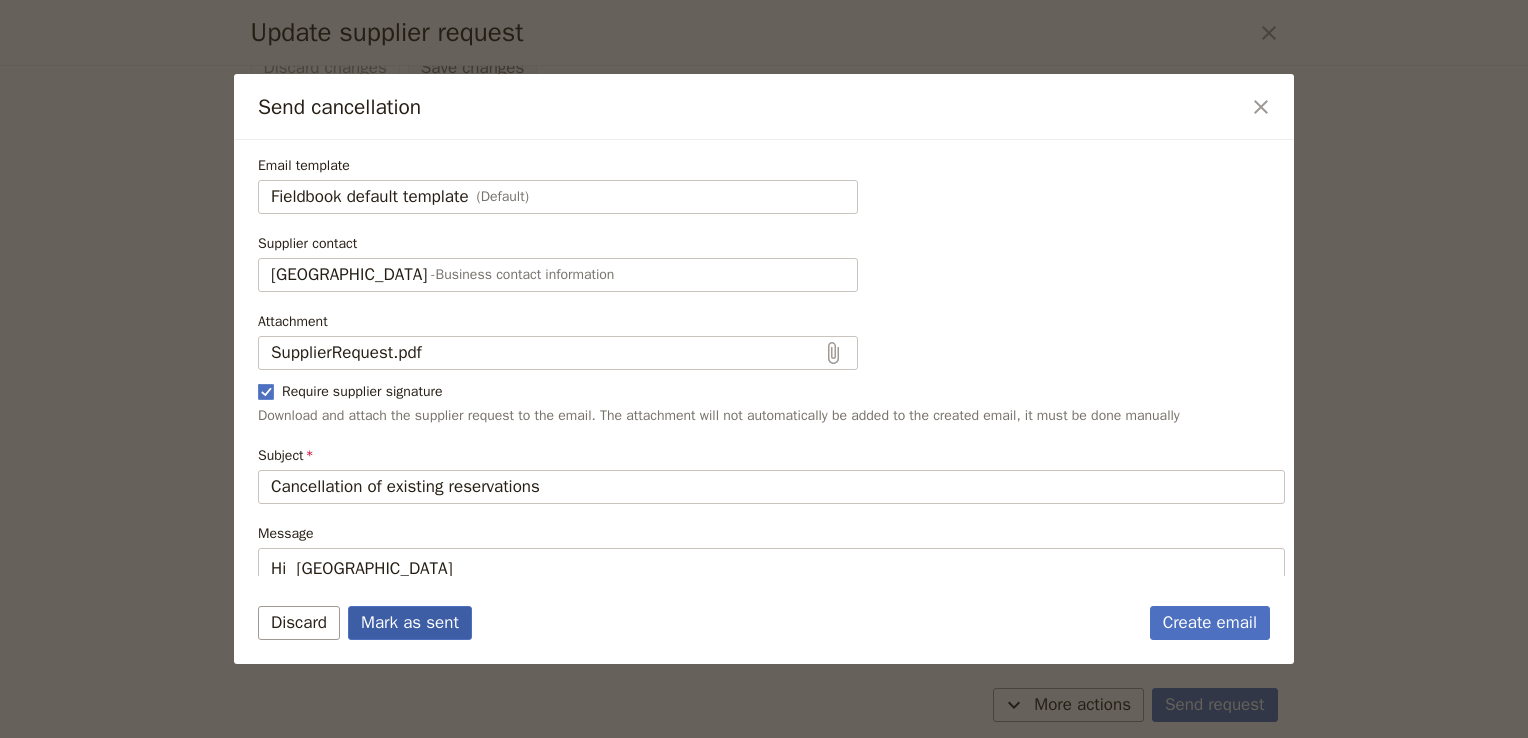 click on "Mark as sent" at bounding box center (410, 623) 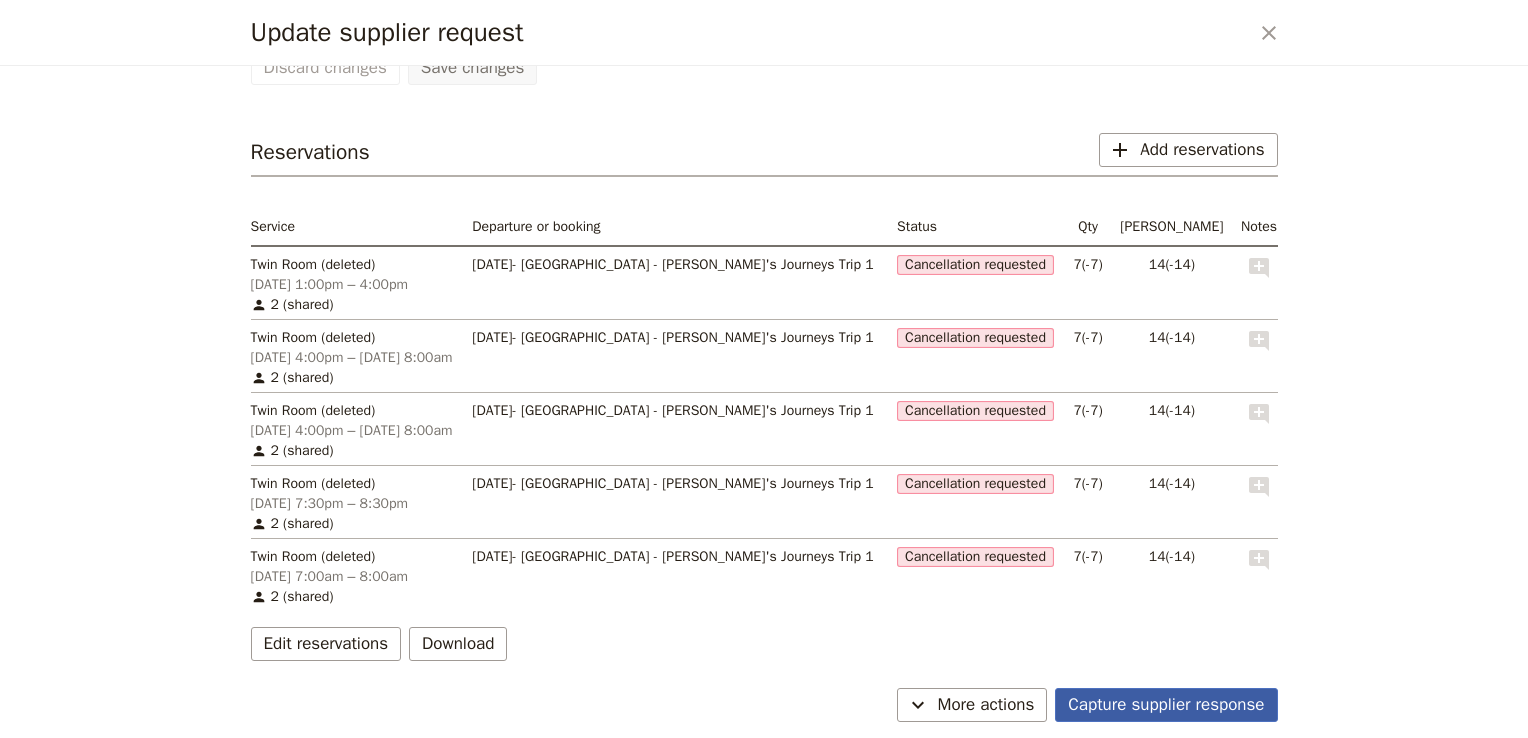 click on "Capture supplier response" at bounding box center [1166, 705] 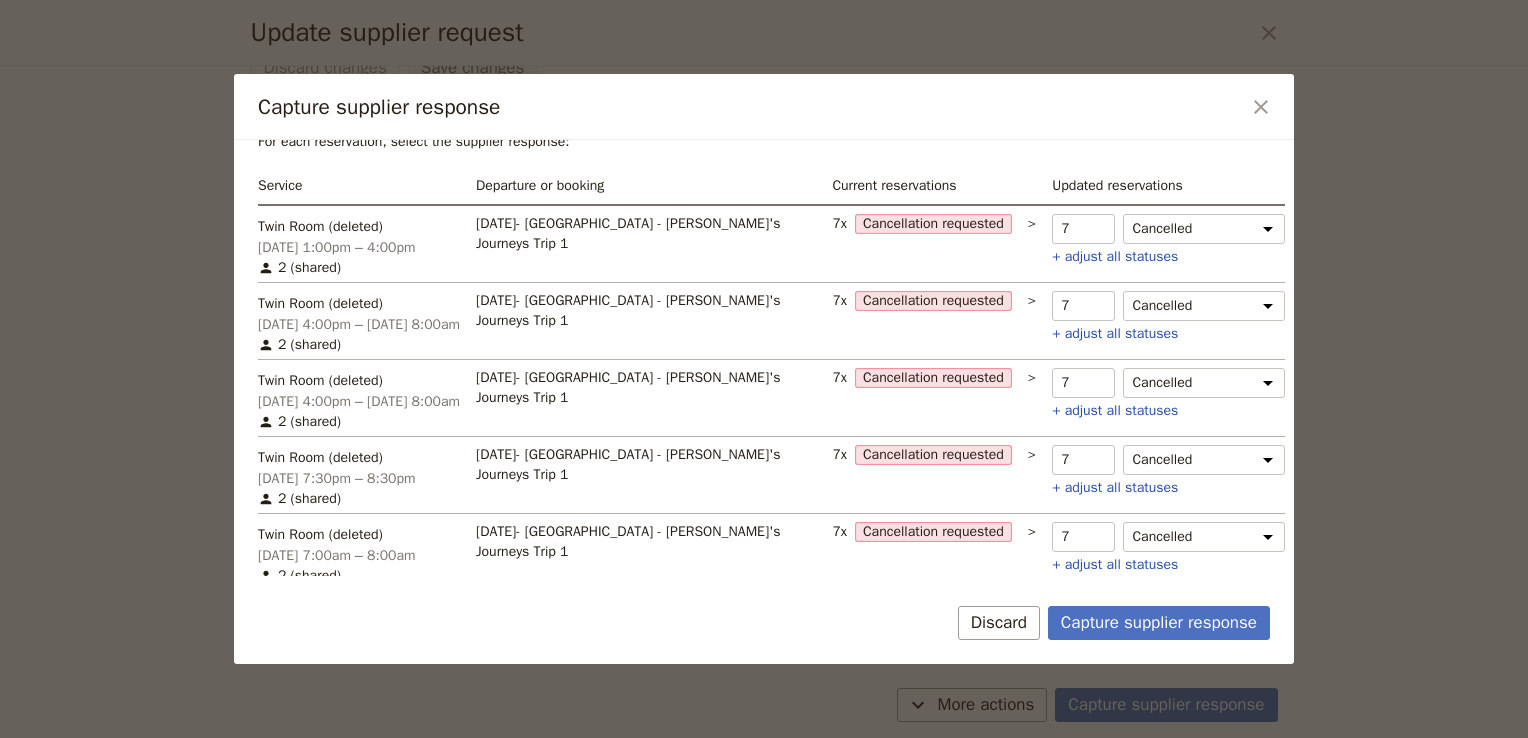 scroll, scrollTop: 37, scrollLeft: 0, axis: vertical 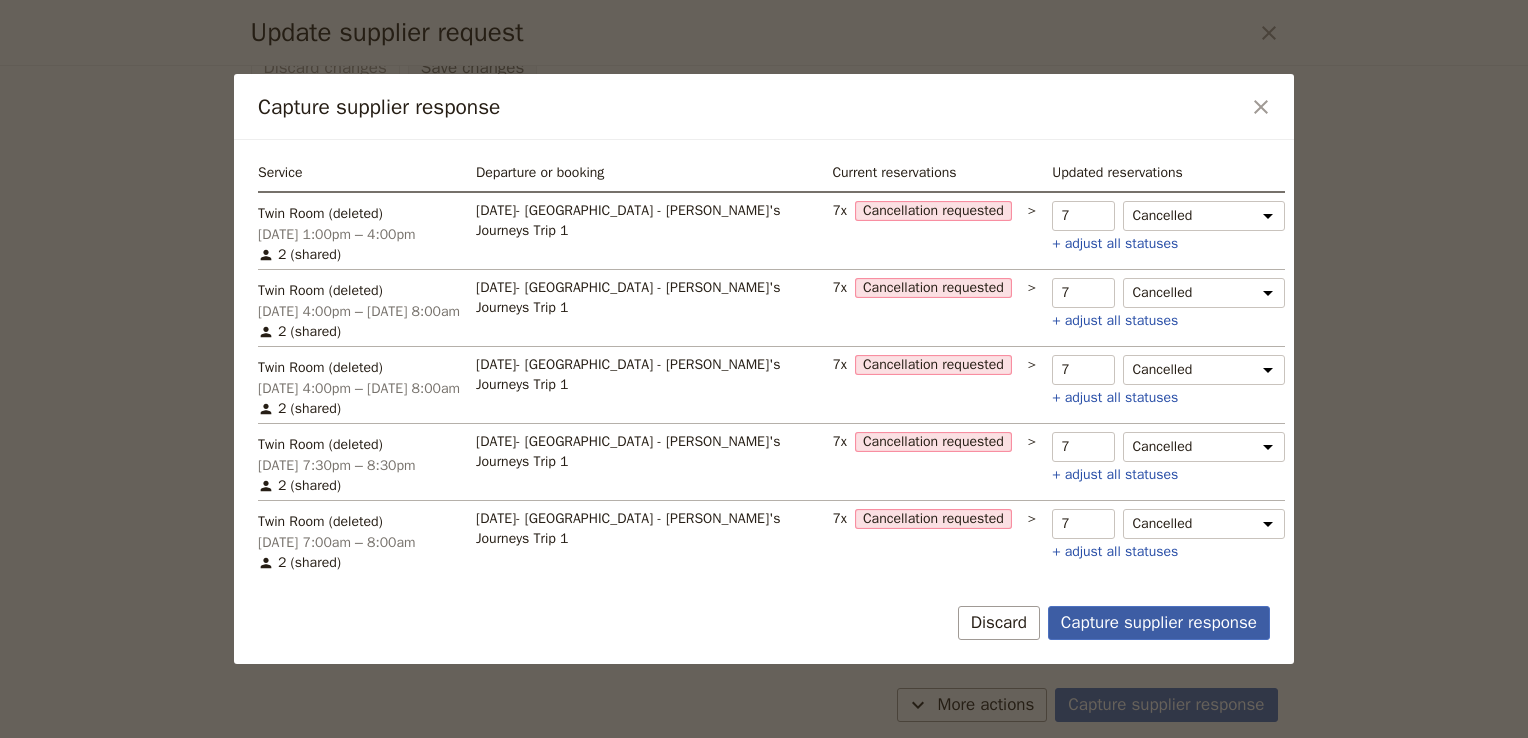 drag, startPoint x: 1146, startPoint y: 618, endPoint x: 1079, endPoint y: 631, distance: 68.24954 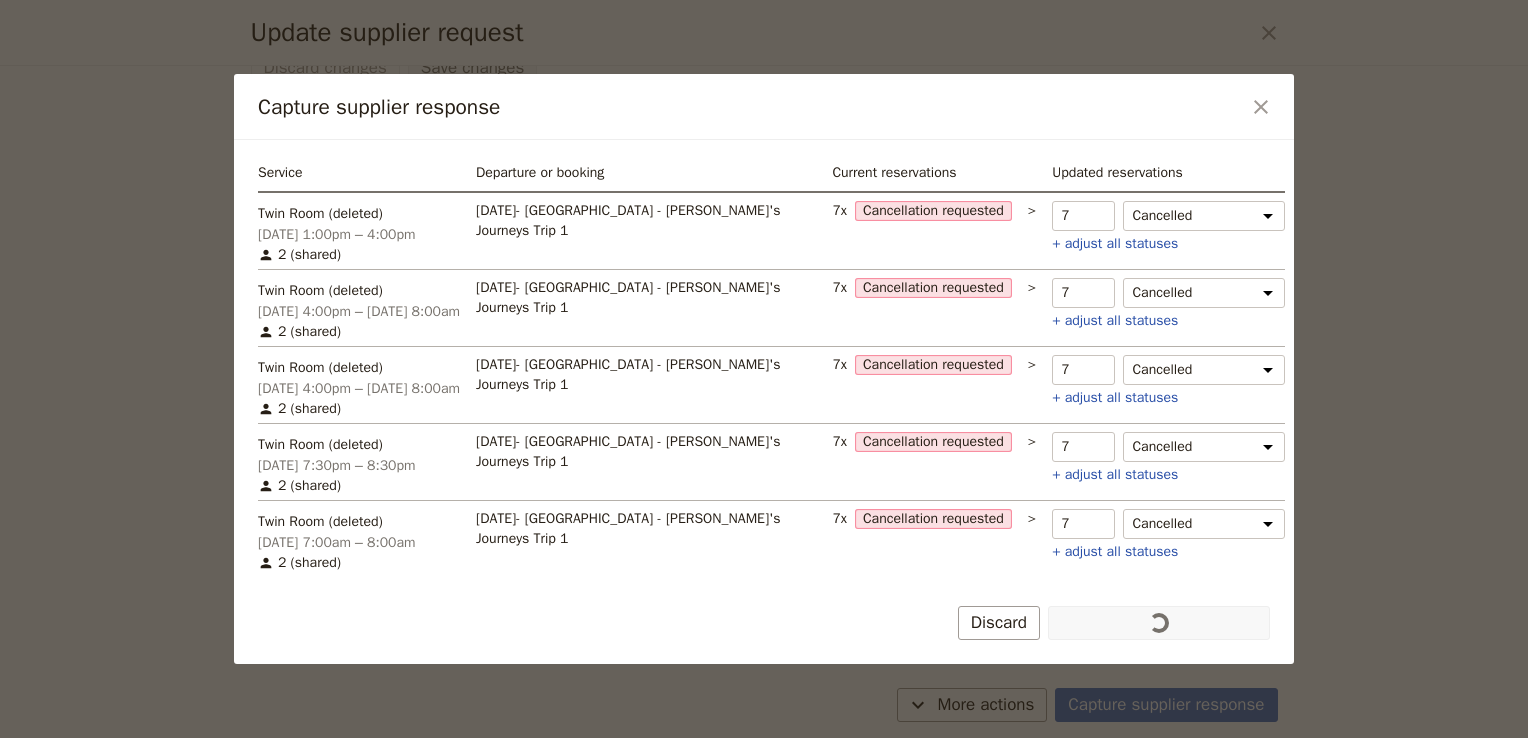 scroll, scrollTop: 265, scrollLeft: 0, axis: vertical 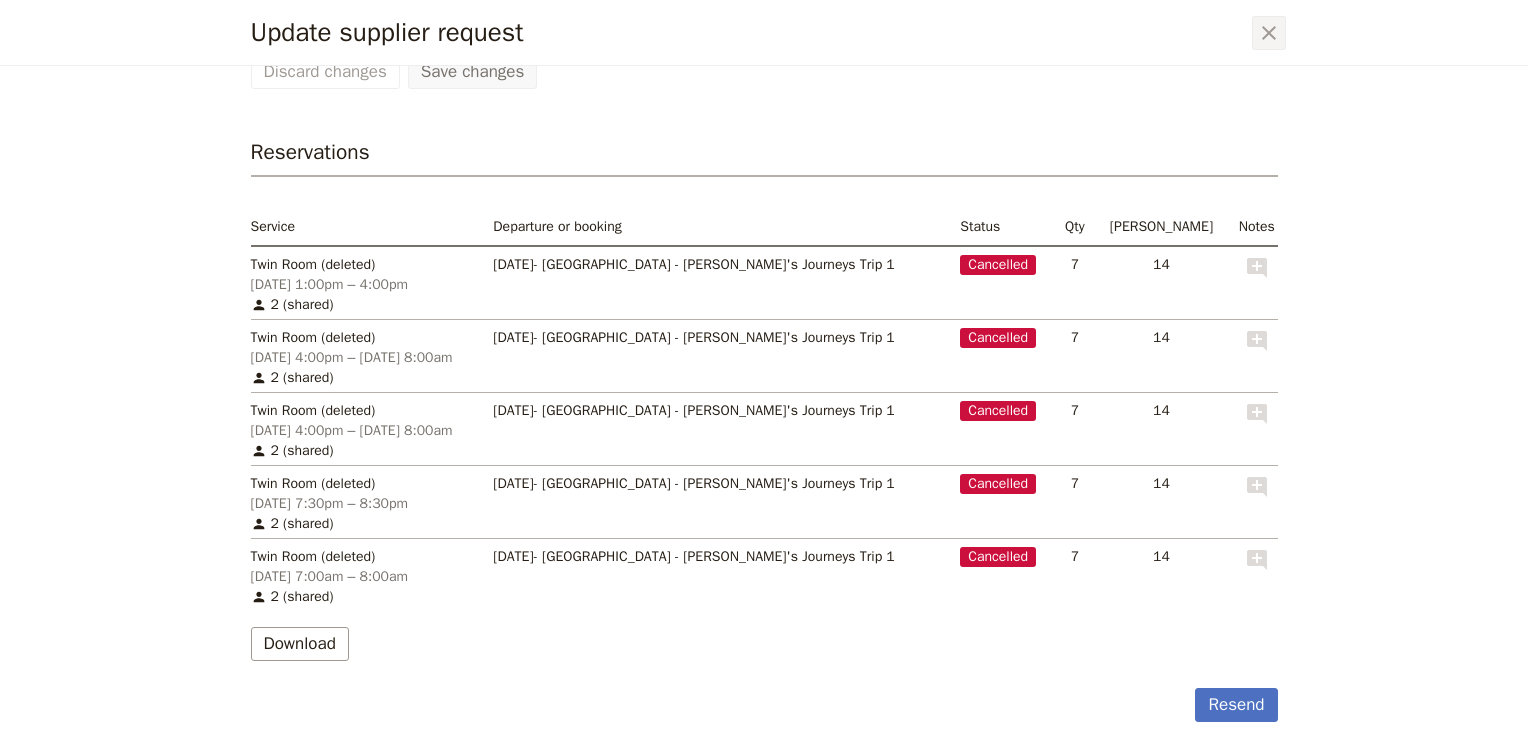 click 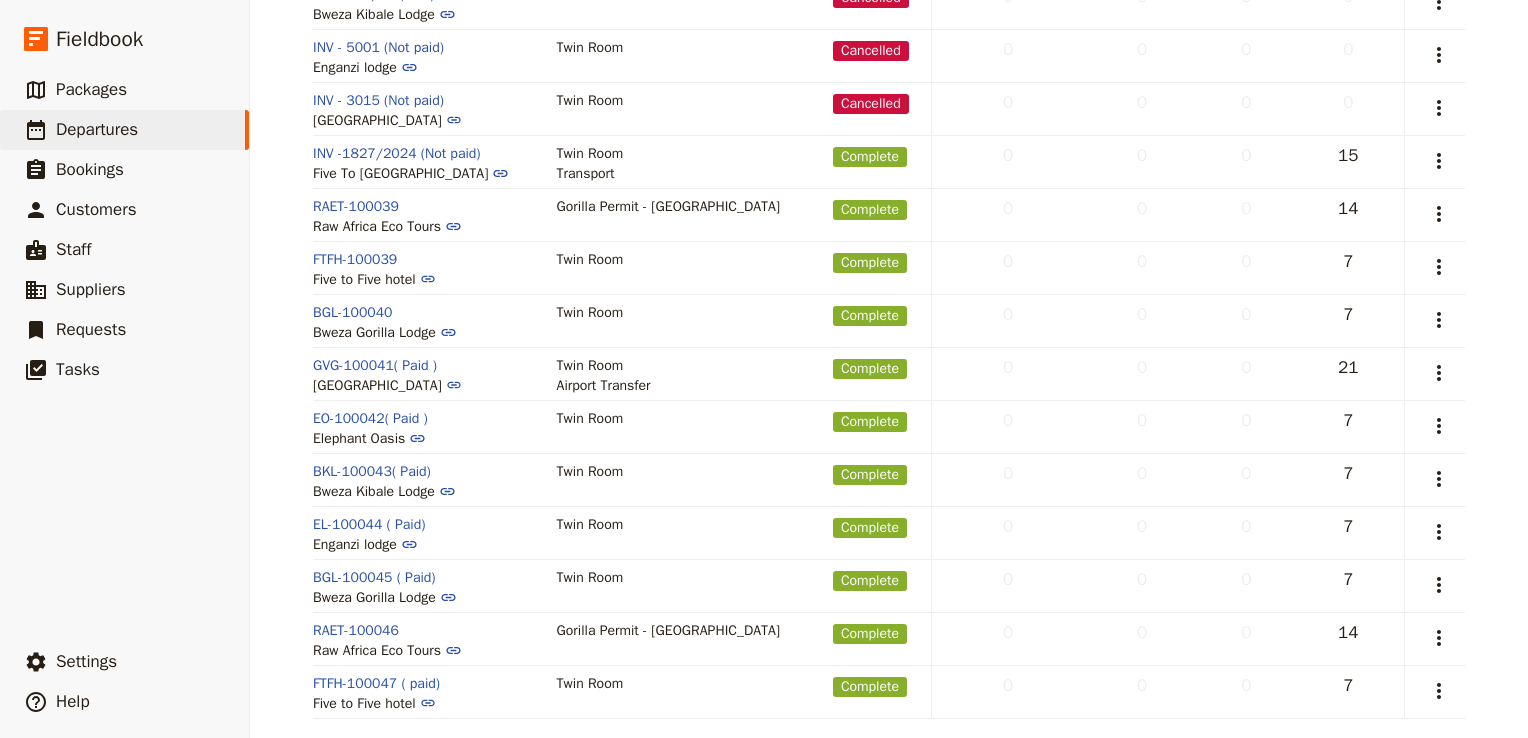 scroll, scrollTop: 448, scrollLeft: 0, axis: vertical 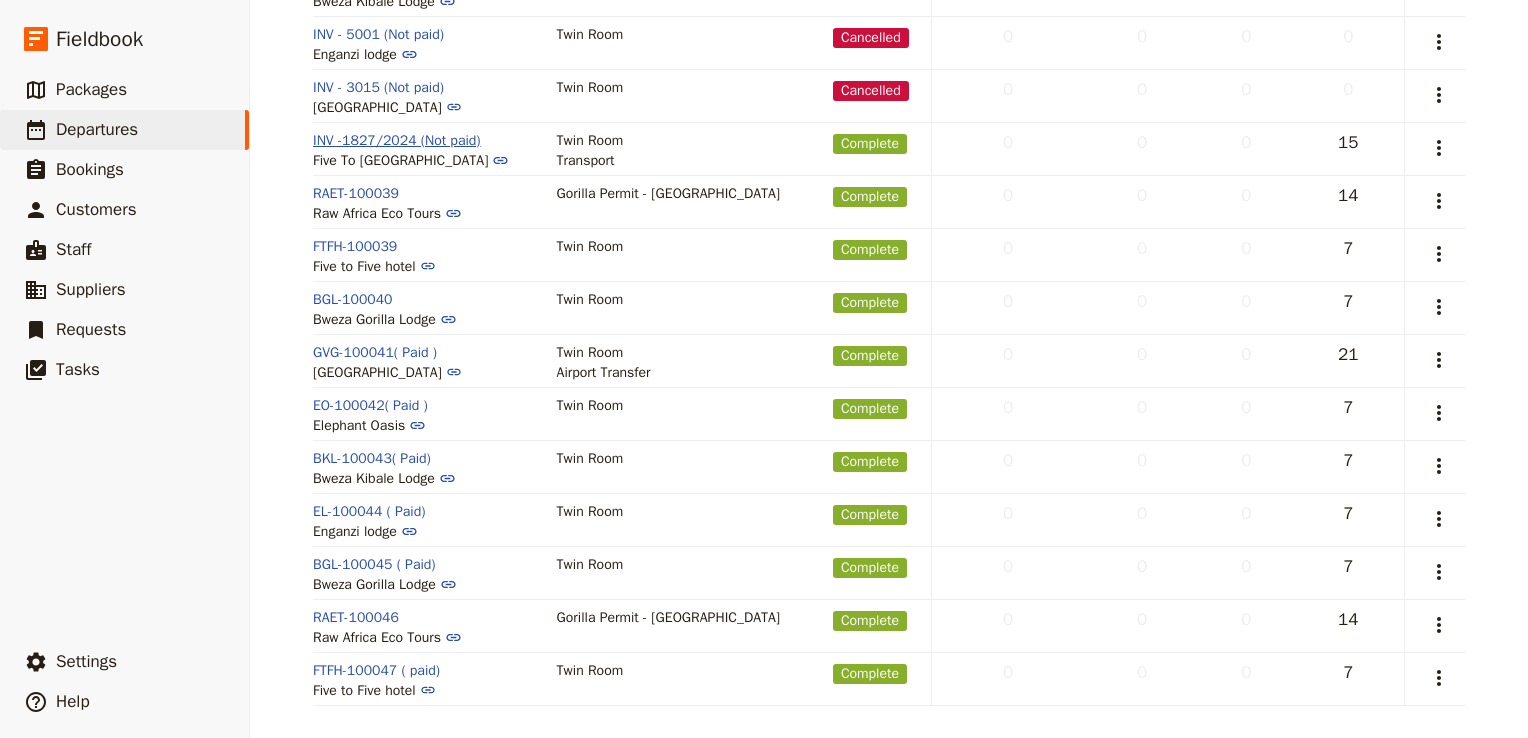 click on "INV -1827/2024 (Not paid)" at bounding box center [397, 141] 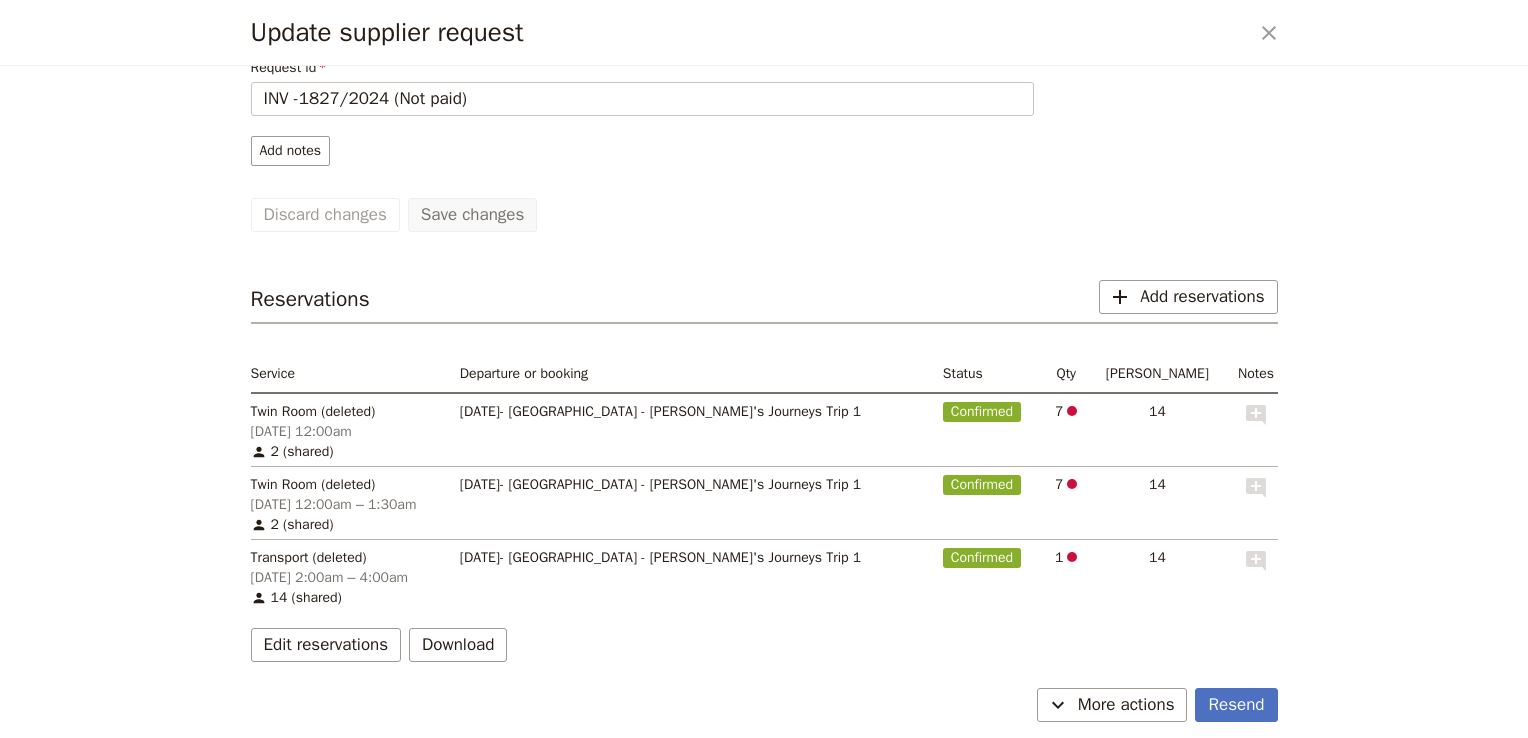 scroll, scrollTop: 124, scrollLeft: 0, axis: vertical 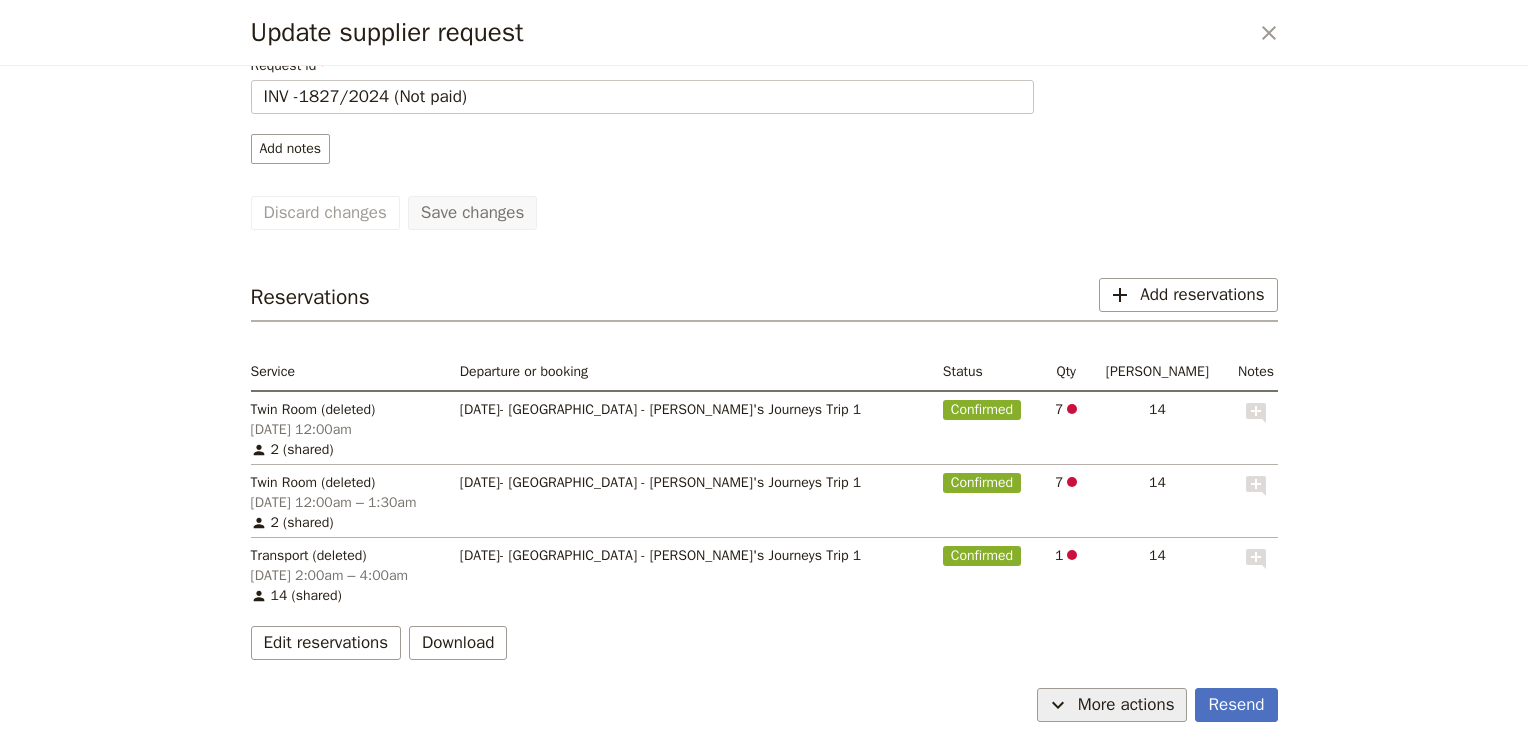 click on "More actions" at bounding box center [1126, 705] 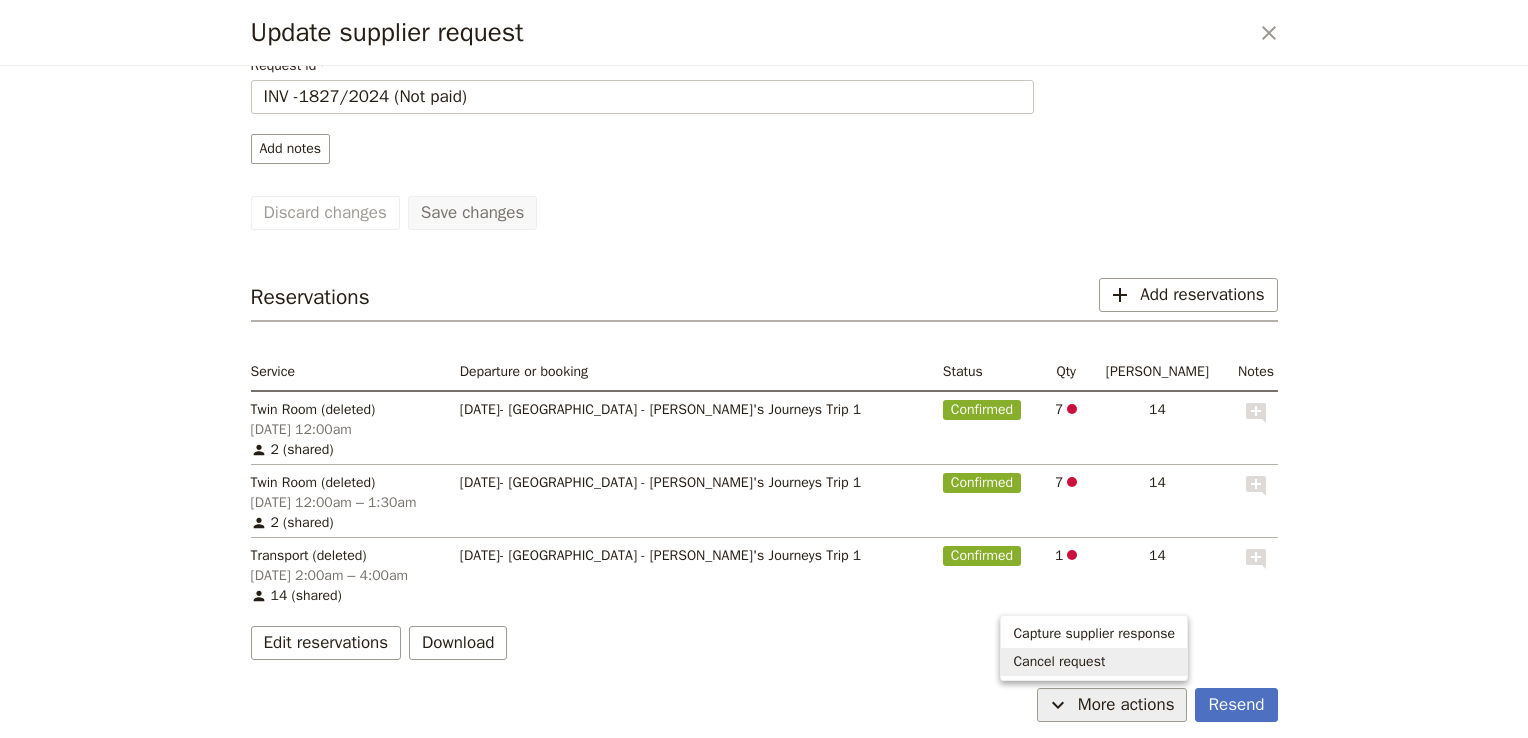 click on "Cancel request" at bounding box center (1059, 662) 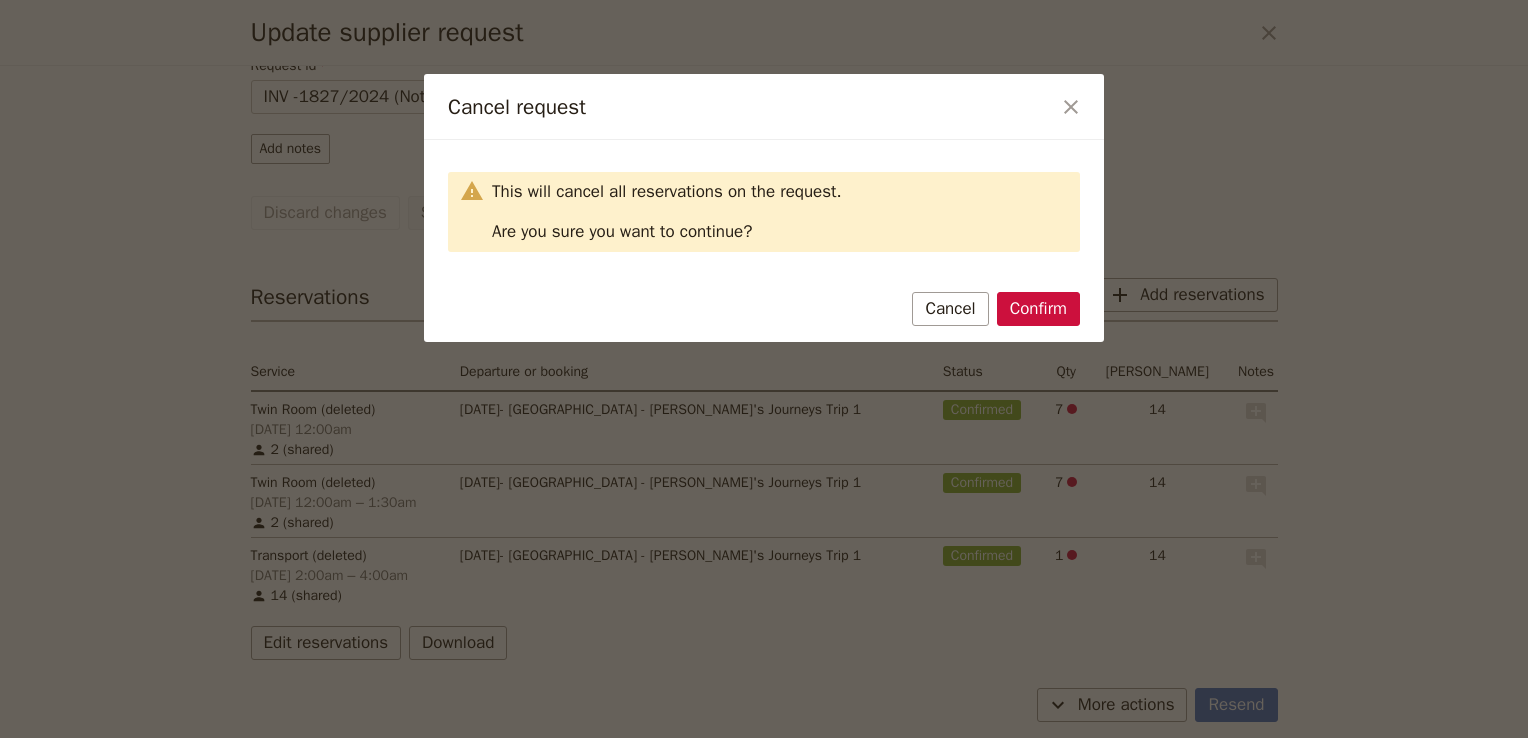 click on "Confirm" at bounding box center (1038, 309) 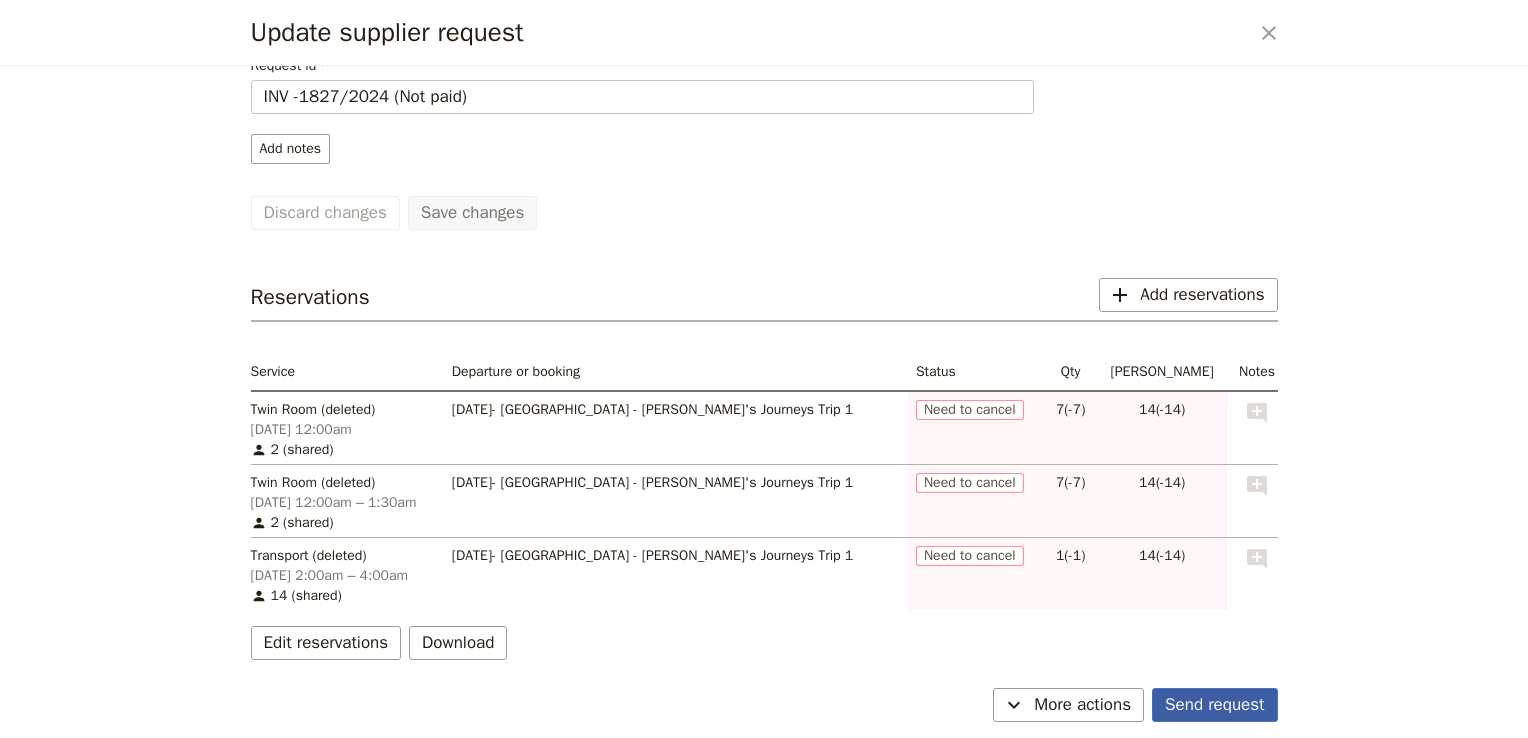 click on "Send request" at bounding box center [1214, 705] 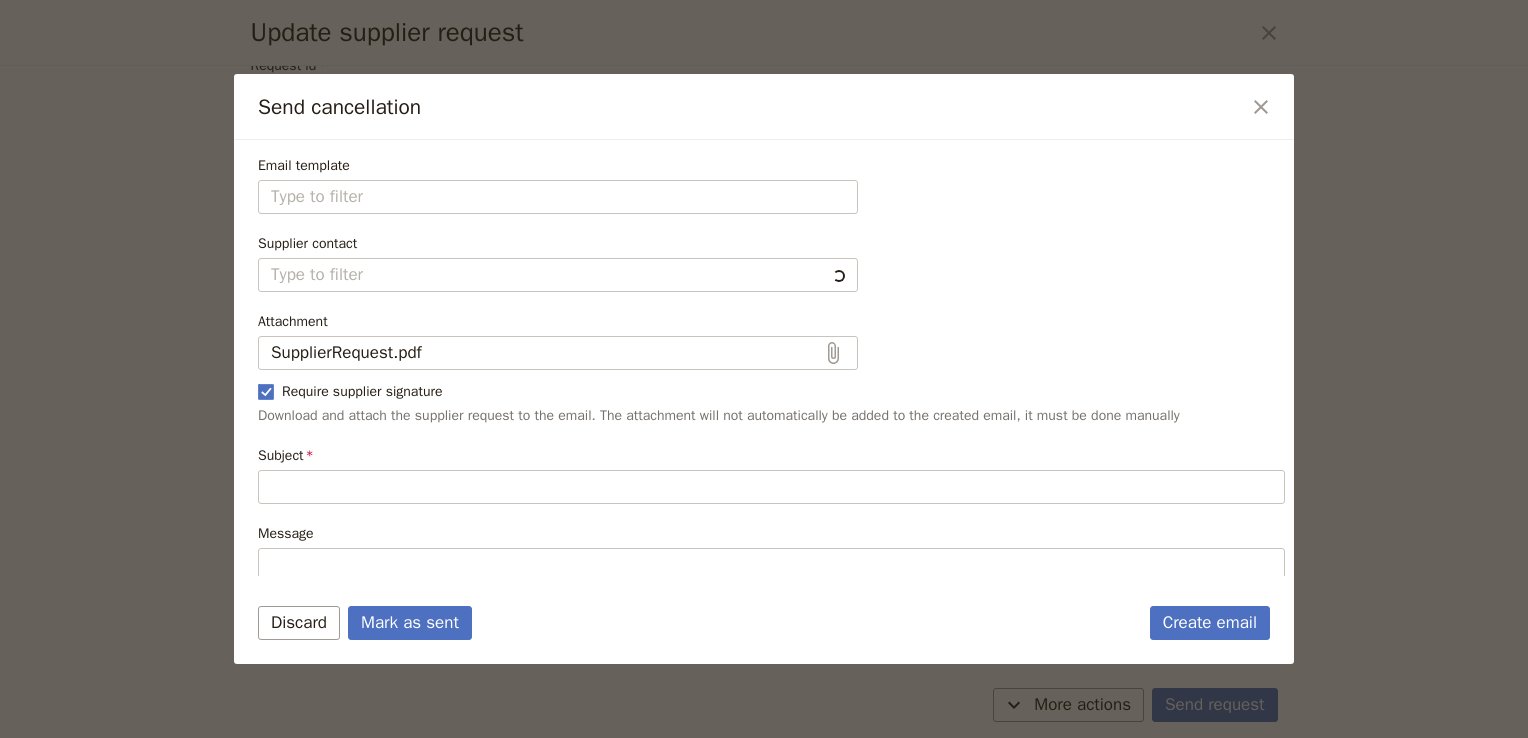 type on "Cancellation of existing reservations" 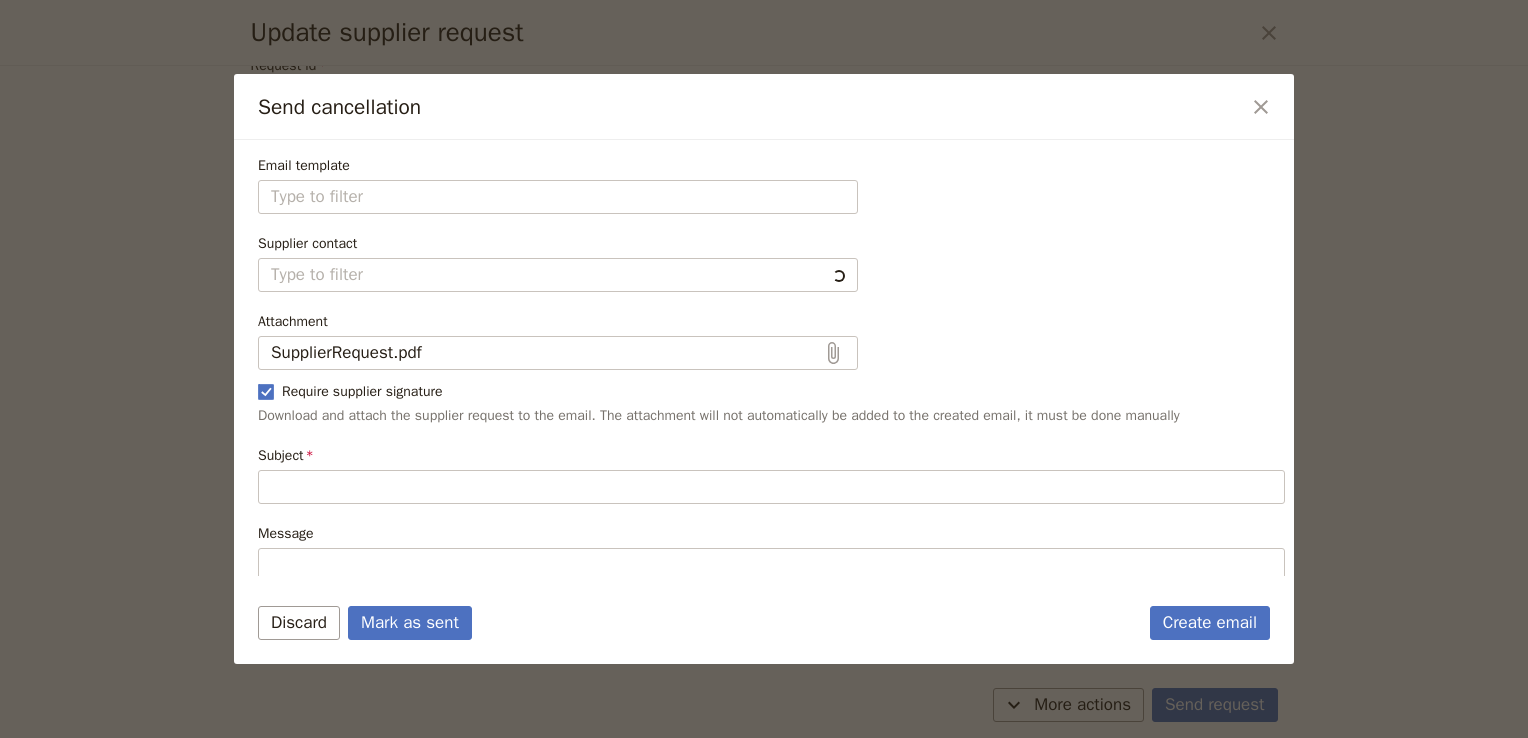 type on "Hi Five To [GEOGRAPHIC_DATA]
I would like to cancel all my existing reservations. The details of the reservation are as follows:
• 7 Twin Room  on [DATE] 12:00am
• 7 Twin Room  on [DATE] 12:00am – 1:30am
• 1 Transport on [DATE] 2:00am – 4:00am
Please let me know when these reservations have been cancelled.
Kind regards
Admin" 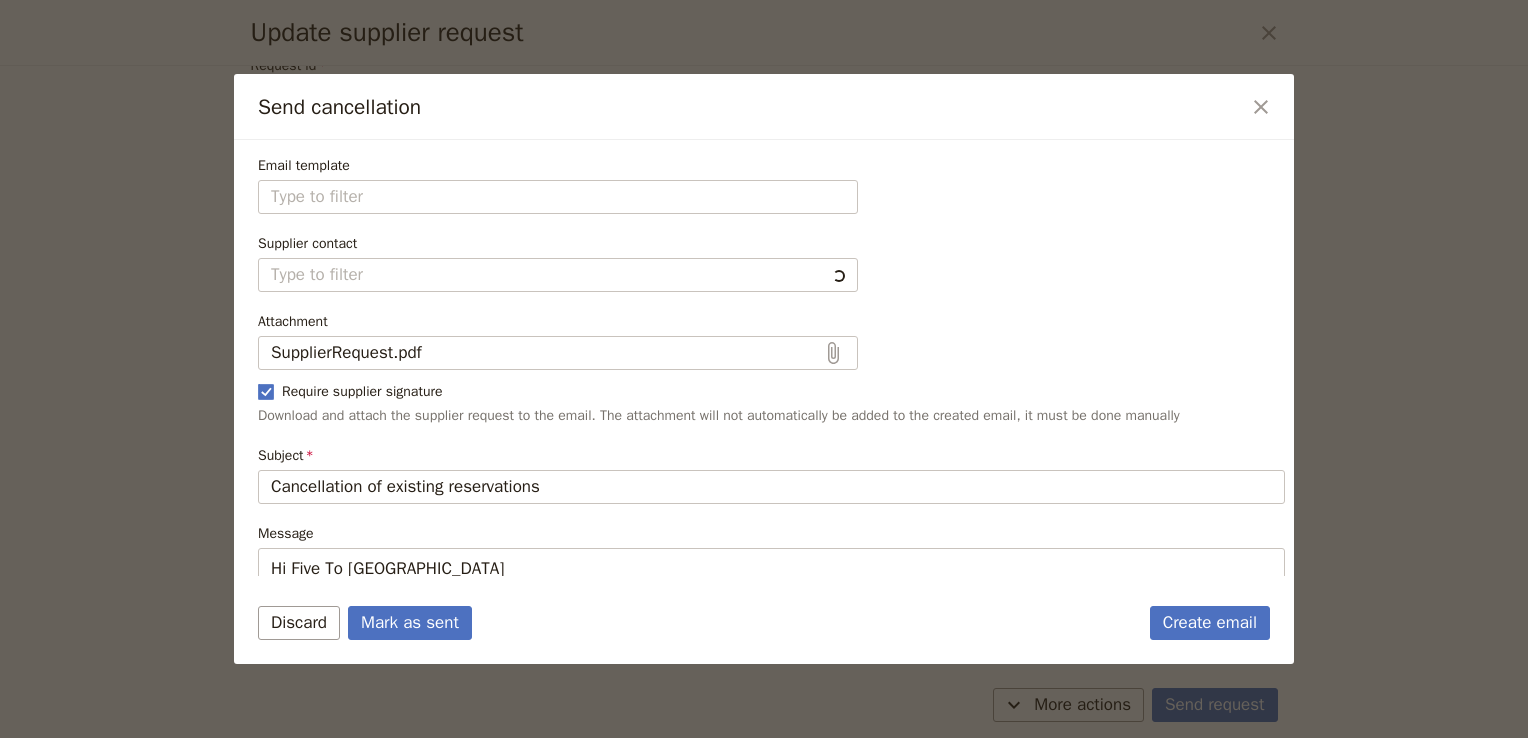 type on "Fieldbook default template" 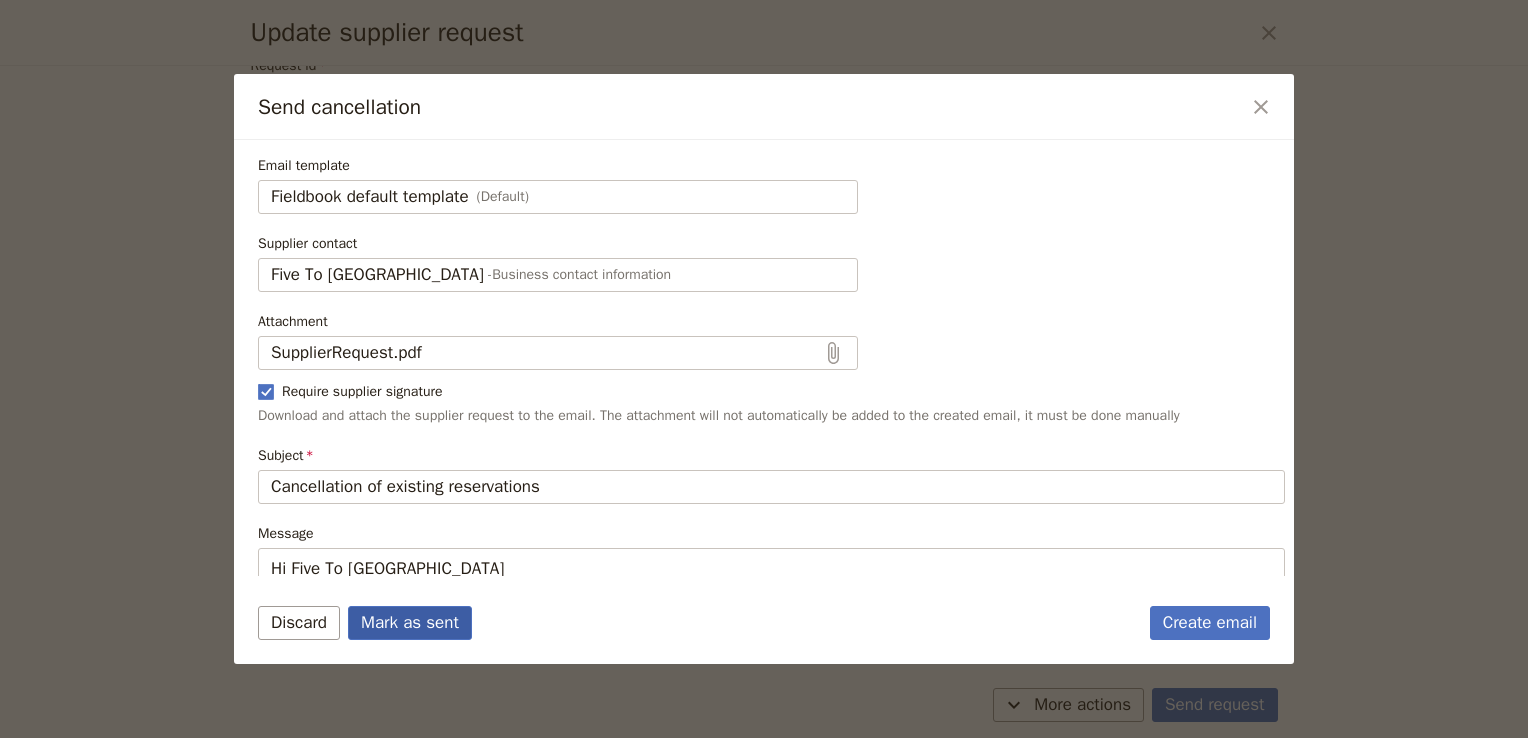 click on "Mark as sent" at bounding box center (410, 623) 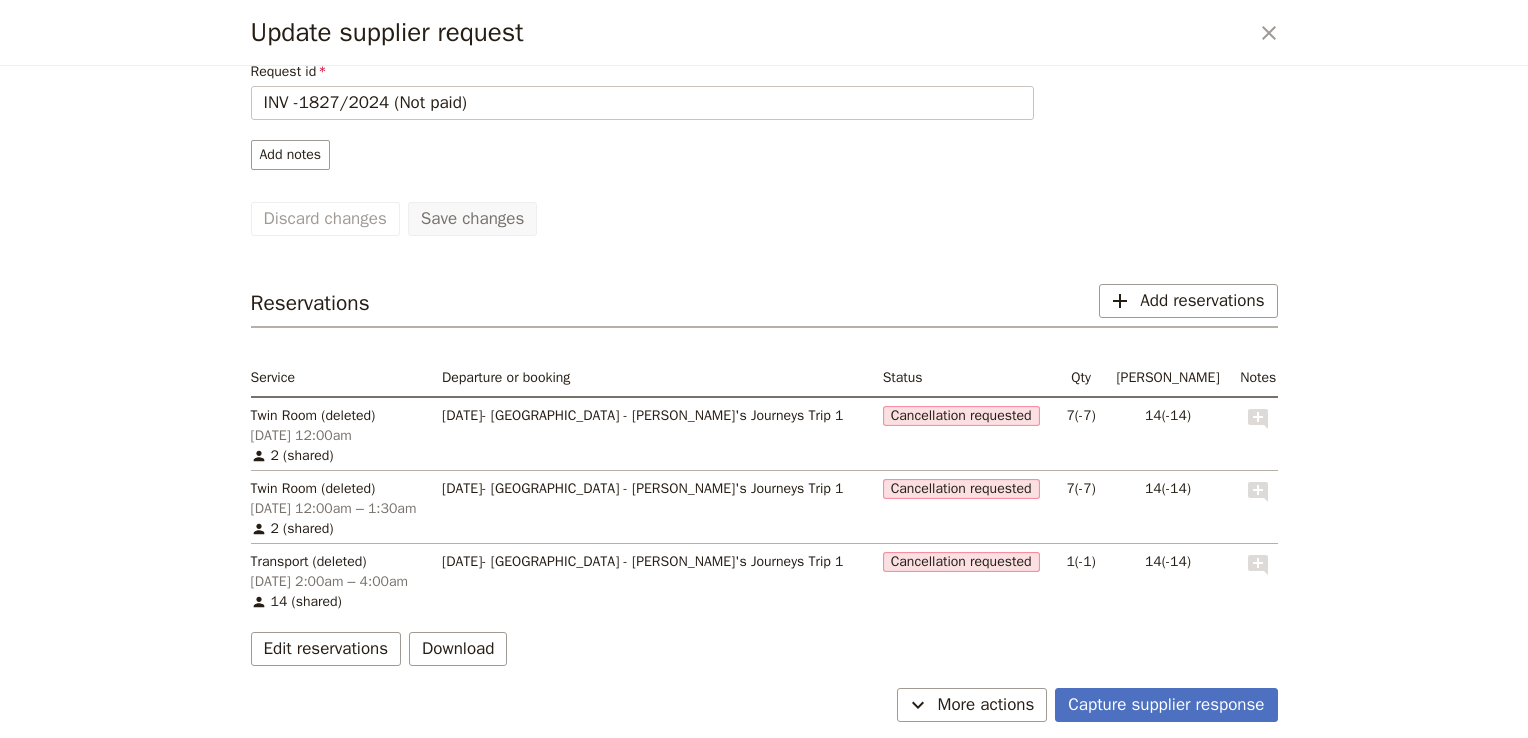 scroll, scrollTop: 124, scrollLeft: 0, axis: vertical 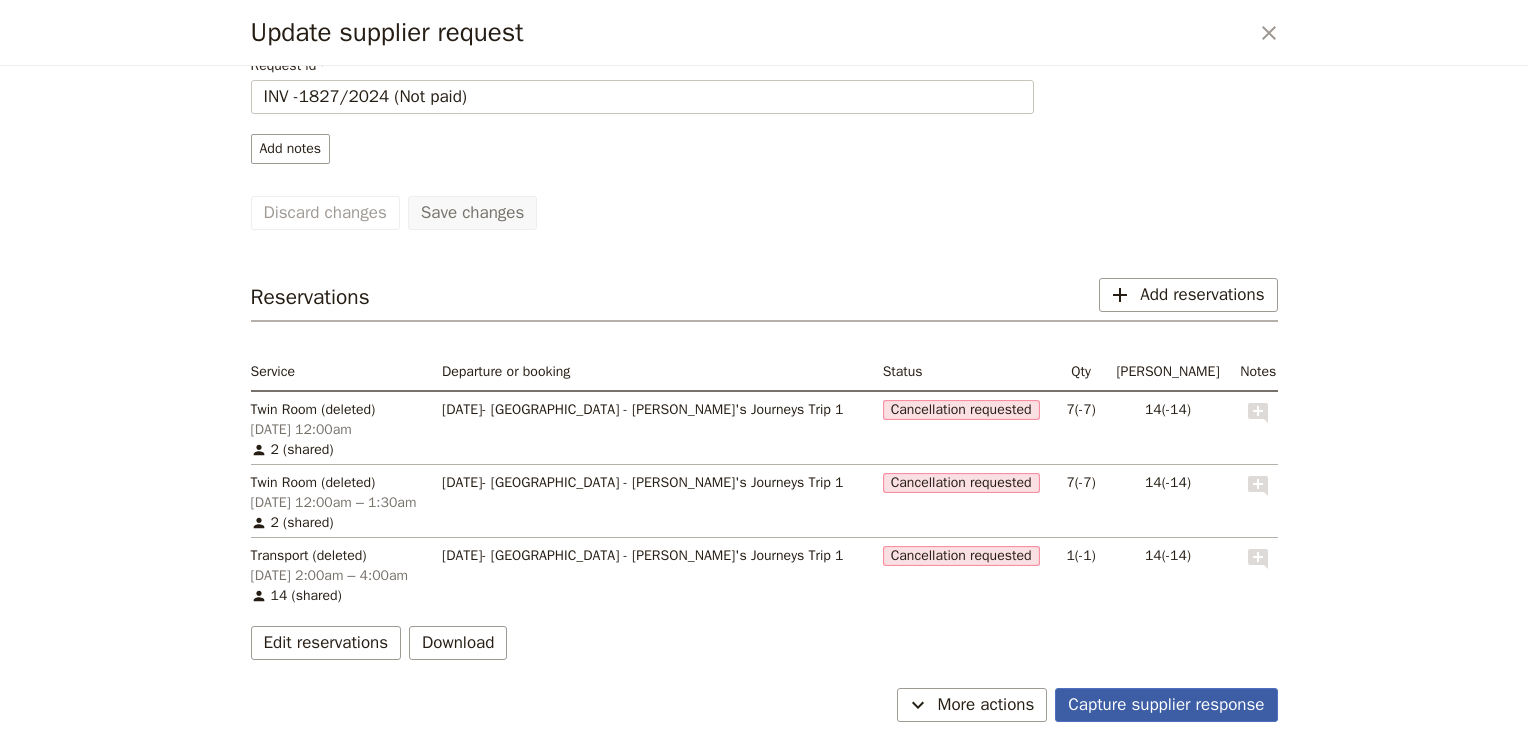 click on "Capture supplier response" at bounding box center [1166, 705] 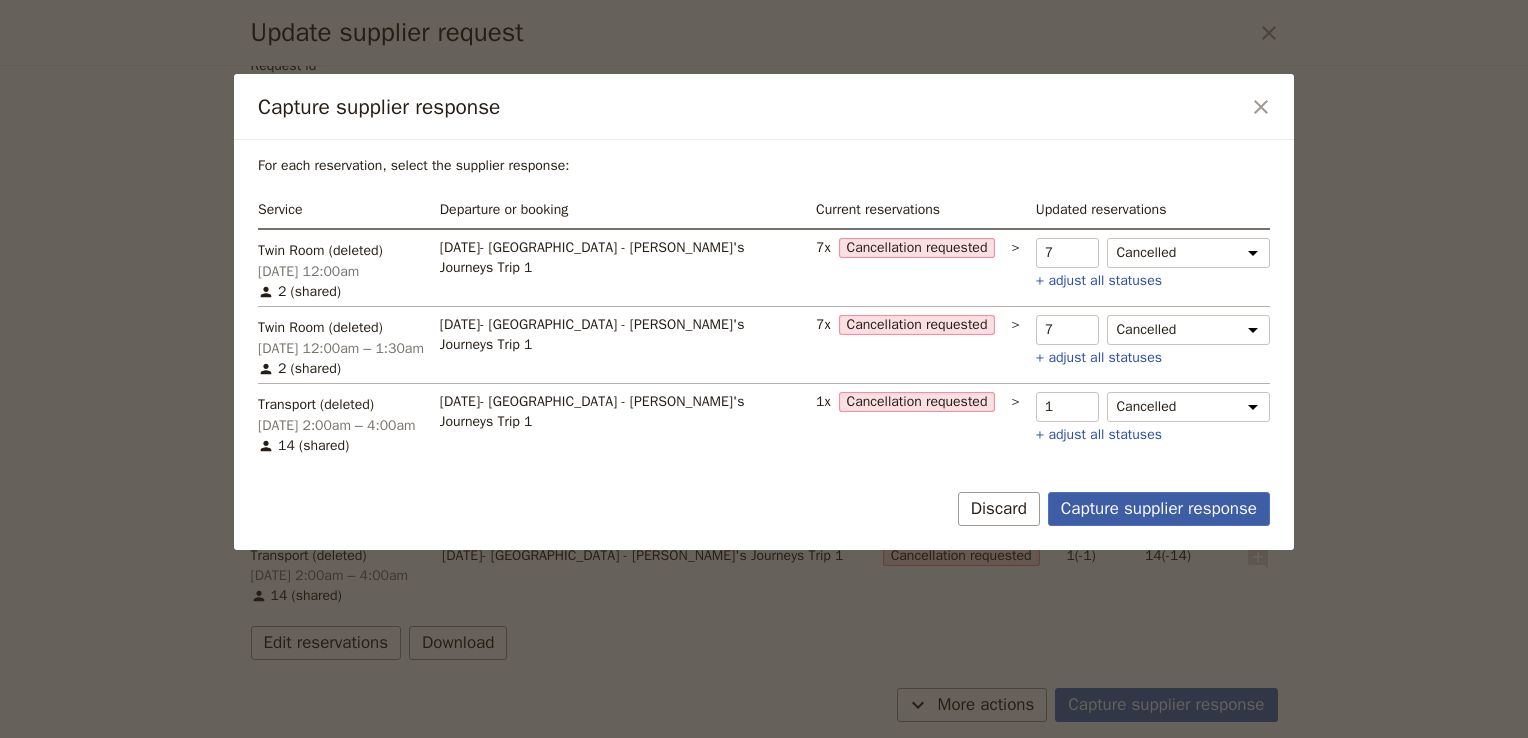 click on "Capture supplier response" at bounding box center [1159, 509] 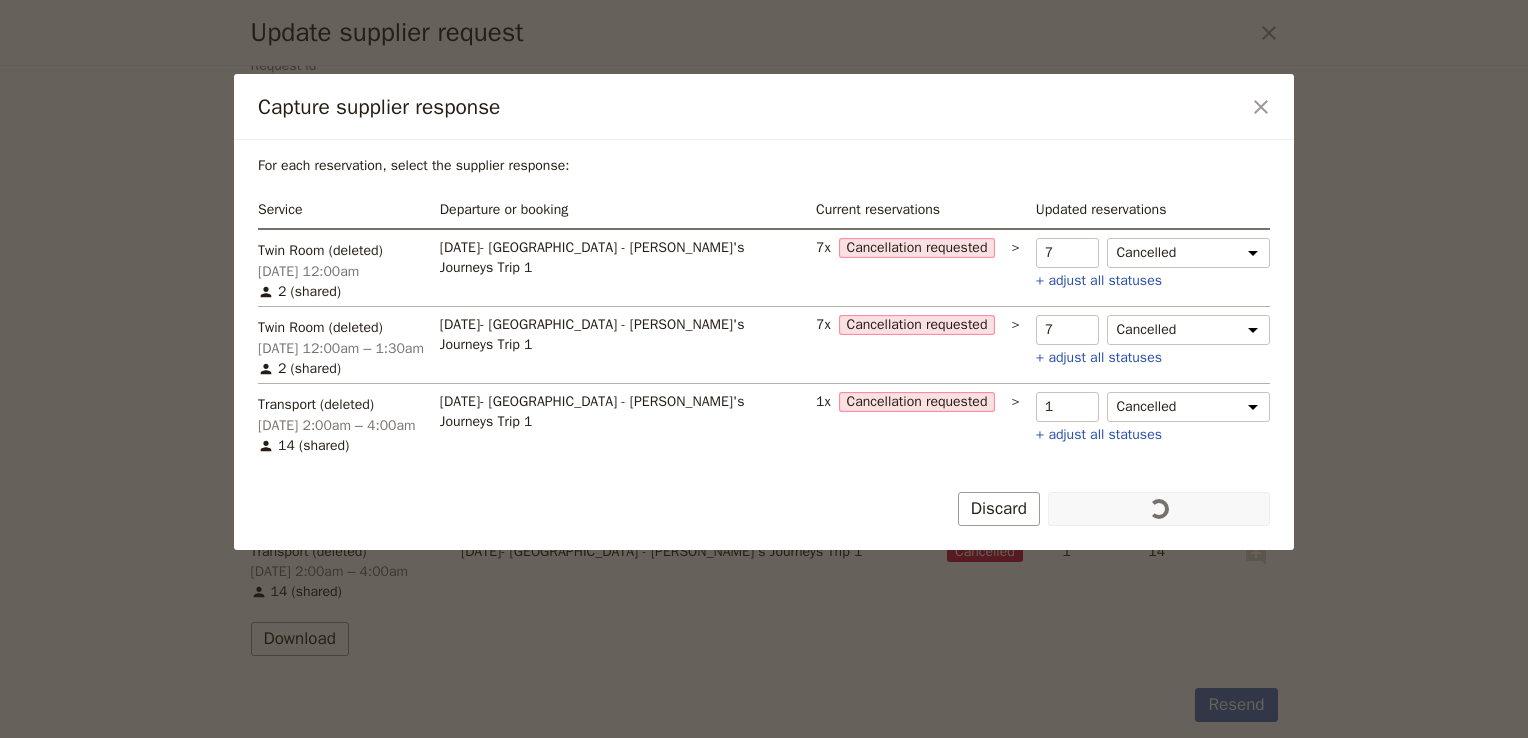 scroll, scrollTop: 120, scrollLeft: 0, axis: vertical 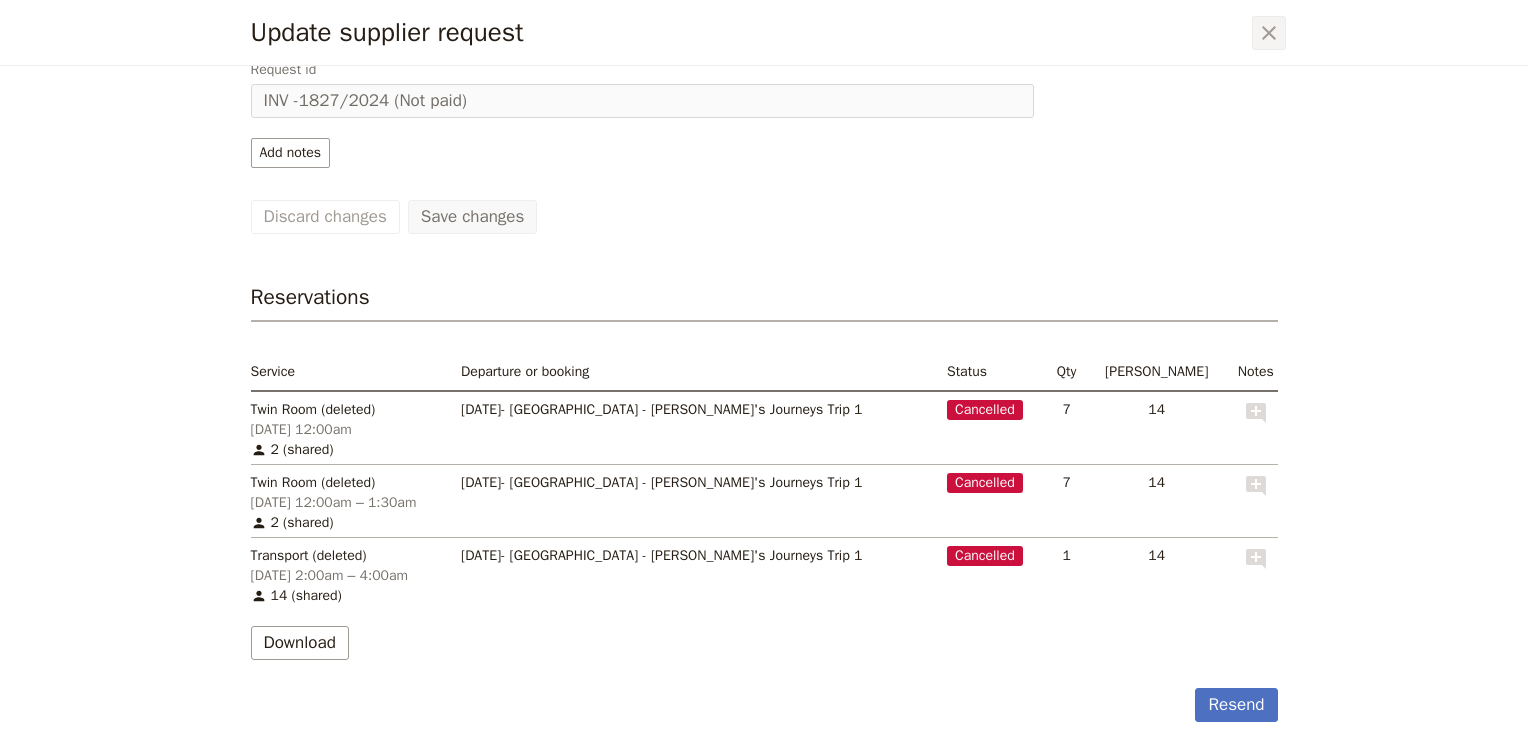 click 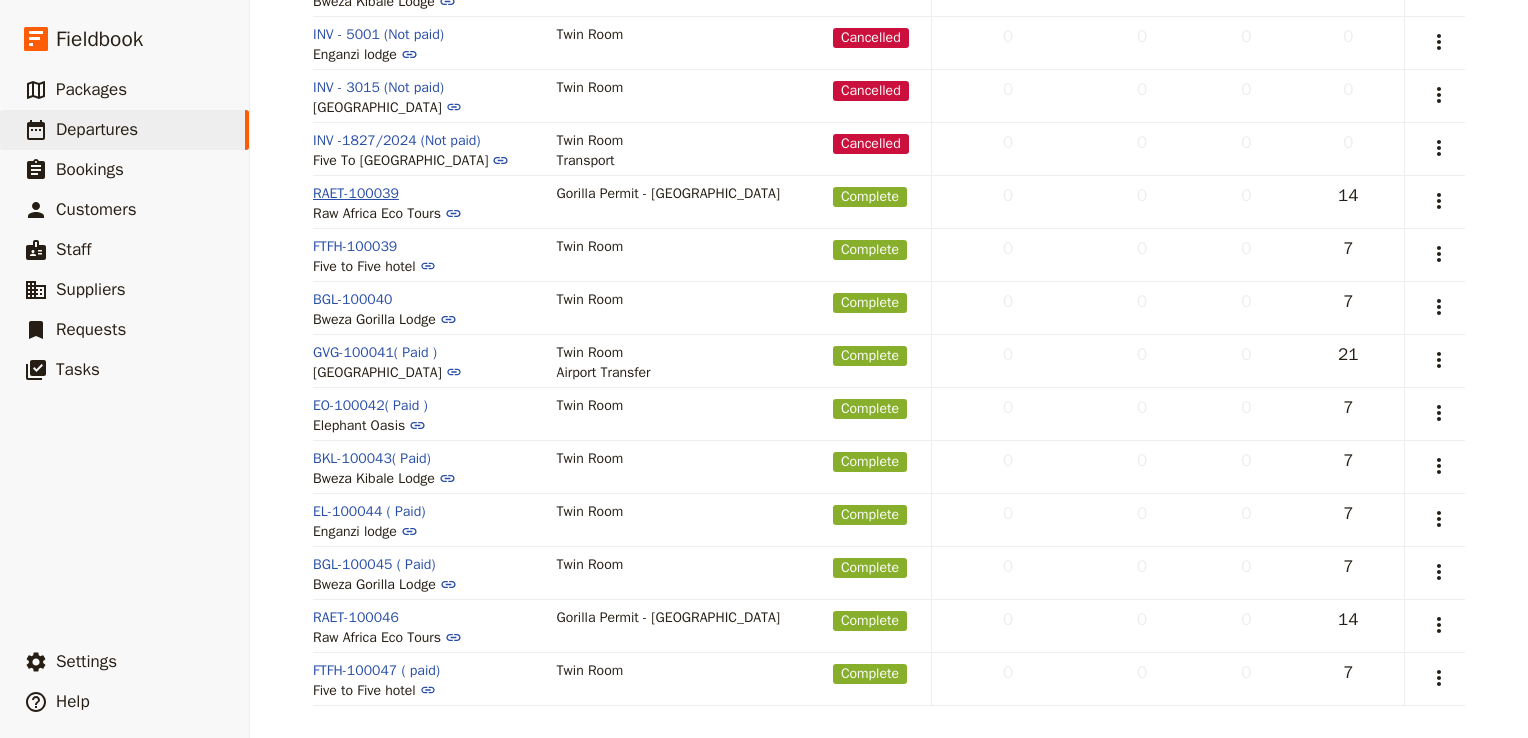 click on "RAET-100039" at bounding box center [356, 194] 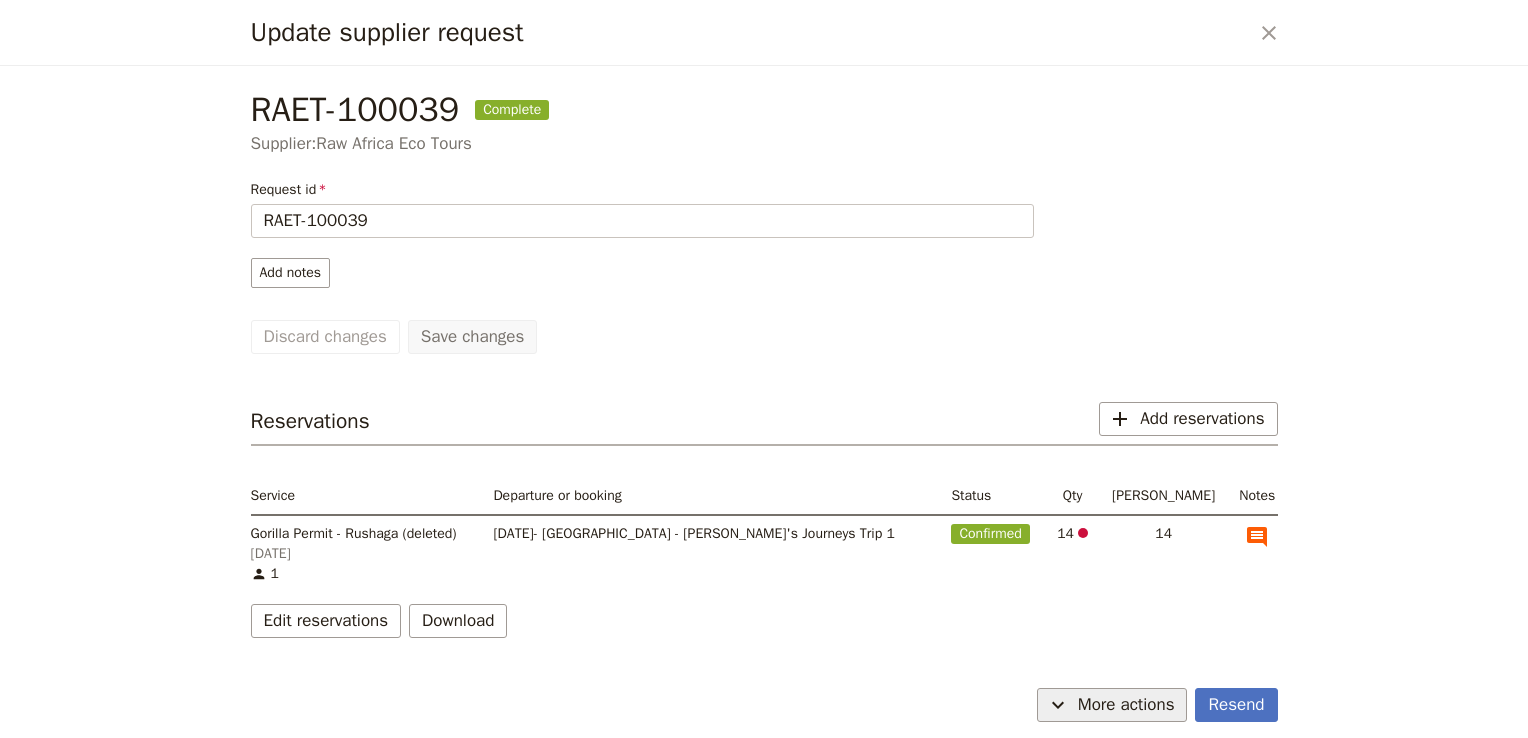 click on "More actions" at bounding box center [1126, 705] 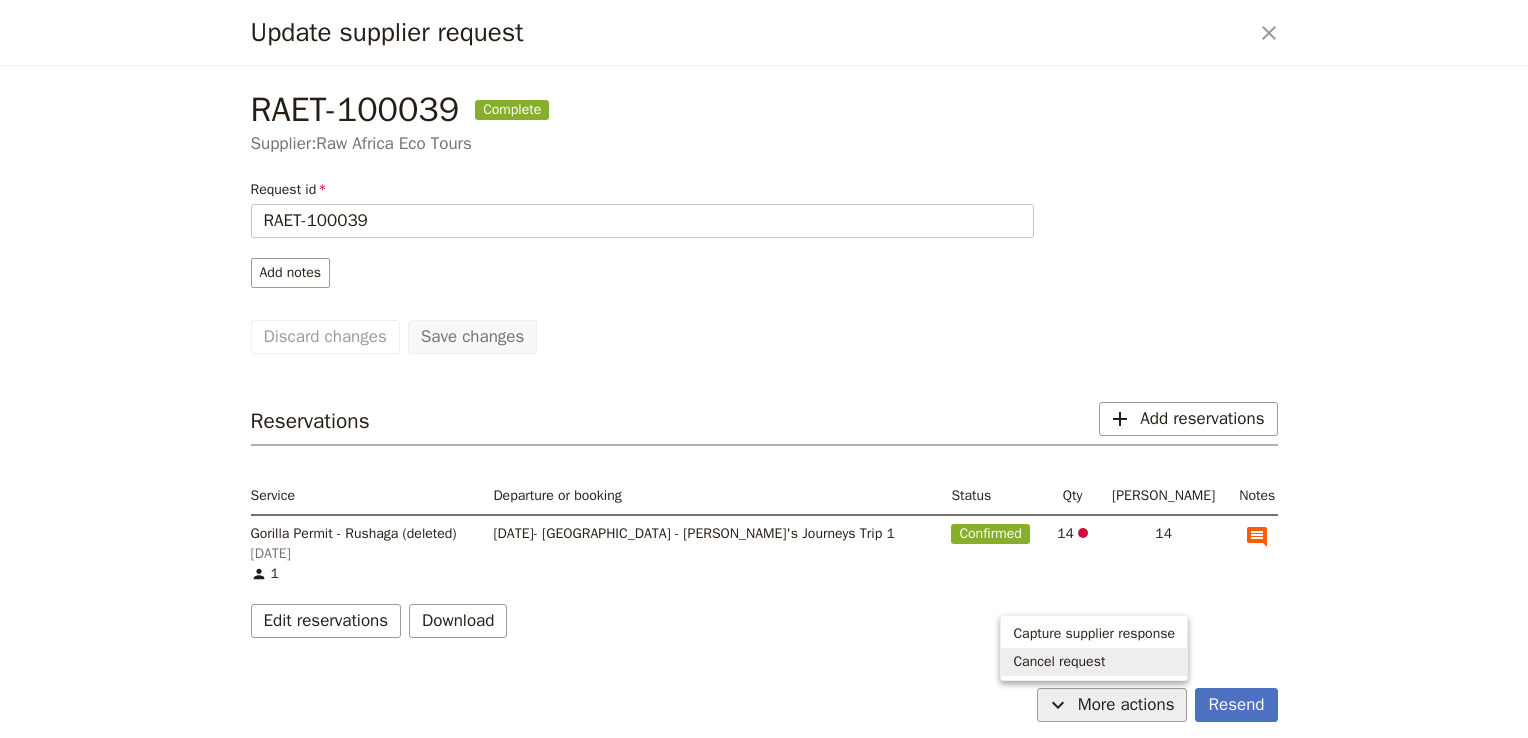 click on "Cancel request" at bounding box center (1059, 662) 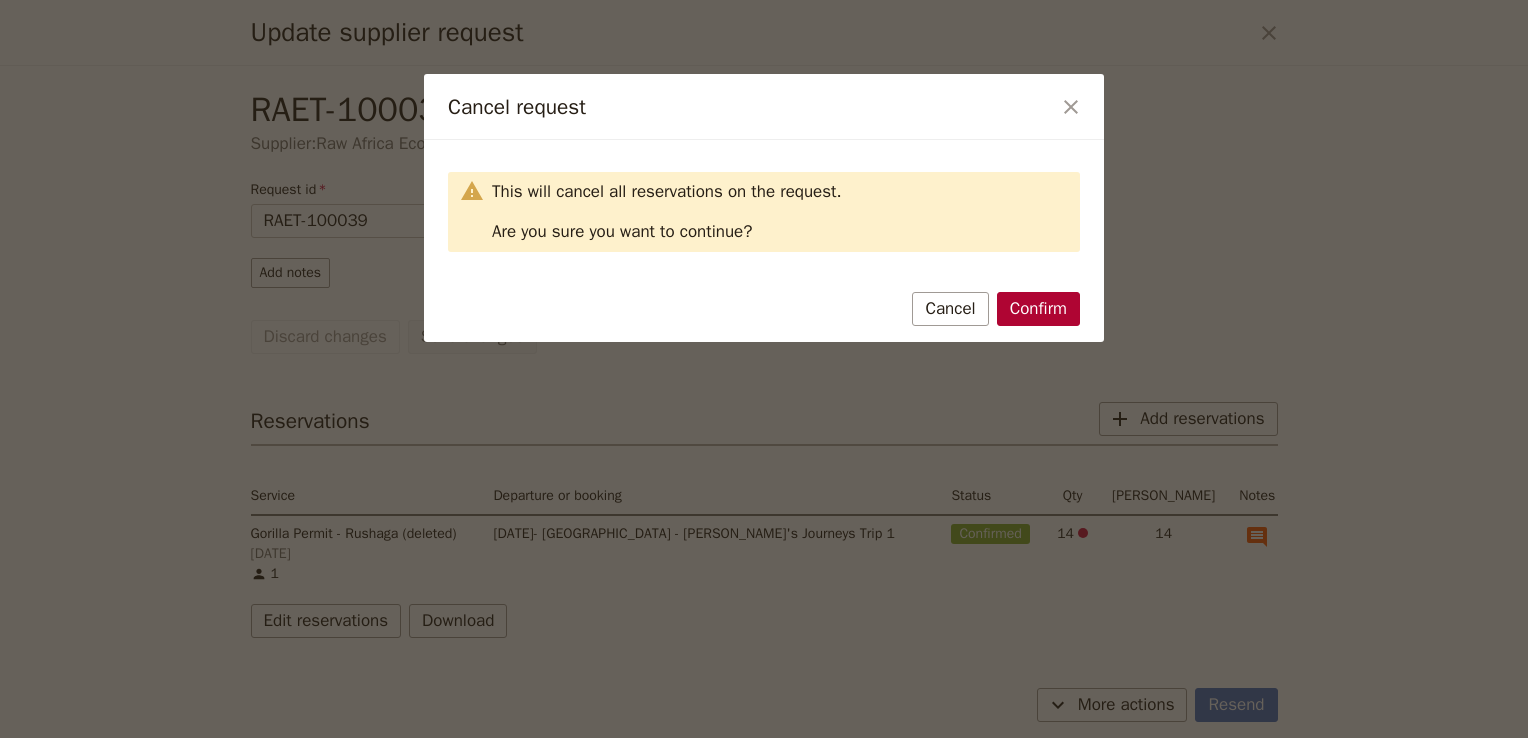 click on "Confirm" at bounding box center [1038, 309] 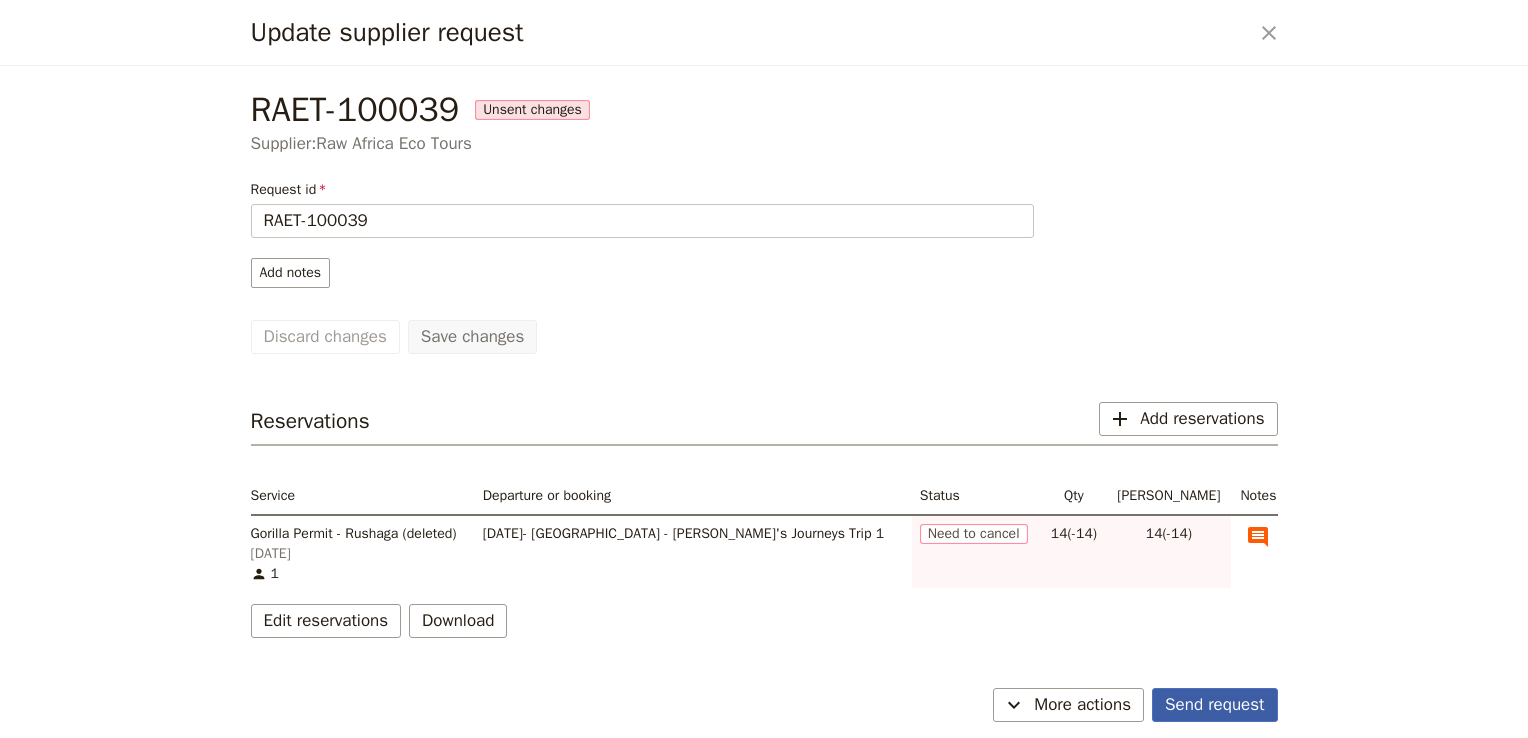 click on "Send request" at bounding box center (1214, 705) 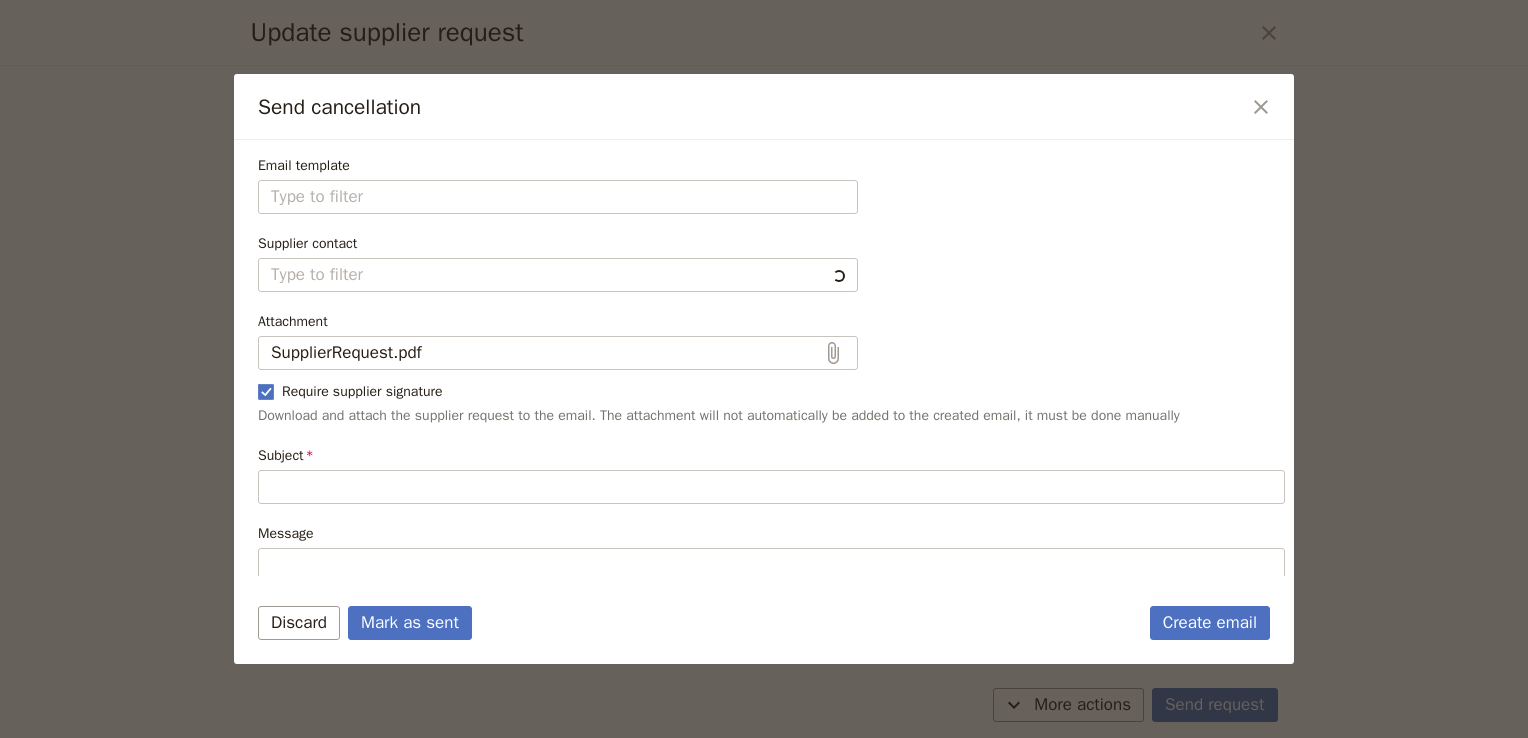 type on "Cancellation of existing reservations" 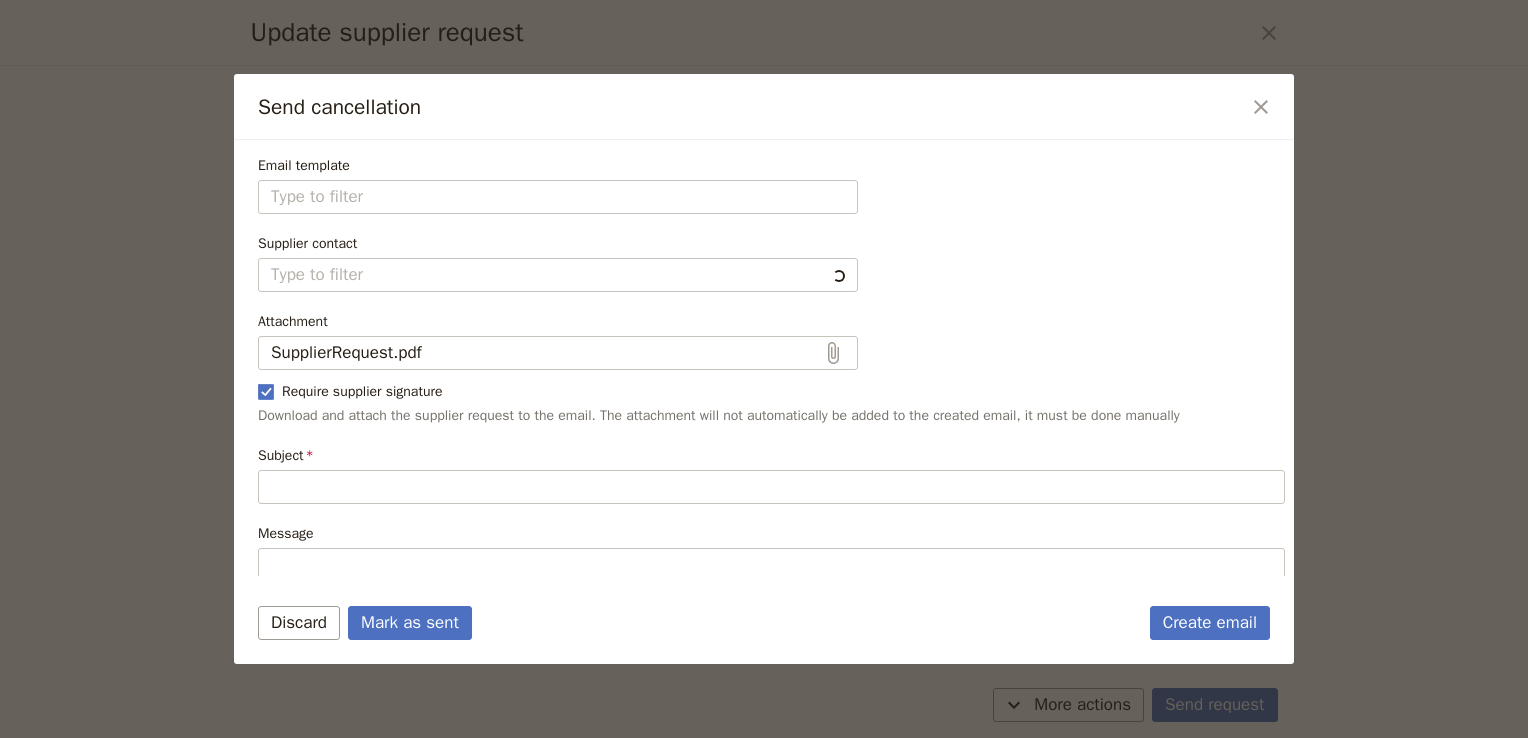 type on "Hi Raw Africa Eco Tours
I would like to cancel all my existing reservations. The details of the reservation are as follows:
• 14 Gorilla Permit - [GEOGRAPHIC_DATA] on [DATE]
Please let me know when these reservations have been cancelled.
Kind regards
Admin" 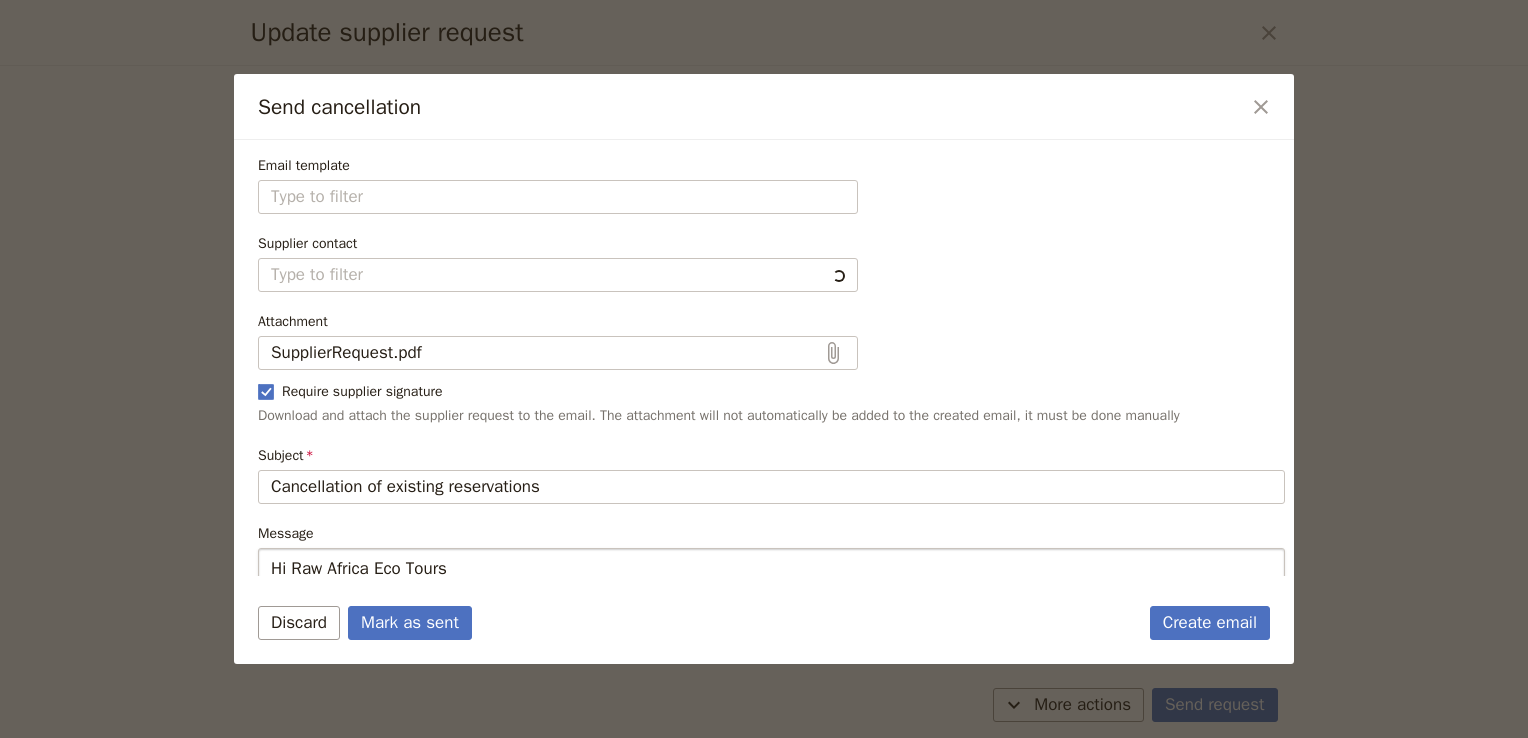 type on "Fieldbook default template" 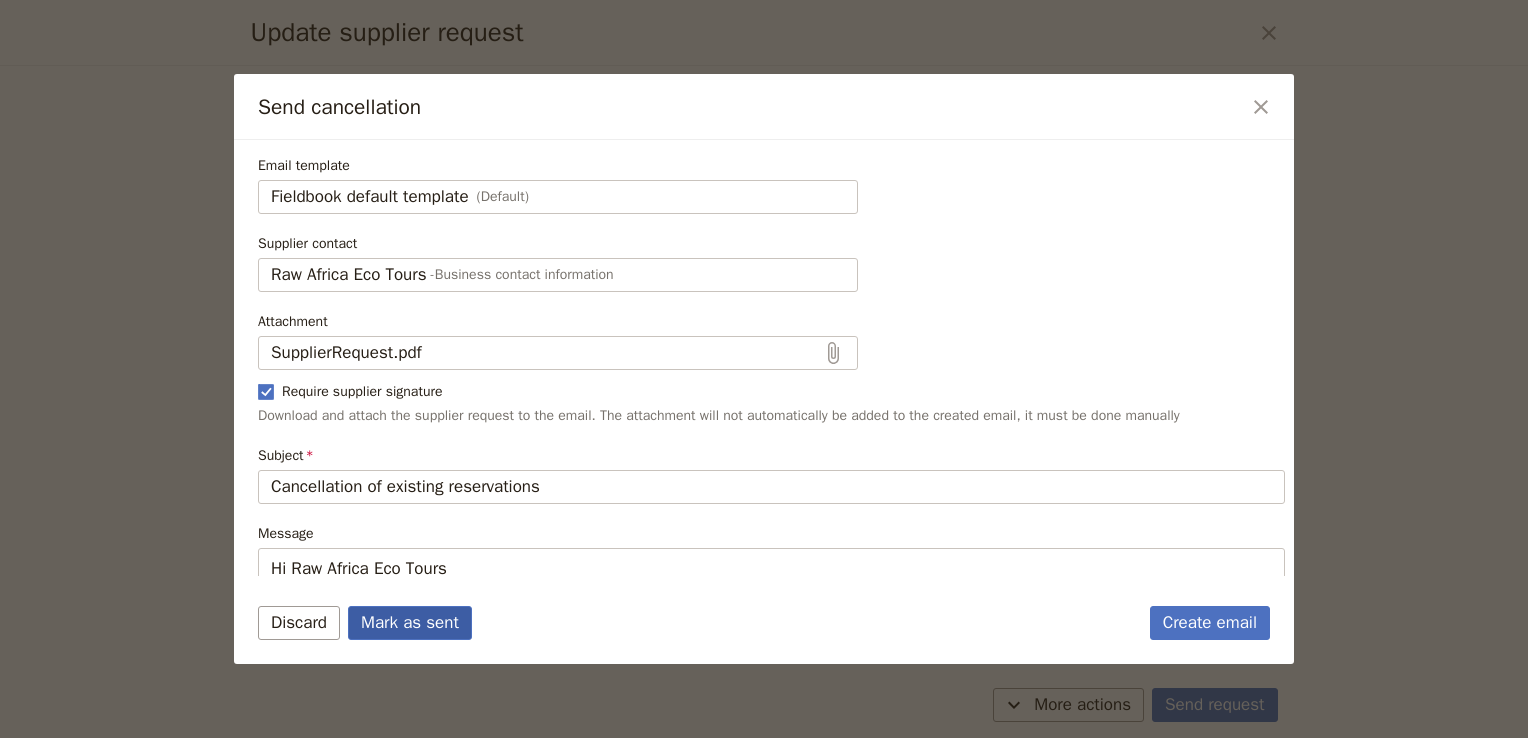 click on "Mark as sent" at bounding box center (410, 623) 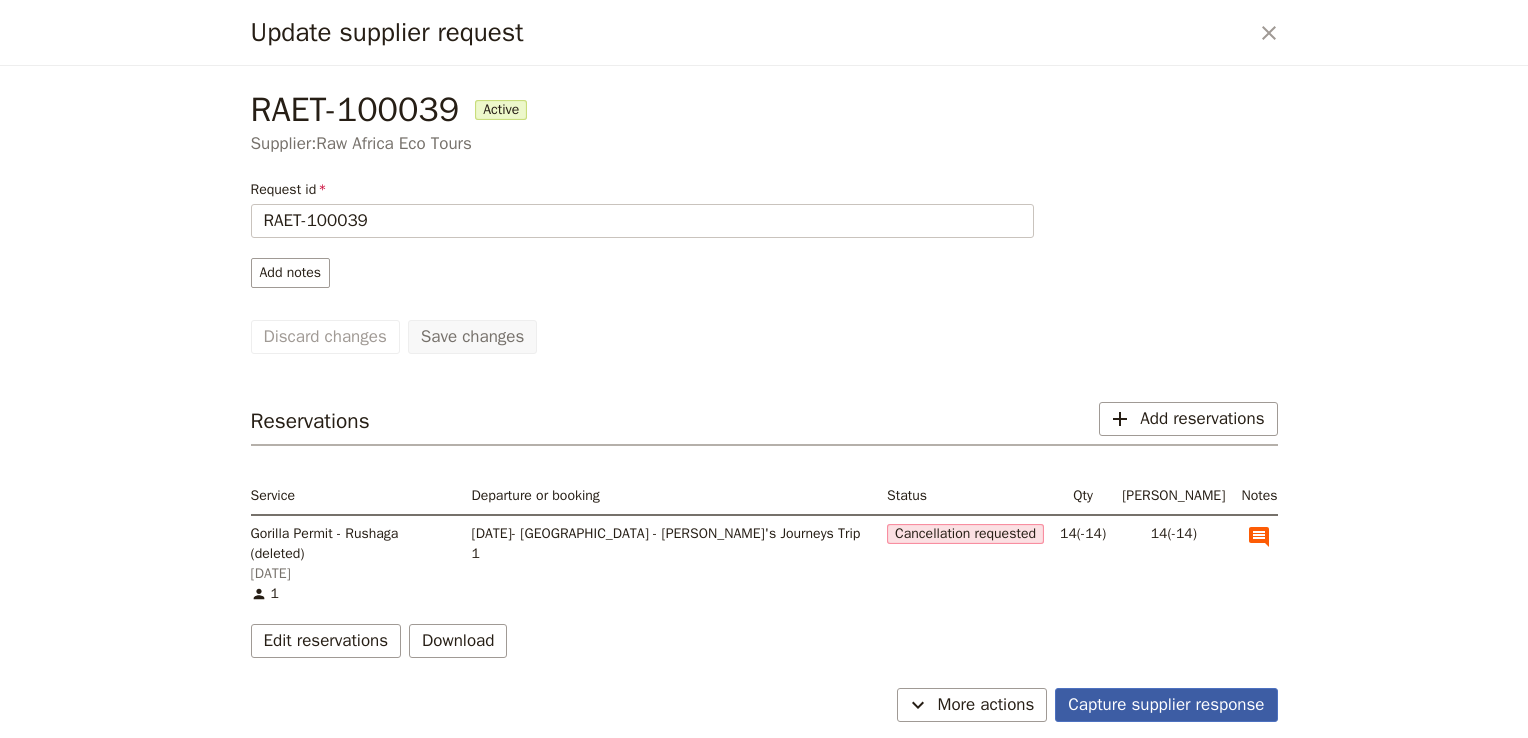 click on "Capture supplier response" at bounding box center [1166, 705] 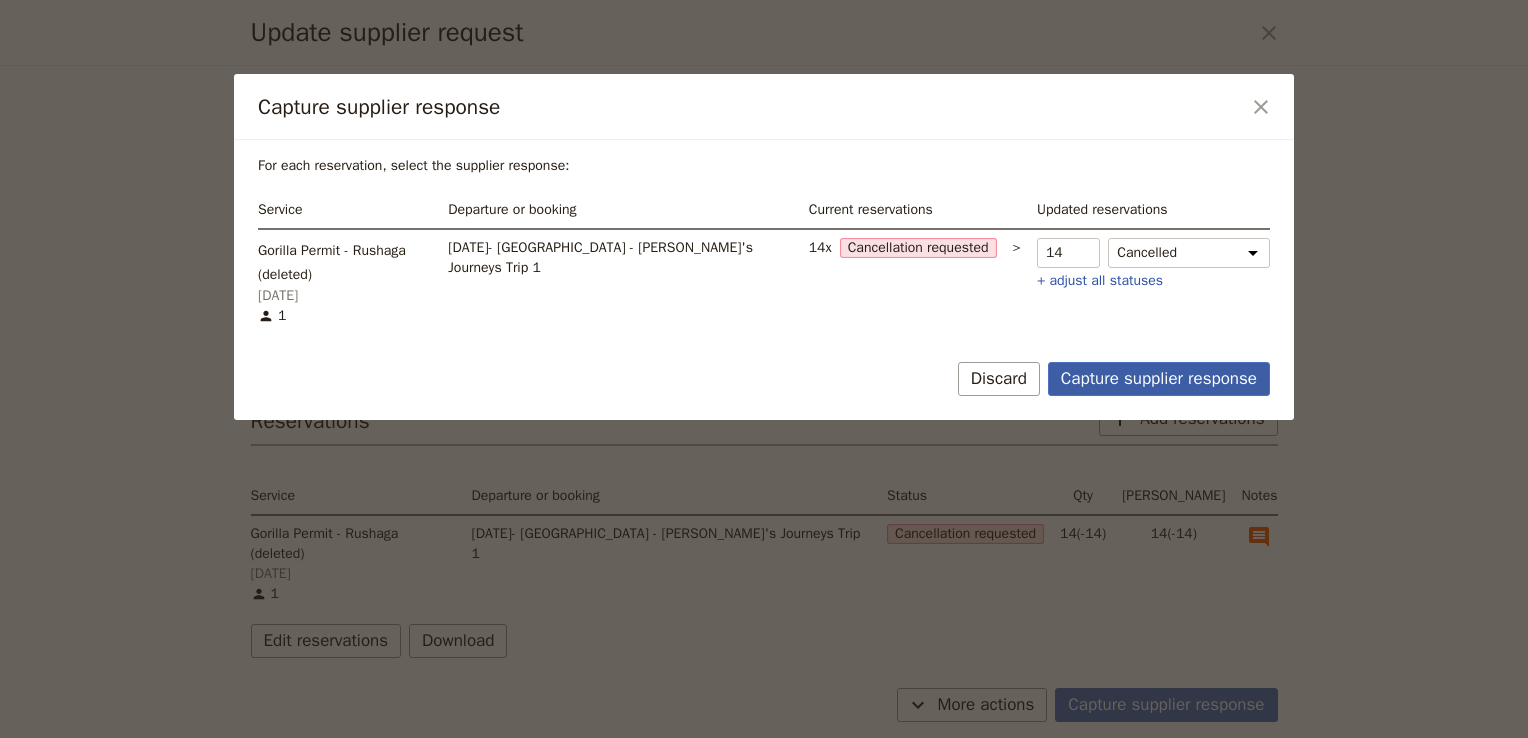click on "Capture supplier response" at bounding box center [1159, 379] 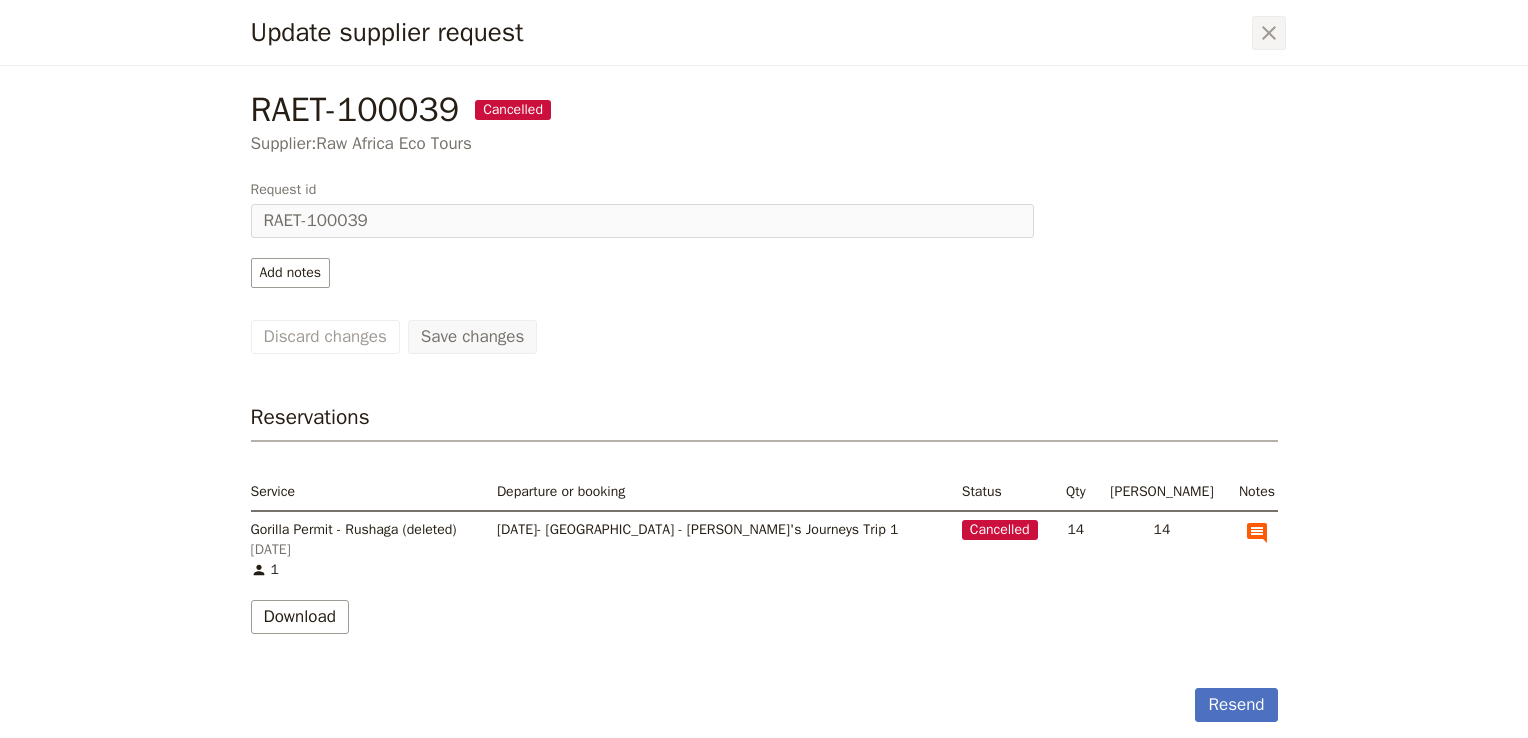 click 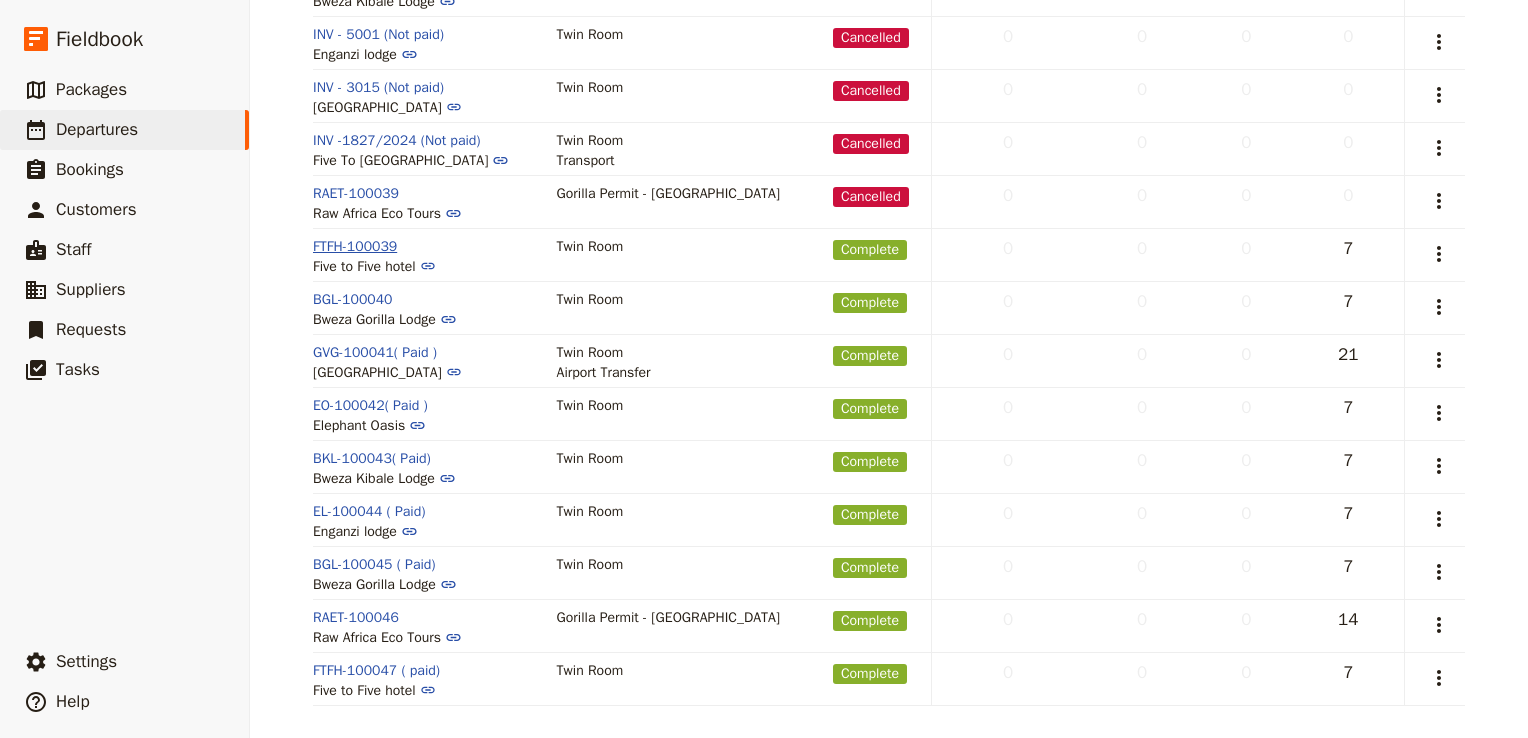 click on "FTFH-100039" at bounding box center (355, 247) 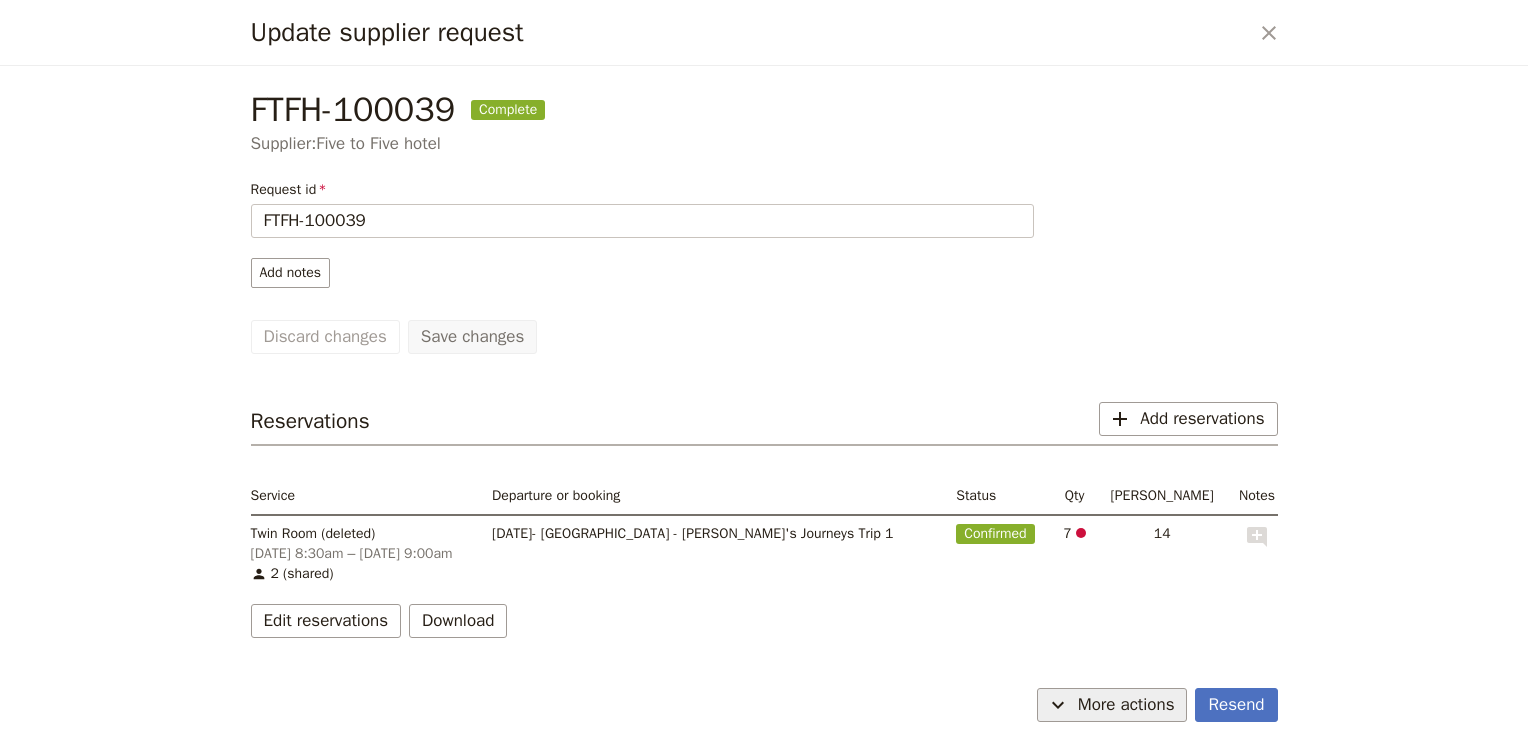 click on "More actions" at bounding box center (1126, 705) 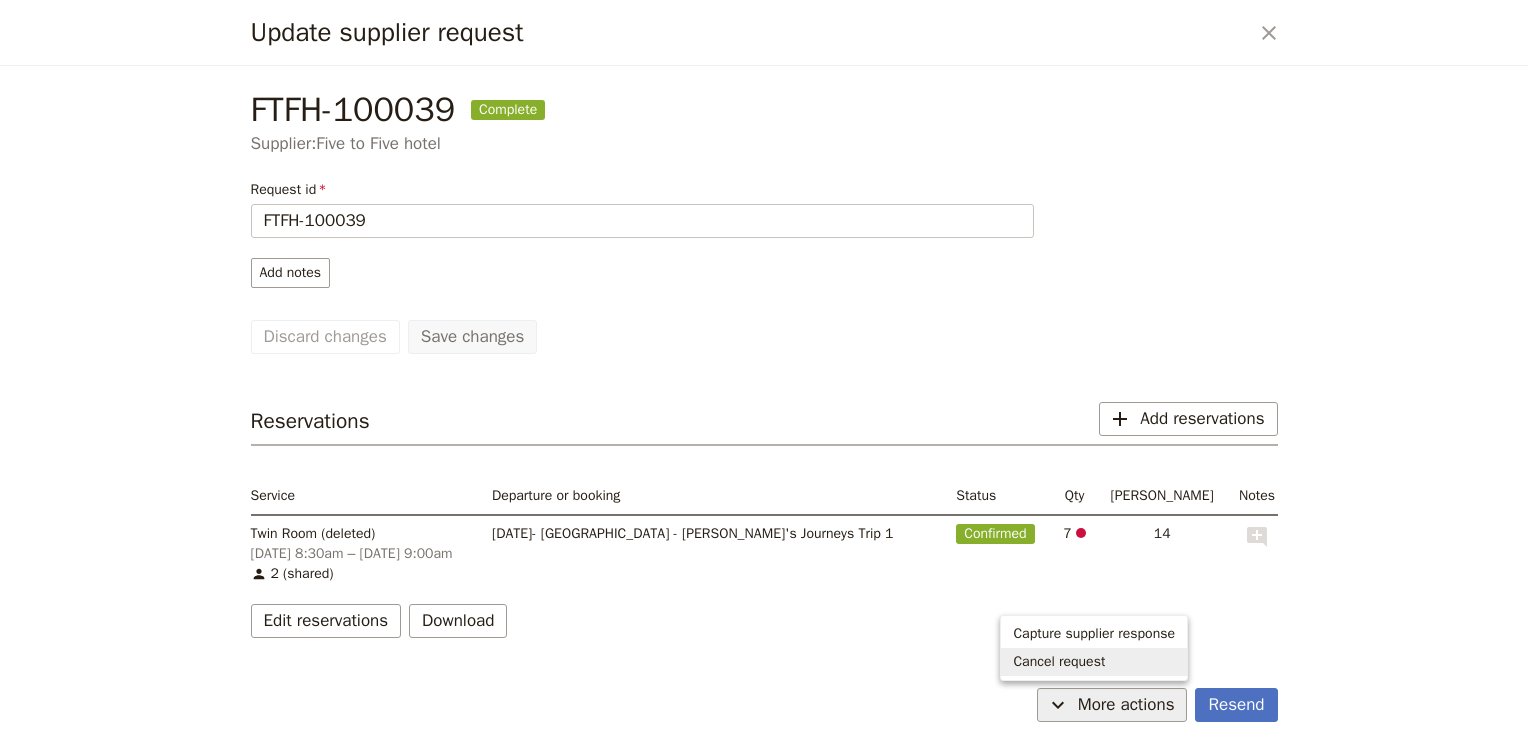 click on "Cancel request" at bounding box center [1059, 662] 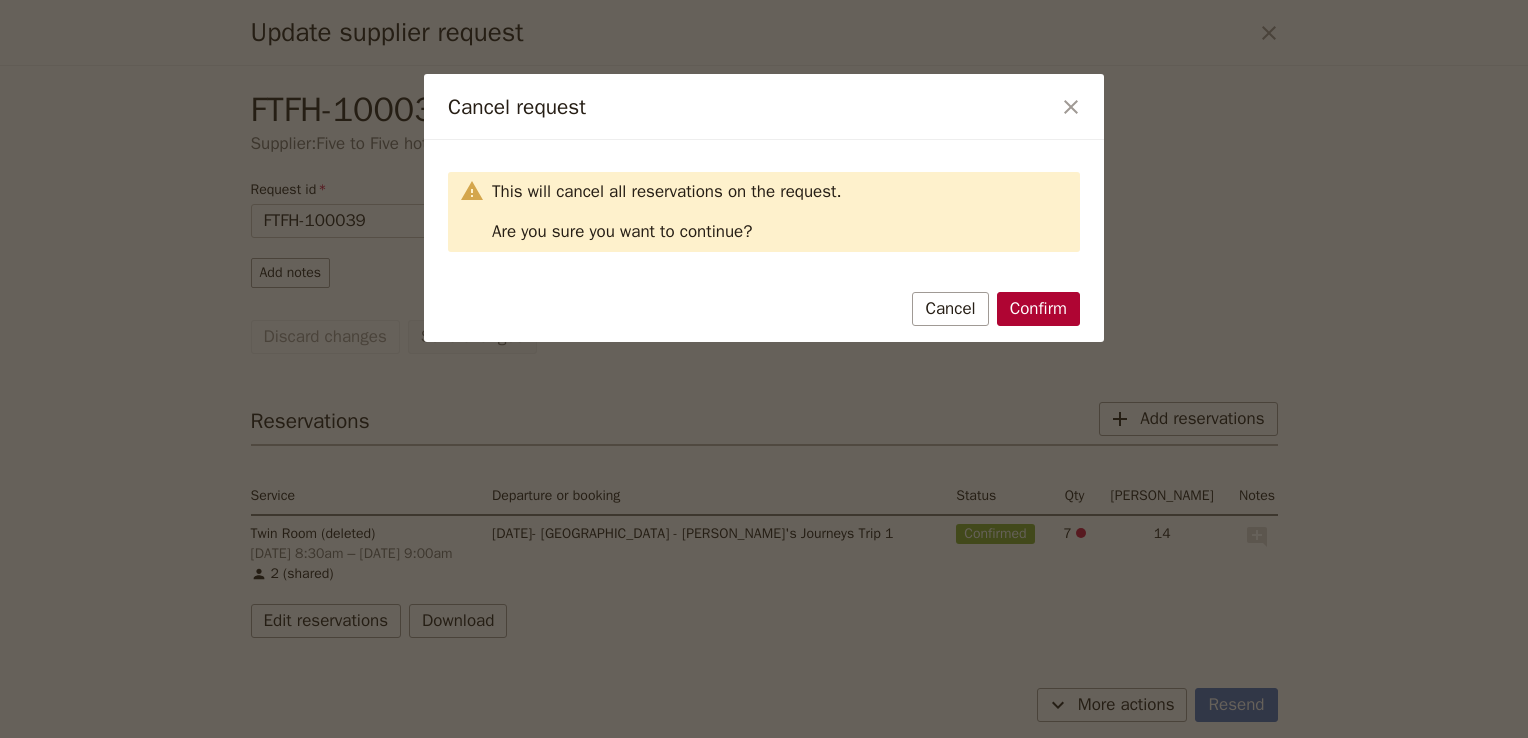click on "Confirm" at bounding box center (1038, 309) 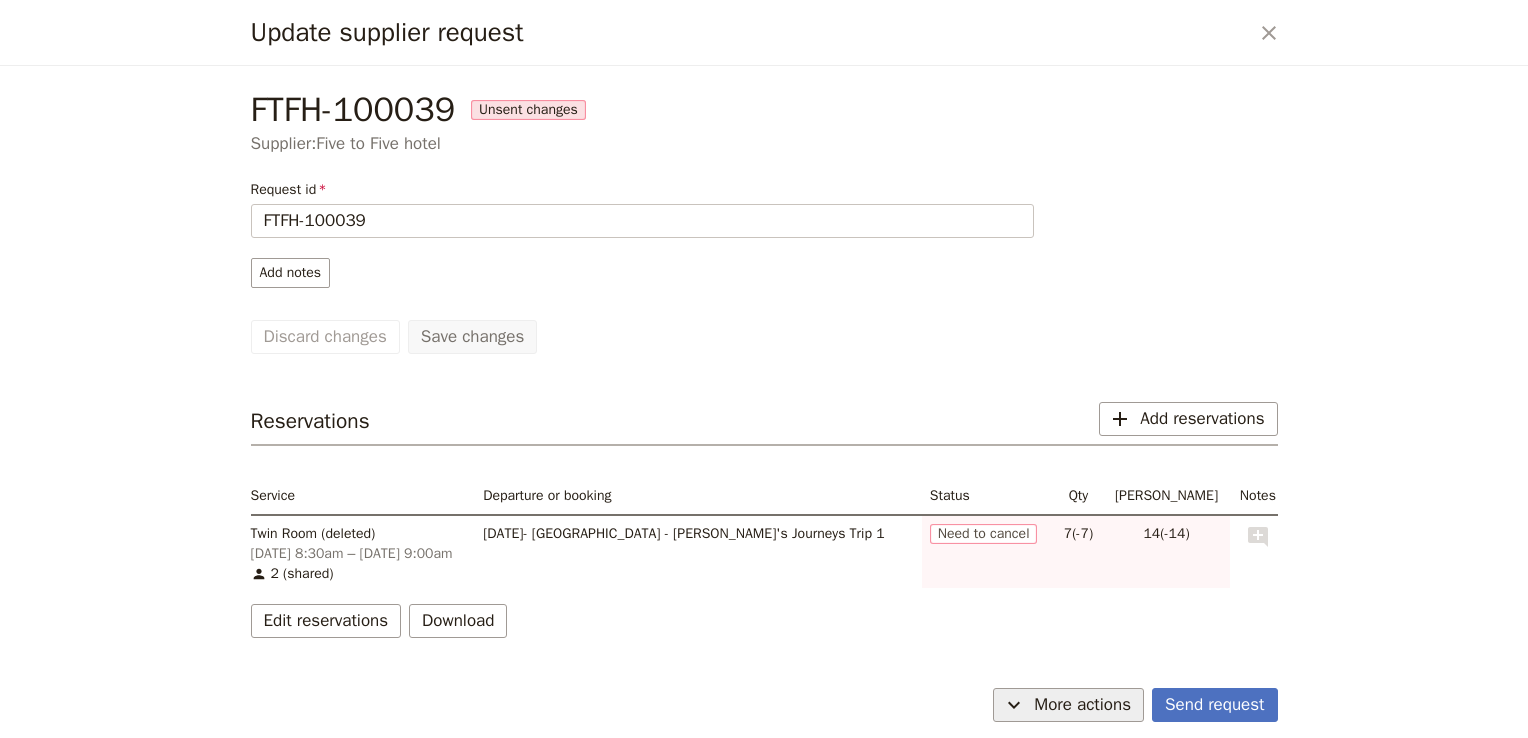 click on "More actions" at bounding box center [1082, 705] 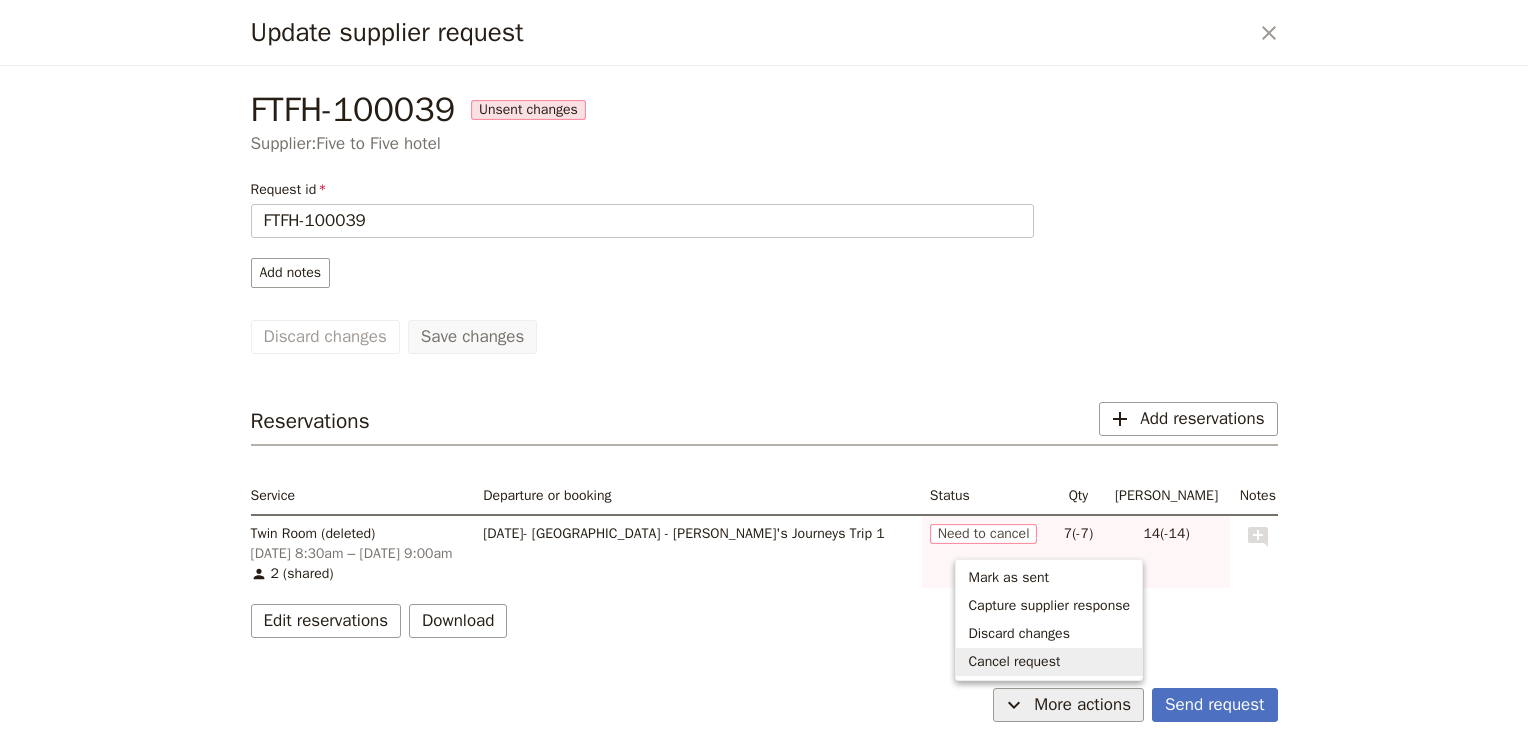 click on "Cancel request" at bounding box center (1014, 662) 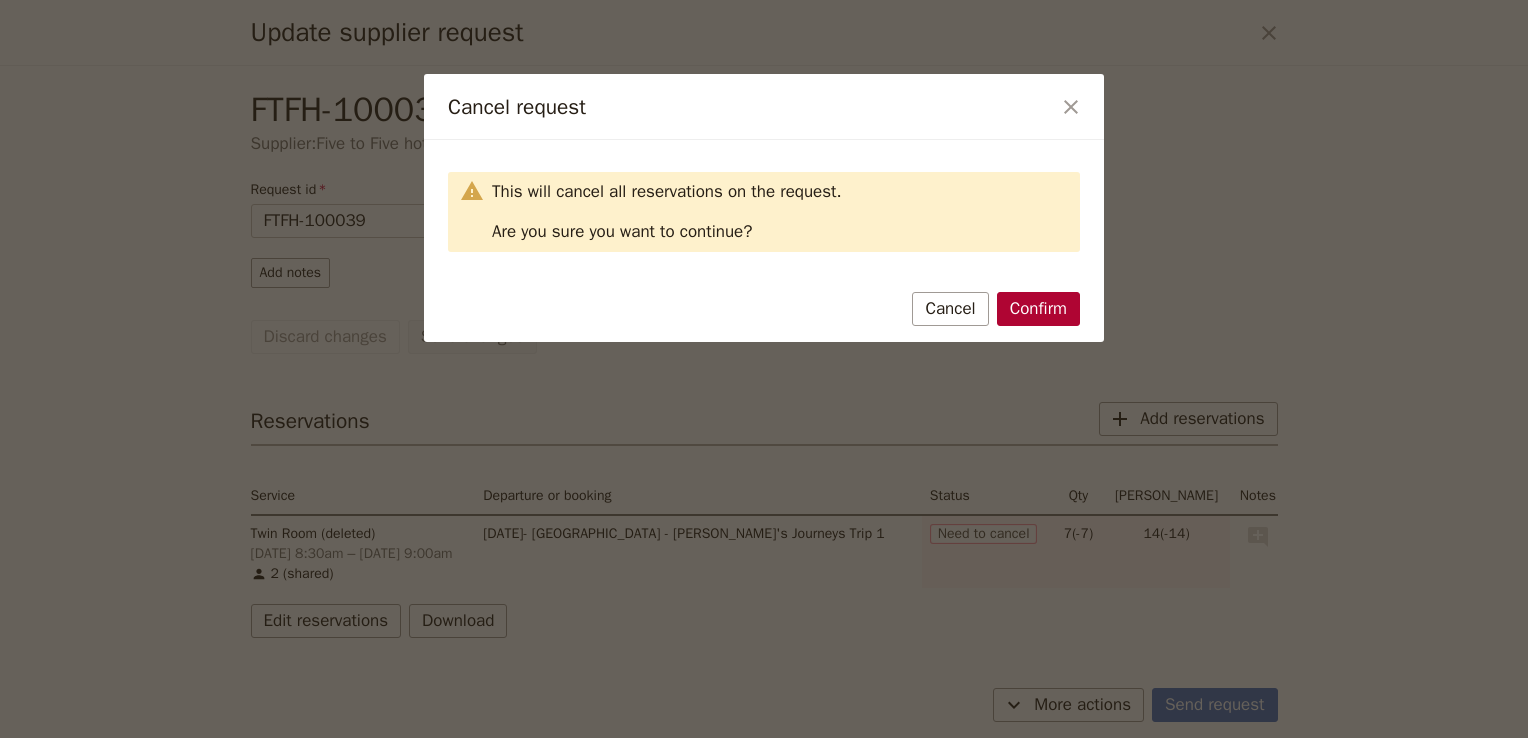 click on "Confirm" at bounding box center [1038, 309] 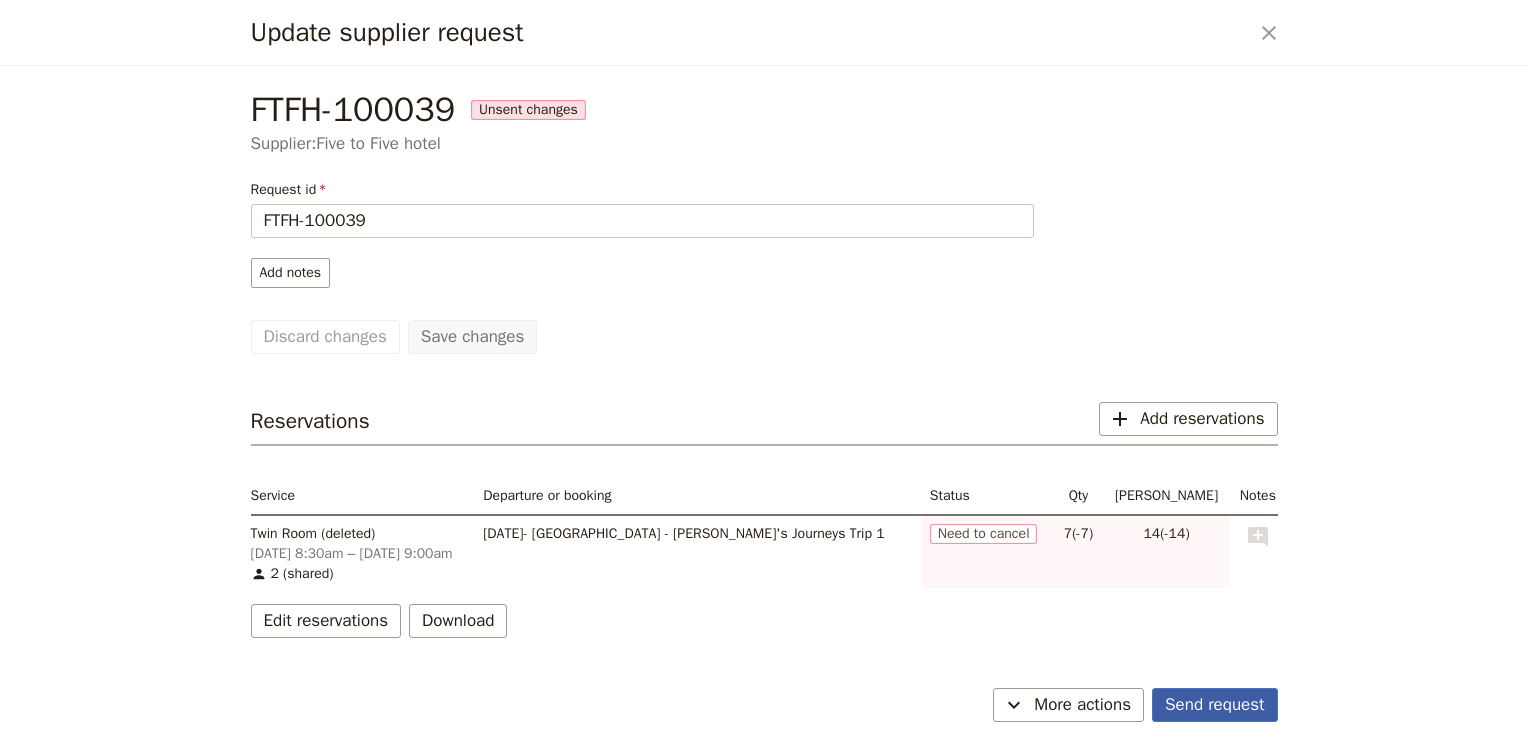 click on "Send request" at bounding box center [1214, 705] 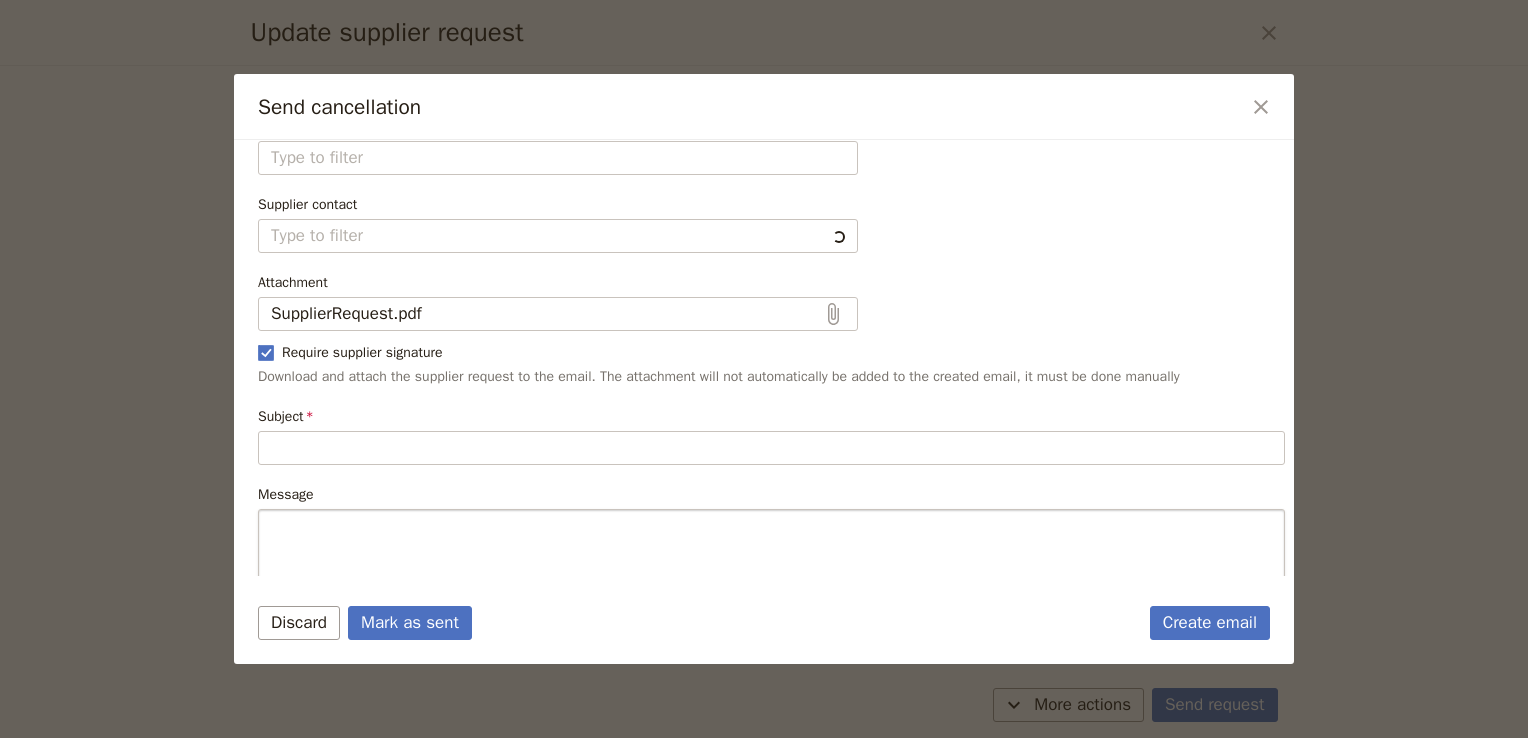 scroll, scrollTop: 60, scrollLeft: 0, axis: vertical 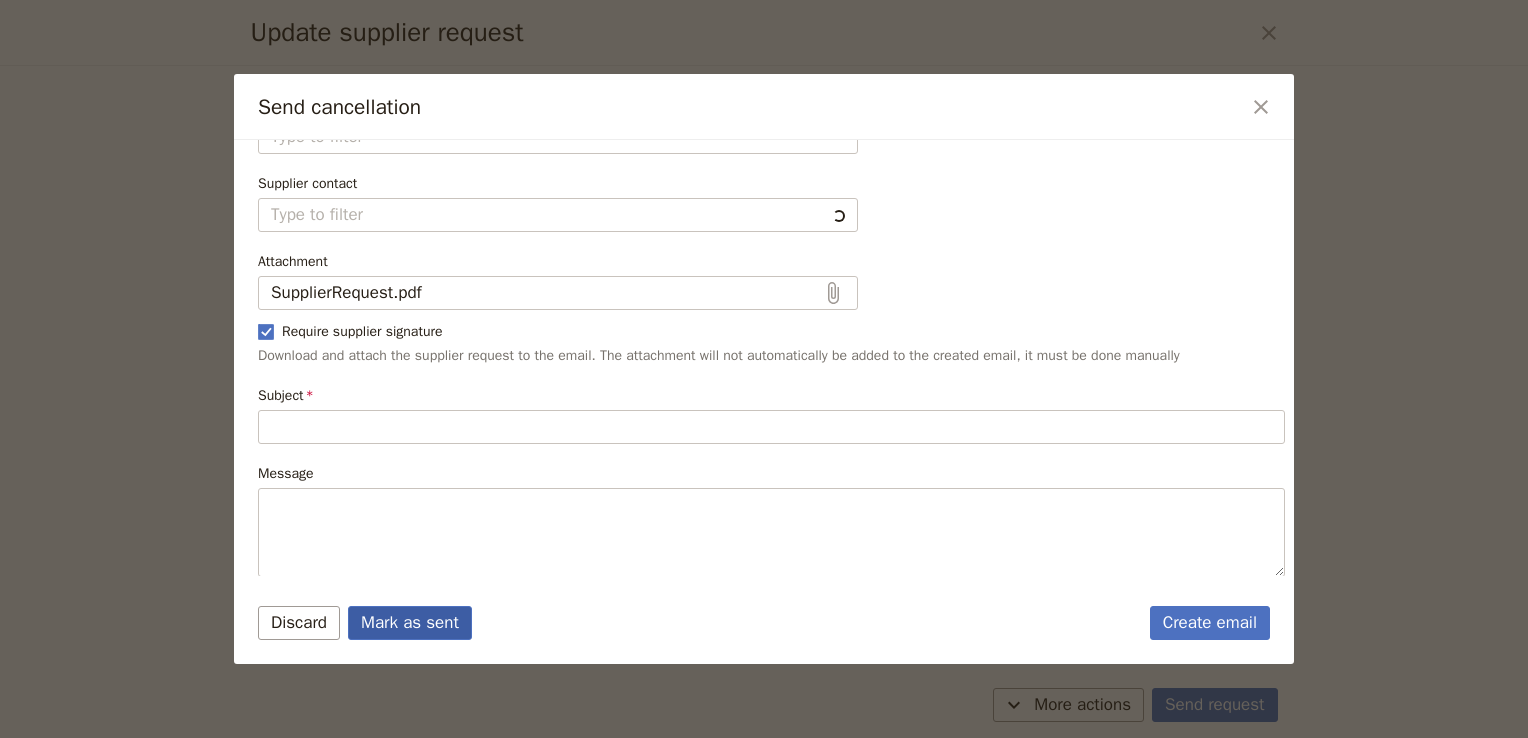 click on "Mark as sent" at bounding box center [410, 623] 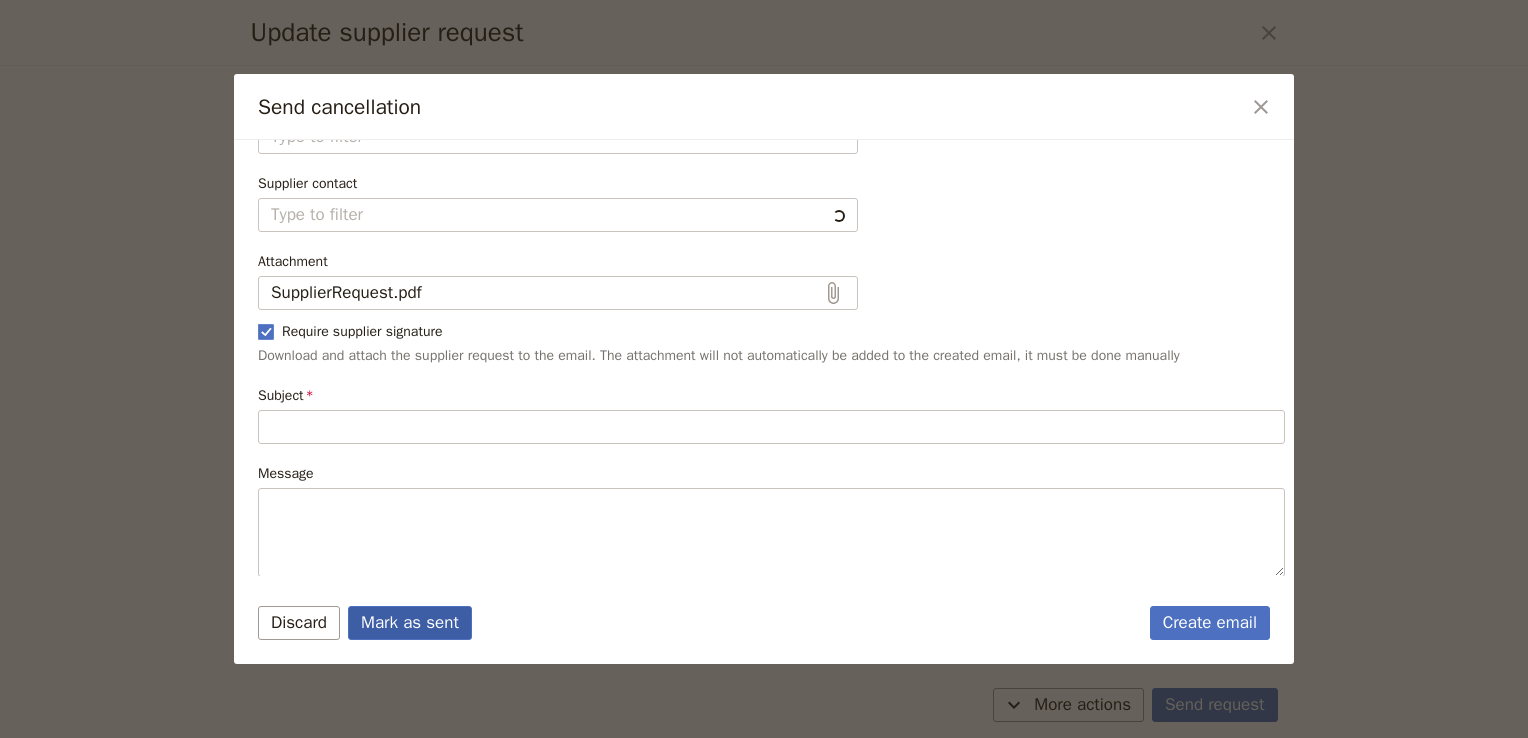 type on "Cancellation of existing reservations" 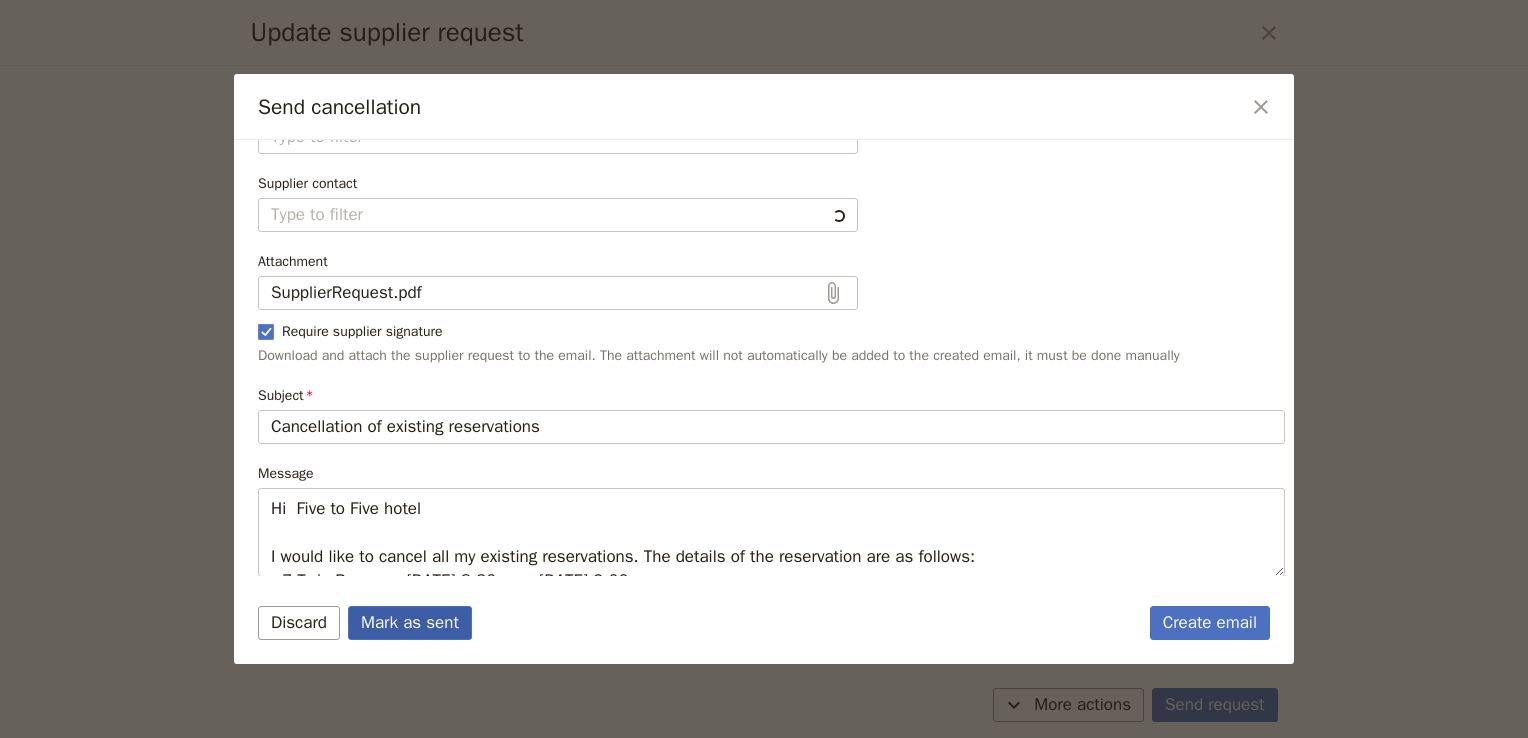 type on "Fieldbook default template" 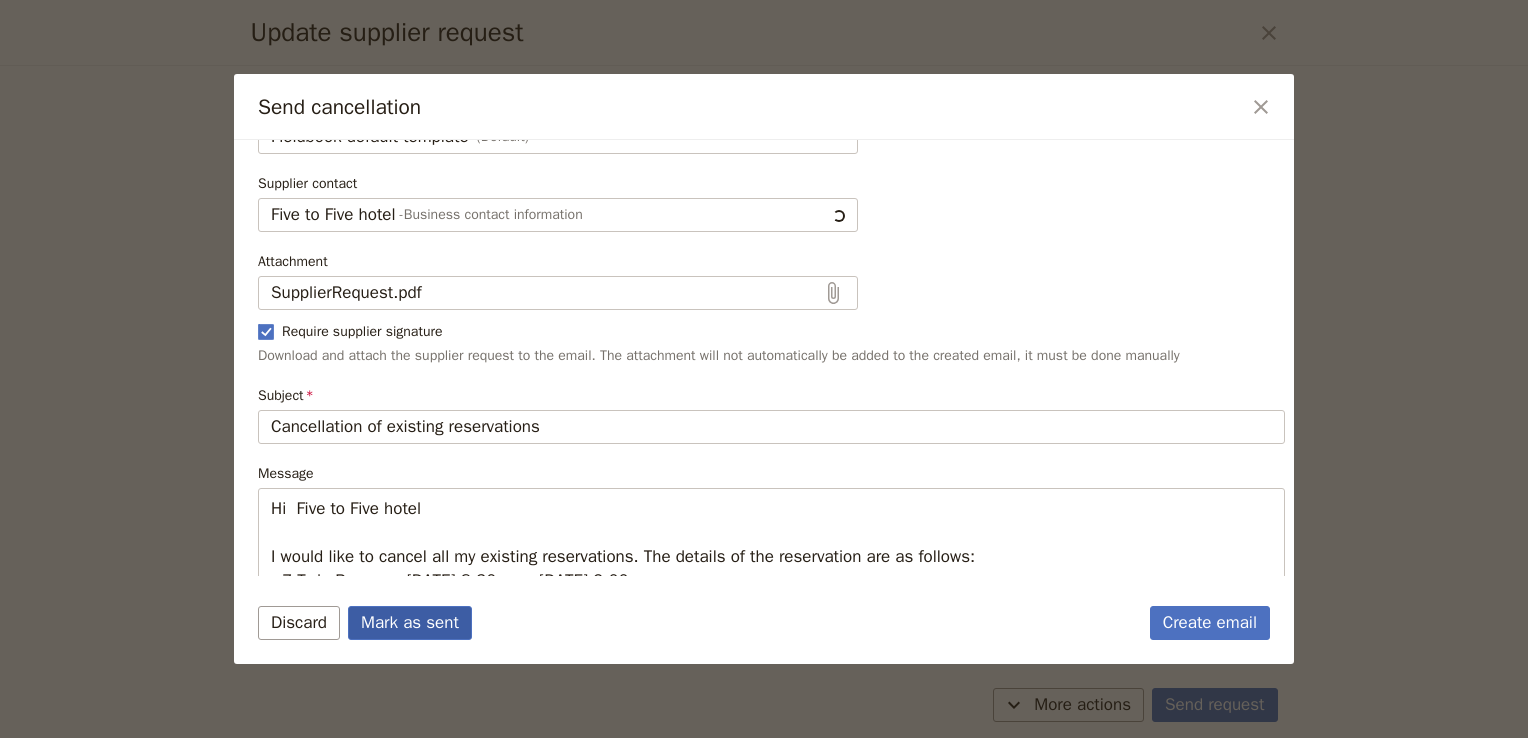 click on "Mark as sent" at bounding box center [410, 623] 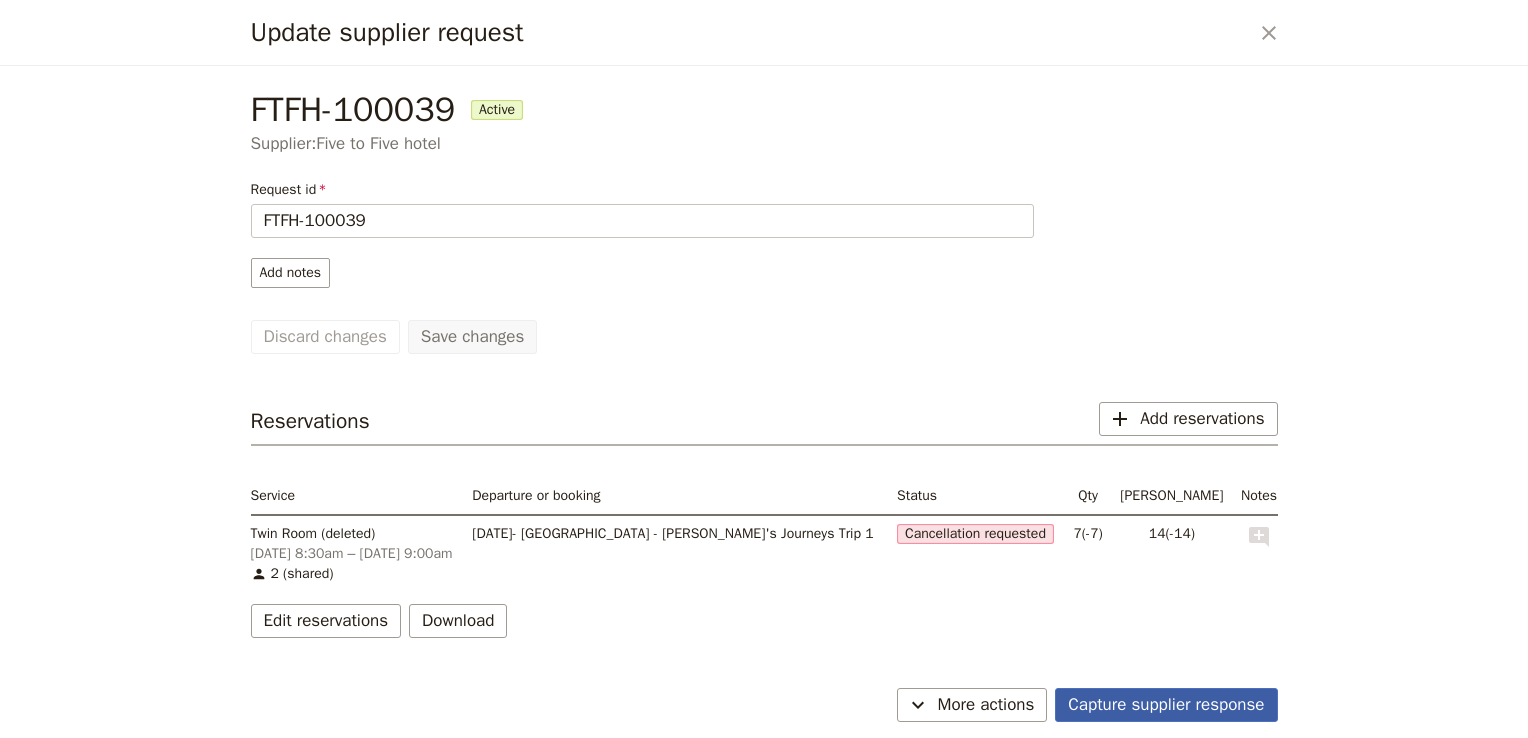 click on "Capture supplier response" at bounding box center (1166, 705) 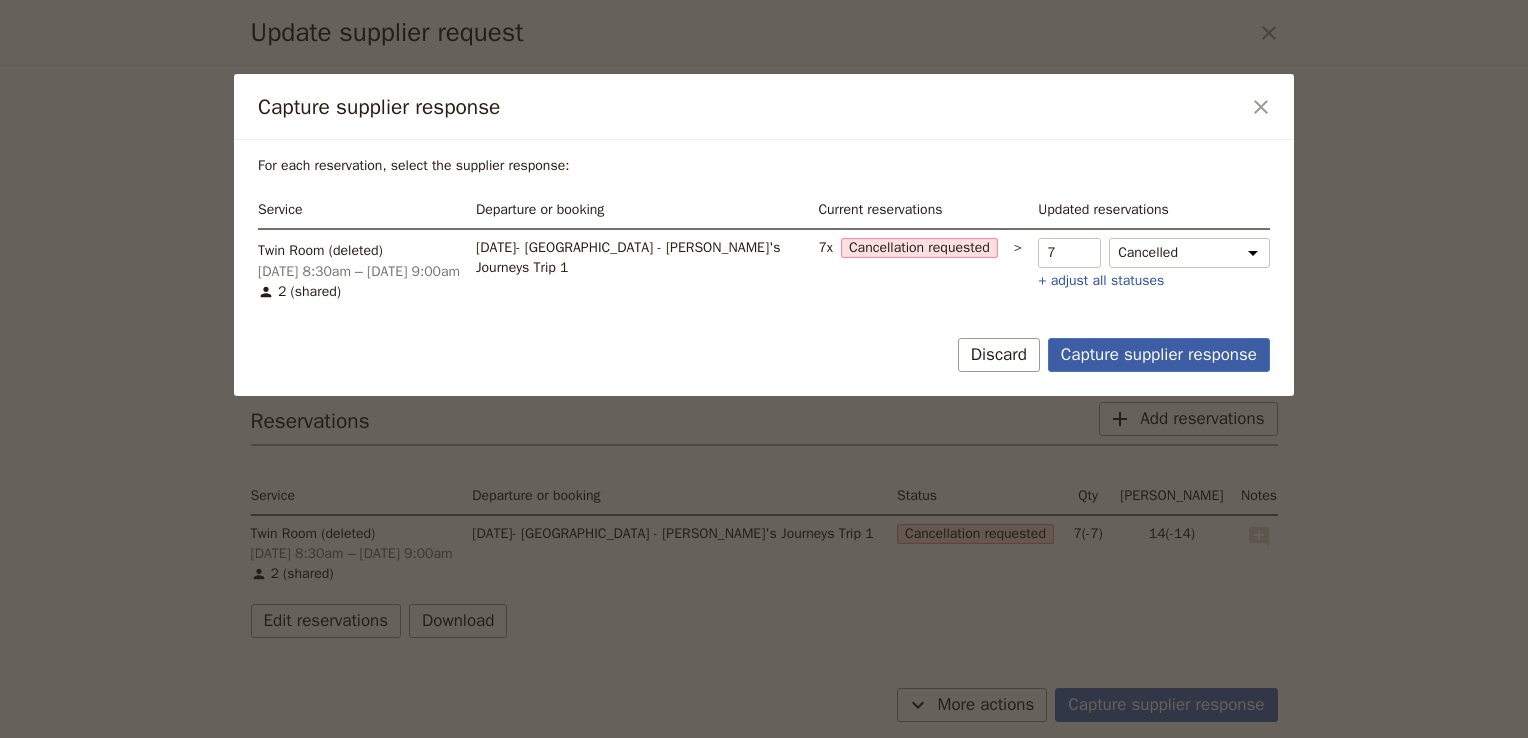 click on "Capture supplier response" at bounding box center (1159, 355) 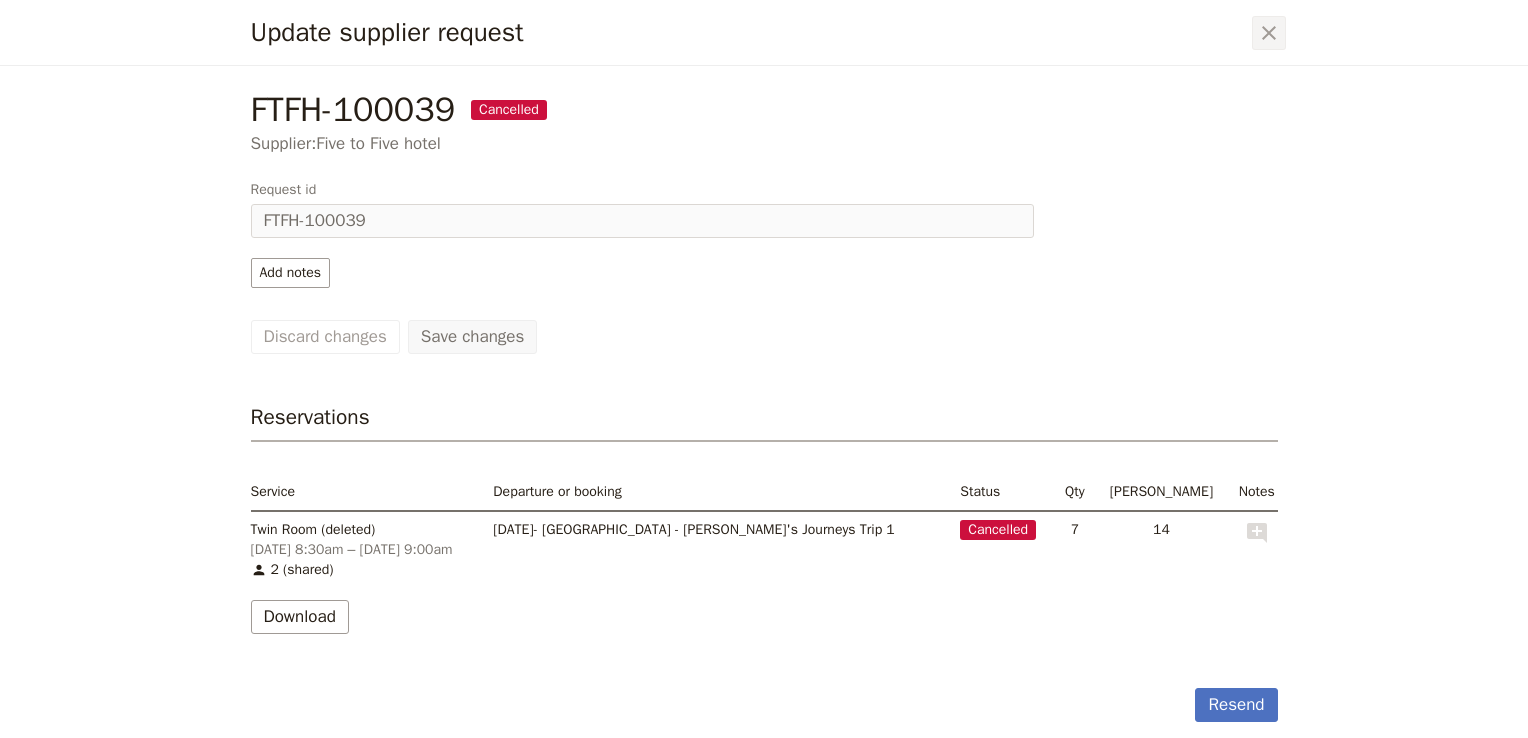 click 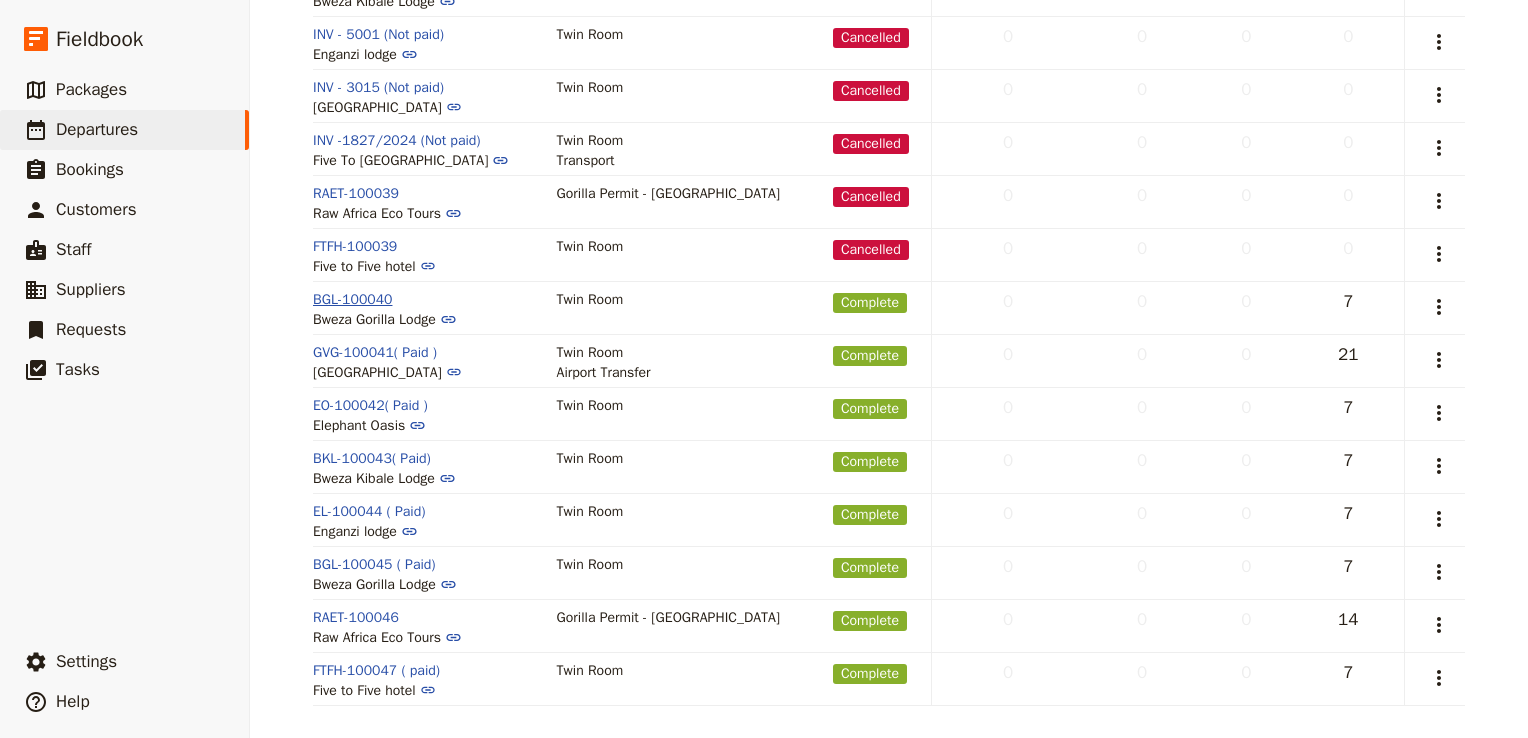 click on "BGL-100040" at bounding box center (352, 300) 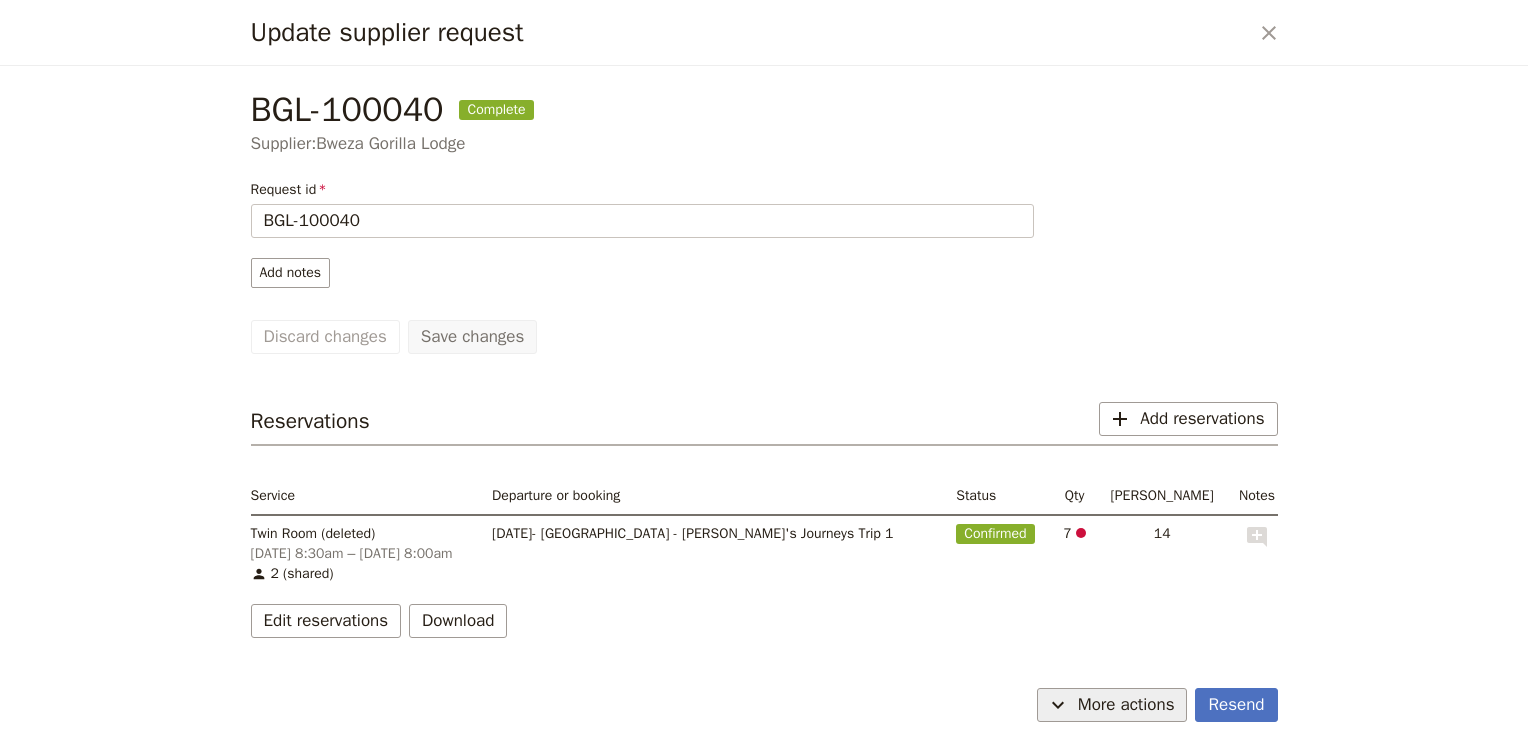 click on "More actions" at bounding box center [1126, 705] 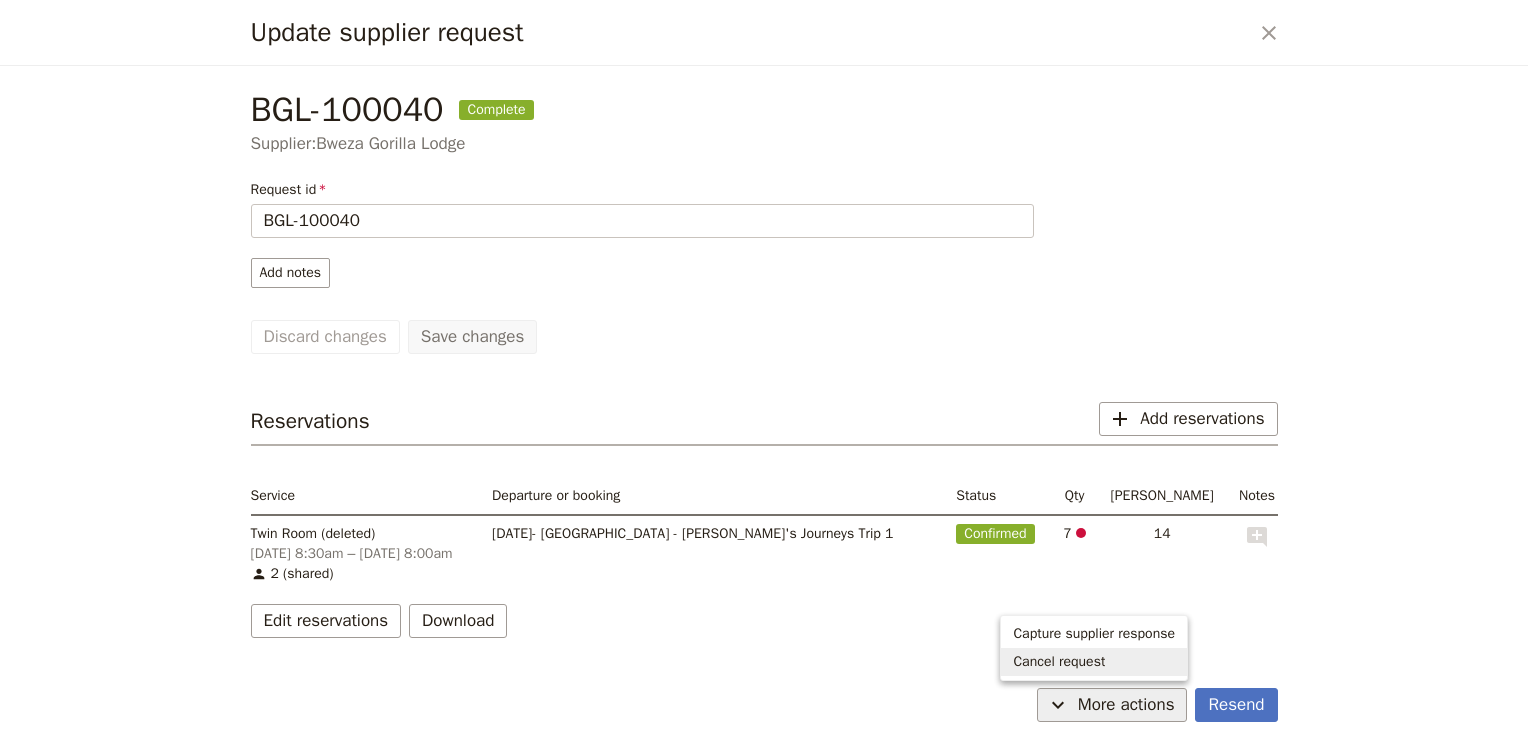 click on "Cancel request" at bounding box center [1059, 662] 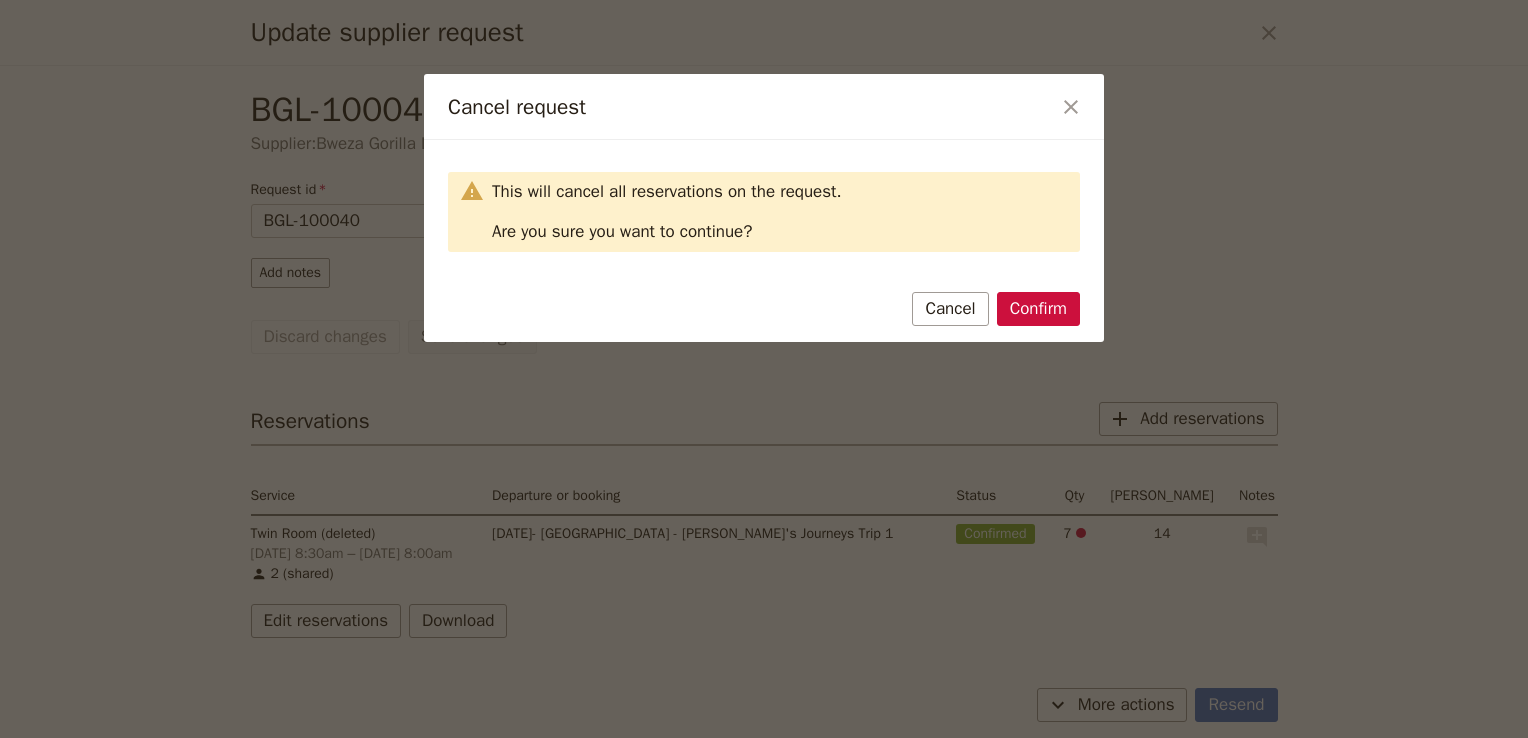 click on "Confirm" at bounding box center (1038, 309) 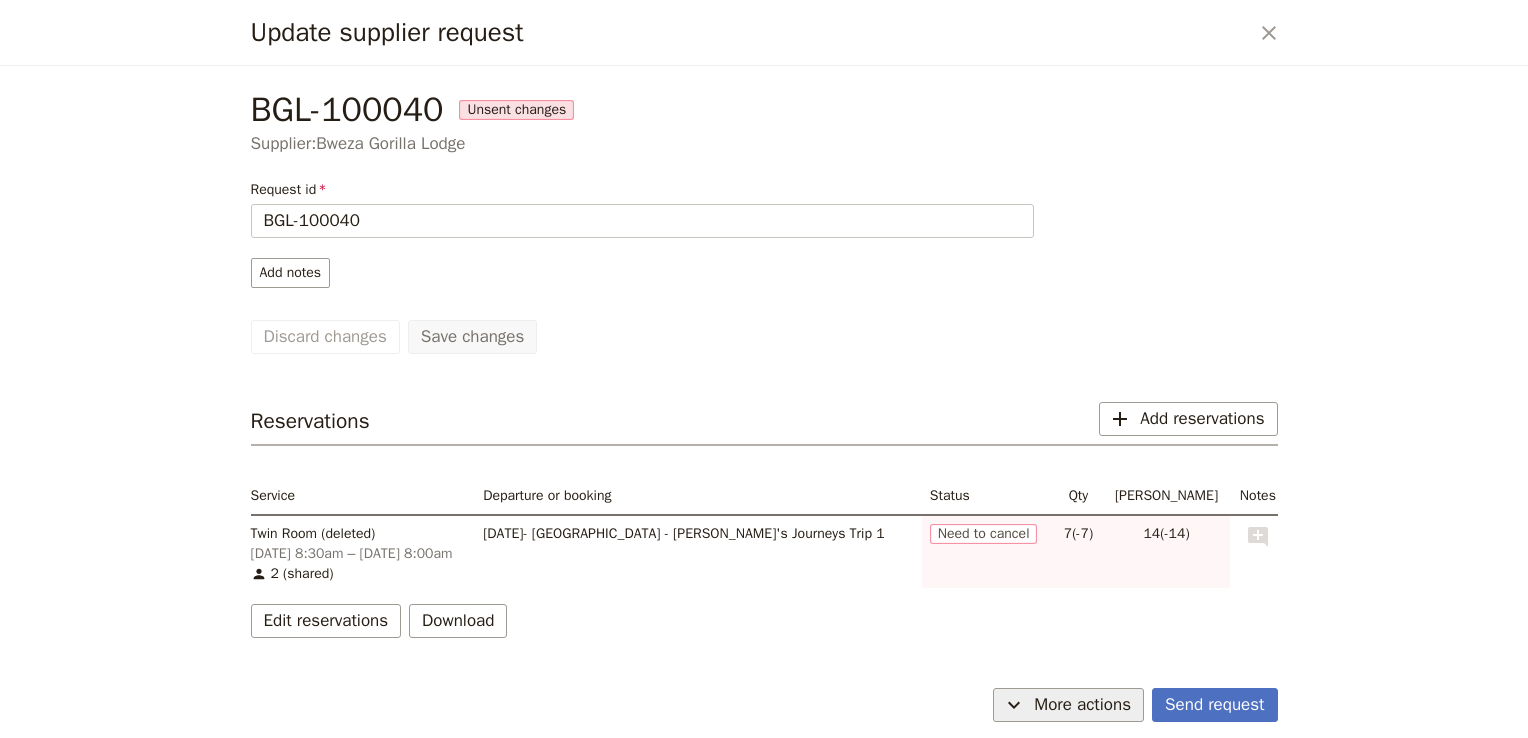click on "More actions" at bounding box center (1082, 705) 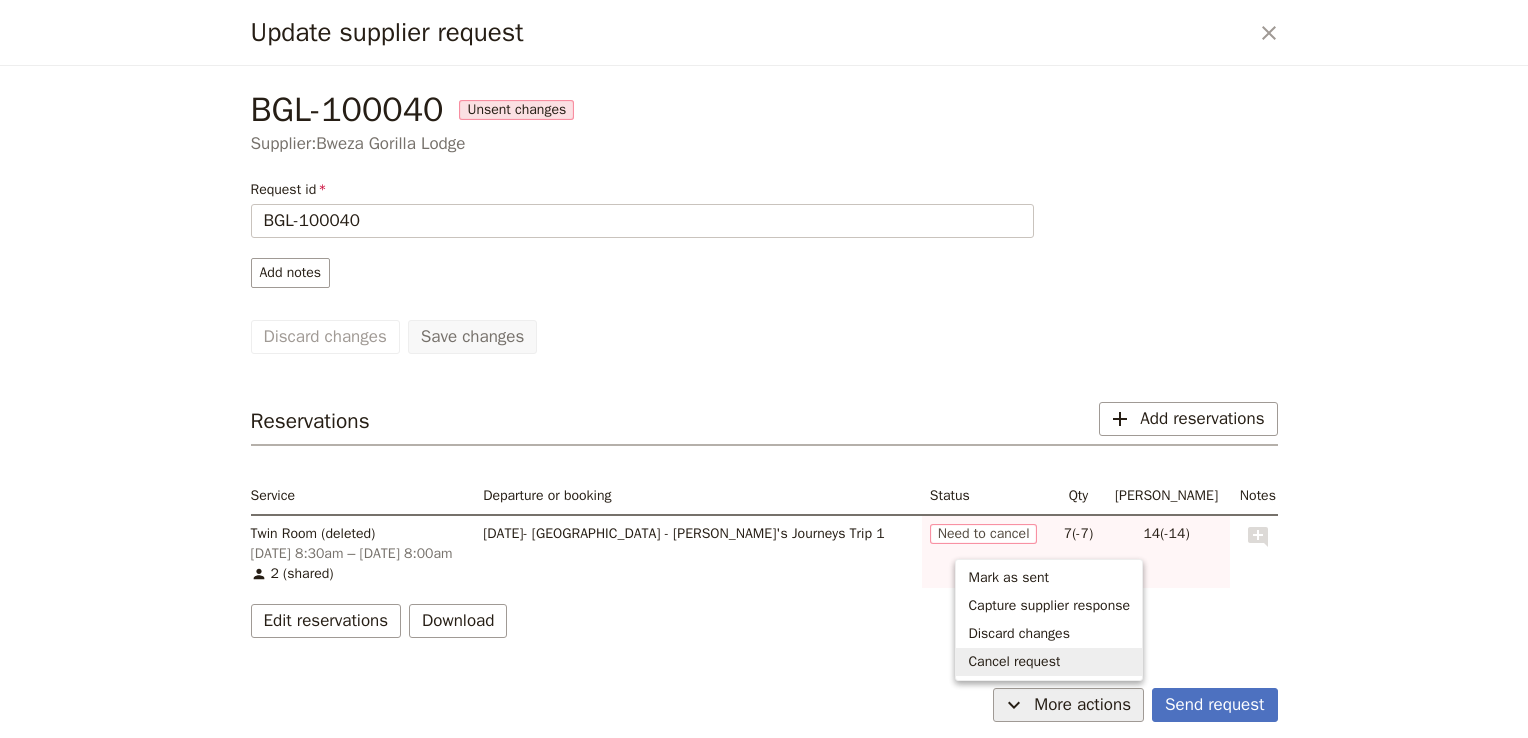 click on "Cancel request" at bounding box center [1049, 662] 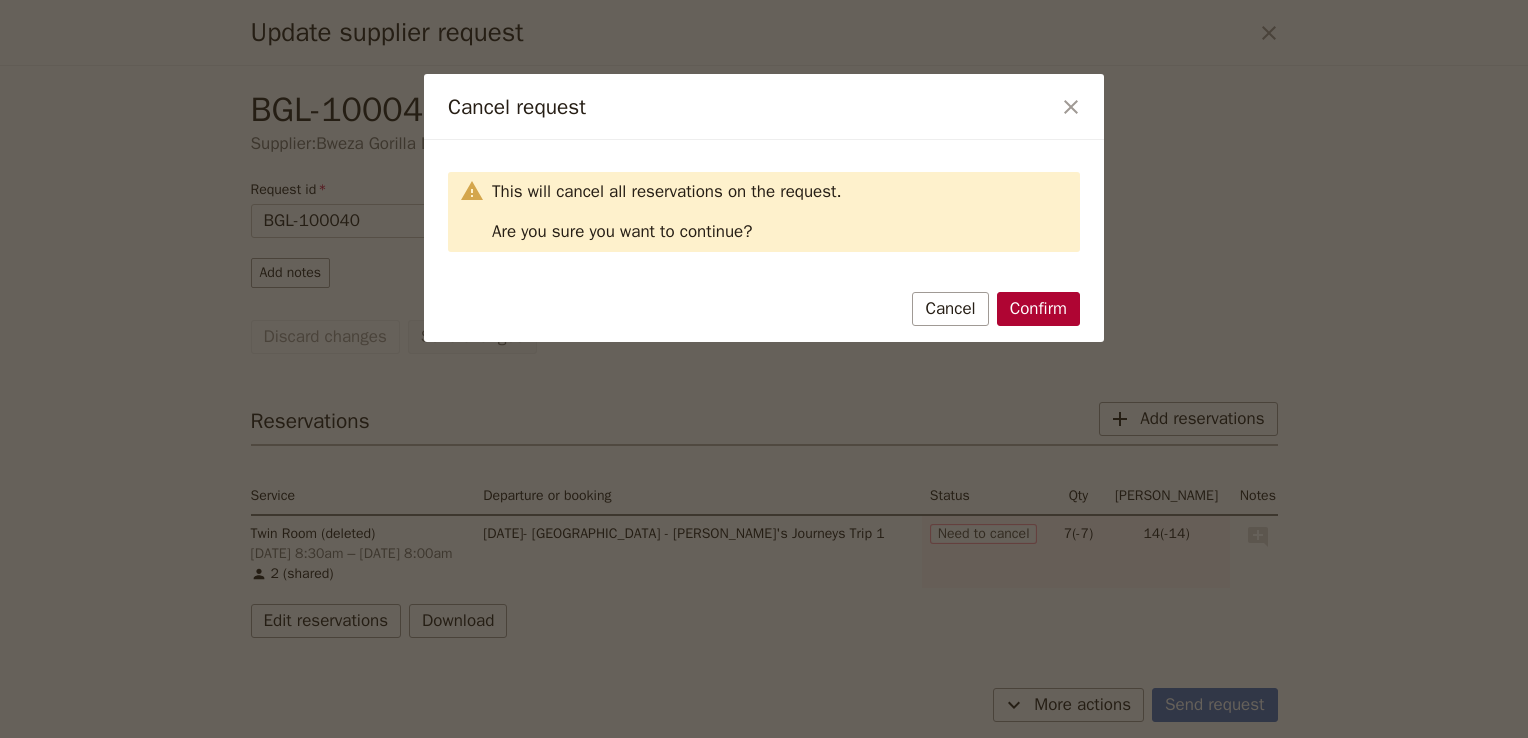 click on "Confirm" at bounding box center (1038, 309) 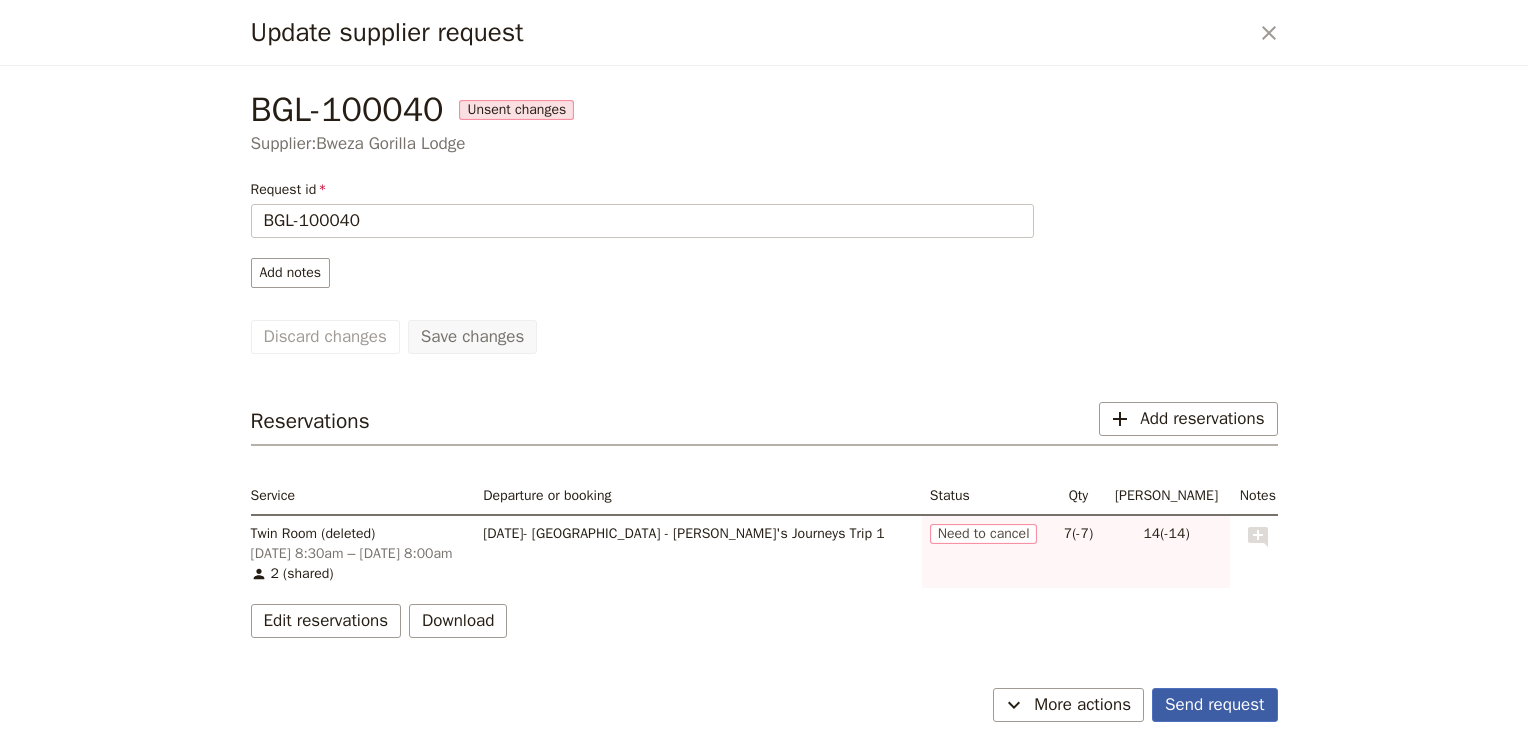 click on "Send request" at bounding box center [1214, 705] 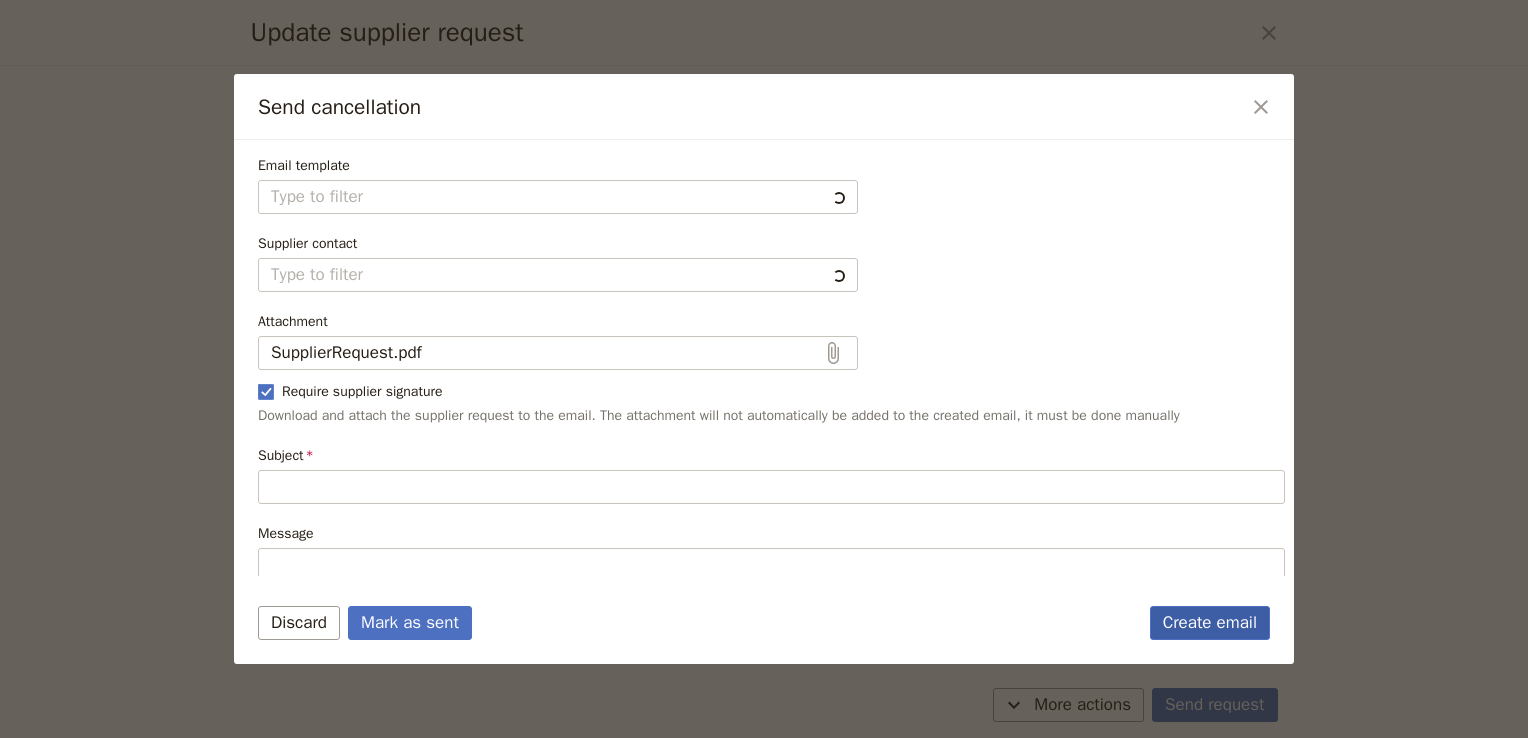 type on "Cancellation of existing reservations" 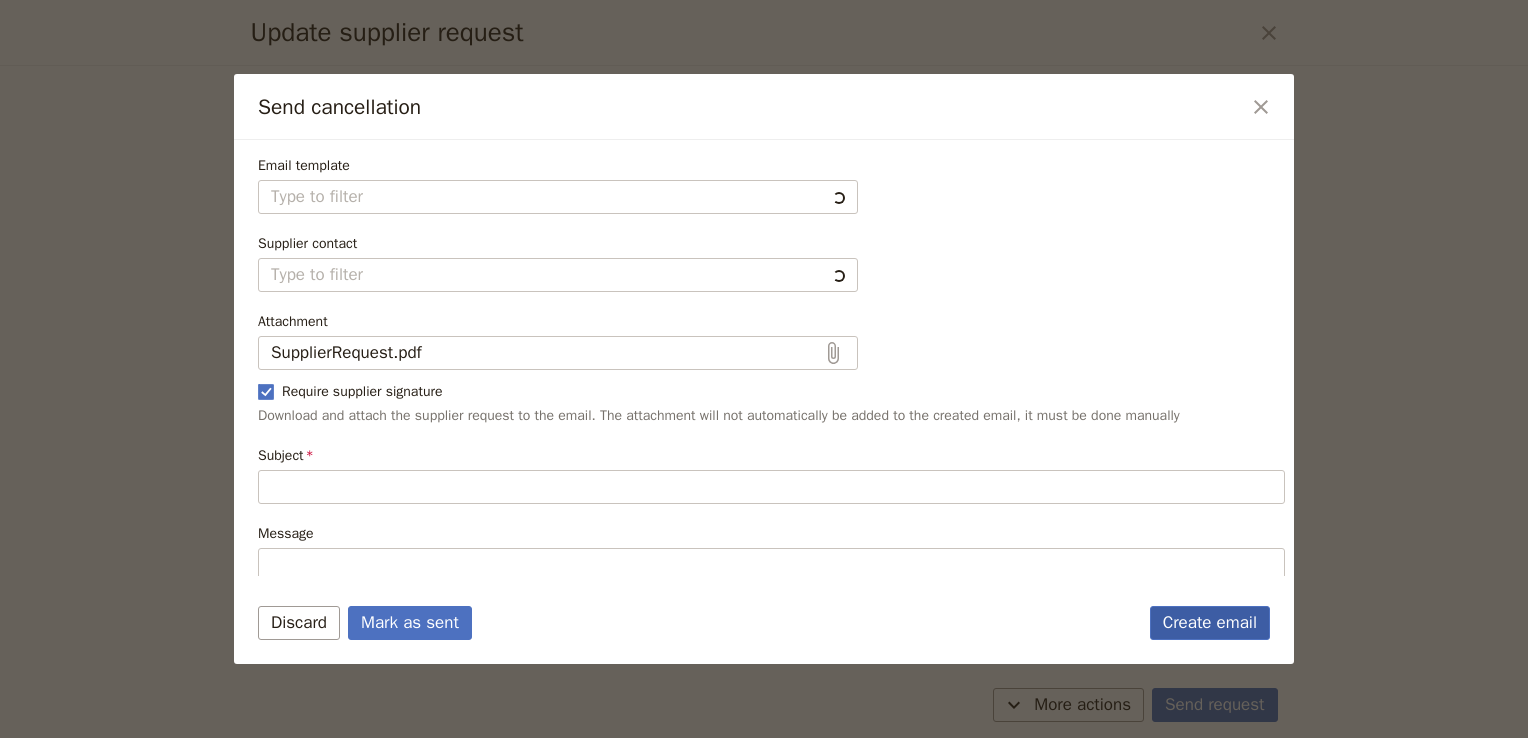 type on "Hi  Bweza Gorilla Lodge
I would like to cancel all my existing reservations. The details of the reservation are as follows:
• 7 Twin Room on [DATE] 8:30am – [DATE] 8:00am
Please let me know when these reservations have been cancelled.
Kind regards
Admin" 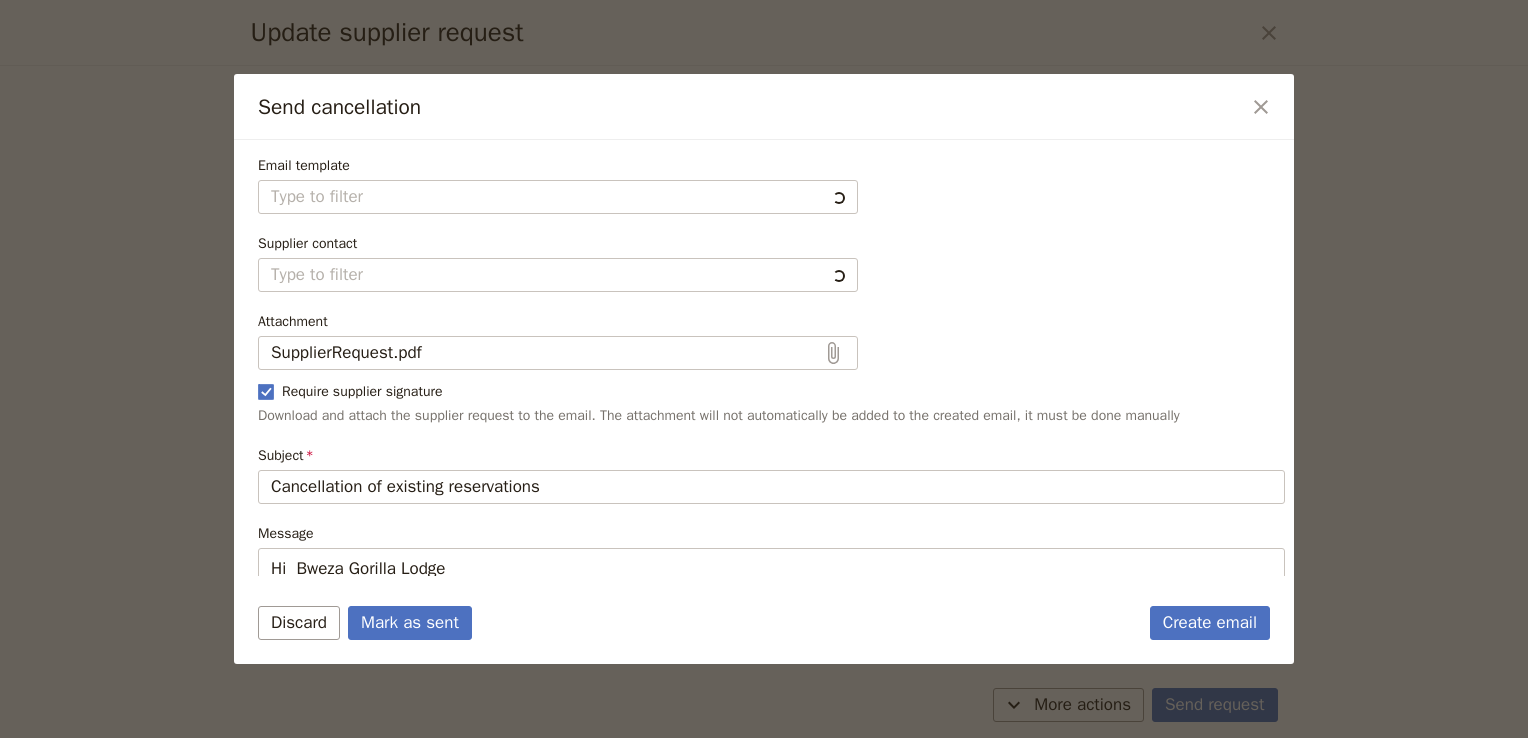type on "Fieldbook default template" 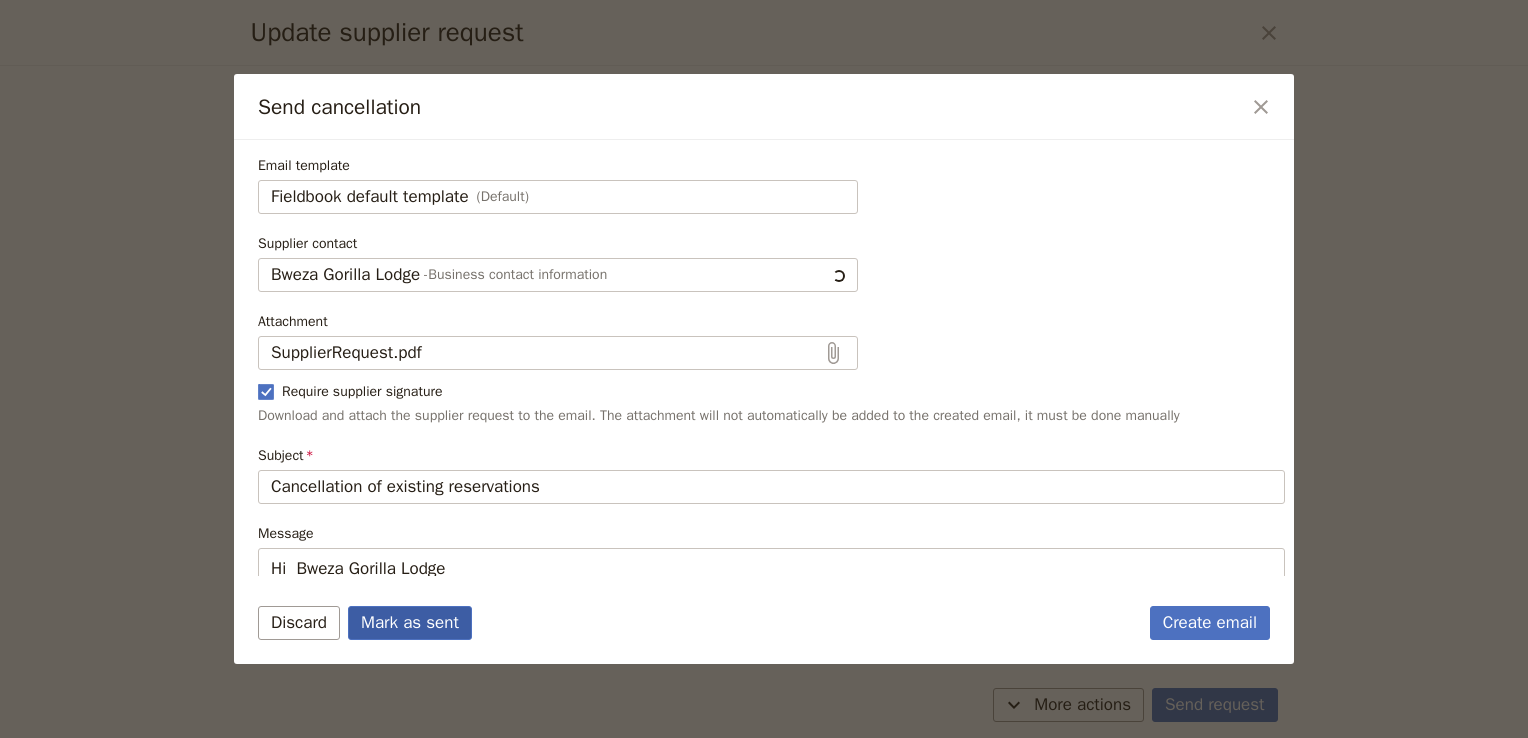click on "Mark as sent" at bounding box center (410, 623) 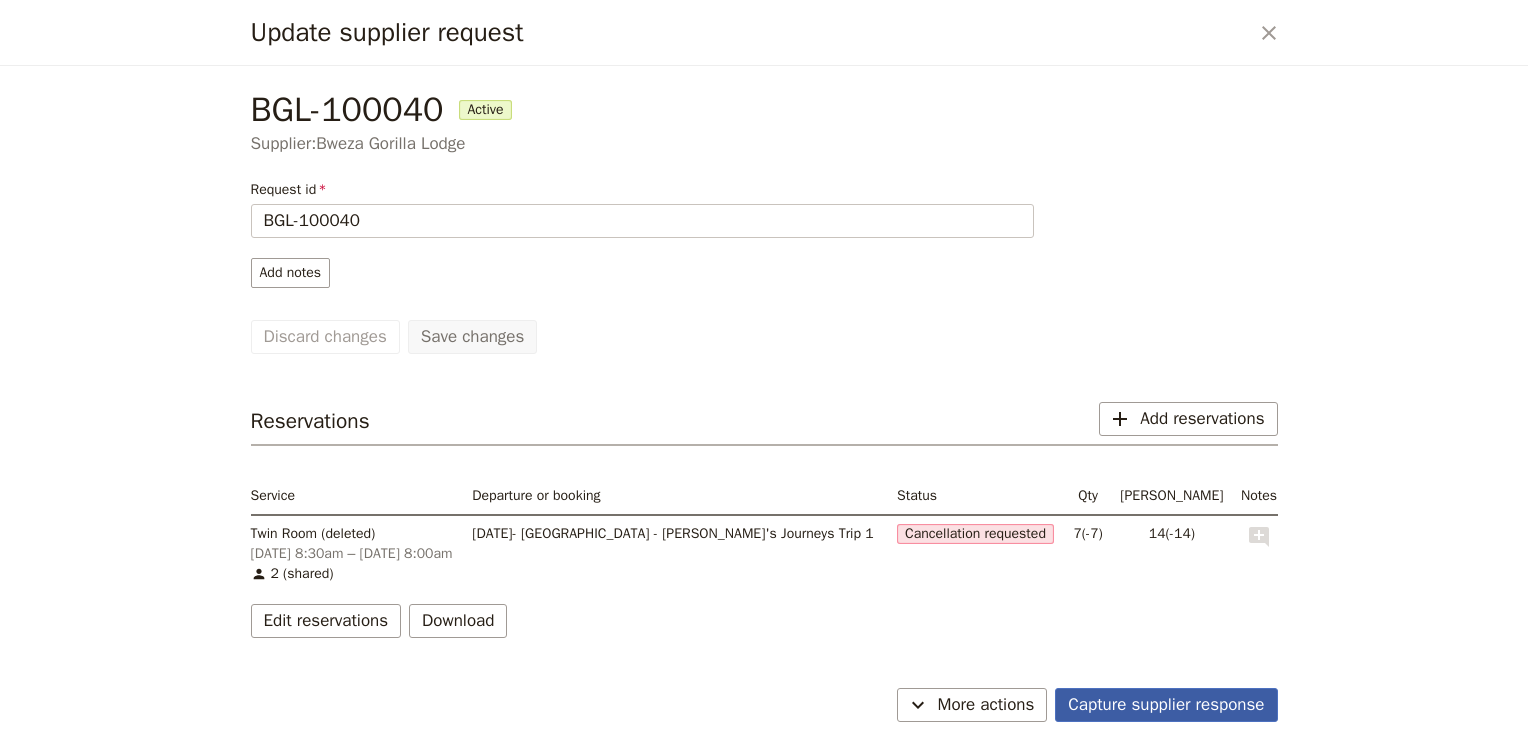 click on "Capture supplier response" at bounding box center (1166, 705) 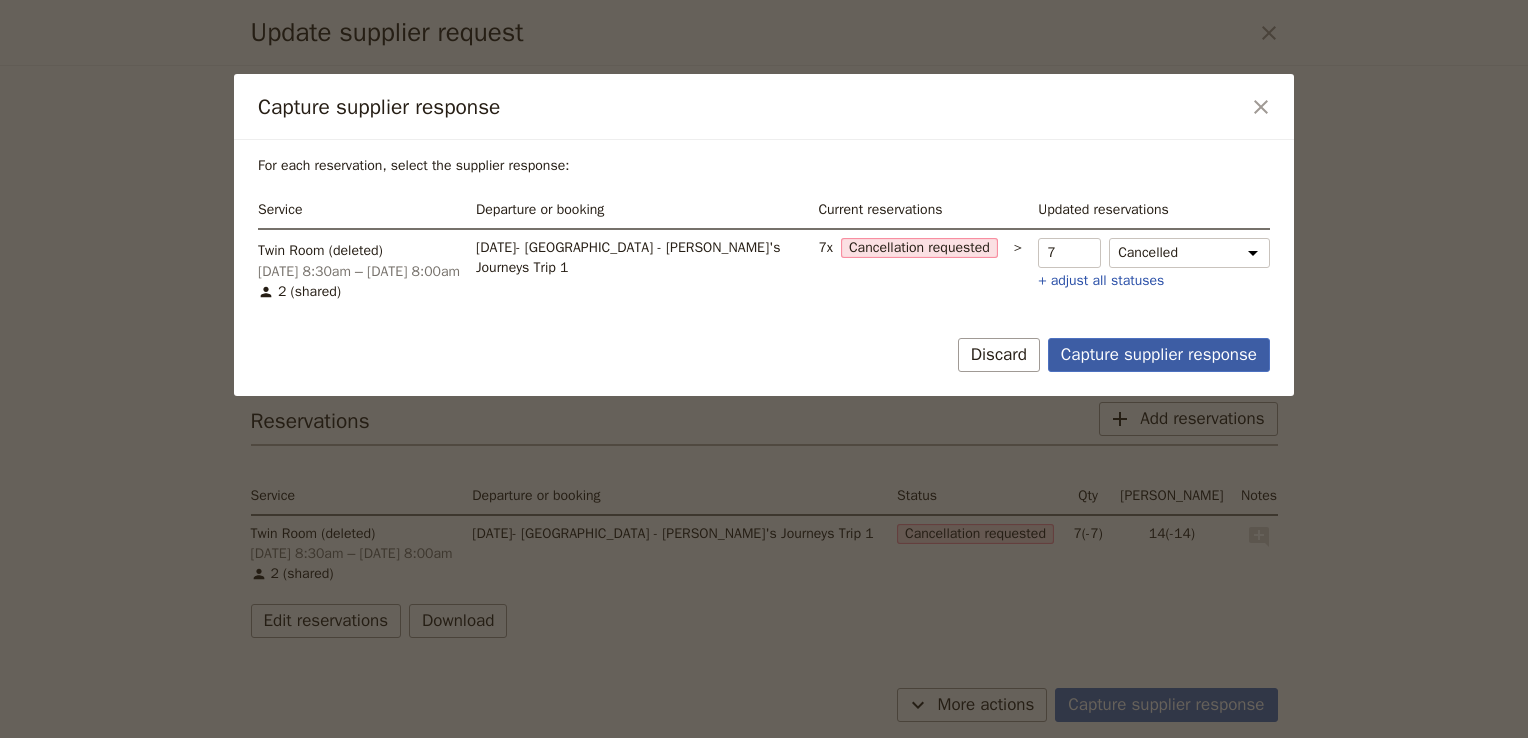 click on "Capture supplier response" at bounding box center (1159, 355) 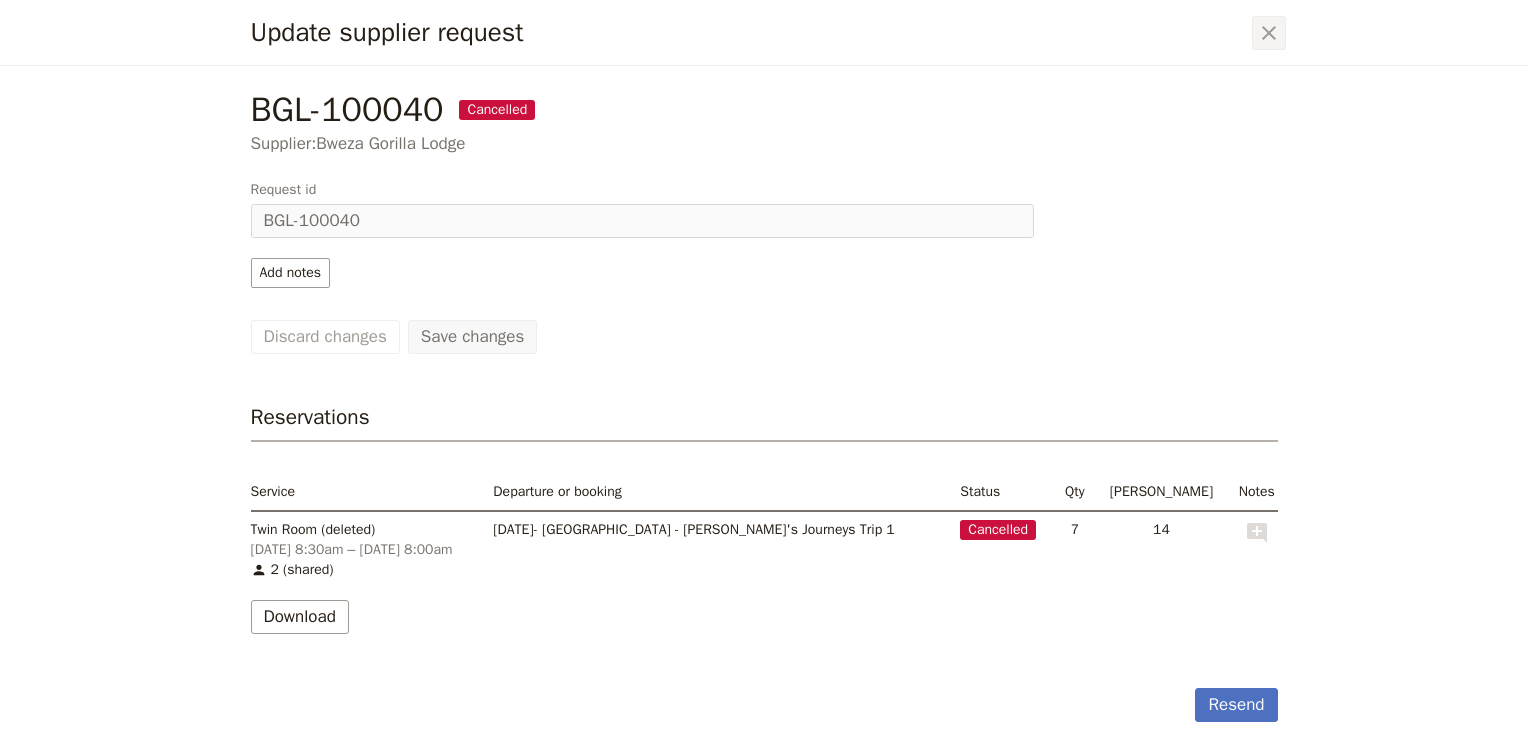 click 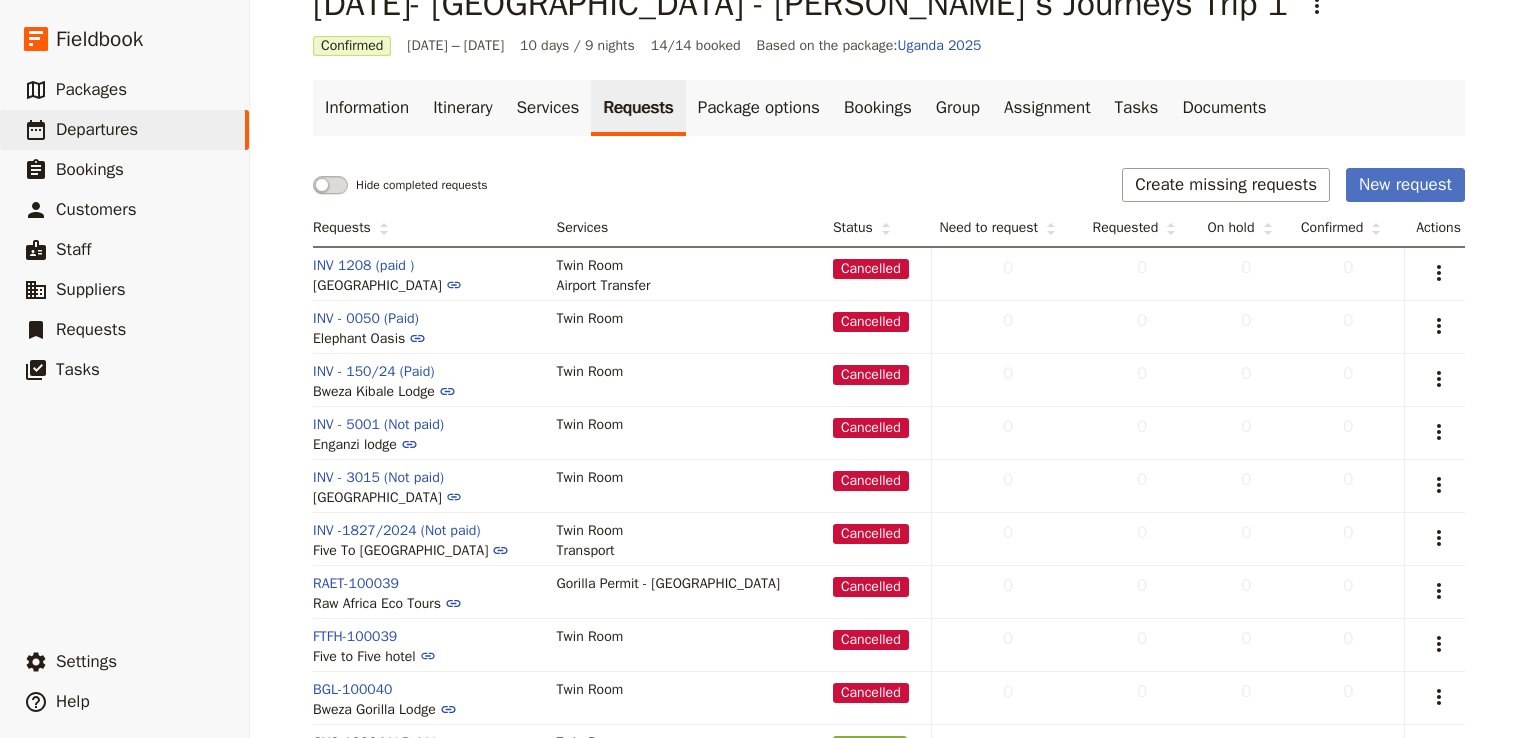 scroll, scrollTop: 0, scrollLeft: 0, axis: both 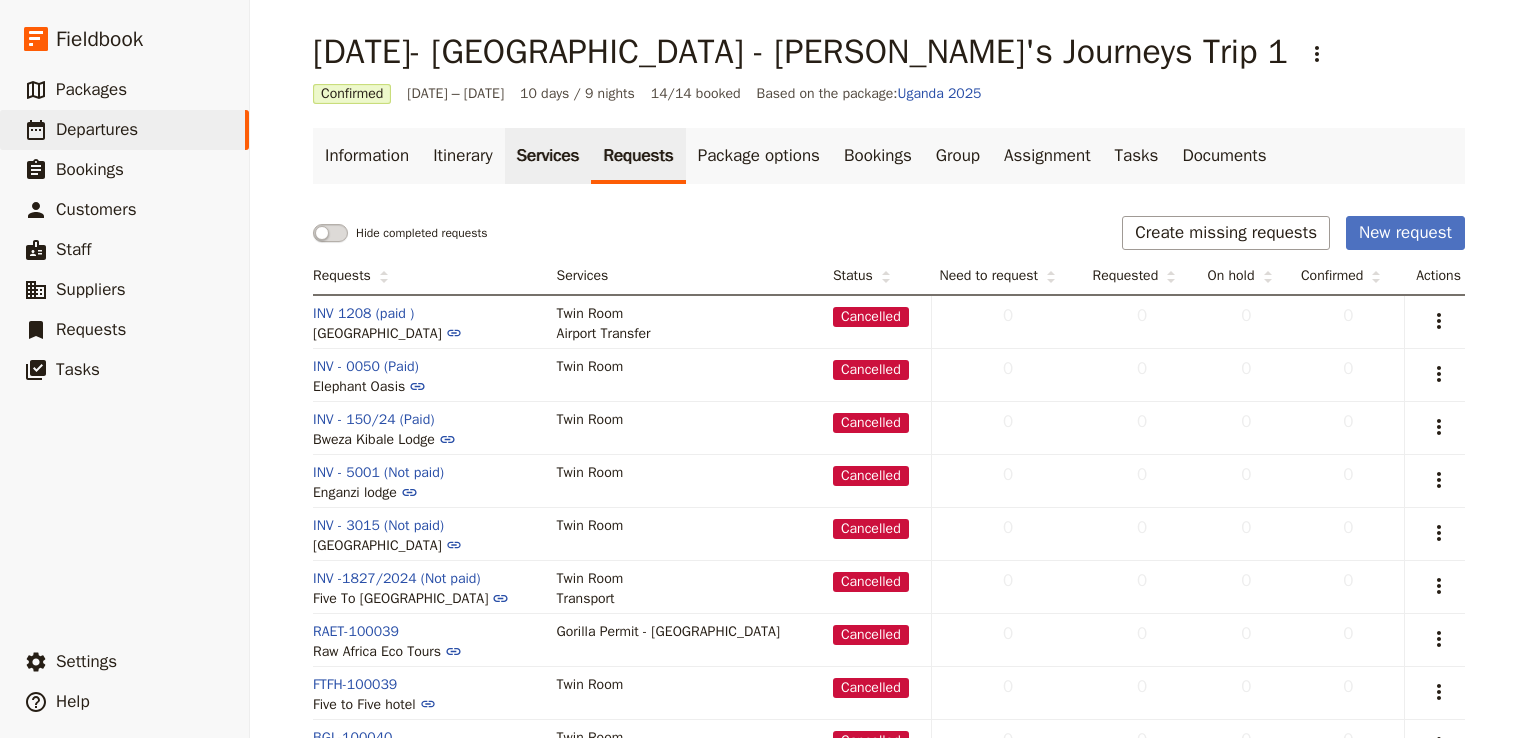 click on "Services" at bounding box center (548, 156) 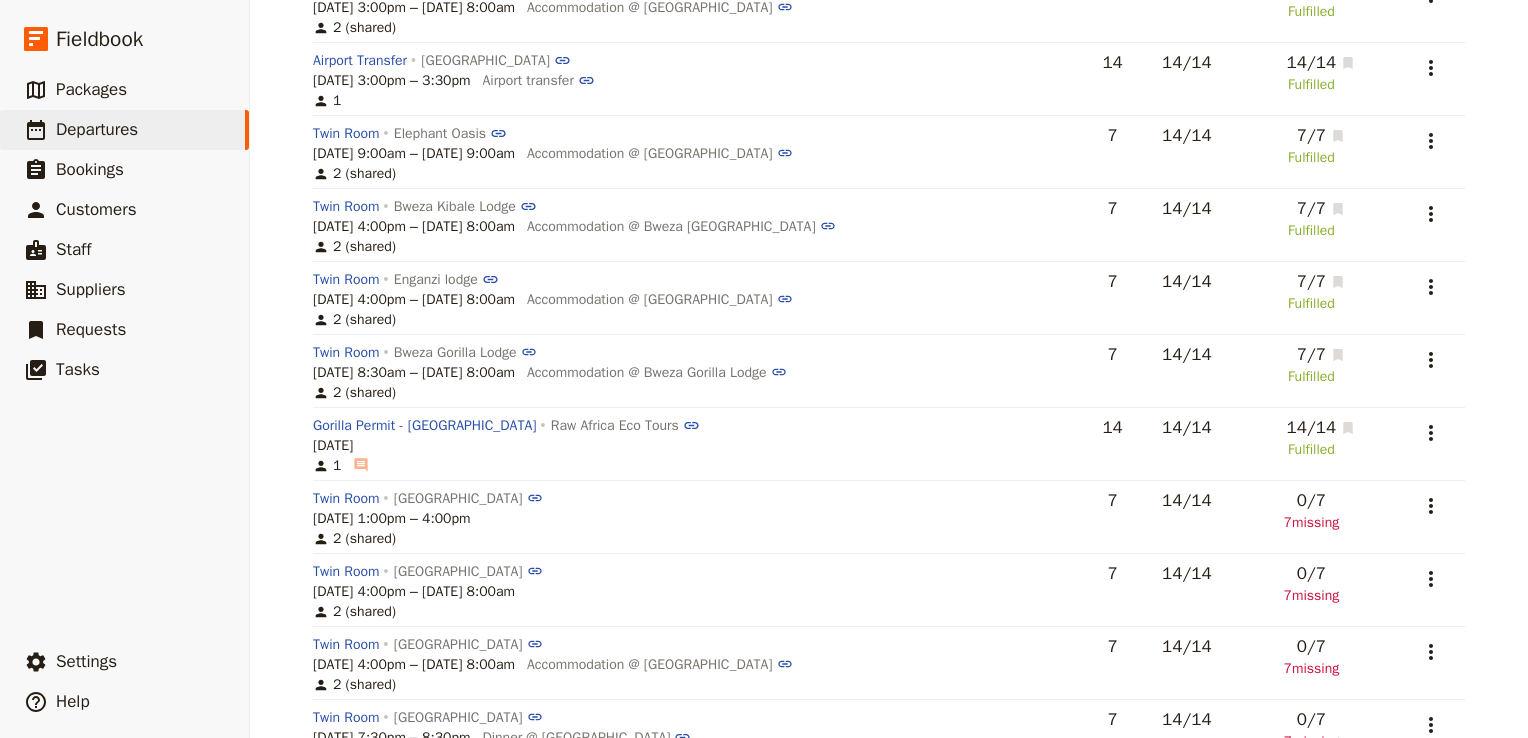 scroll, scrollTop: 56, scrollLeft: 0, axis: vertical 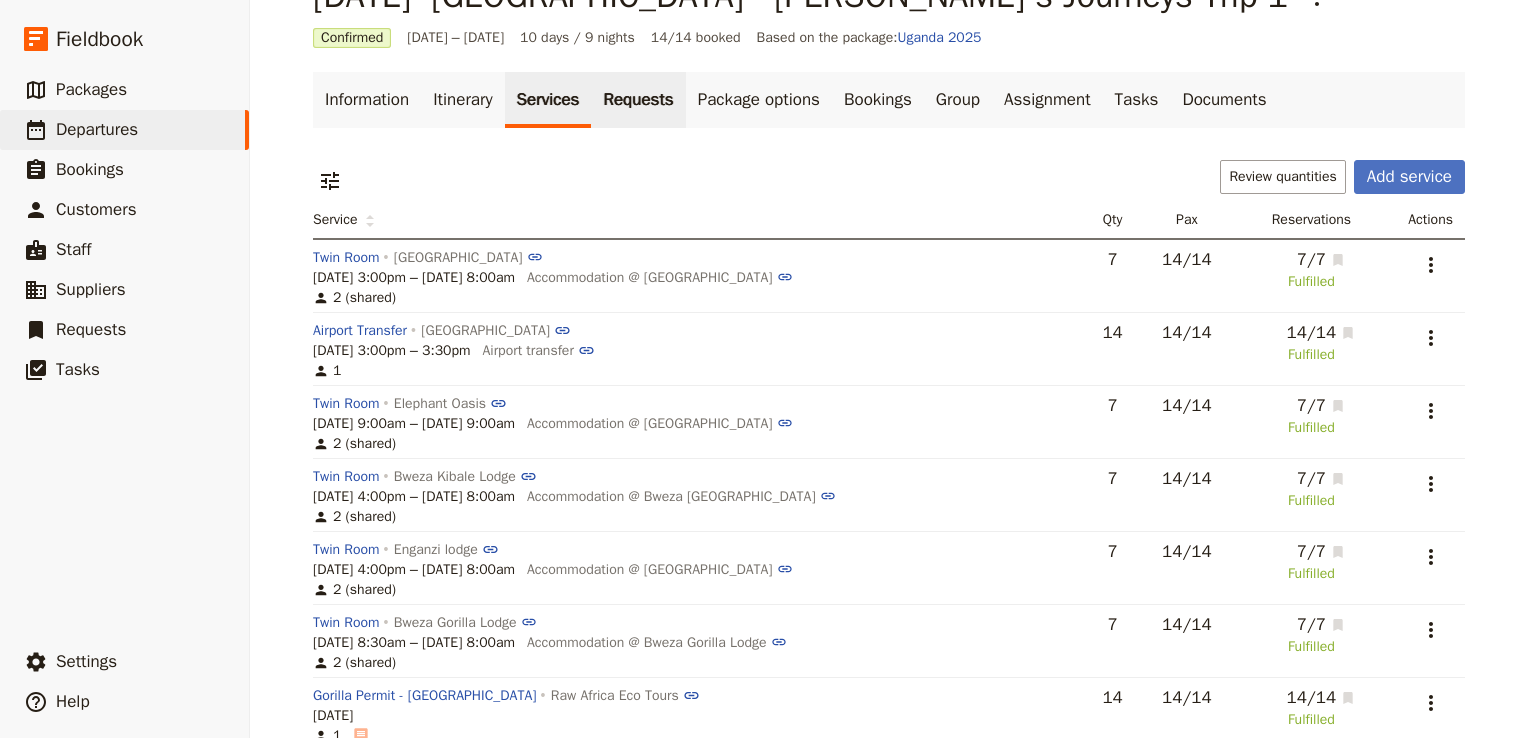 click on "Requests" at bounding box center [638, 100] 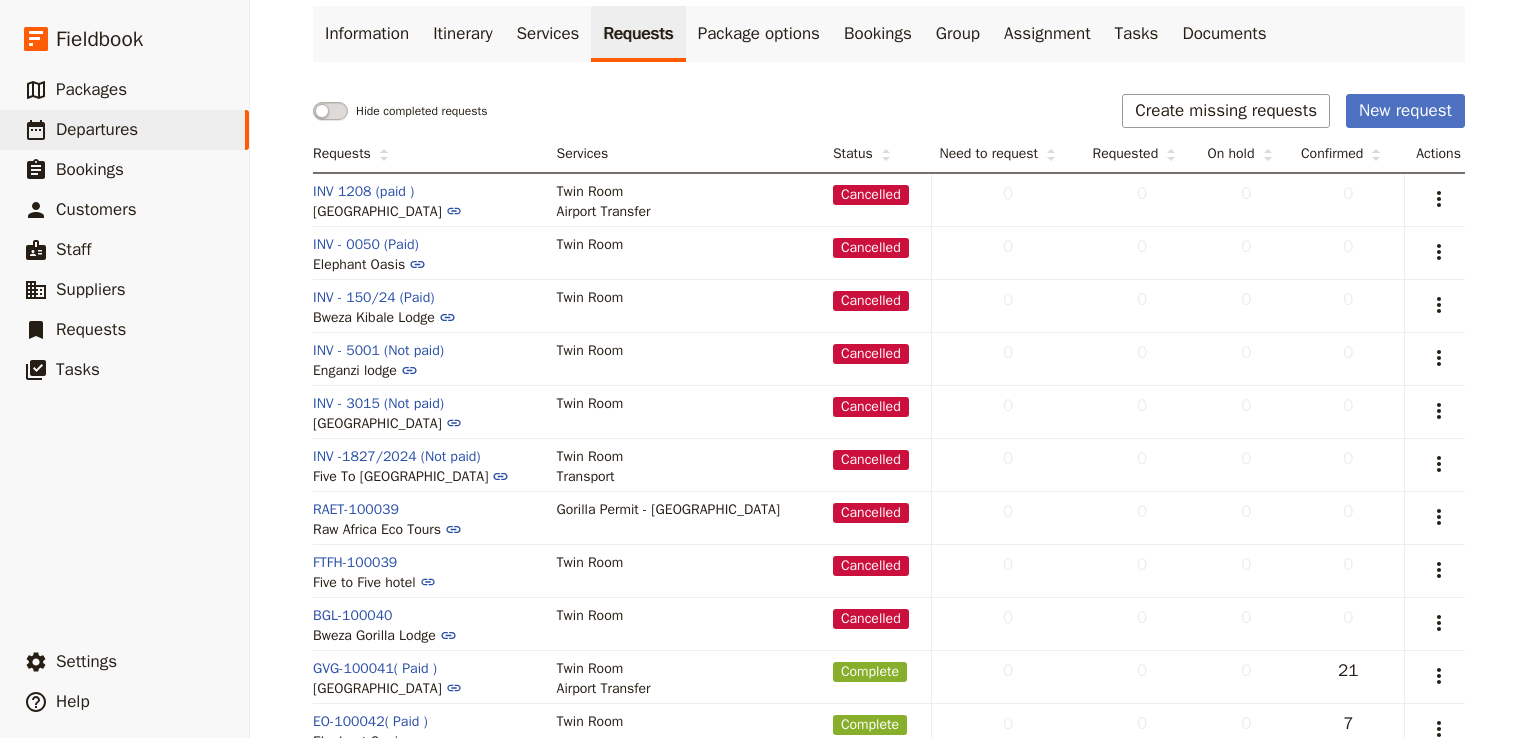 scroll, scrollTop: 48, scrollLeft: 0, axis: vertical 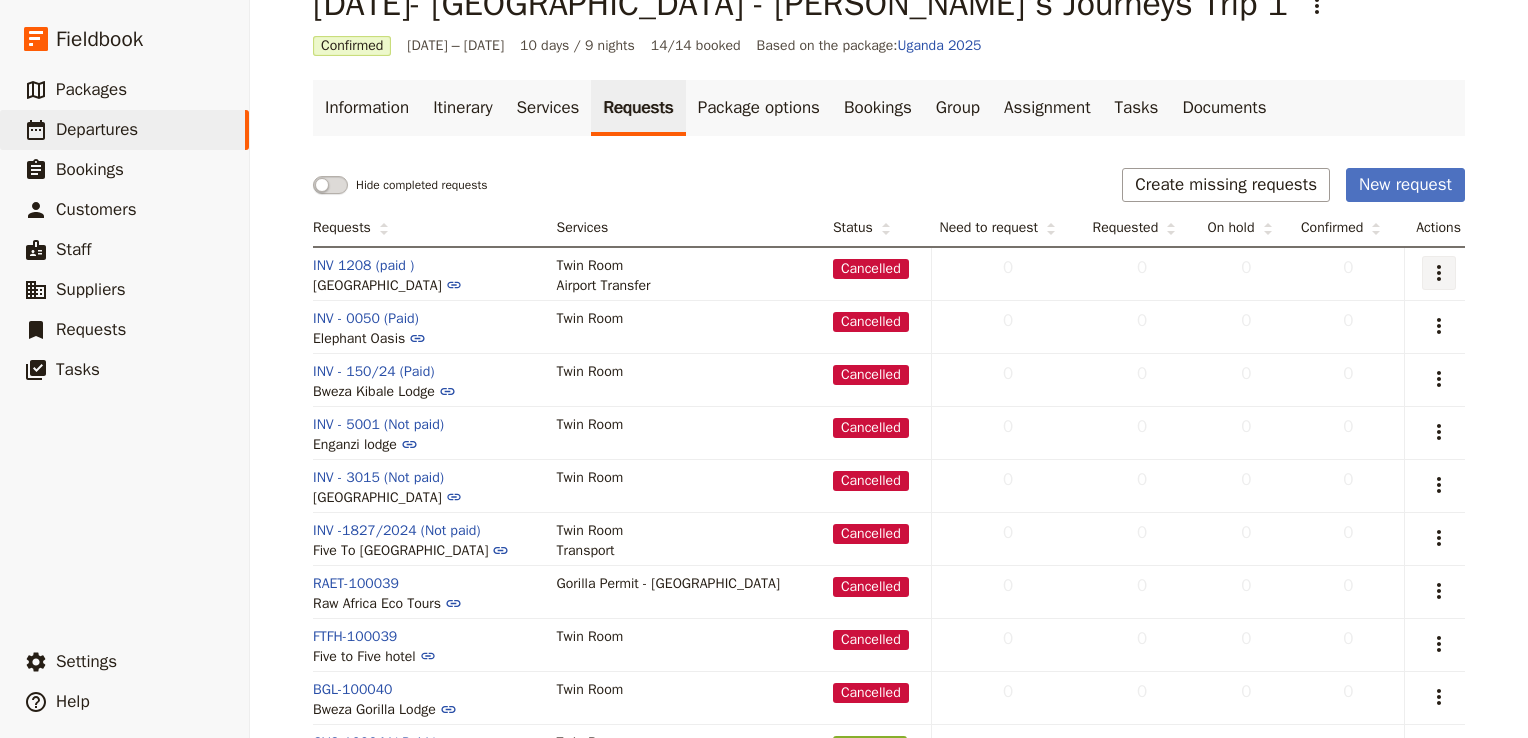 click 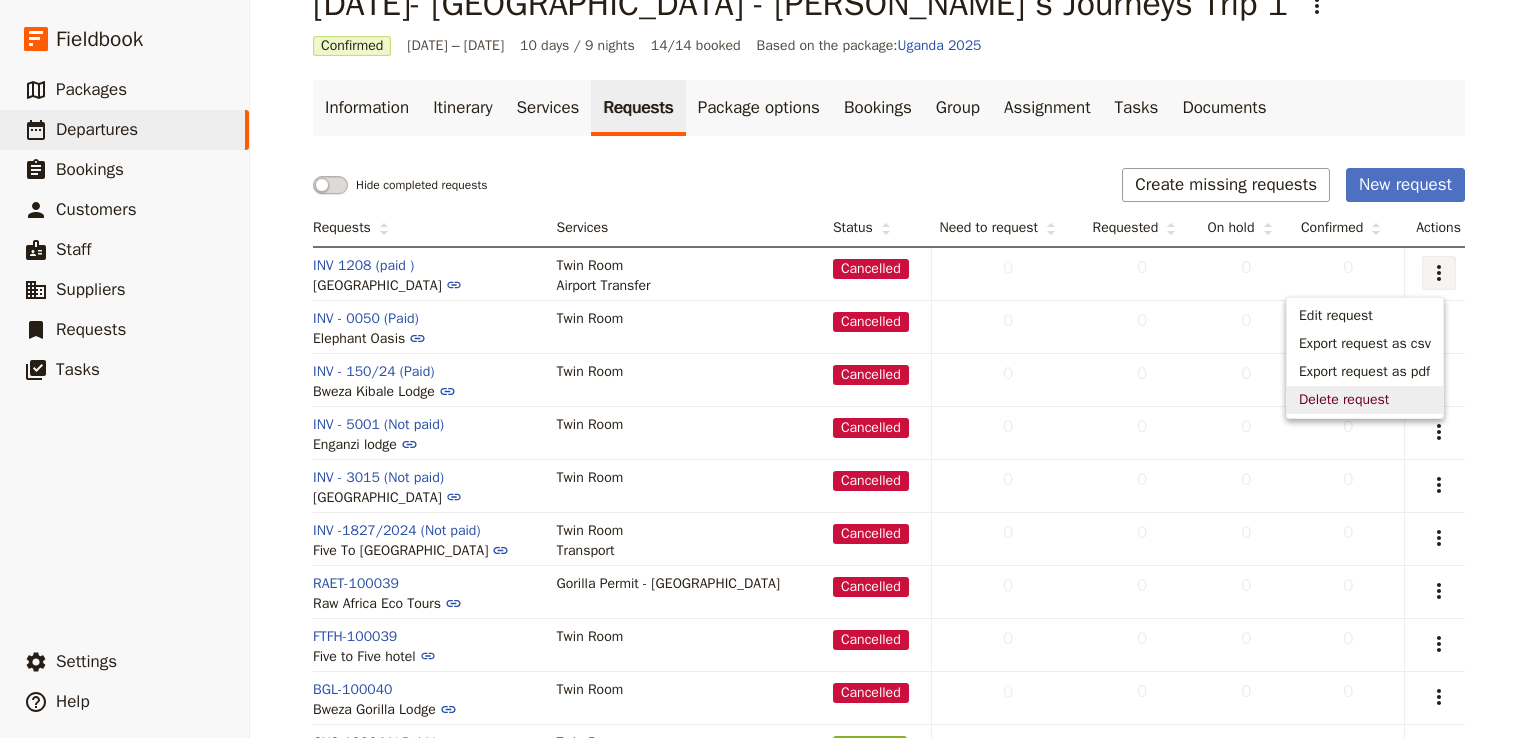 click on "Delete request" at bounding box center [1365, 400] 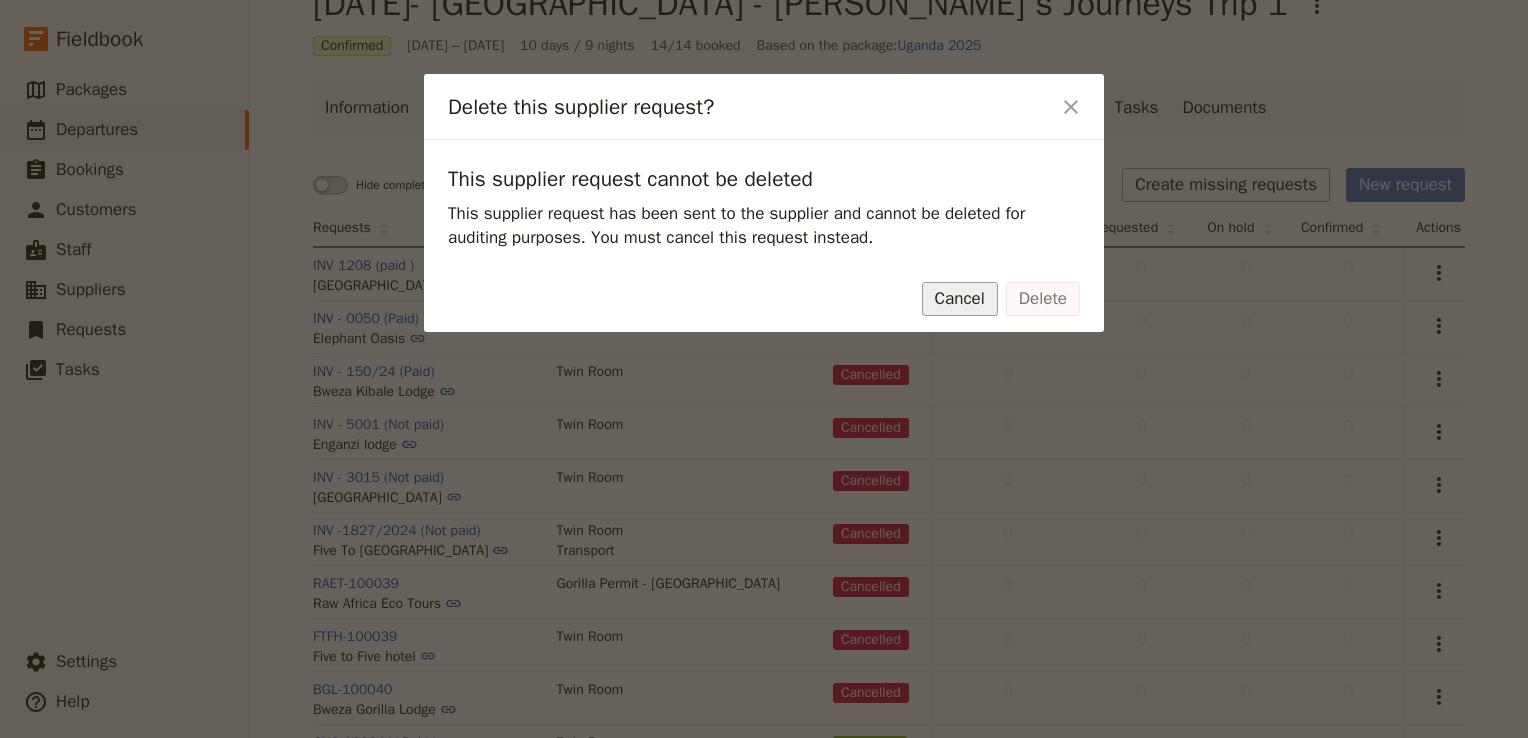 click on "Cancel" at bounding box center [960, 299] 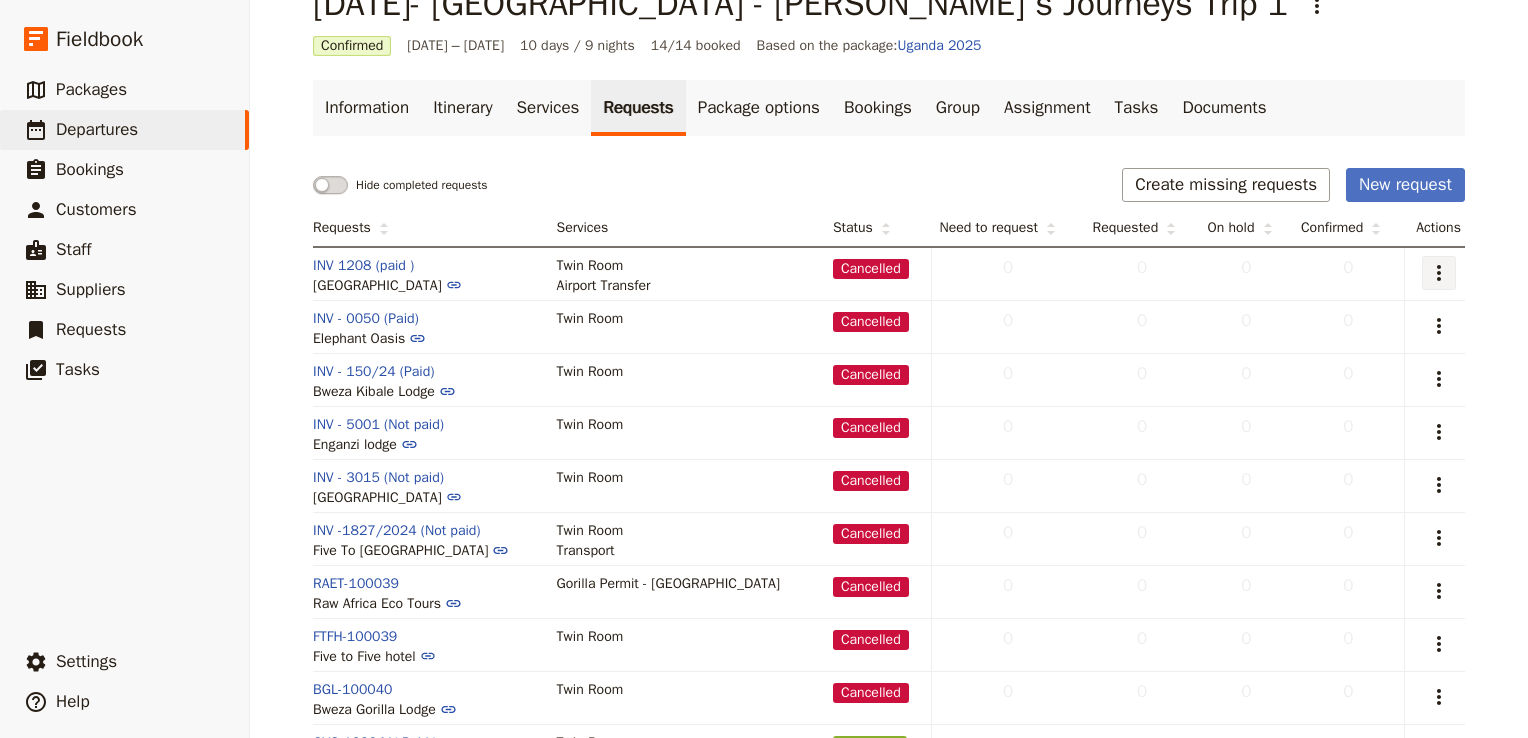 click 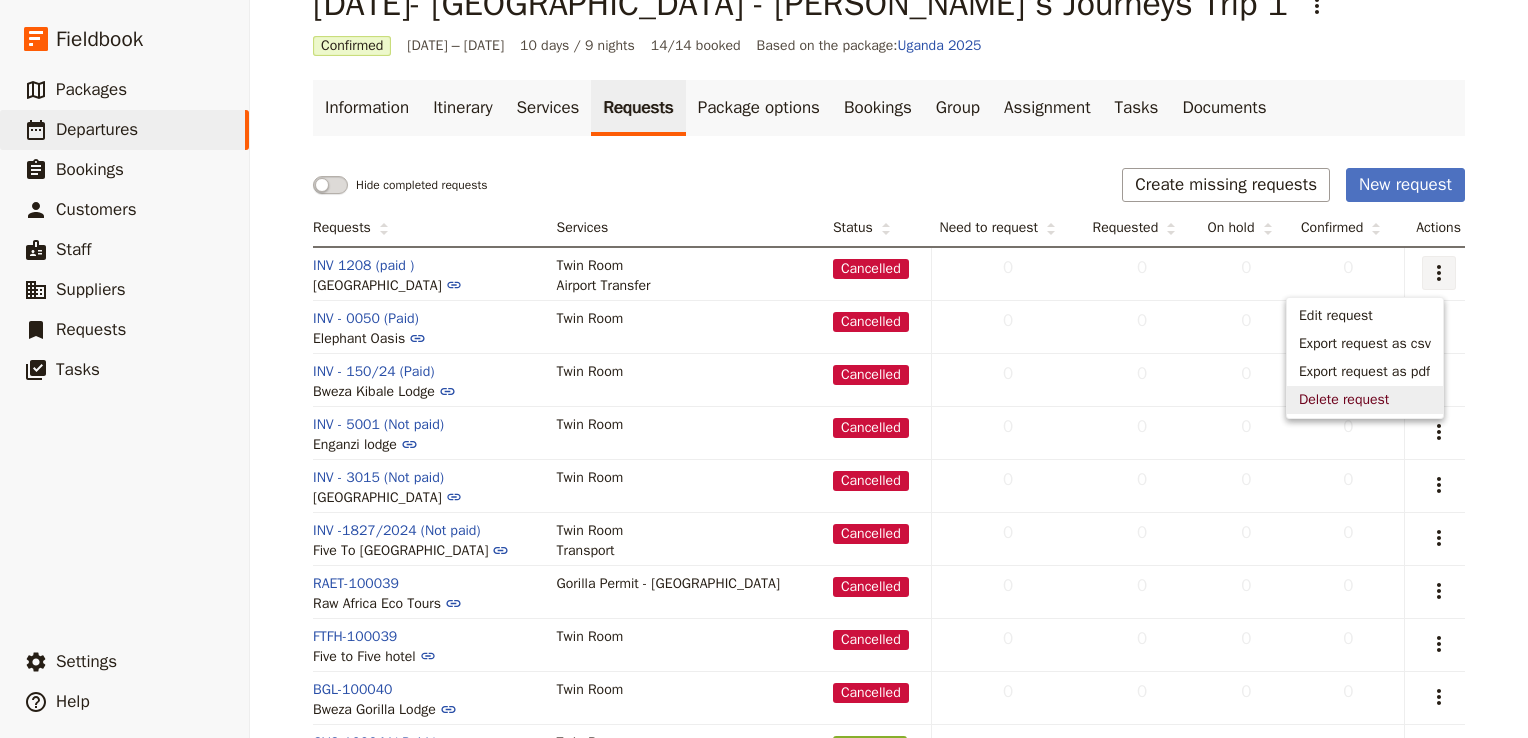 click on "Delete request" at bounding box center [1365, 400] 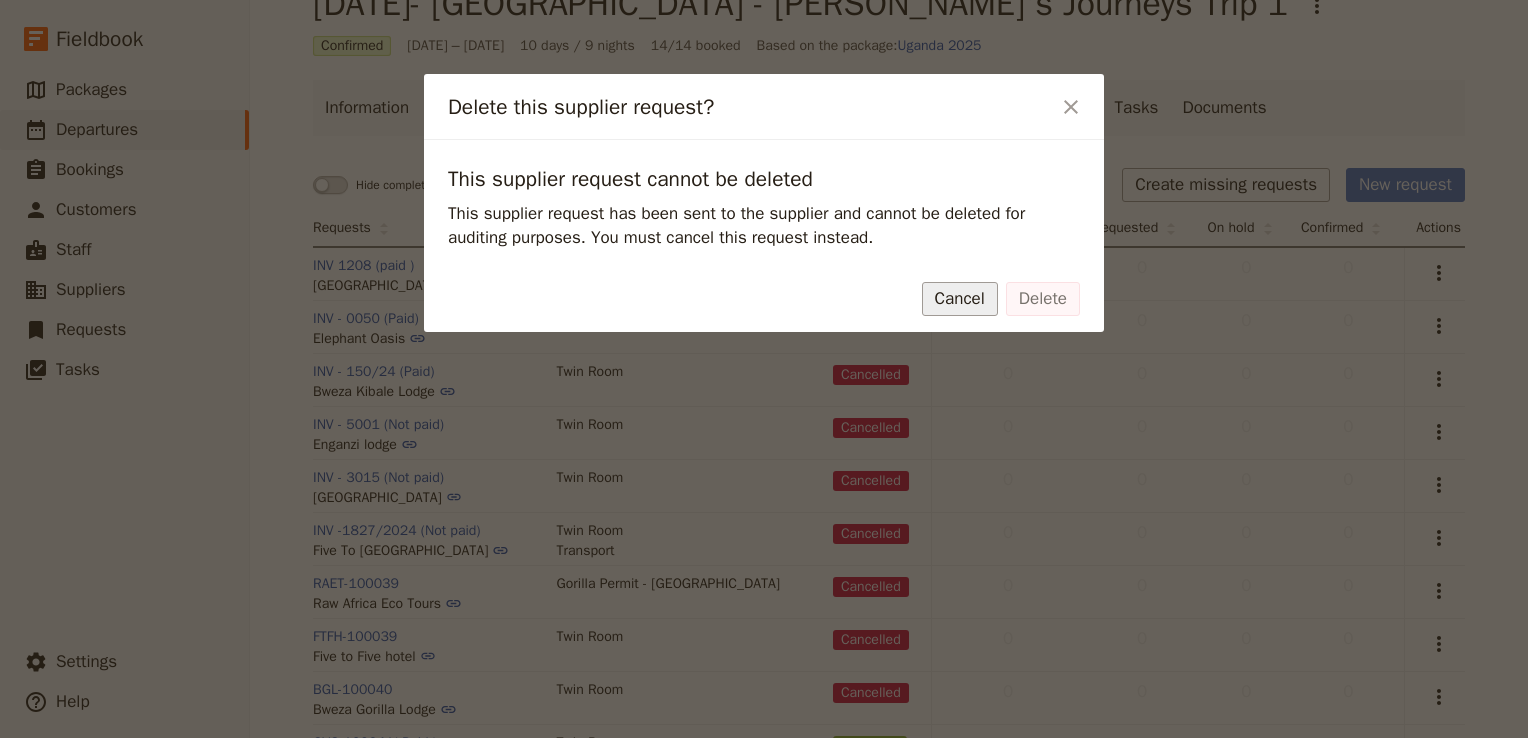 click on "Cancel" at bounding box center [960, 299] 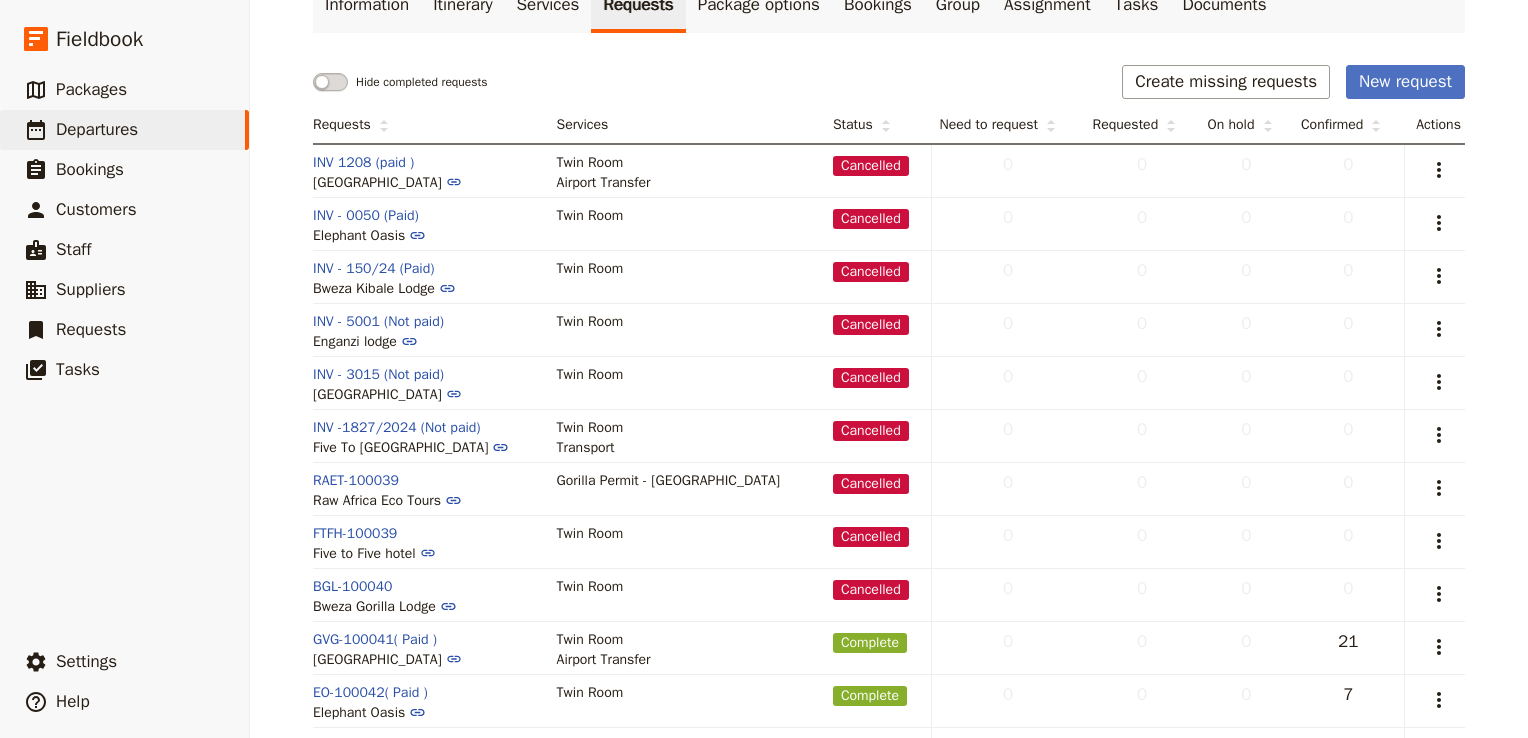 scroll, scrollTop: 0, scrollLeft: 0, axis: both 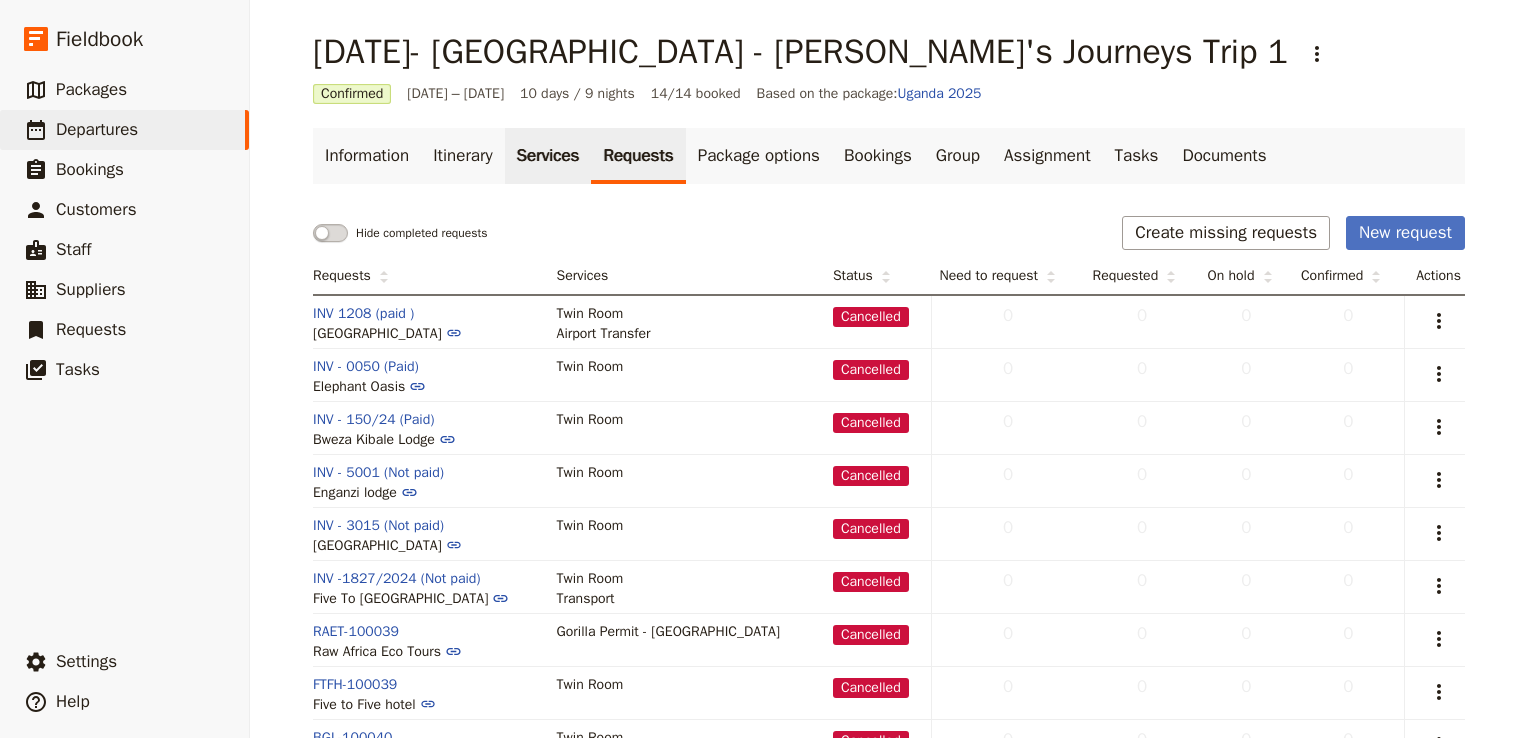 click on "Services" at bounding box center [548, 156] 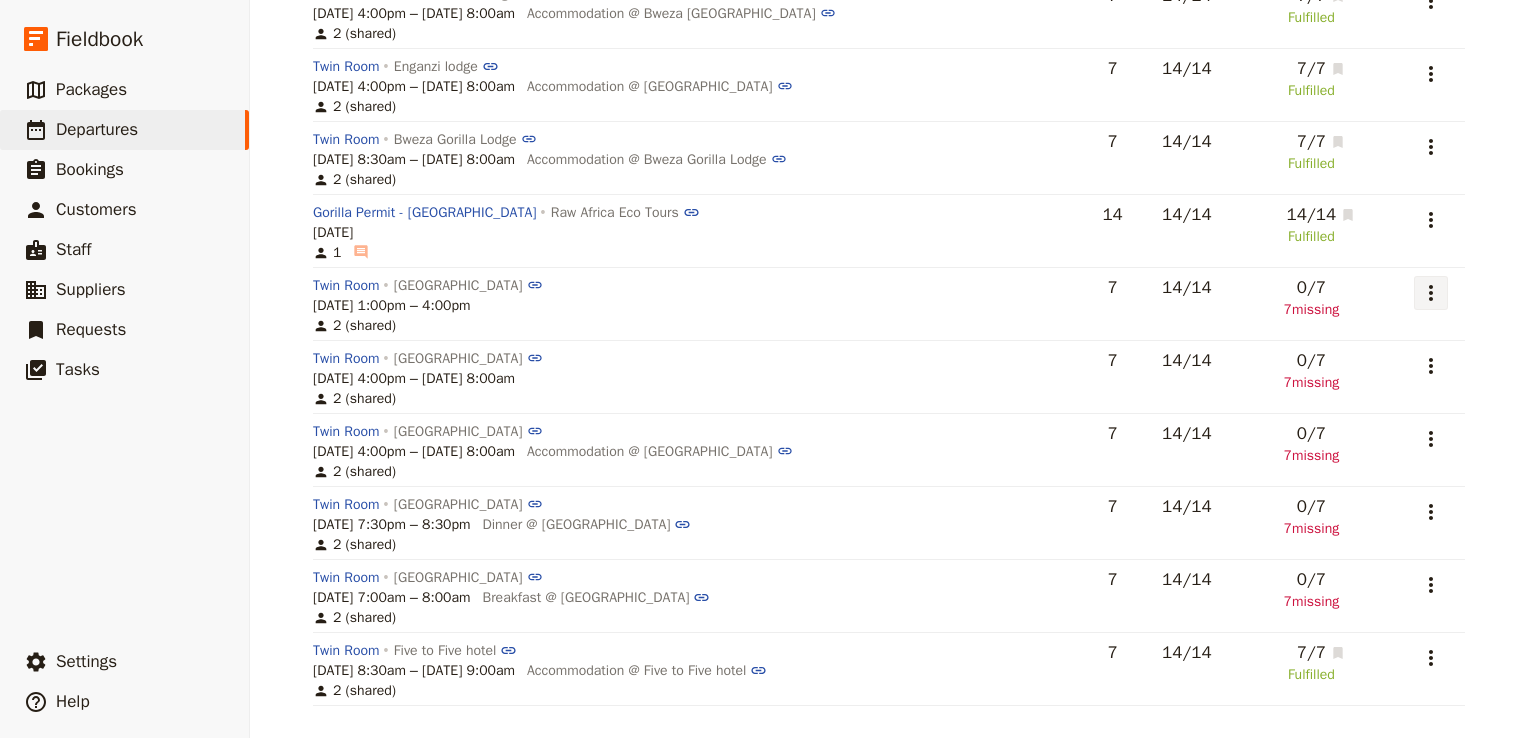 scroll, scrollTop: 556, scrollLeft: 0, axis: vertical 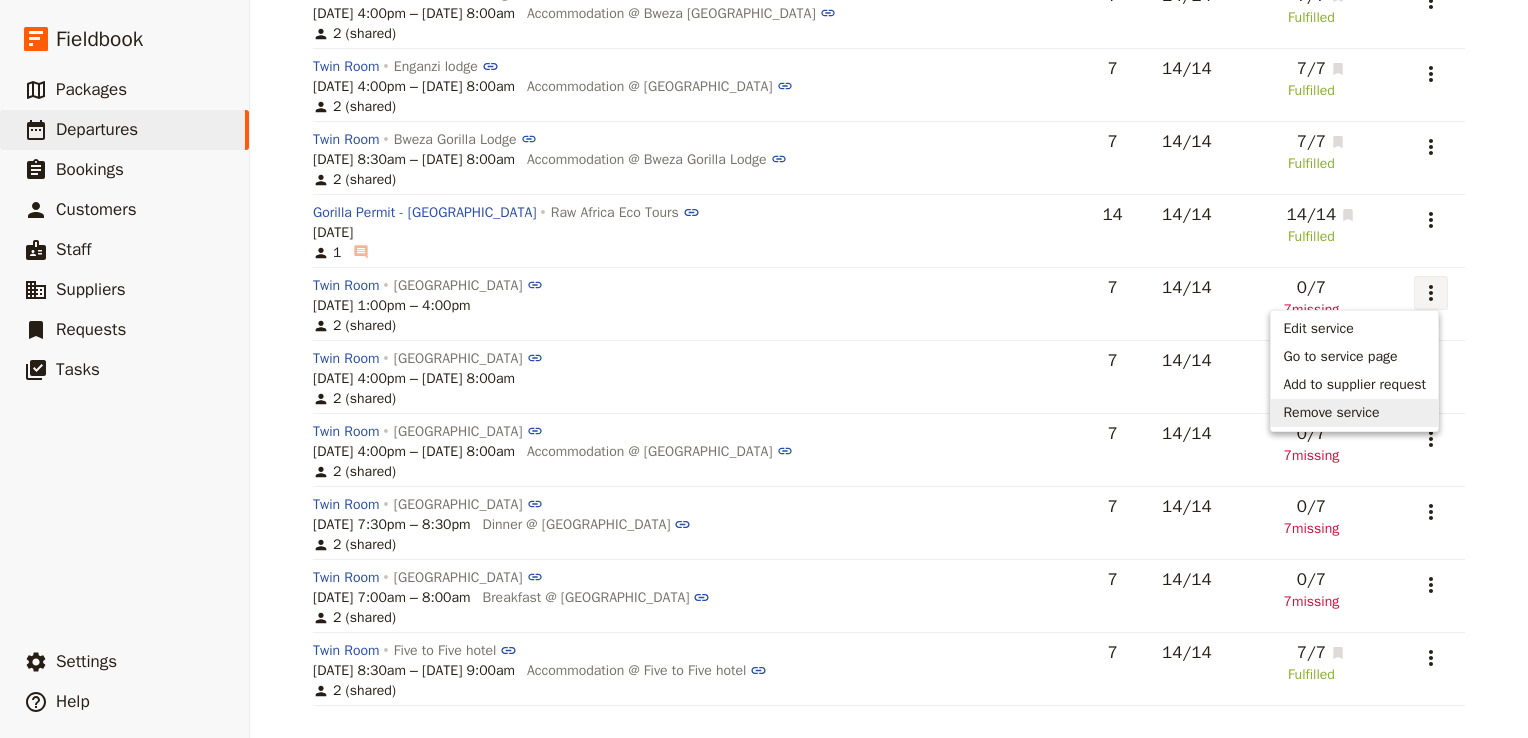 click on "Remove service" at bounding box center (1331, 413) 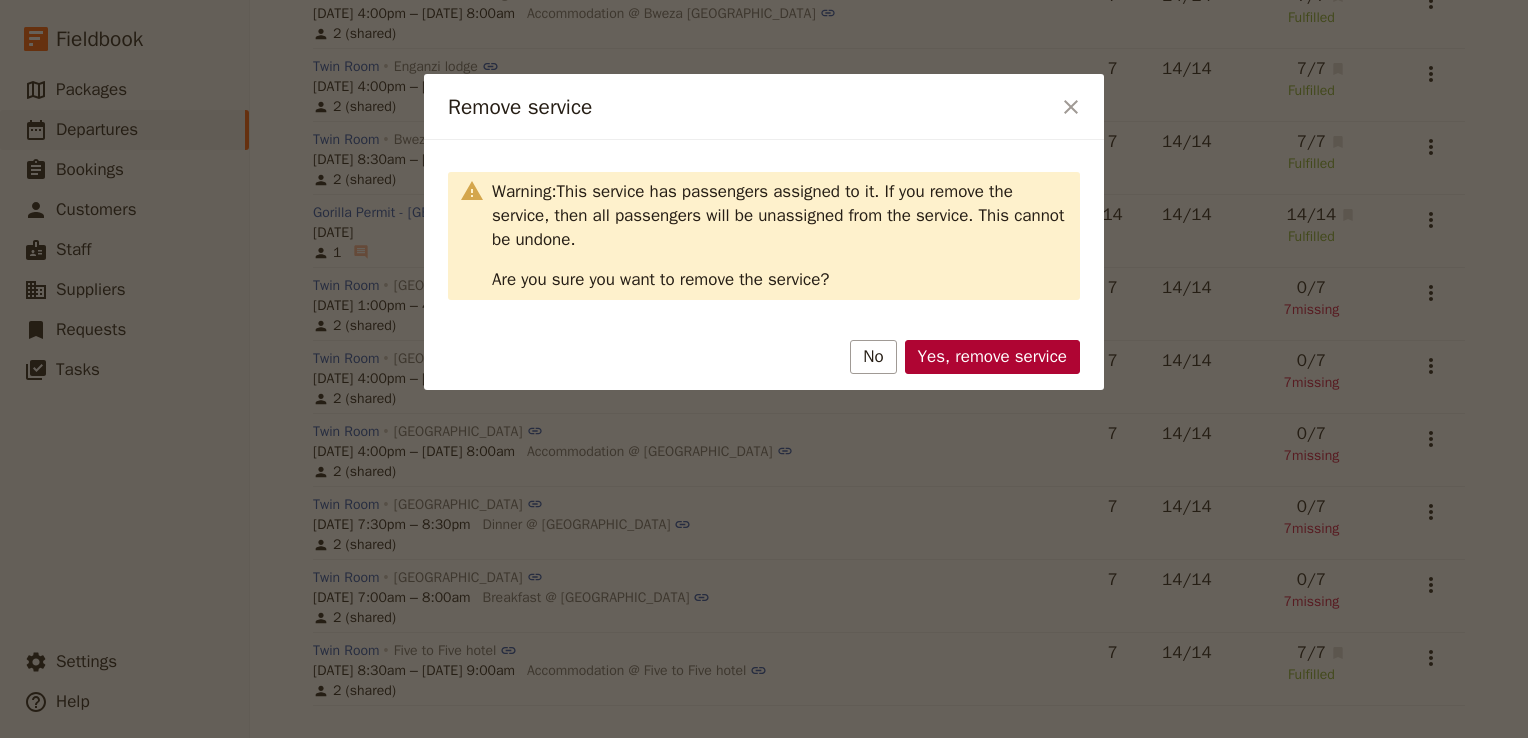 click on "Yes, remove service" at bounding box center [992, 357] 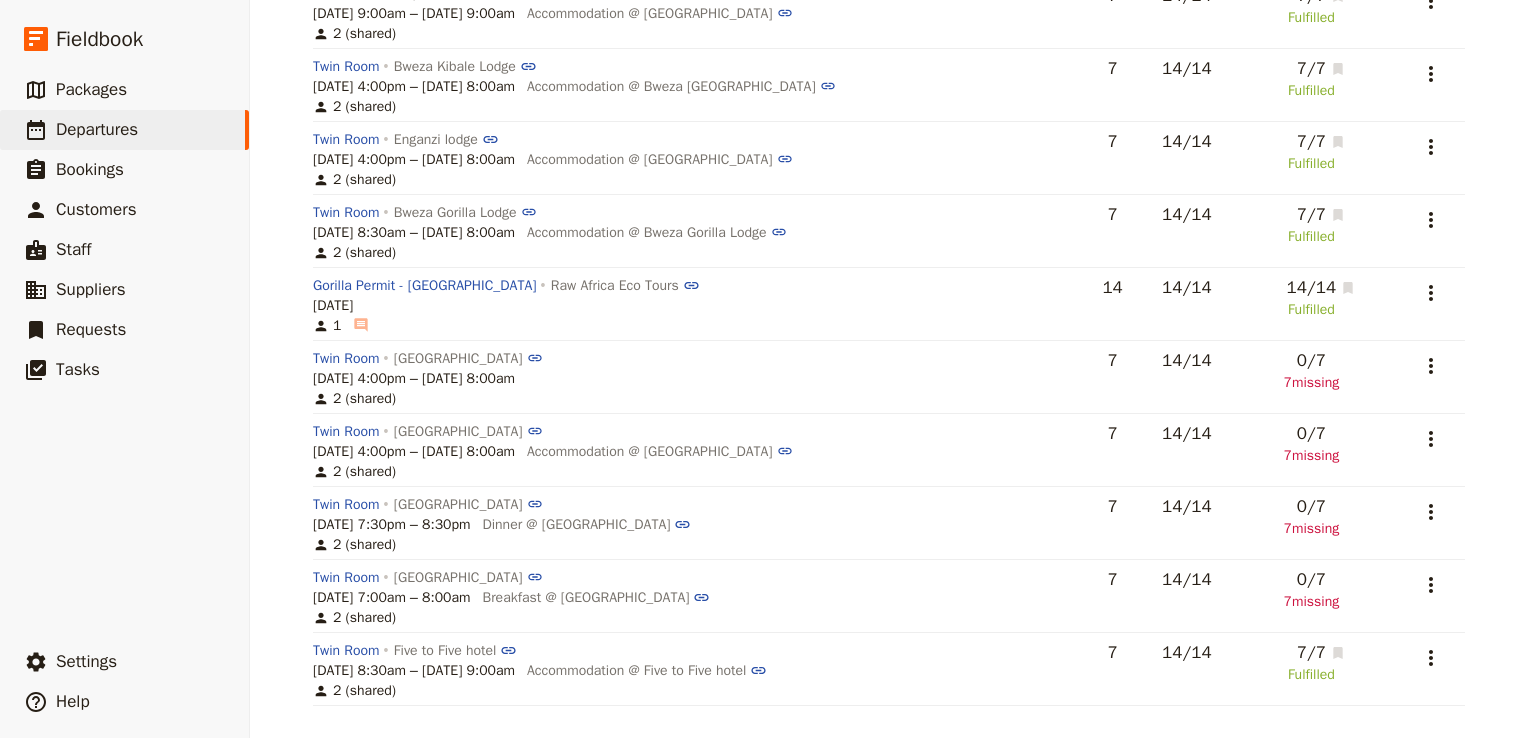 scroll, scrollTop: 482, scrollLeft: 0, axis: vertical 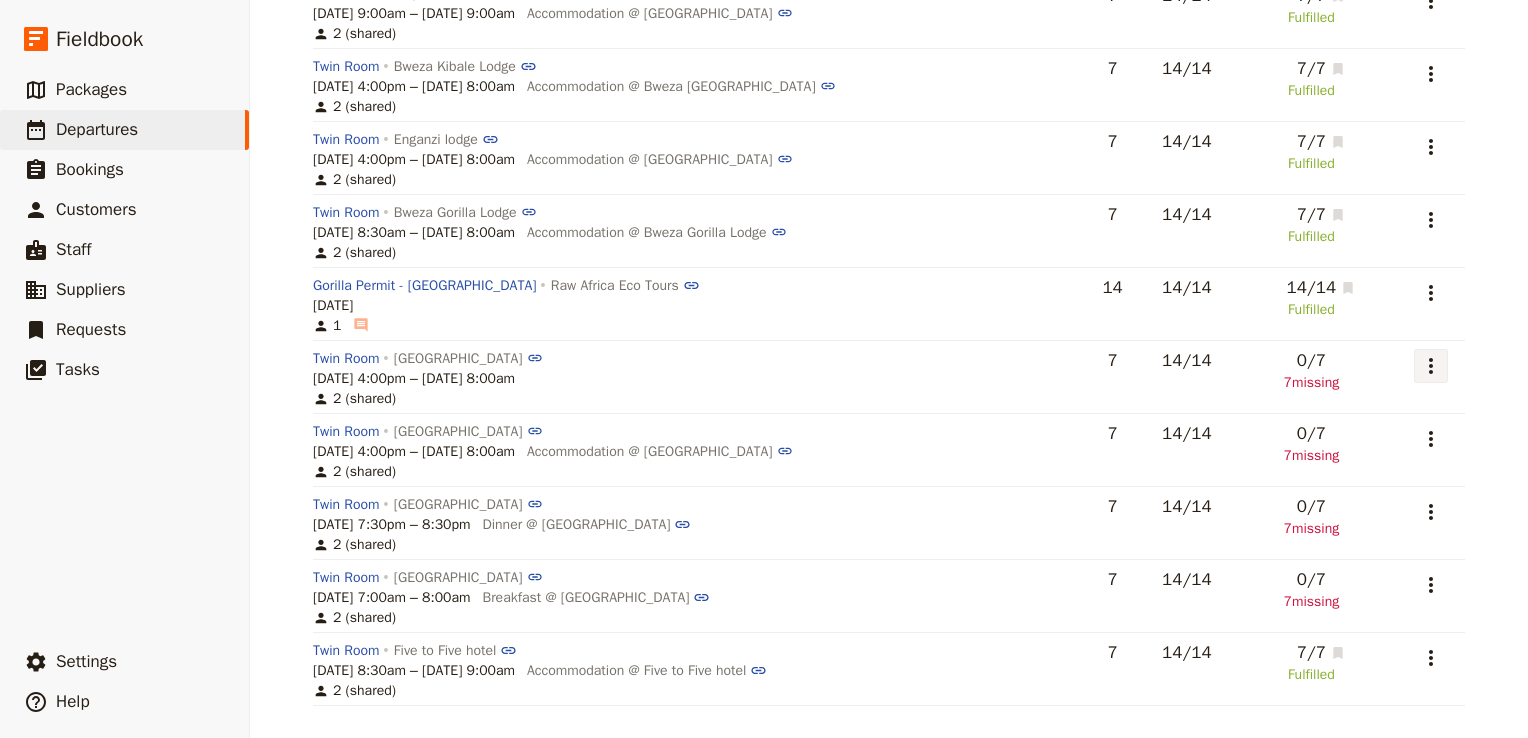 click 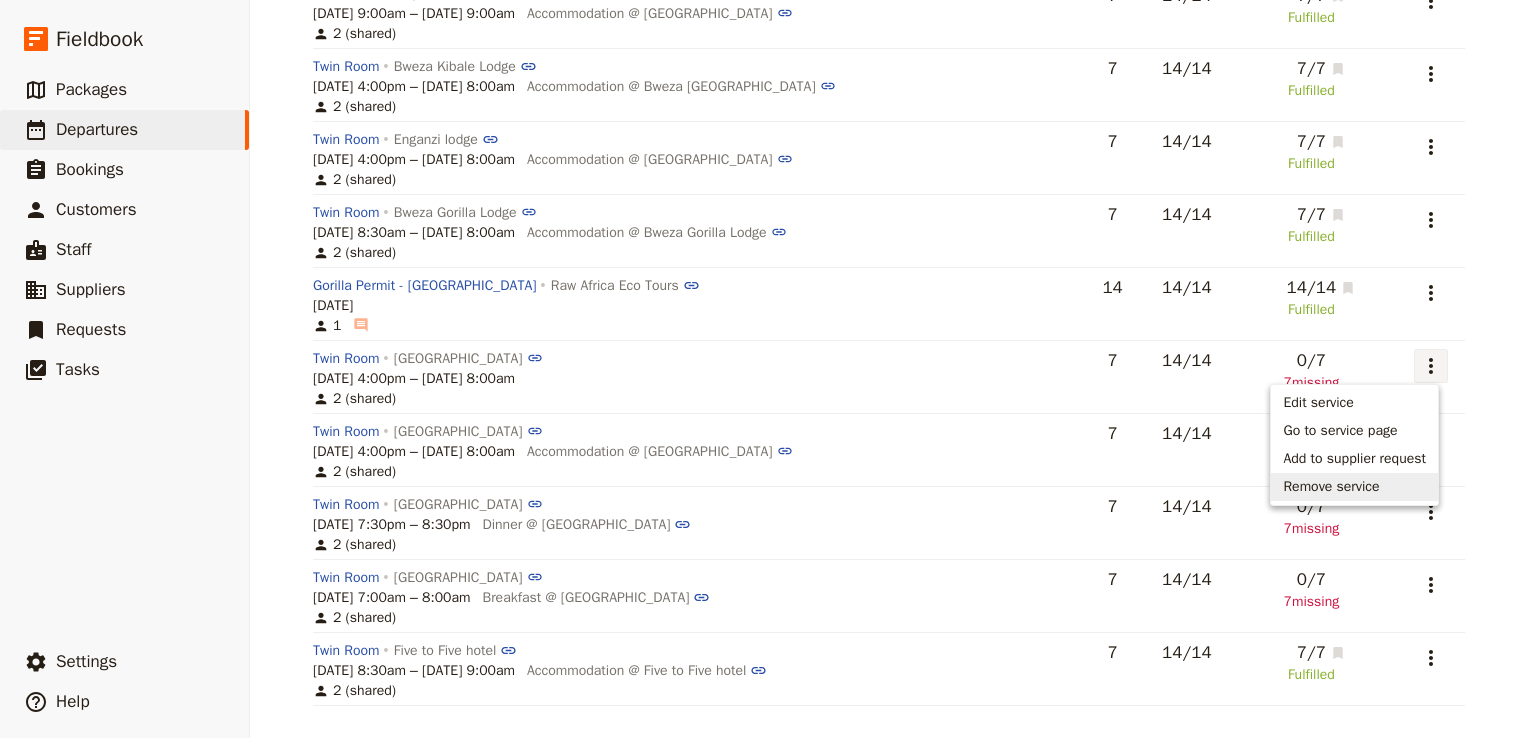 click on "Remove service" at bounding box center [1331, 487] 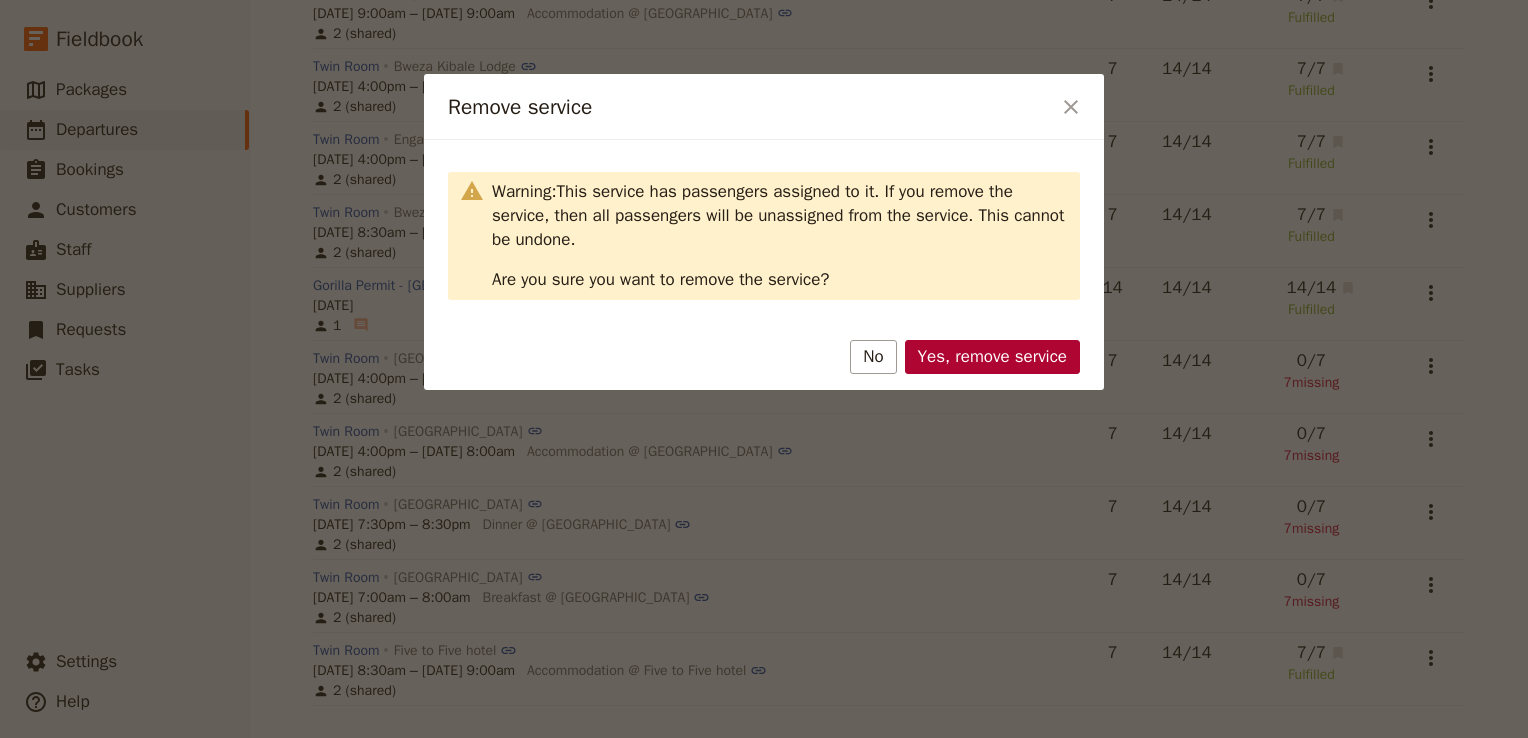 click on "Yes, remove service" at bounding box center [992, 357] 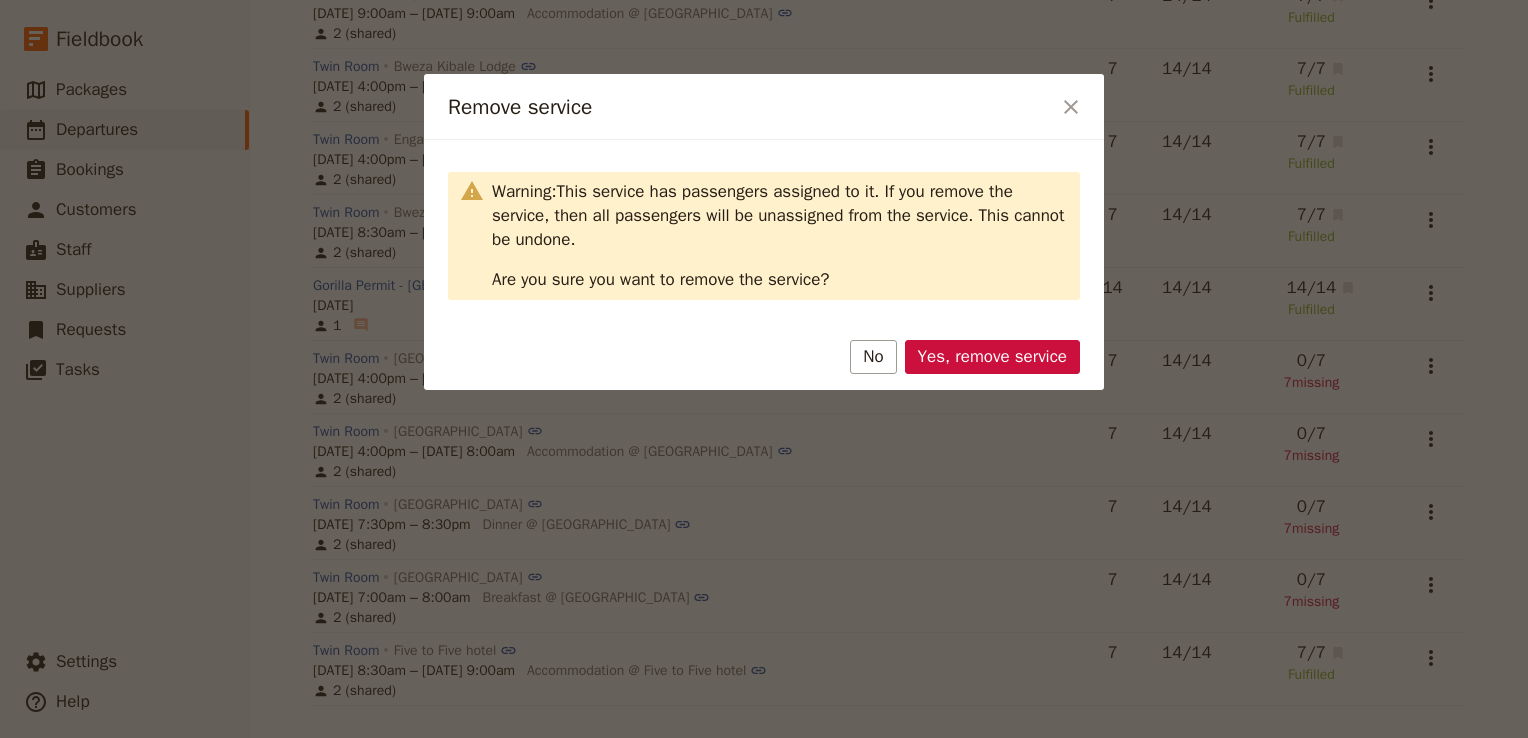 scroll, scrollTop: 408, scrollLeft: 0, axis: vertical 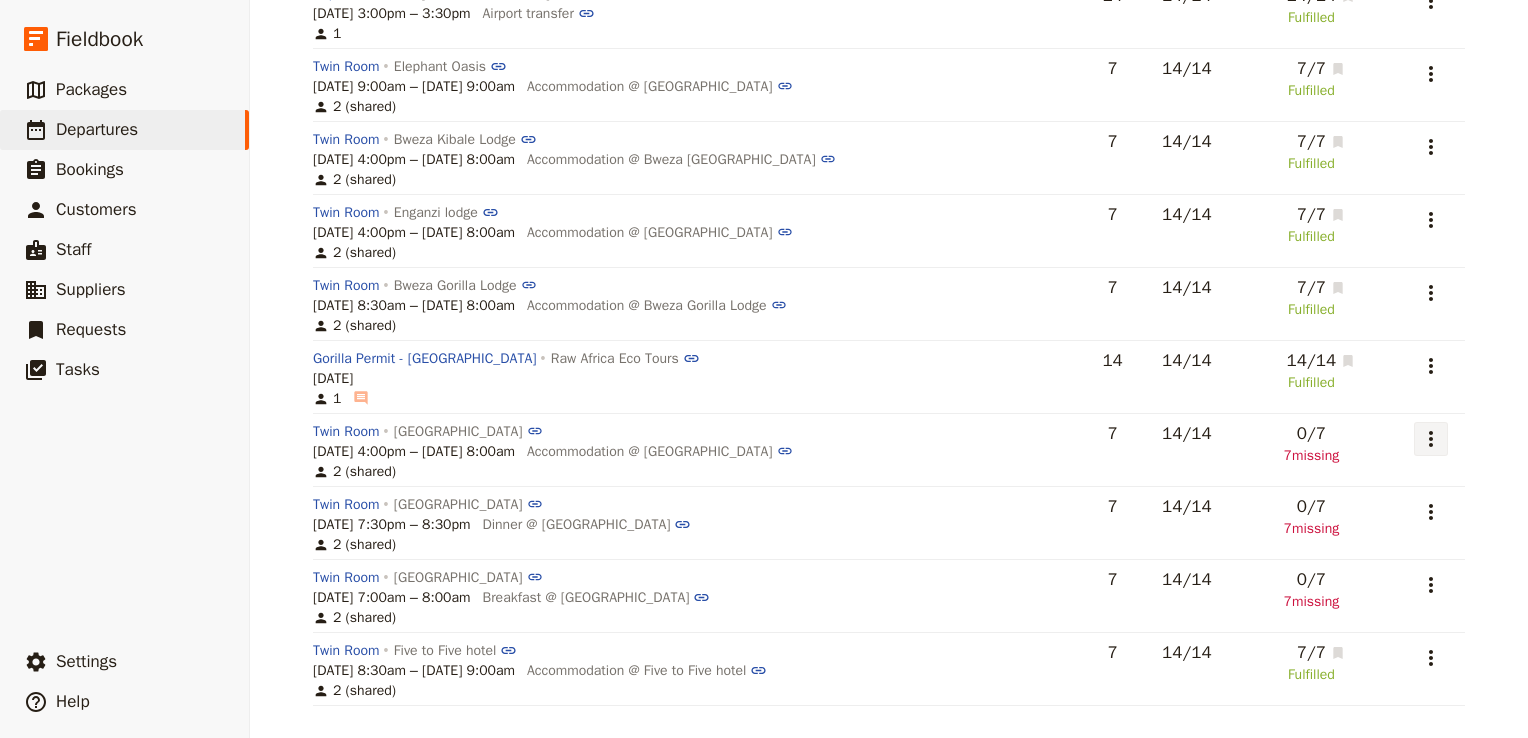 click 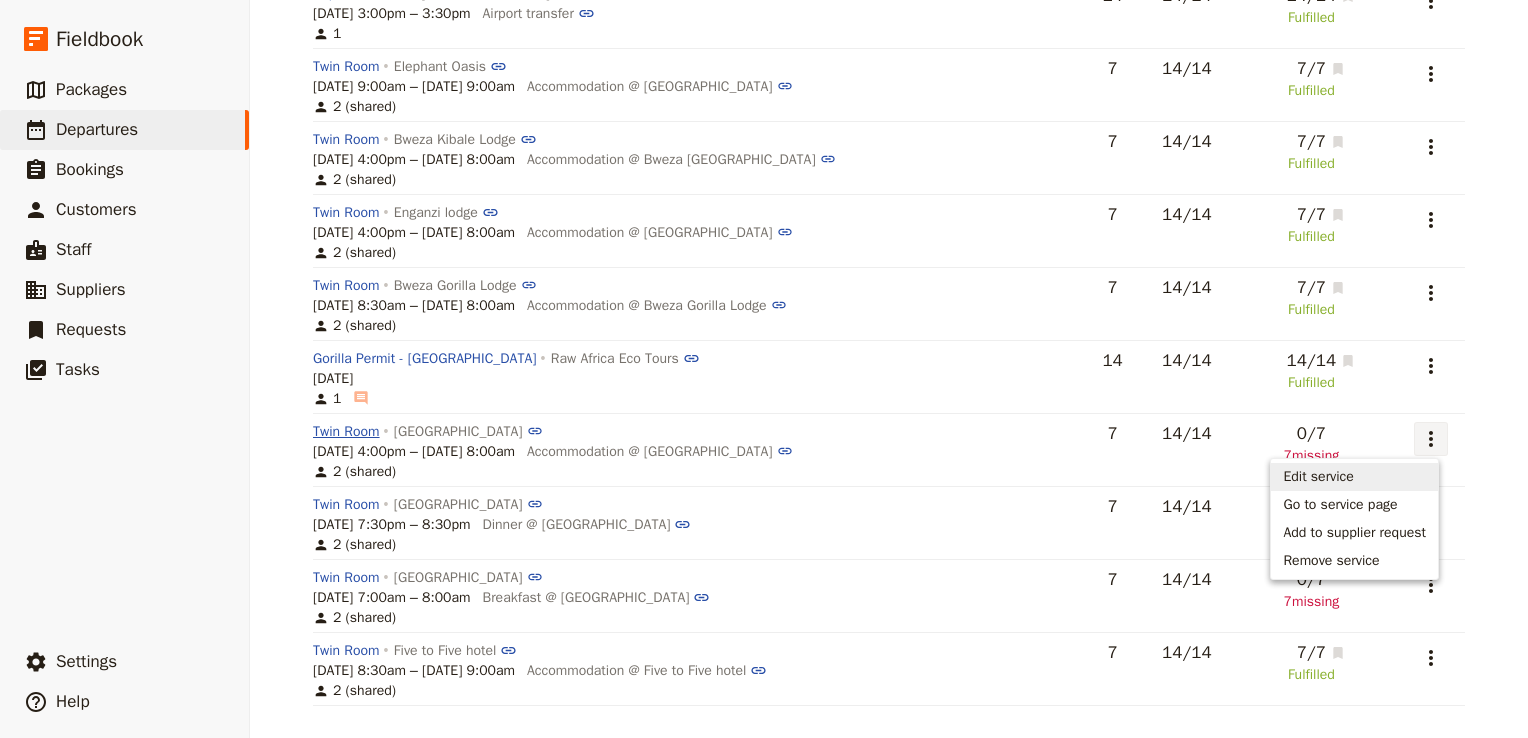 click on "Twin Room" at bounding box center [346, 432] 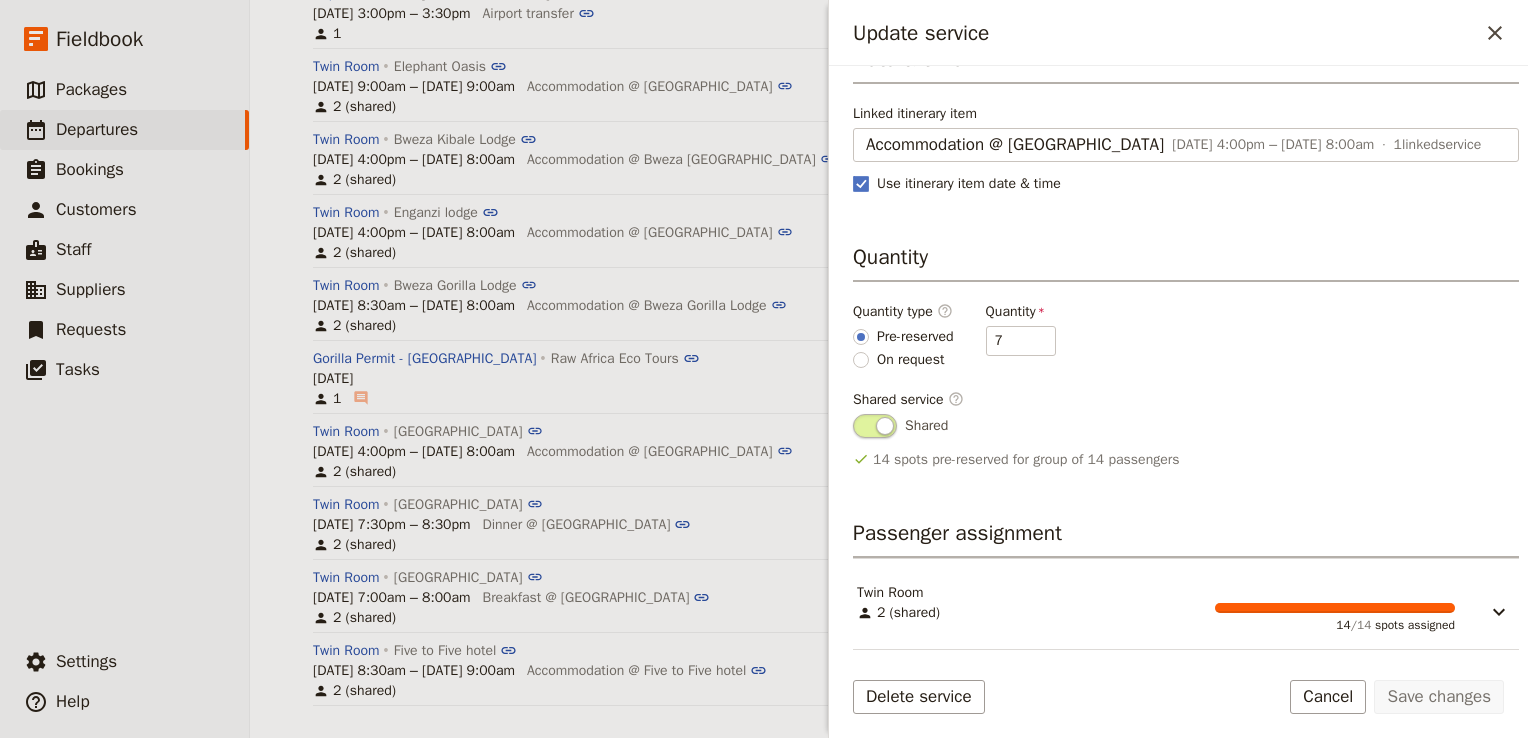 scroll, scrollTop: 0, scrollLeft: 0, axis: both 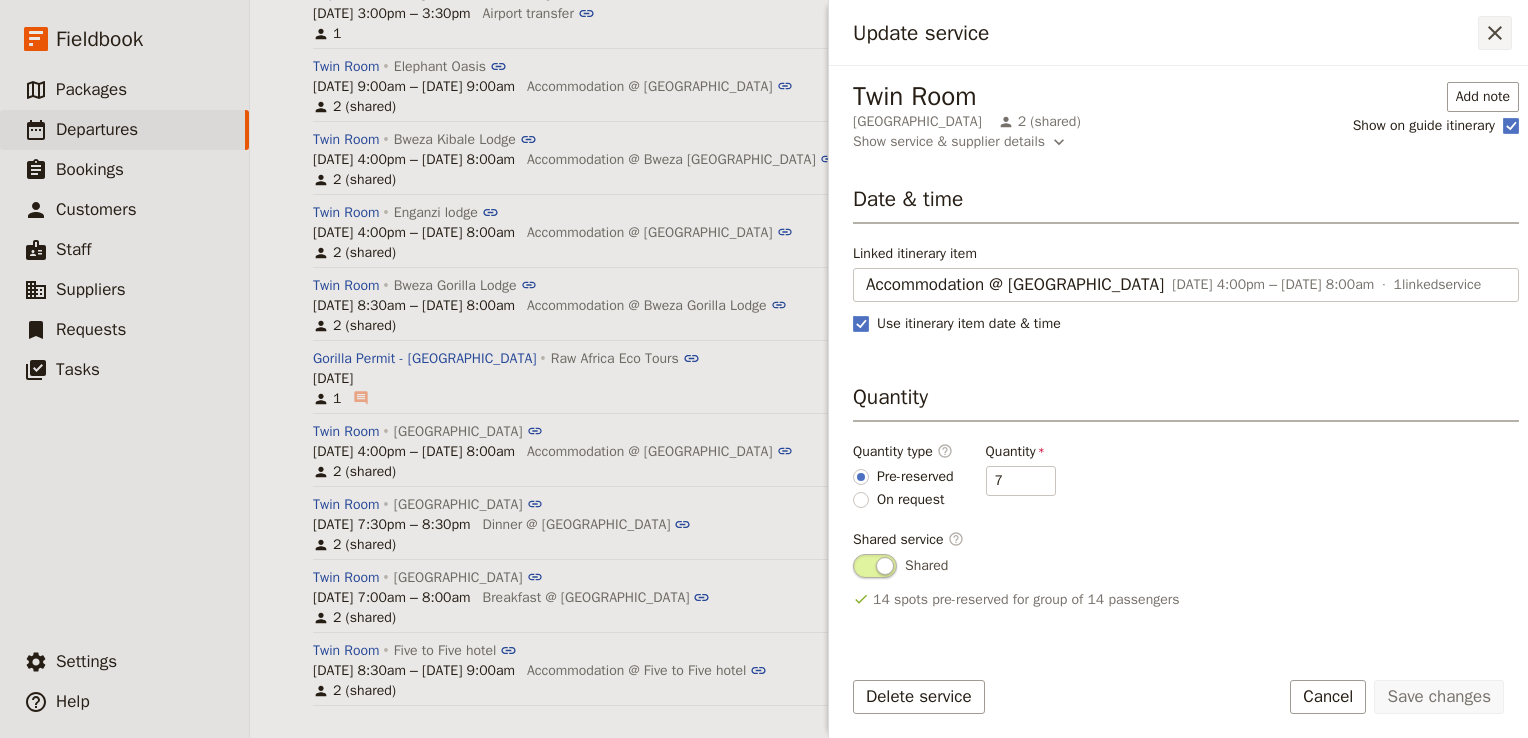 click 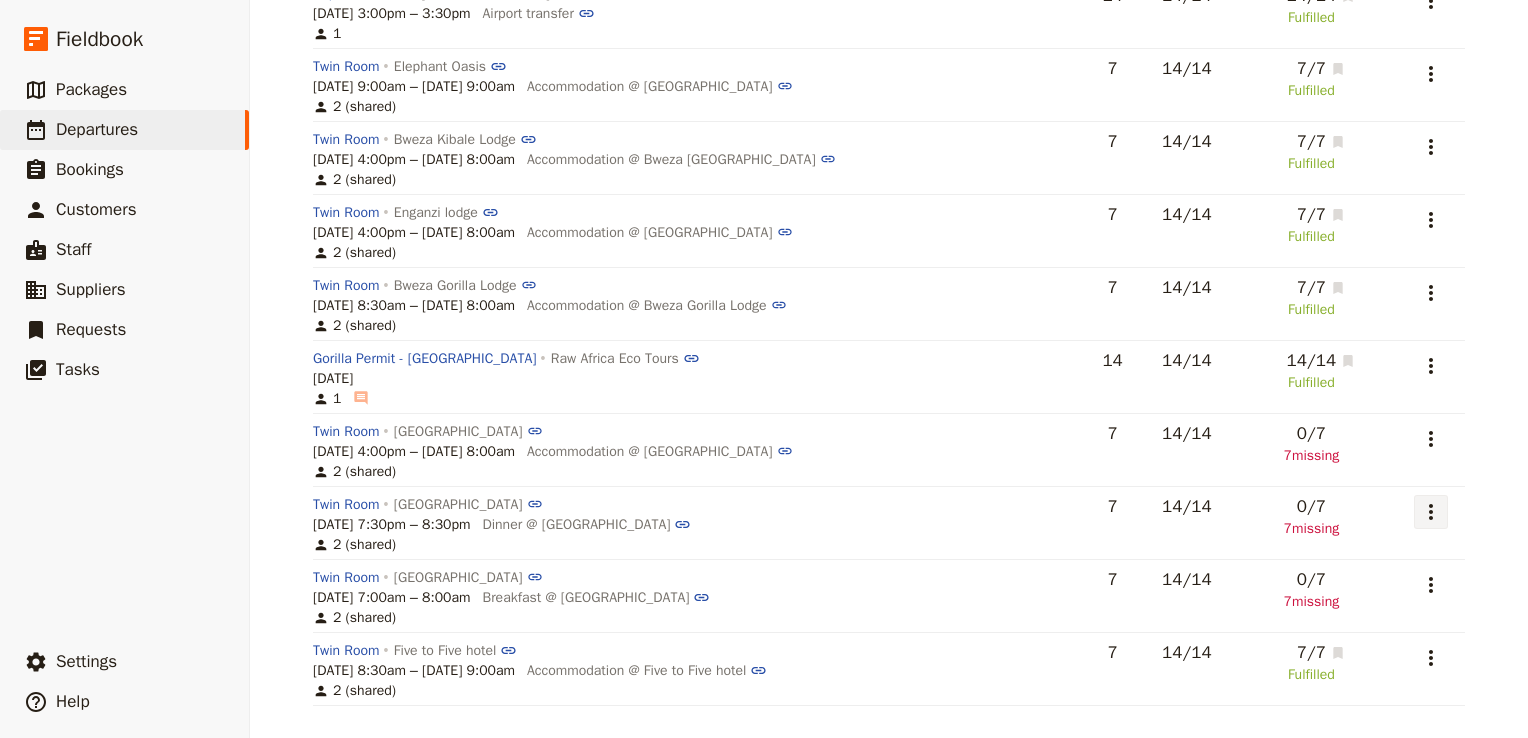 click 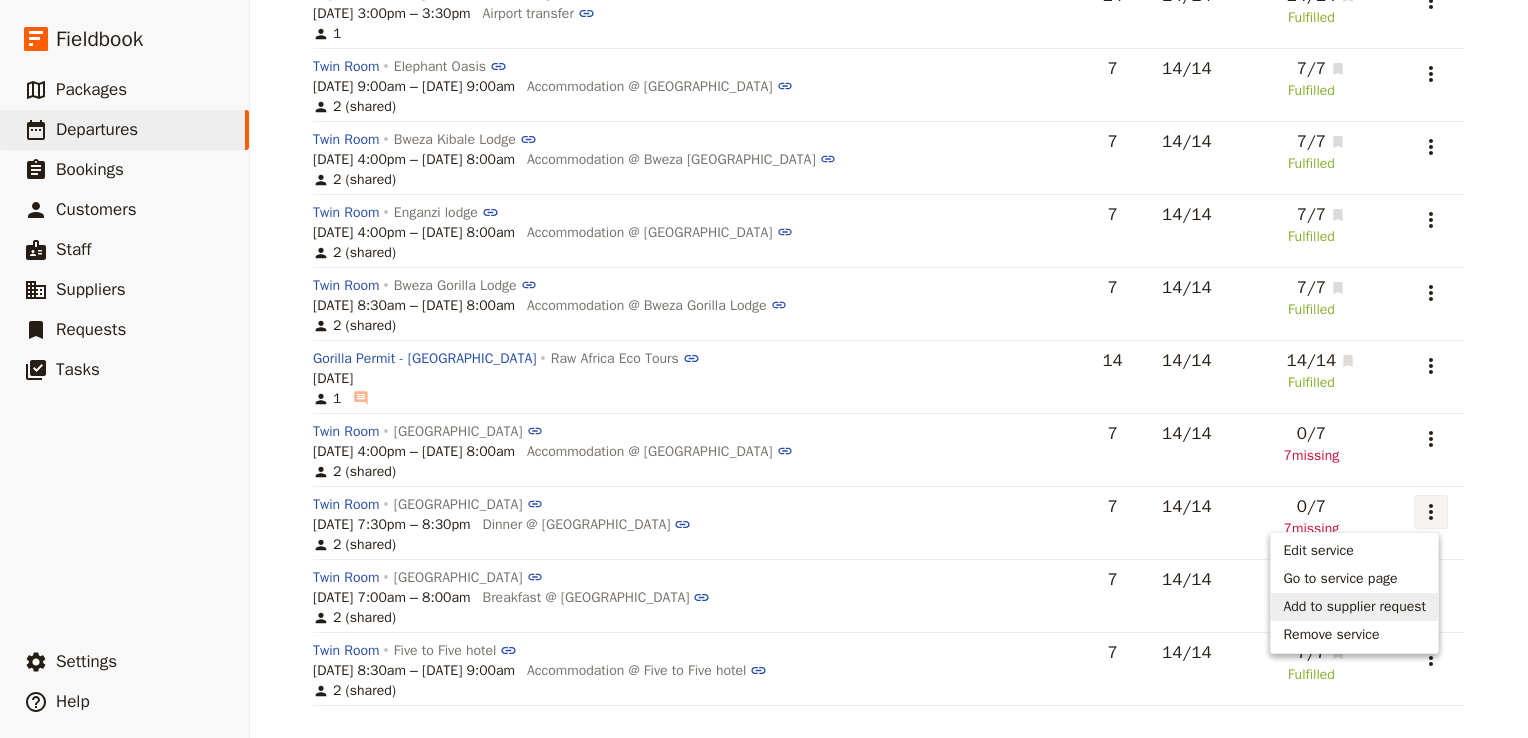 click on "Add to supplier request" at bounding box center [1354, 607] 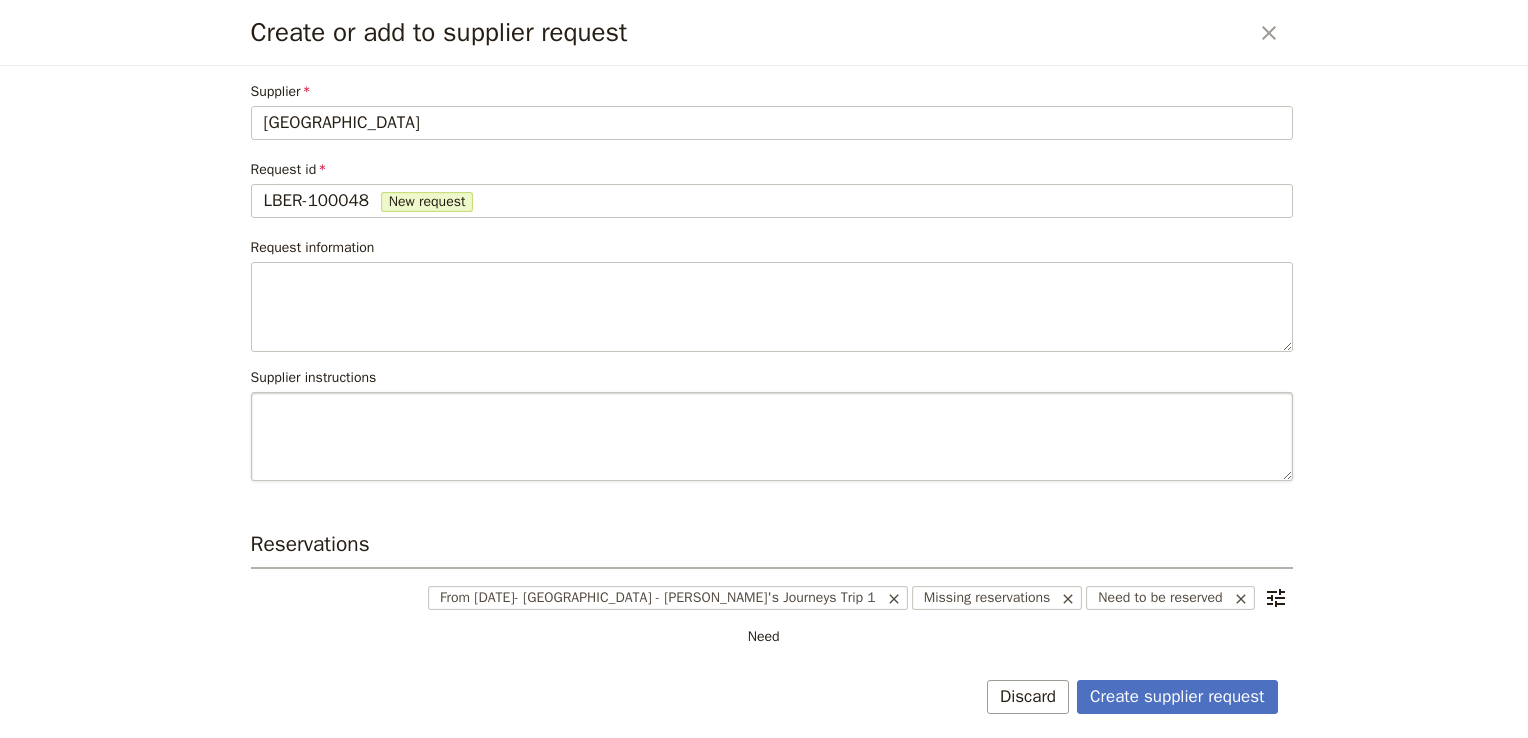 scroll, scrollTop: 310, scrollLeft: 0, axis: vertical 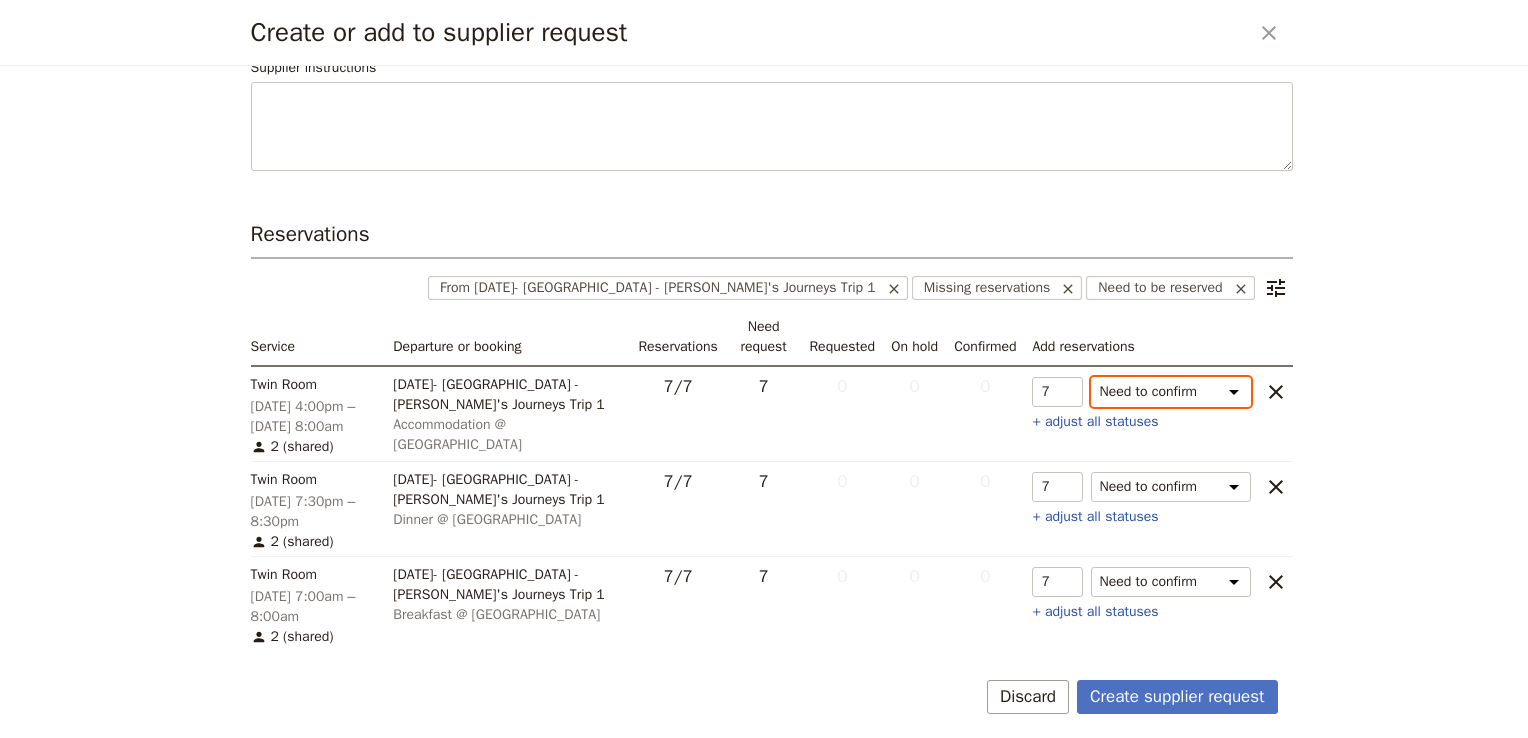 click on "Need to confirm Need to hold On hold requested Confirm requested On hold Confirmed" at bounding box center [1171, 392] 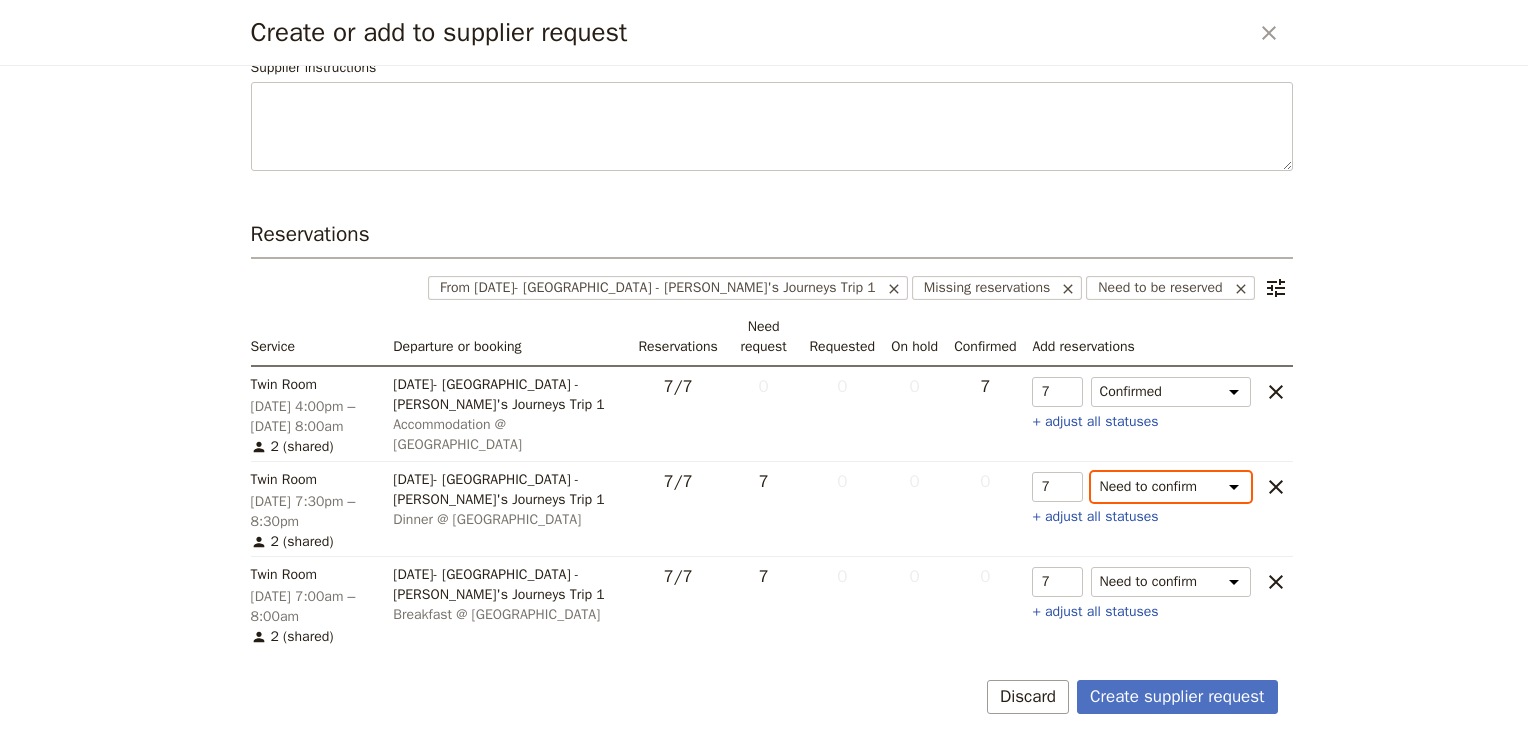 click on "Need to confirm Need to hold On hold requested Confirm requested On hold Confirmed" at bounding box center (1171, 487) 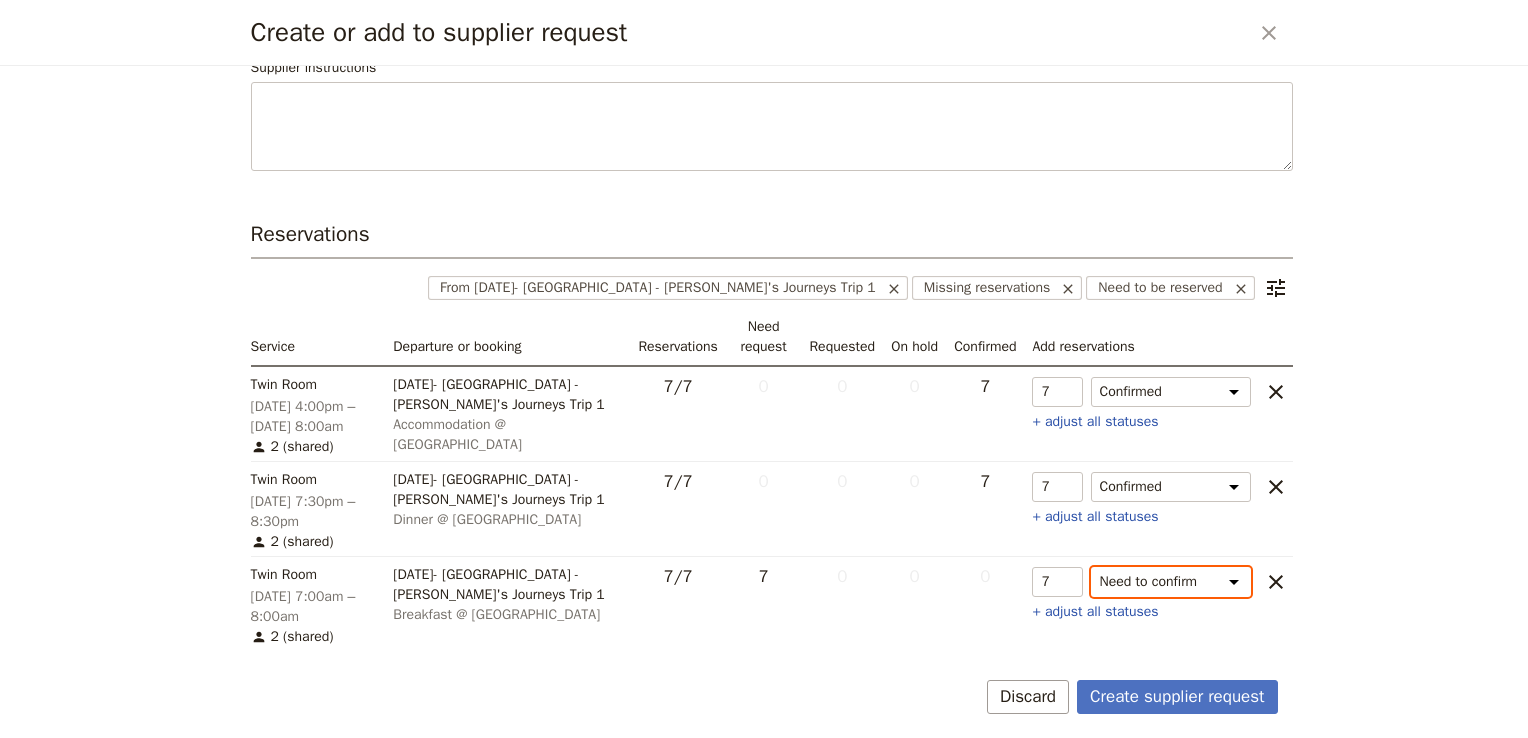 click on "Need to confirm Need to hold On hold requested Confirm requested On hold Confirmed" at bounding box center [1171, 582] 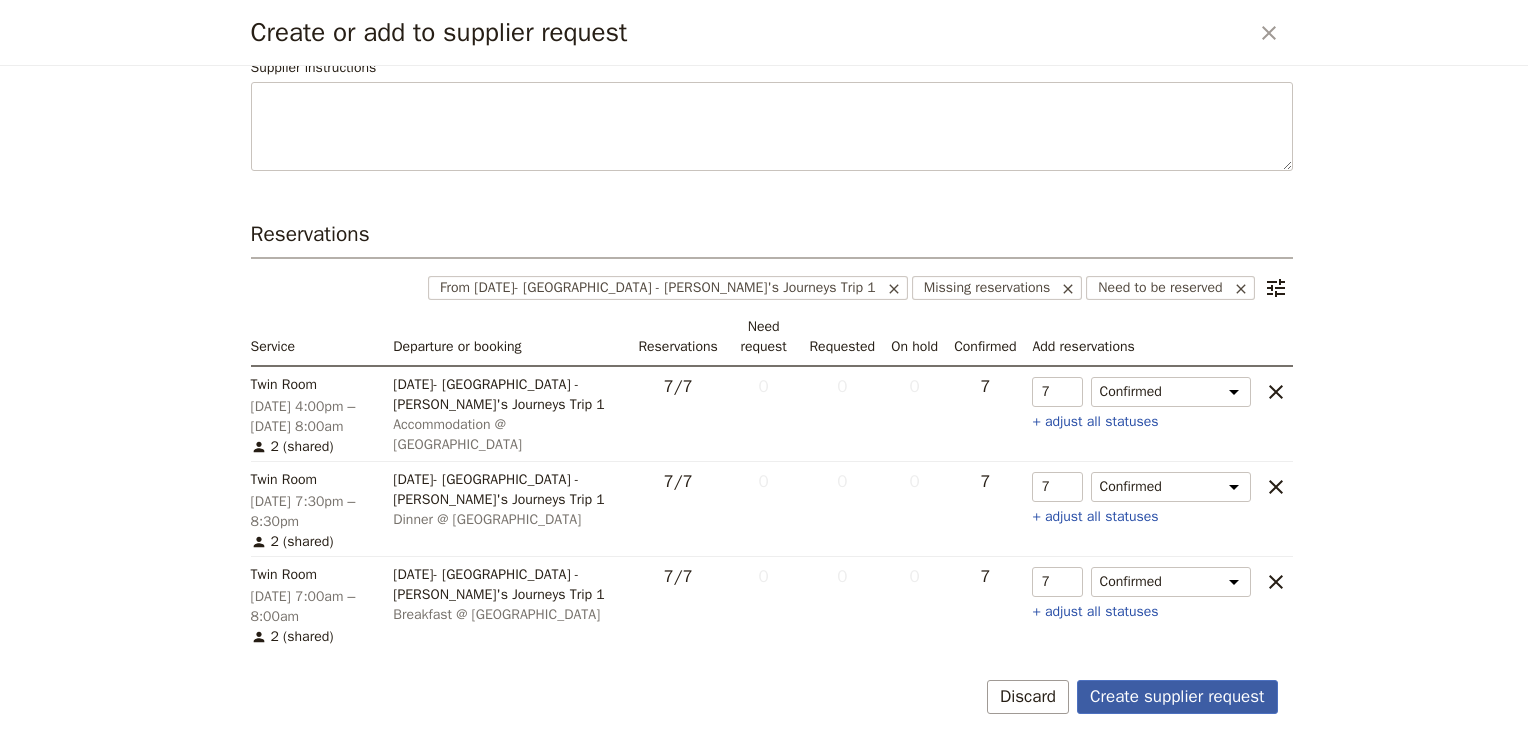 click on "Create supplier request" at bounding box center [1177, 697] 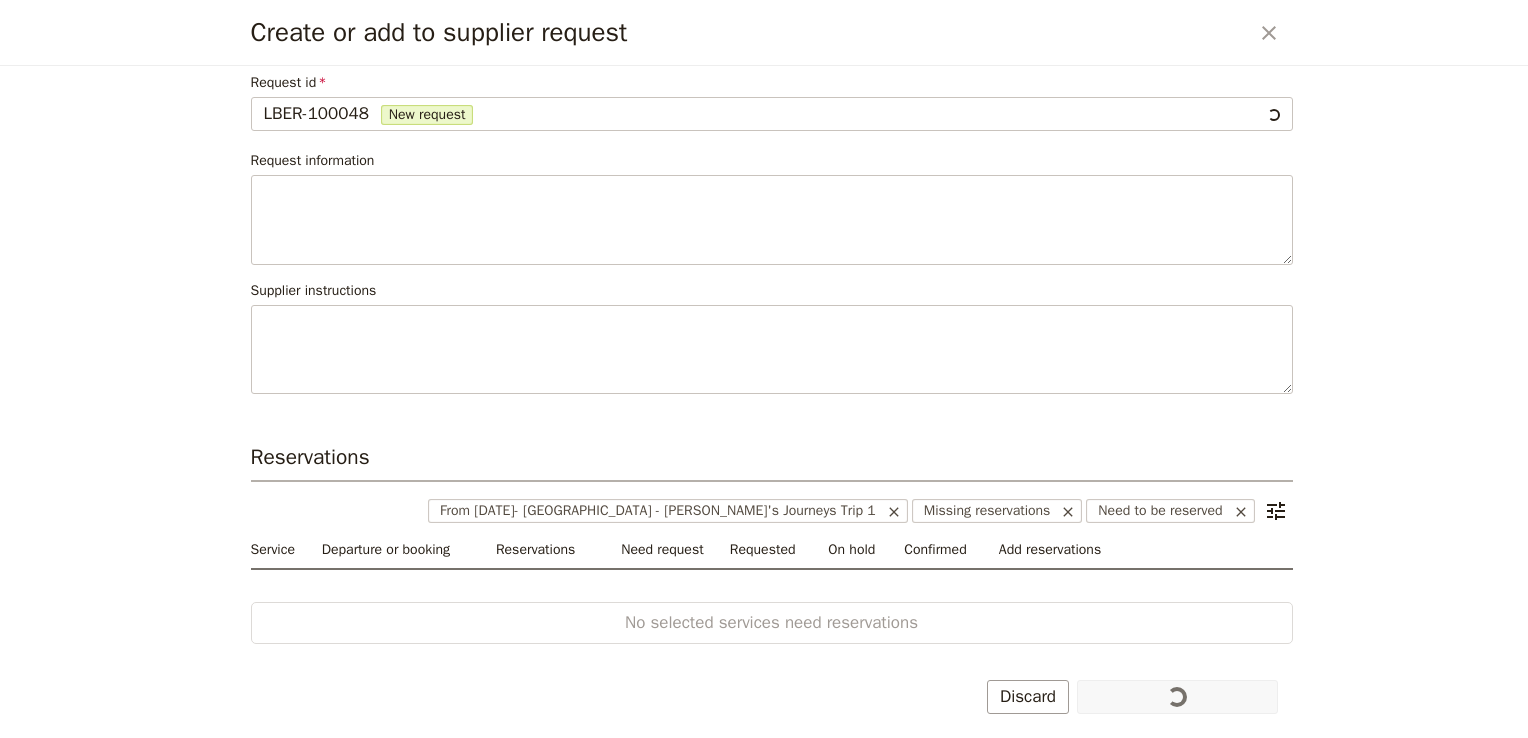 scroll, scrollTop: 83, scrollLeft: 0, axis: vertical 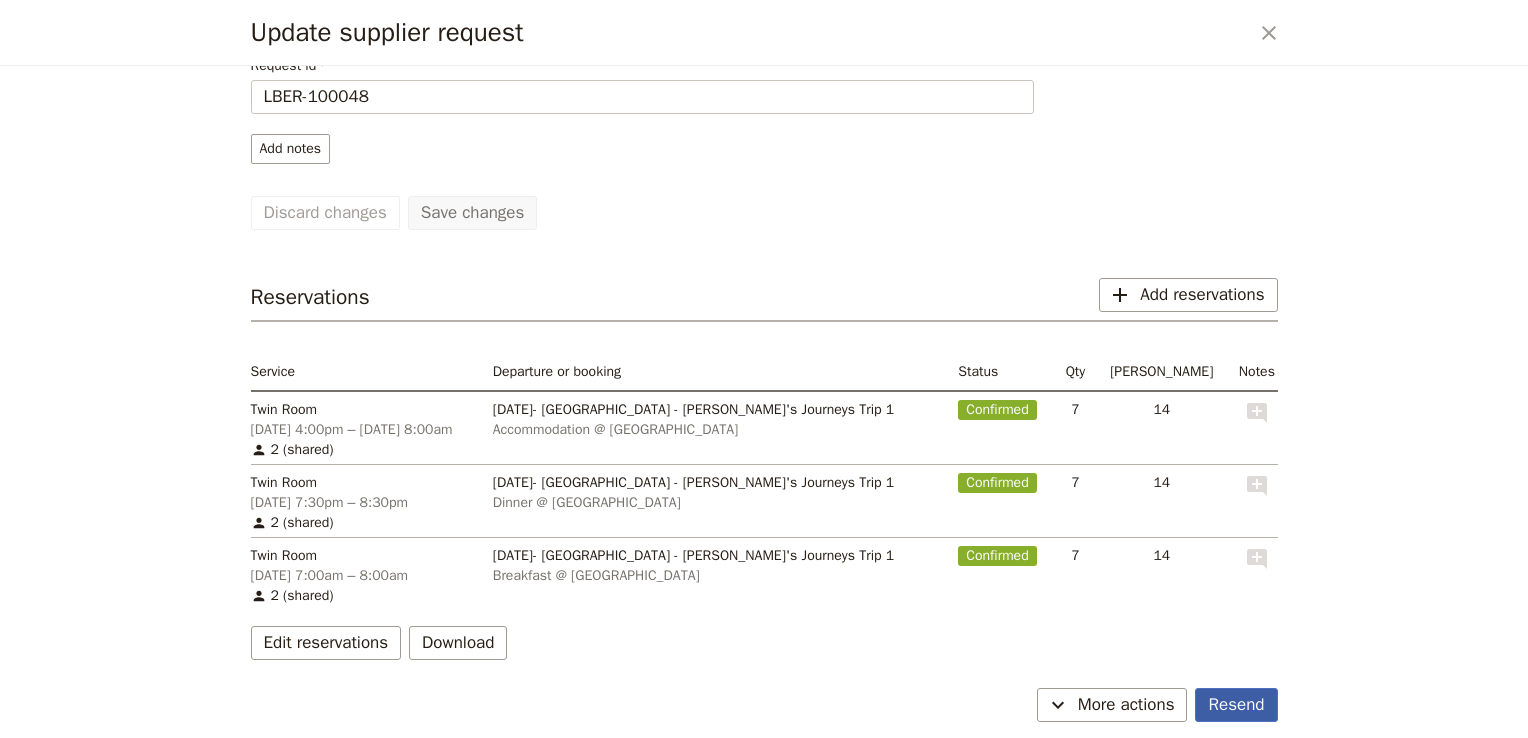 click on "Resend" at bounding box center [1236, 705] 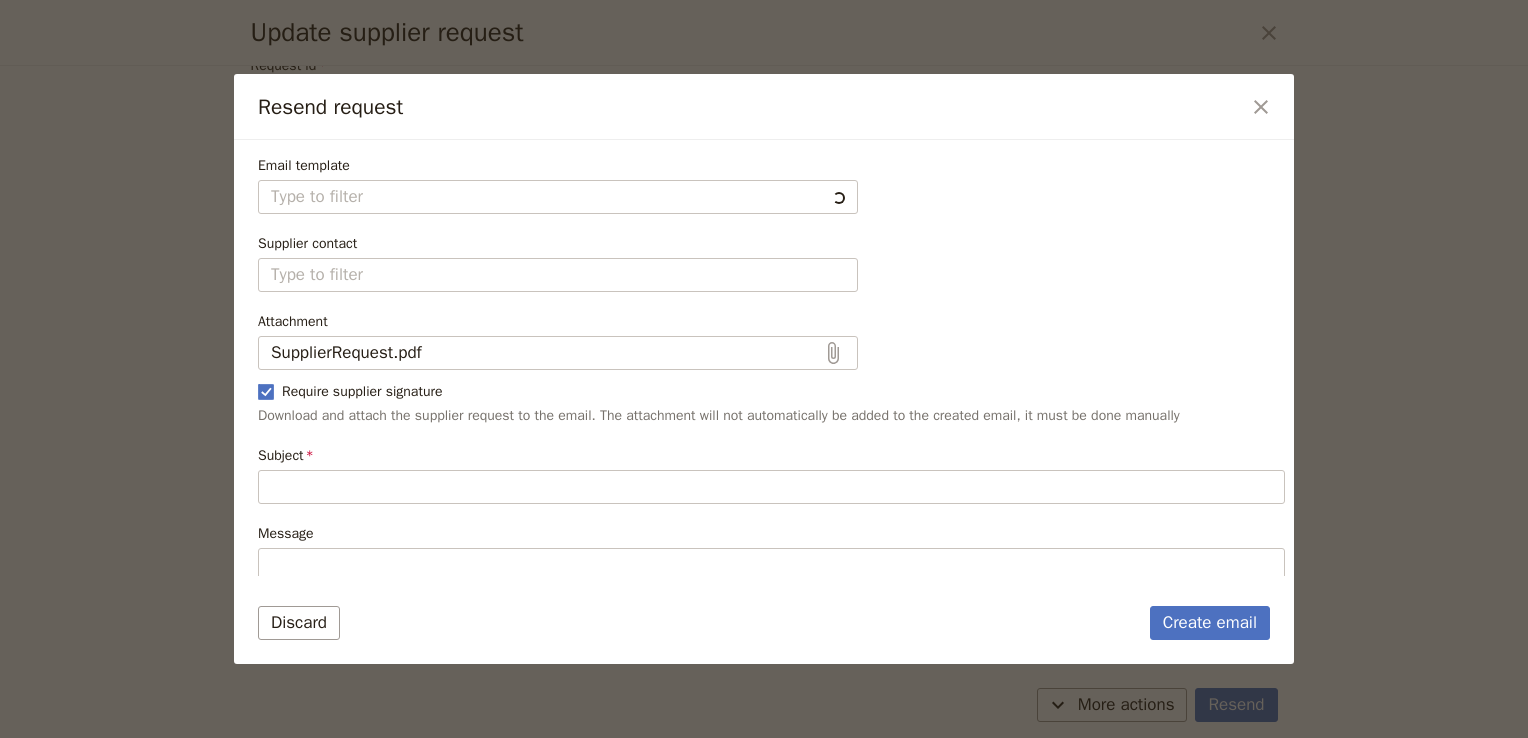 type on "Follow up on previous reservation request" 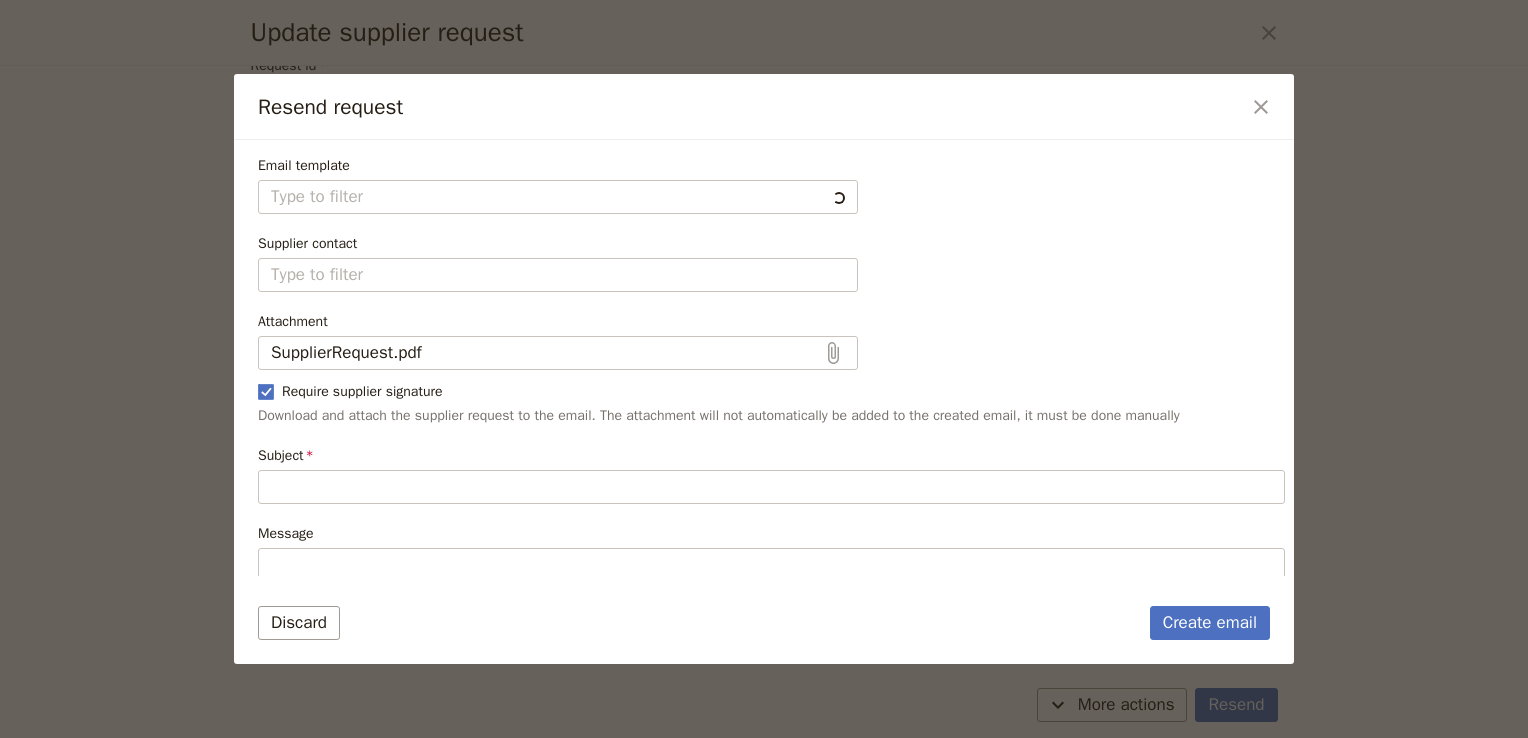 type on "Hi  [GEOGRAPHIC_DATA]
I am writing to follow up on the previous reservation request I made. The details of the original request are:
• 7 Twin Room on [DATE] 4:00pm – [DATE] 8:00am
• [GEOGRAPHIC_DATA] on [DATE] 7:30pm – 8:30pm
• 7 Twin Room on [DATE] 7:00am – 8:00am
Below are additional instructions and notes for the reservations:
No additional notes or instructions
I have yet to receive a confirmation of these reservations from your company. I would greatly appreciate it if you could let me know the status of my request.
Kind regards
Admin" 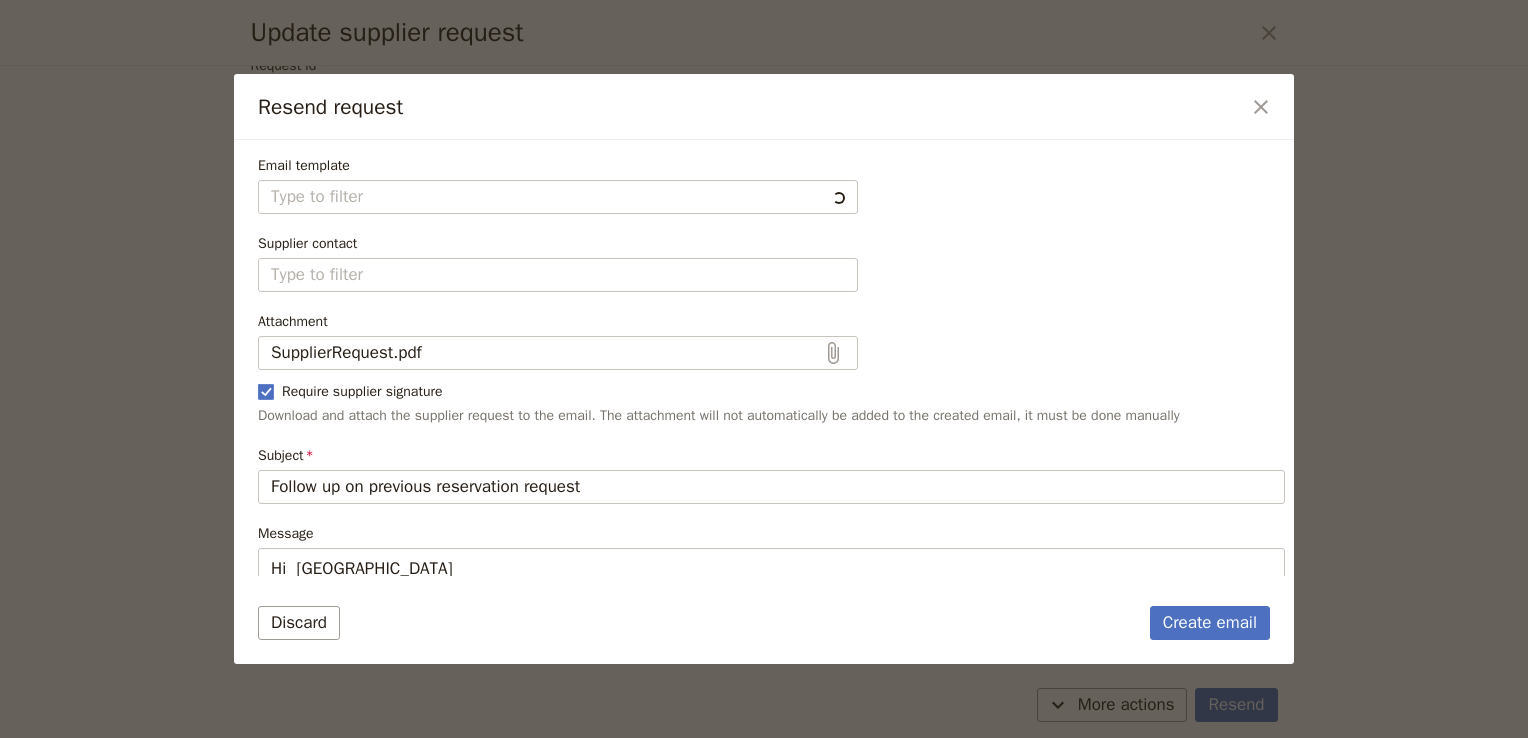 type on "Fieldbook default template" 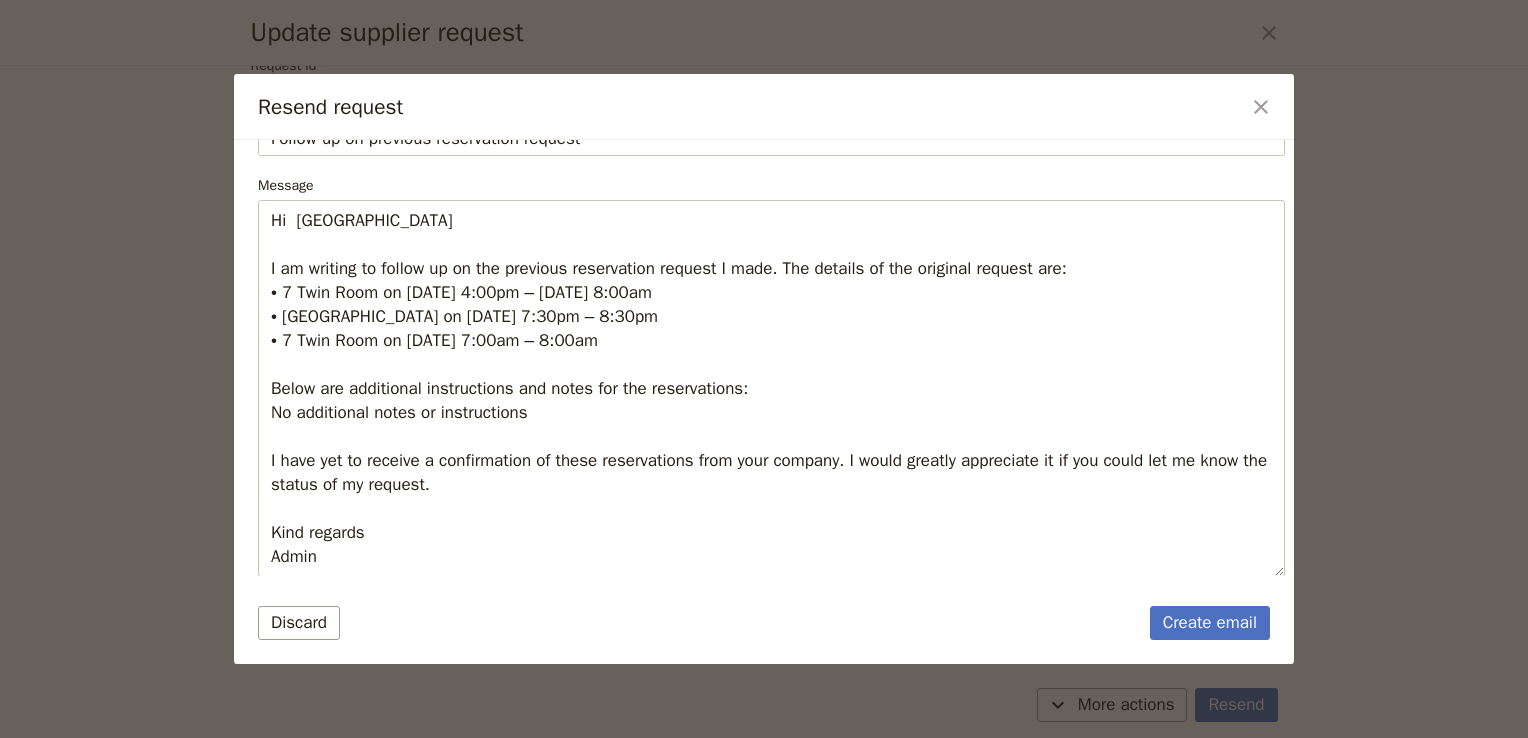 scroll, scrollTop: 0, scrollLeft: 0, axis: both 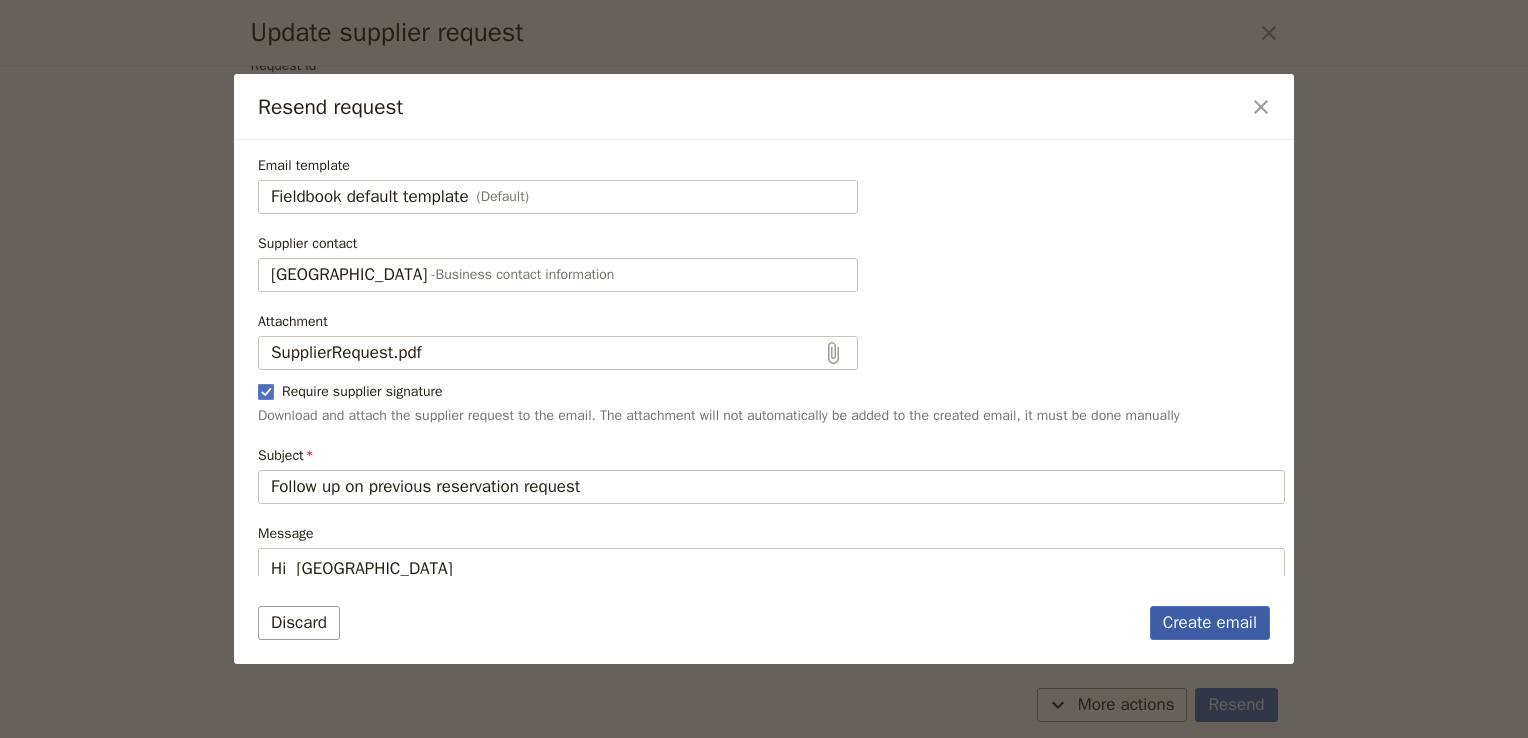 click on "Create email" at bounding box center (1210, 623) 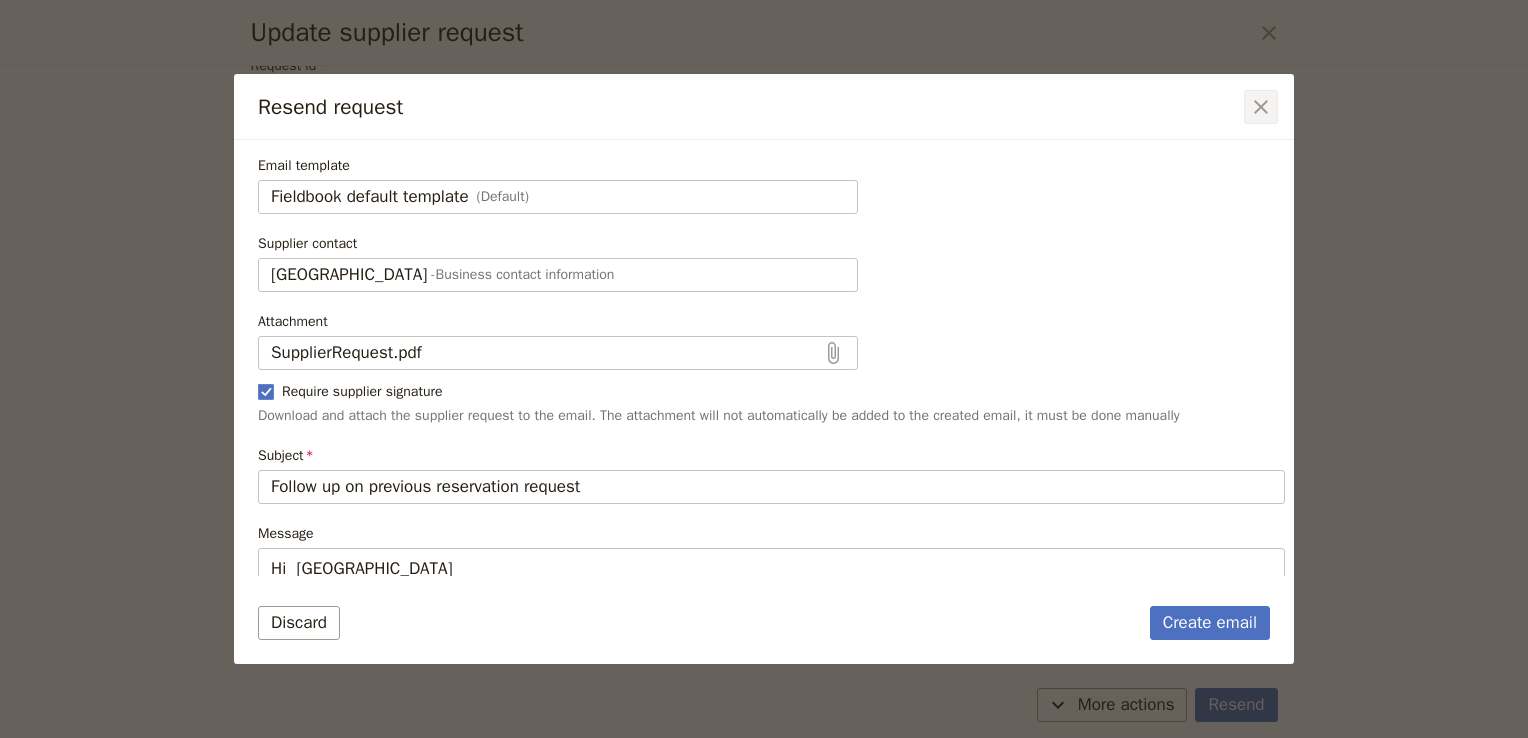 click 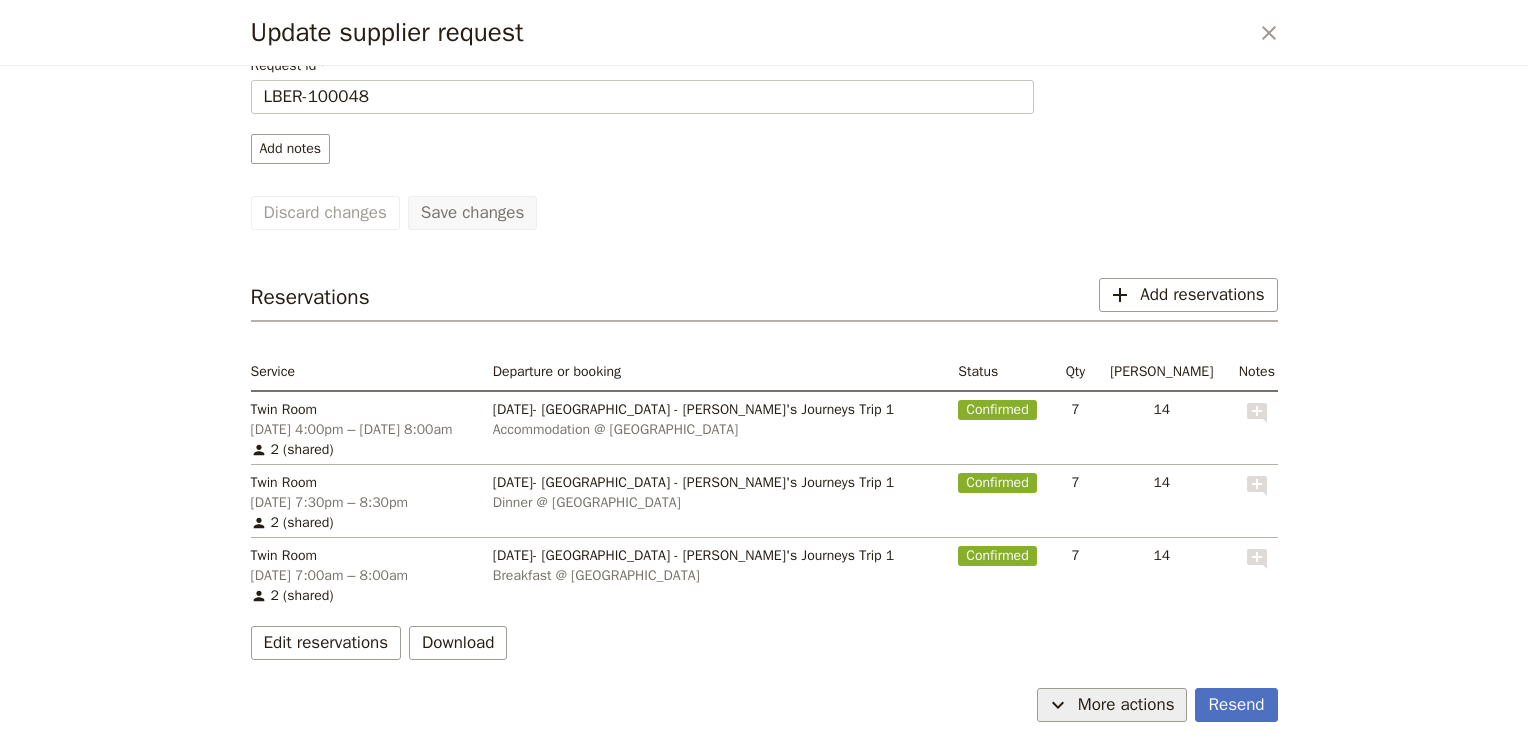 click on "More actions" at bounding box center (1126, 705) 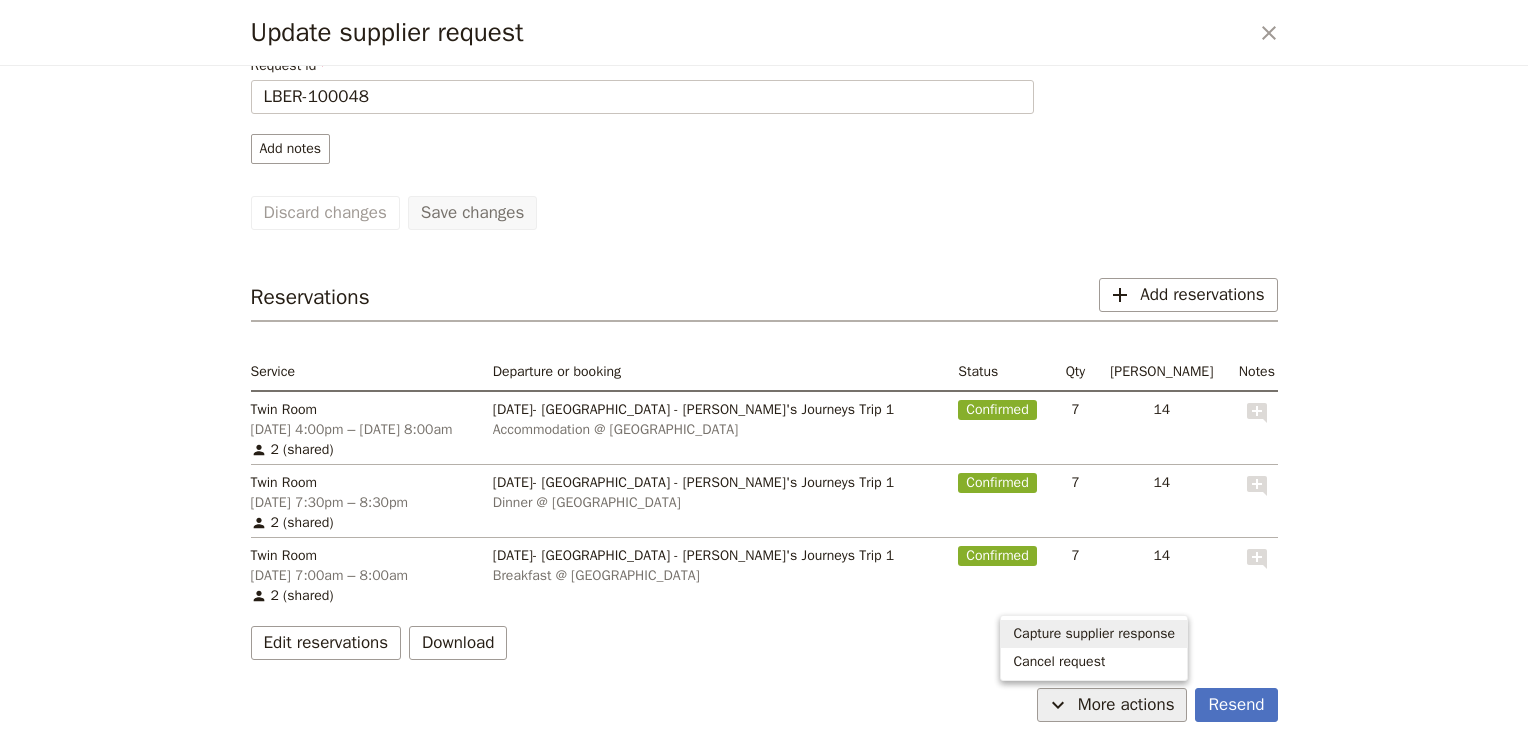 click on "Capture supplier response" at bounding box center [1094, 634] 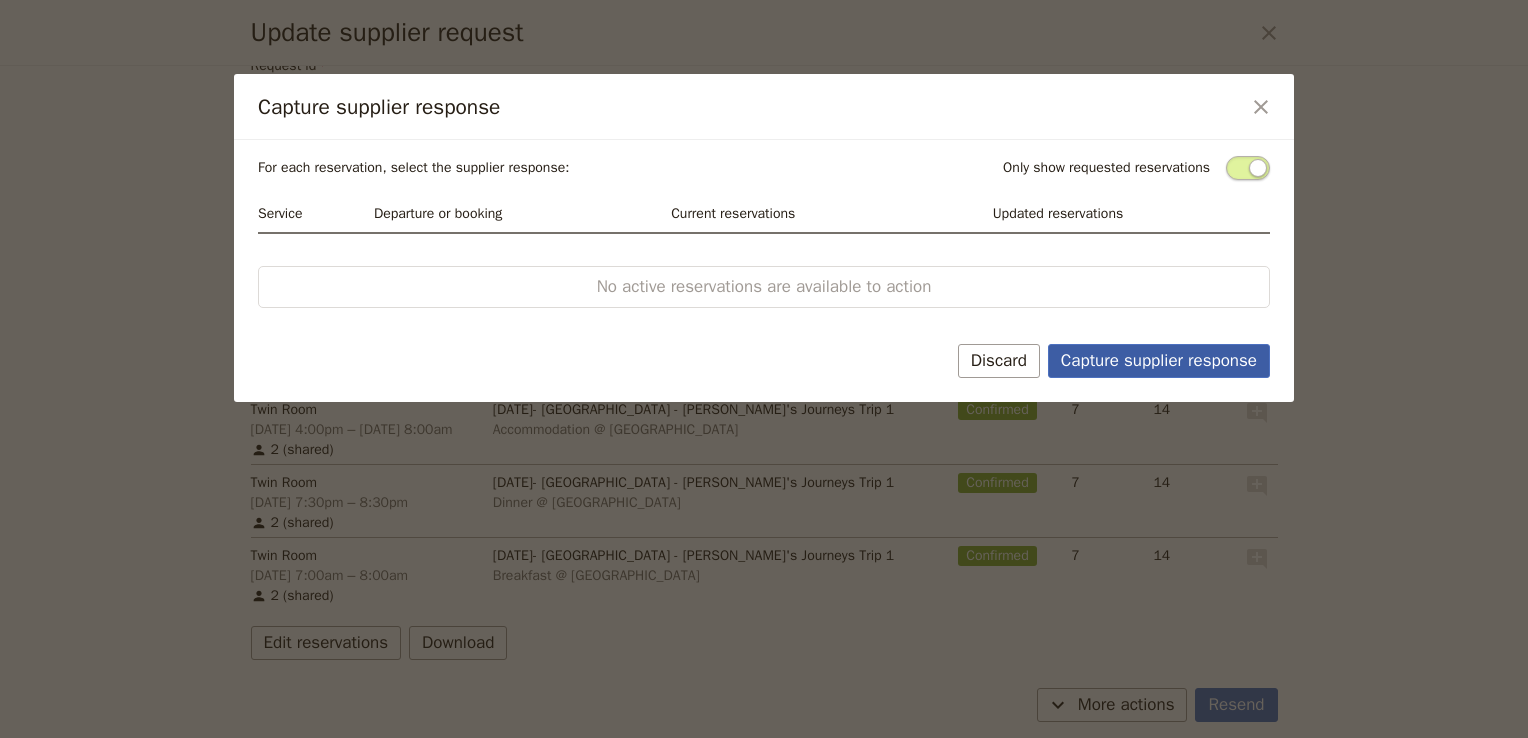 click on "Capture supplier response" at bounding box center [1159, 361] 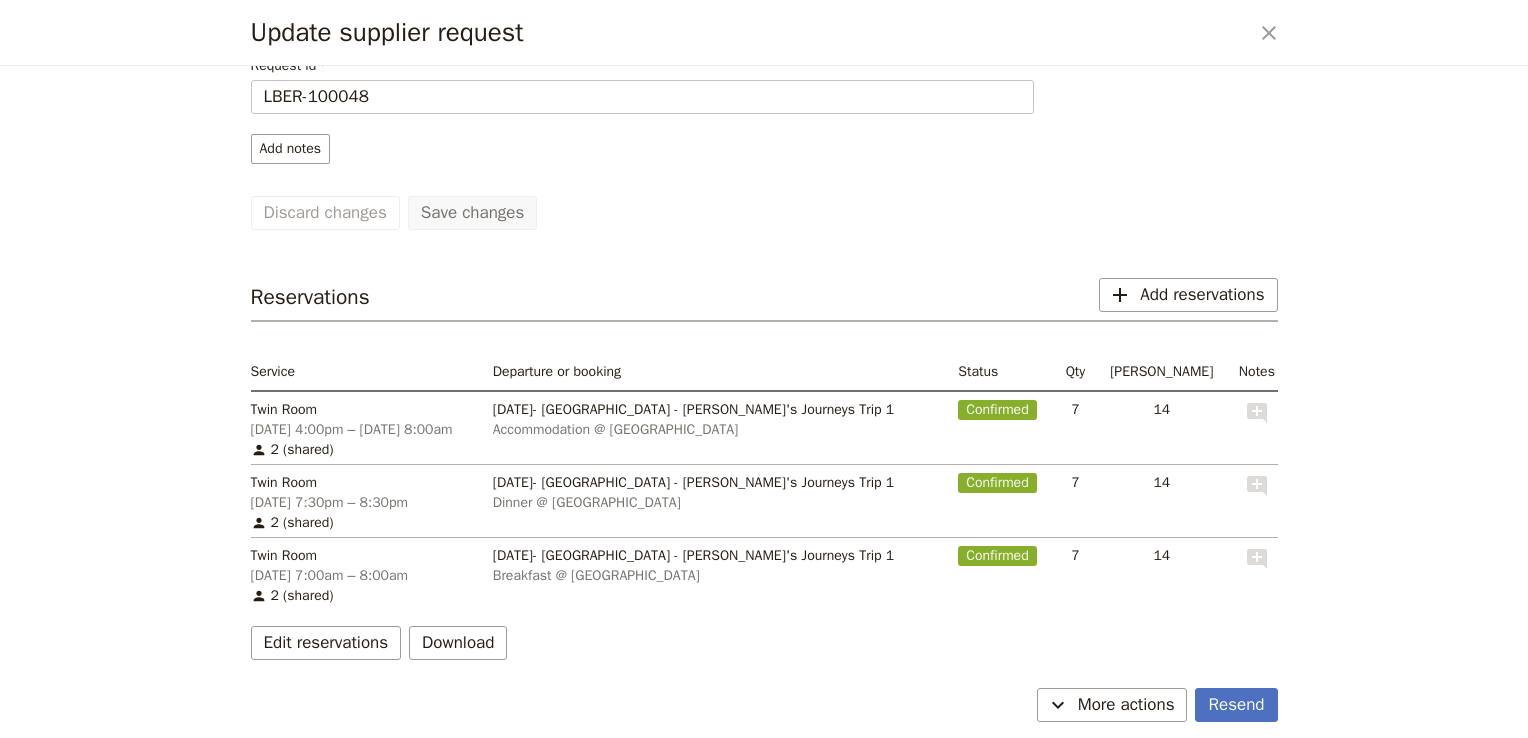 scroll, scrollTop: 0, scrollLeft: 0, axis: both 